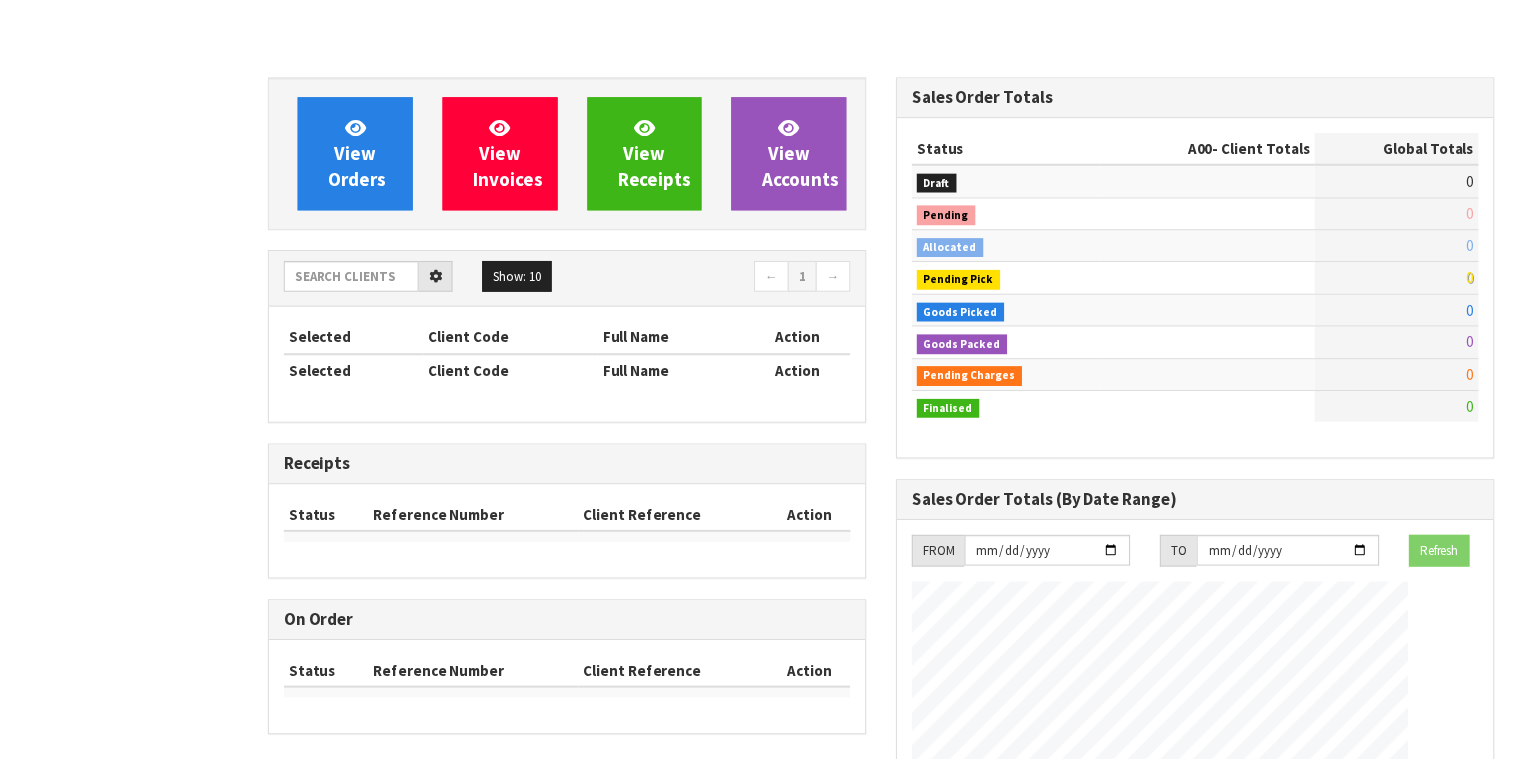 scroll, scrollTop: 0, scrollLeft: 0, axis: both 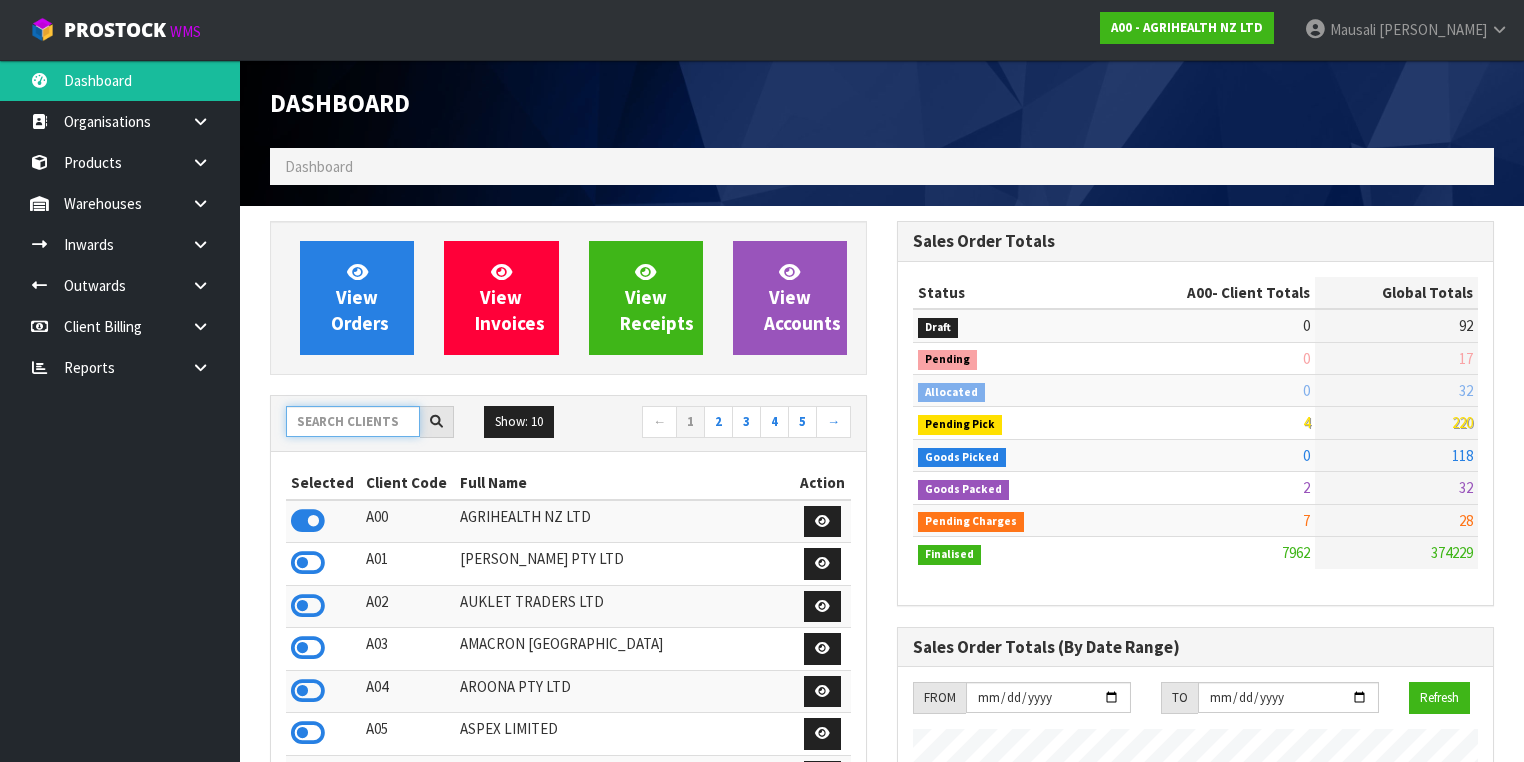 click at bounding box center (353, 421) 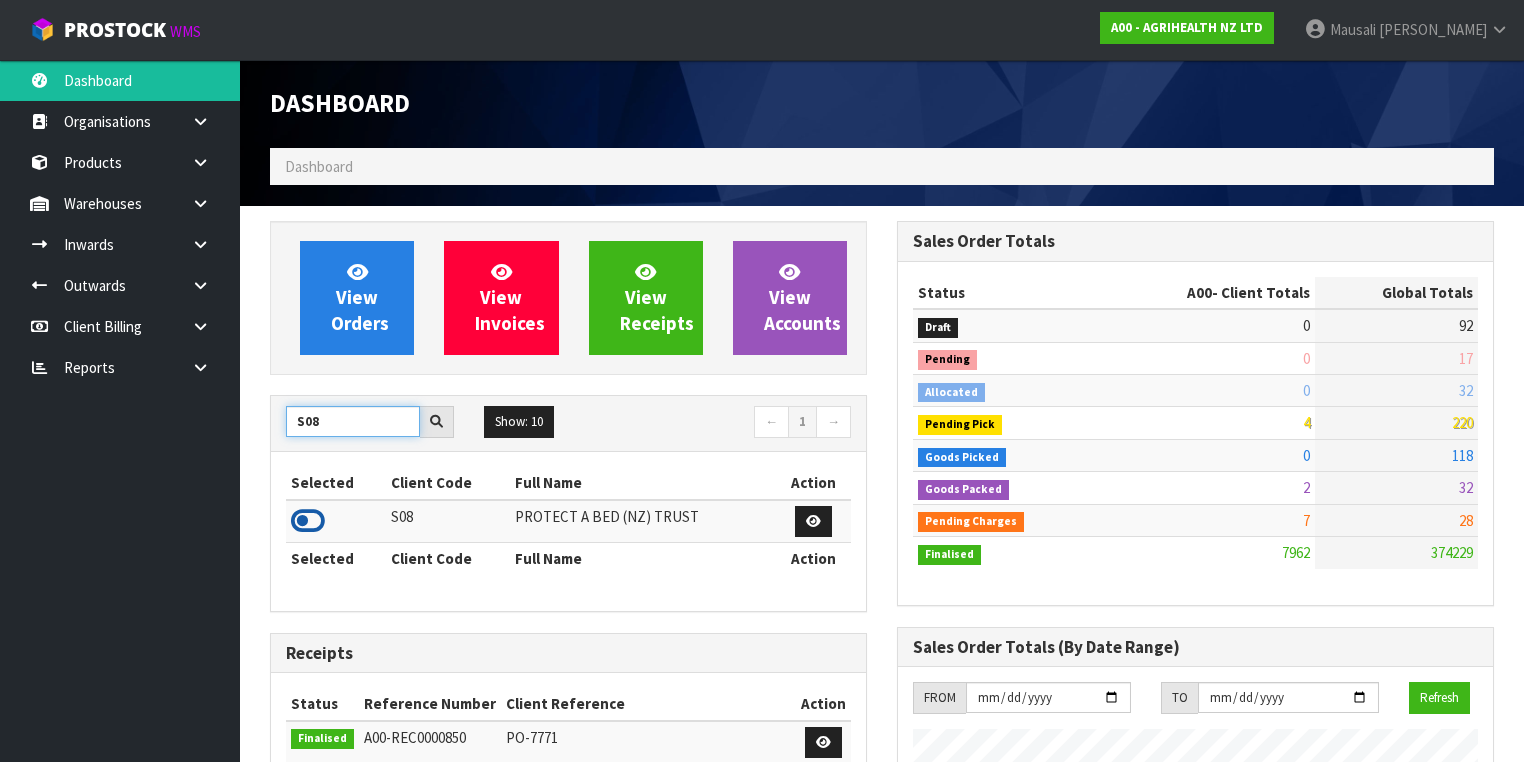 type on "S08" 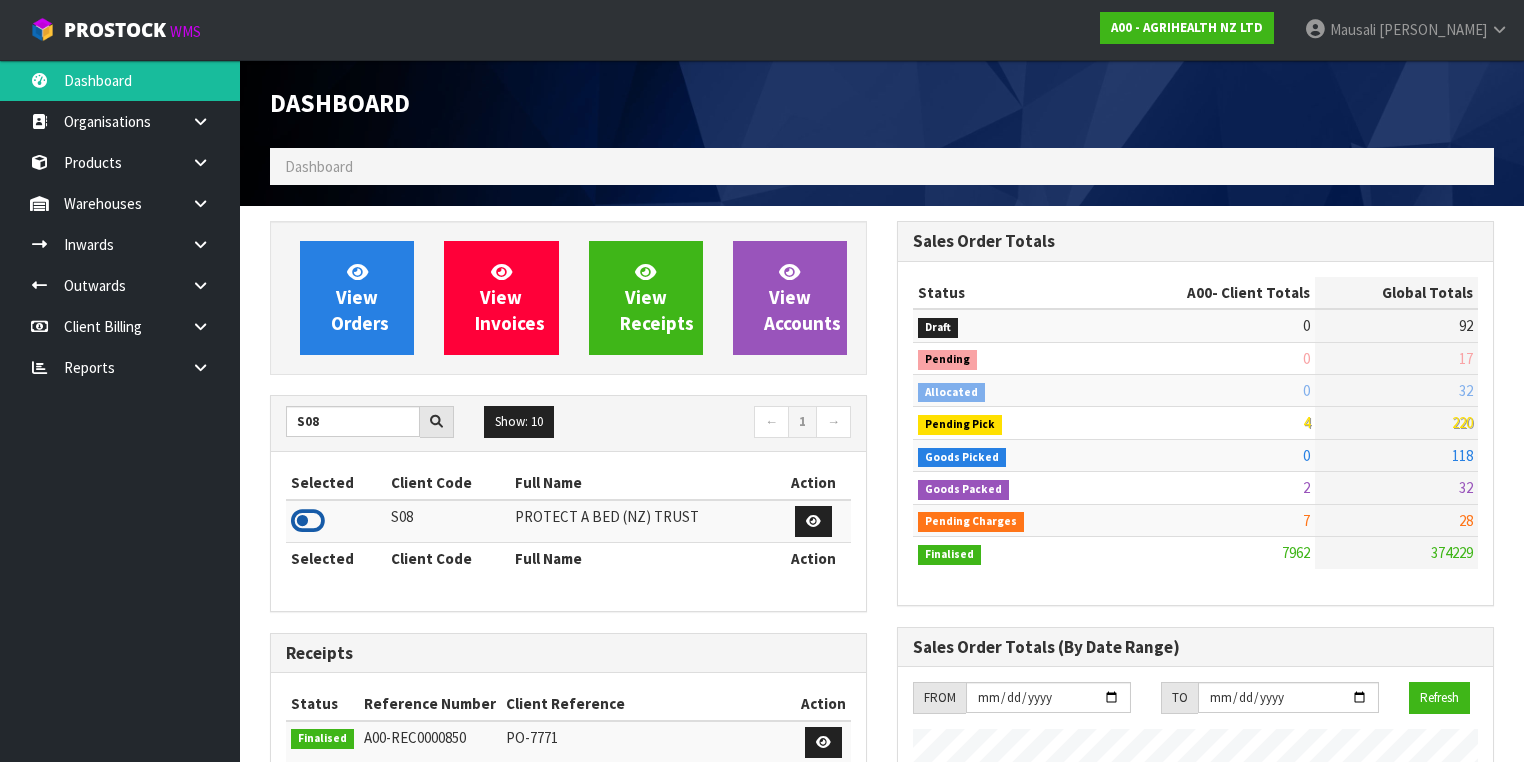 click at bounding box center (308, 521) 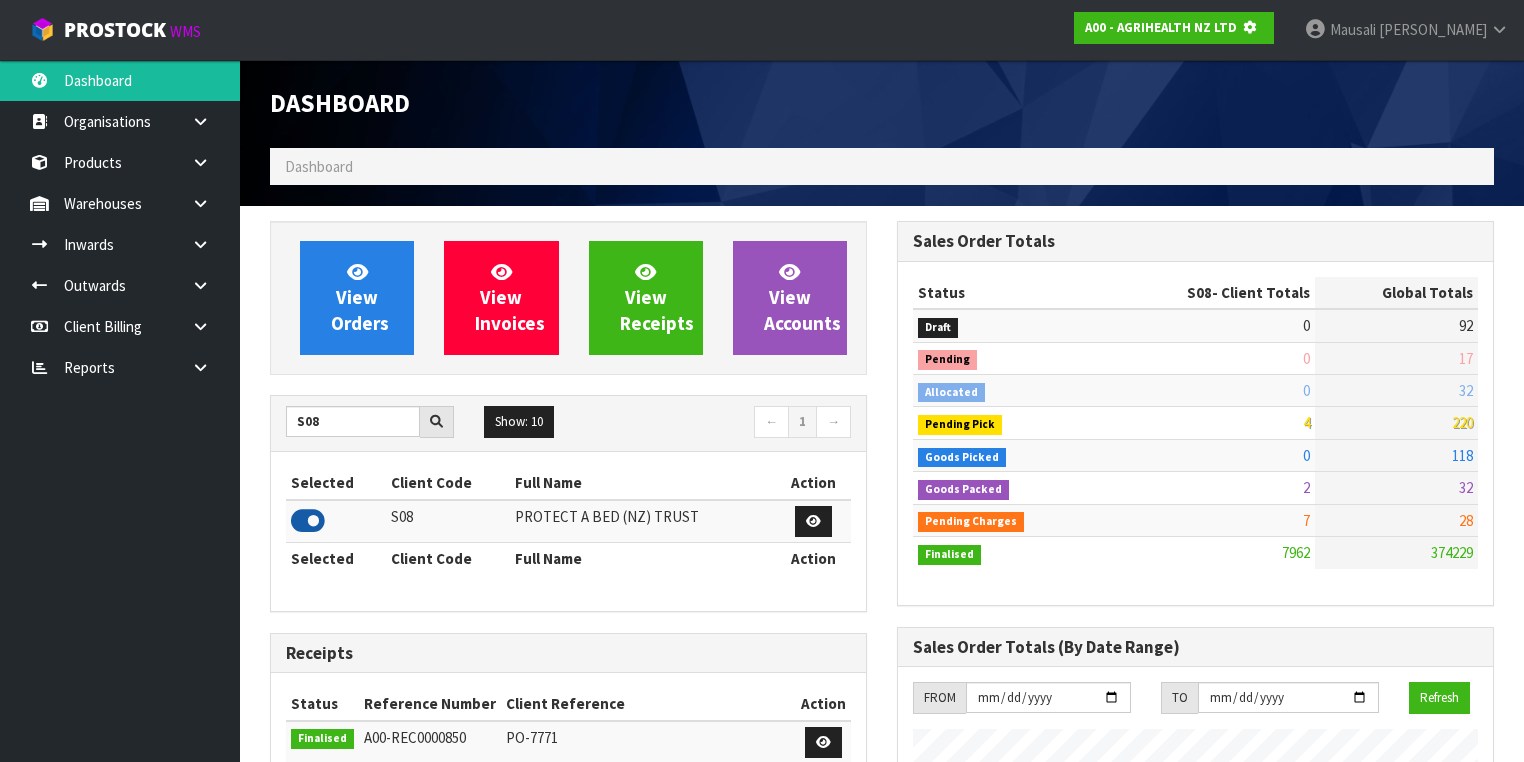 scroll, scrollTop: 1242, scrollLeft: 627, axis: both 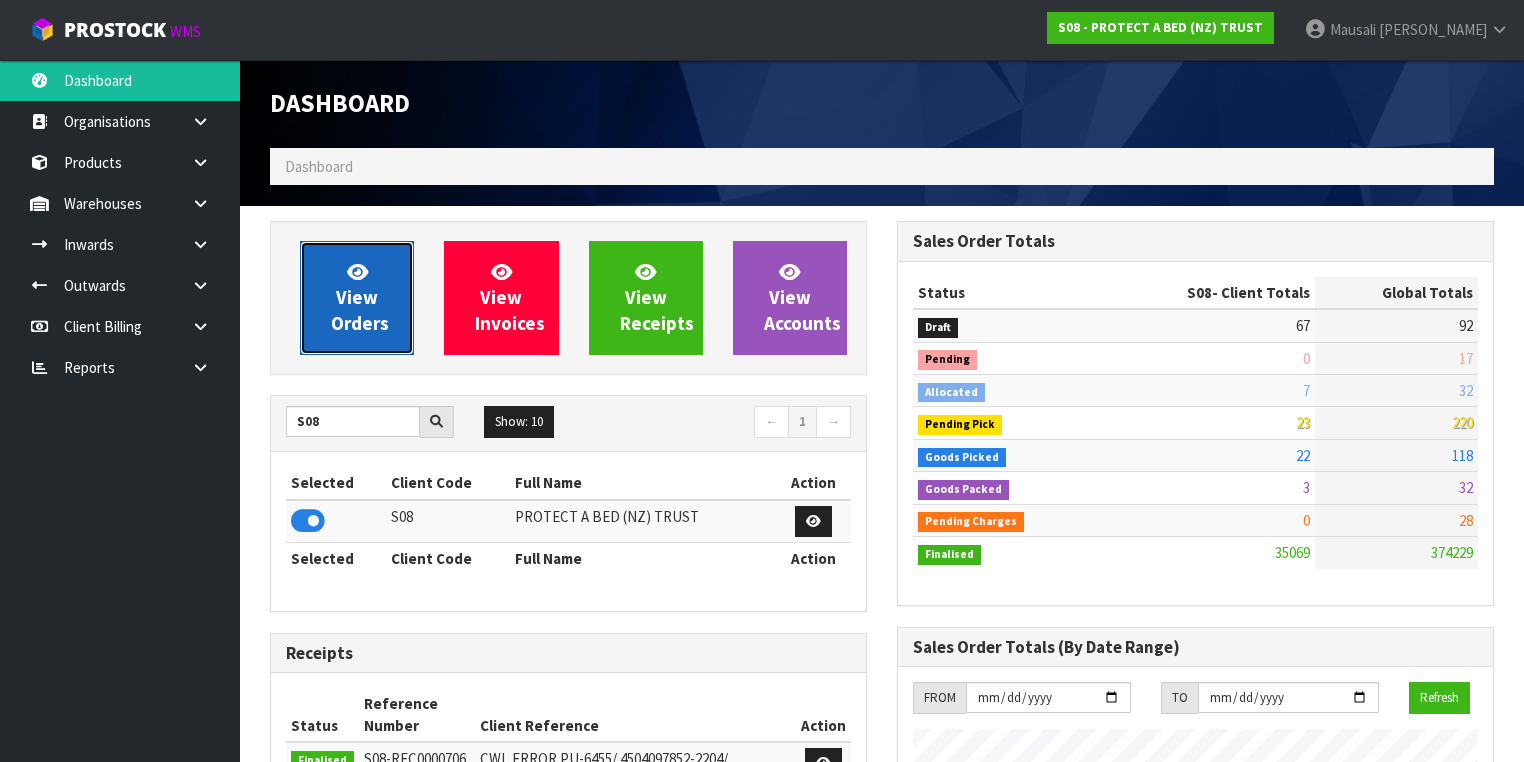 click on "View
Orders" at bounding box center (360, 297) 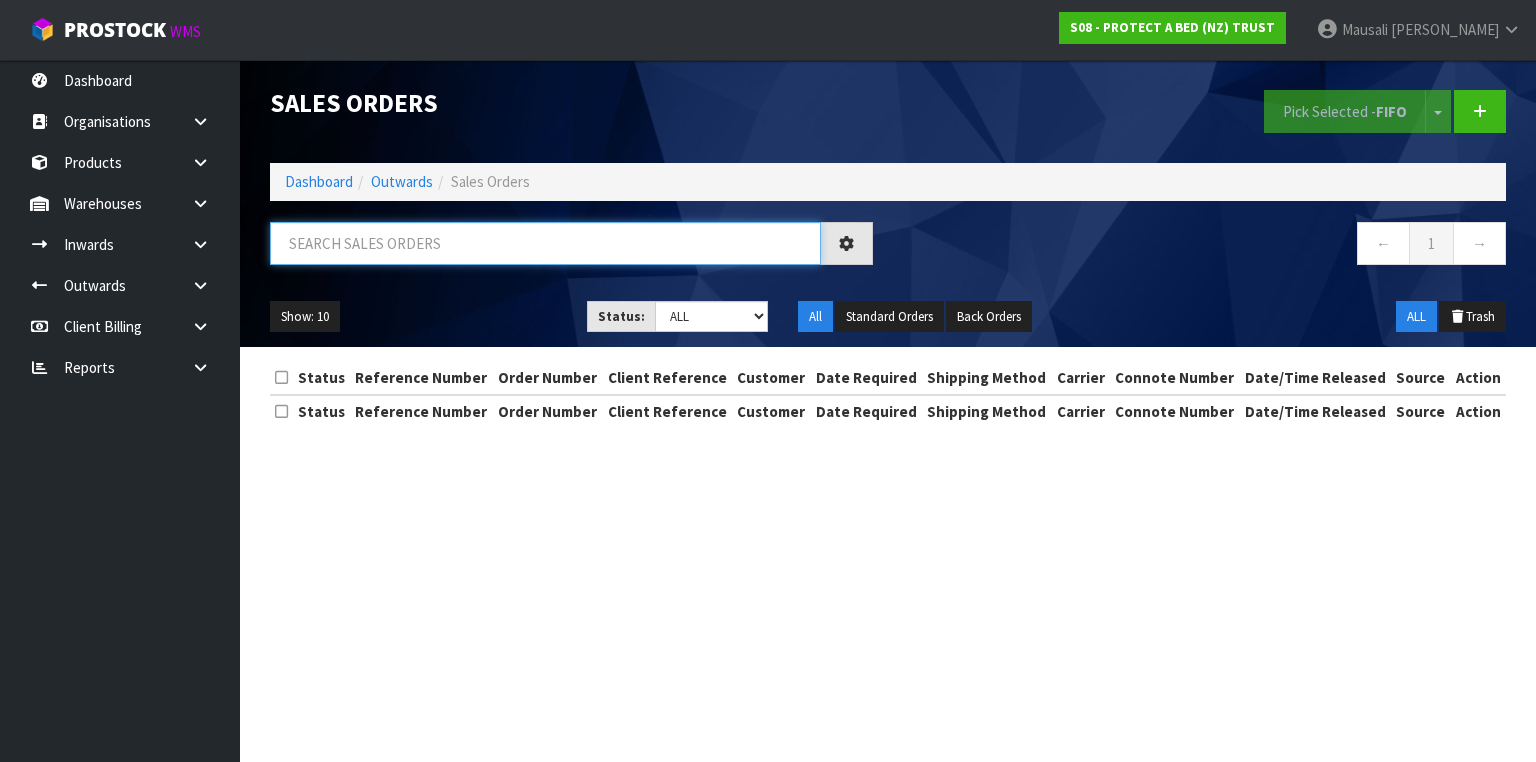 click at bounding box center [545, 243] 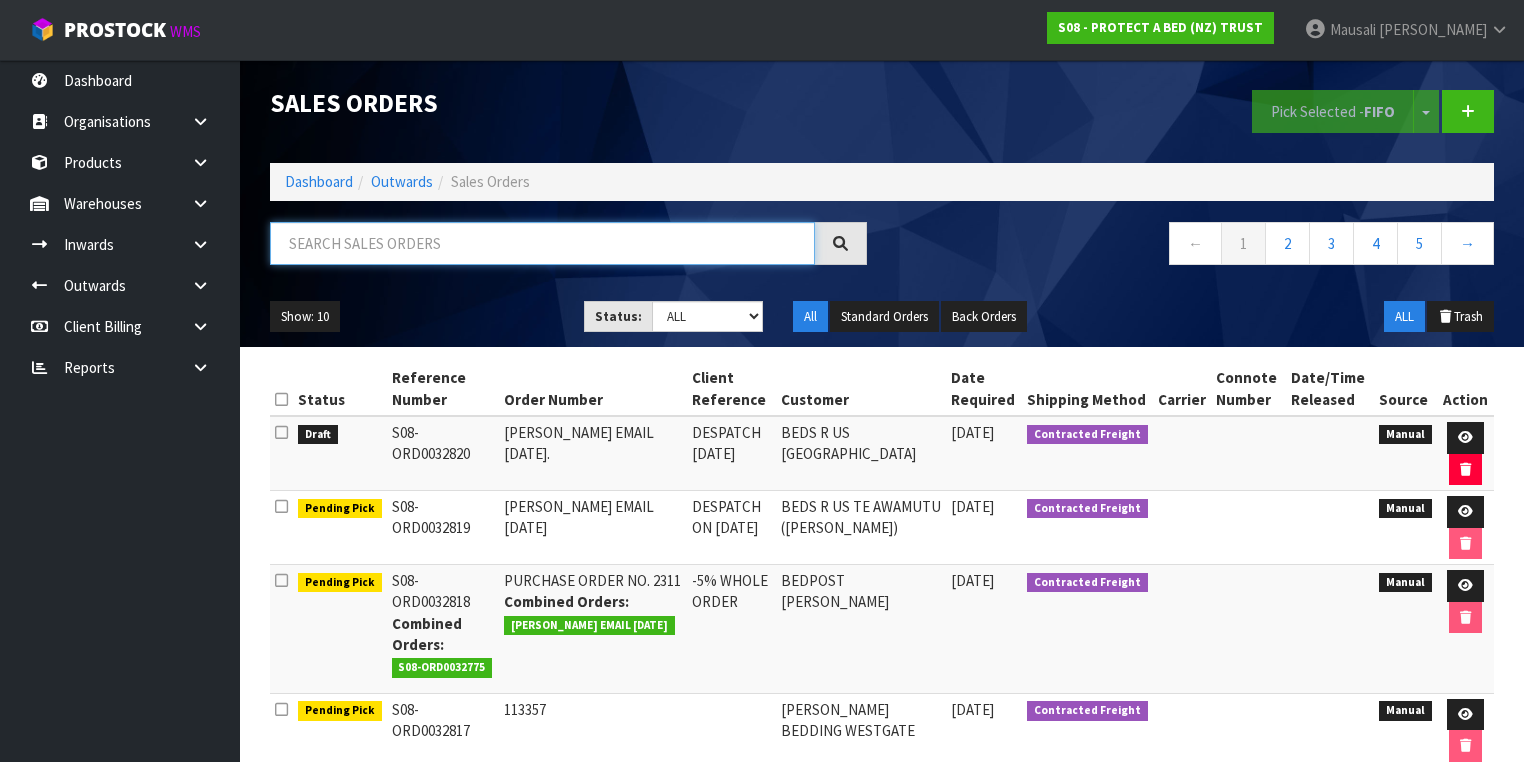 click at bounding box center [542, 243] 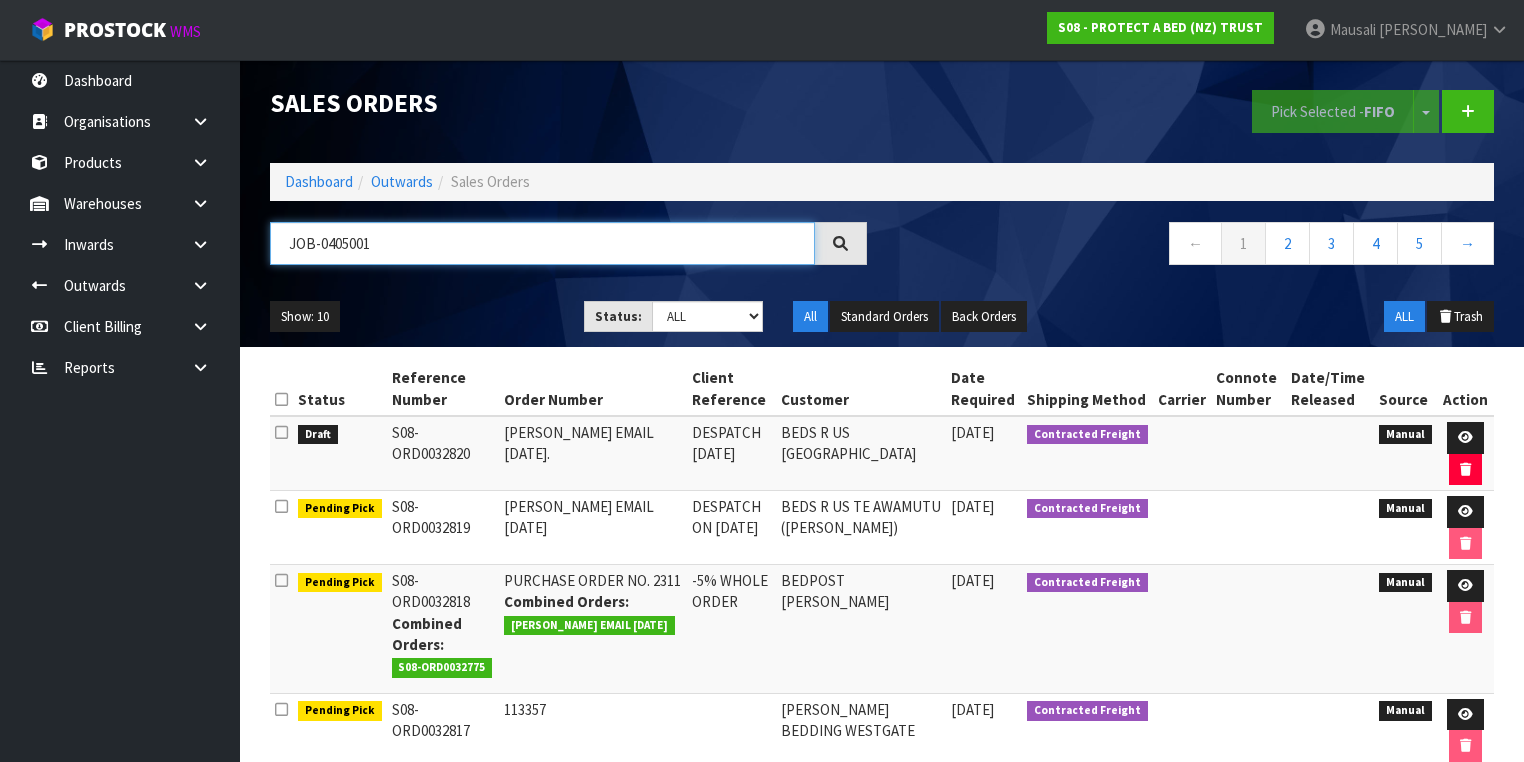 type on "JOB-0405001" 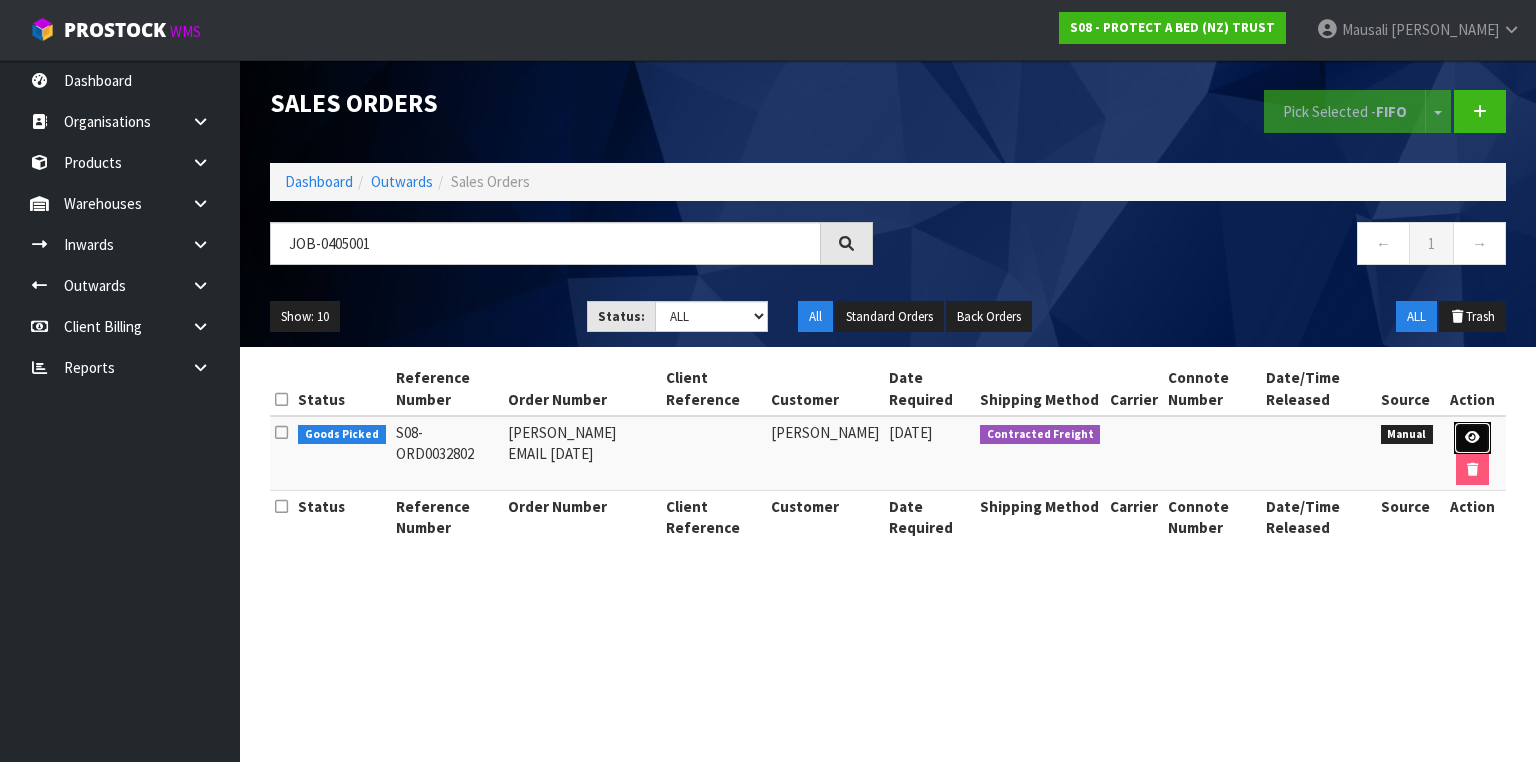 click at bounding box center (1472, 438) 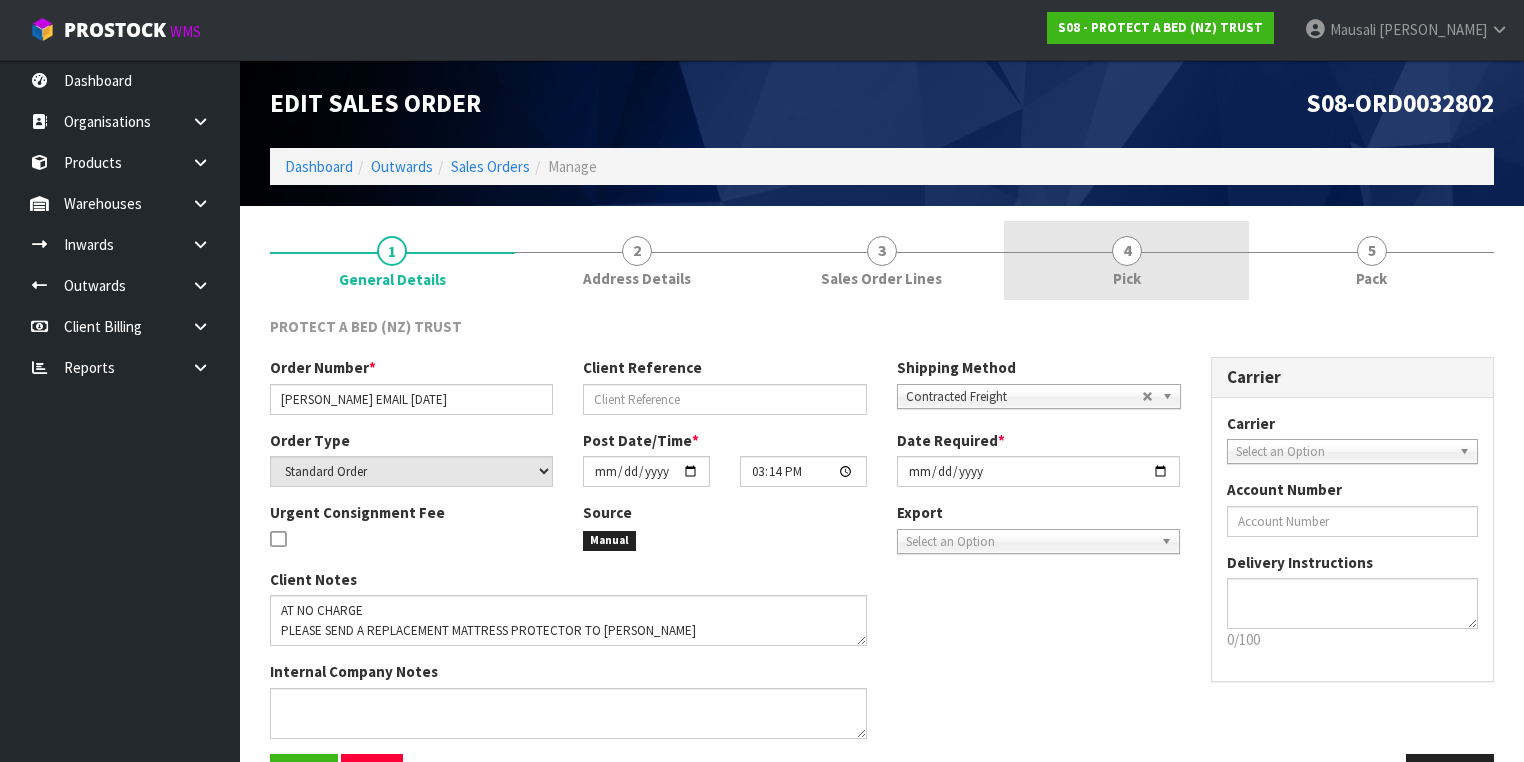 click on "4" at bounding box center [1127, 251] 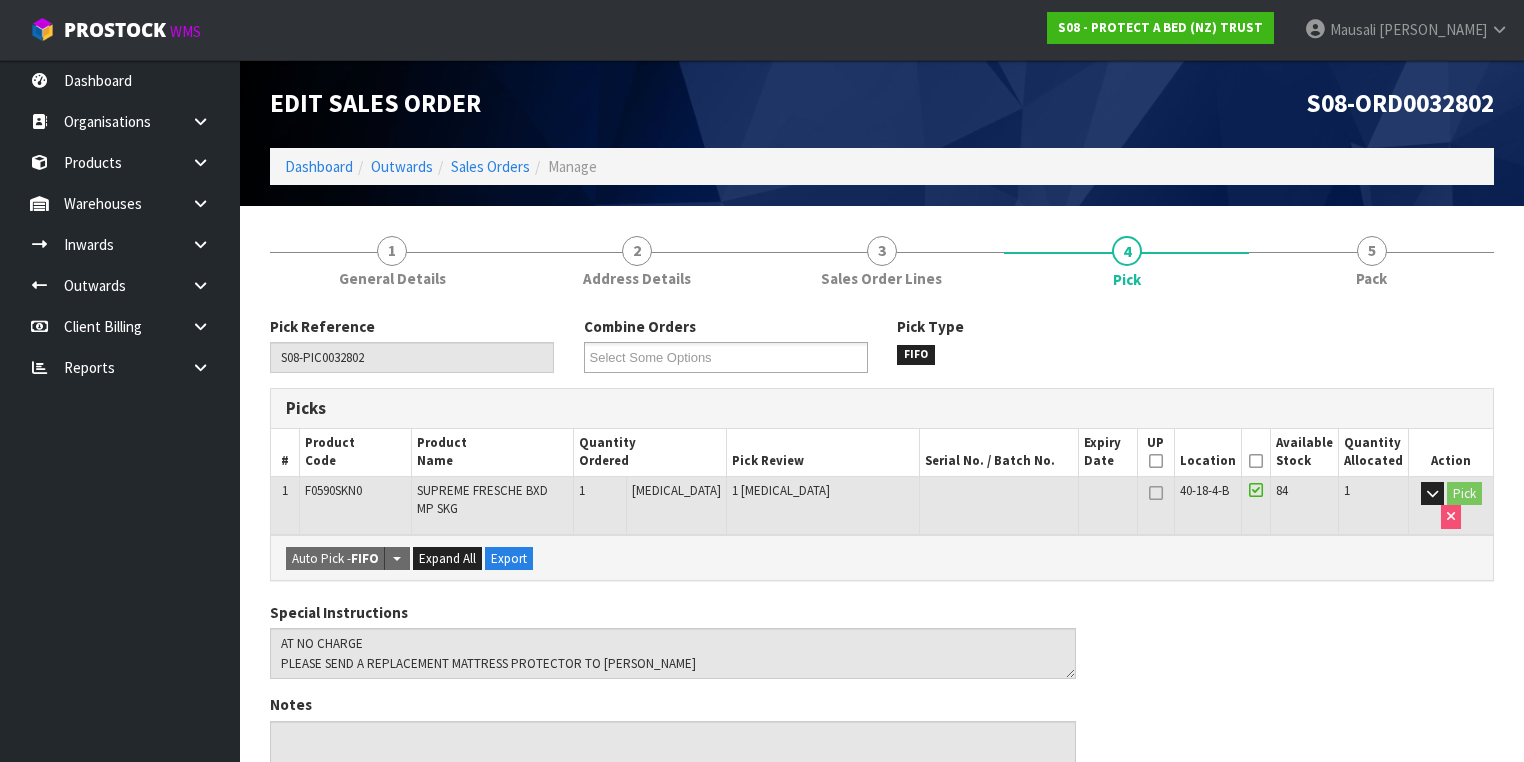 click at bounding box center (1256, 461) 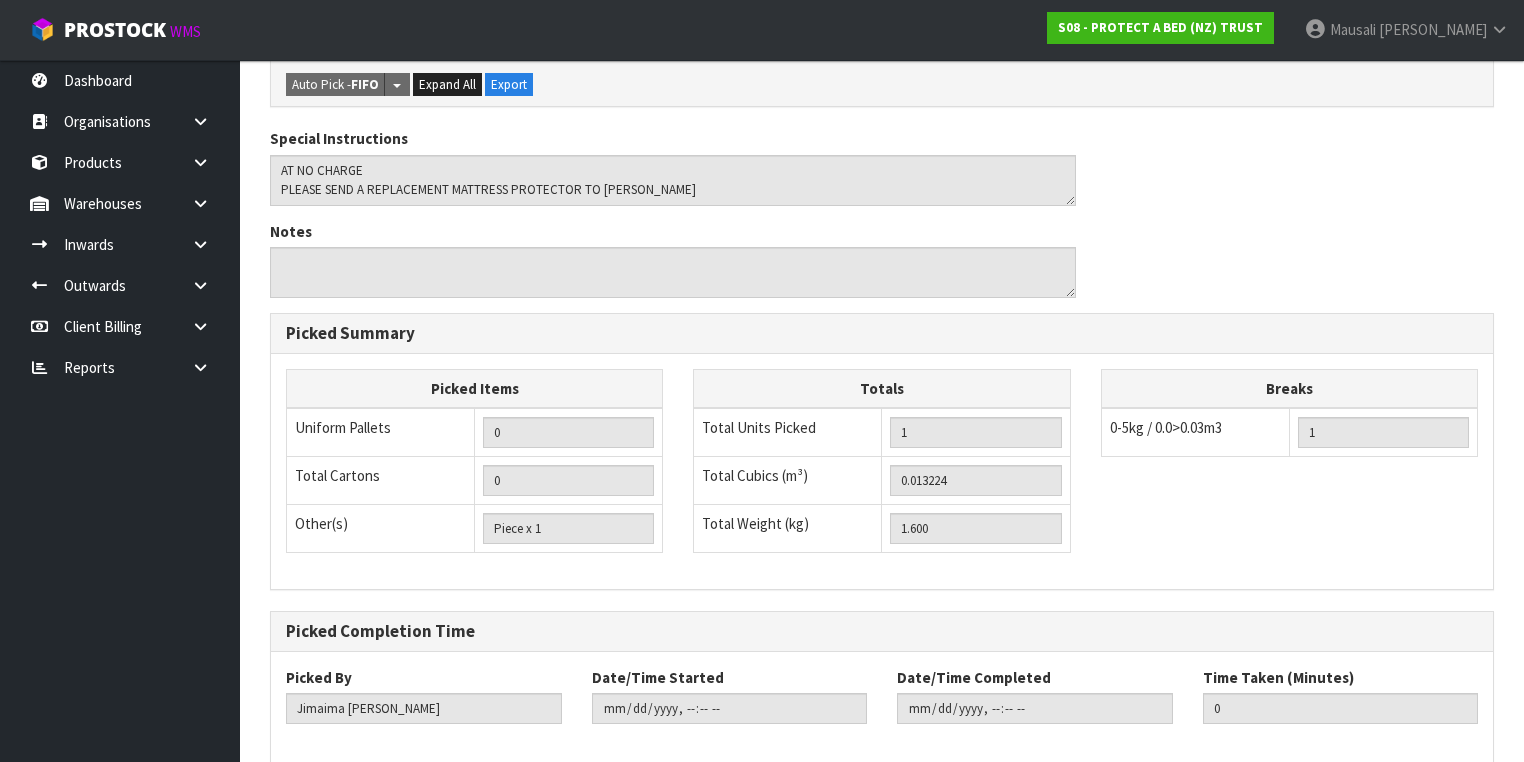 scroll, scrollTop: 641, scrollLeft: 0, axis: vertical 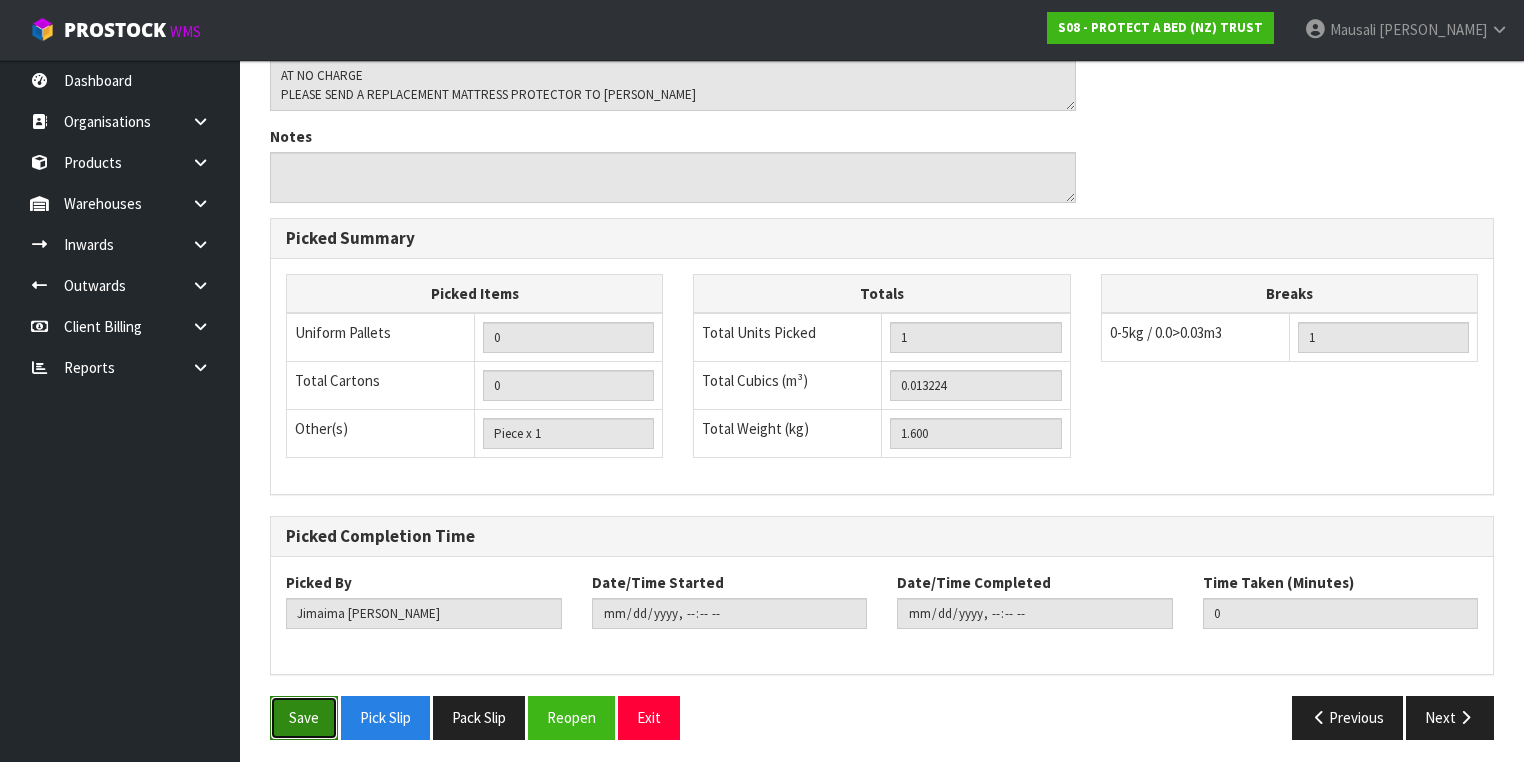 click on "Save" at bounding box center (304, 717) 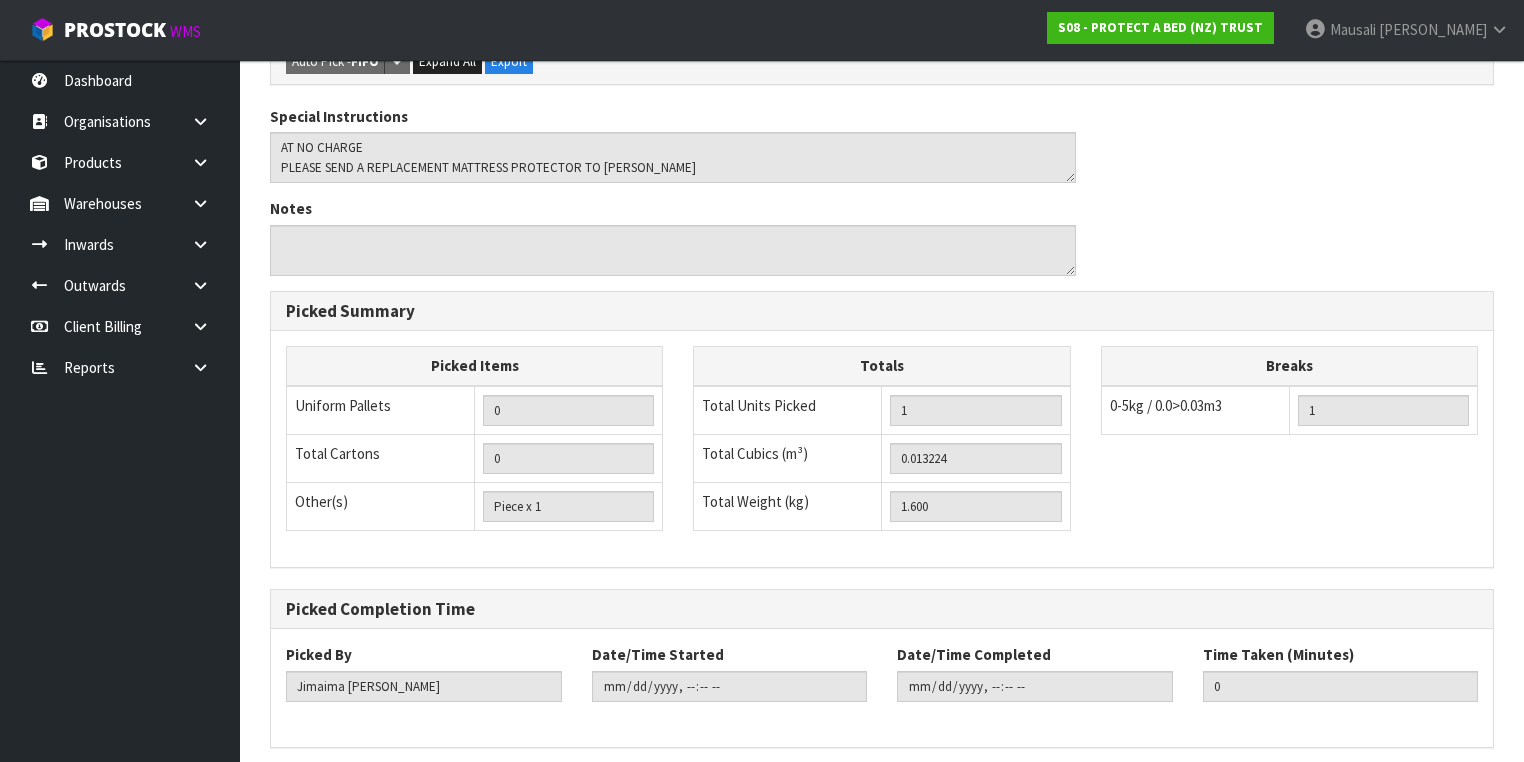 scroll, scrollTop: 0, scrollLeft: 0, axis: both 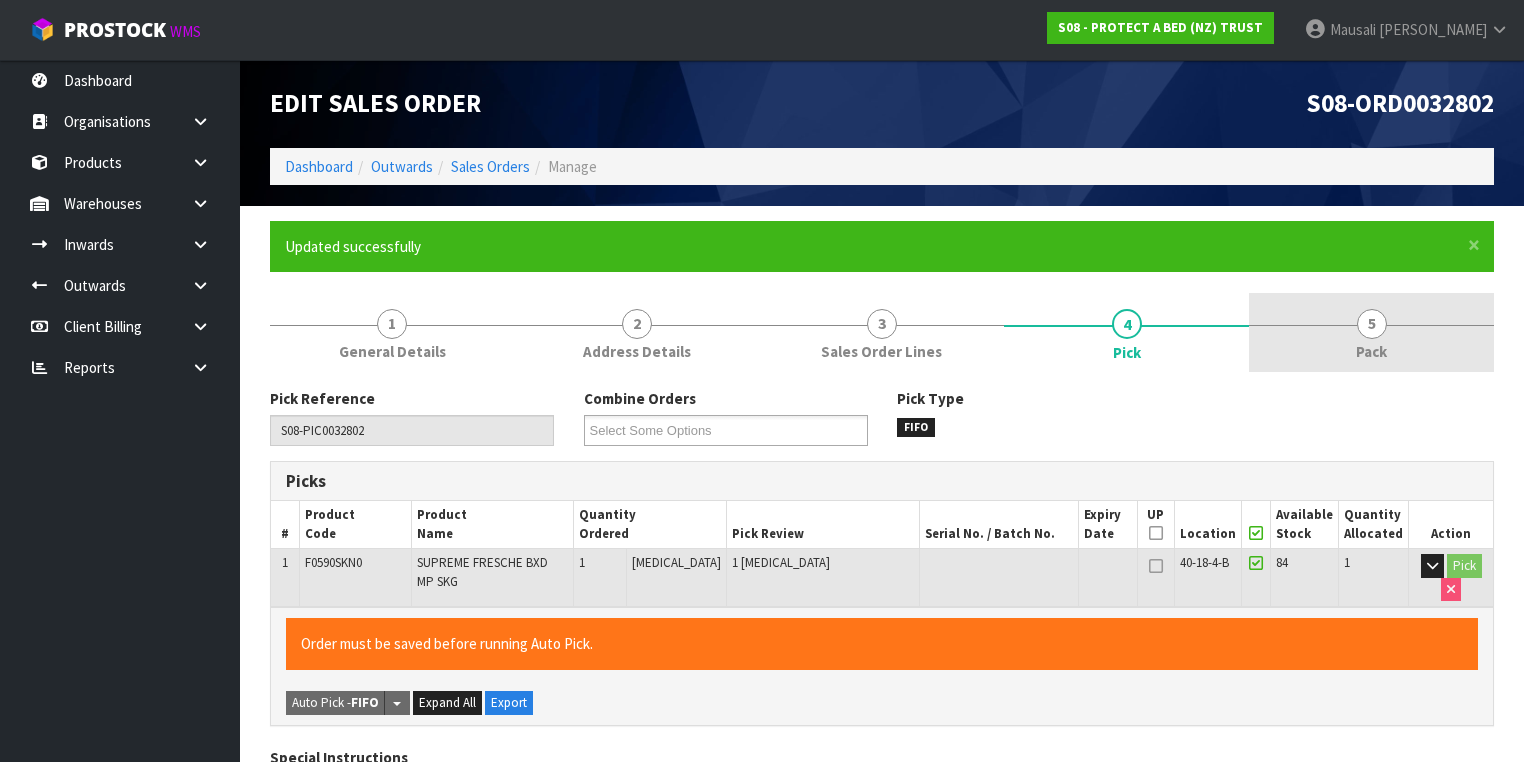 type on "[PERSON_NAME]" 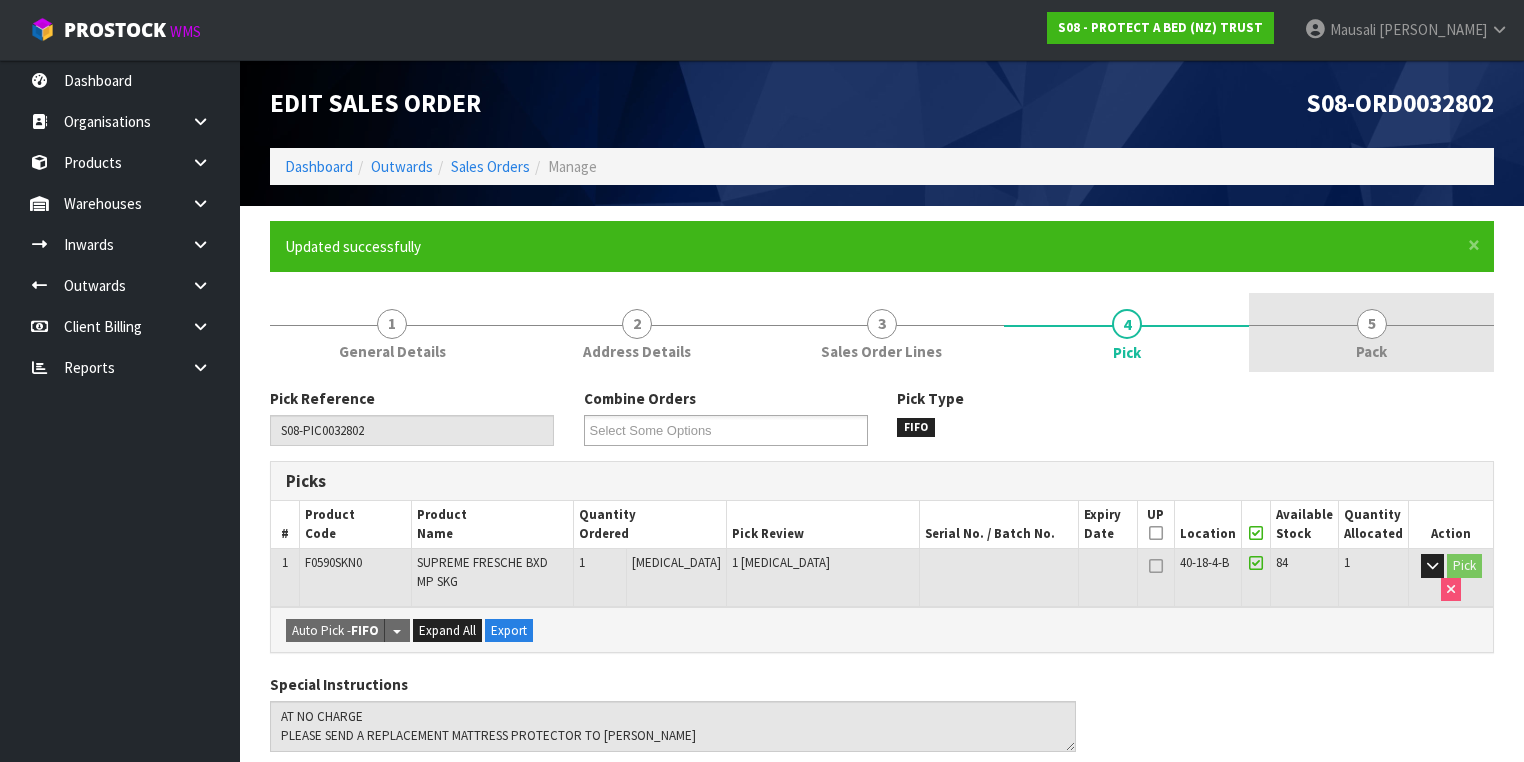 click on "5
Pack" at bounding box center [1371, 332] 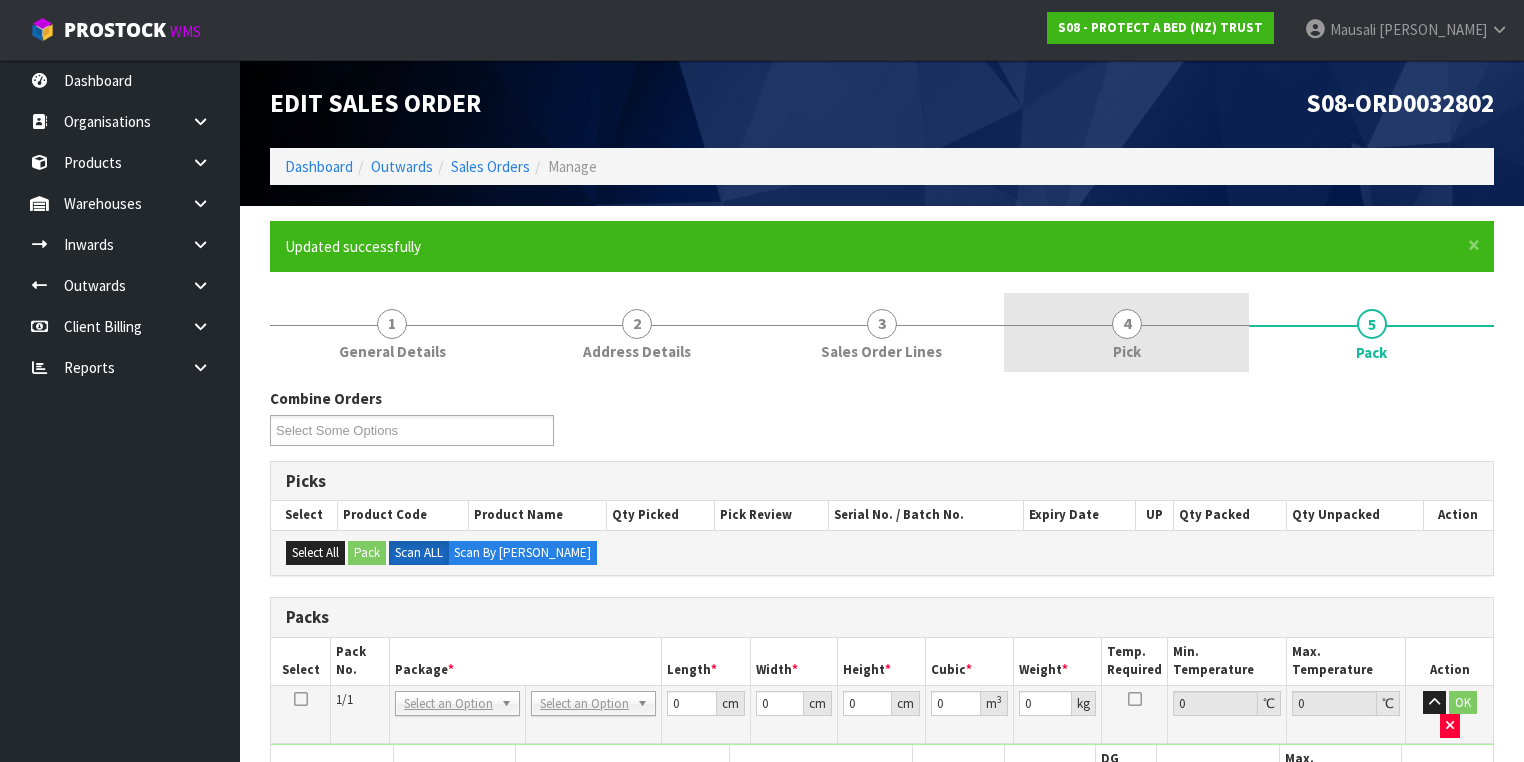 scroll, scrollTop: 320, scrollLeft: 0, axis: vertical 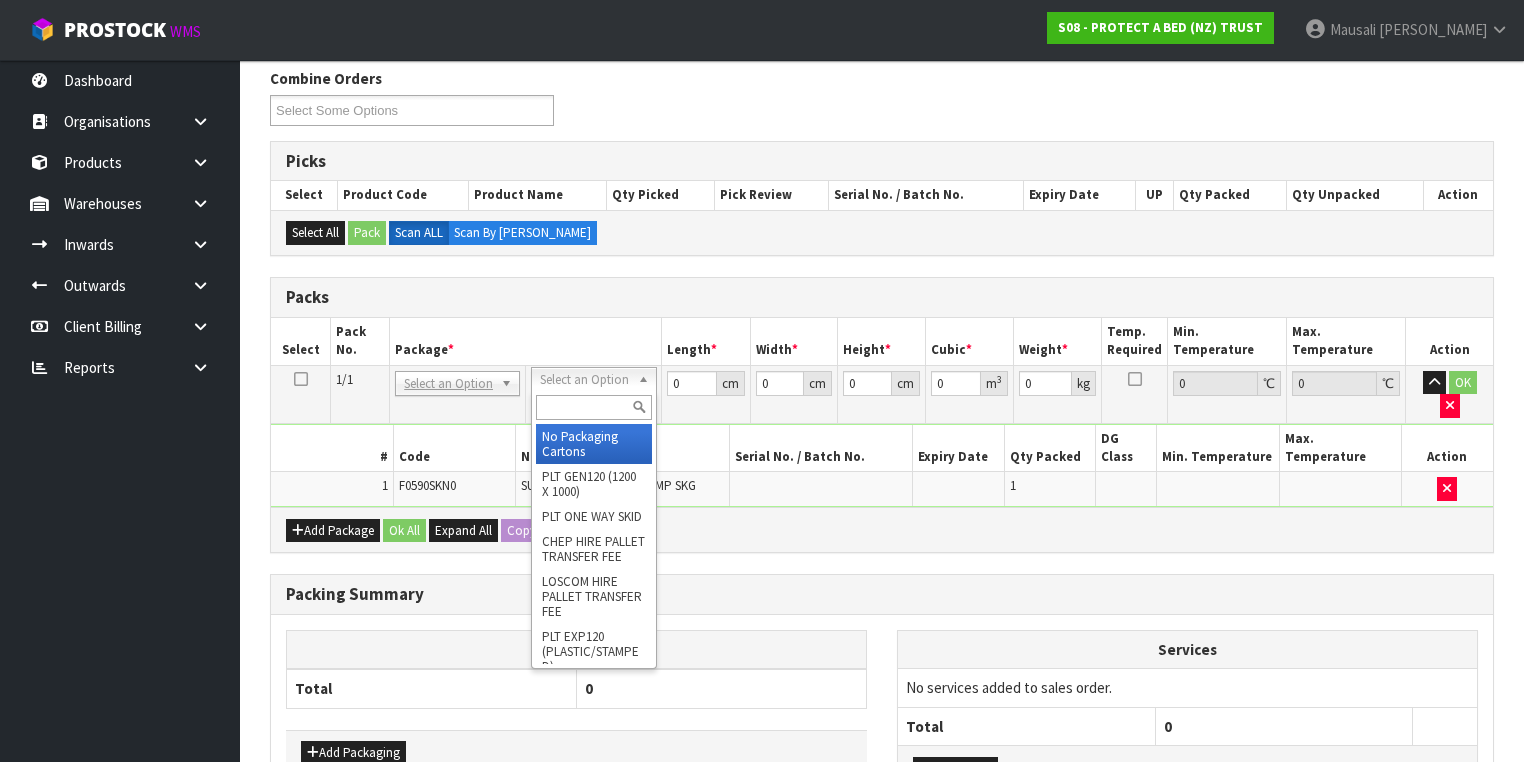 click at bounding box center [593, 407] 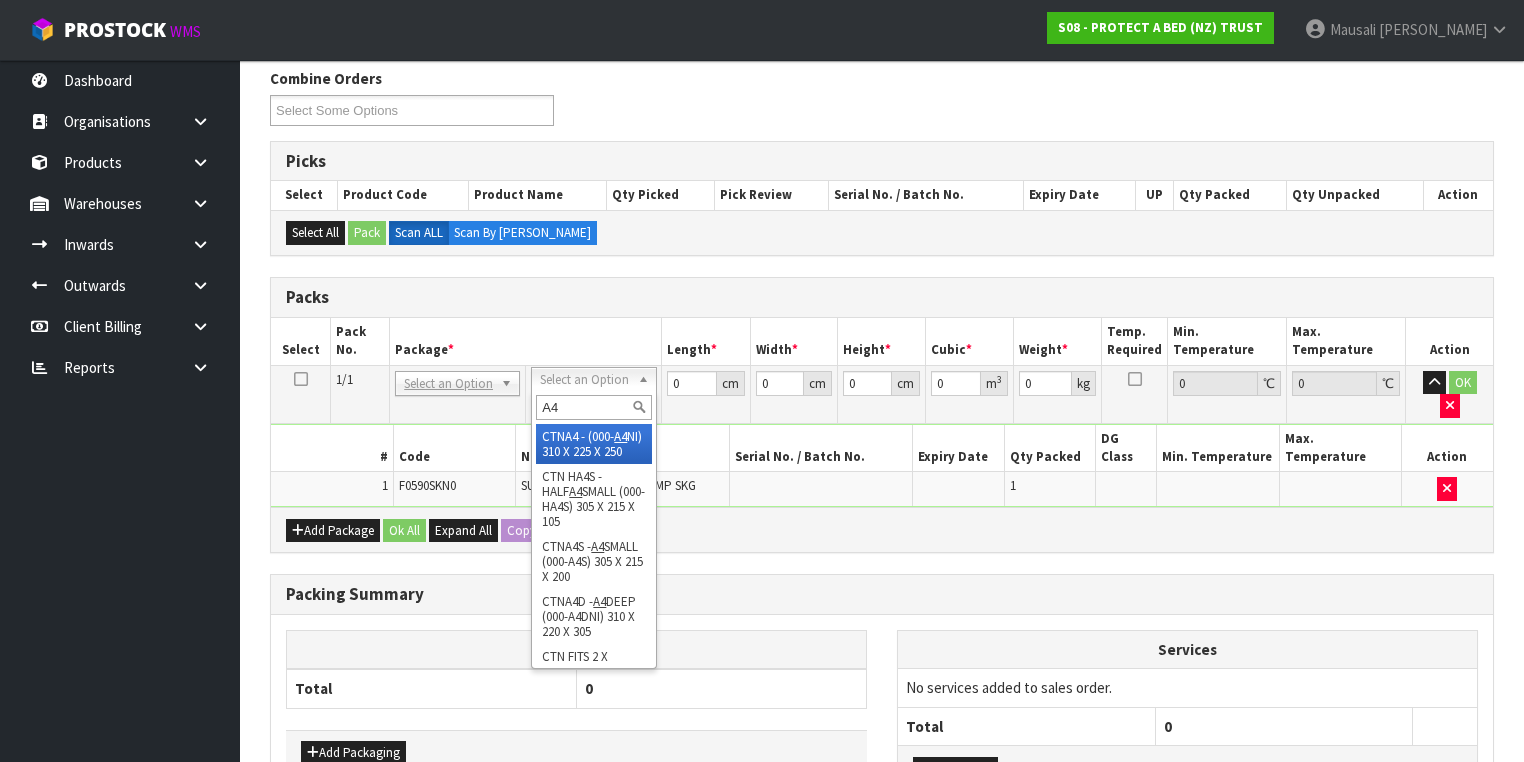 type on "A4" 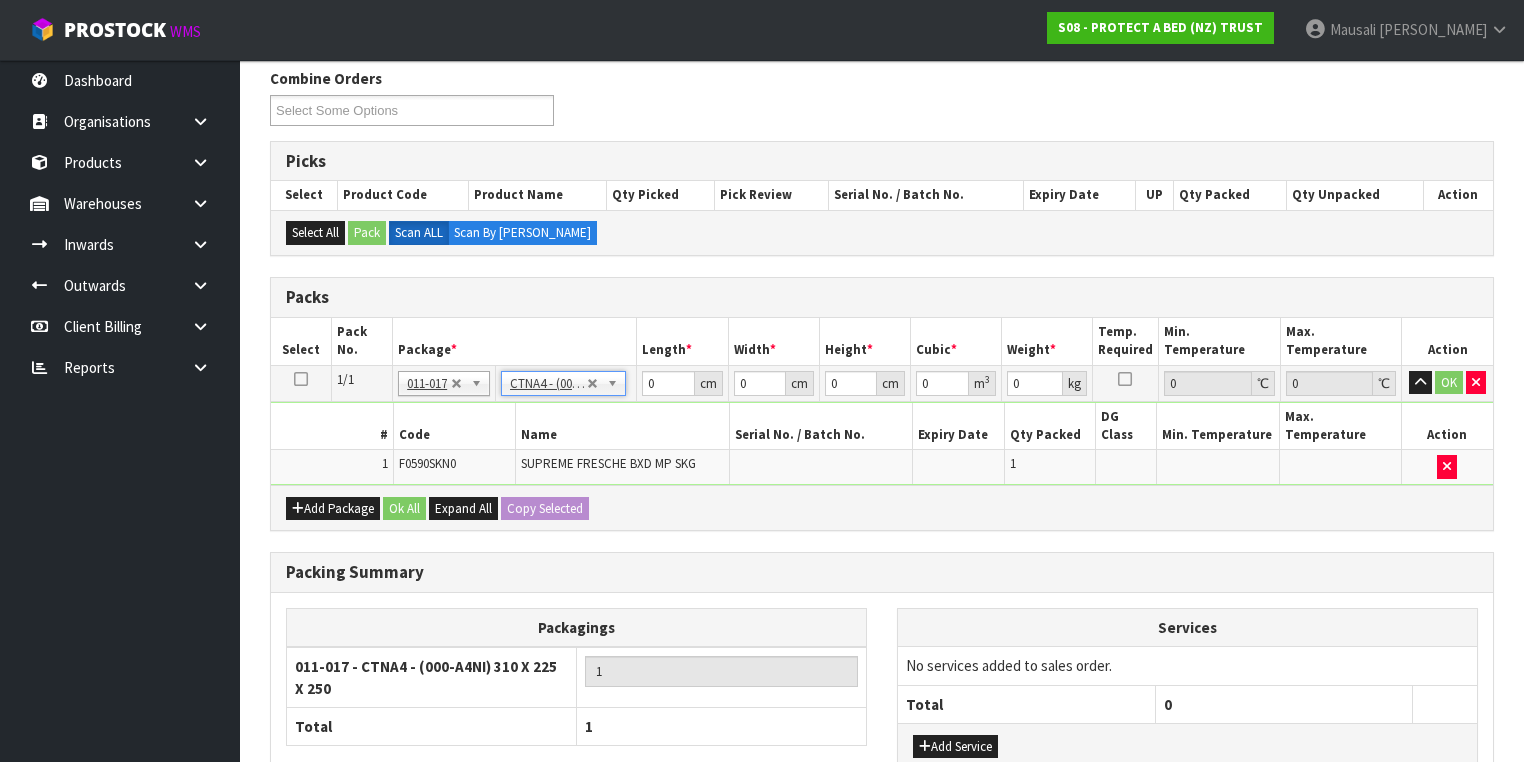 type on "31" 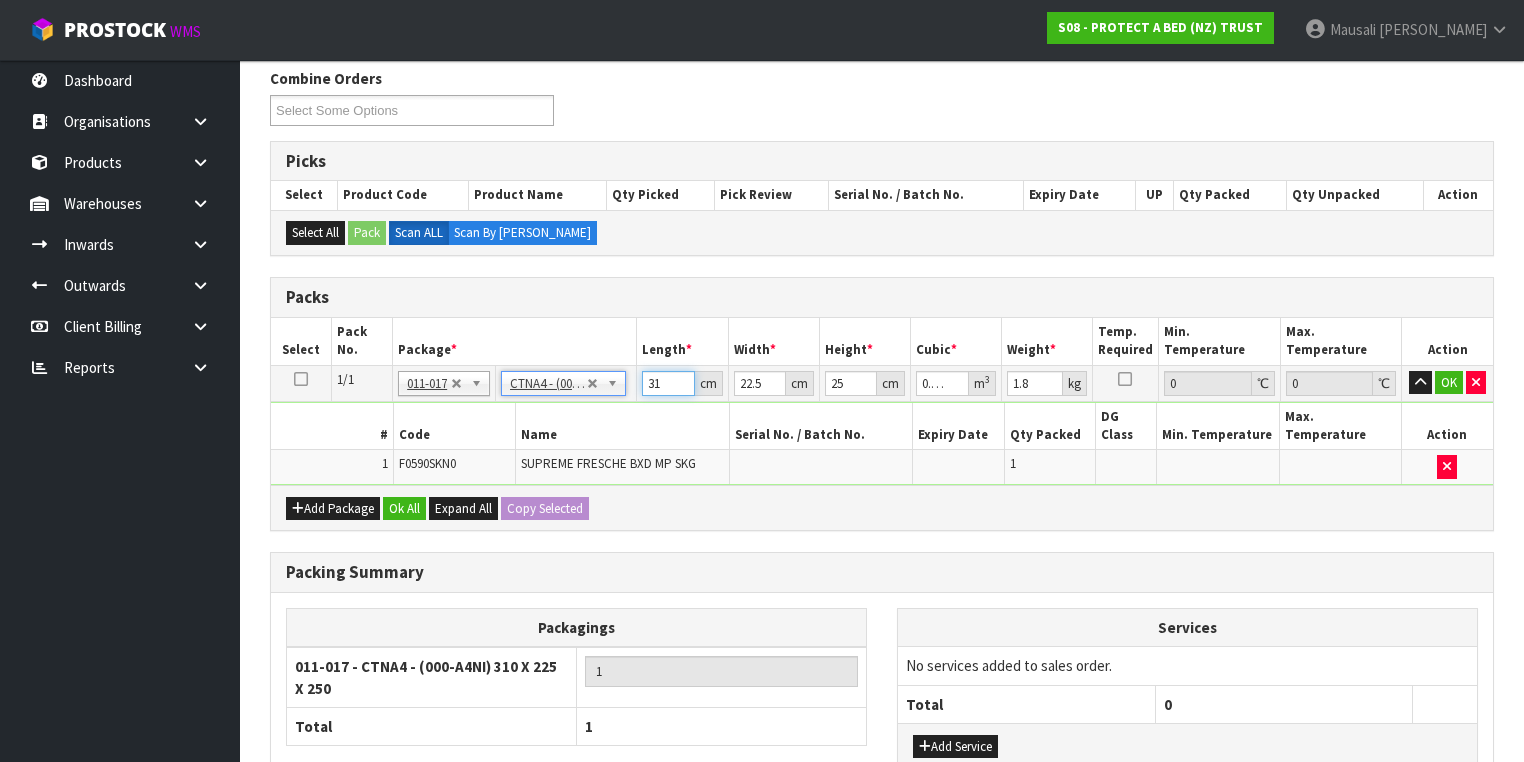 drag, startPoint x: 661, startPoint y: 384, endPoint x: 616, endPoint y: 396, distance: 46.572525 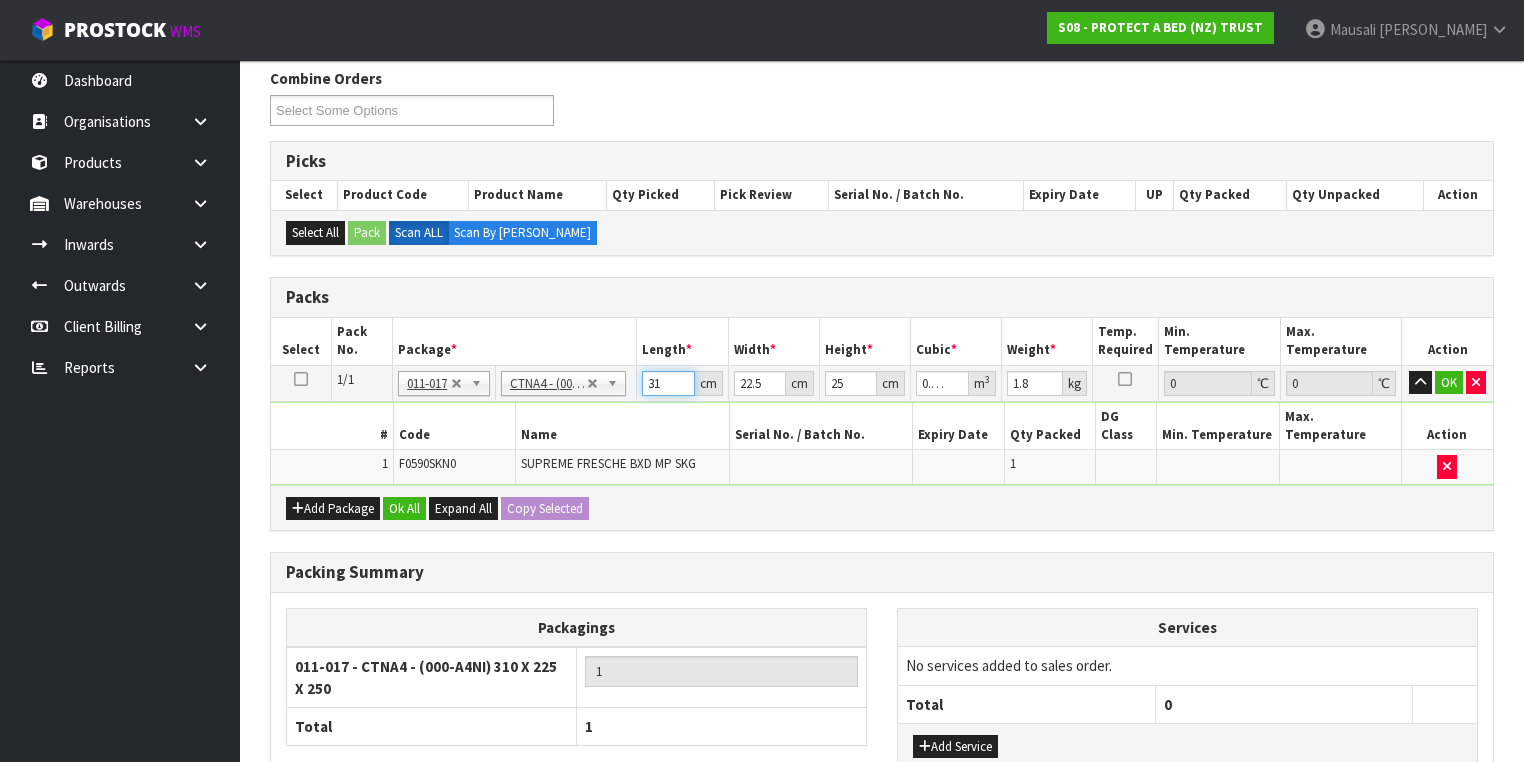type on "3" 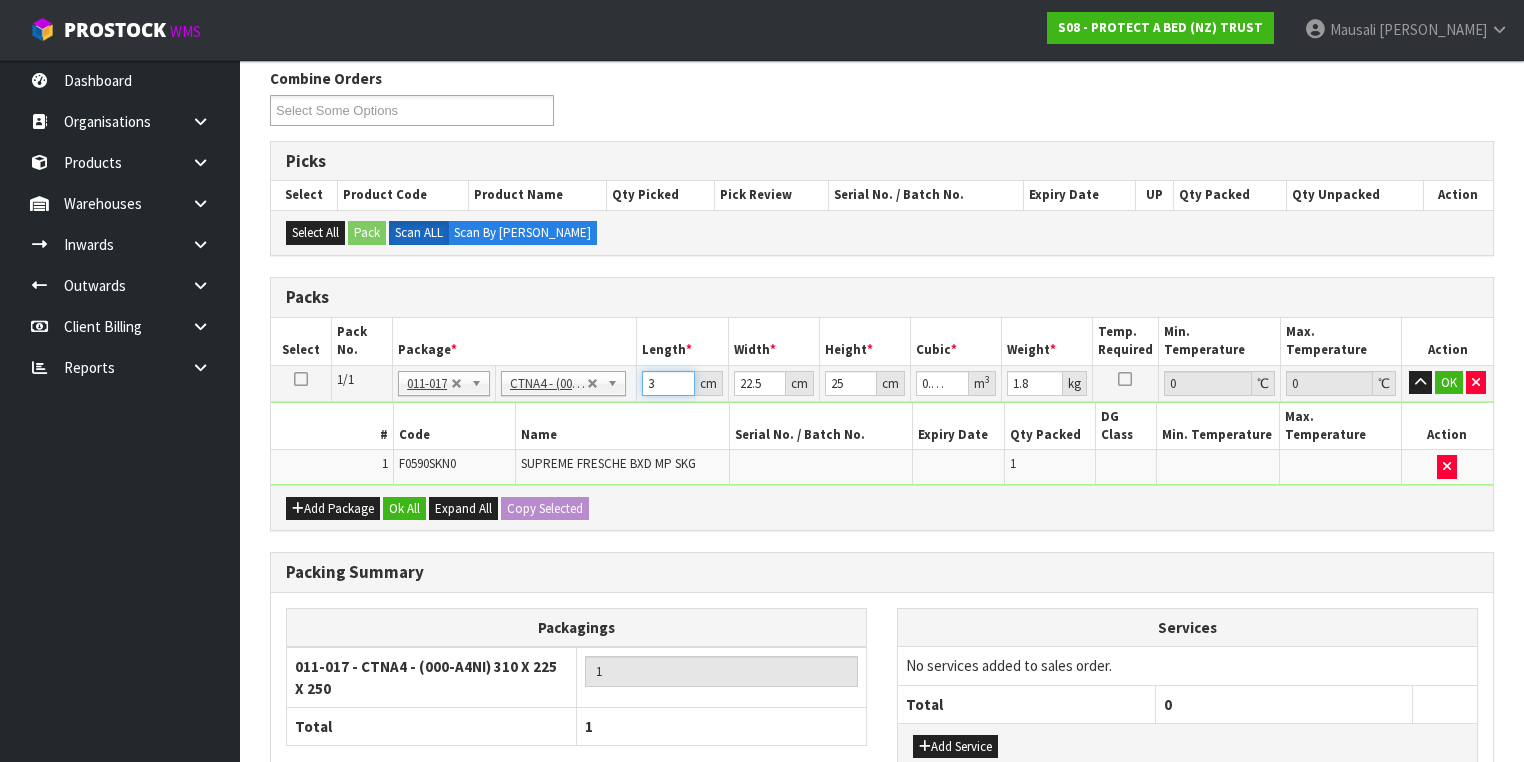 type on "32" 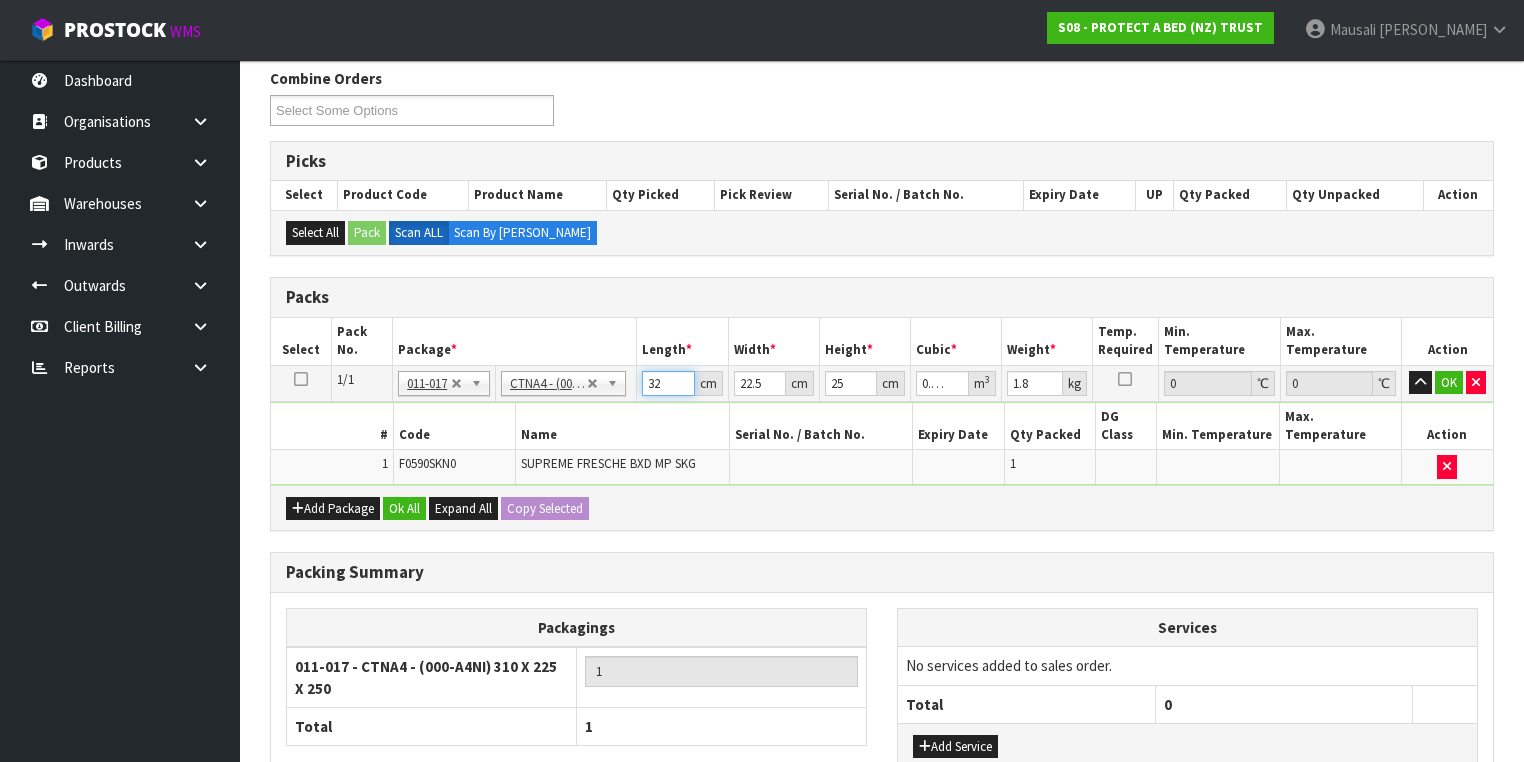 type on "0.018" 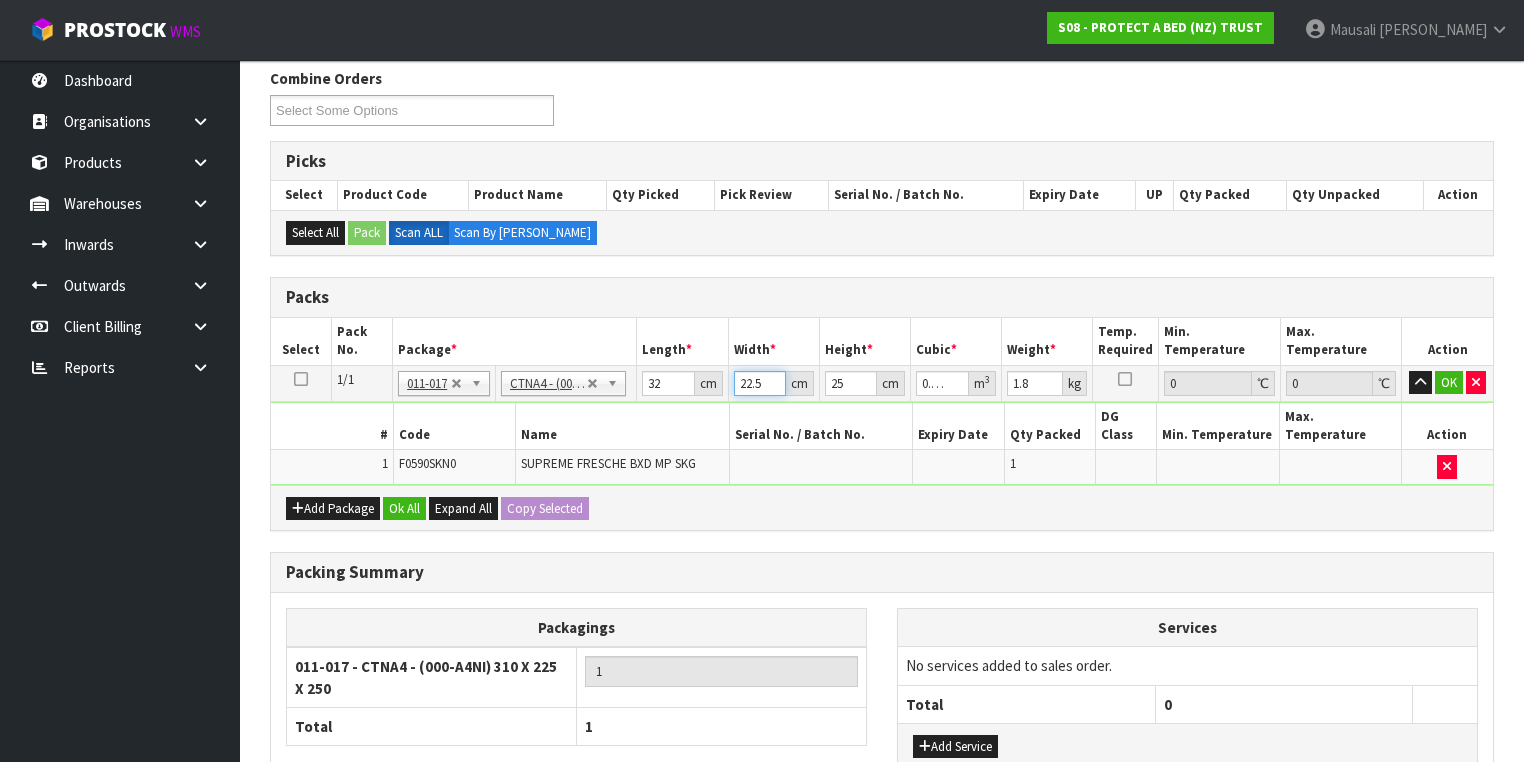 type on "2" 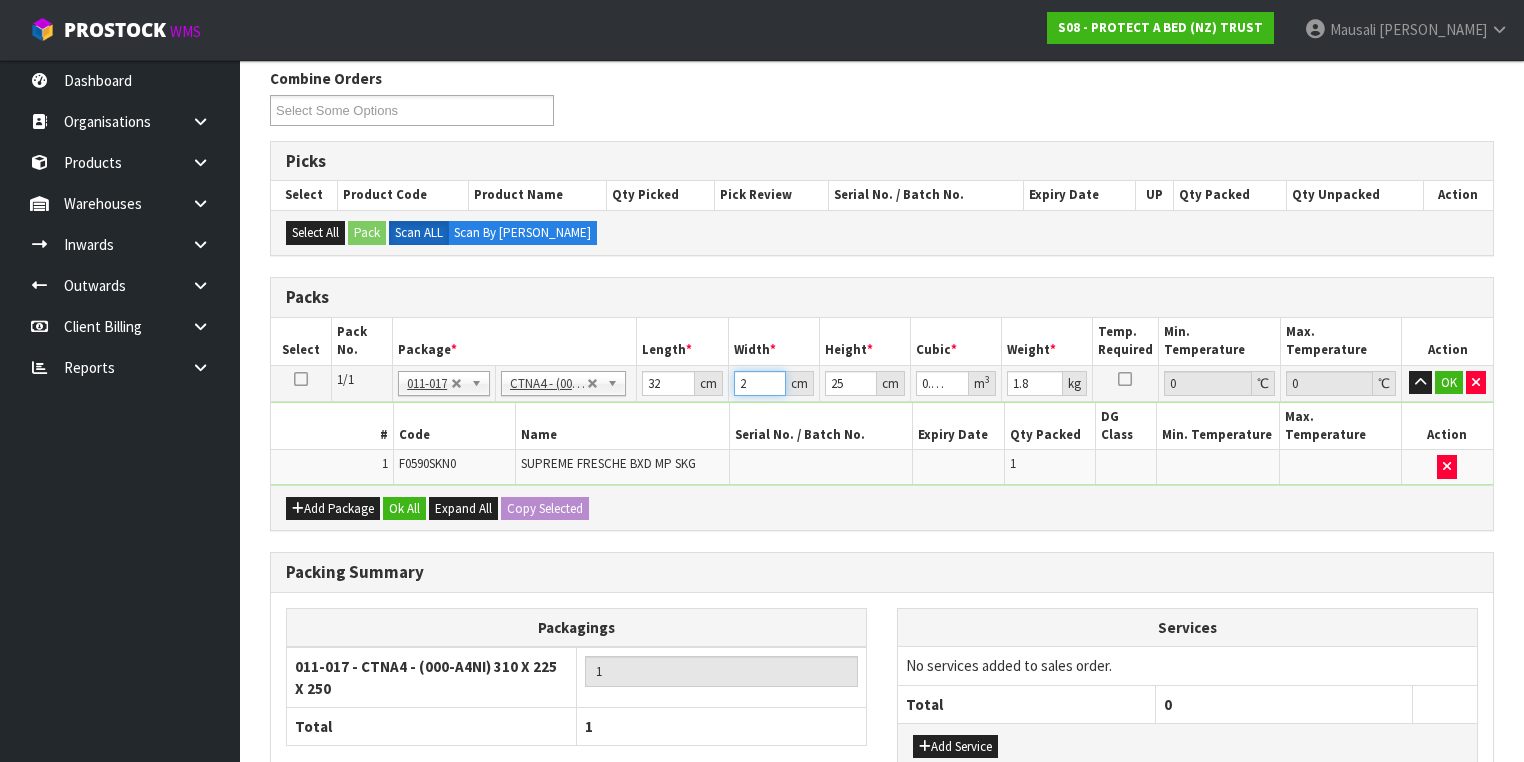 type on "24" 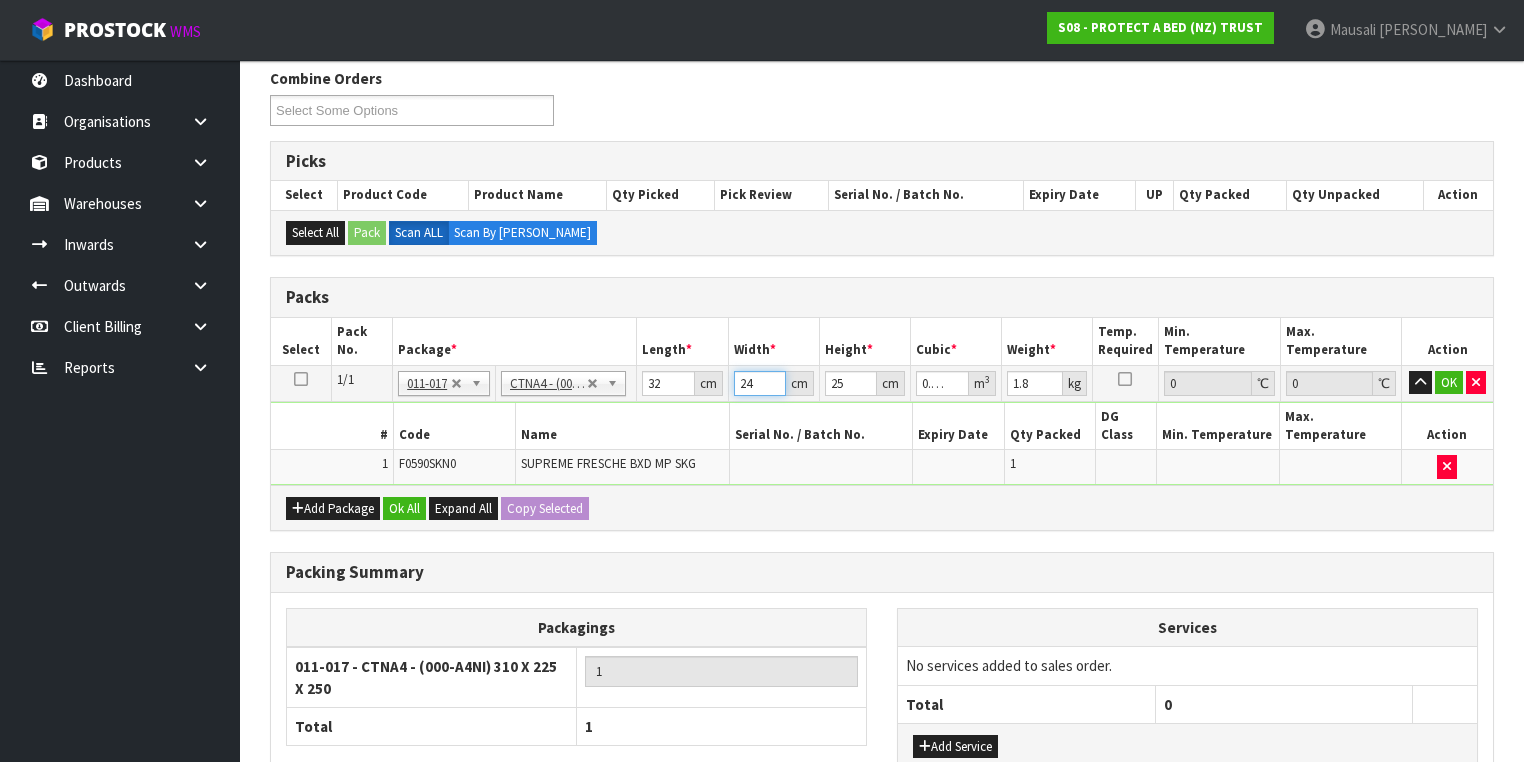 type on "24" 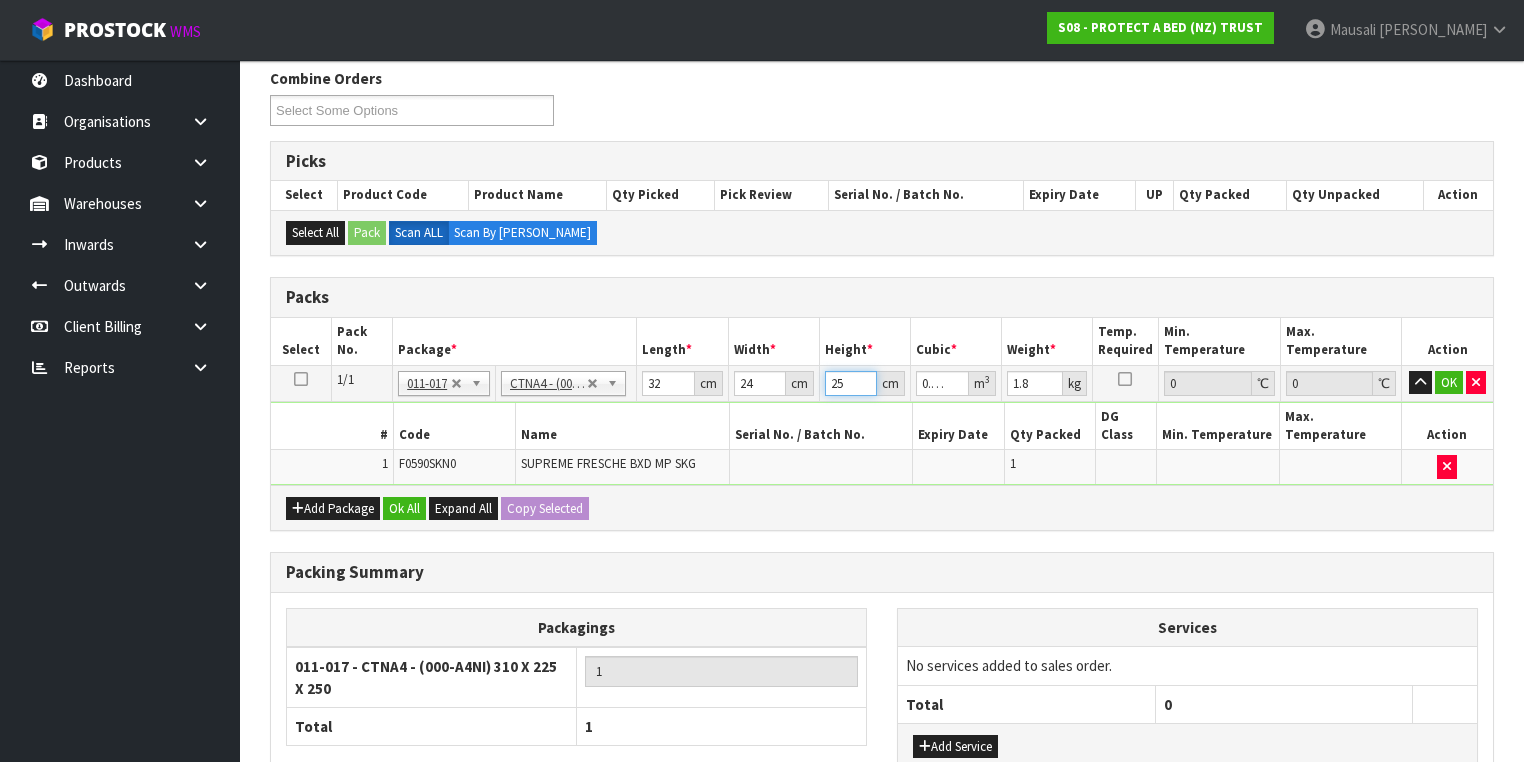 type on "3" 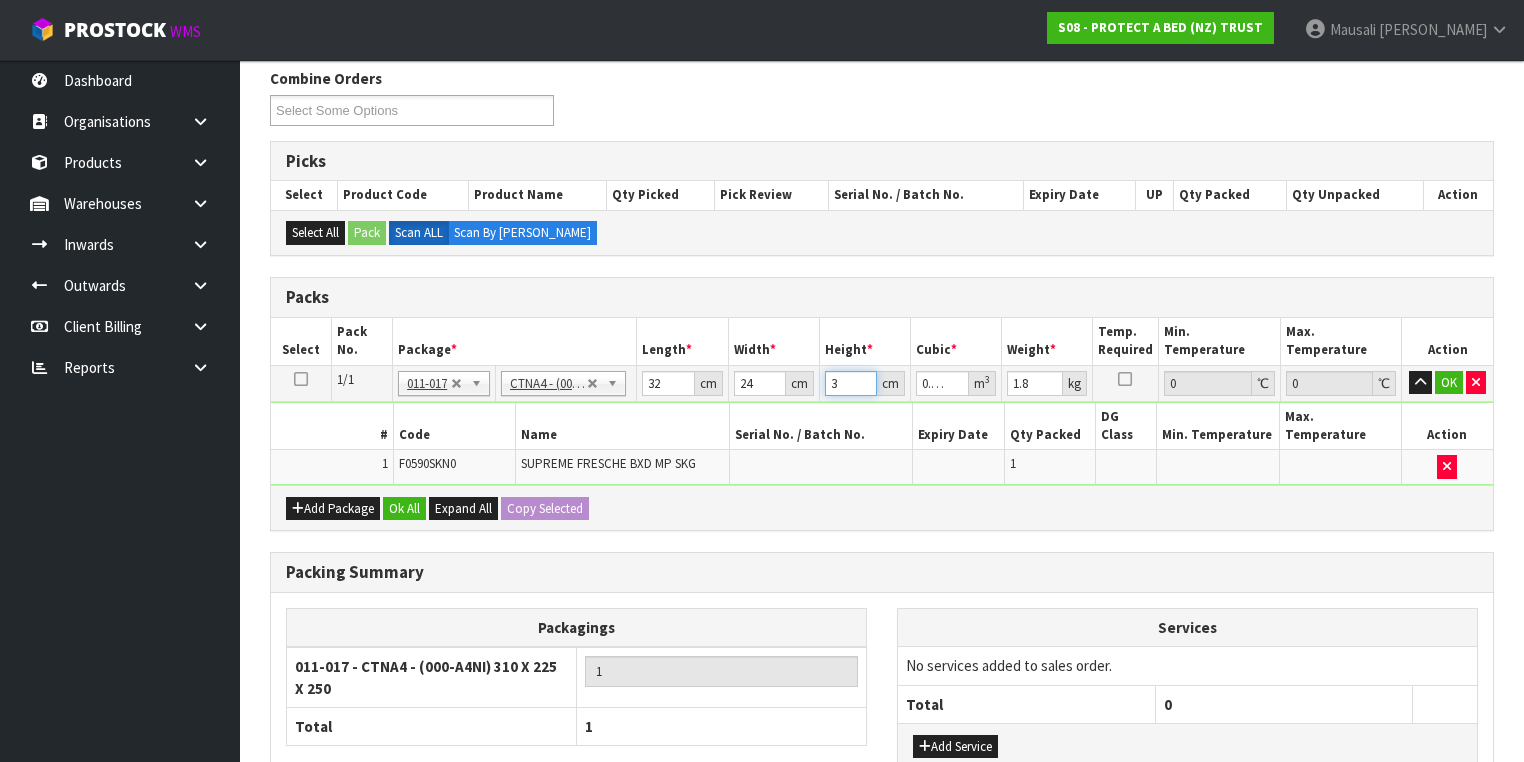 type on "0.002304" 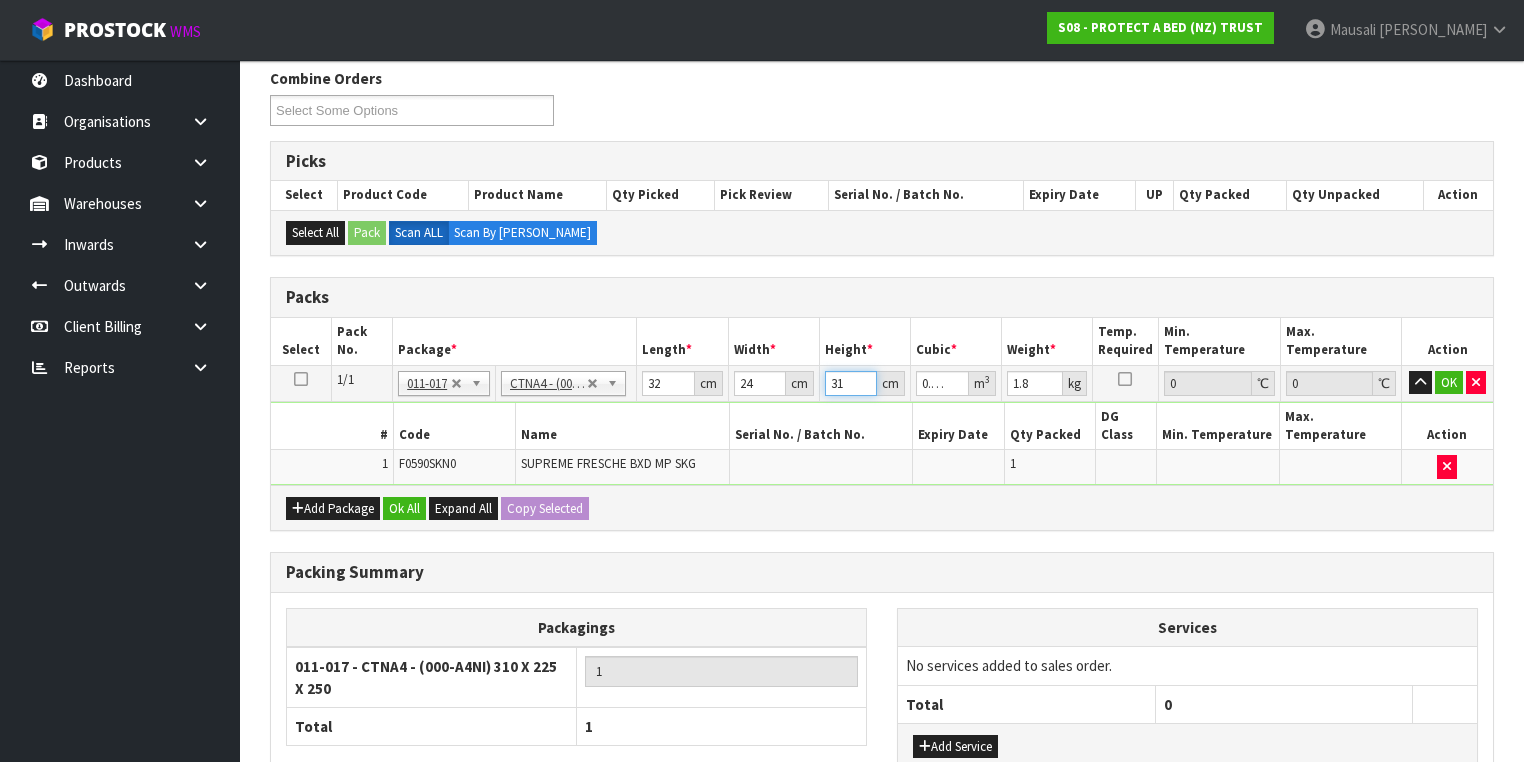 type on "31" 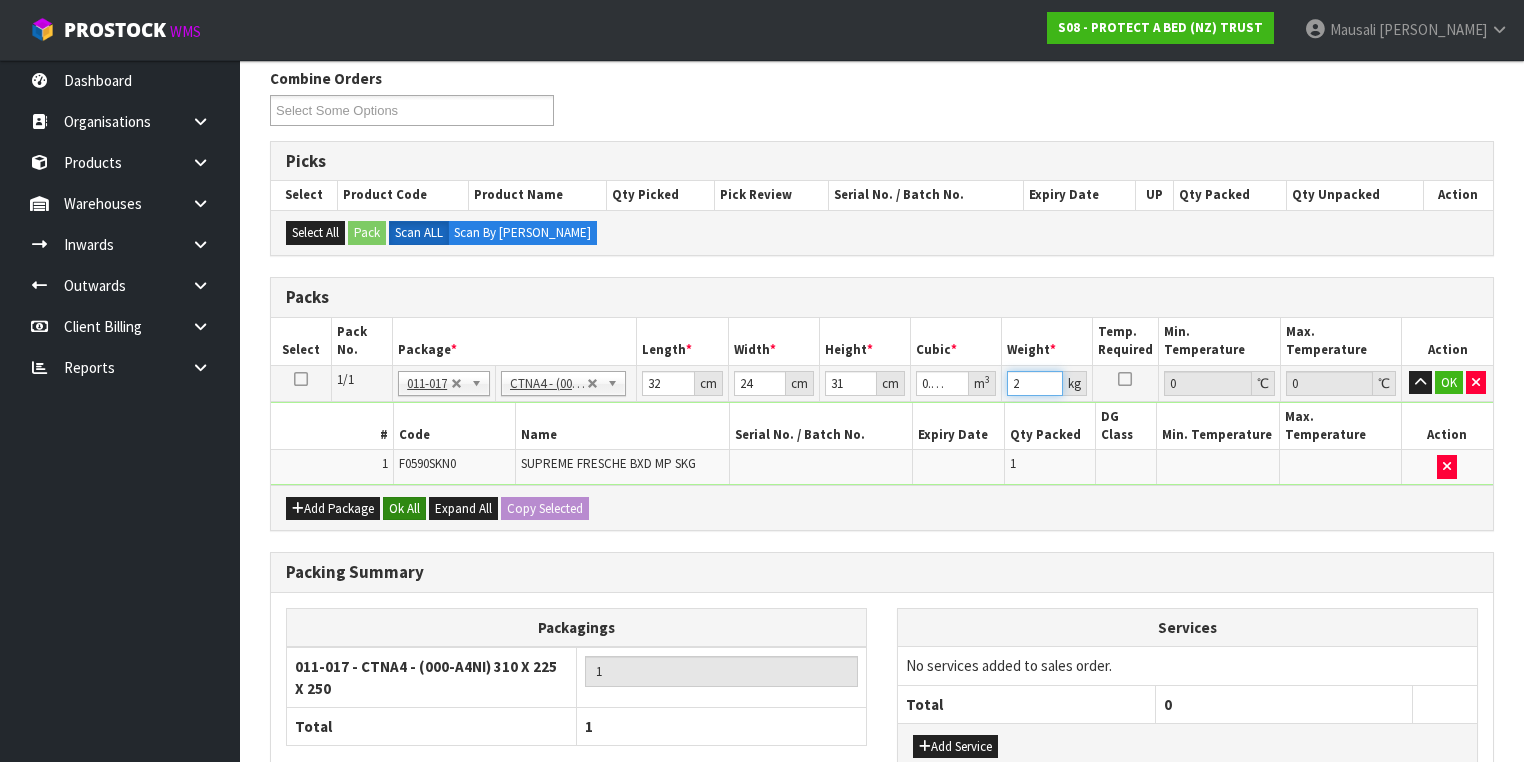 type on "2" 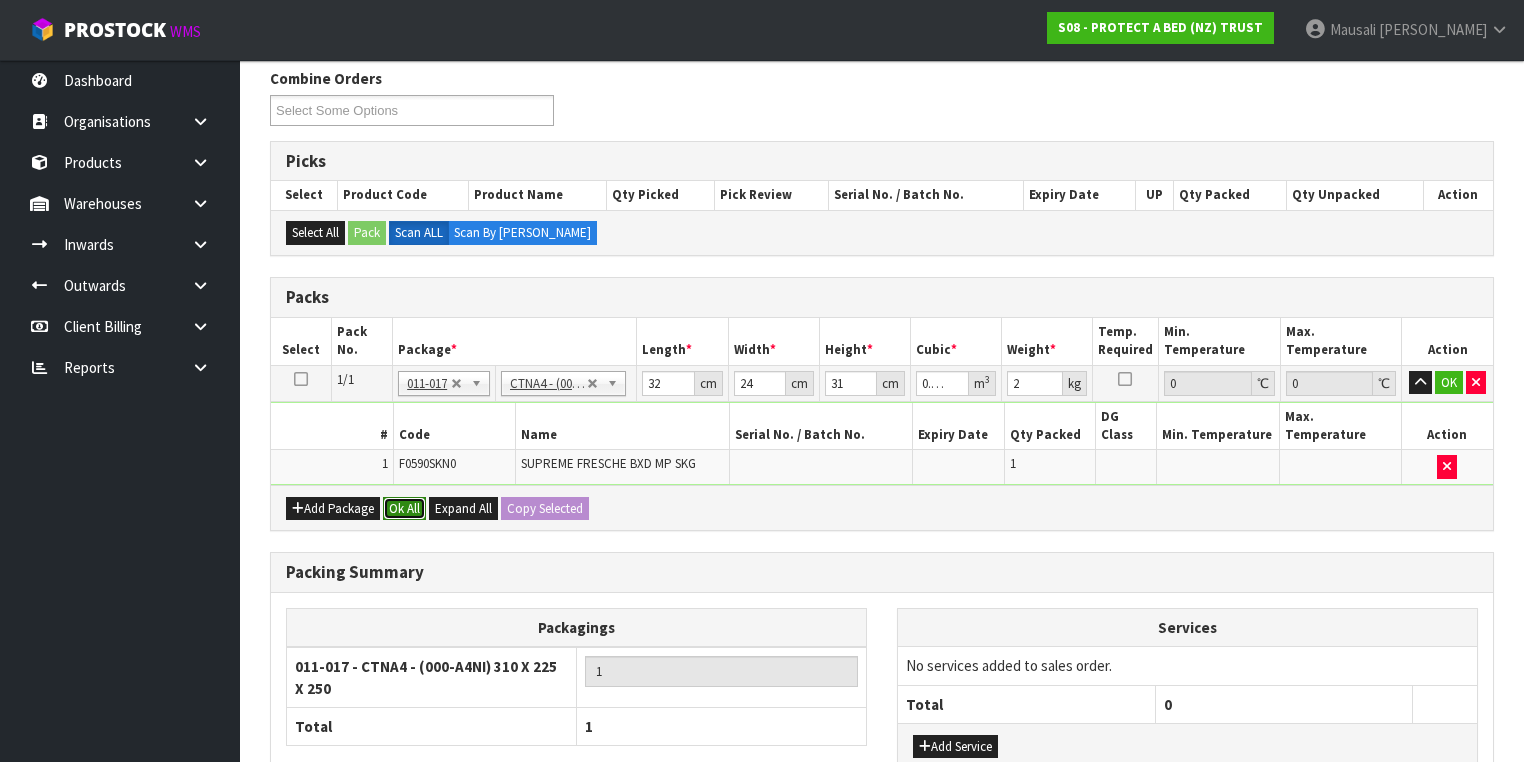 click on "Ok All" at bounding box center (404, 509) 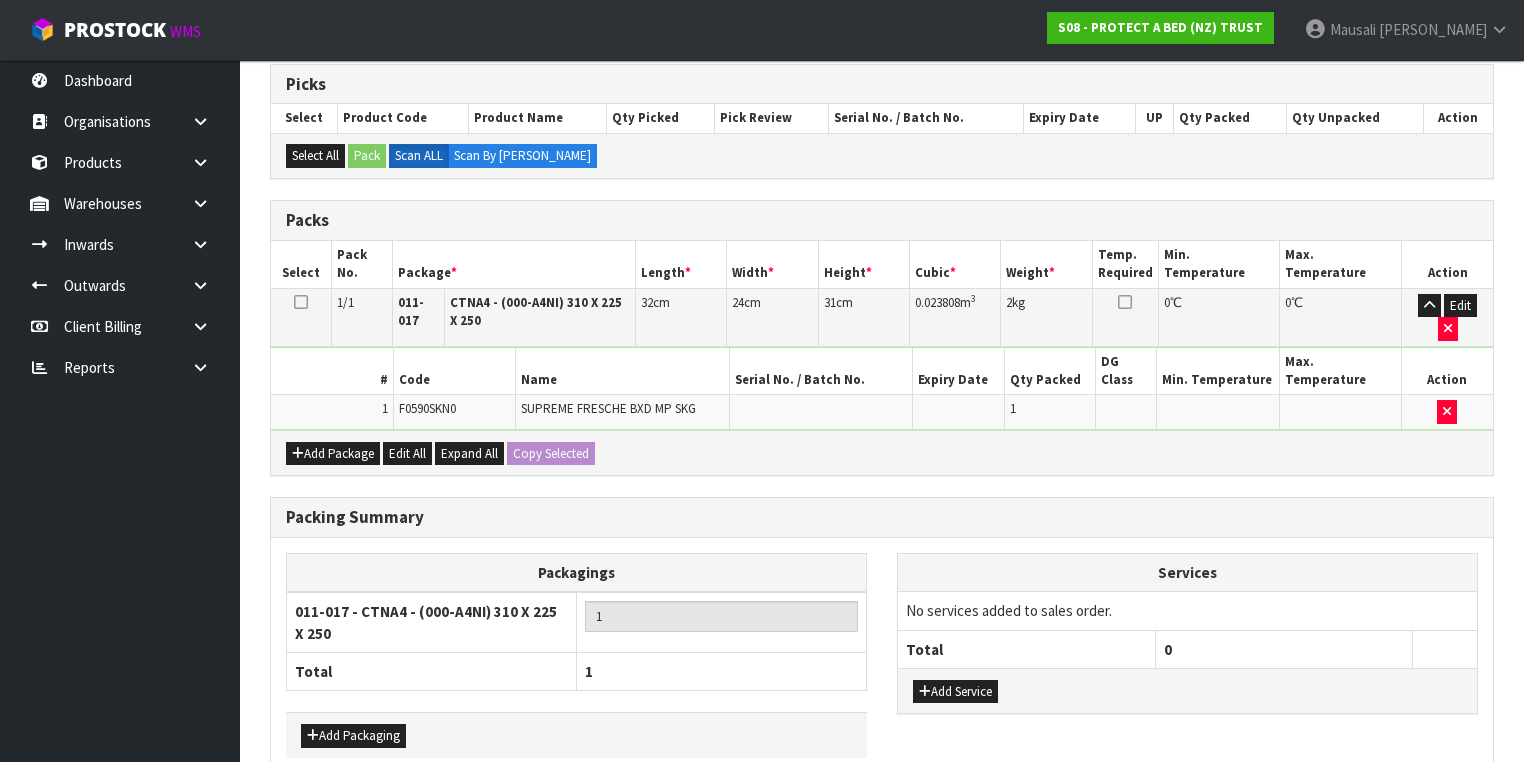 scroll, scrollTop: 464, scrollLeft: 0, axis: vertical 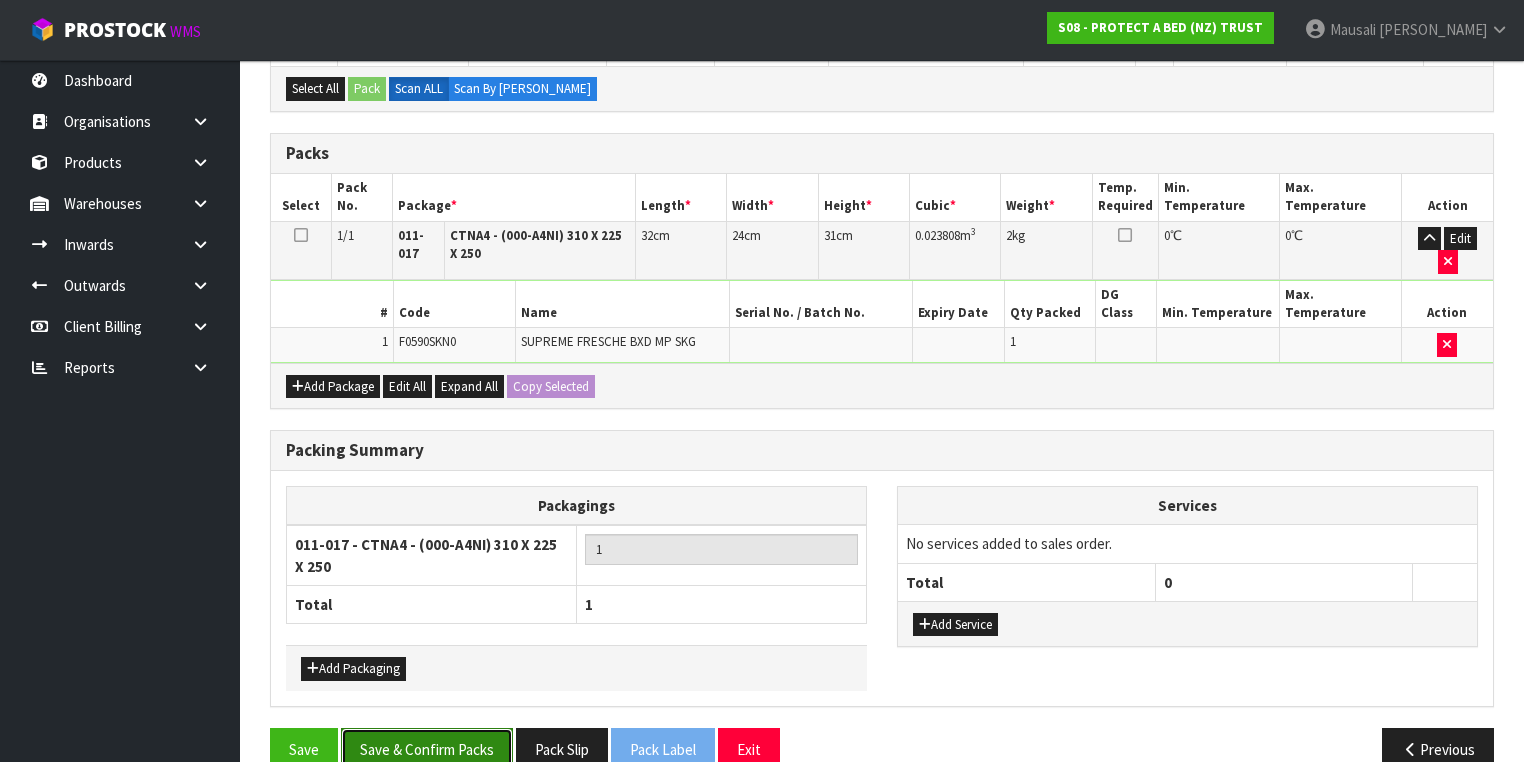drag, startPoint x: 441, startPoint y: 714, endPoint x: 723, endPoint y: 662, distance: 286.75424 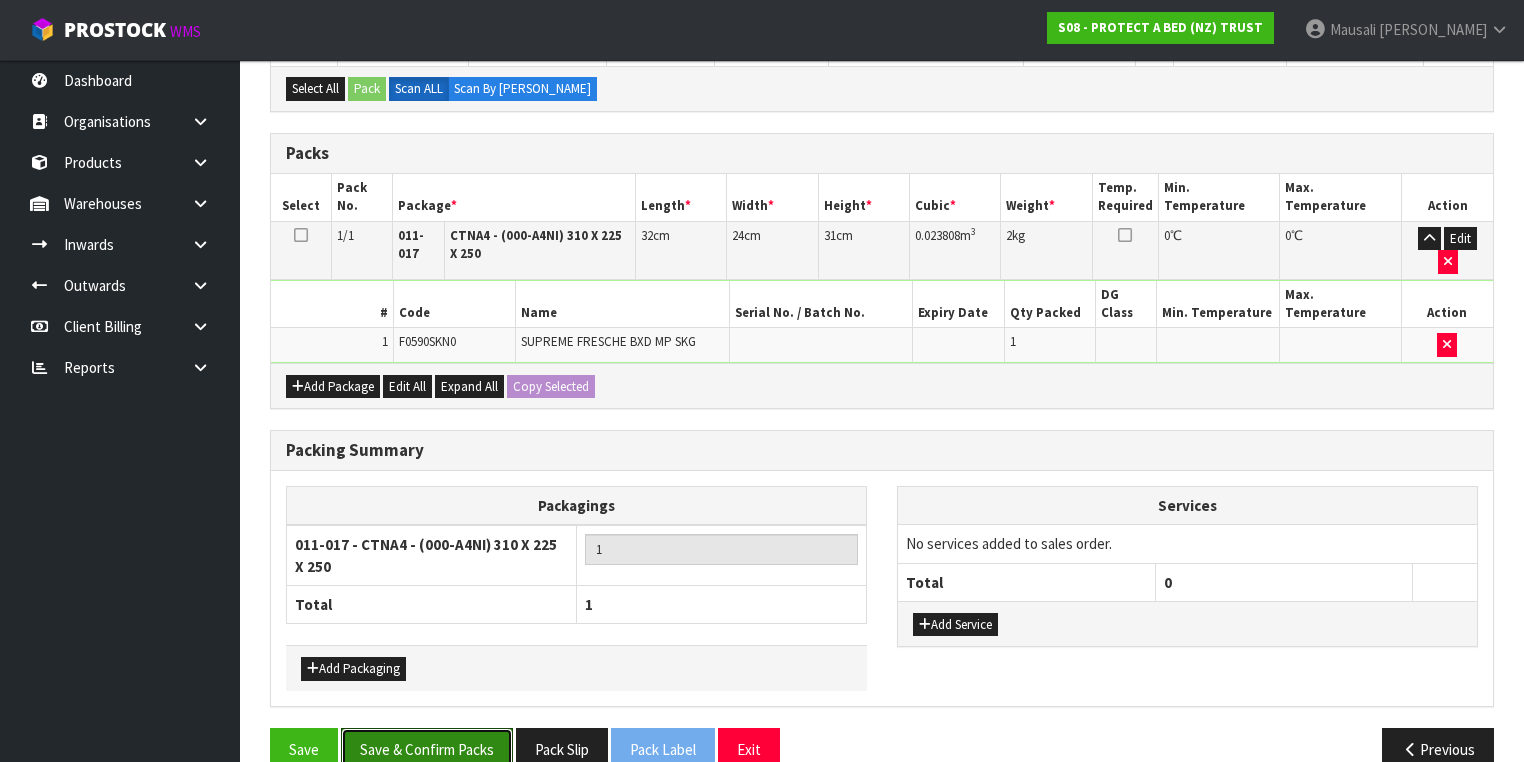 click on "Save & Confirm Packs" at bounding box center [427, 749] 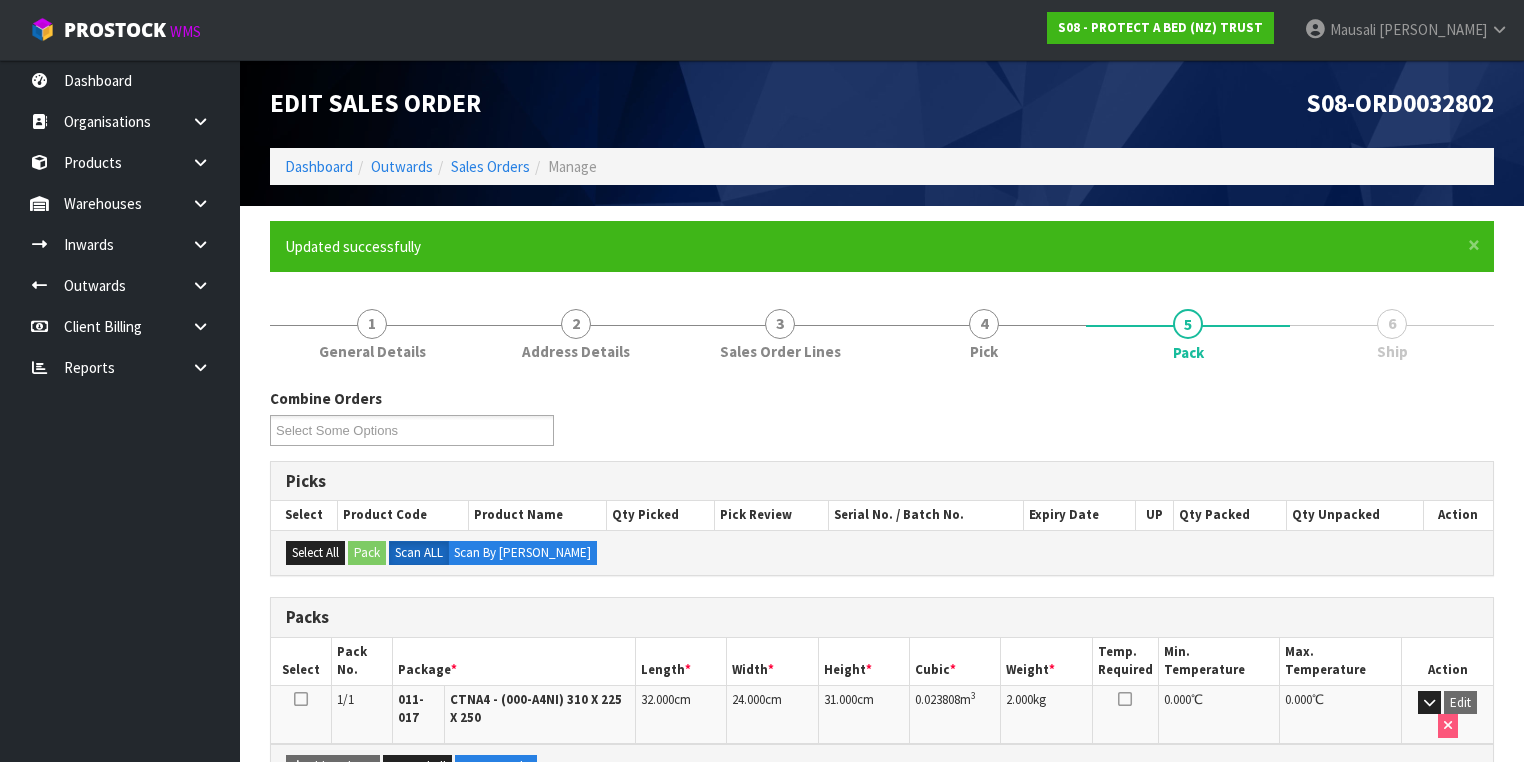 scroll, scrollTop: 356, scrollLeft: 0, axis: vertical 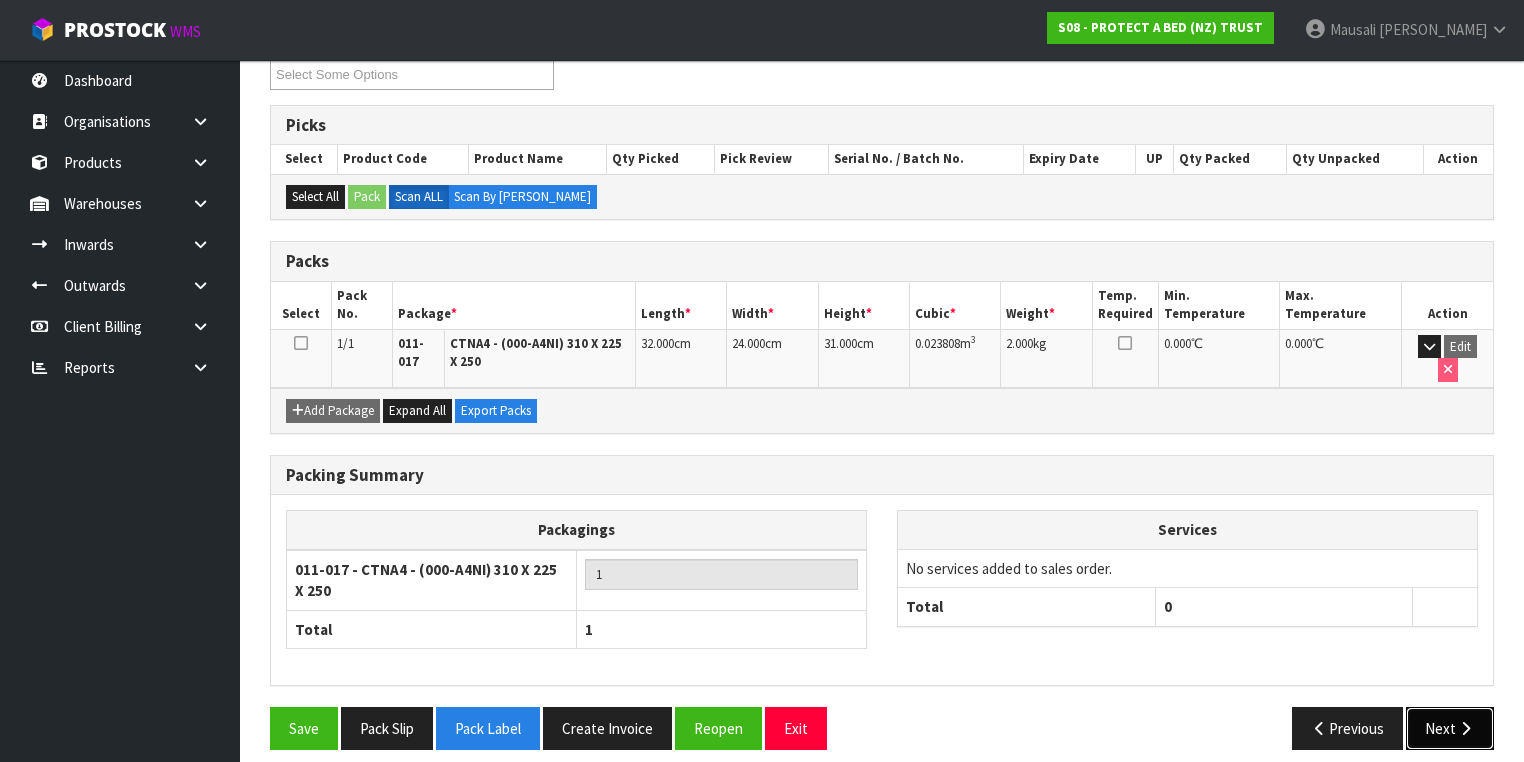 drag, startPoint x: 1438, startPoint y: 721, endPoint x: 1305, endPoint y: 665, distance: 144.3087 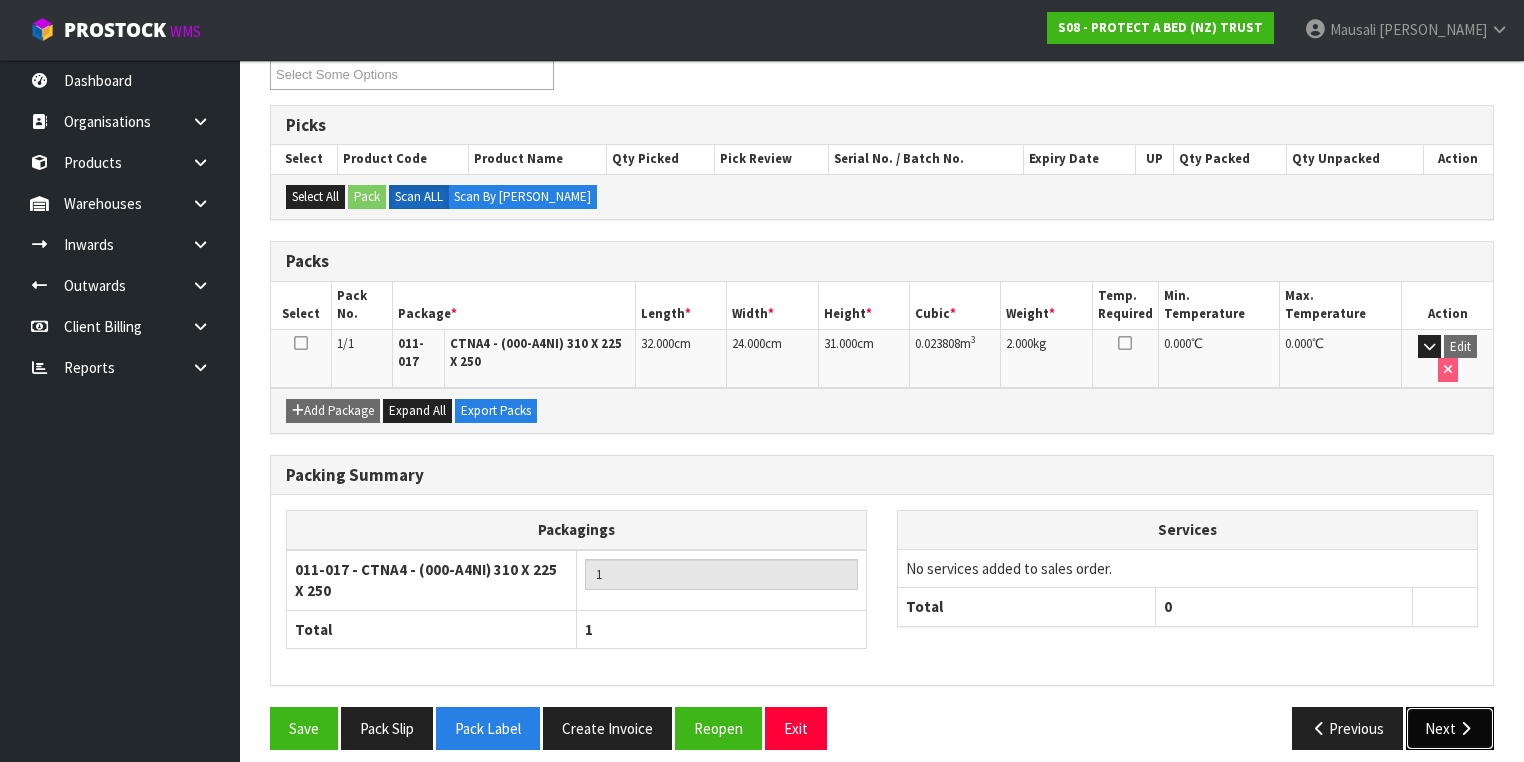 click on "Next" at bounding box center [1450, 728] 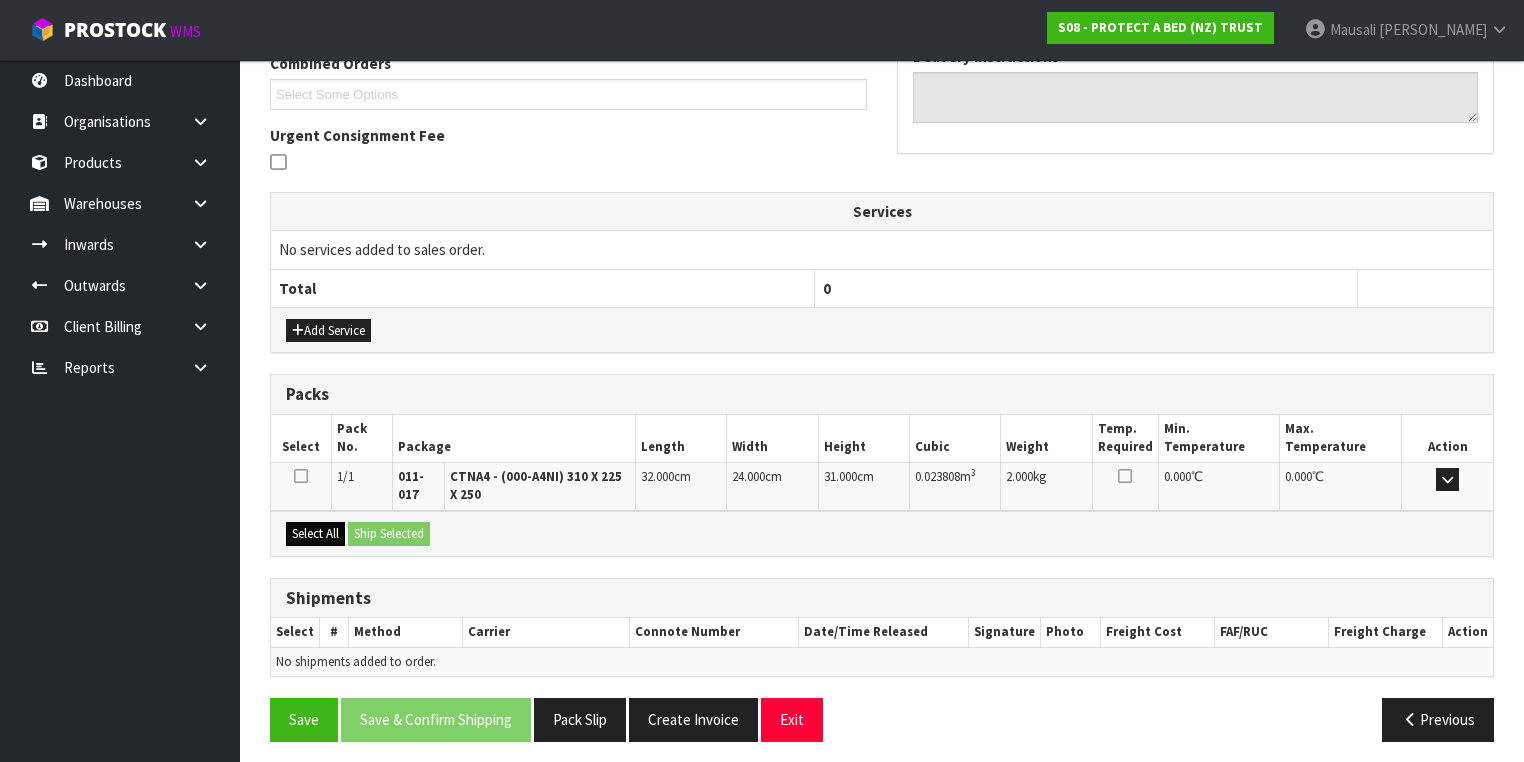scroll, scrollTop: 536, scrollLeft: 0, axis: vertical 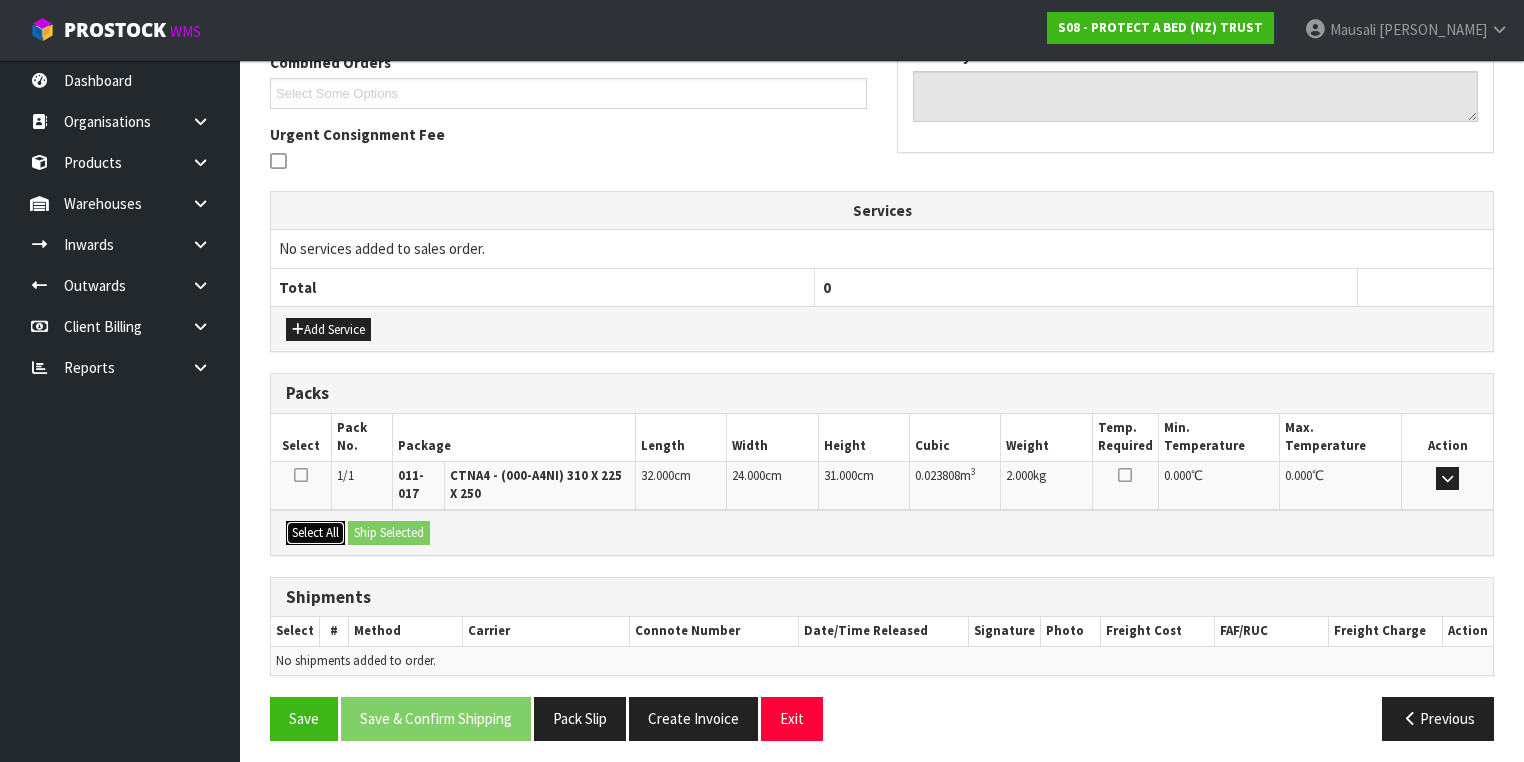 drag, startPoint x: 300, startPoint y: 523, endPoint x: 370, endPoint y: 521, distance: 70.028564 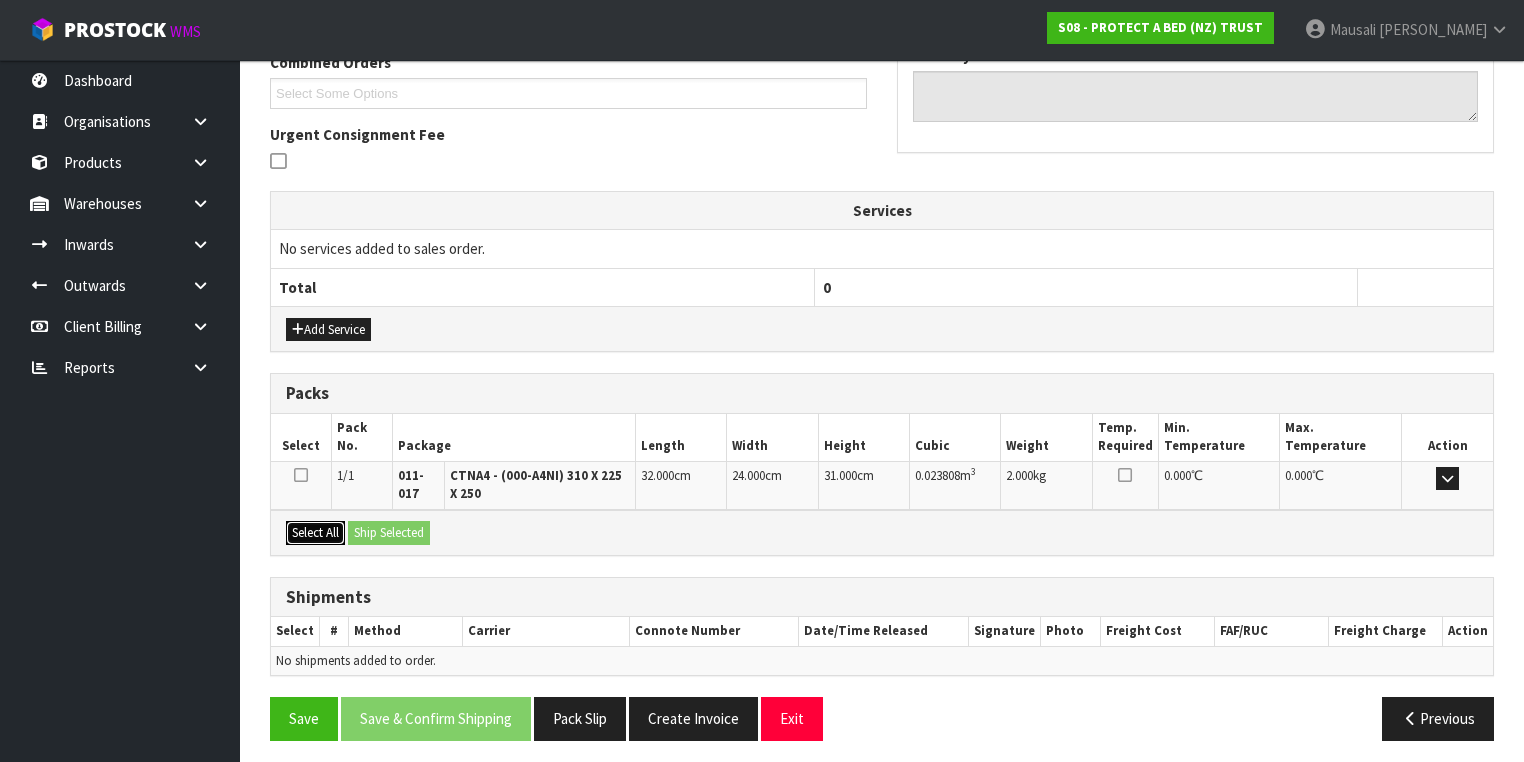 click on "Select All" at bounding box center (315, 533) 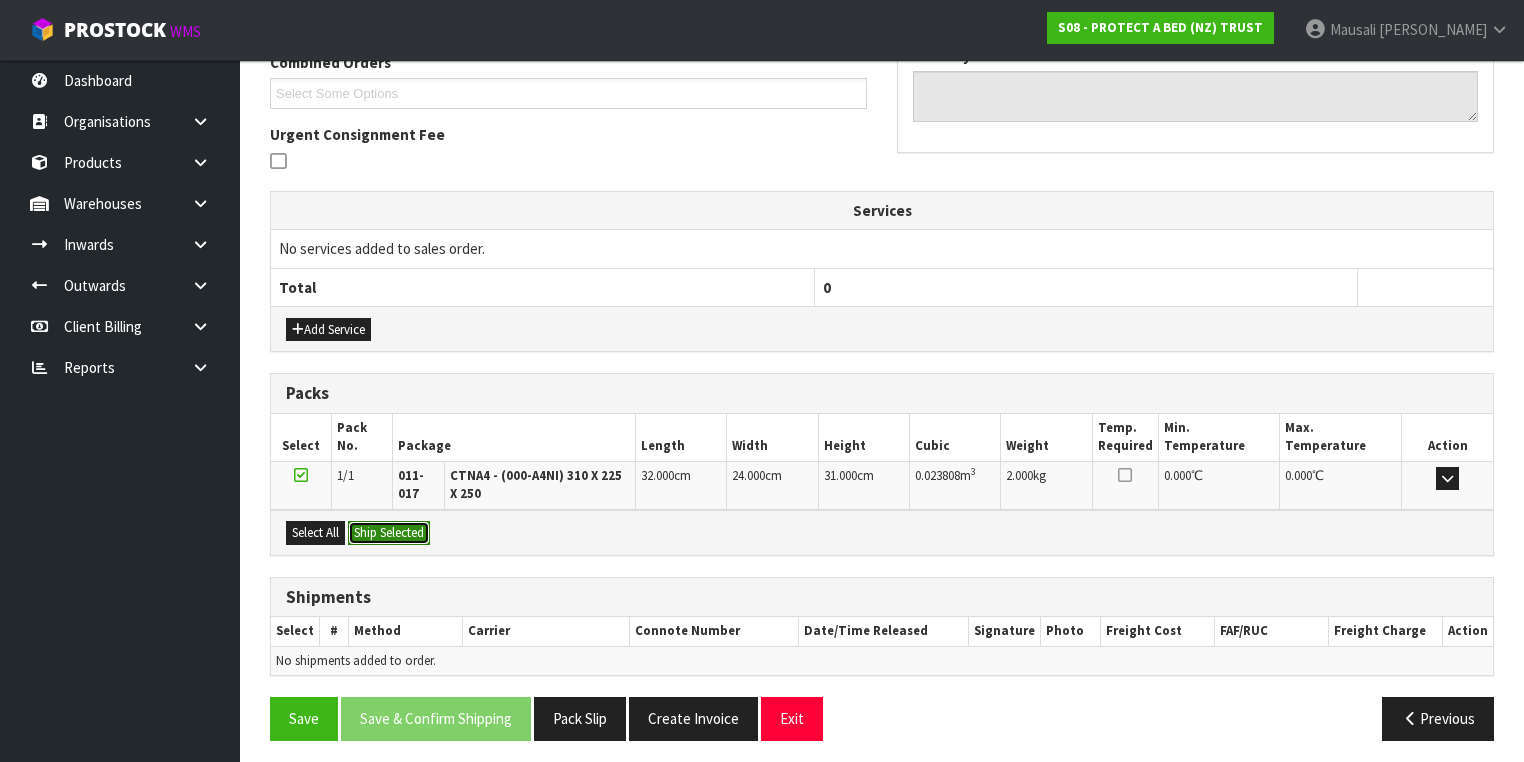 click on "Ship Selected" at bounding box center (389, 533) 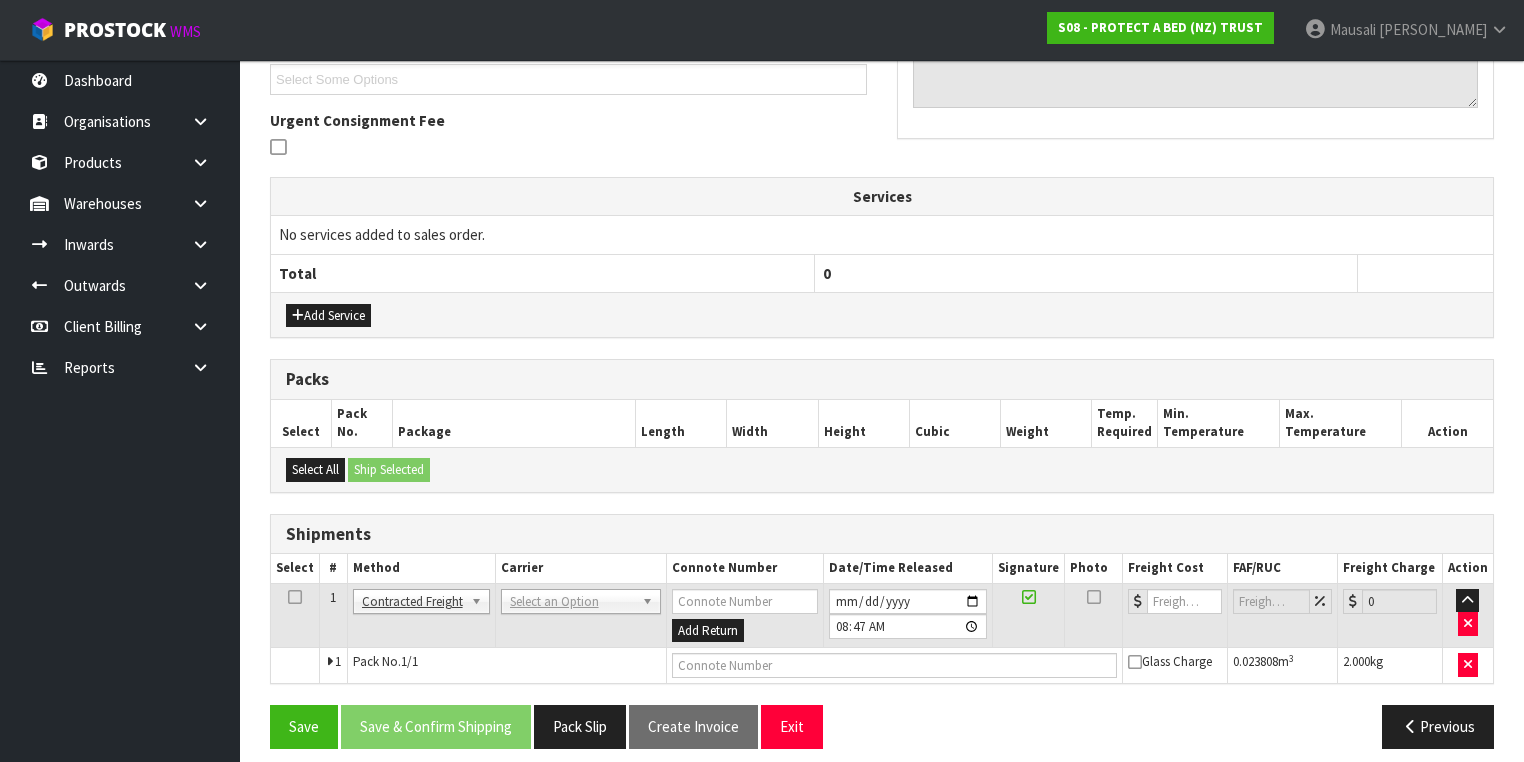 scroll, scrollTop: 558, scrollLeft: 0, axis: vertical 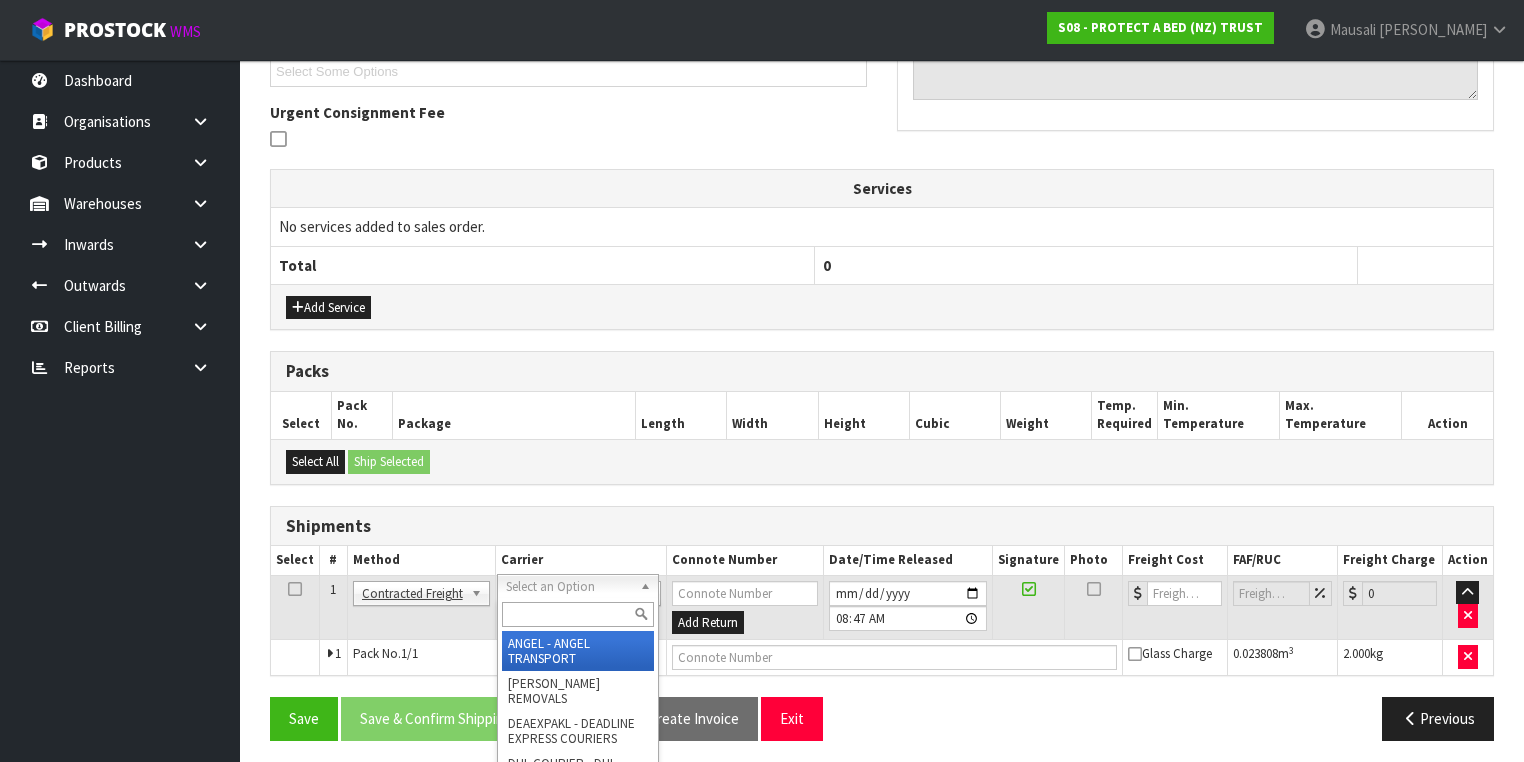 click at bounding box center (578, 614) 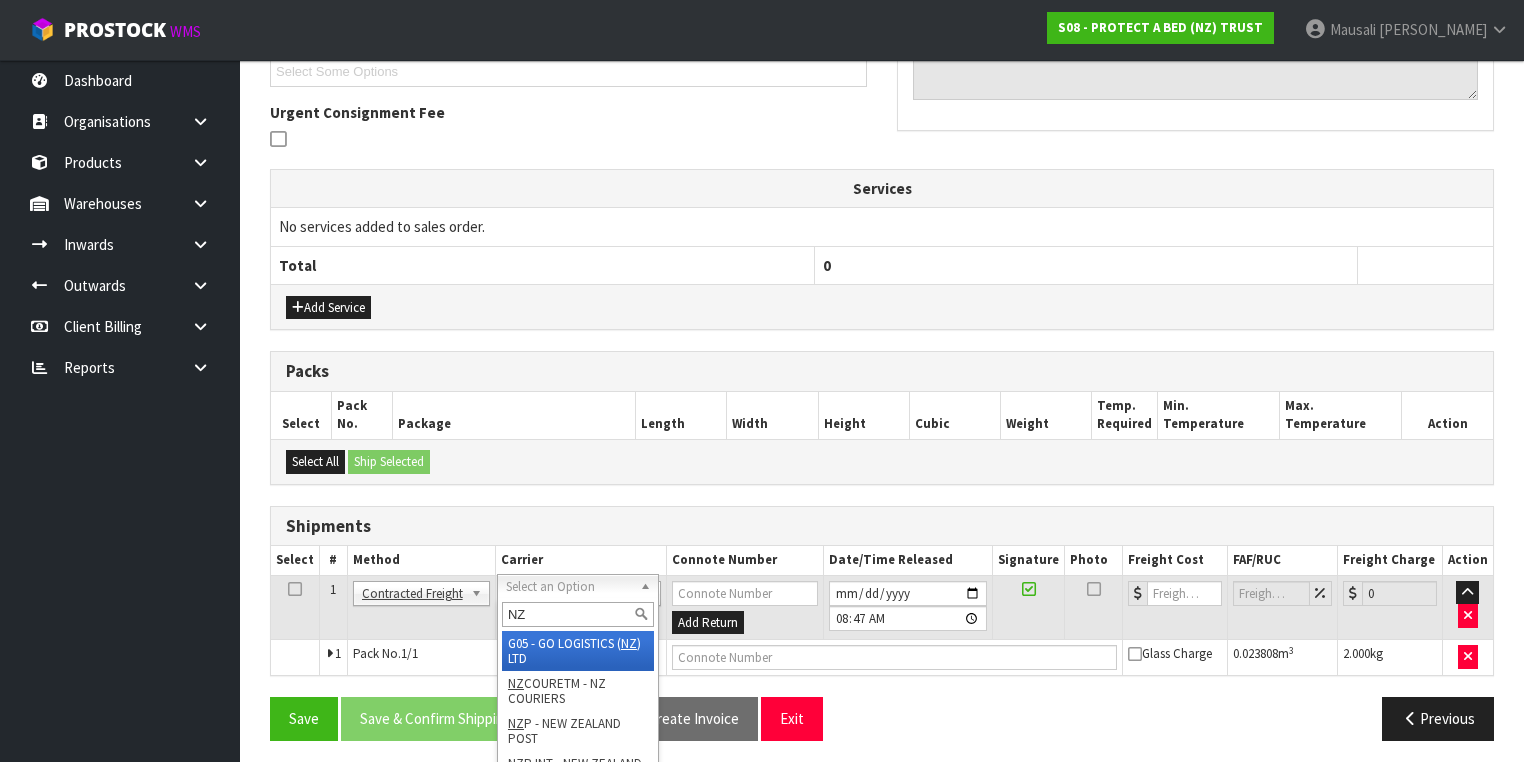 type on "NZP" 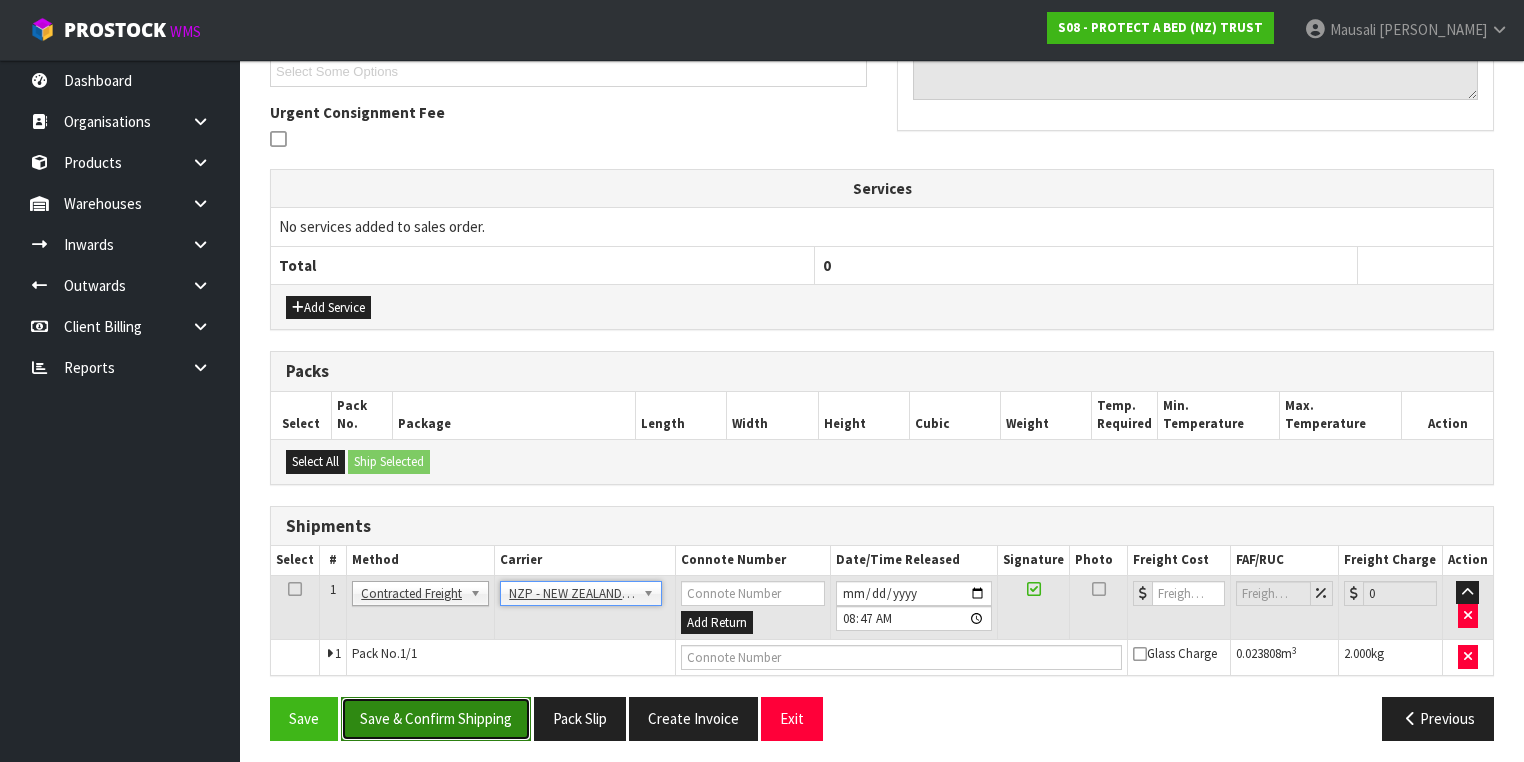 click on "Save & Confirm Shipping" at bounding box center (436, 718) 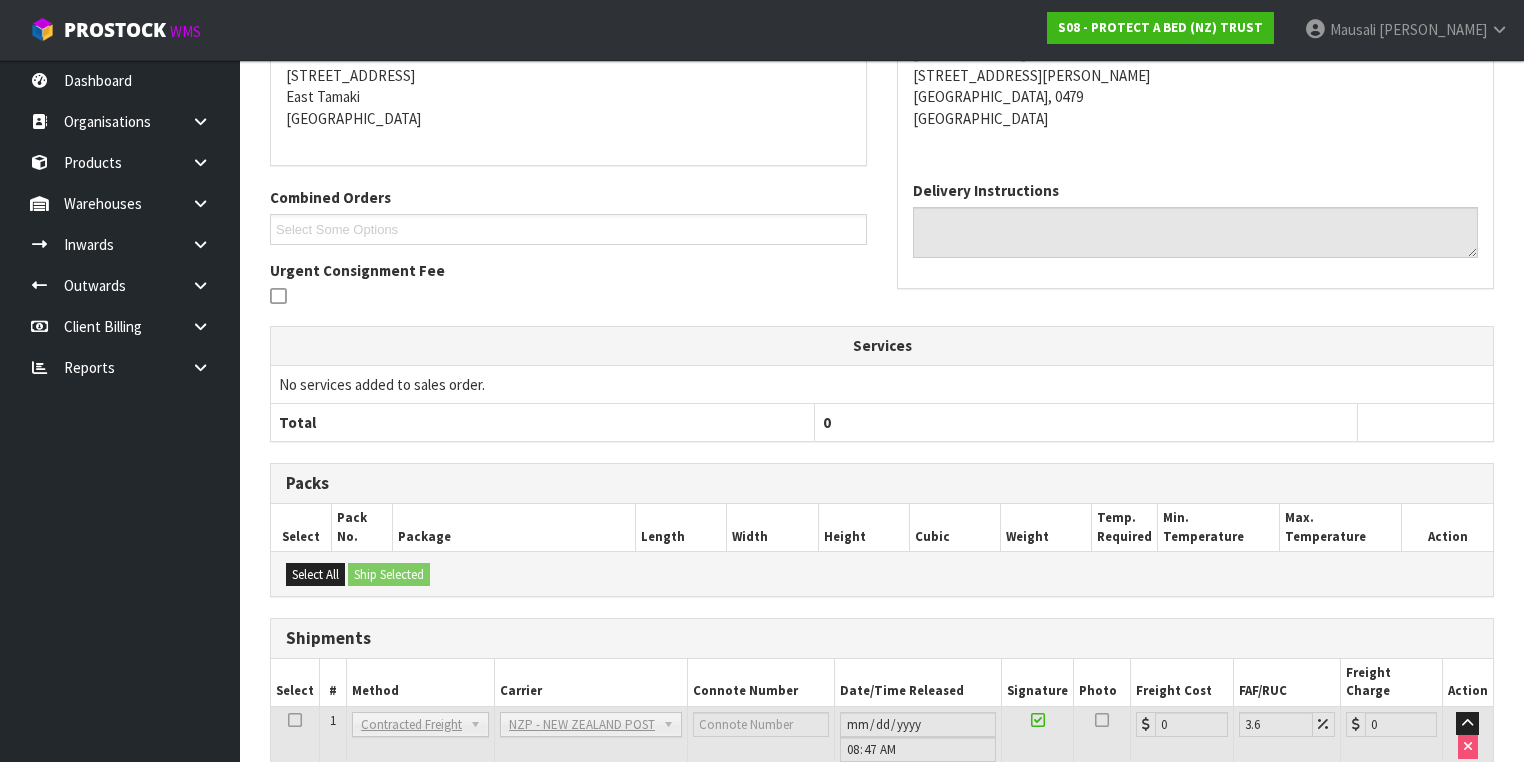 scroll, scrollTop: 531, scrollLeft: 0, axis: vertical 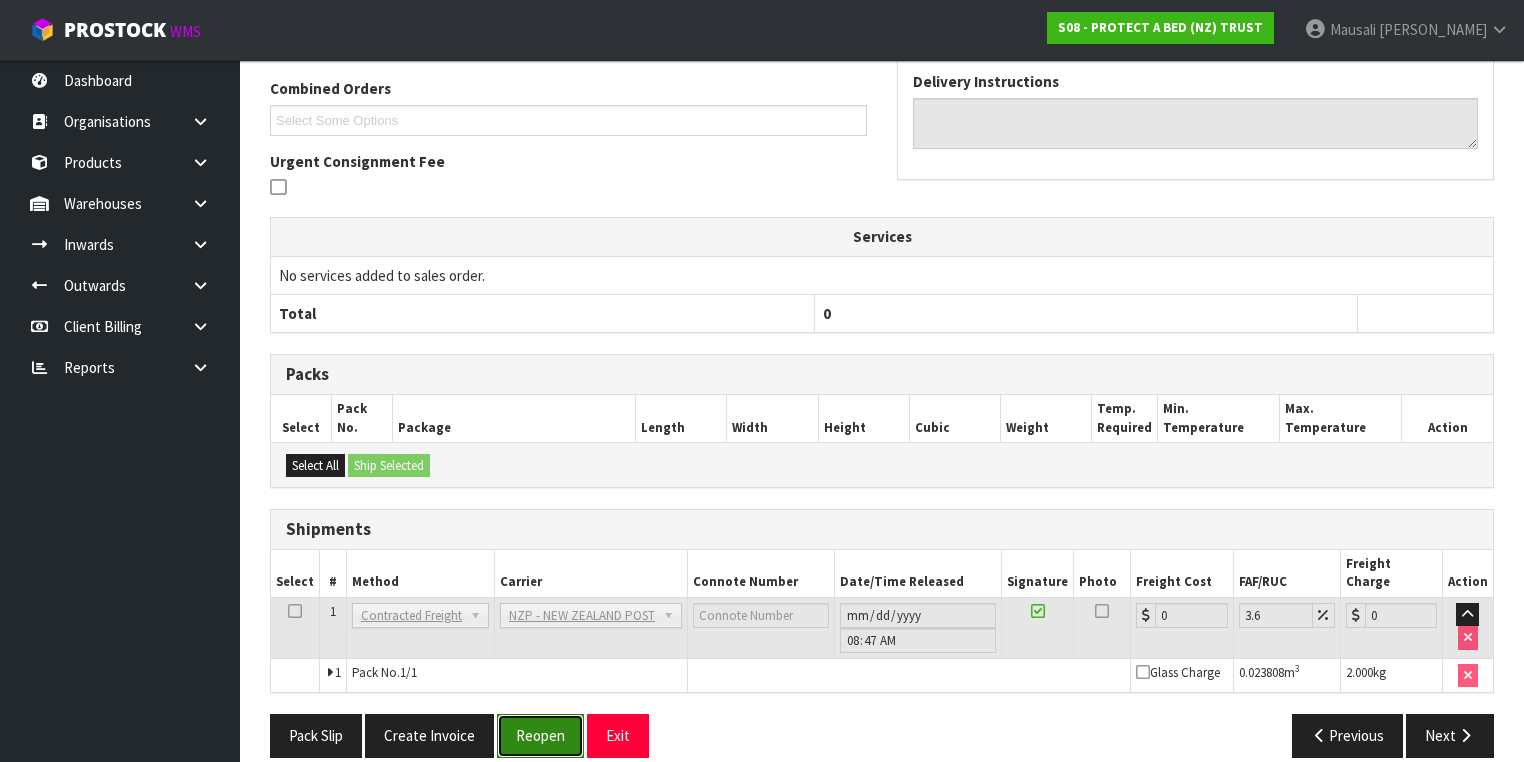 click on "Reopen" at bounding box center (540, 735) 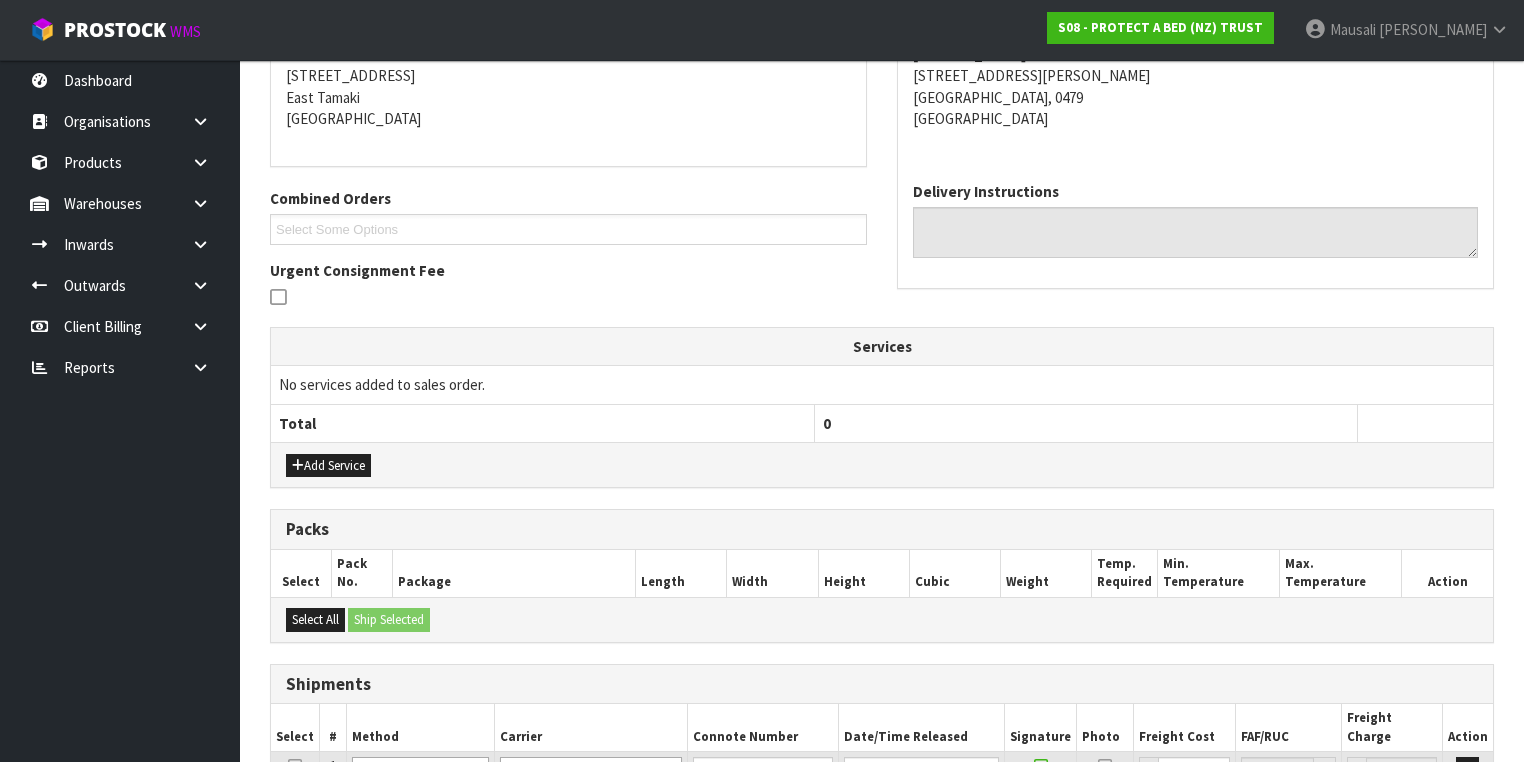 scroll, scrollTop: 576, scrollLeft: 0, axis: vertical 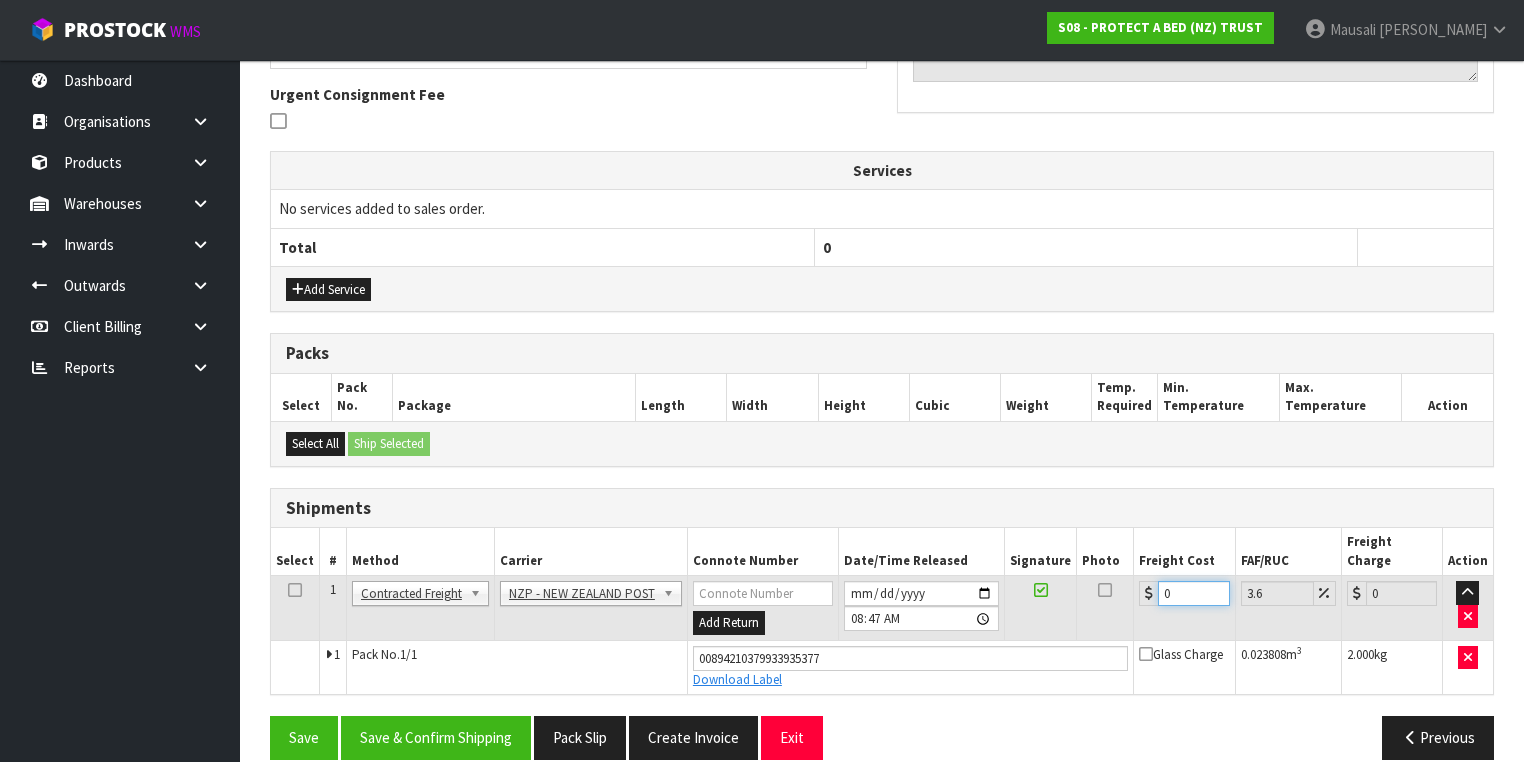 drag, startPoint x: 1180, startPoint y: 560, endPoint x: 1136, endPoint y: 587, distance: 51.62364 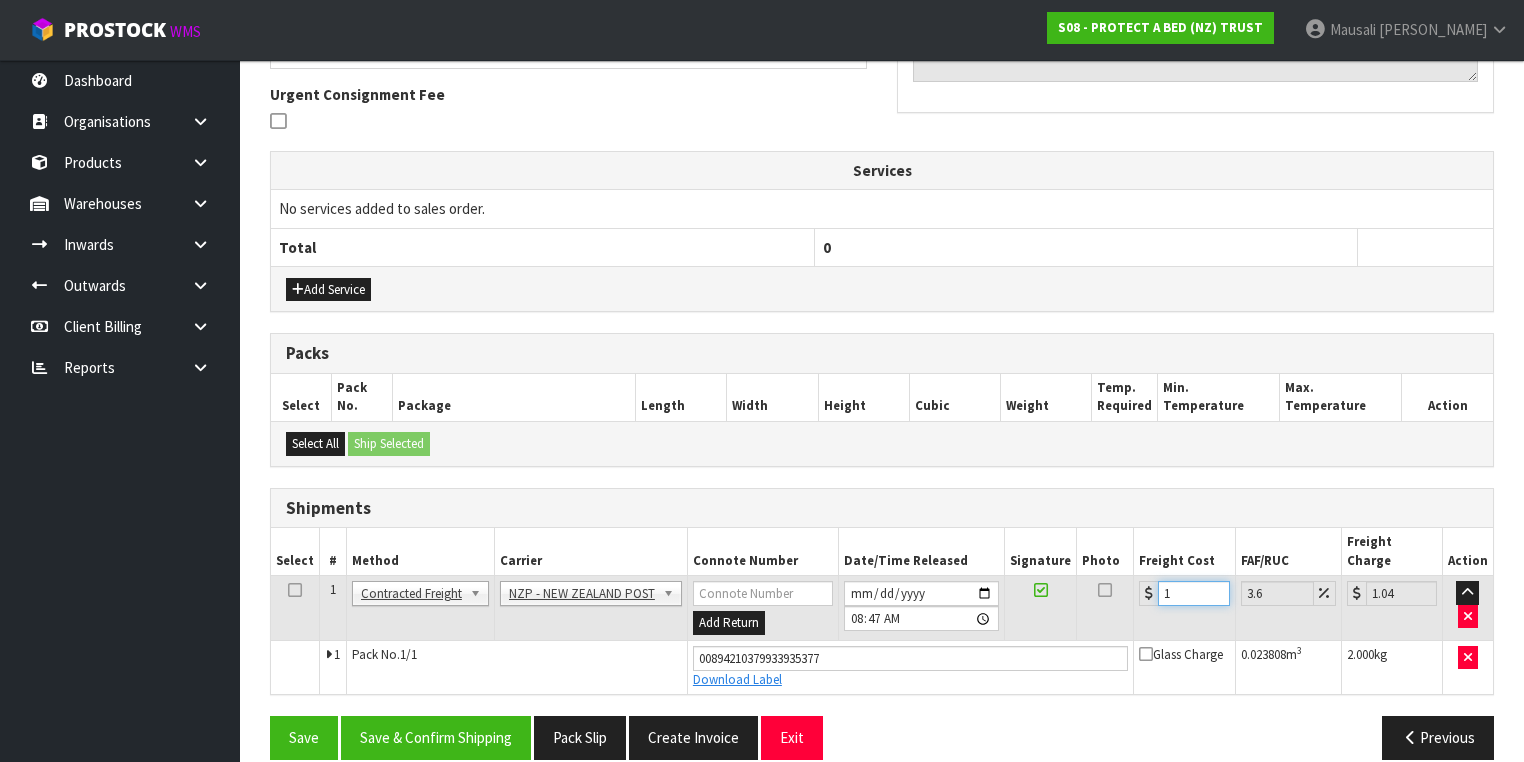 type on "13" 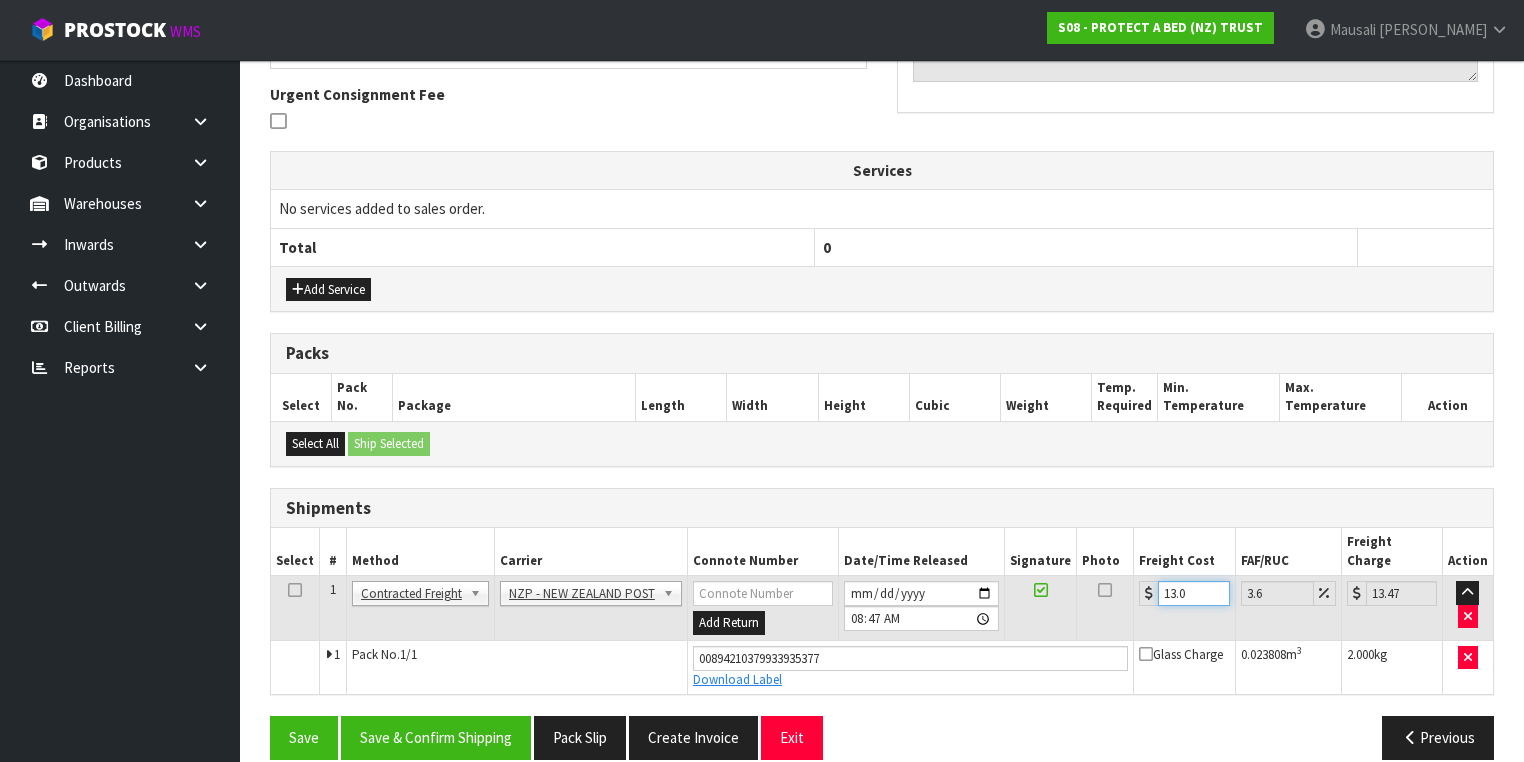 type on "13.04" 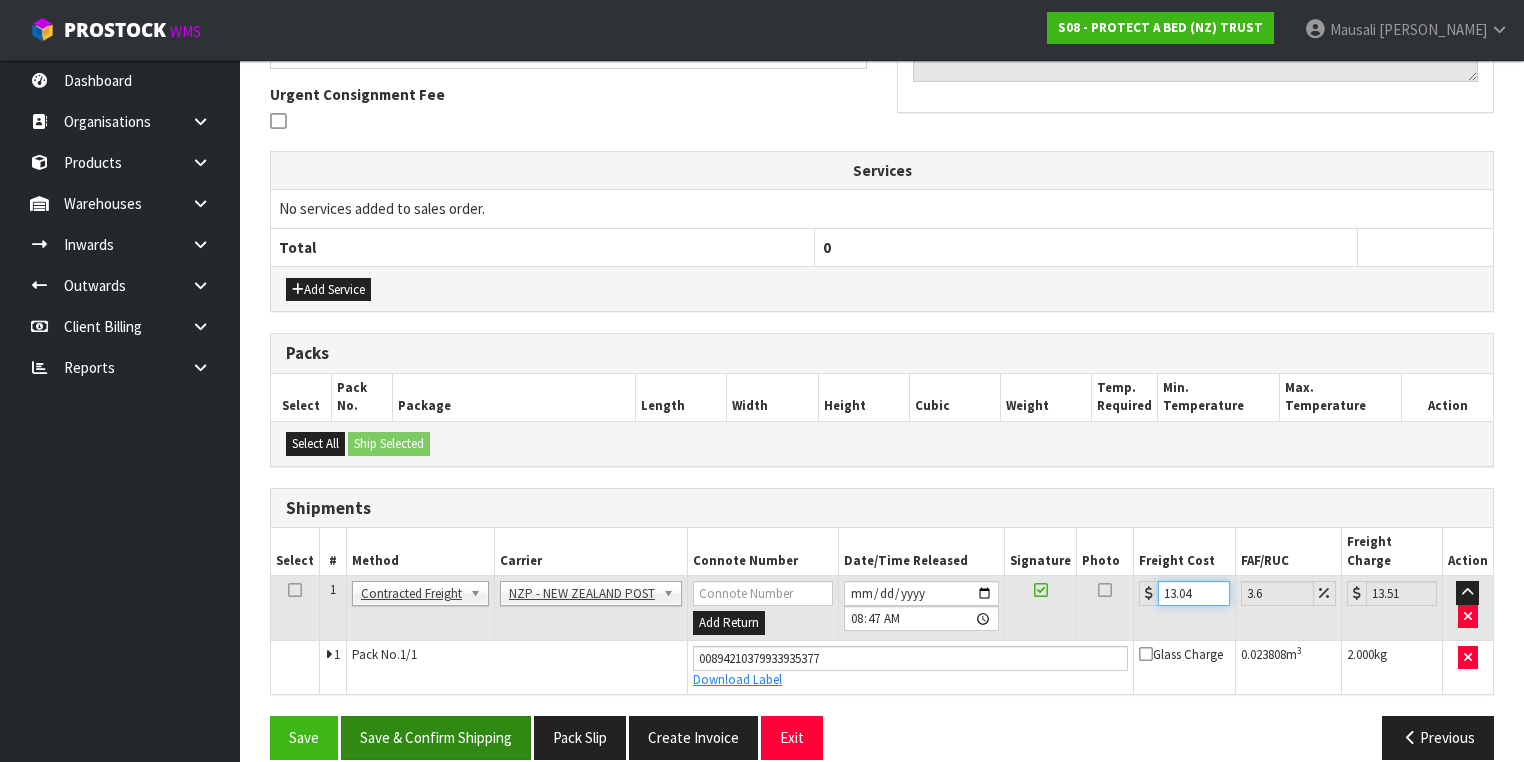 type on "13.04" 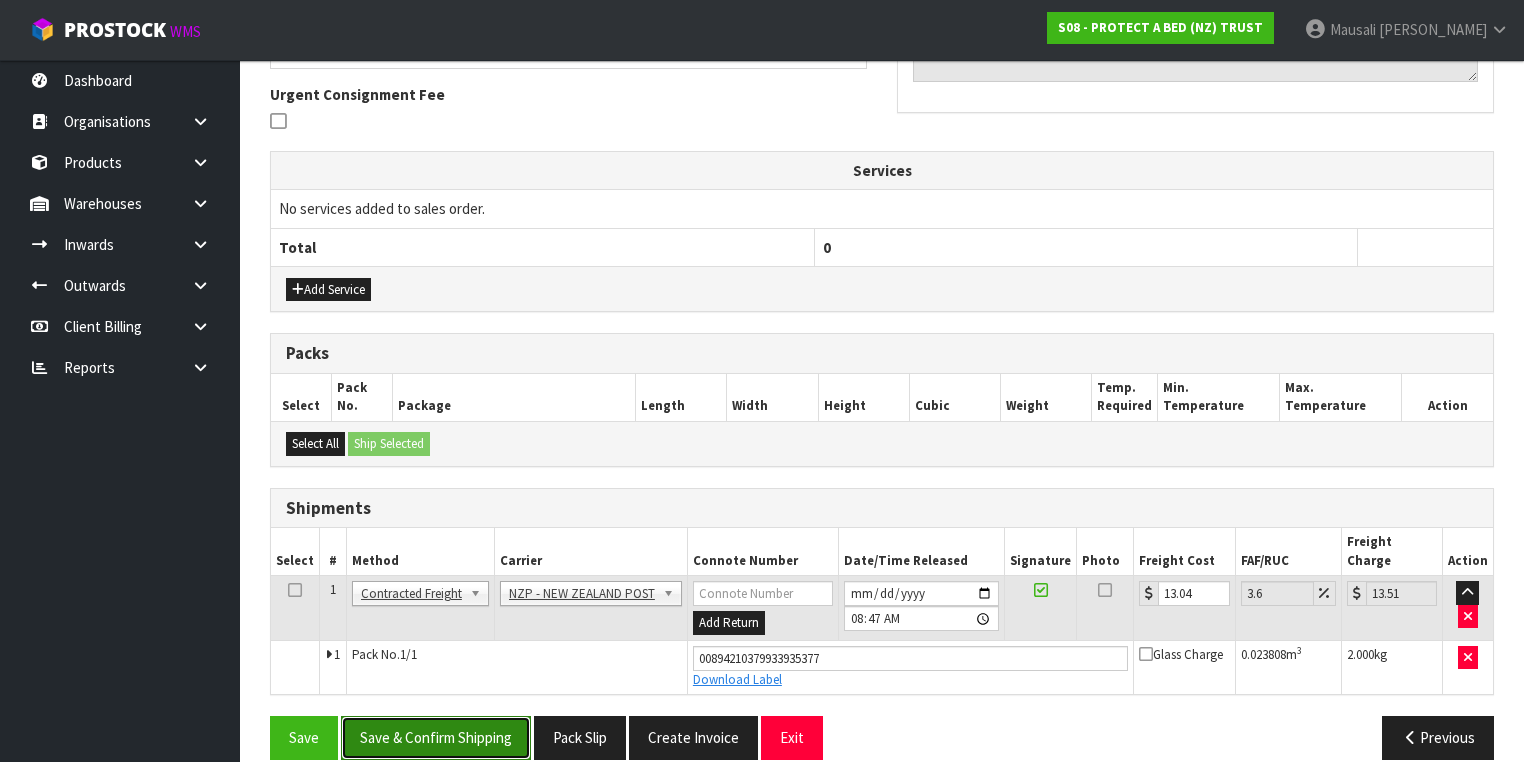 click on "Save & Confirm Shipping" at bounding box center (436, 737) 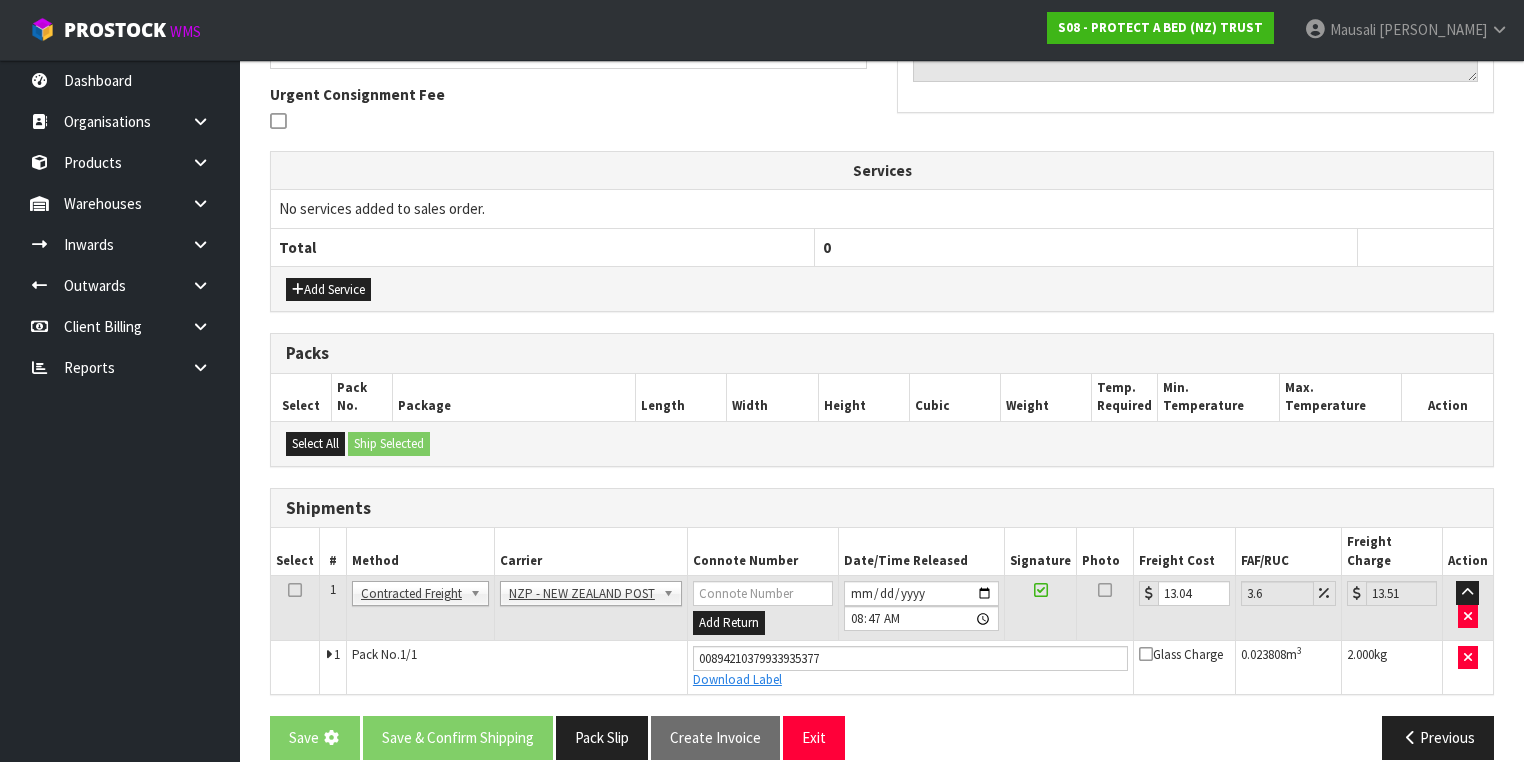 scroll, scrollTop: 0, scrollLeft: 0, axis: both 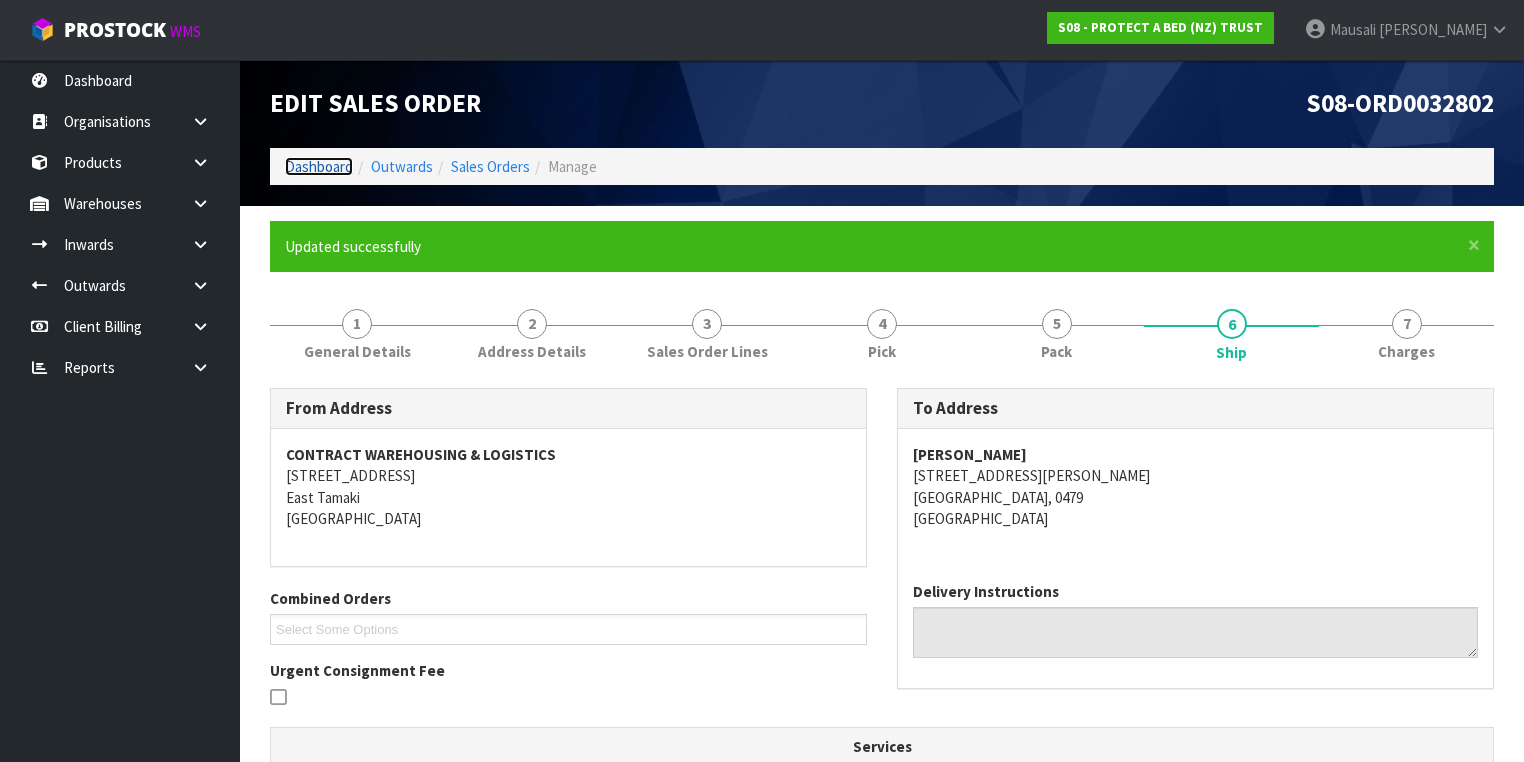 click on "Dashboard" at bounding box center (319, 166) 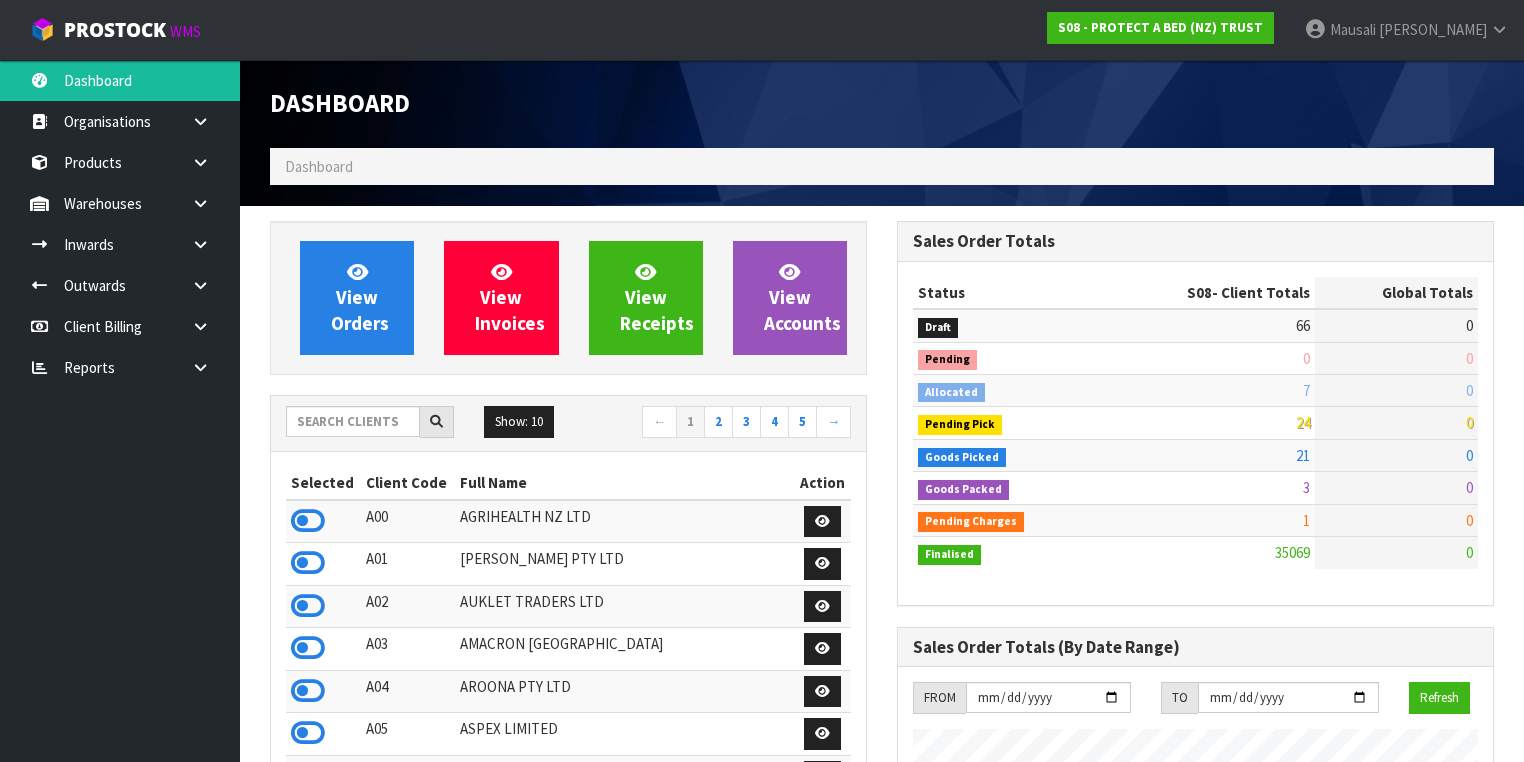scroll, scrollTop: 998756, scrollLeft: 999372, axis: both 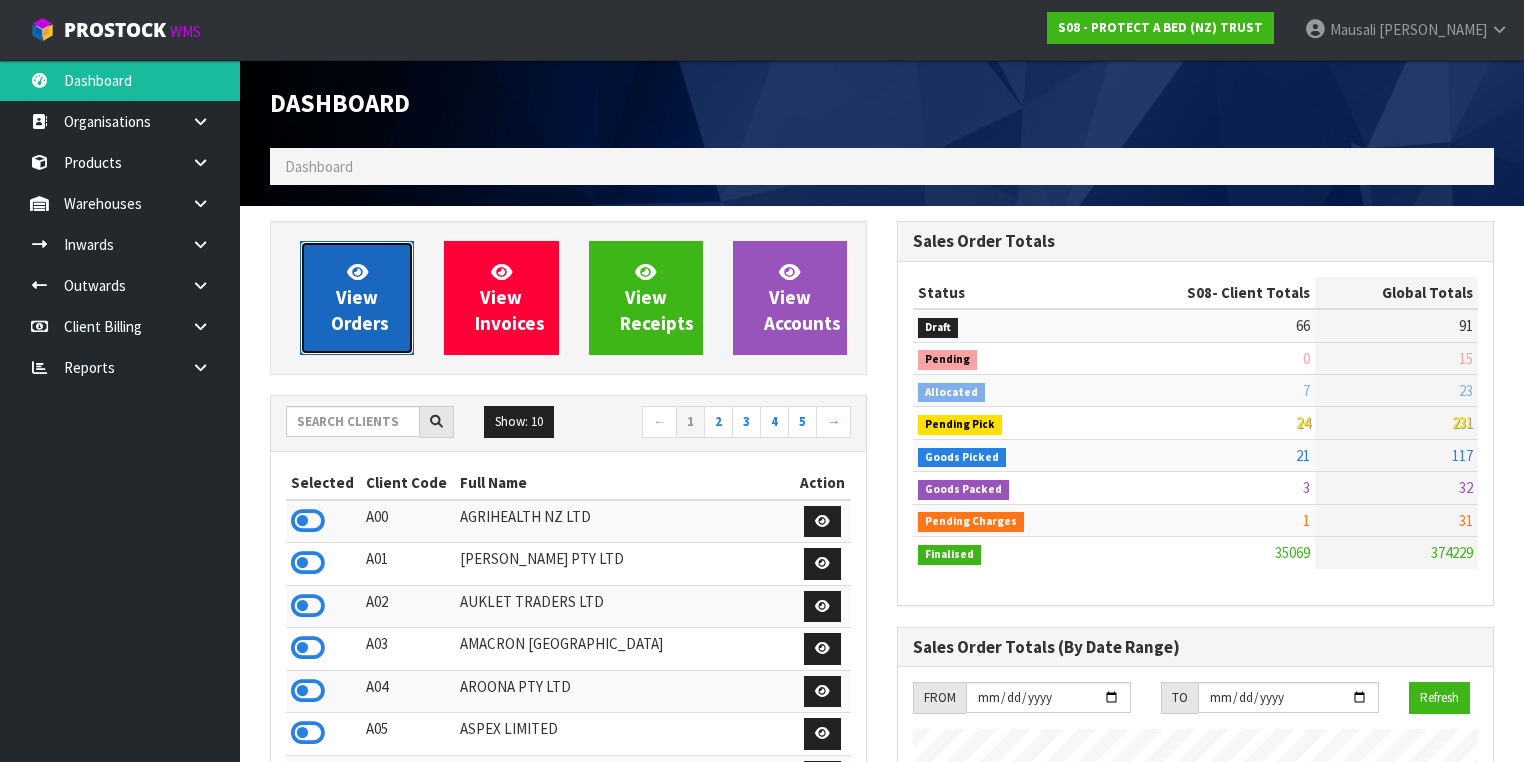 click on "View
Orders" at bounding box center [360, 297] 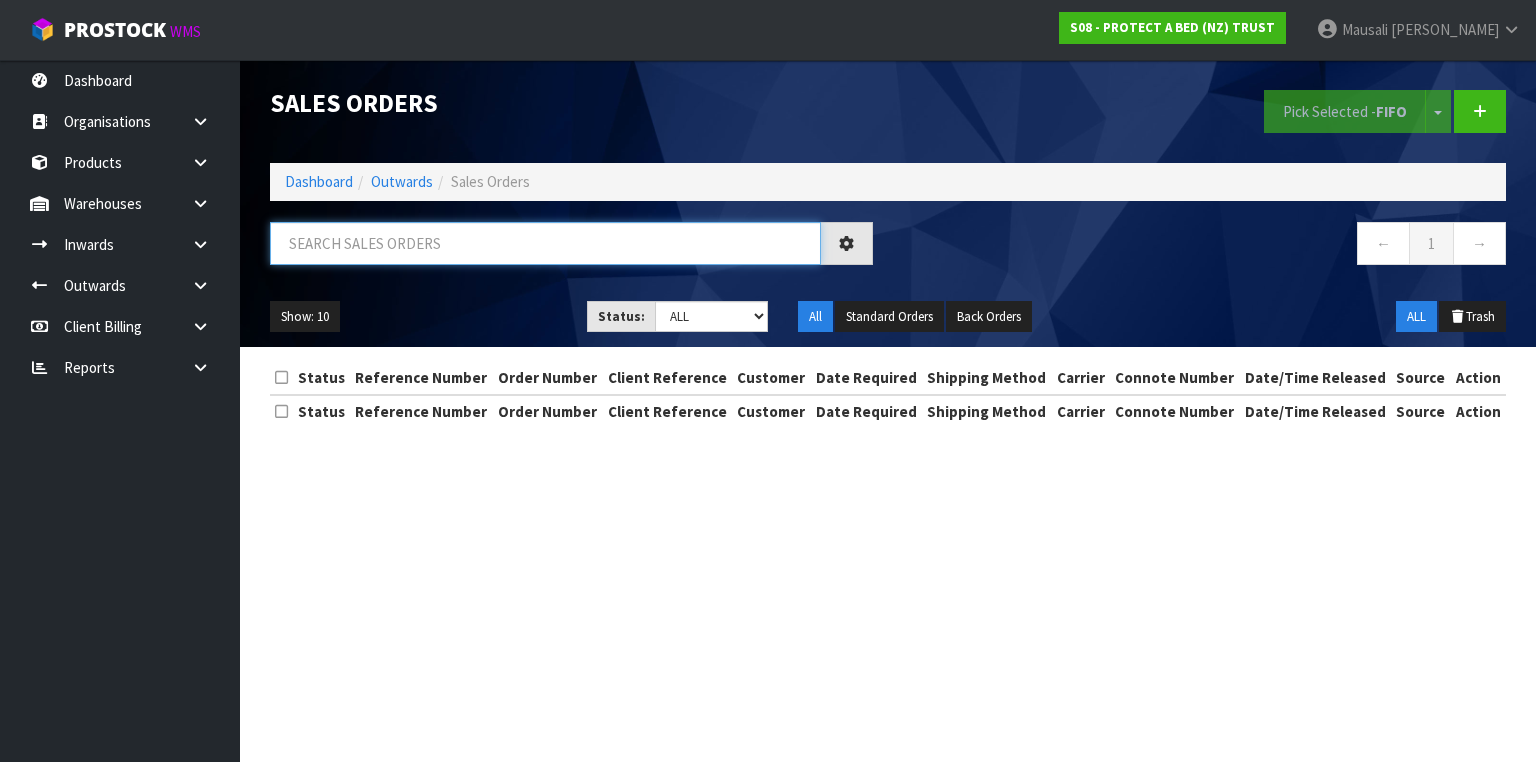 click at bounding box center [545, 243] 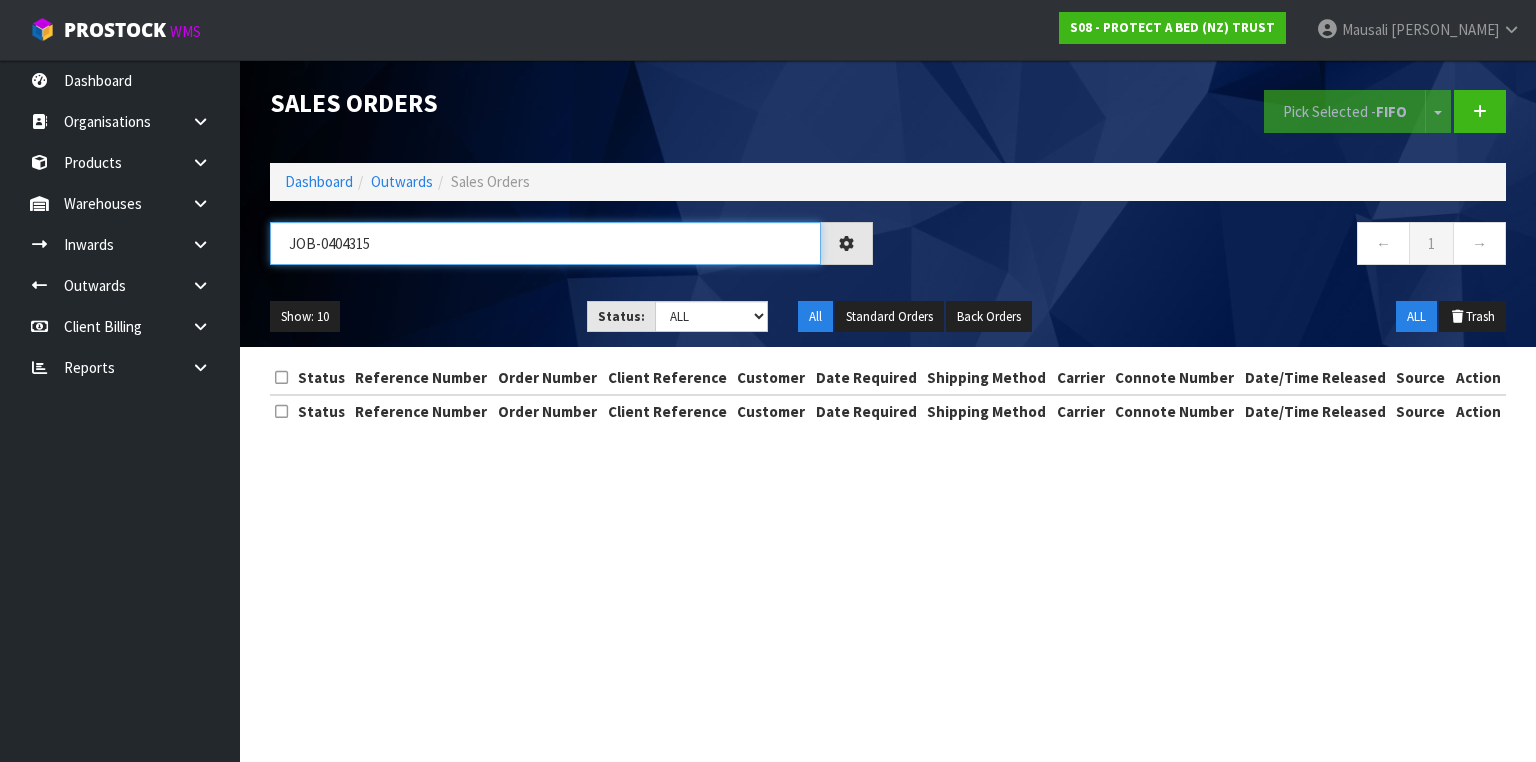 type on "JOB-0404315" 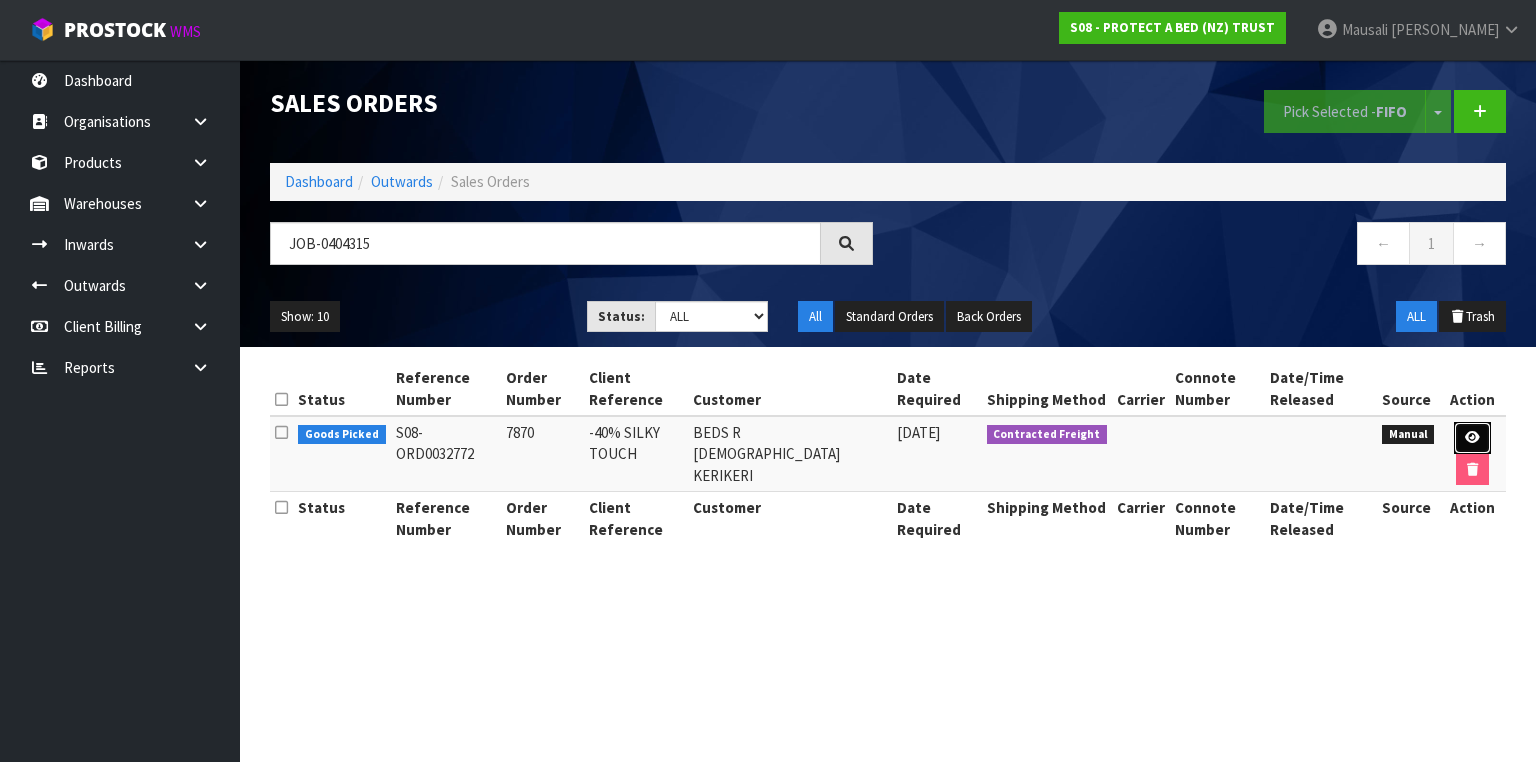 click at bounding box center [1472, 437] 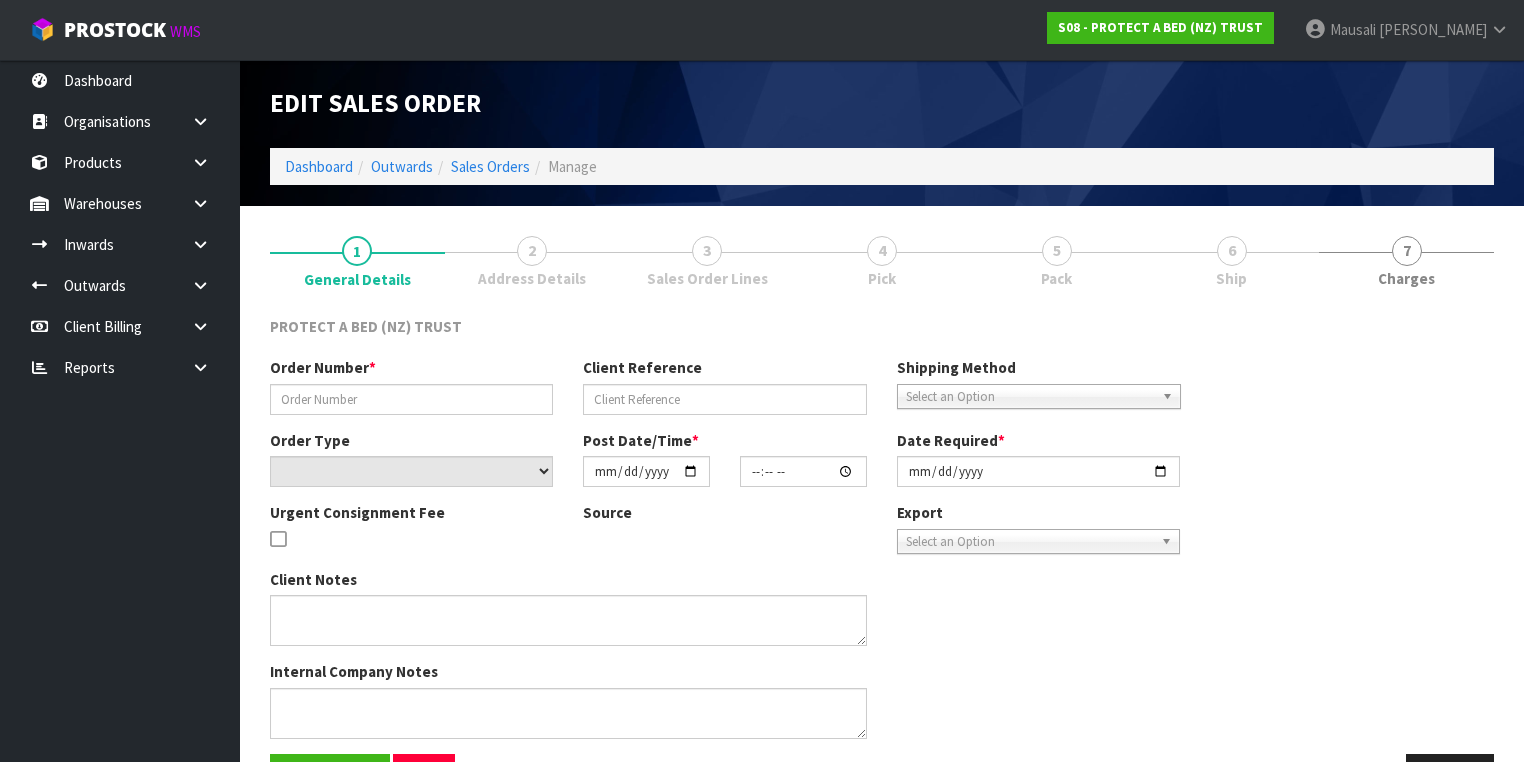 type on "7870" 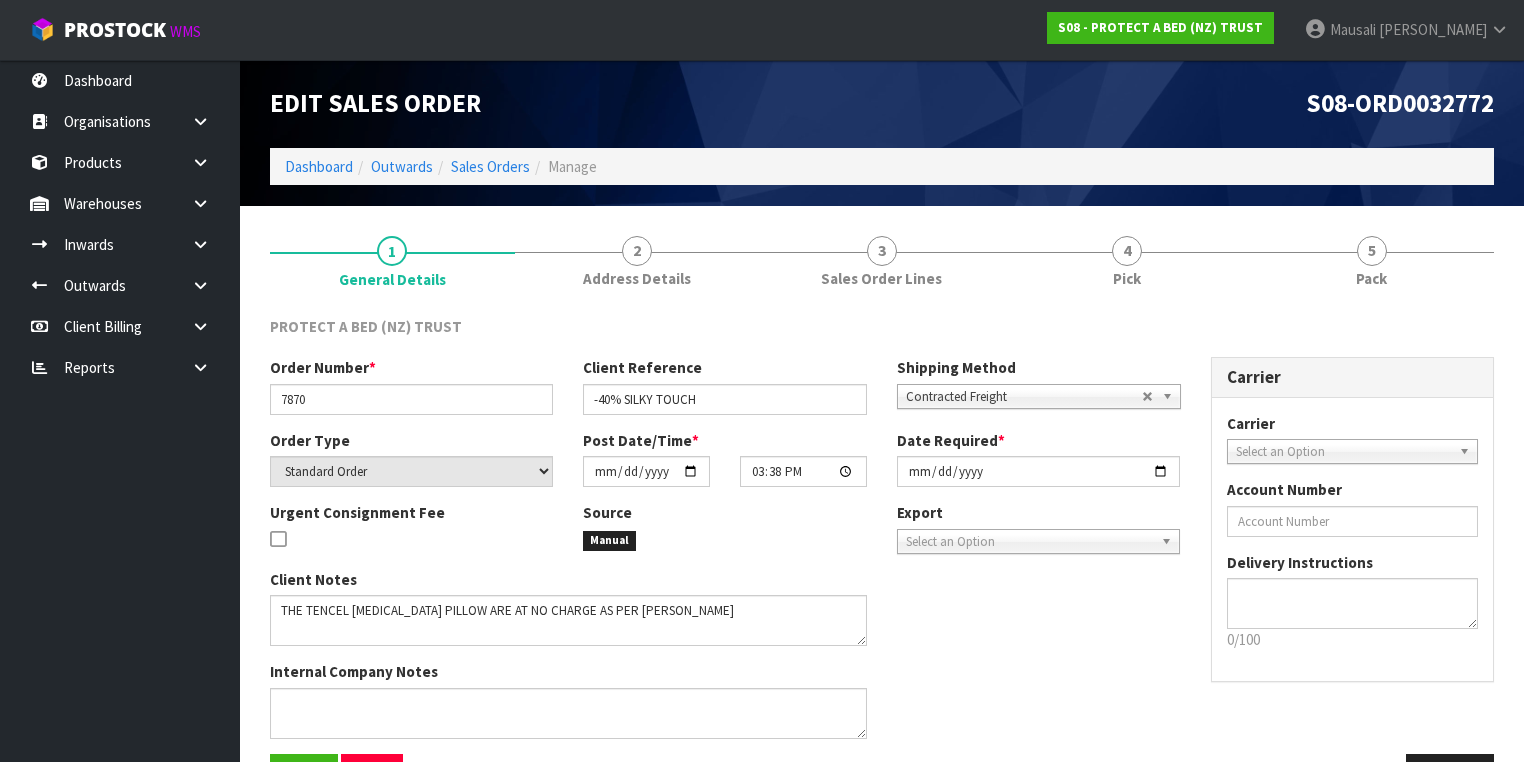 drag, startPoint x: 1161, startPoint y: 244, endPoint x: 1260, endPoint y: 312, distance: 120.10412 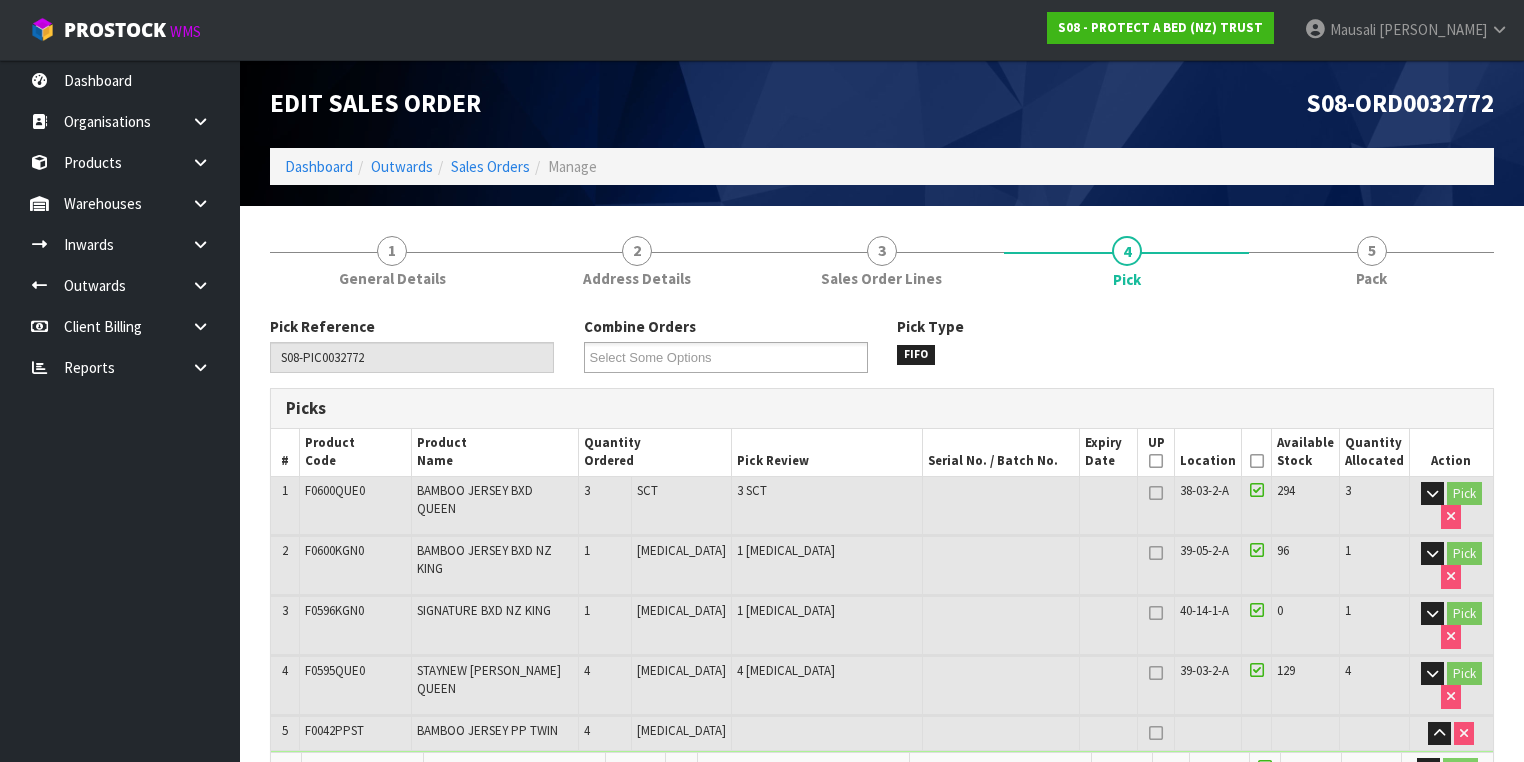 click at bounding box center (1257, 461) 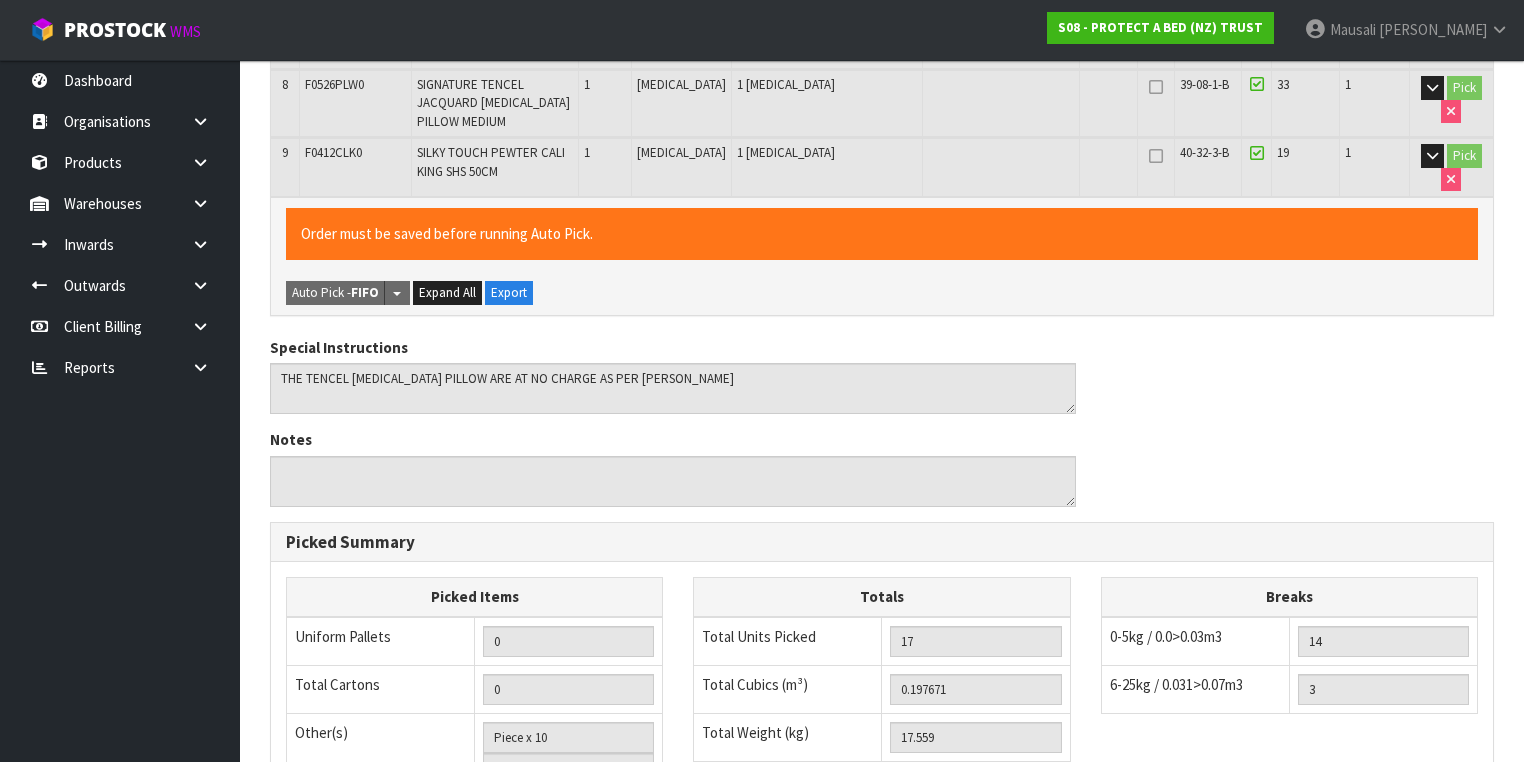 scroll, scrollTop: 1186, scrollLeft: 0, axis: vertical 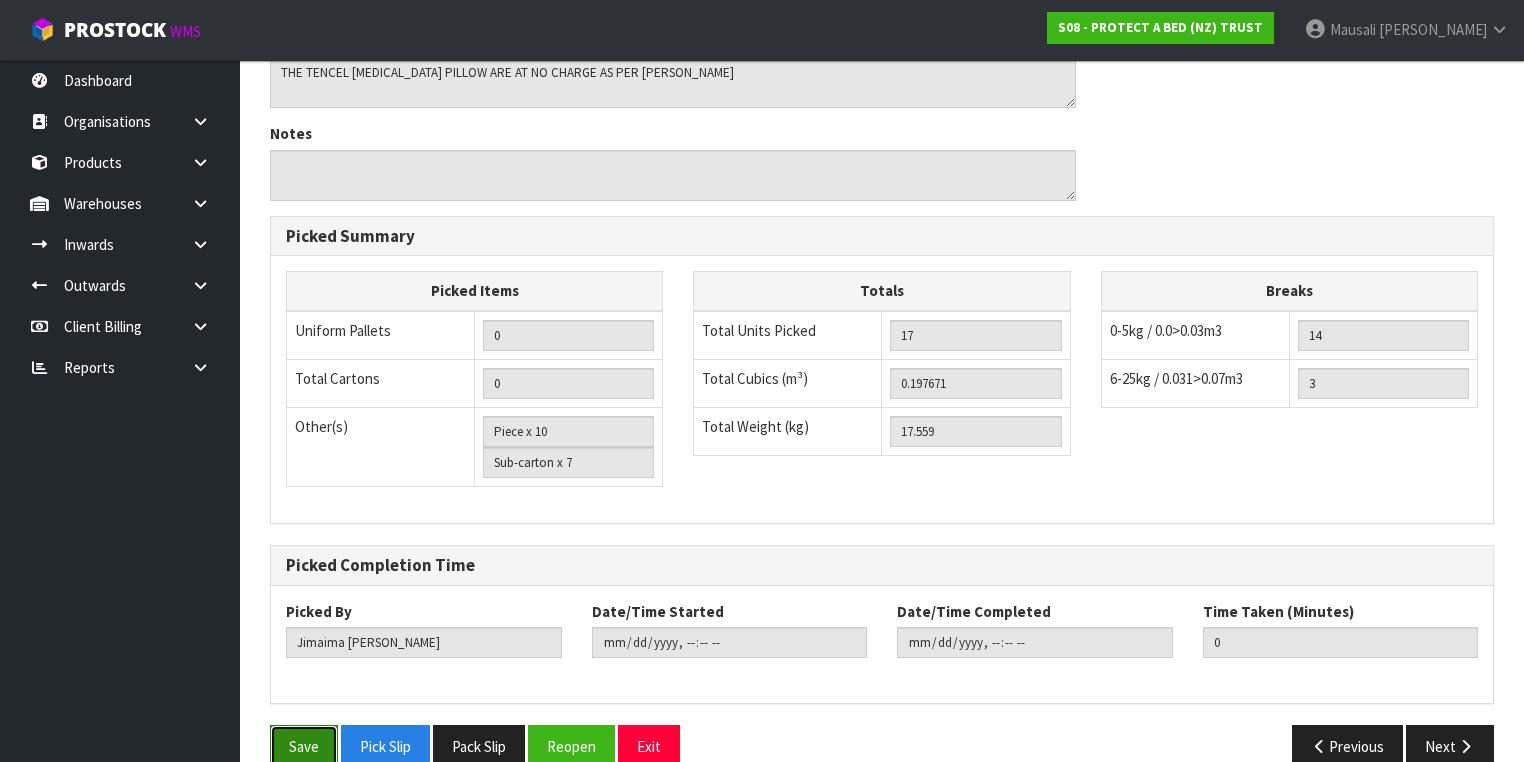 click on "Save" at bounding box center [304, 746] 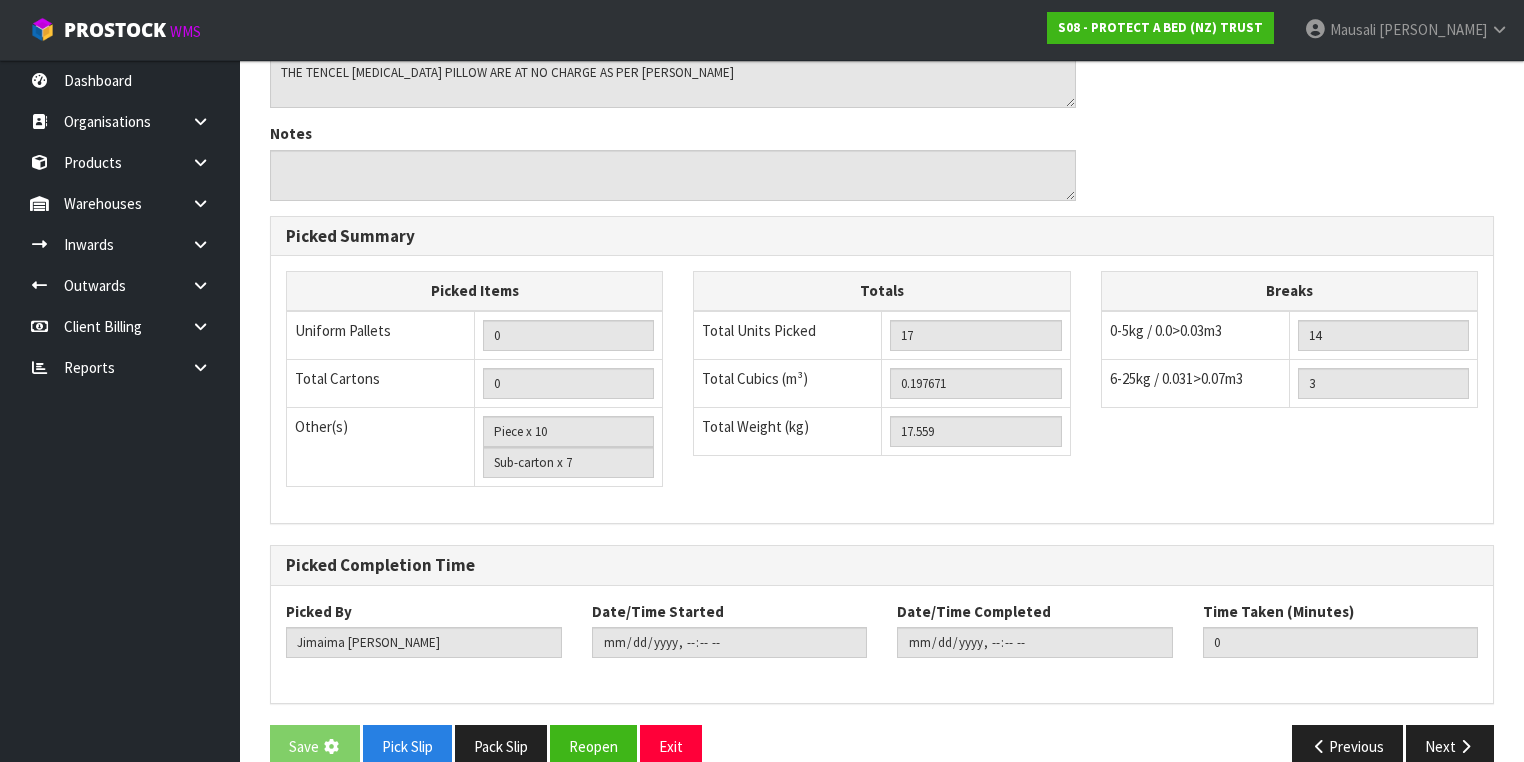 scroll, scrollTop: 0, scrollLeft: 0, axis: both 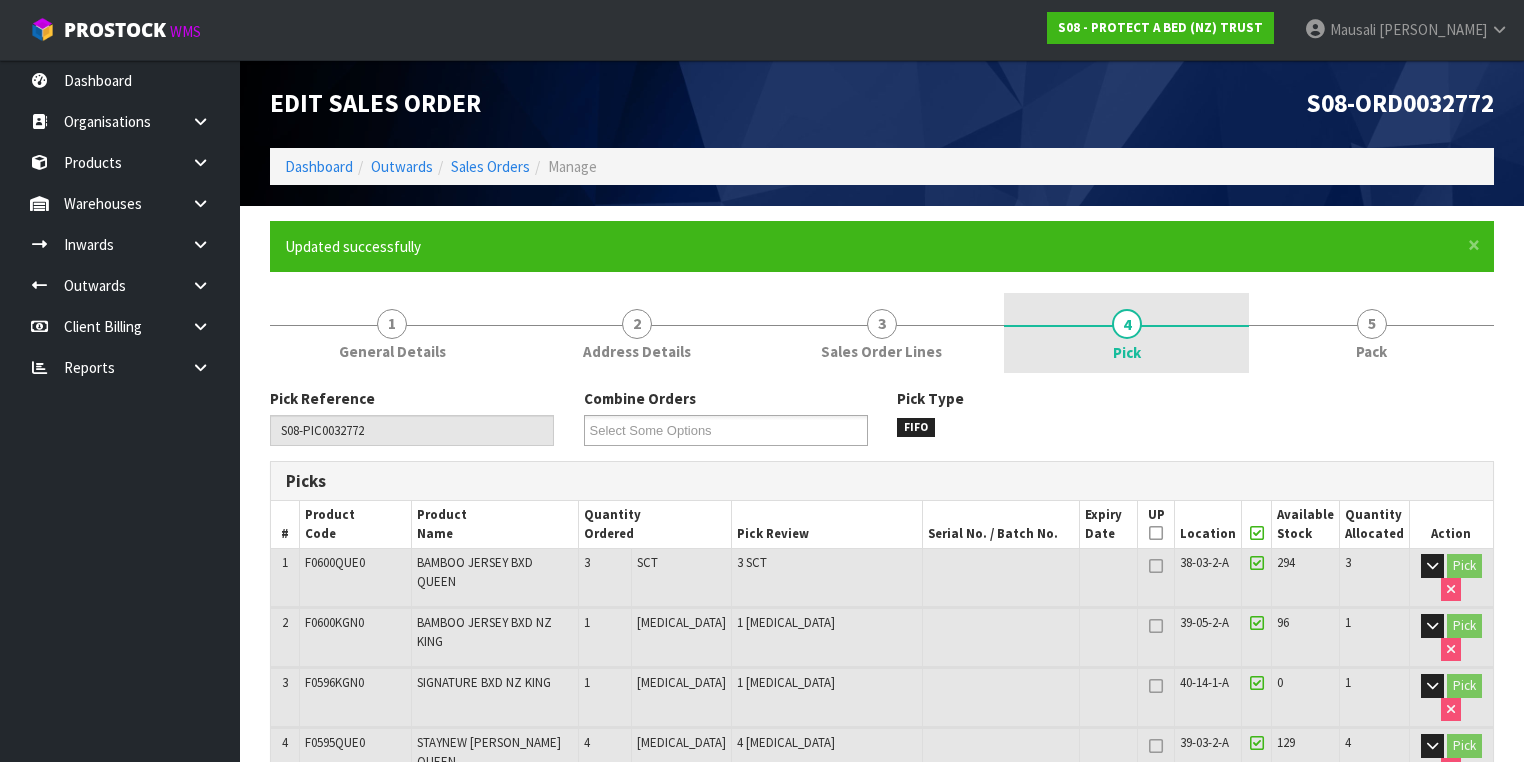 type on "[PERSON_NAME]" 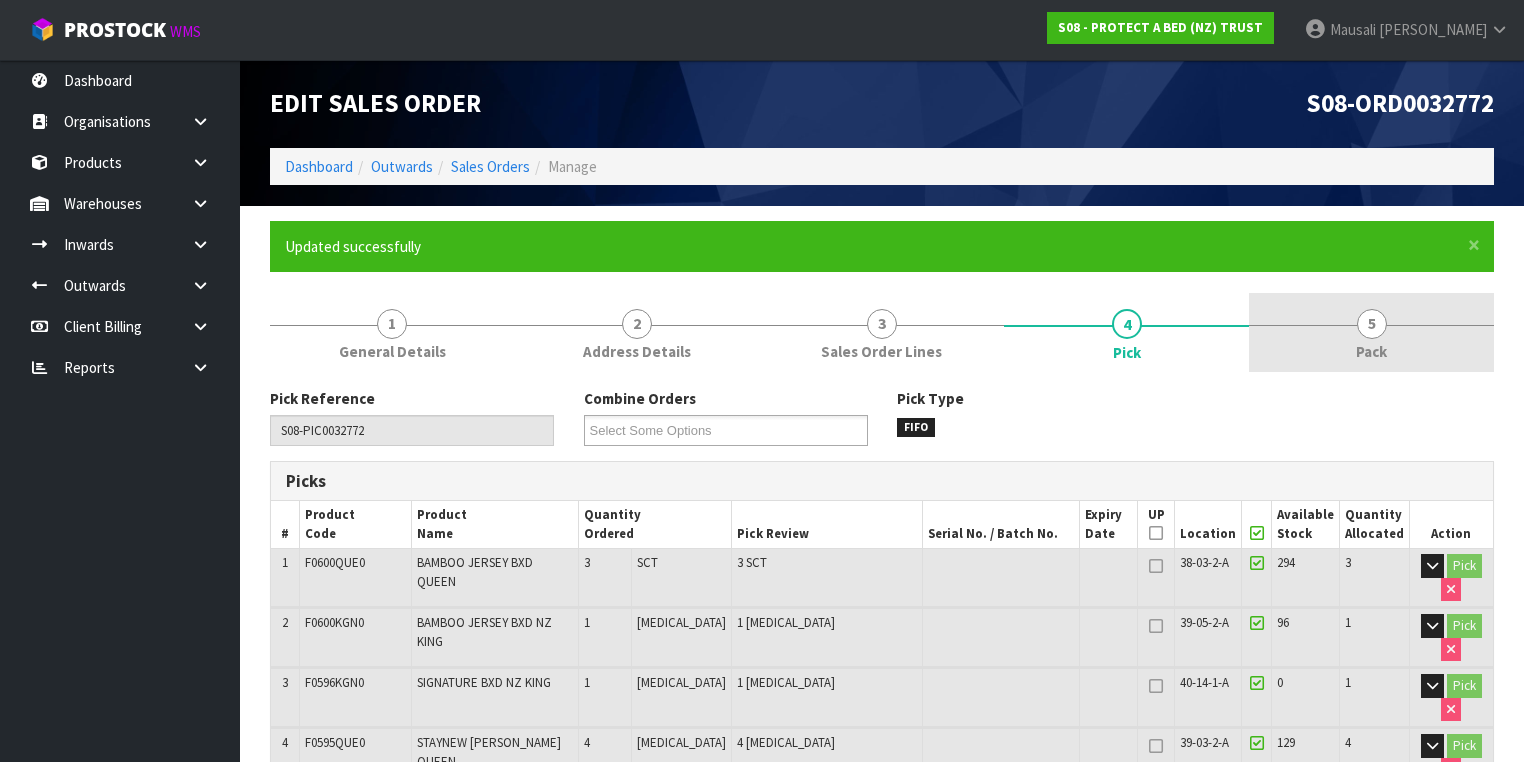 drag, startPoint x: 1354, startPoint y: 341, endPoint x: 1283, endPoint y: 355, distance: 72.36712 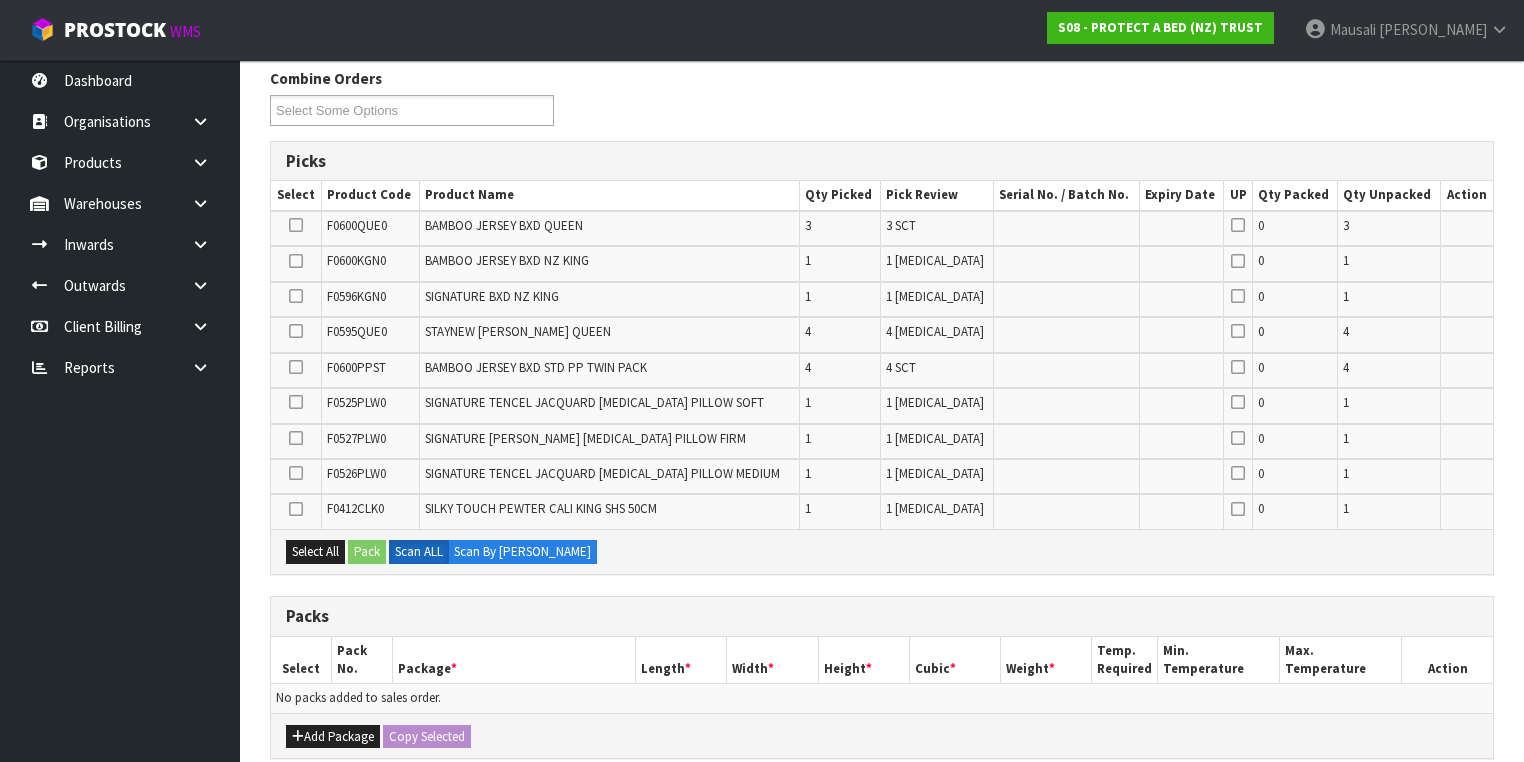 scroll, scrollTop: 560, scrollLeft: 0, axis: vertical 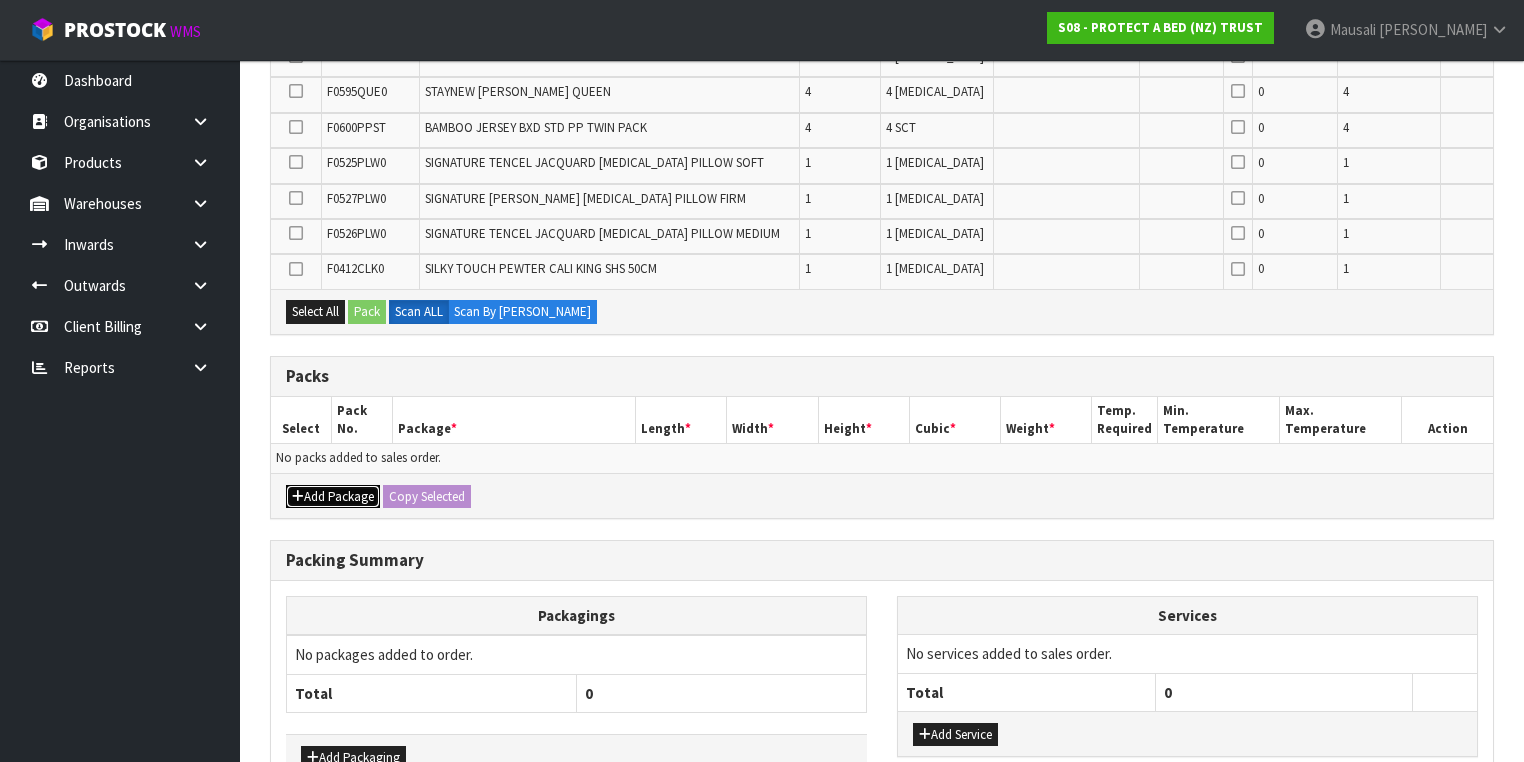 click on "Add Package" at bounding box center (333, 497) 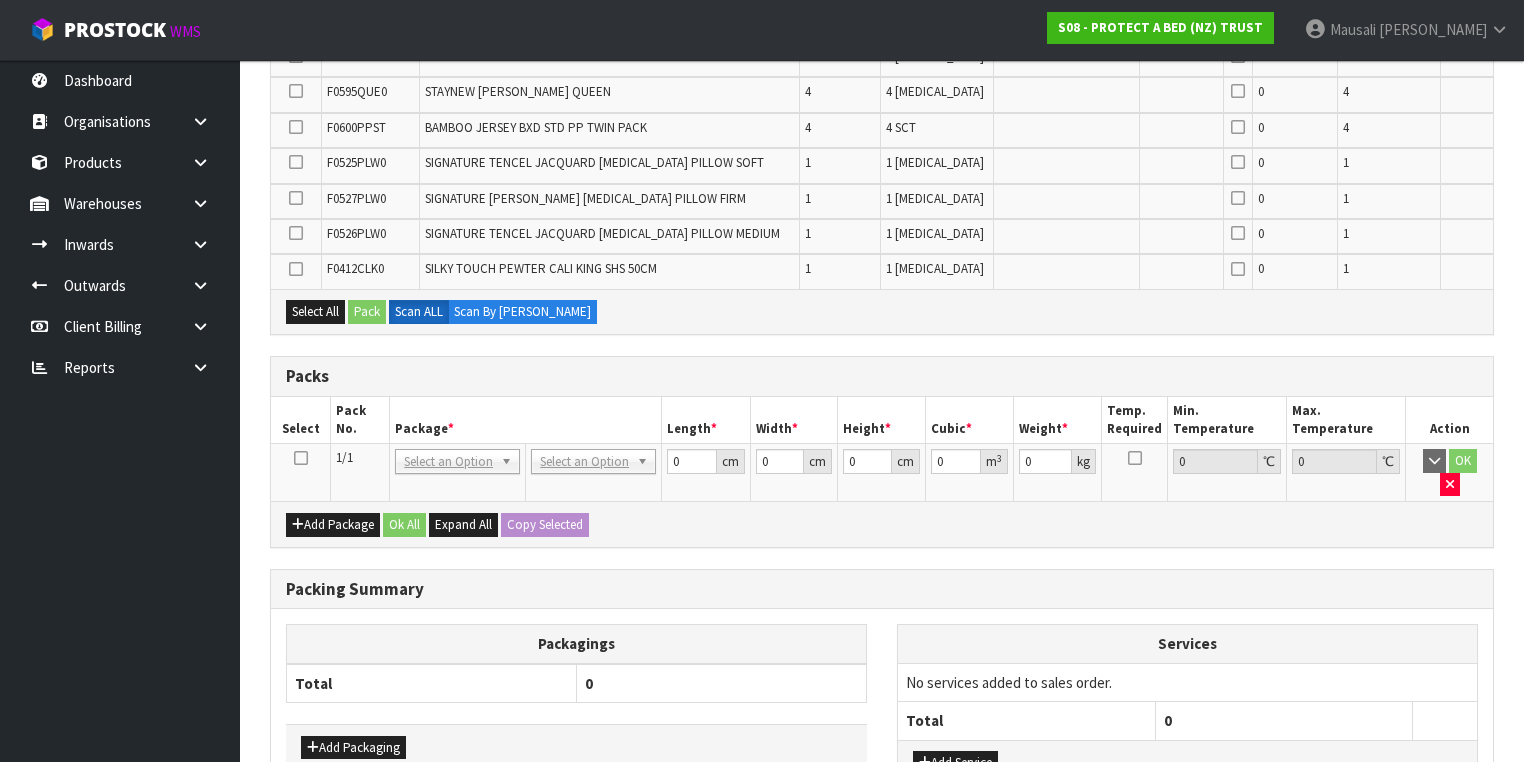 click at bounding box center [301, 473] 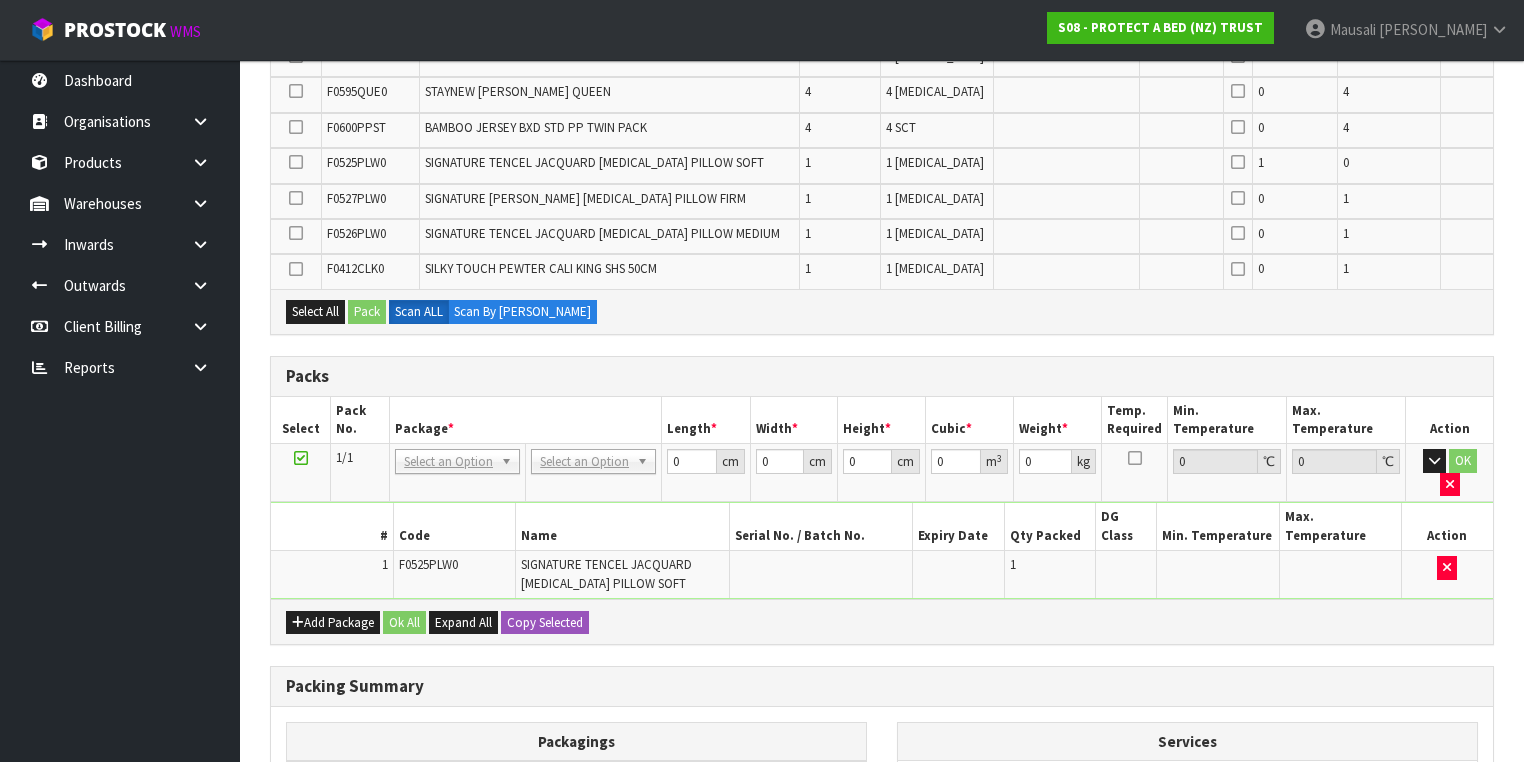 scroll, scrollTop: 0, scrollLeft: 0, axis: both 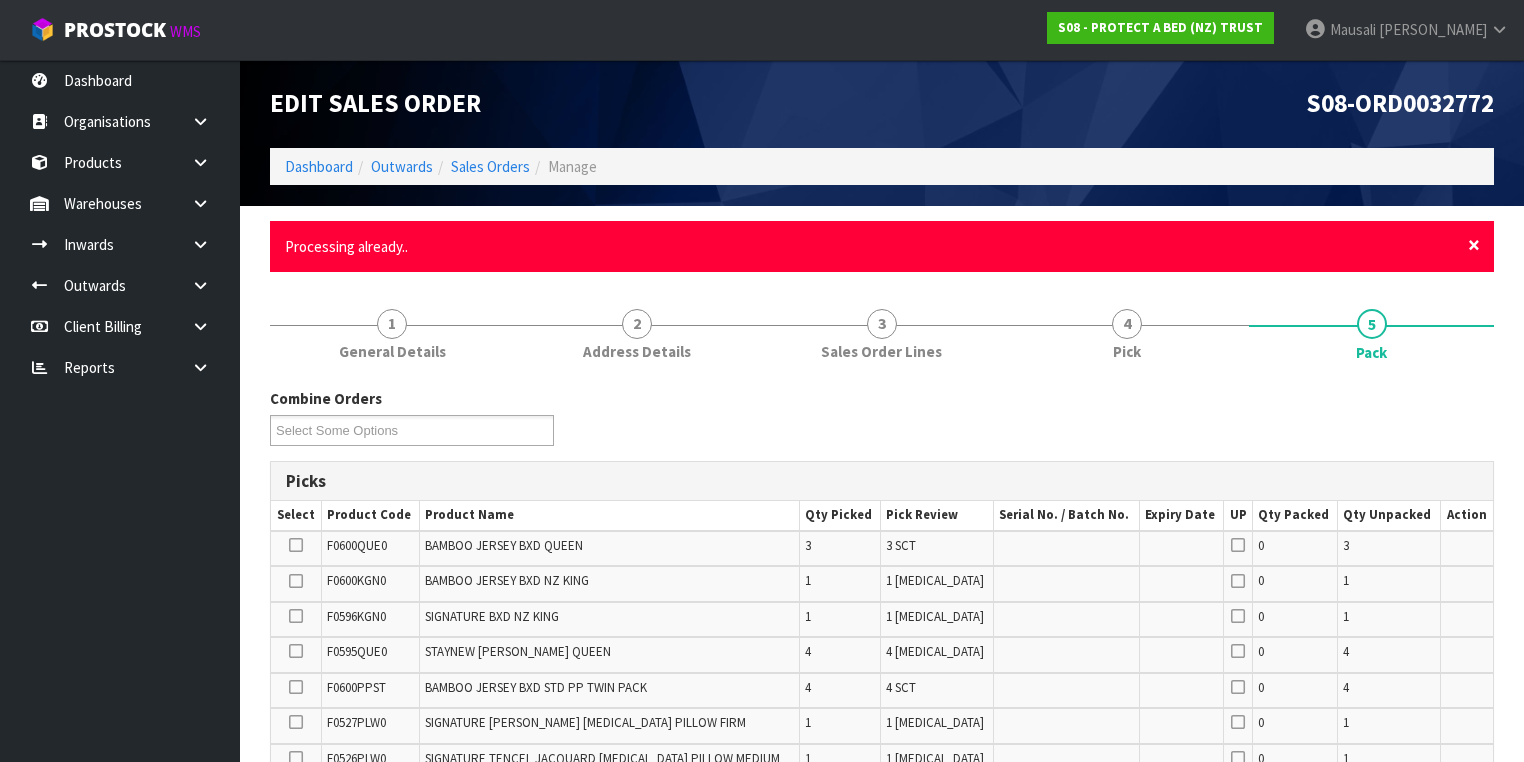 click on "×" at bounding box center [1474, 245] 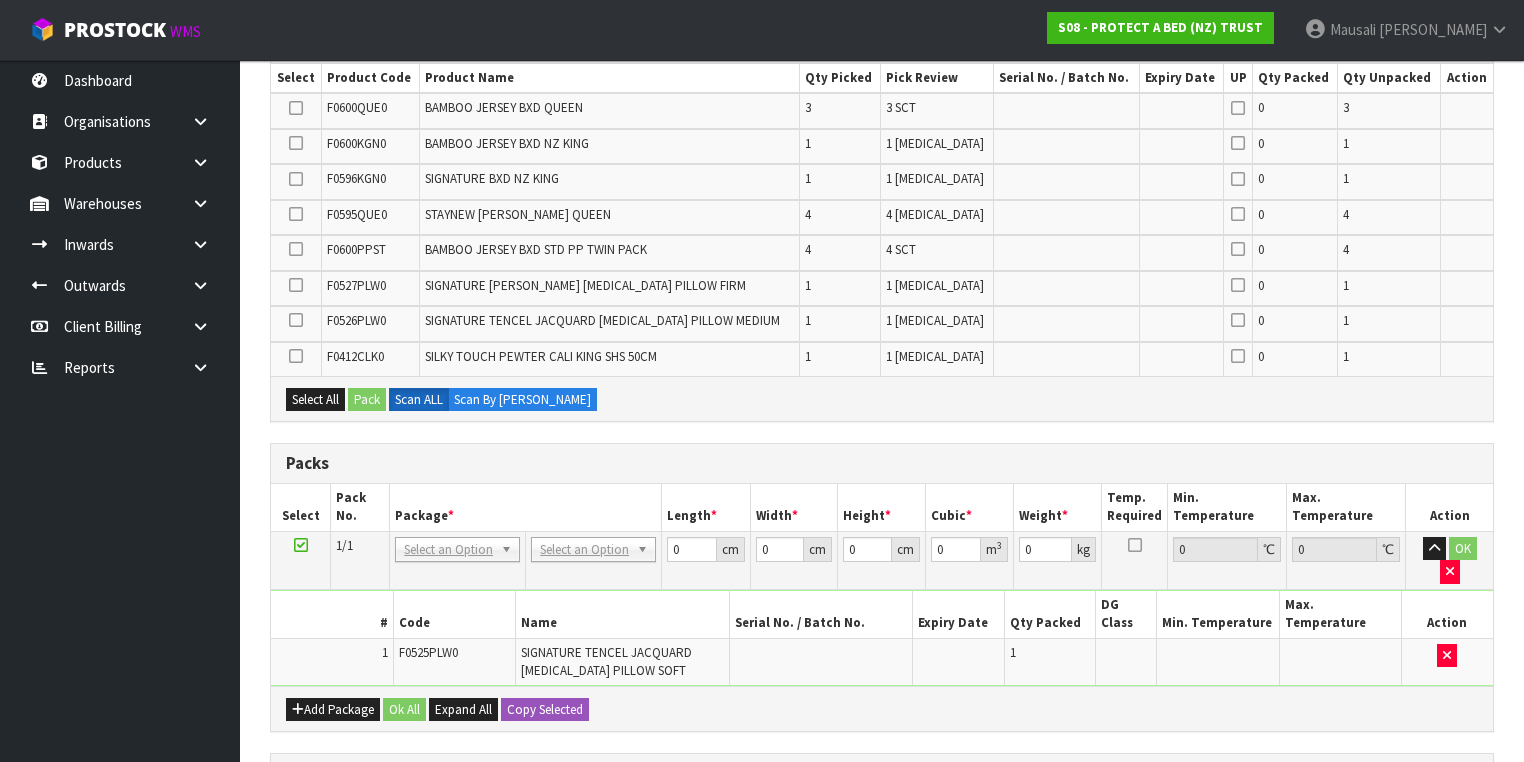 scroll, scrollTop: 400, scrollLeft: 0, axis: vertical 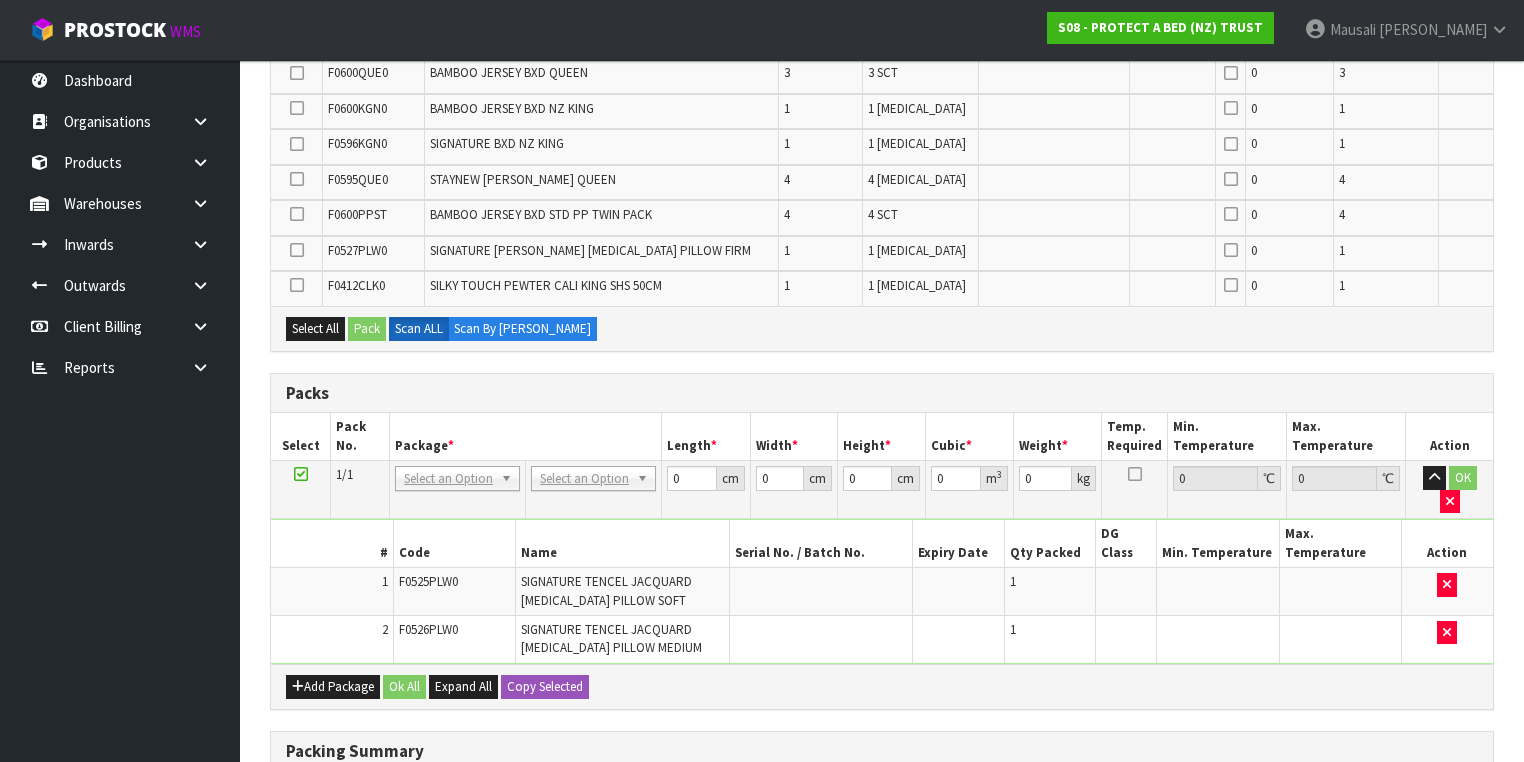 click at bounding box center (301, 474) 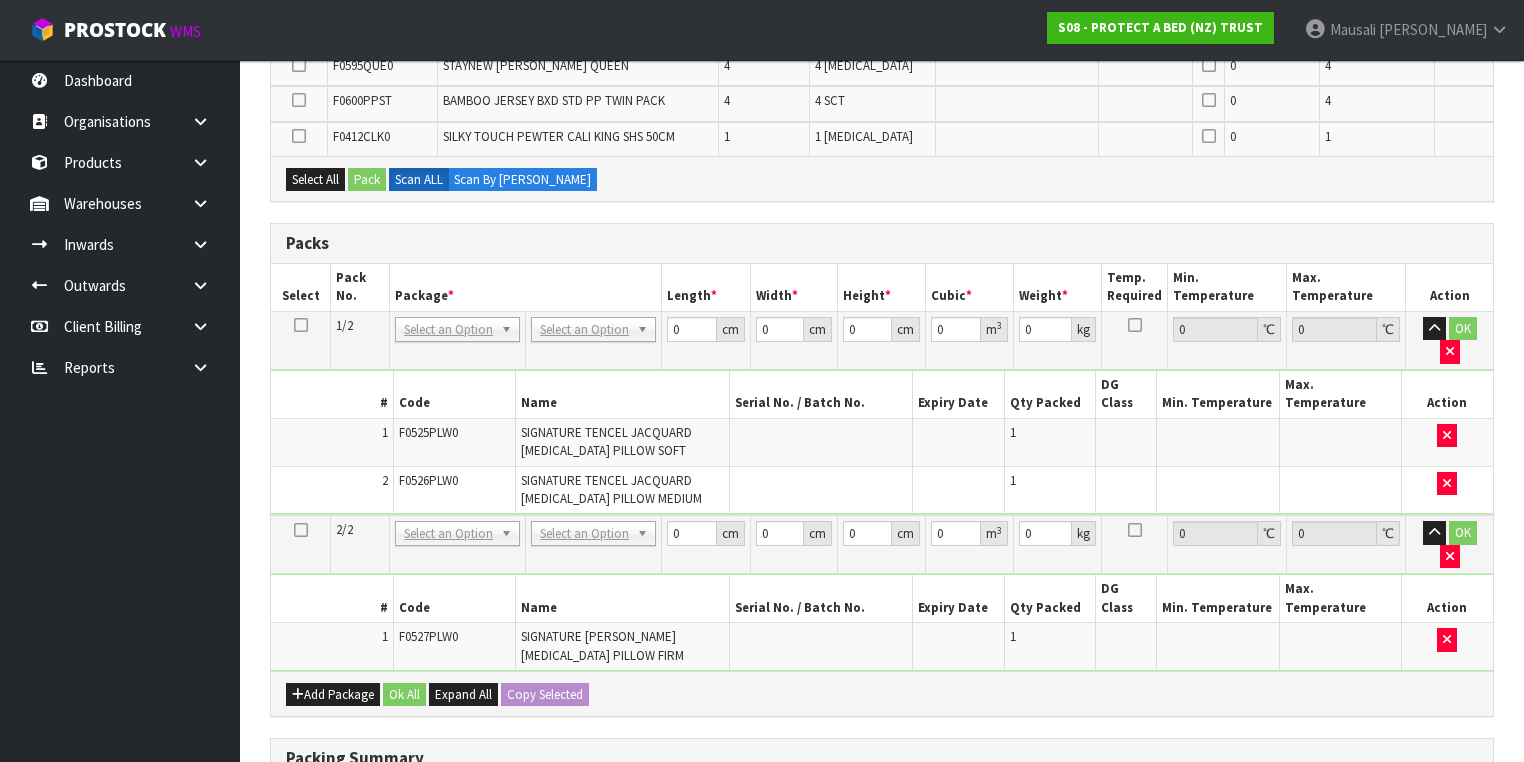 scroll, scrollTop: 640, scrollLeft: 0, axis: vertical 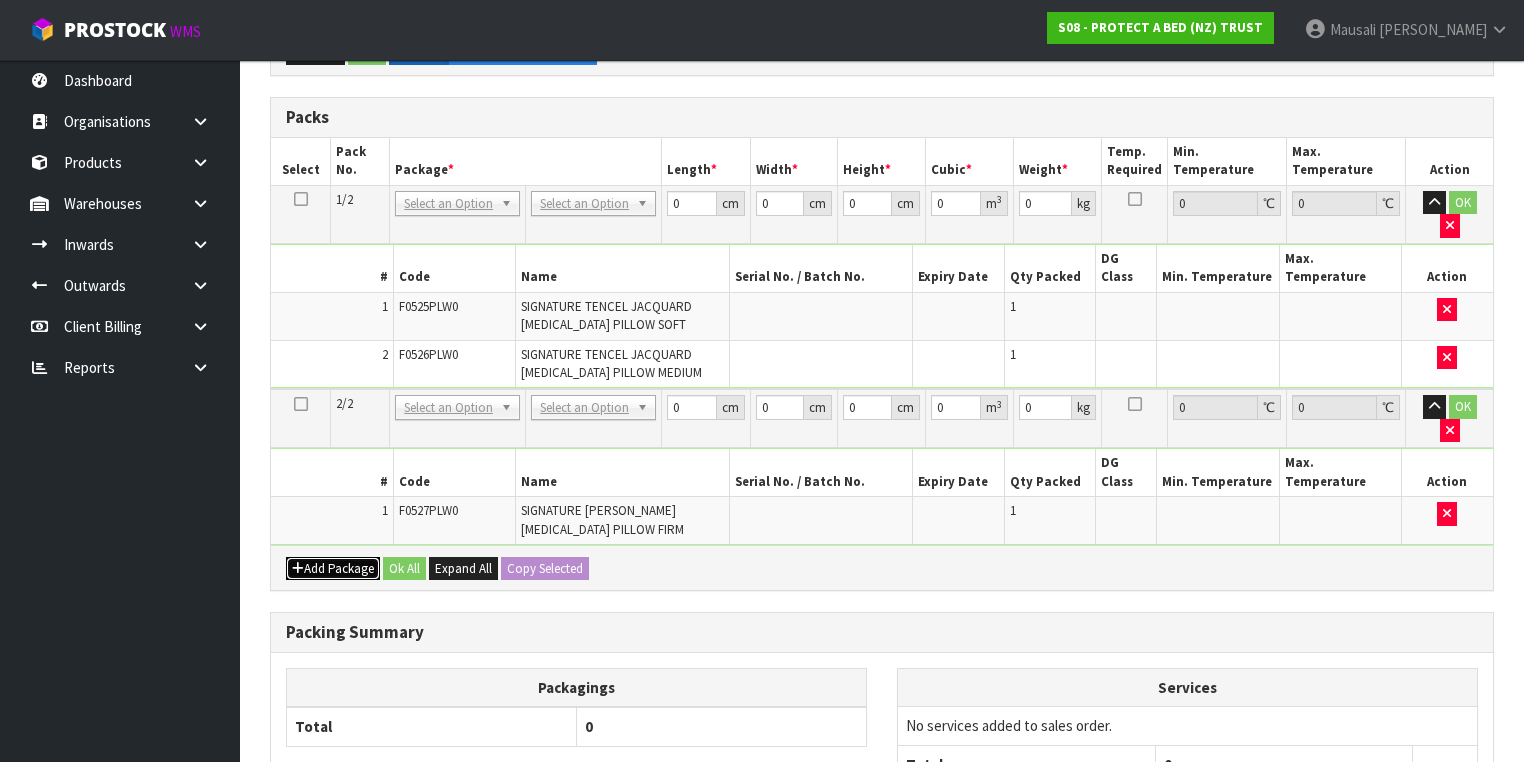 click on "Add Package" at bounding box center (333, 569) 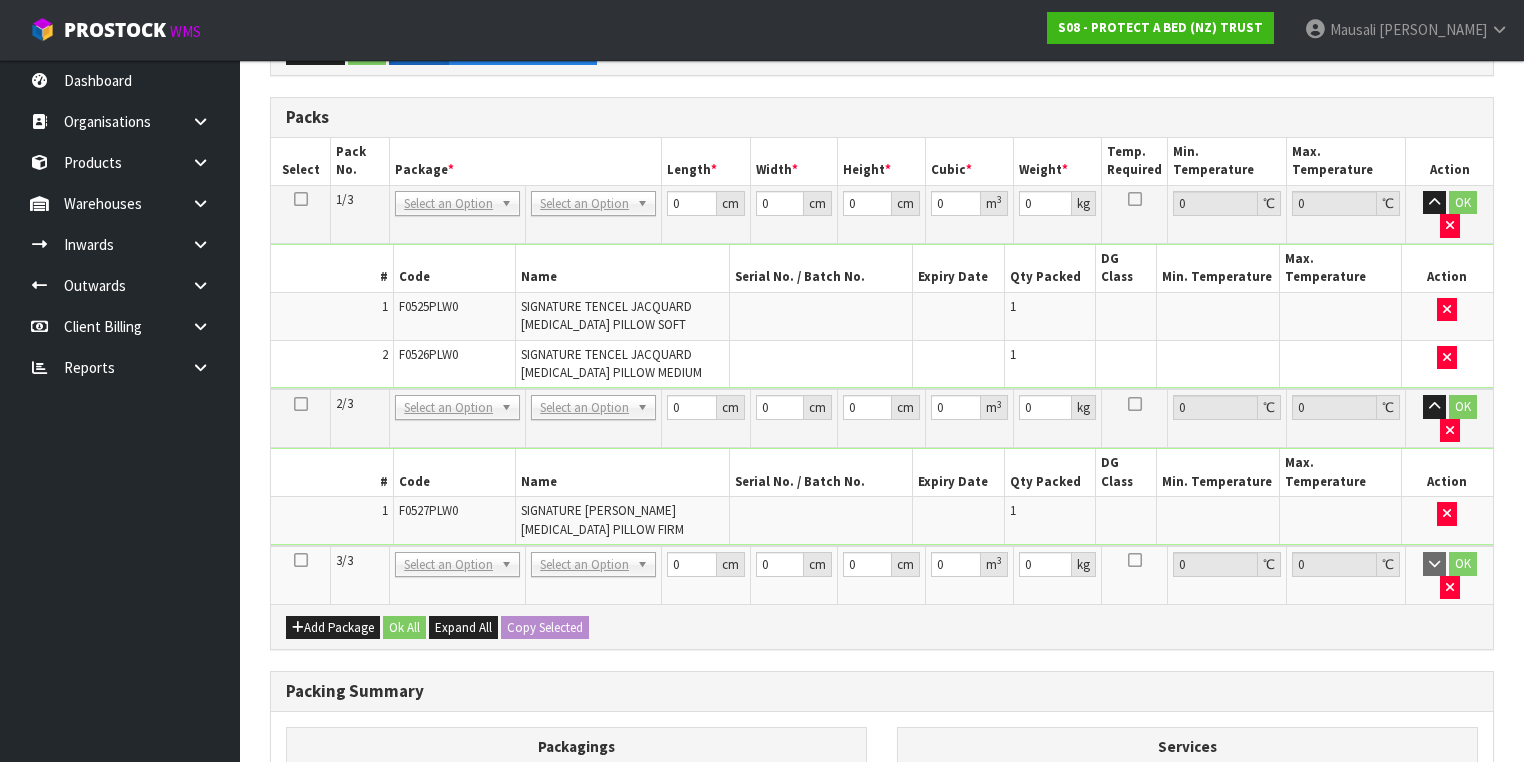 click at bounding box center [301, 560] 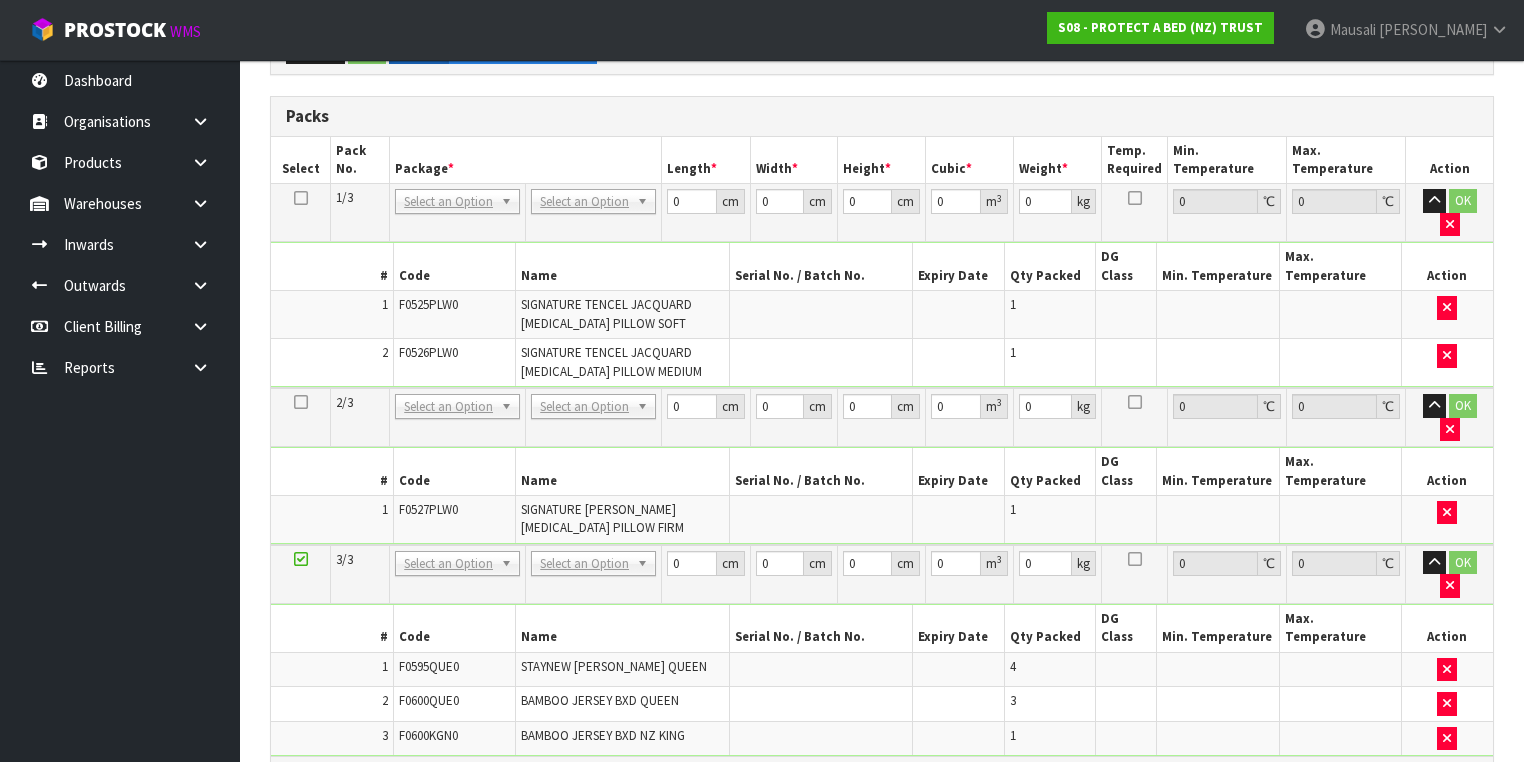 scroll, scrollTop: 500, scrollLeft: 0, axis: vertical 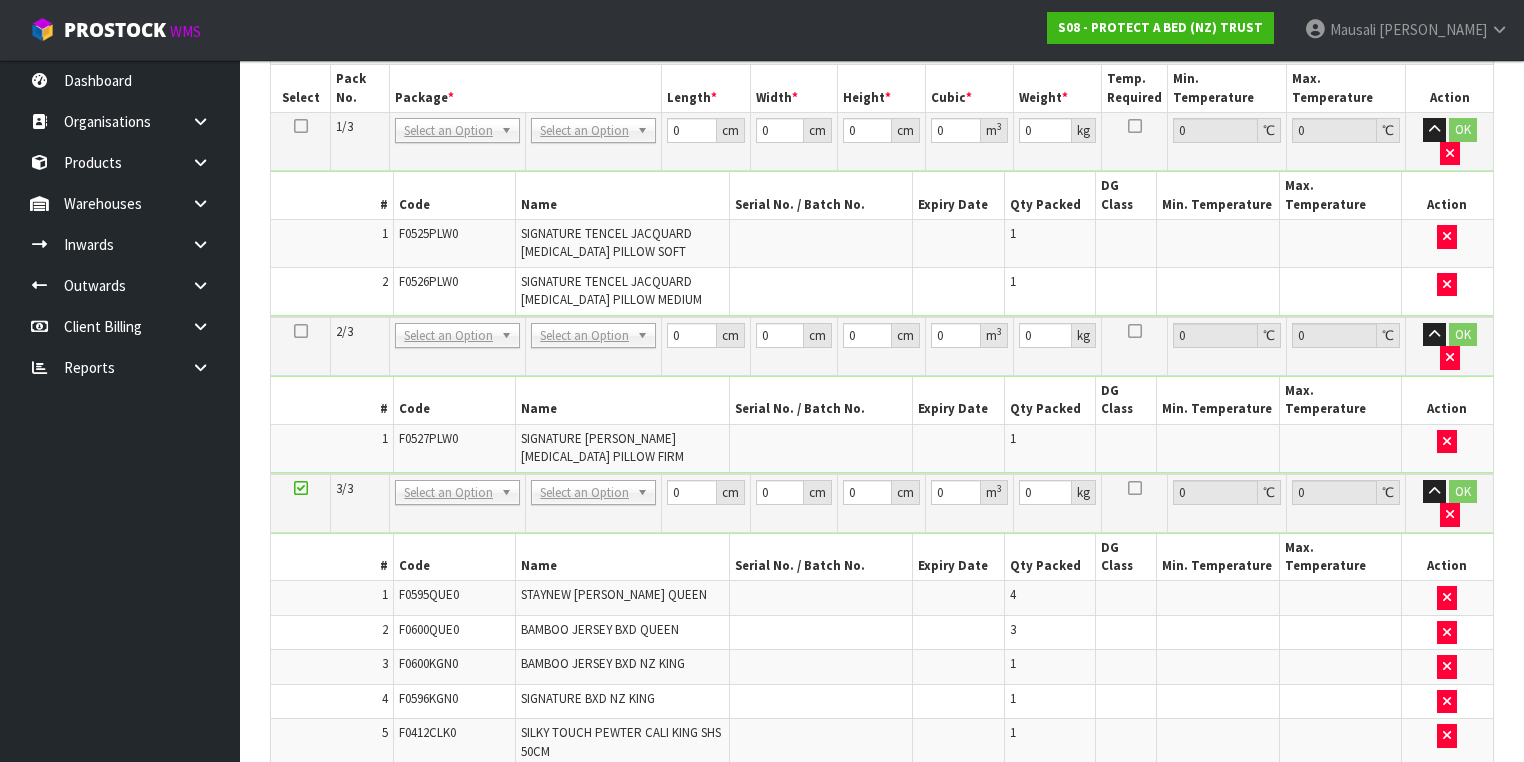 drag, startPoint x: 542, startPoint y: 349, endPoint x: 1164, endPoint y: 592, distance: 667.78217 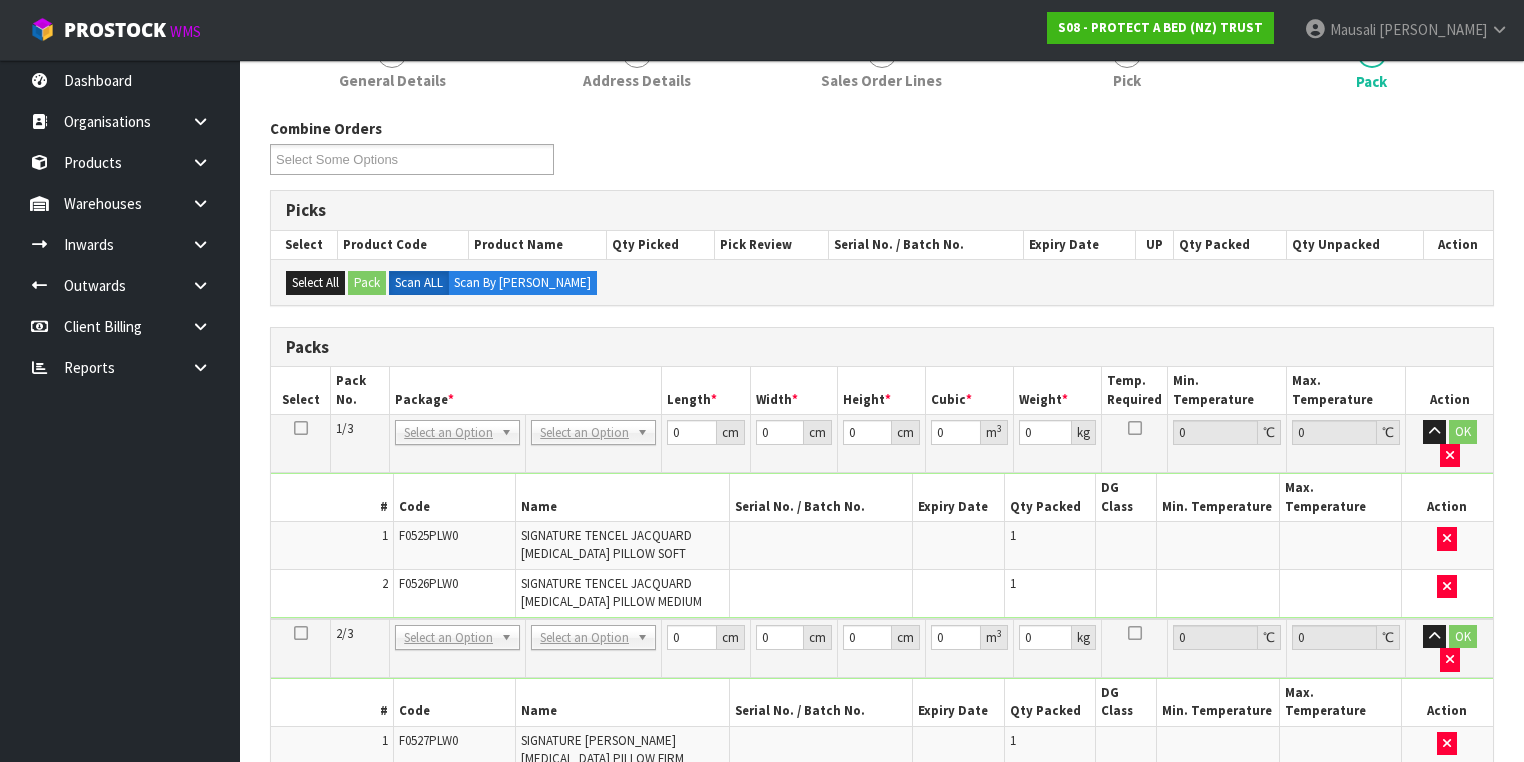 scroll, scrollTop: 420, scrollLeft: 0, axis: vertical 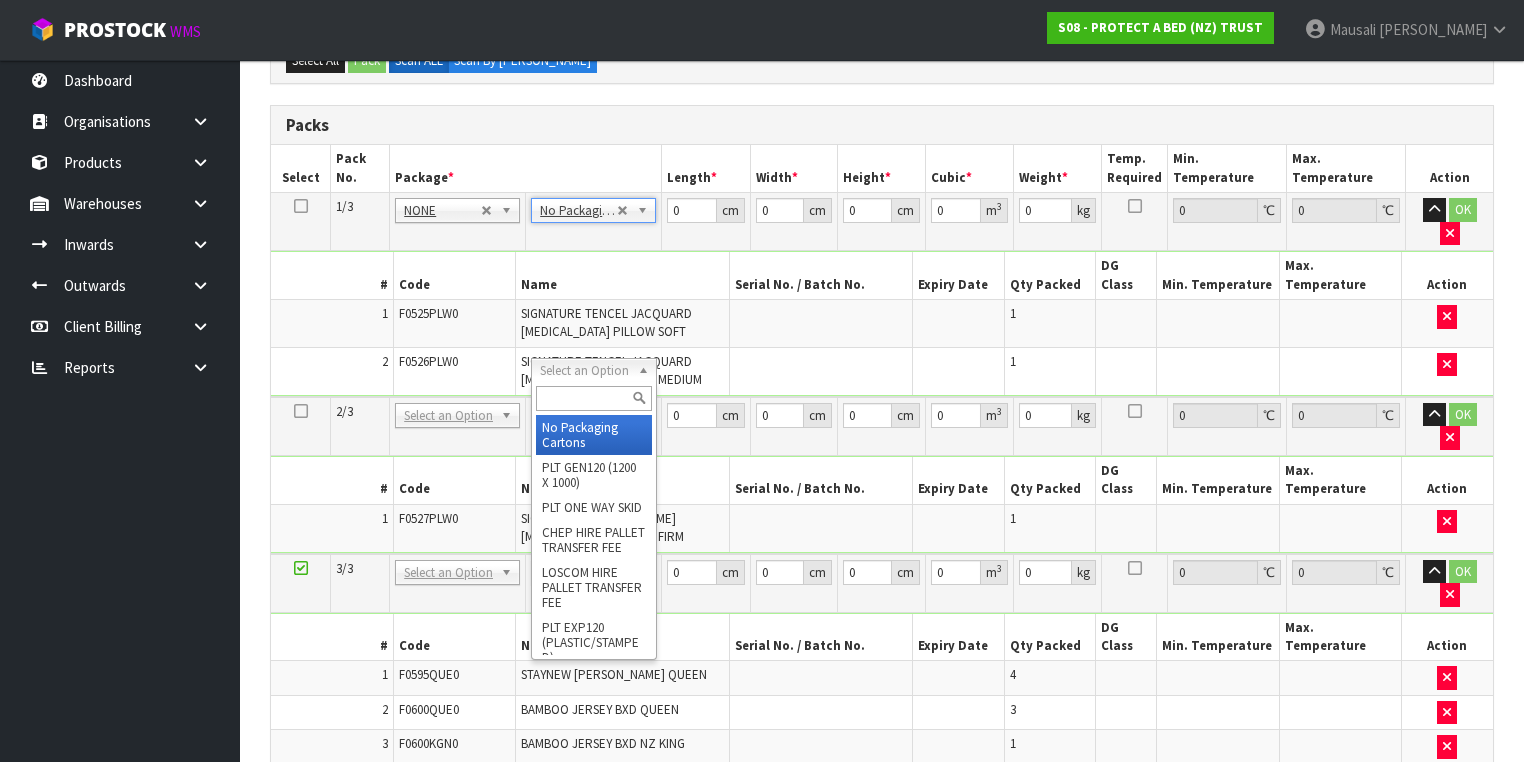 type on "2" 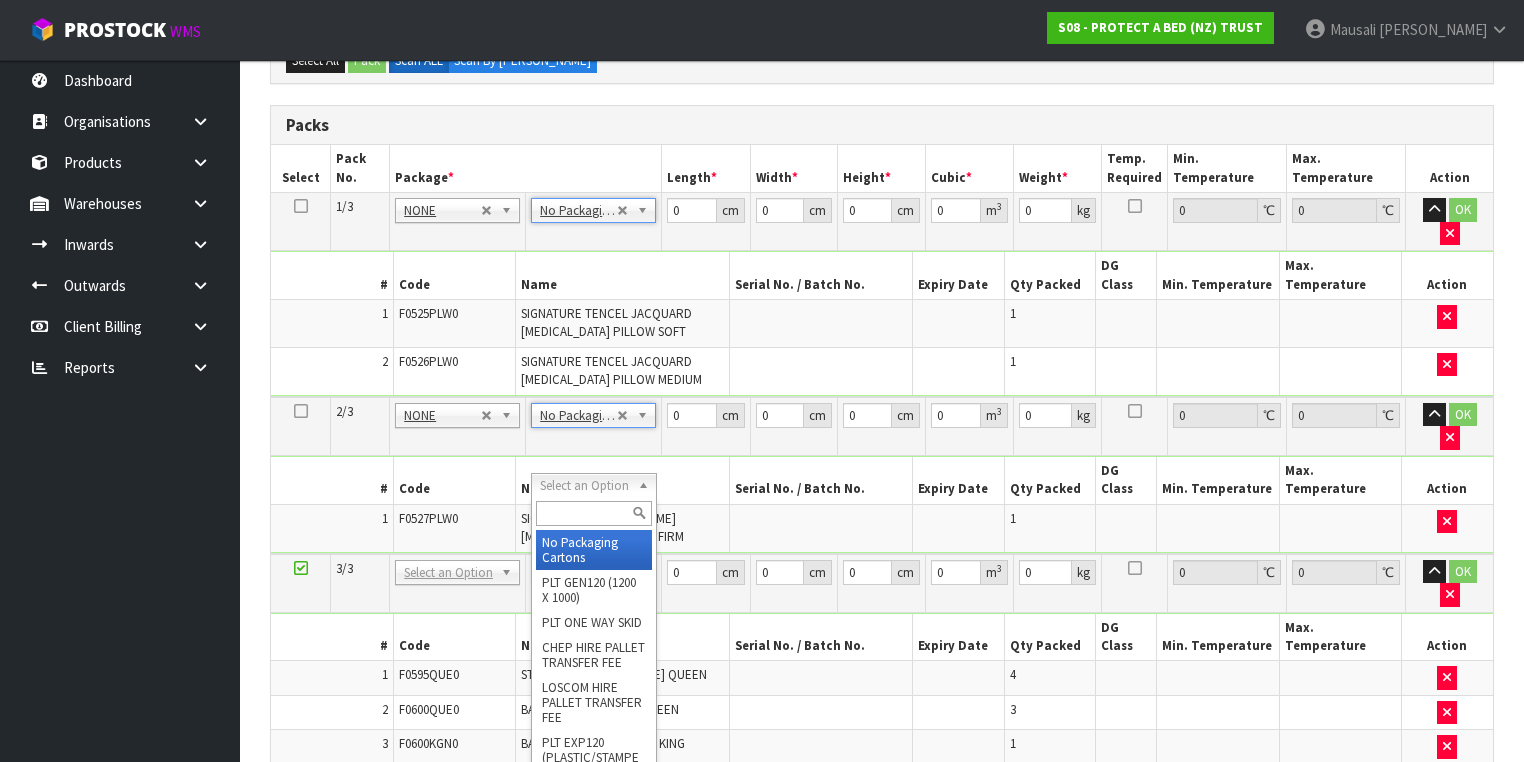click at bounding box center [593, 513] 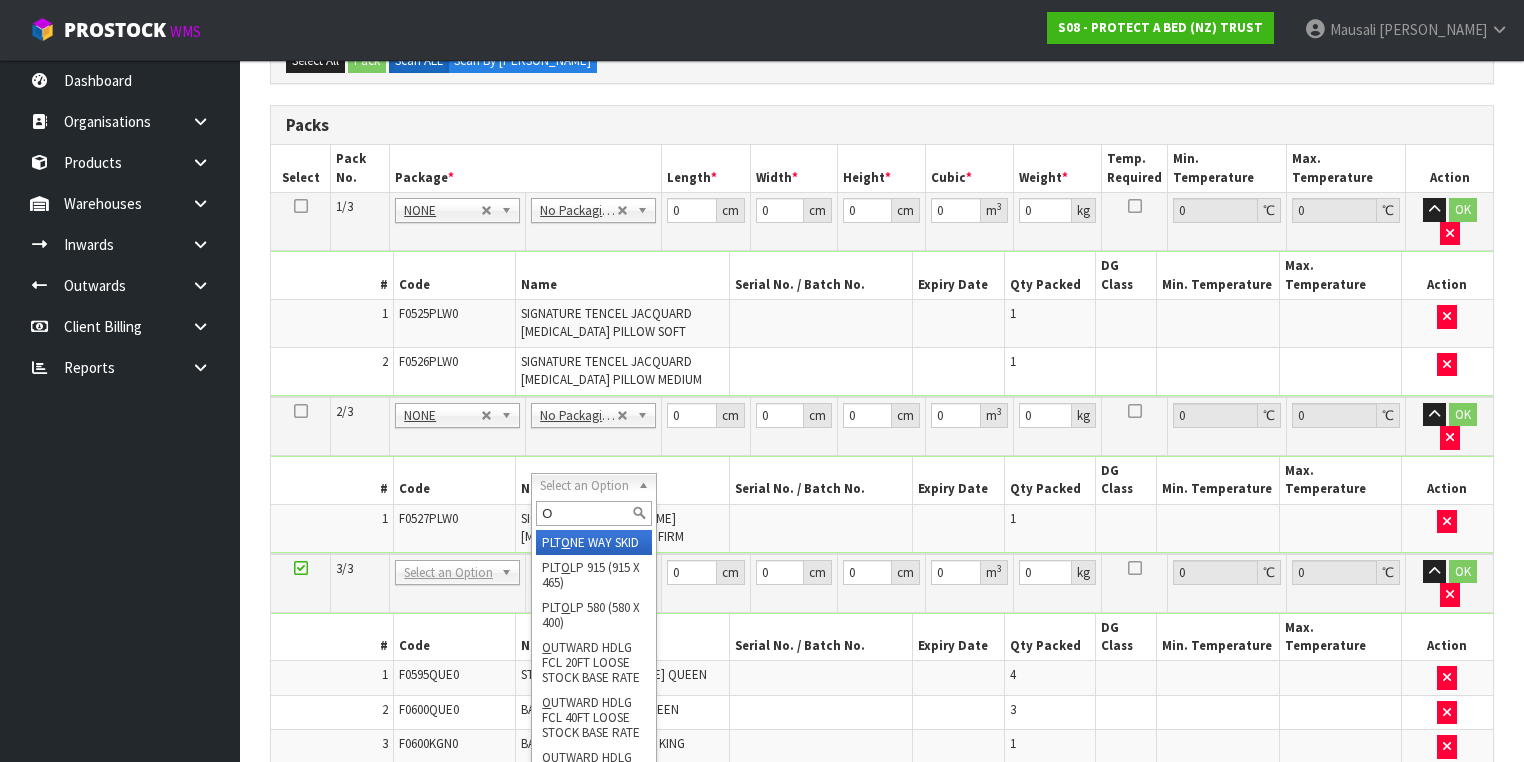 type on "OC" 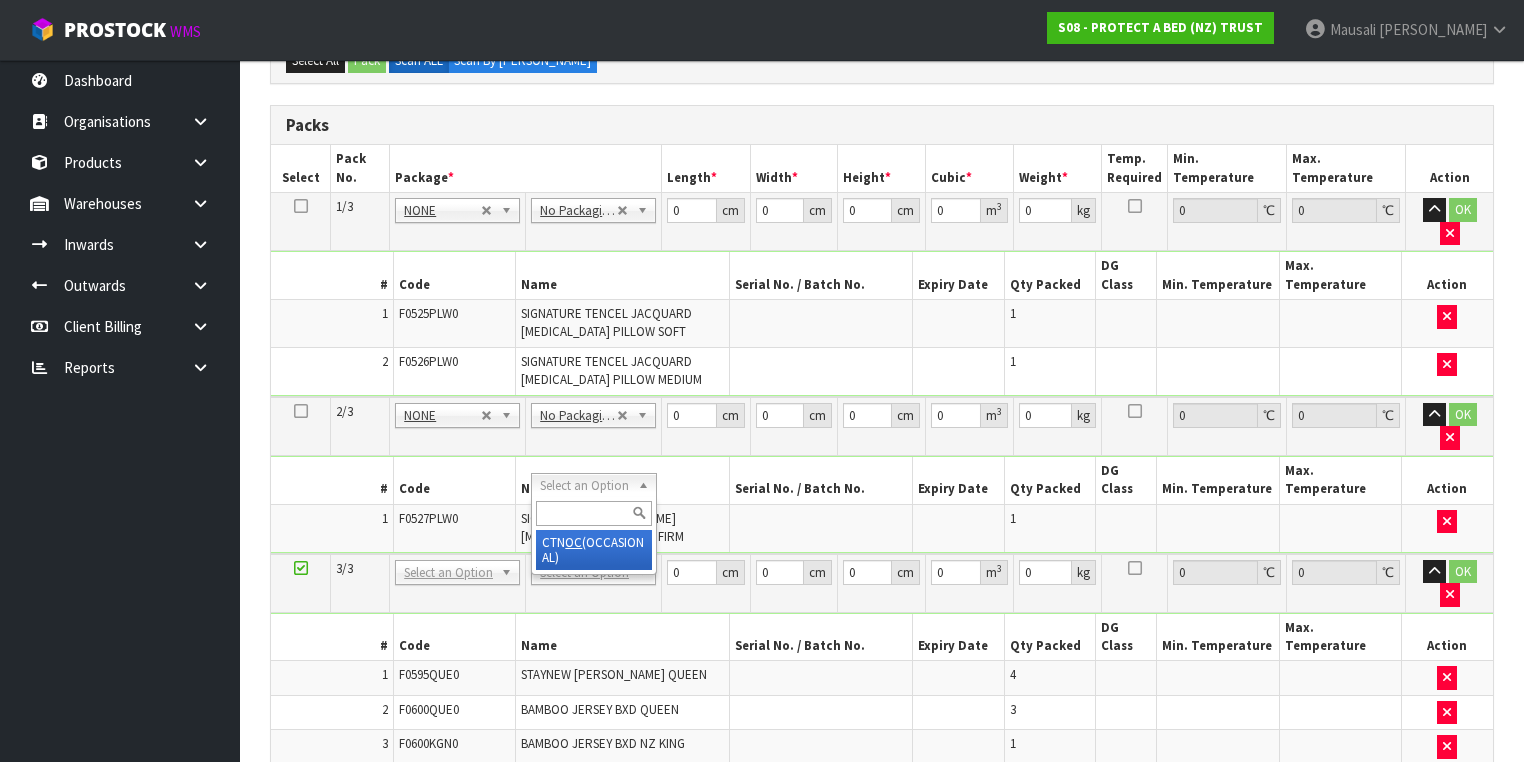 type on "12.1" 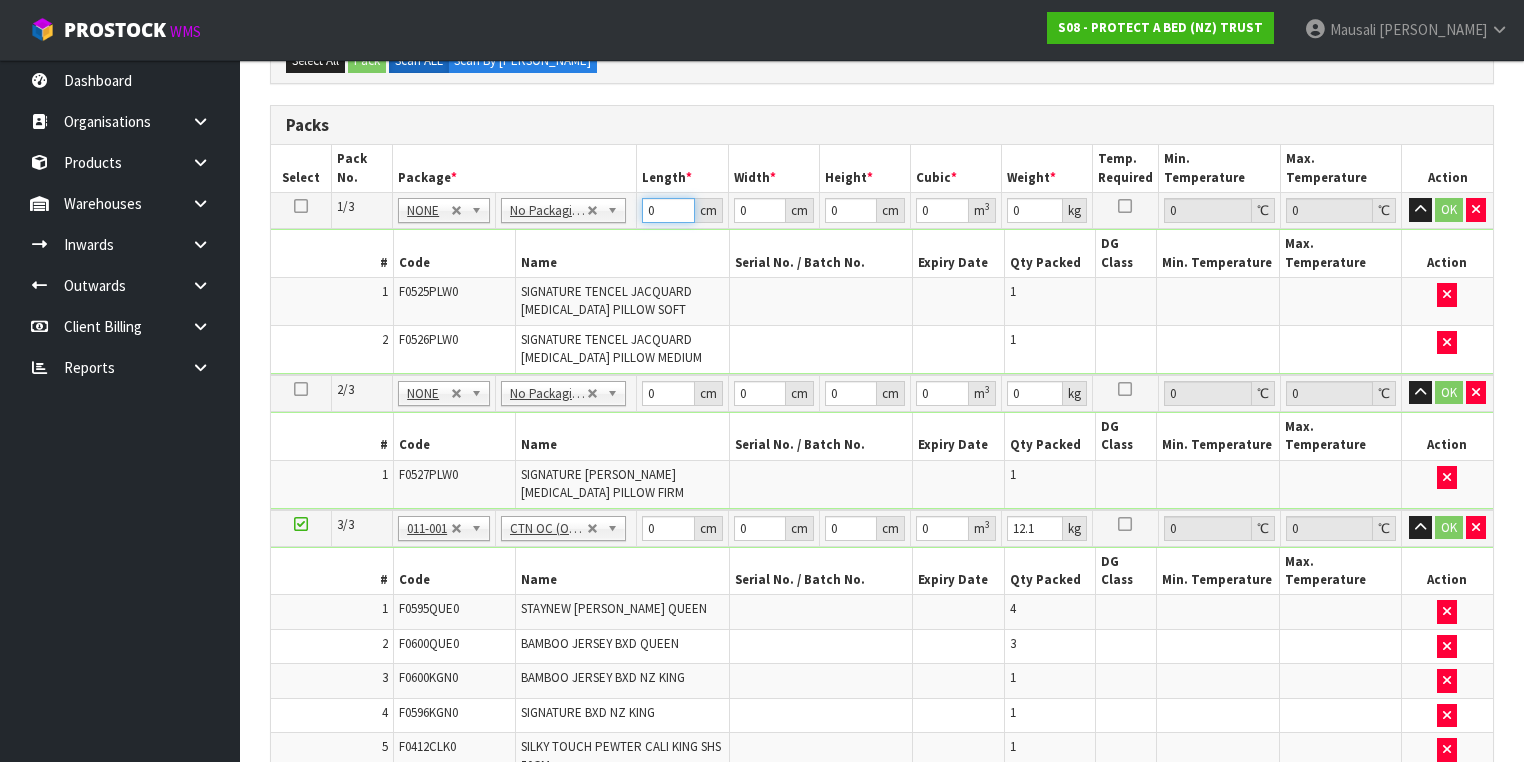 drag, startPoint x: 663, startPoint y: 216, endPoint x: 642, endPoint y: 220, distance: 21.377558 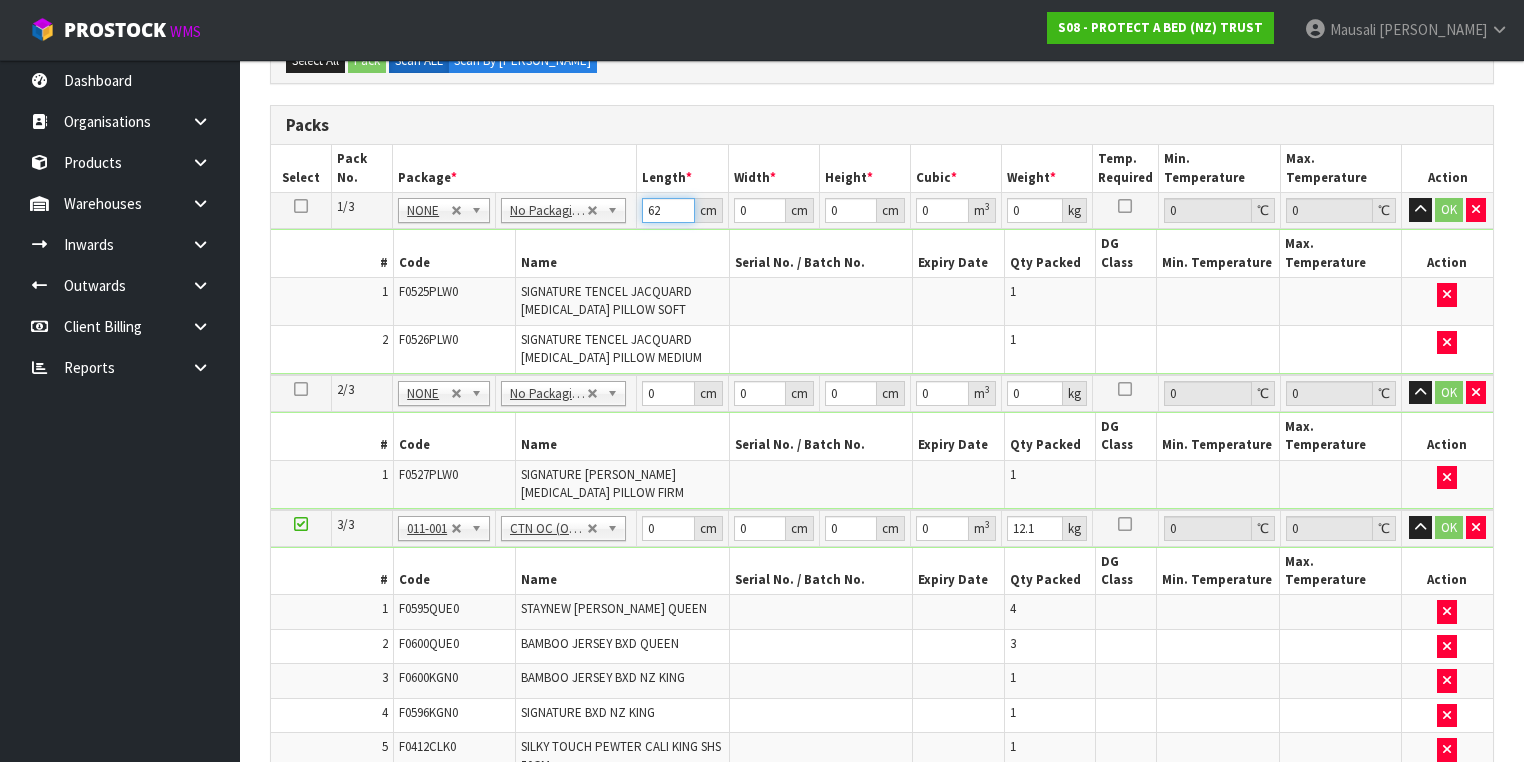 type on "62" 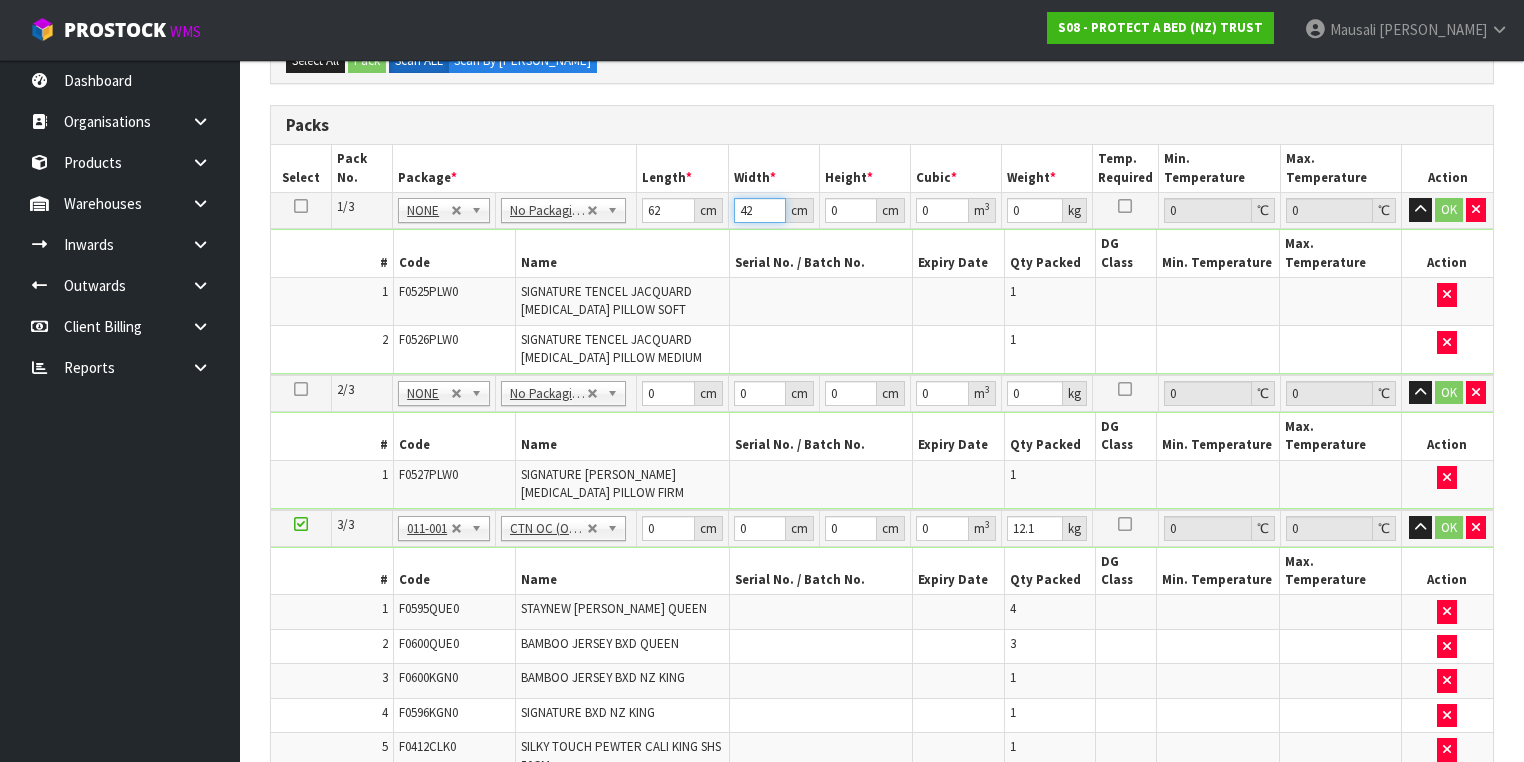 type on "42" 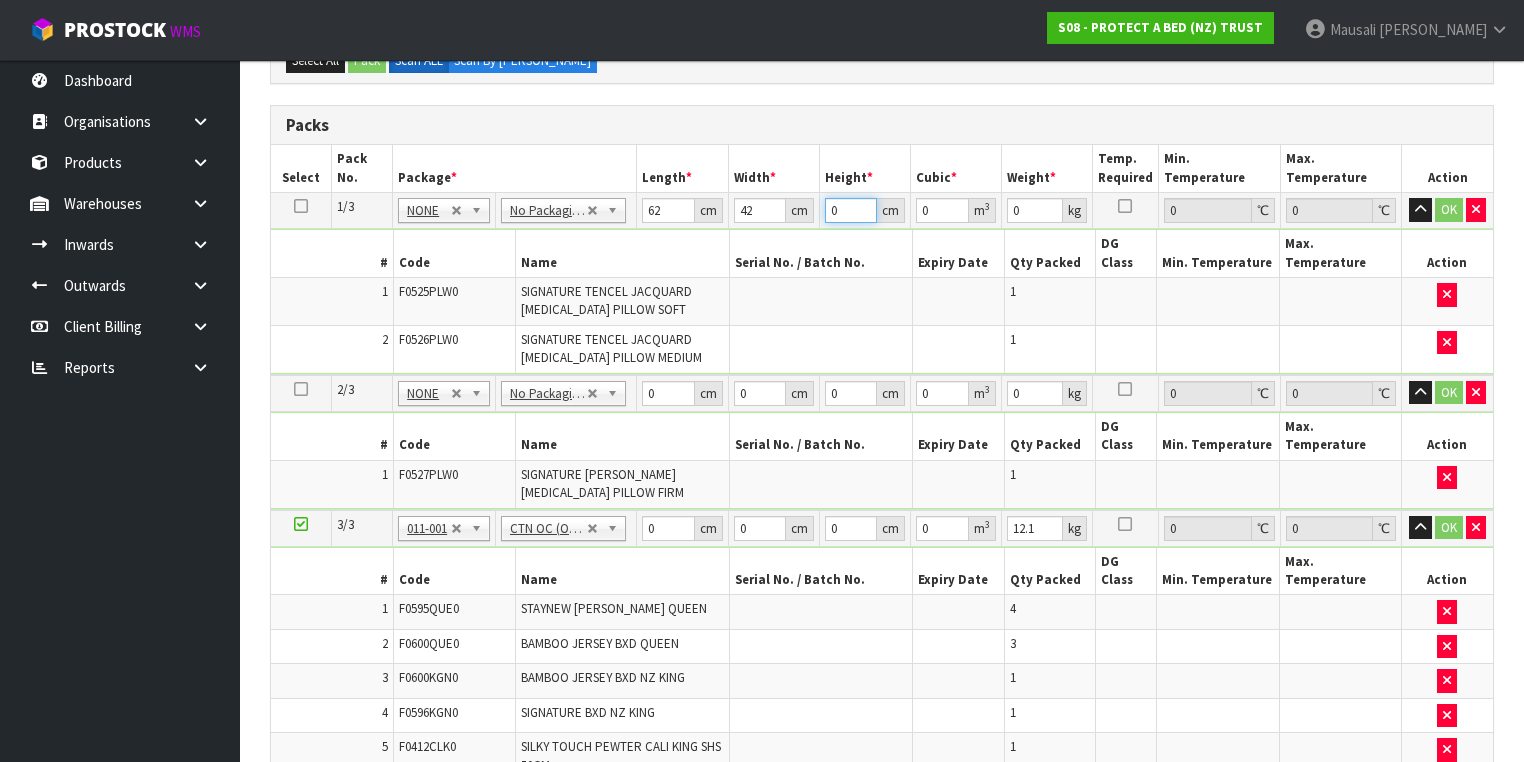 type on "3" 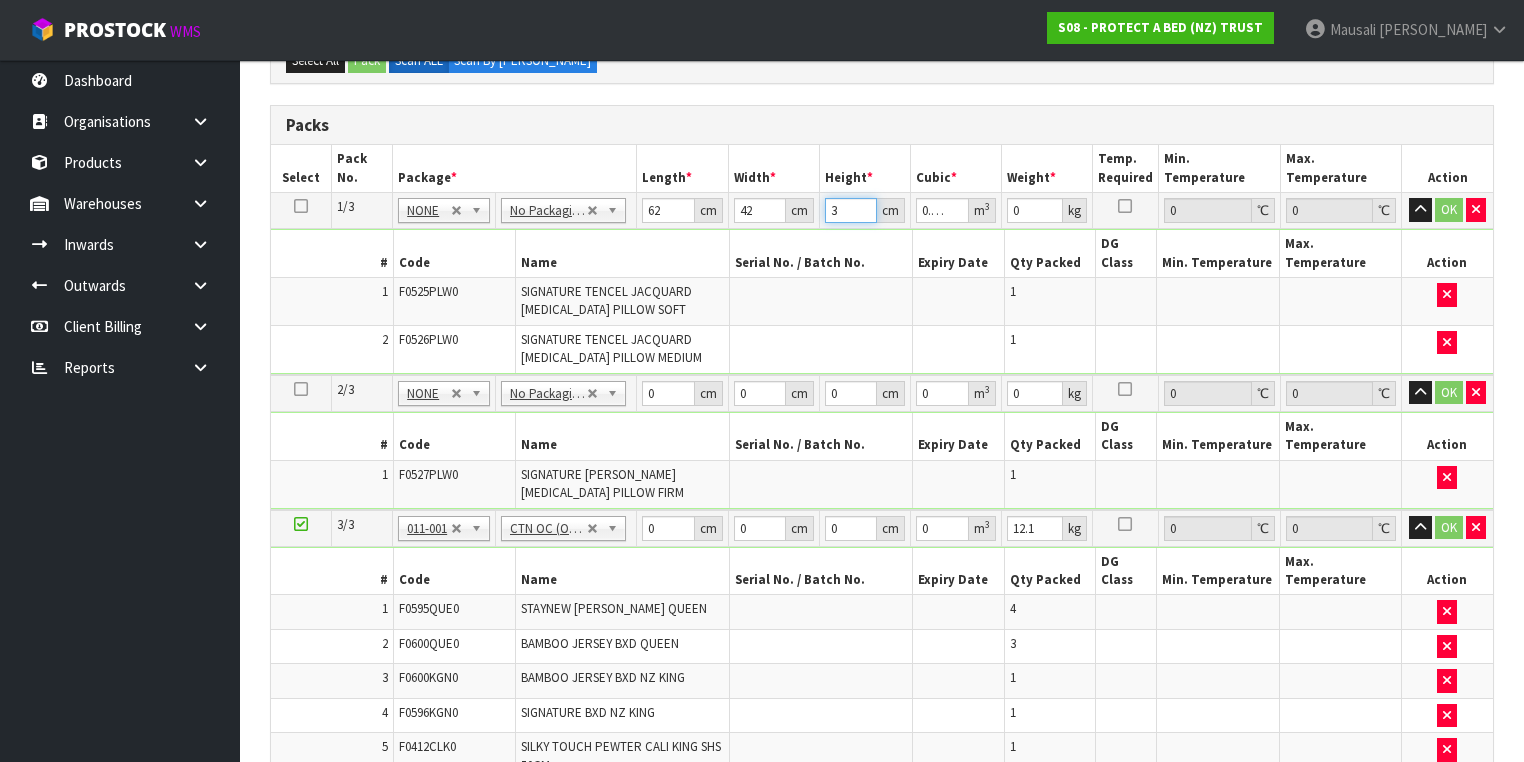 type on "31" 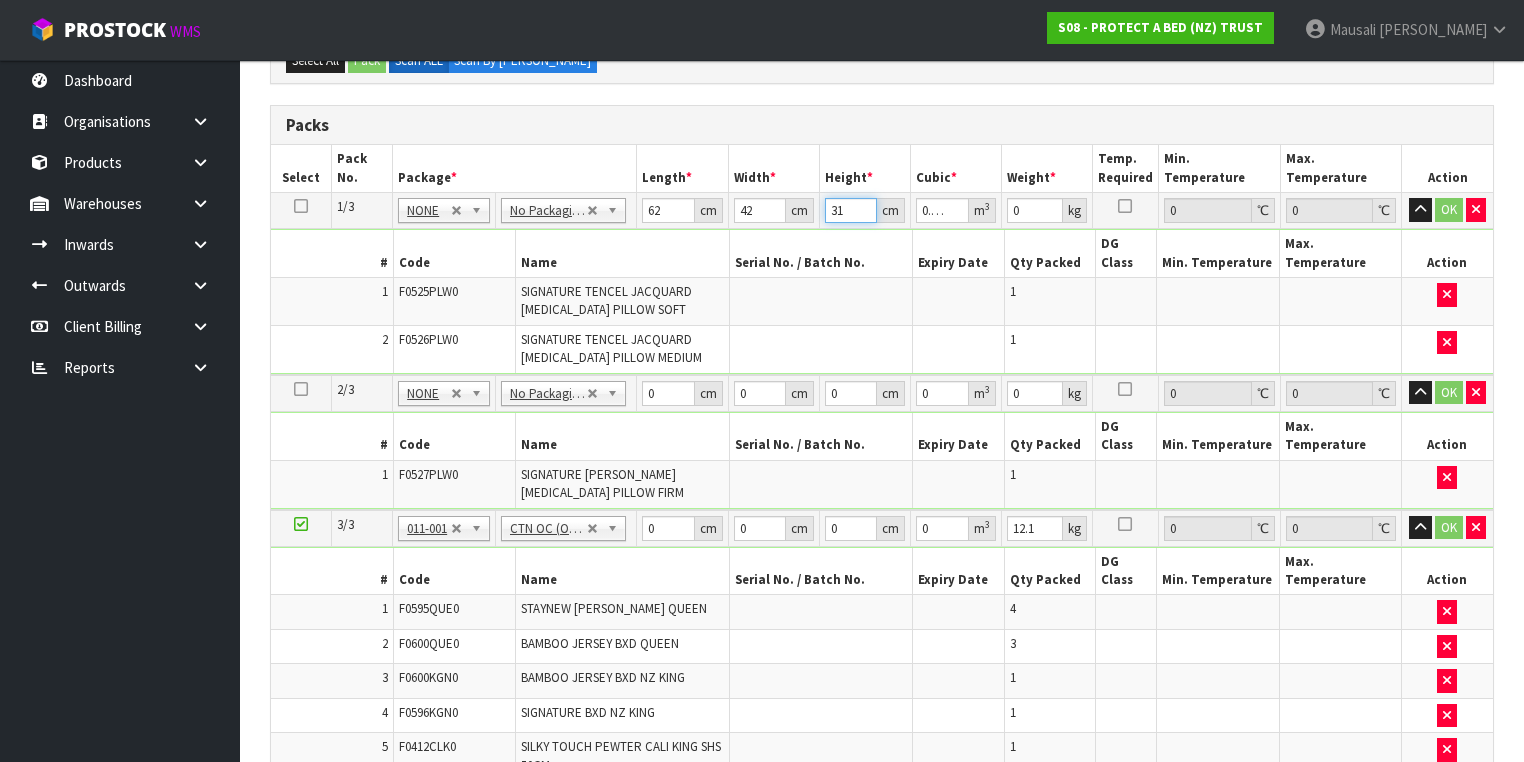 type on "31" 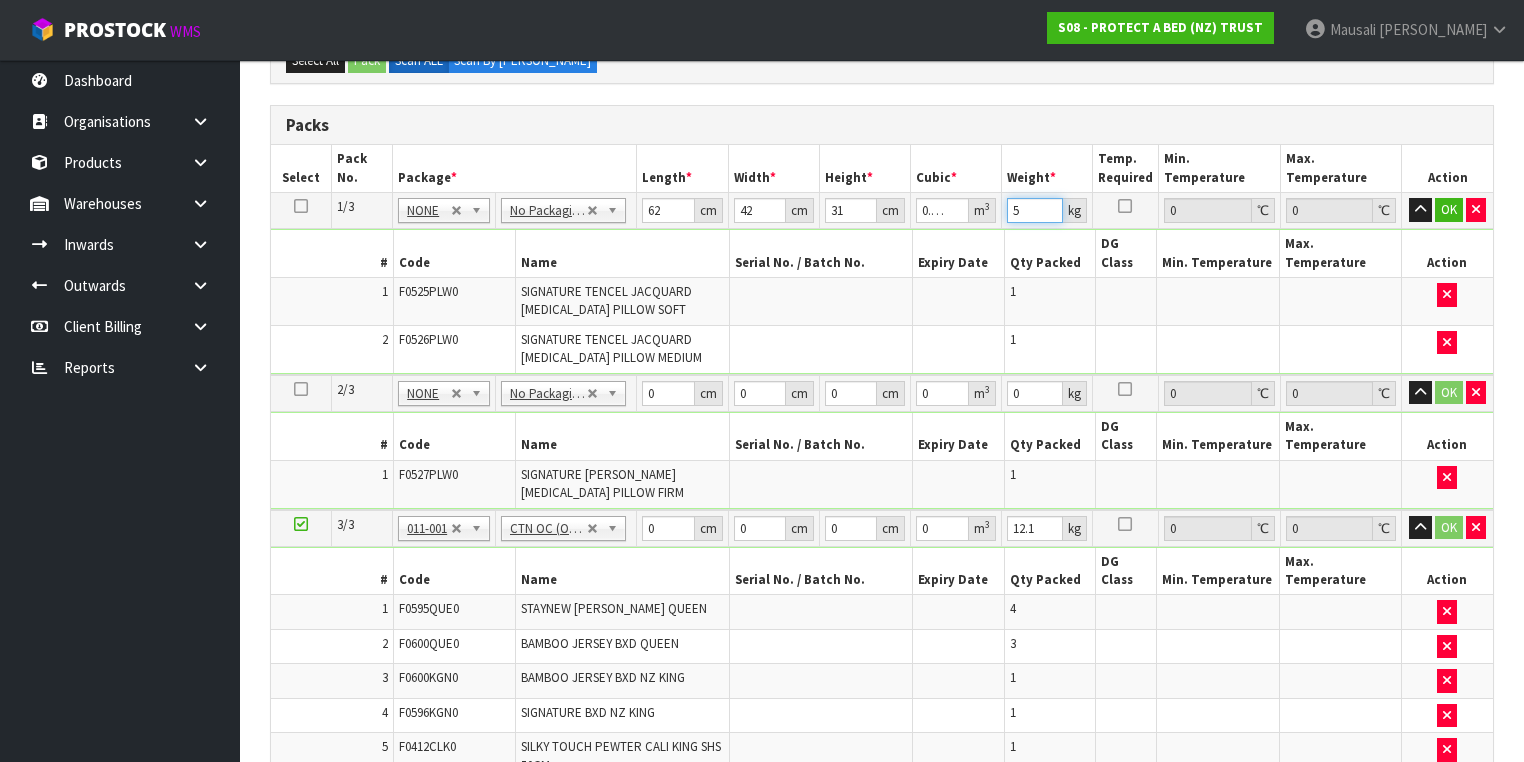 type on "5" 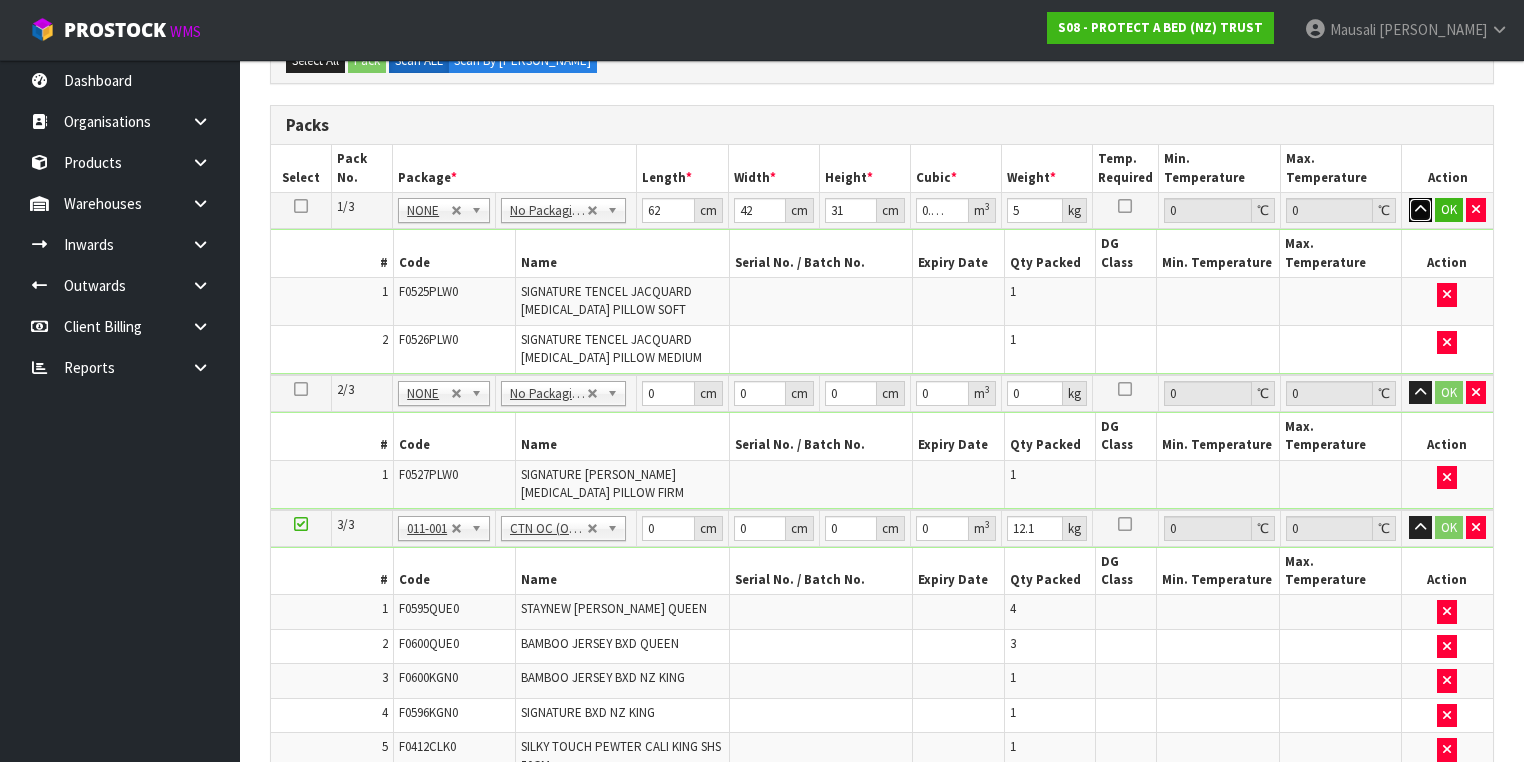 type 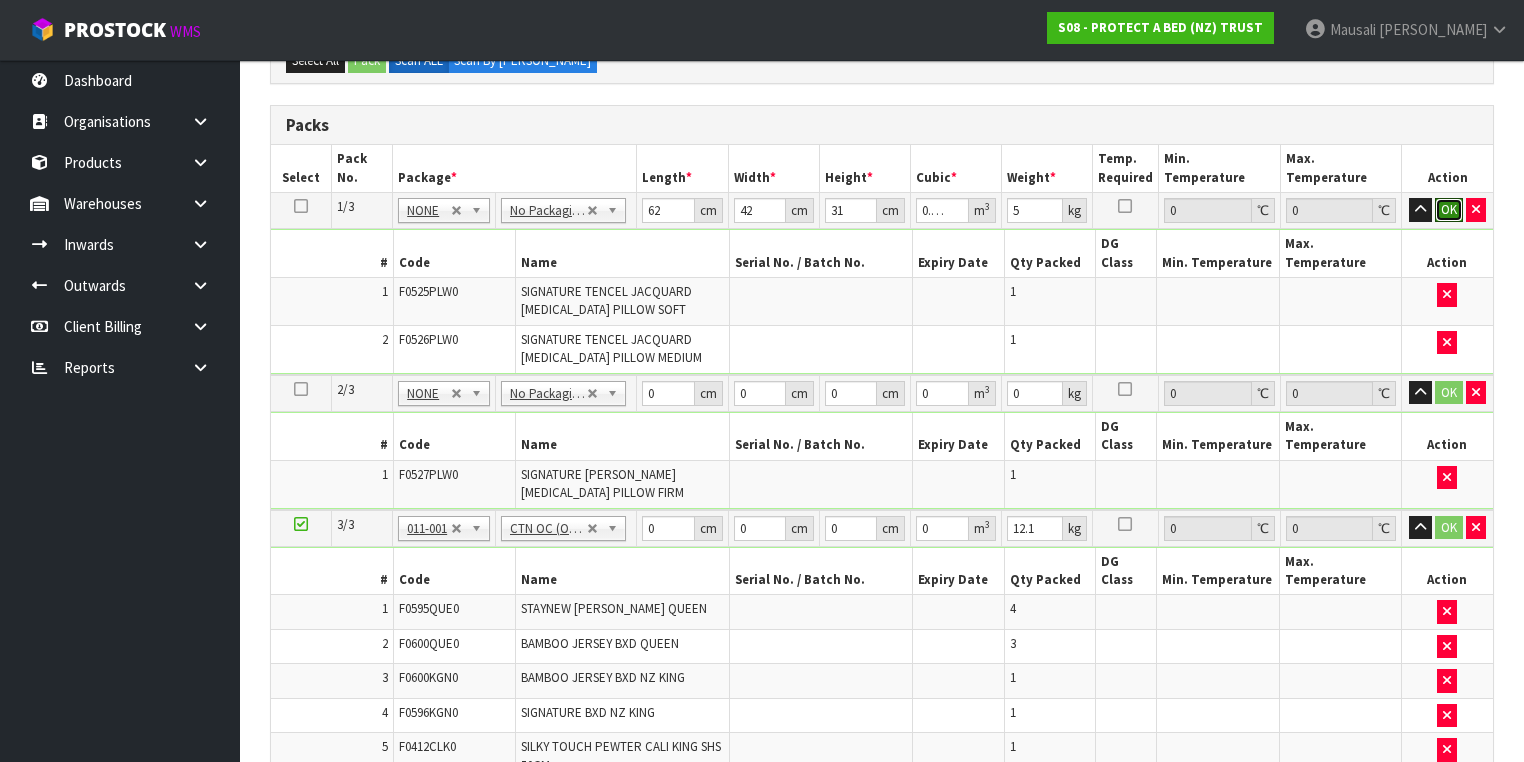 type 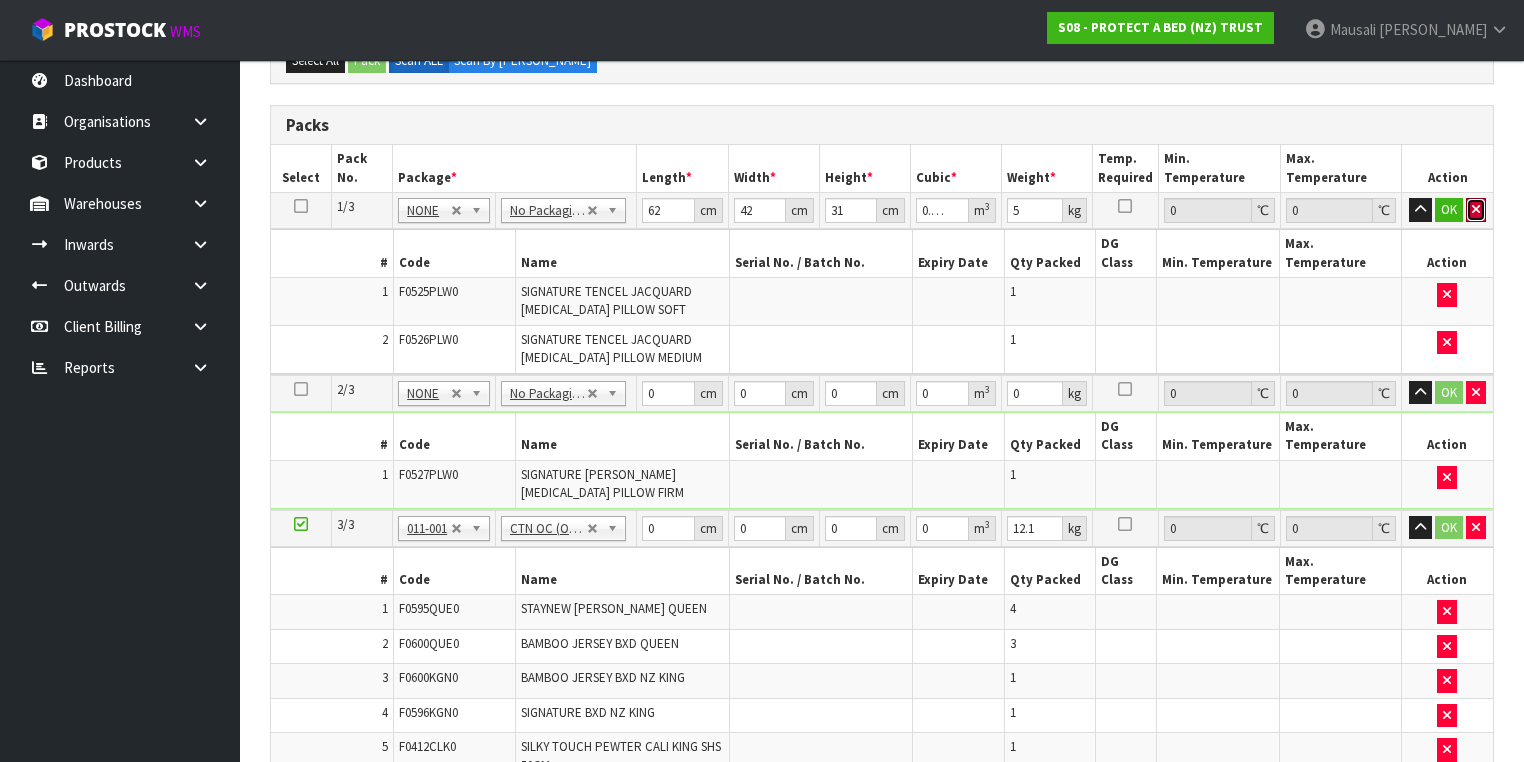 type 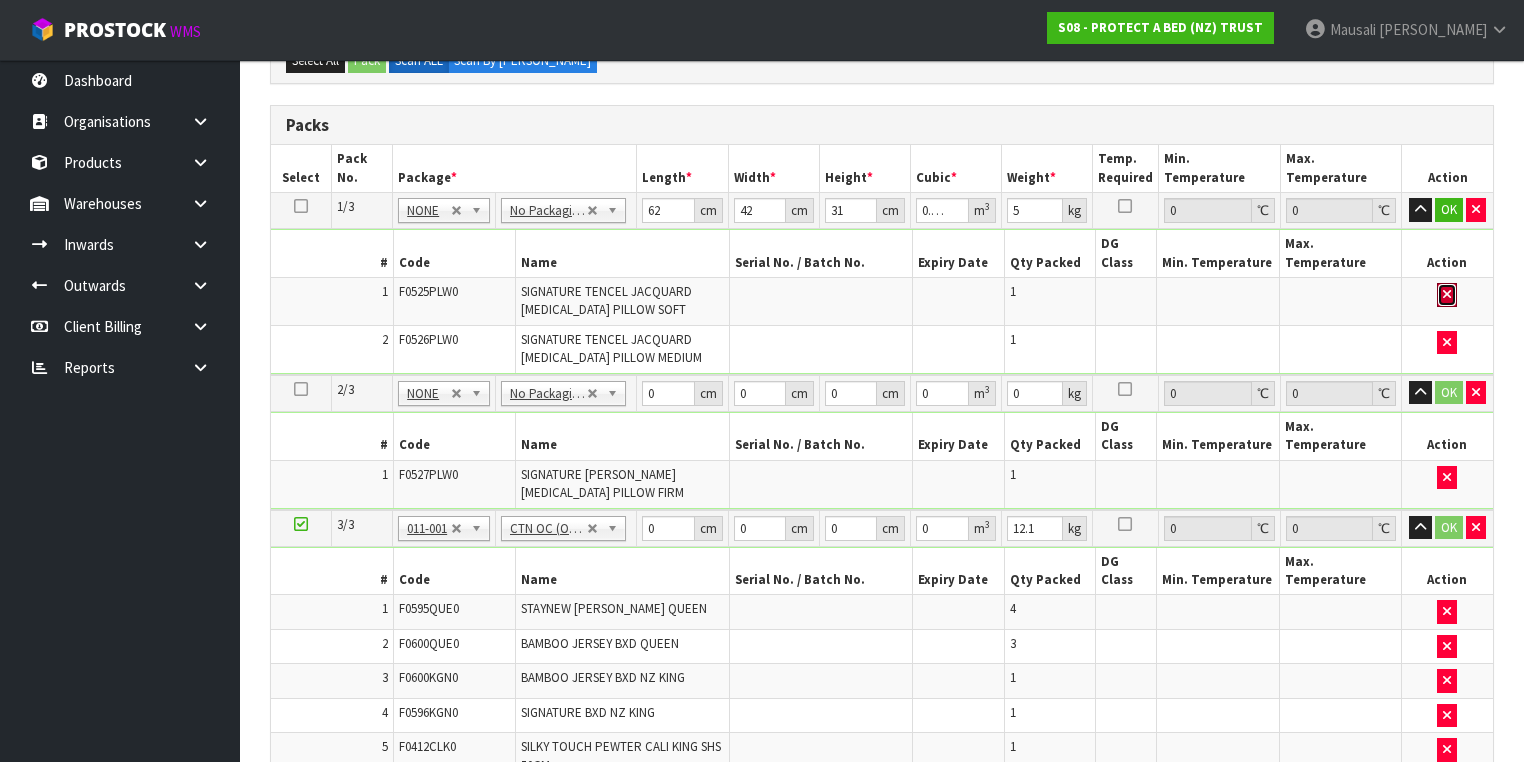 type 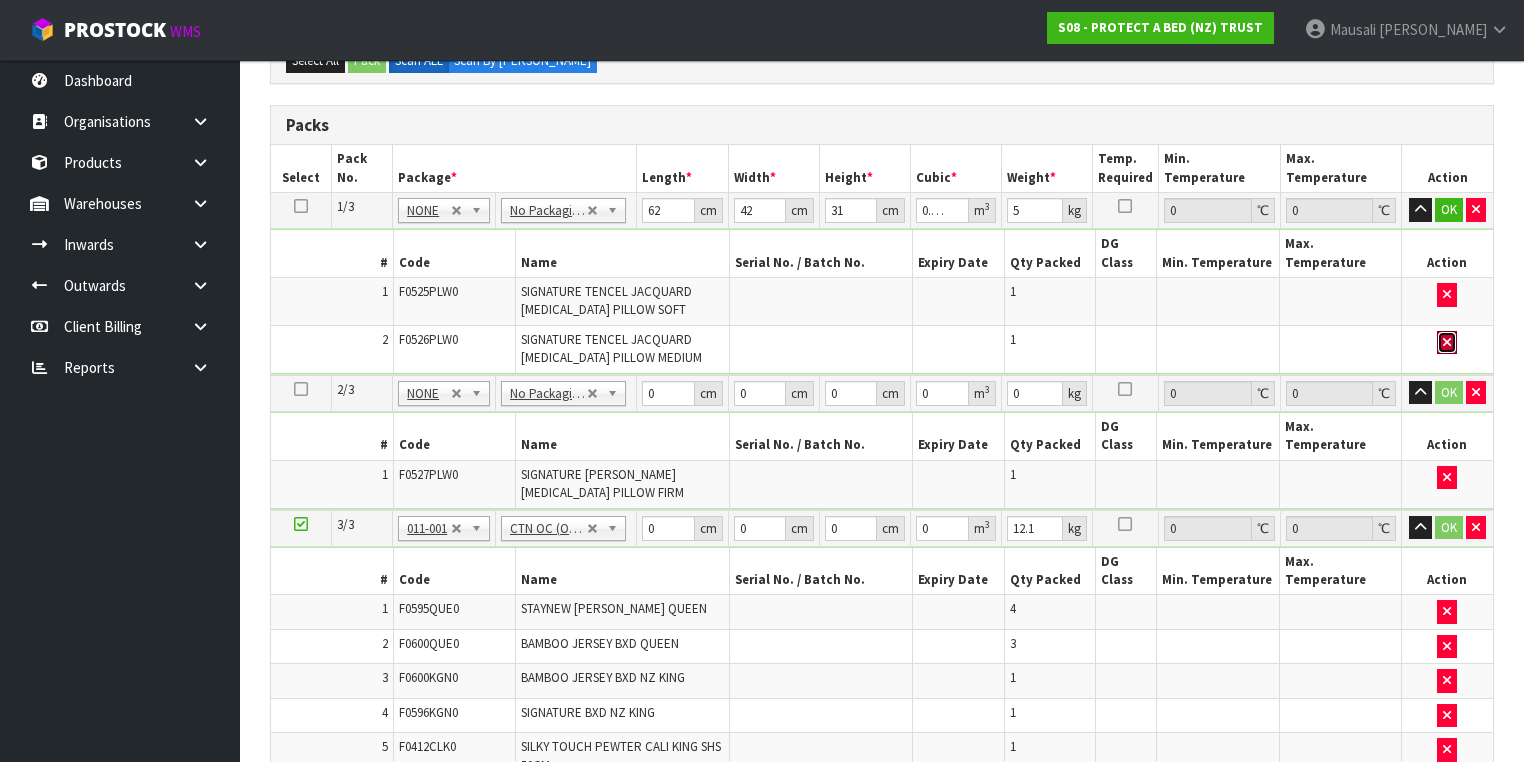 type 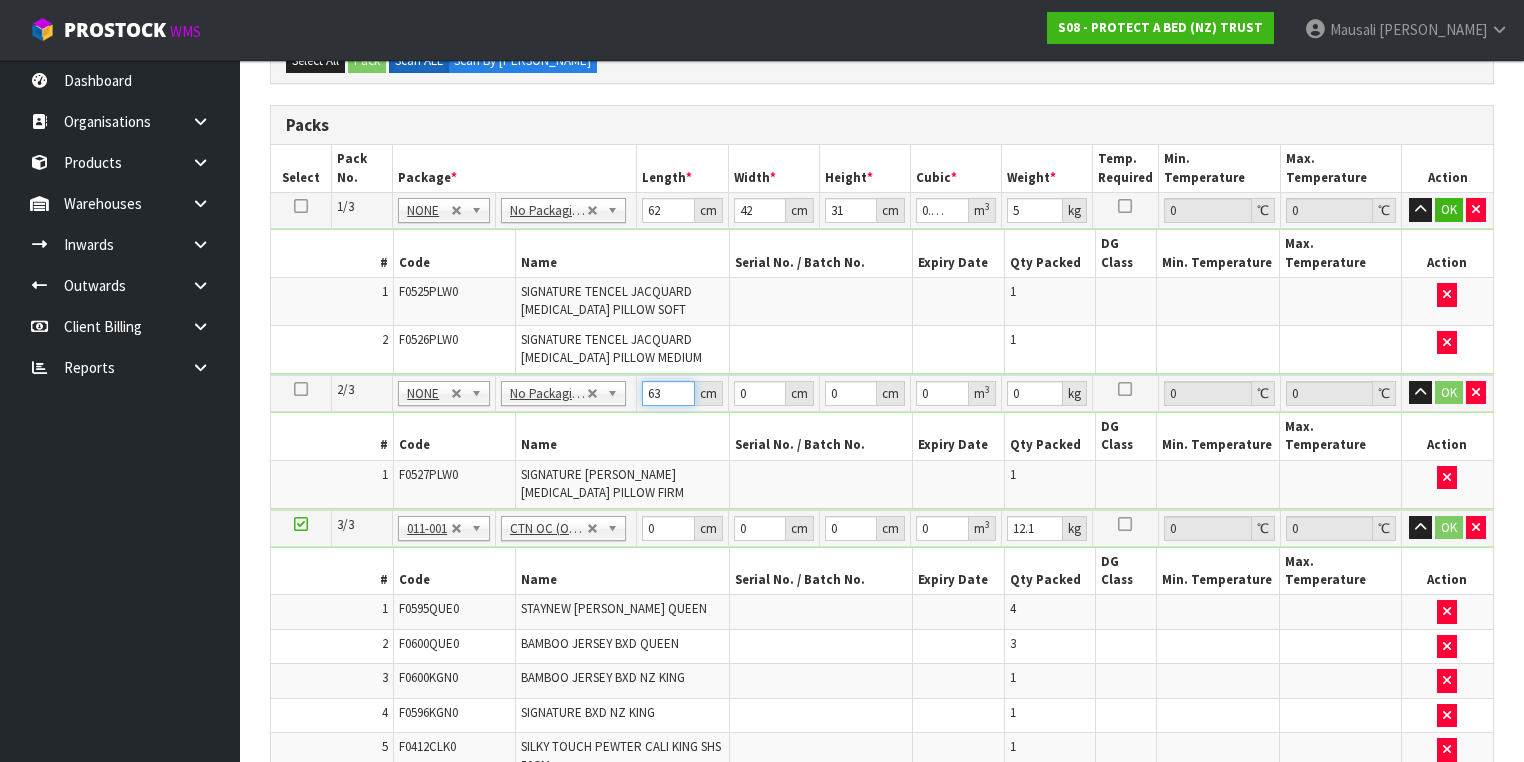 type on "63" 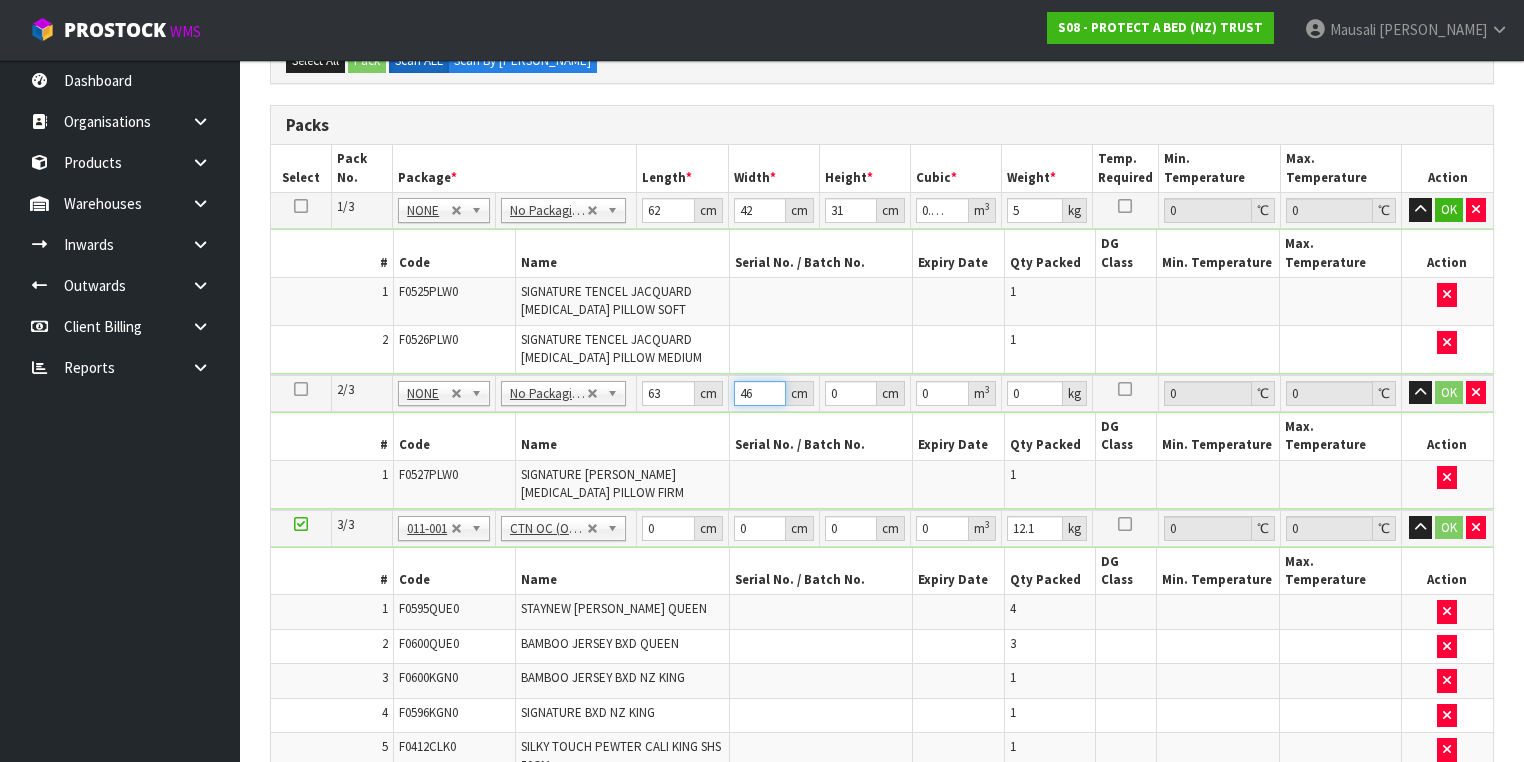 type on "46" 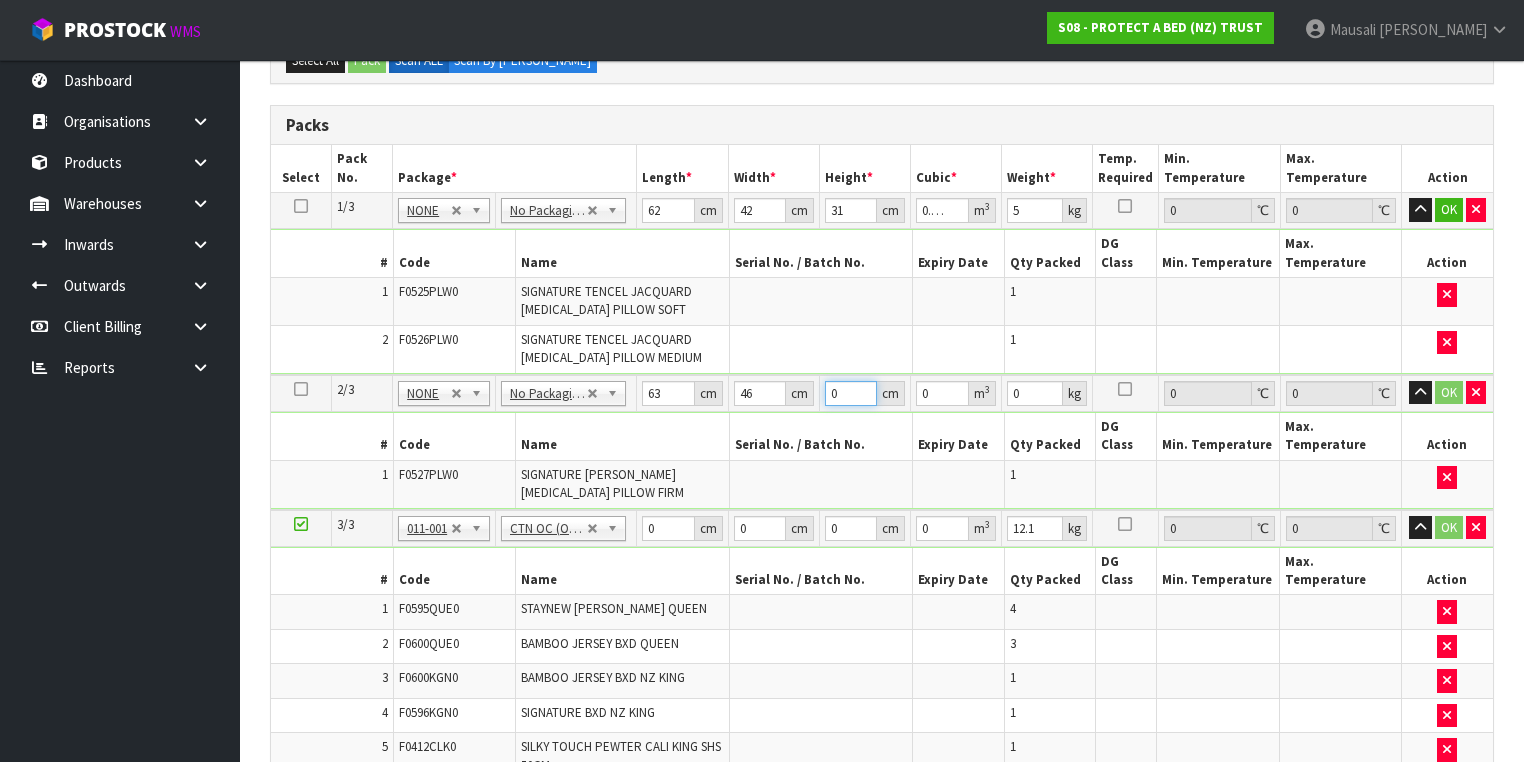type on "1" 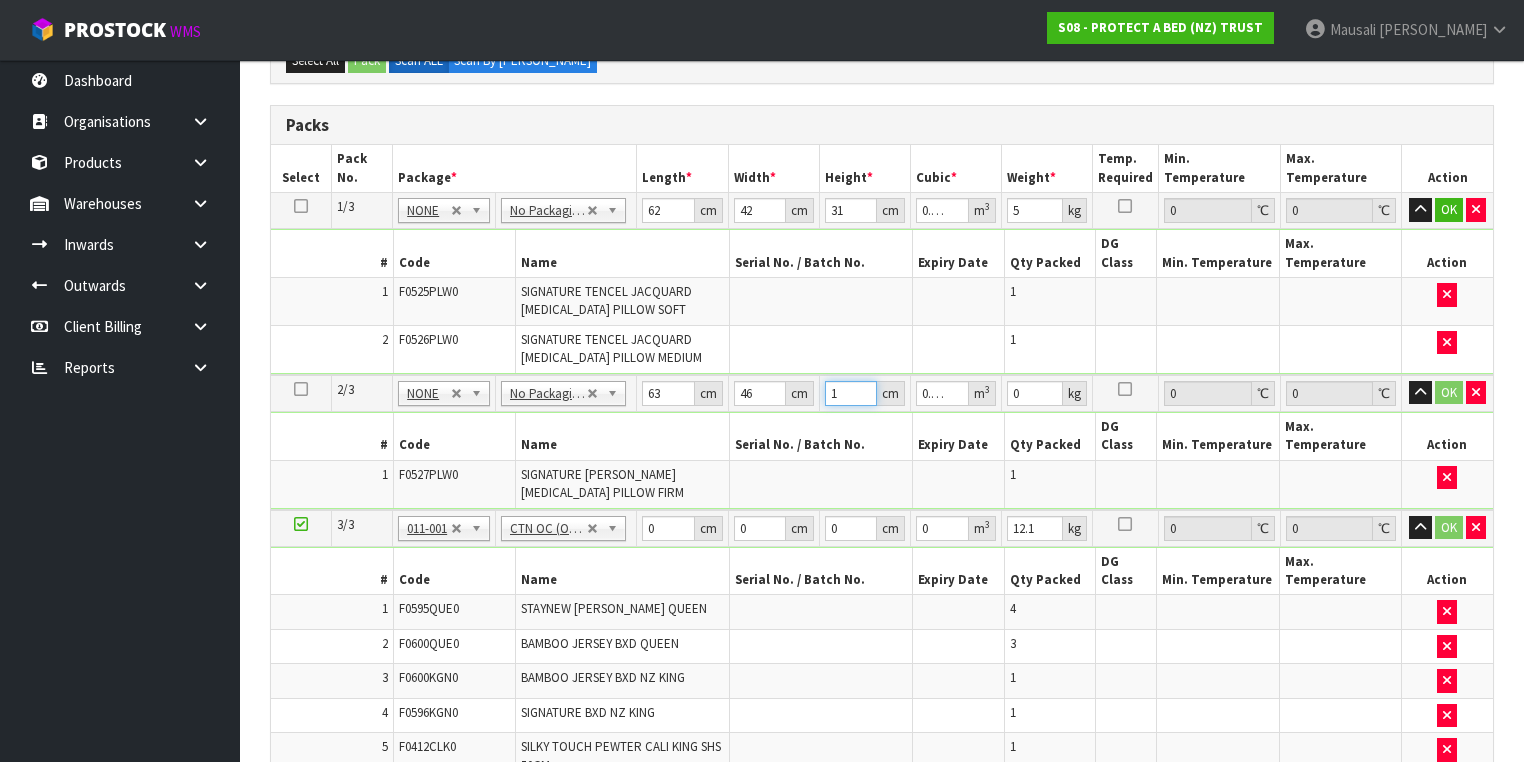 type on "17" 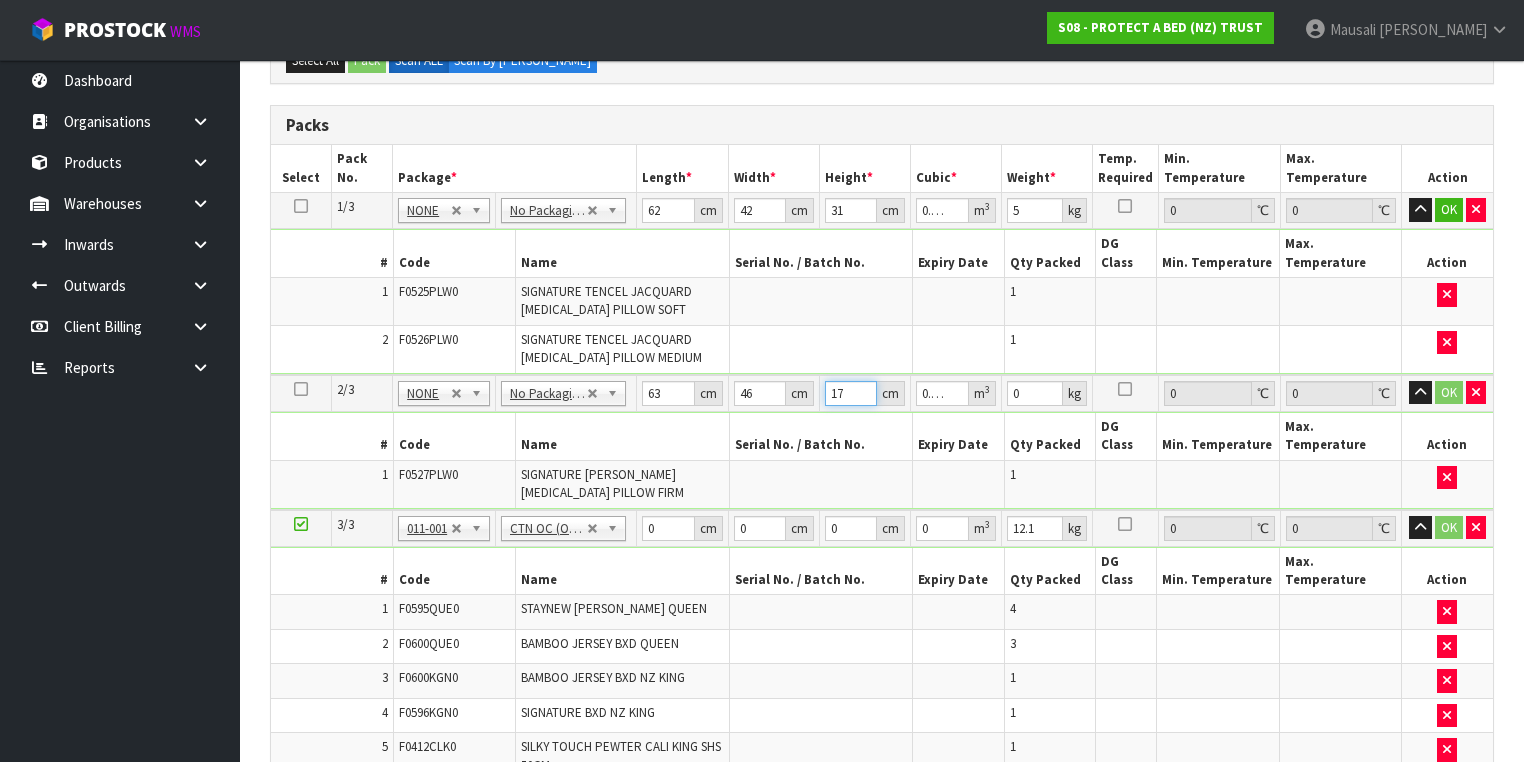 type on "17" 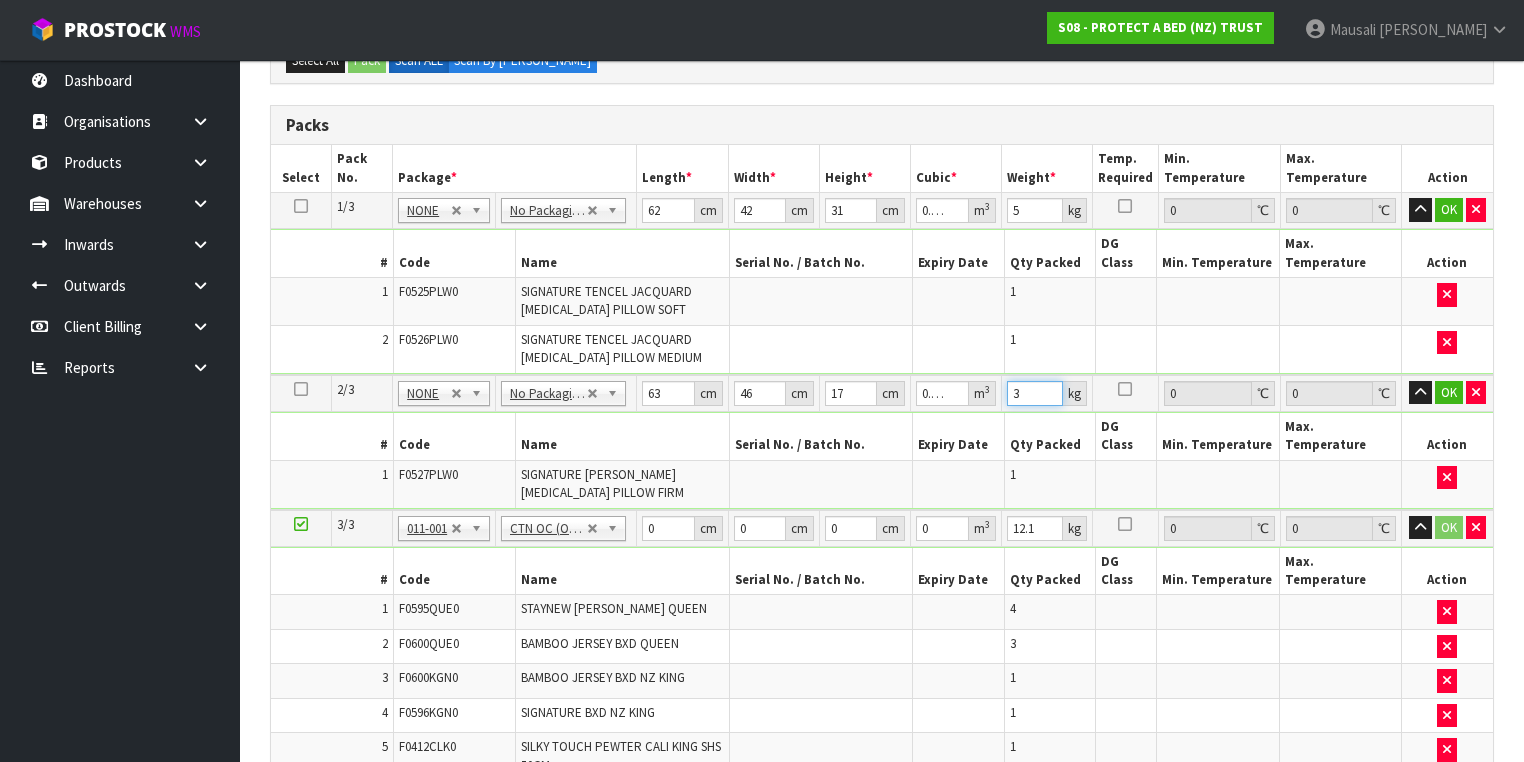 type on "3" 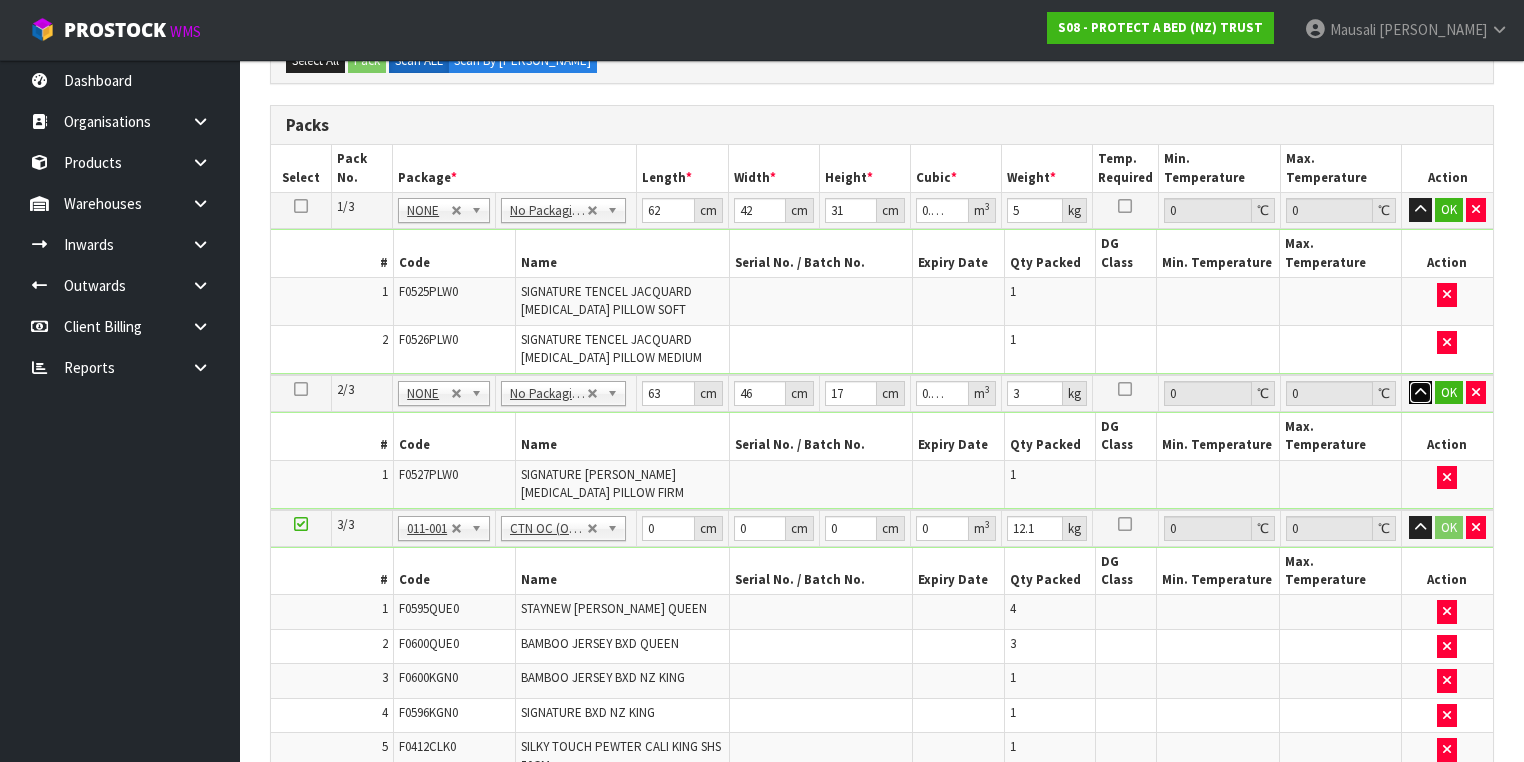 type 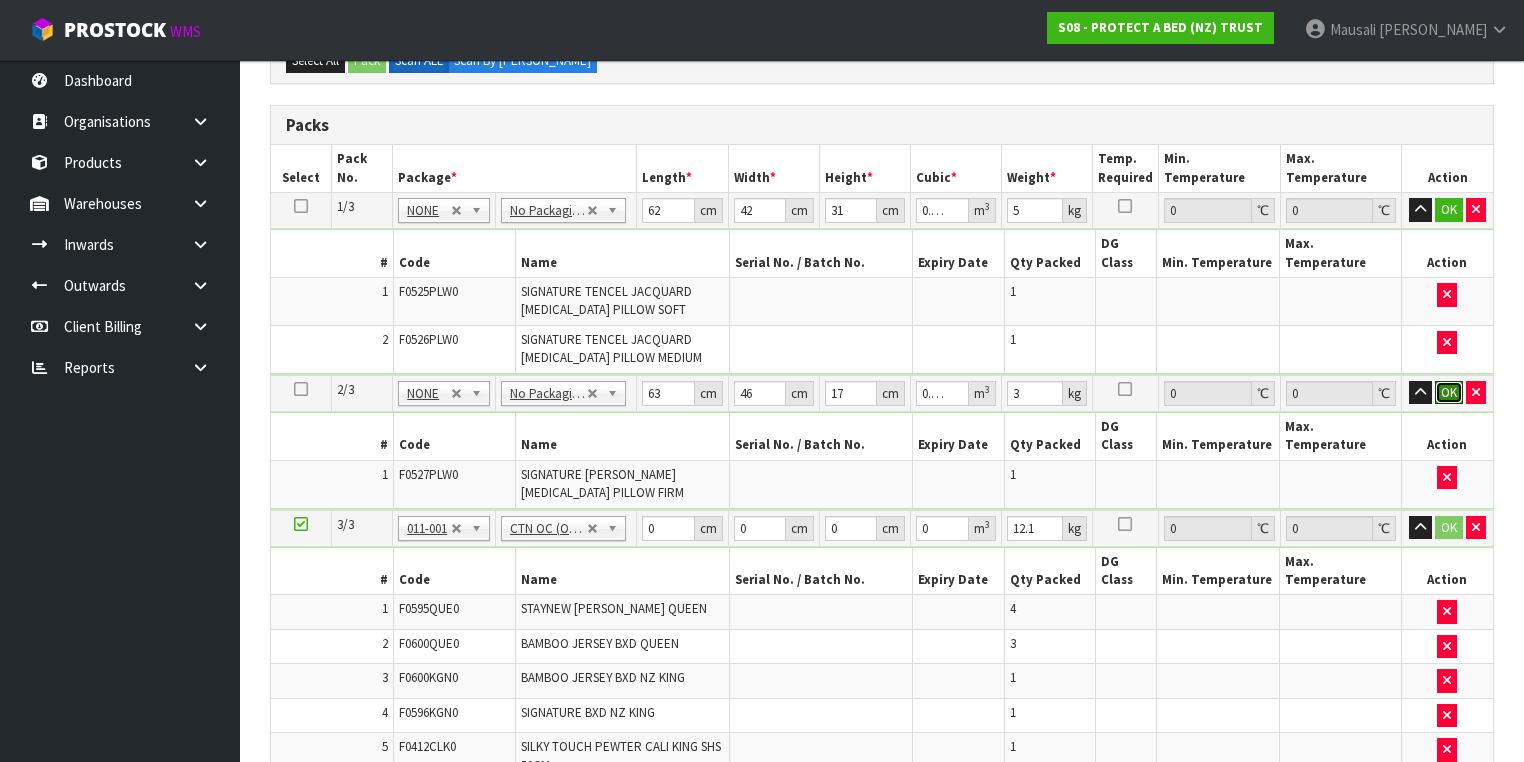 type 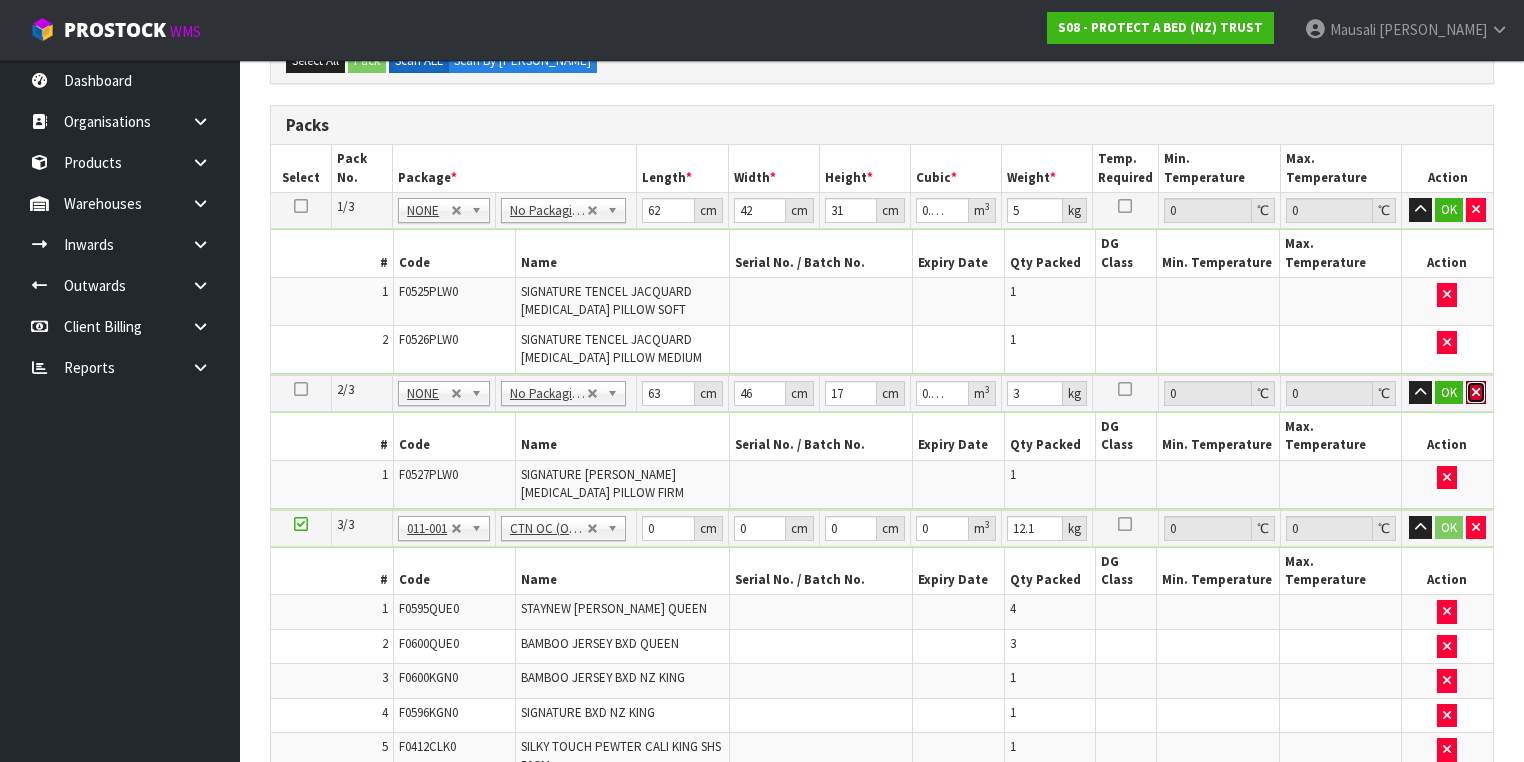 type 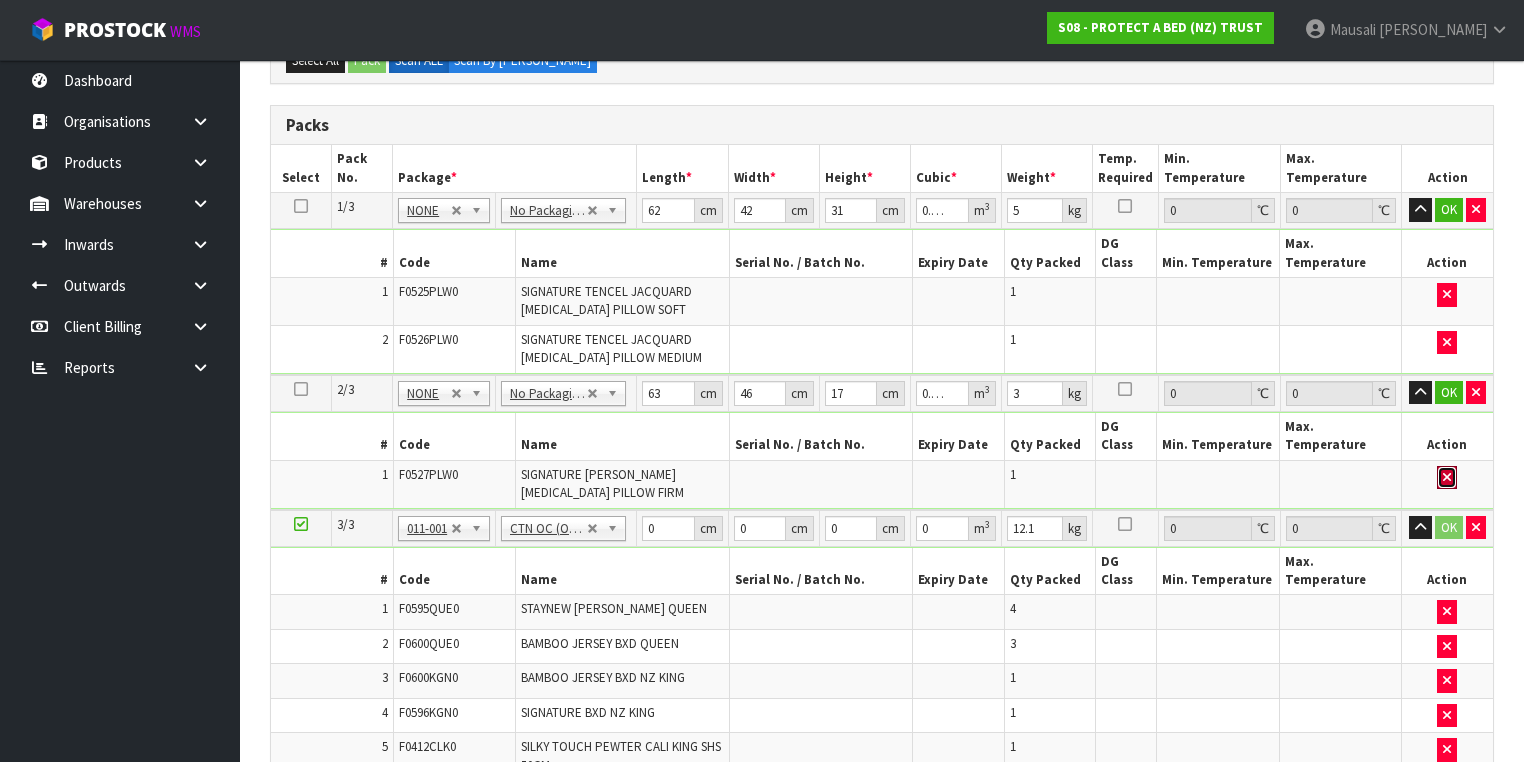 type 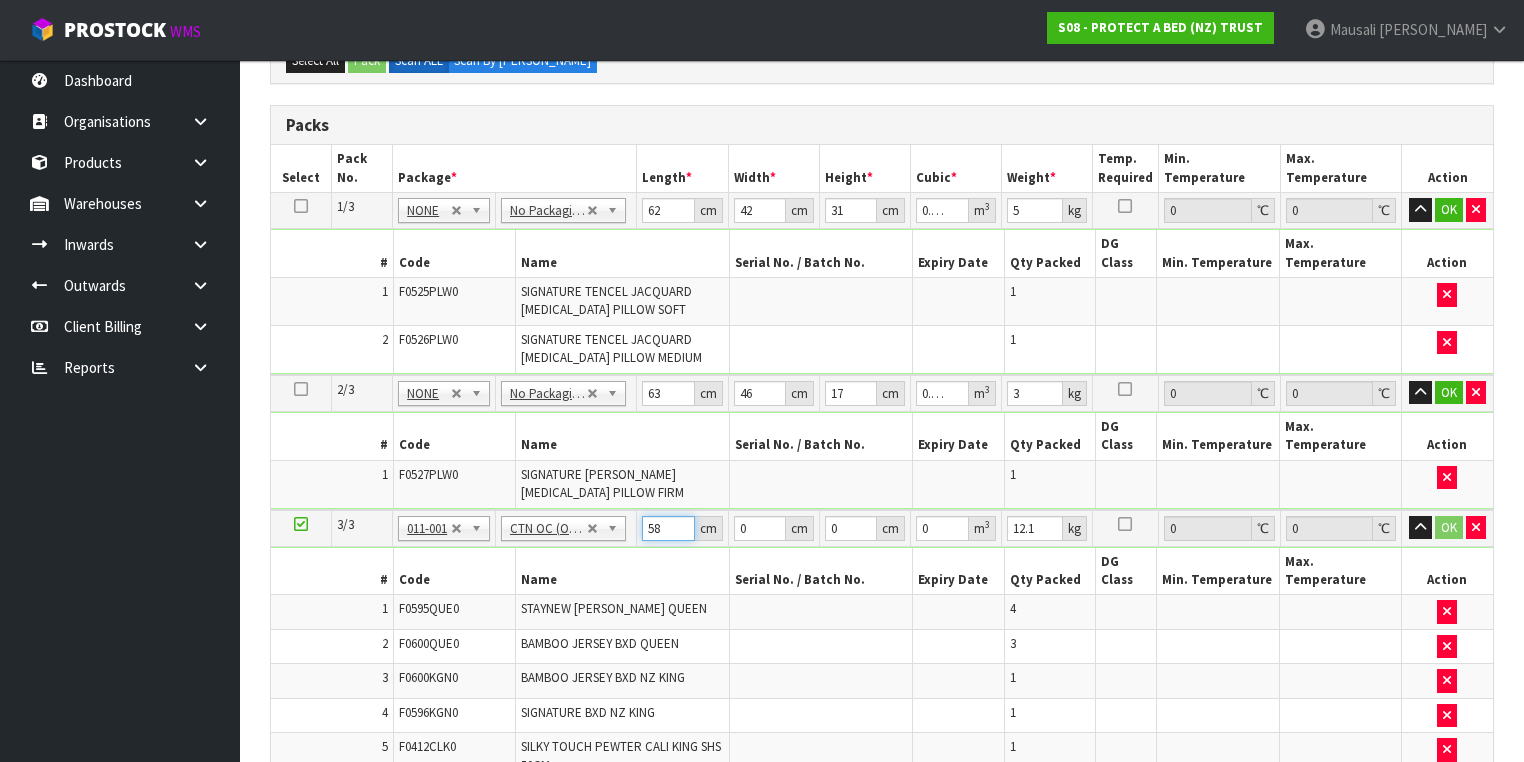 type on "58" 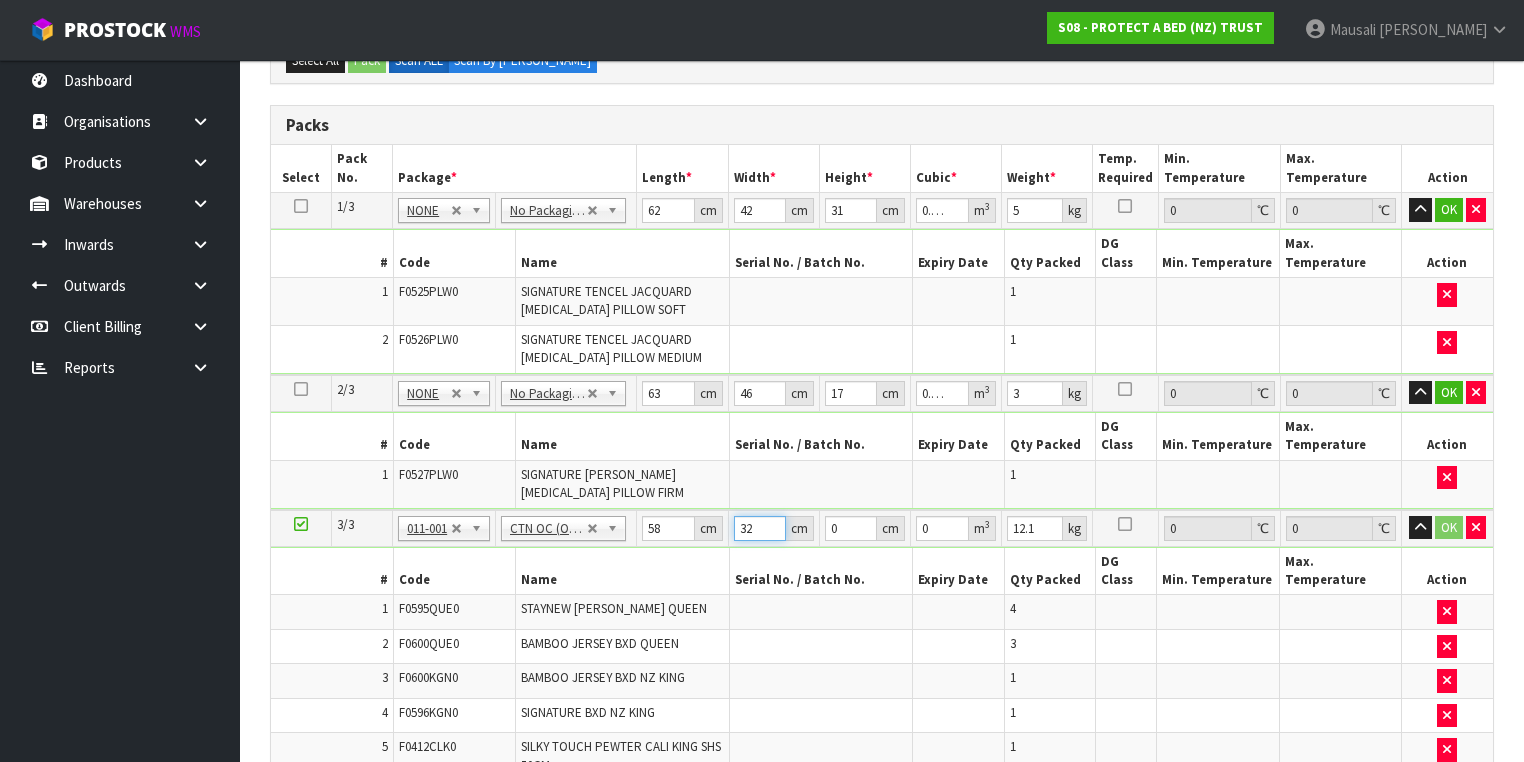type on "32" 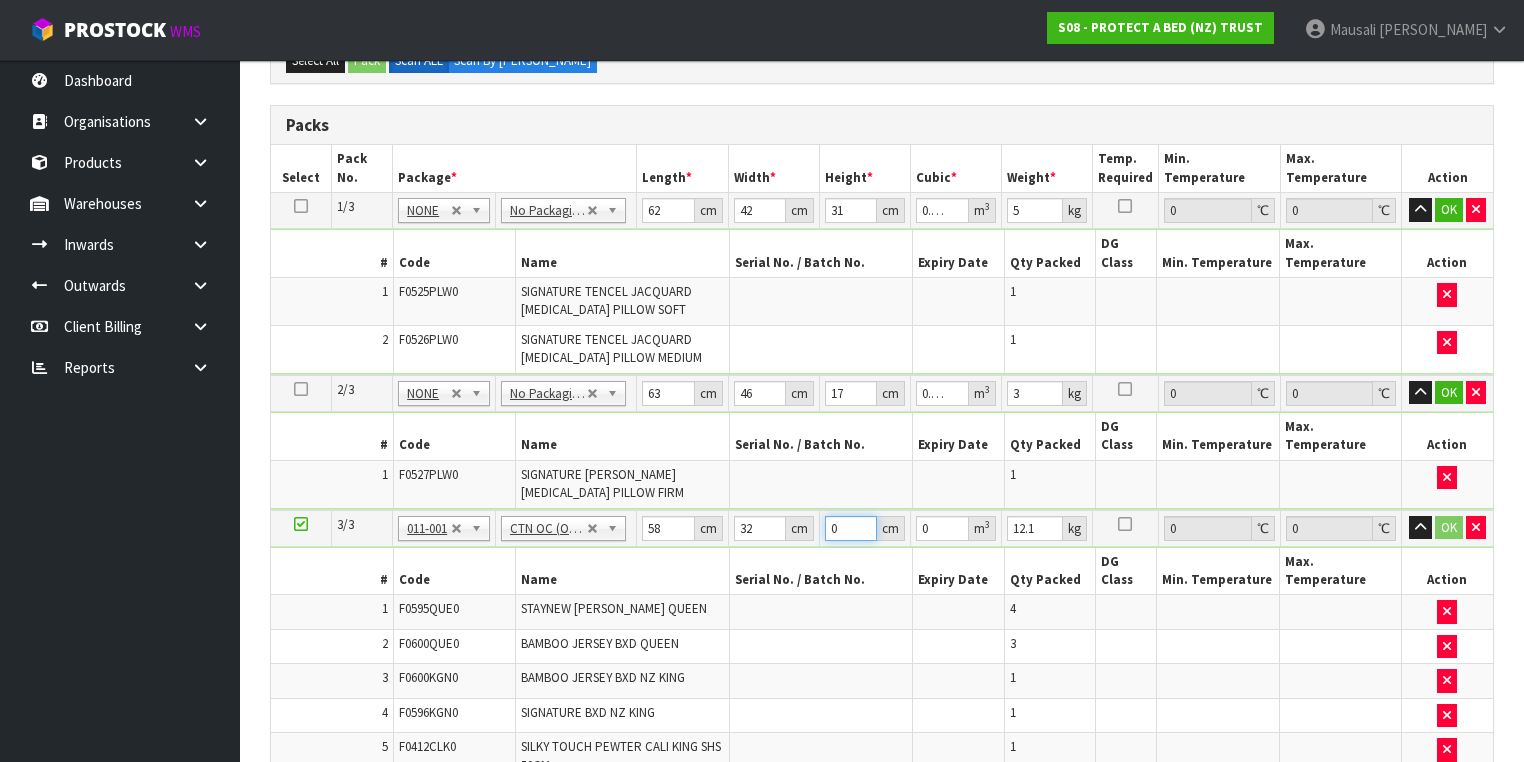 type on "5" 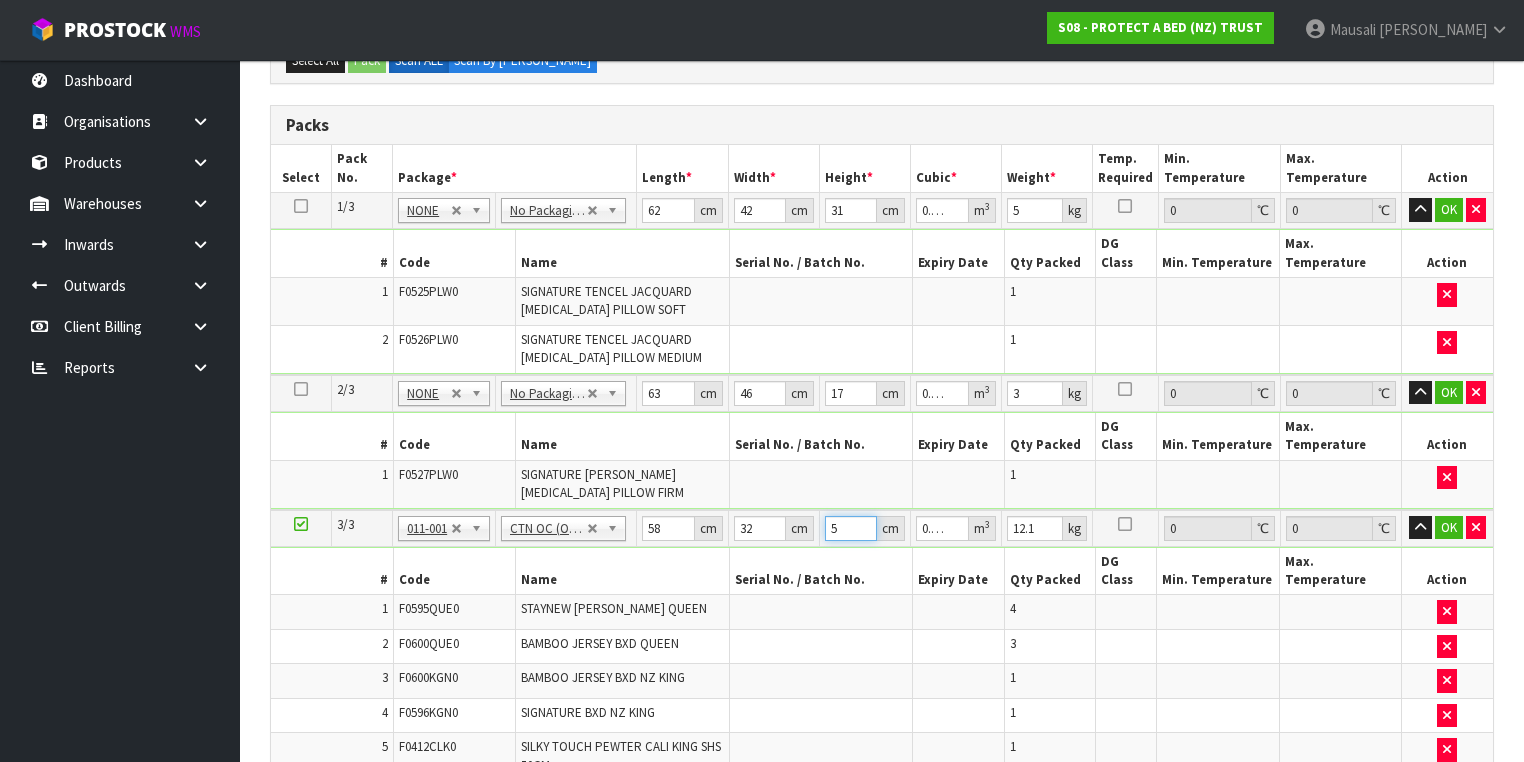 type on "58" 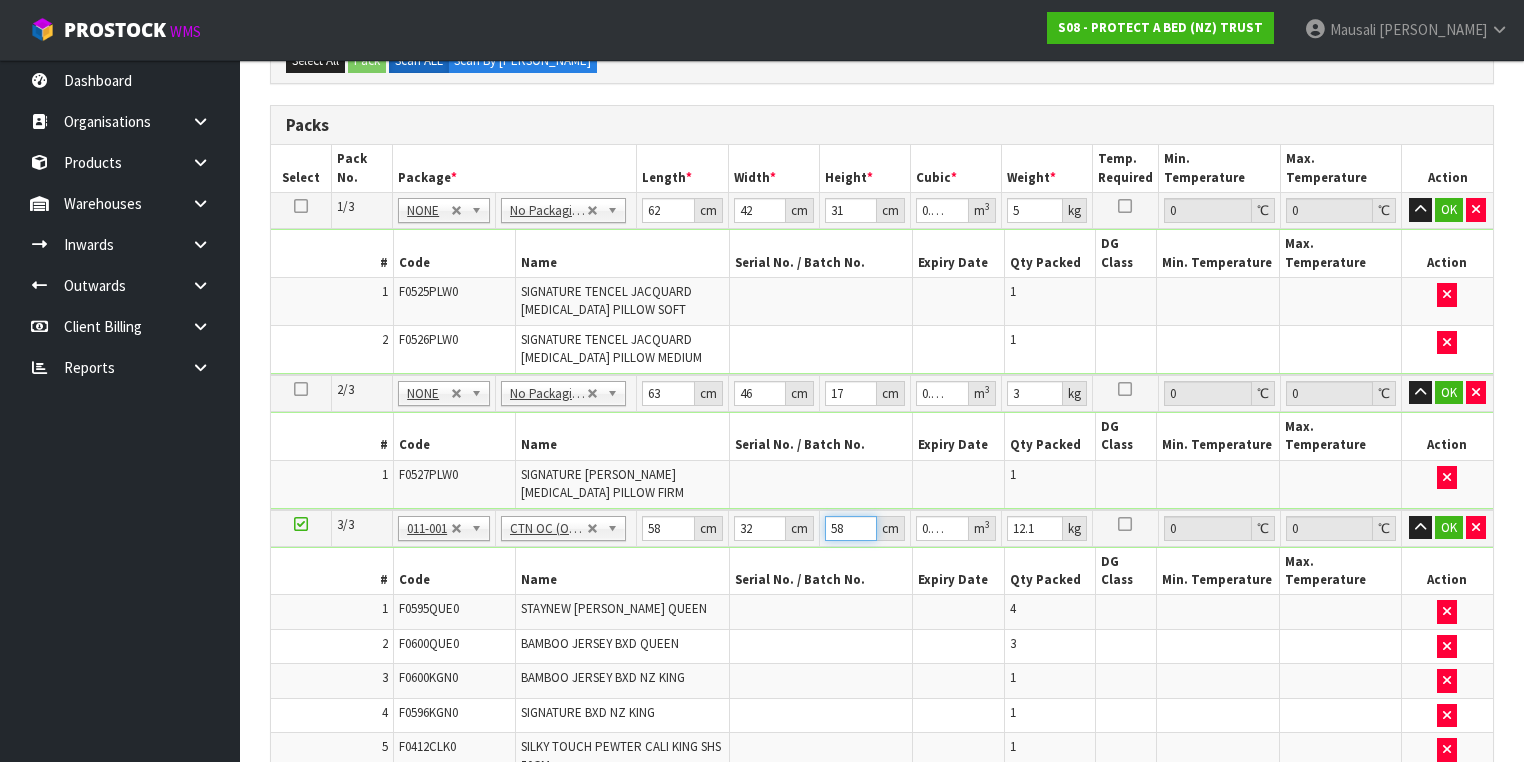 type on "58" 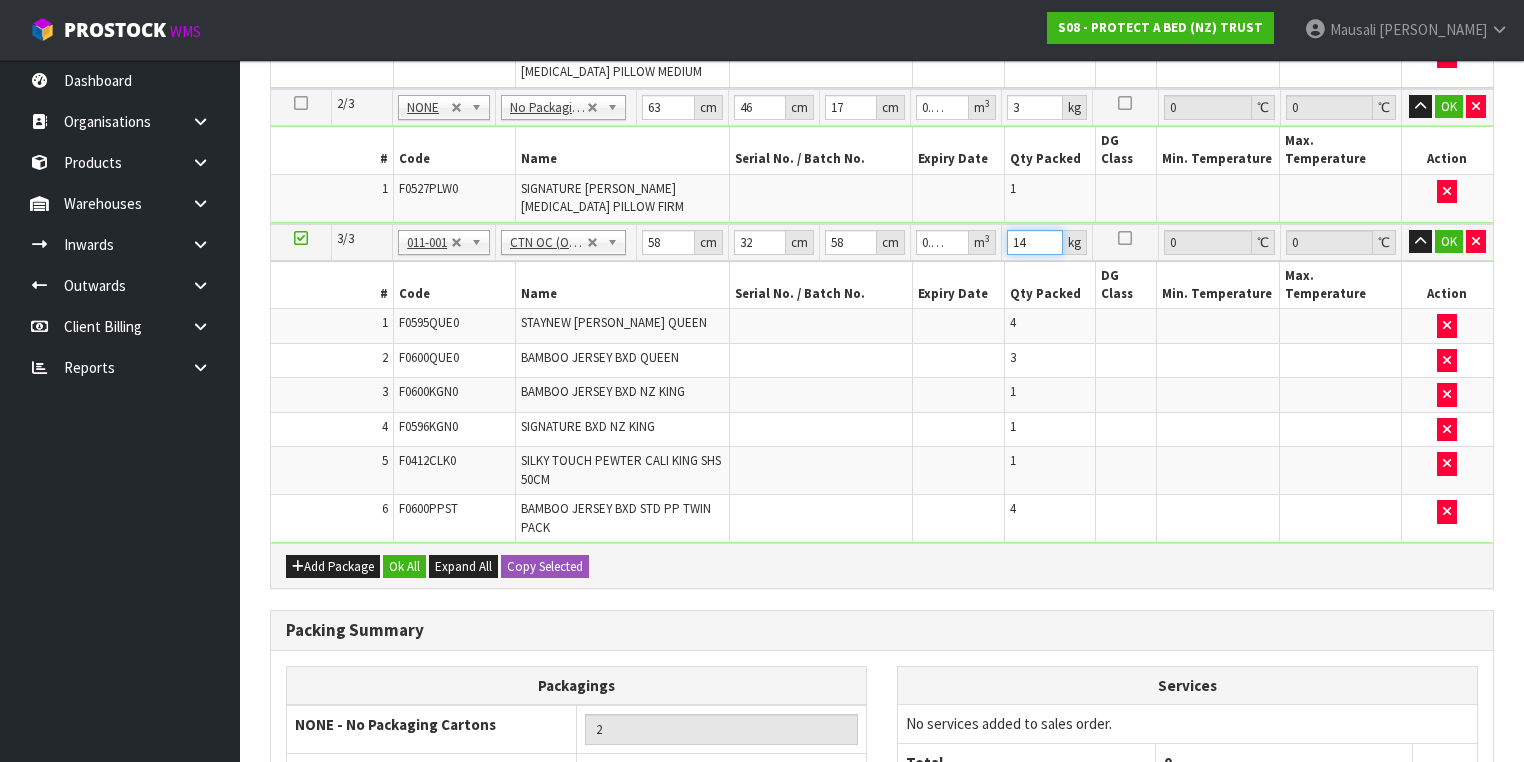 scroll, scrollTop: 820, scrollLeft: 0, axis: vertical 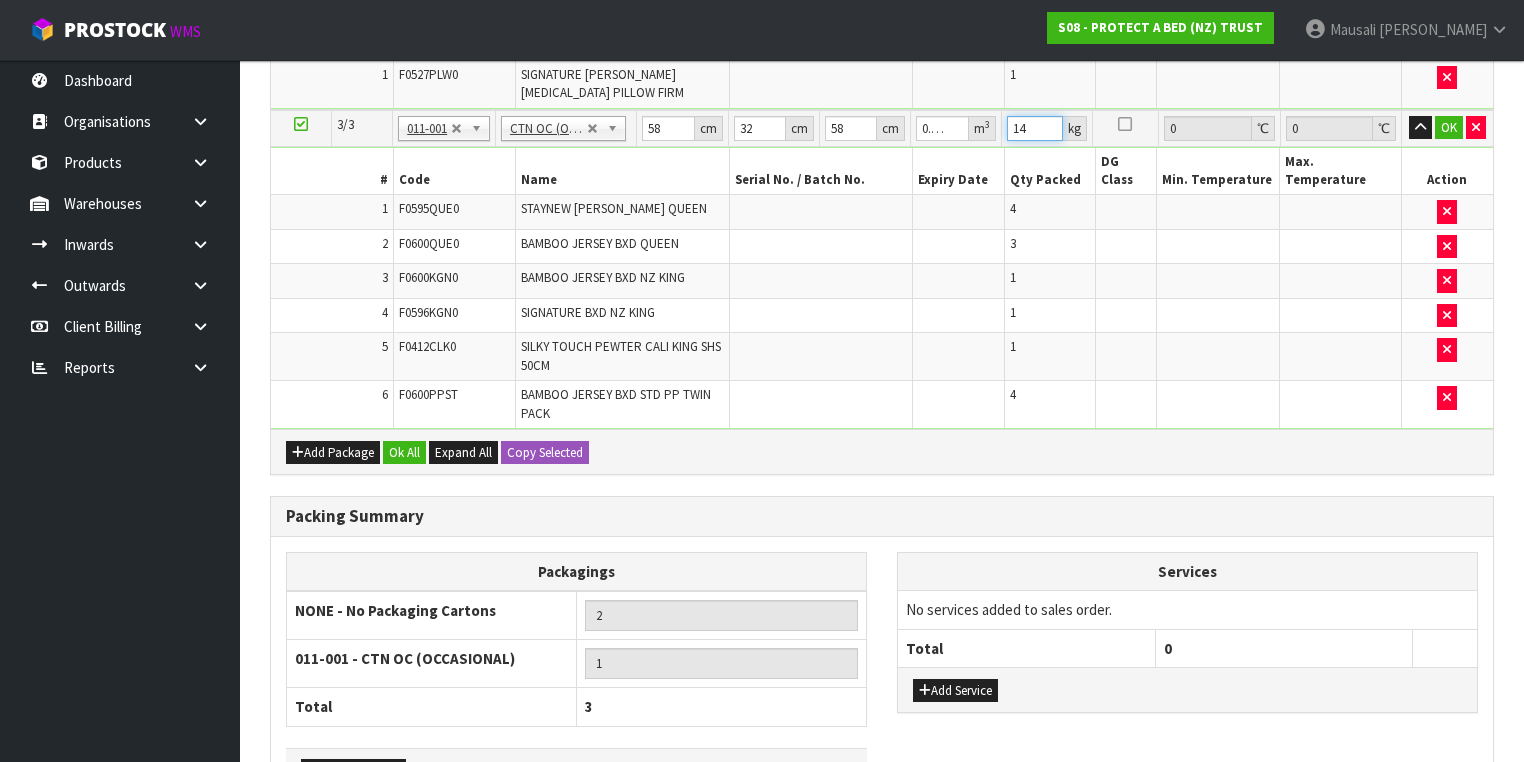 type on "14" 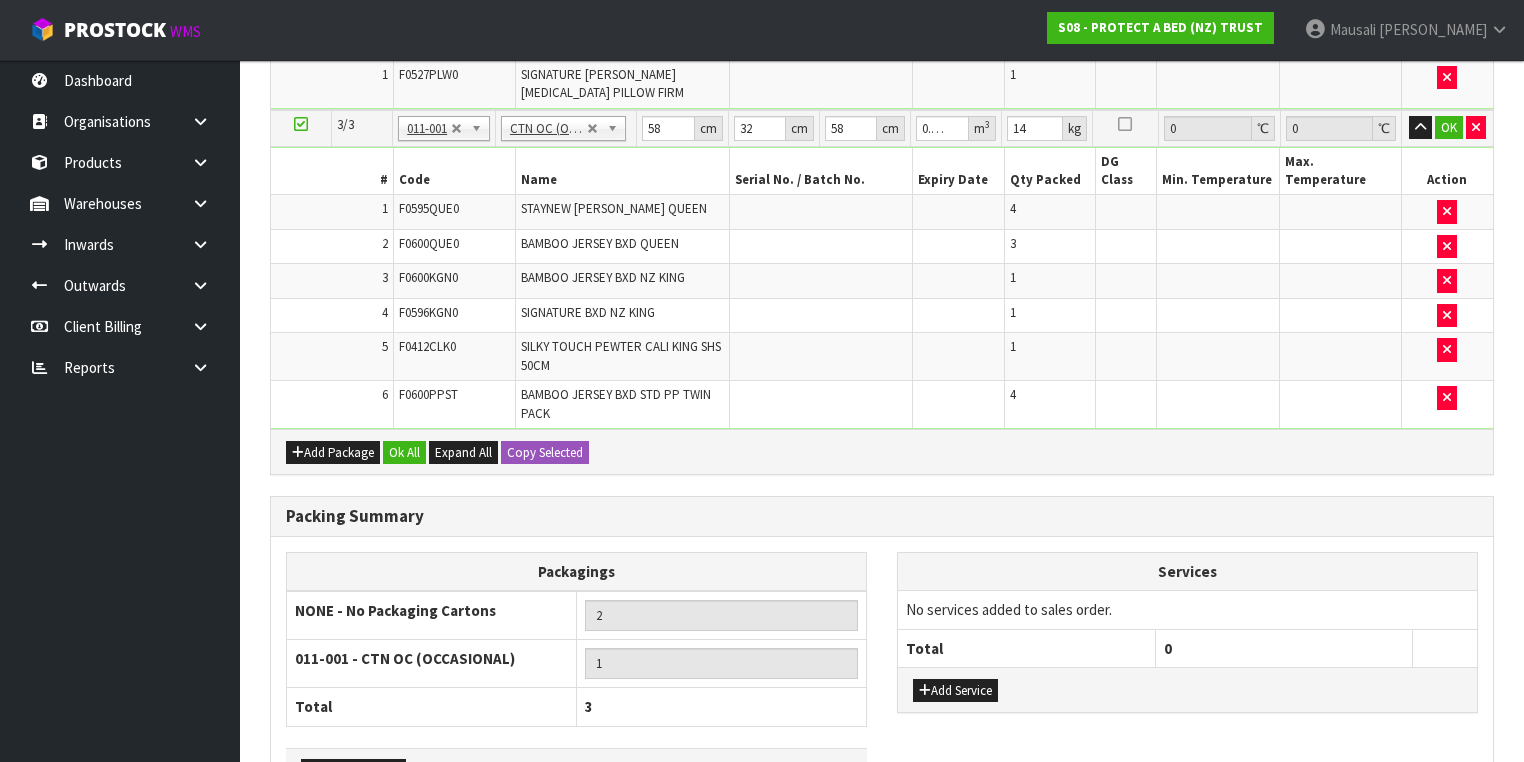 click on "Add Package
Ok All
Expand All
Copy Selected" at bounding box center [882, 451] 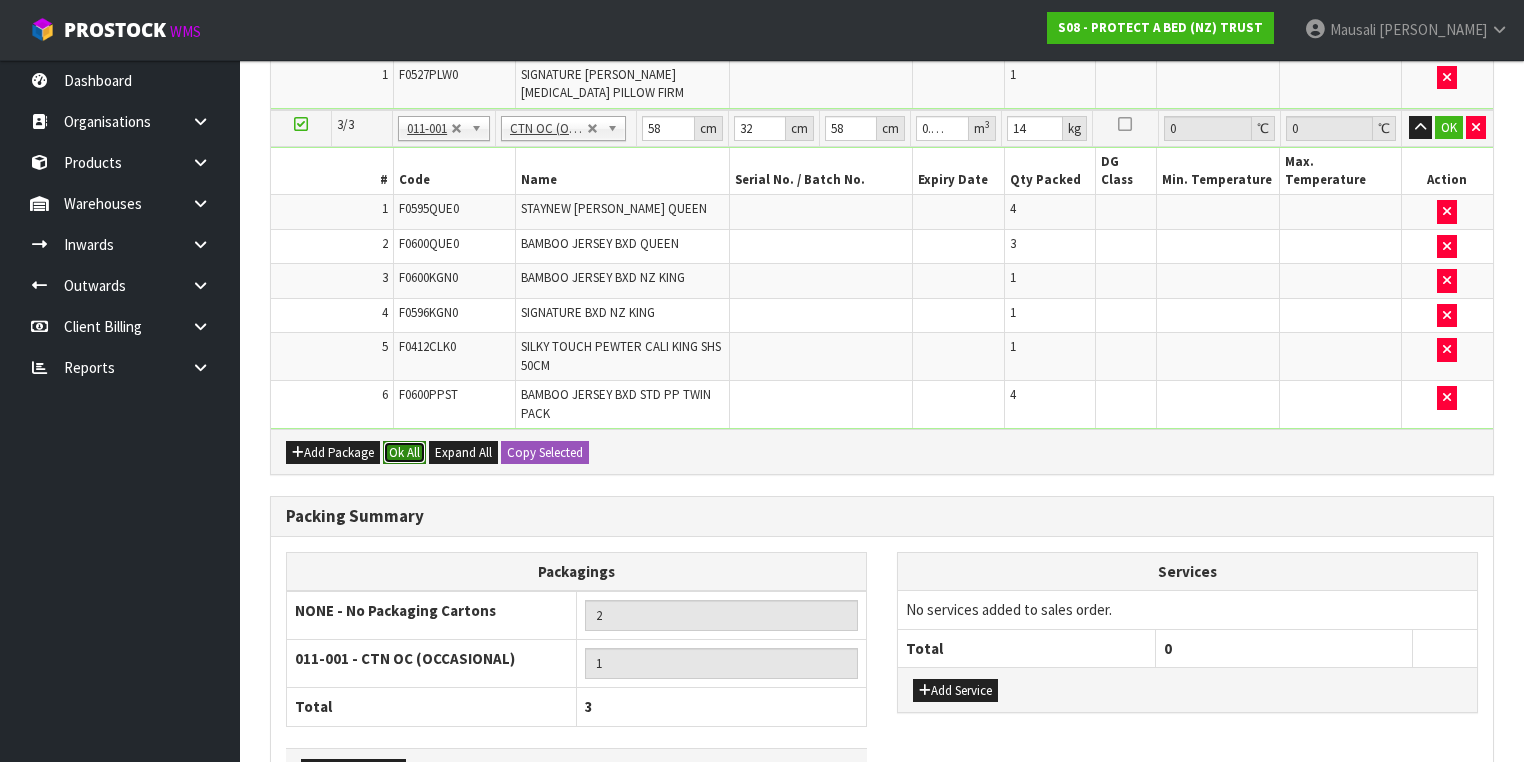 click on "Ok All" at bounding box center (404, 453) 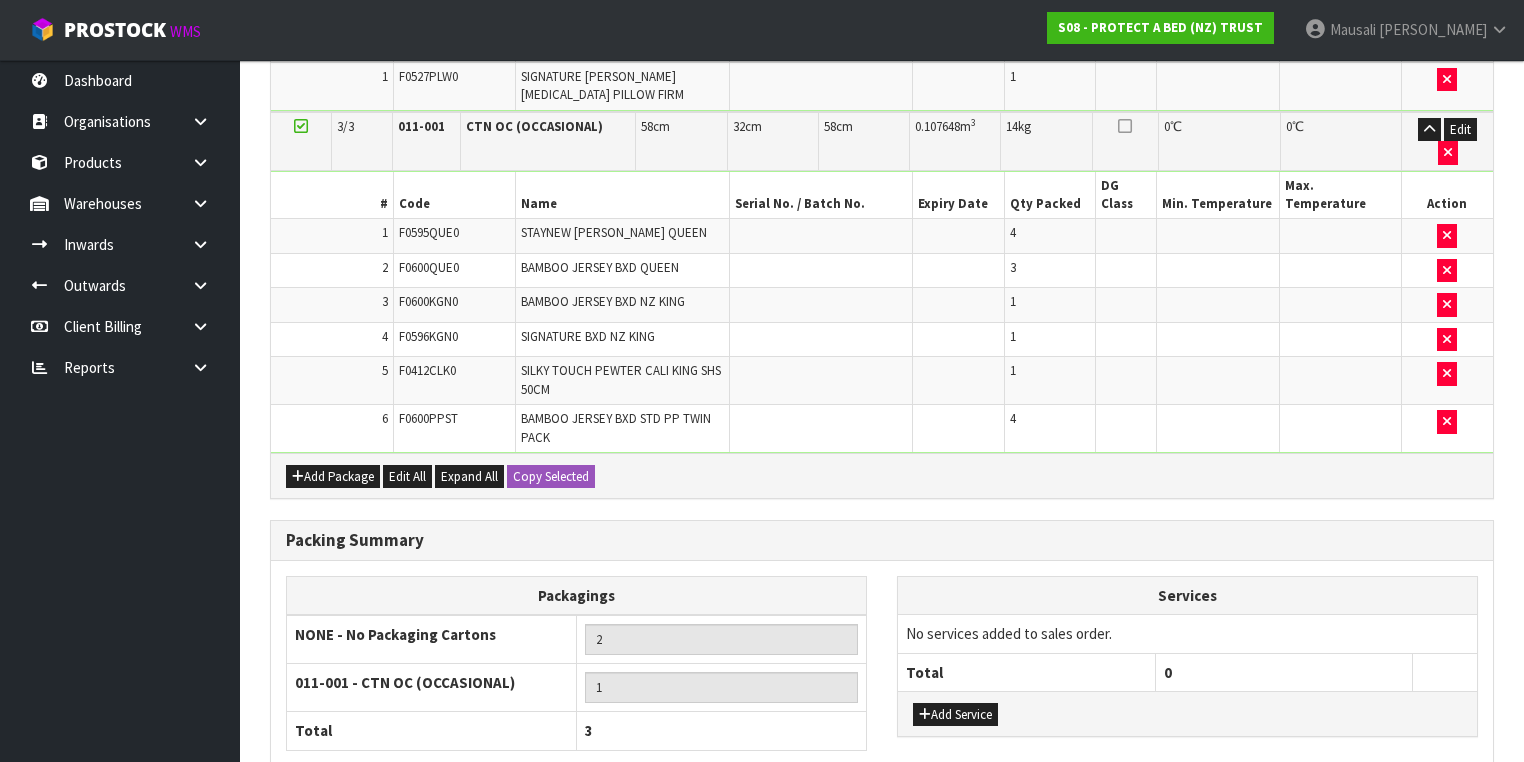scroll, scrollTop: 886, scrollLeft: 0, axis: vertical 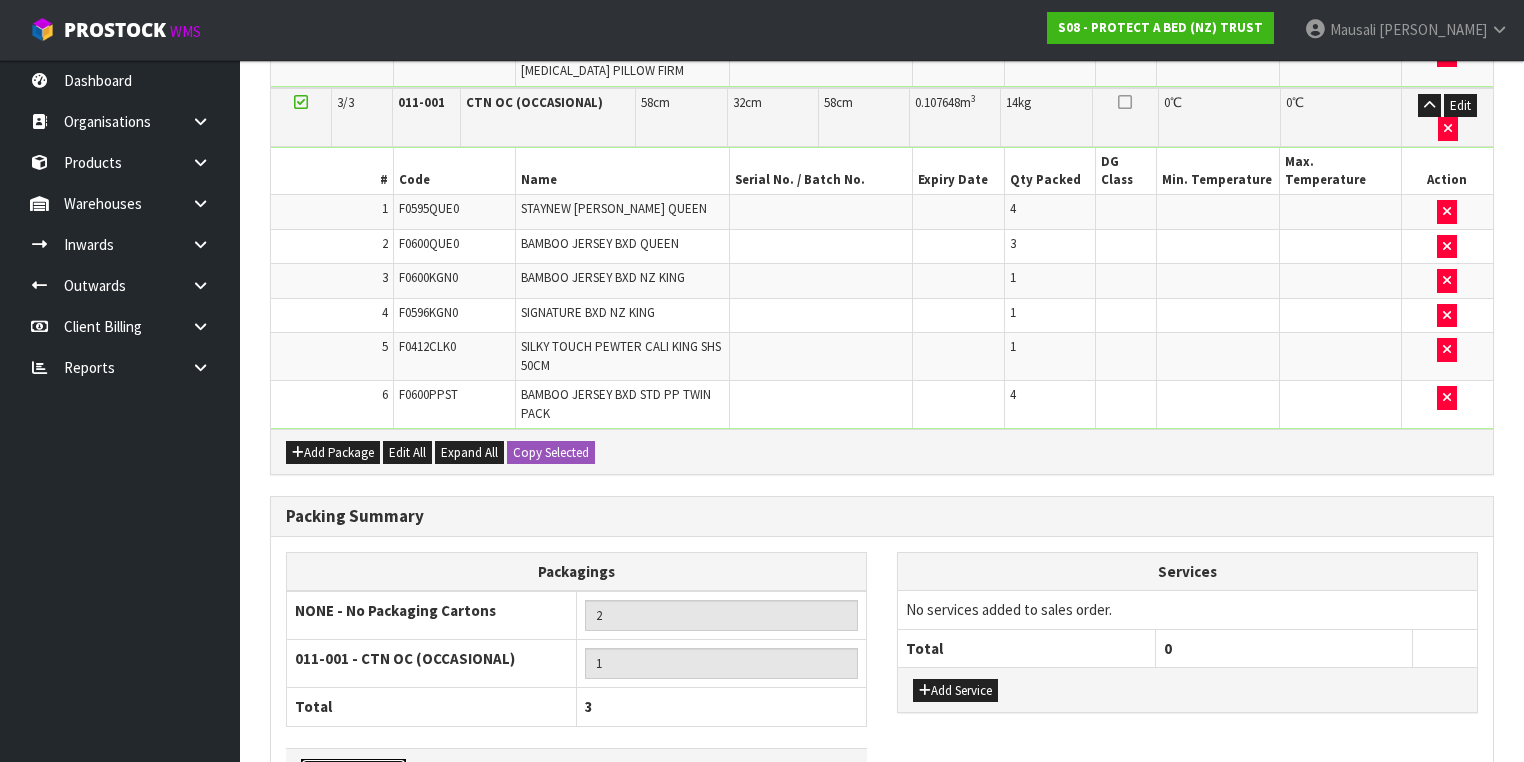 click on "Add Packaging" at bounding box center (353, 771) 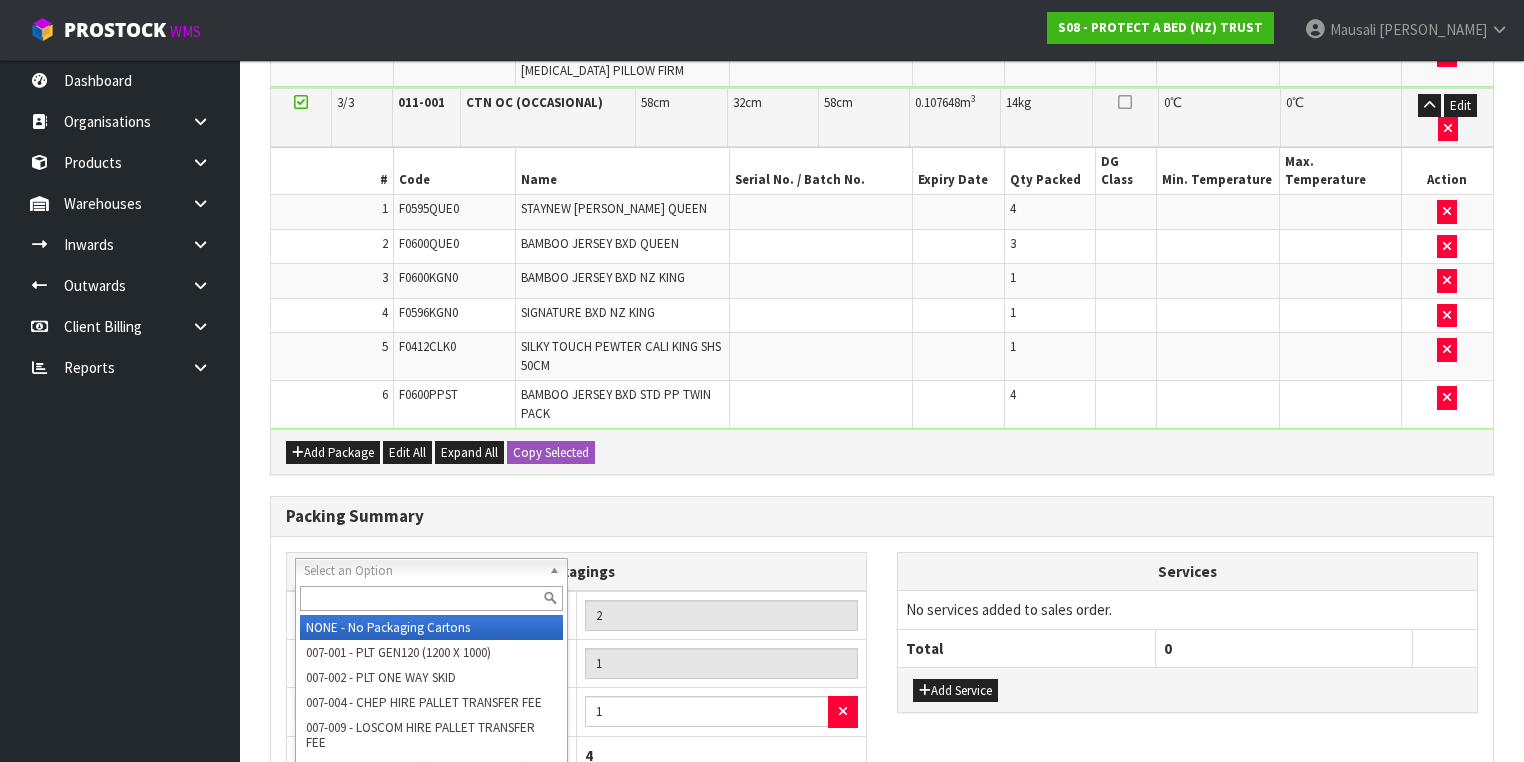 click at bounding box center (431, 598) 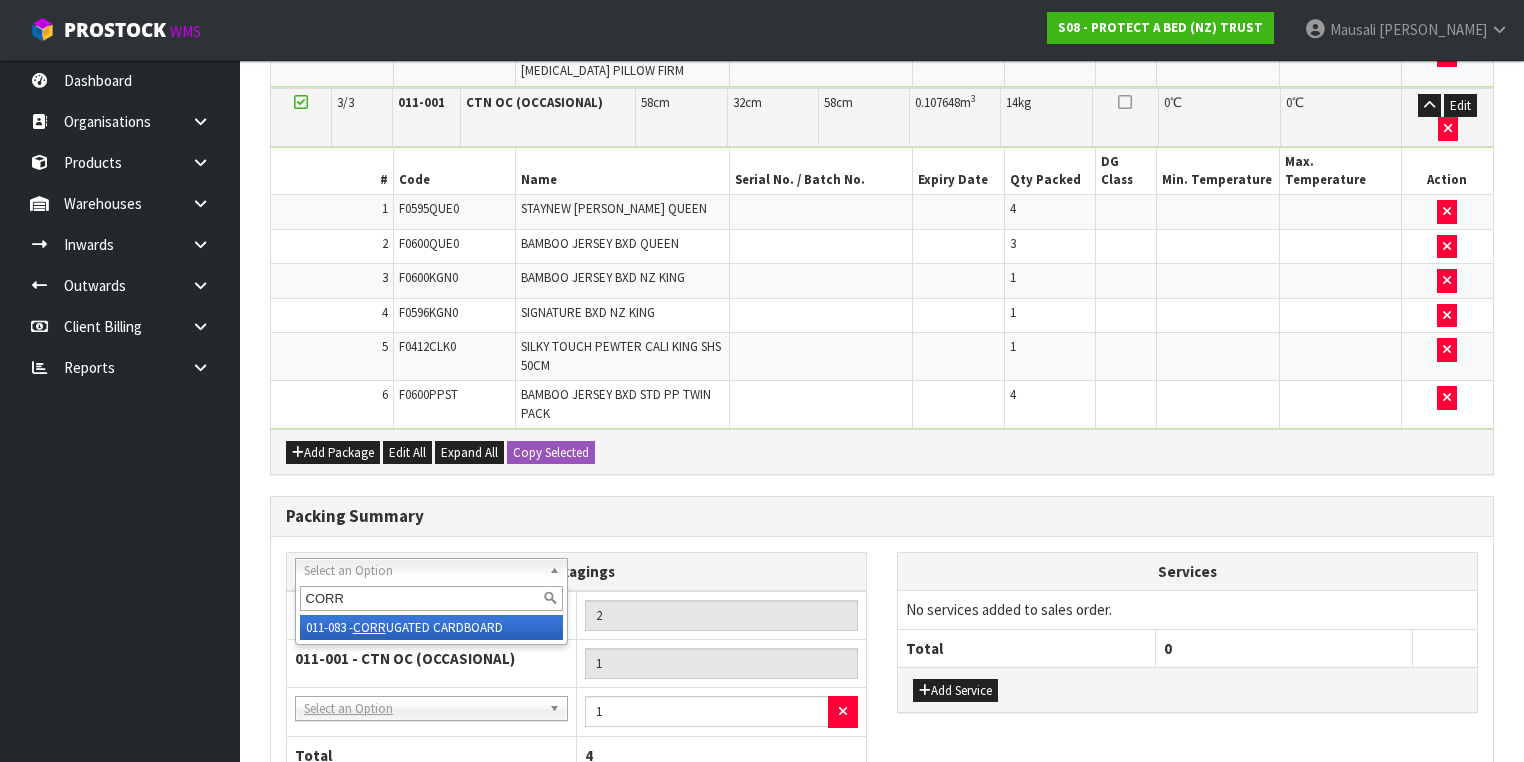 type on "CORR" 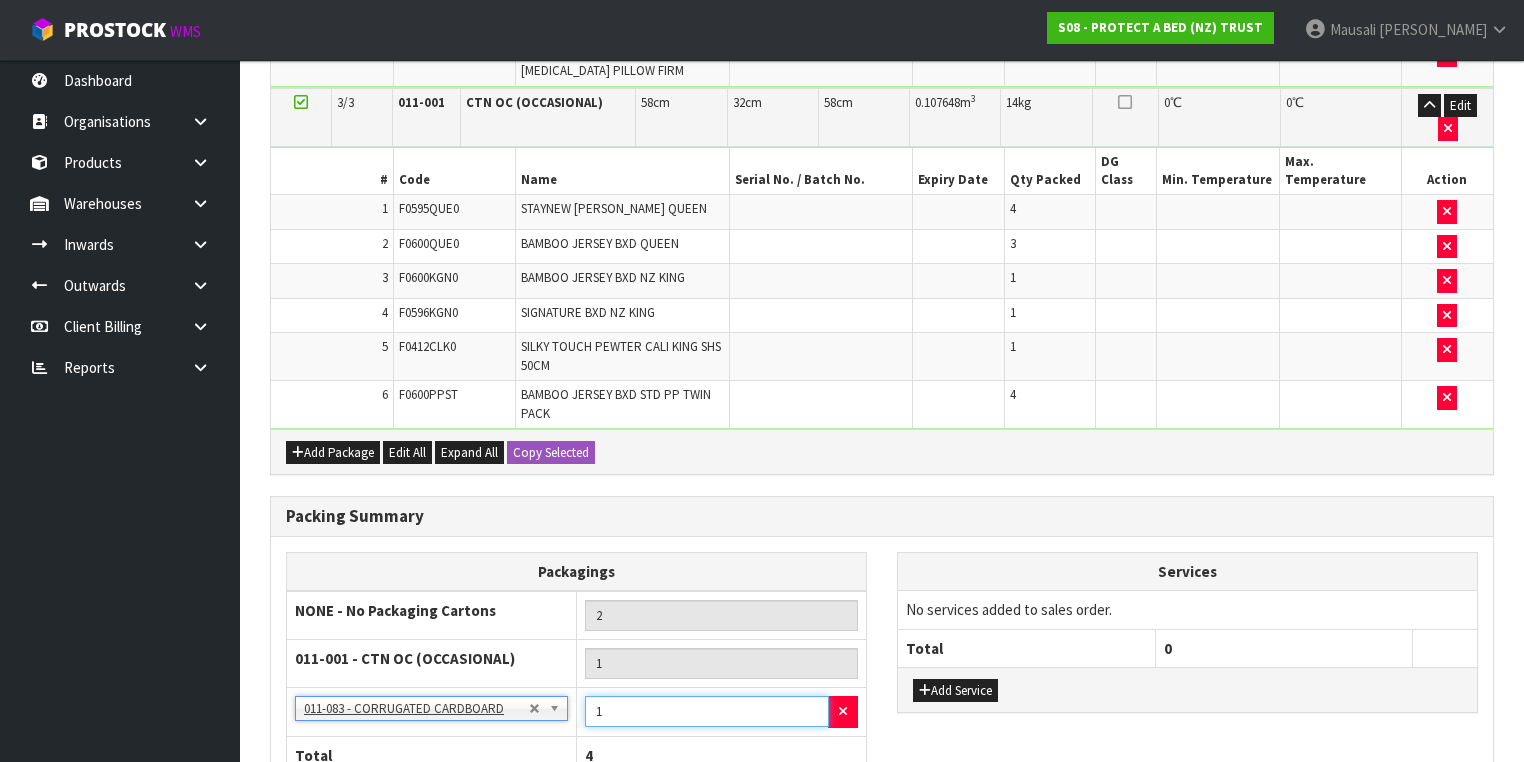 drag, startPoint x: 607, startPoint y: 579, endPoint x: 581, endPoint y: 584, distance: 26.476404 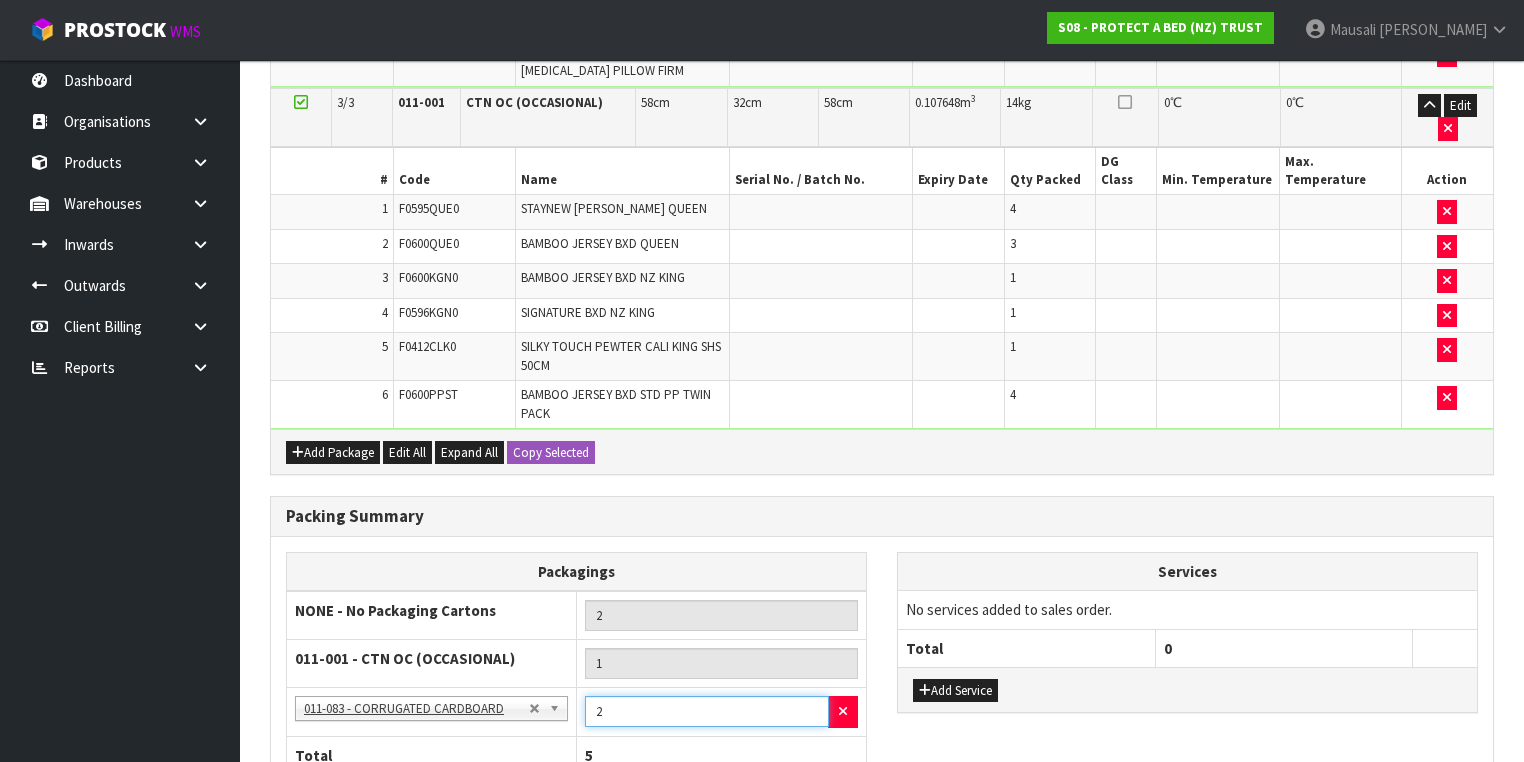 scroll, scrollTop: 934, scrollLeft: 0, axis: vertical 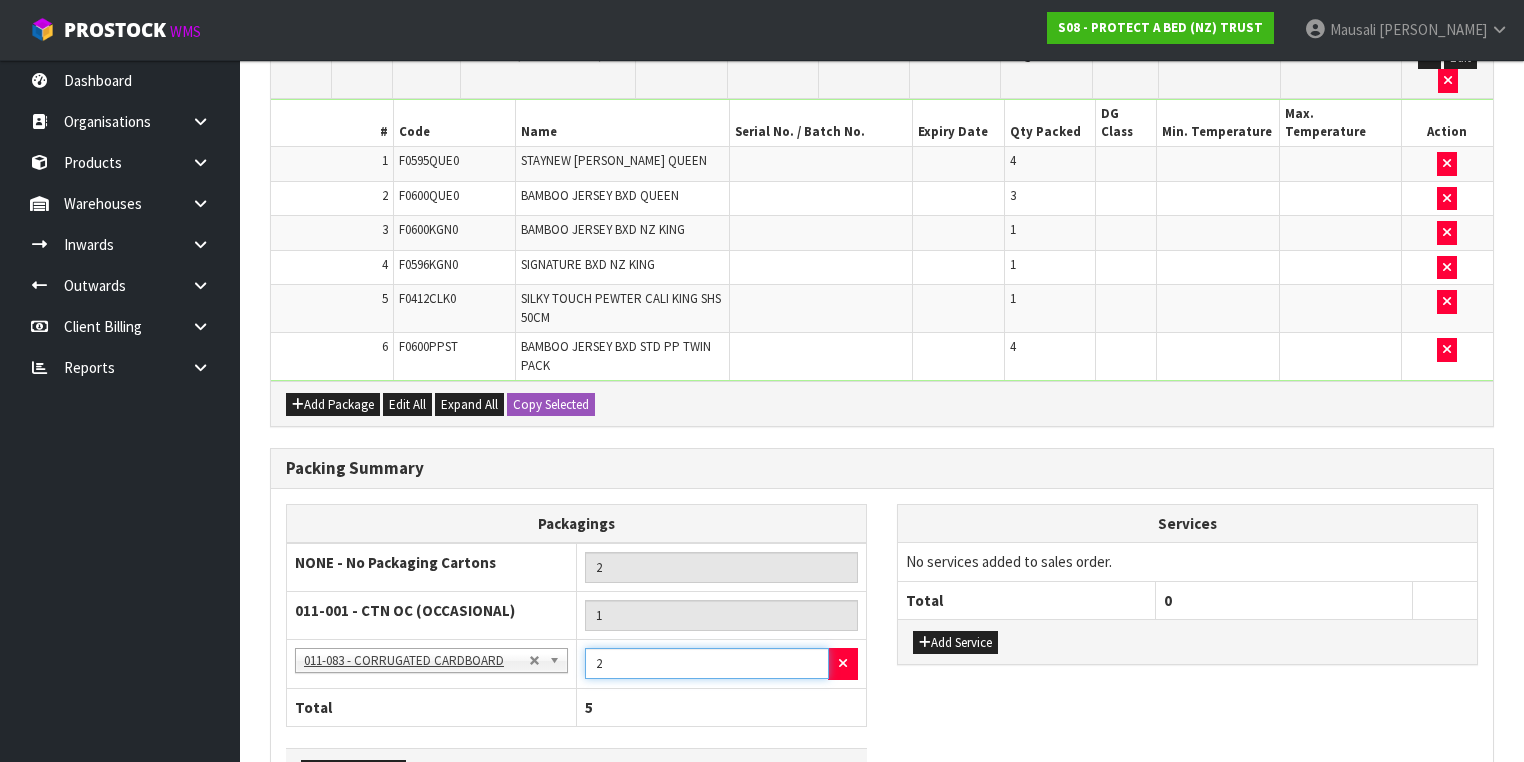 type on "2" 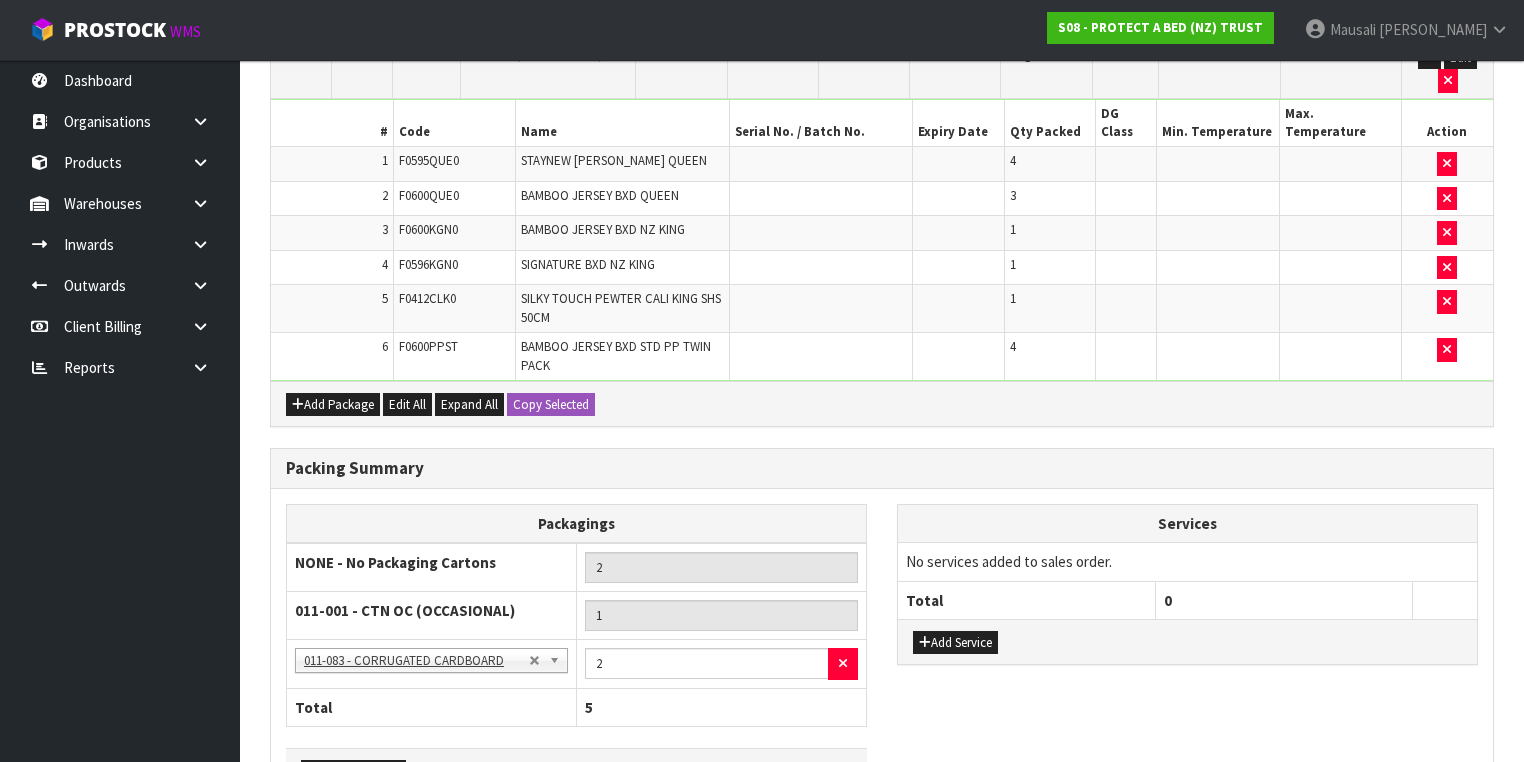 click on "Save & Confirm Packs" at bounding box center [427, 851] 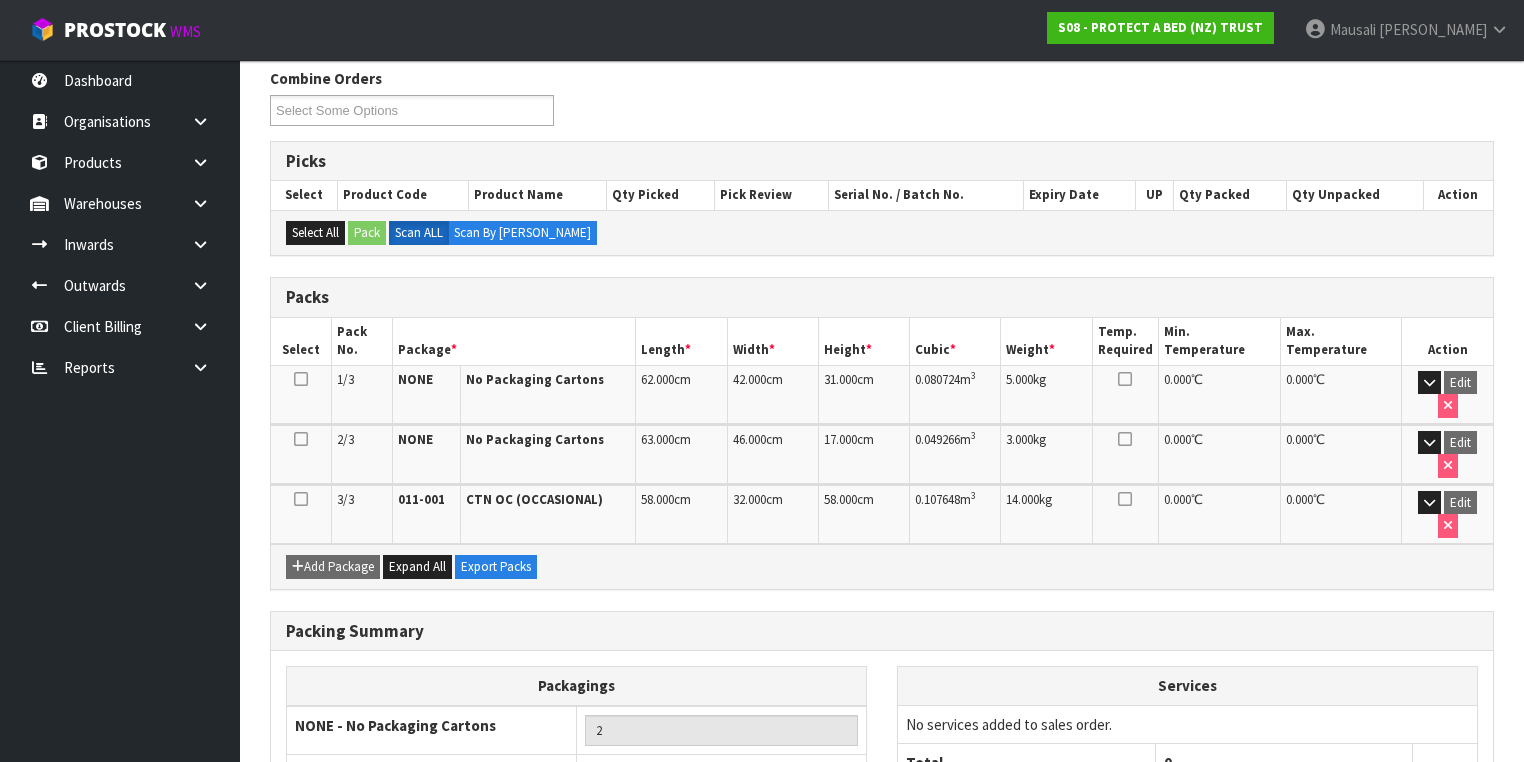 scroll, scrollTop: 499, scrollLeft: 0, axis: vertical 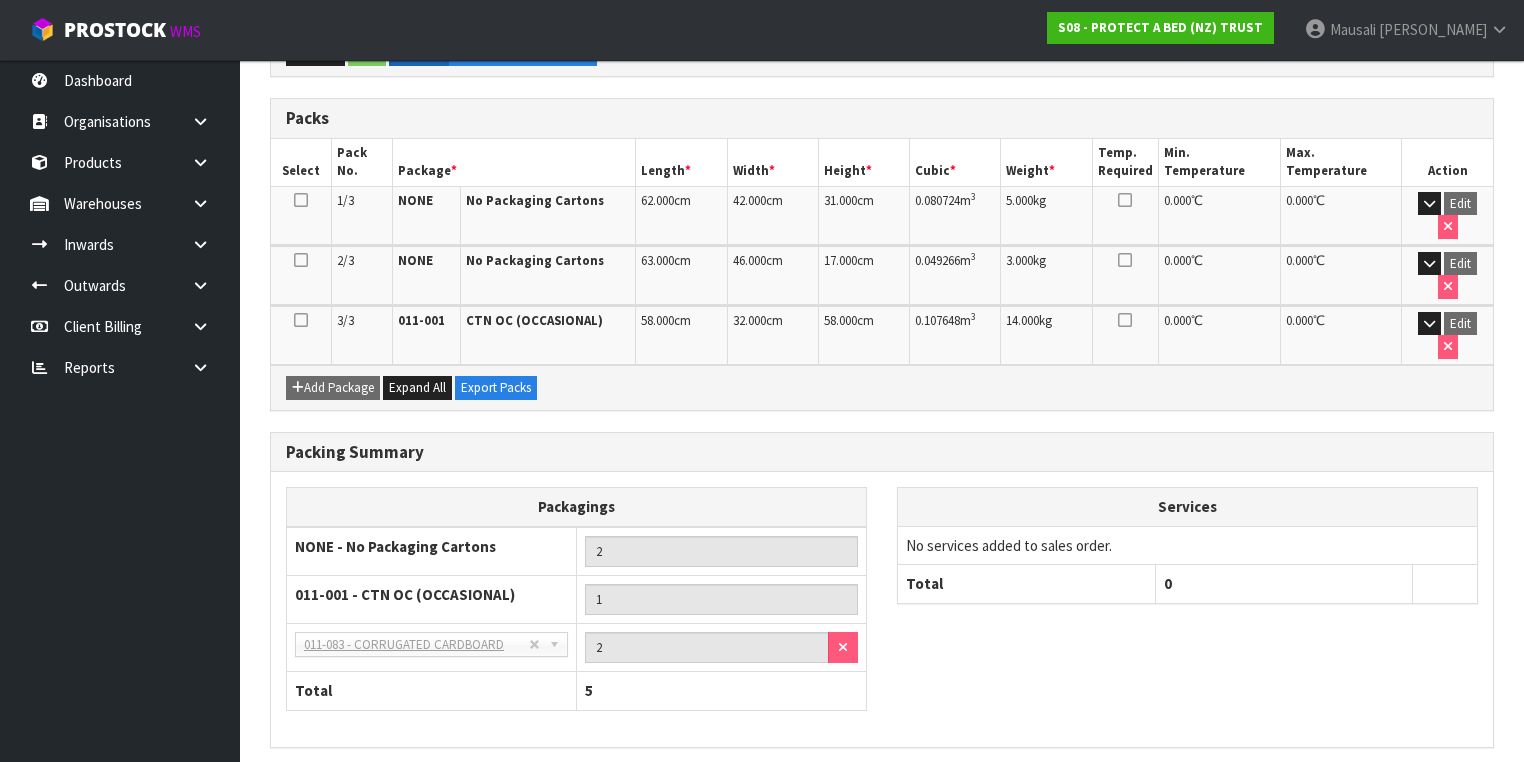 drag, startPoint x: 1433, startPoint y: 709, endPoint x: 1397, endPoint y: 698, distance: 37.64306 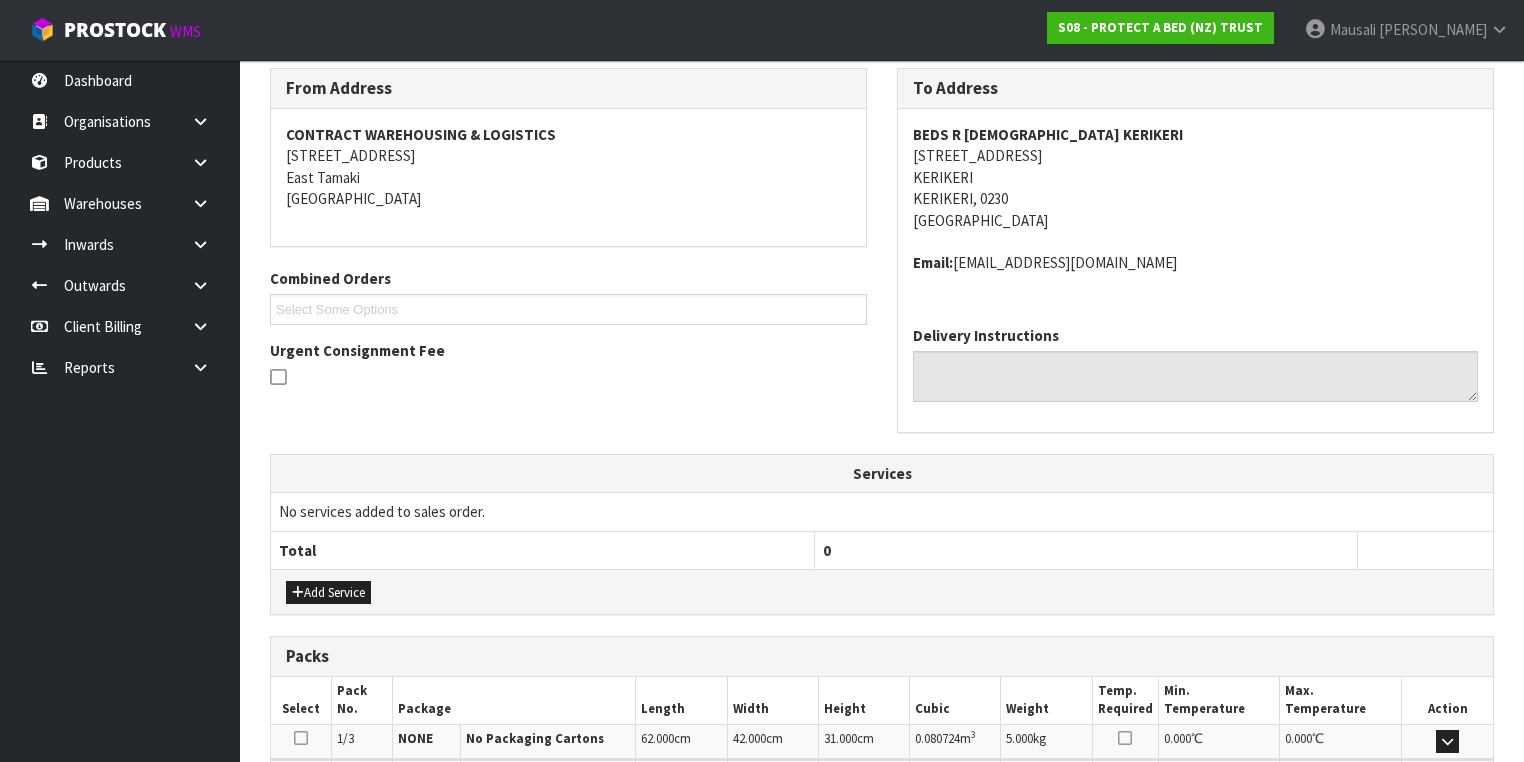 scroll, scrollTop: 643, scrollLeft: 0, axis: vertical 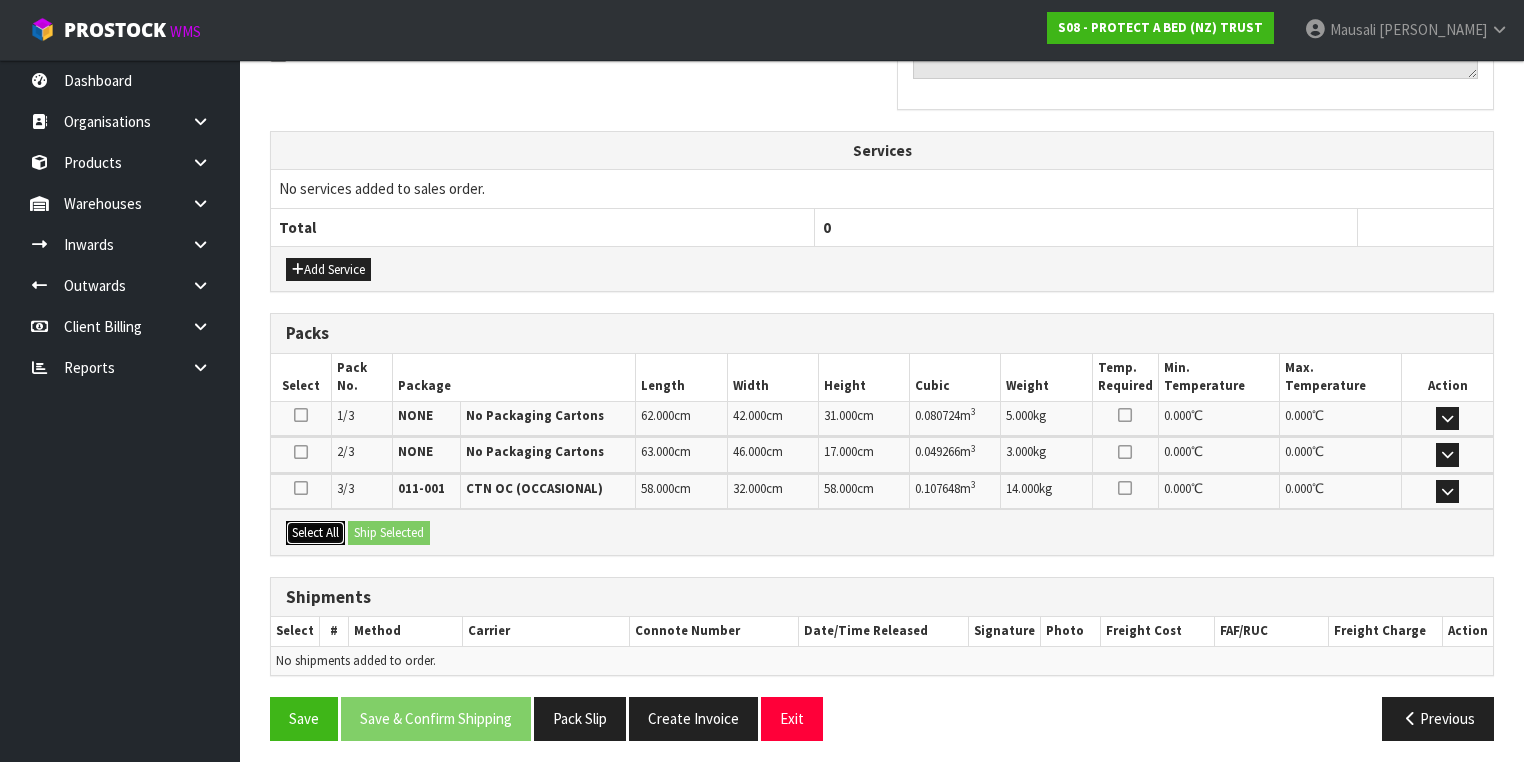 click on "Select All" at bounding box center [315, 533] 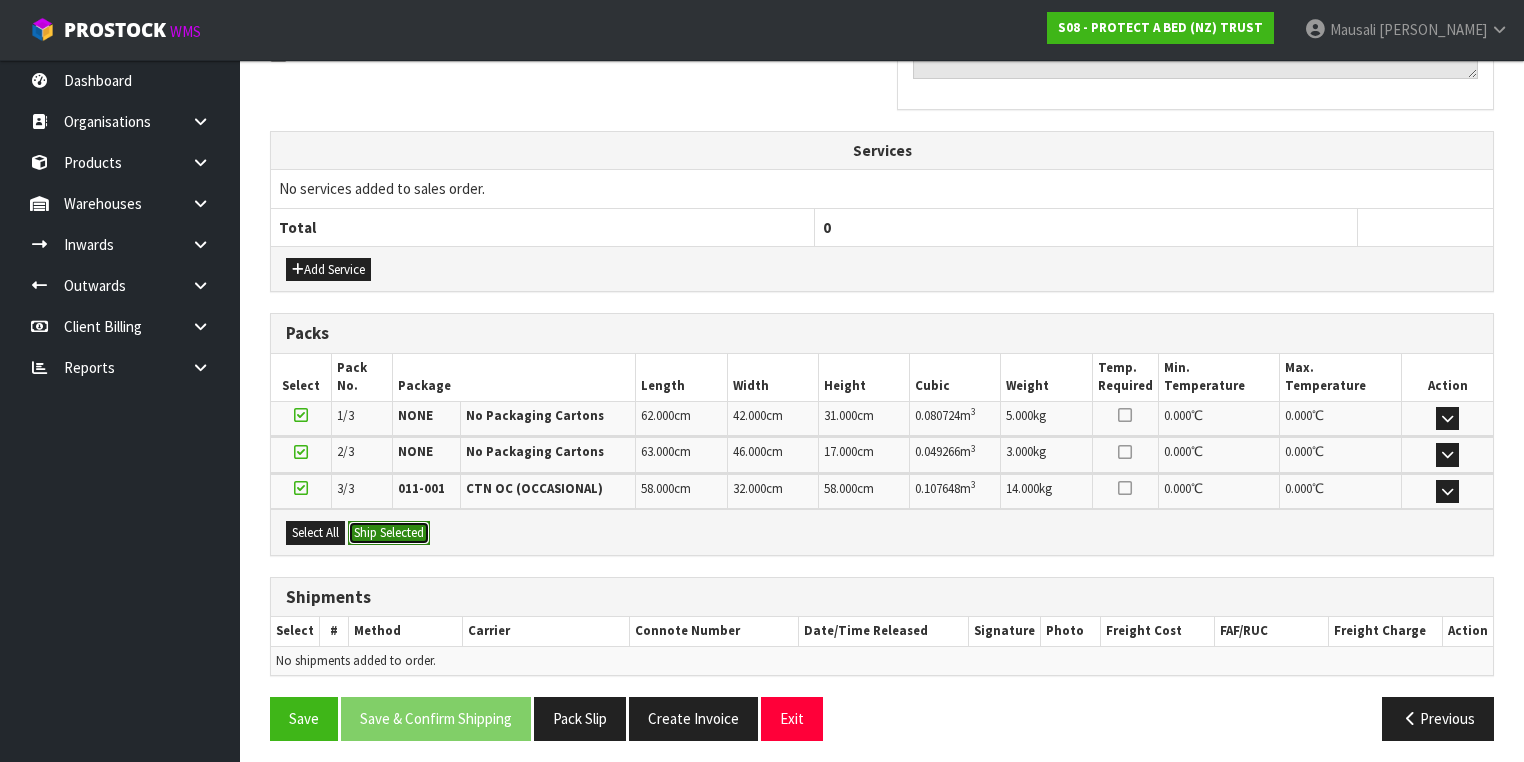 click on "Ship Selected" at bounding box center (389, 533) 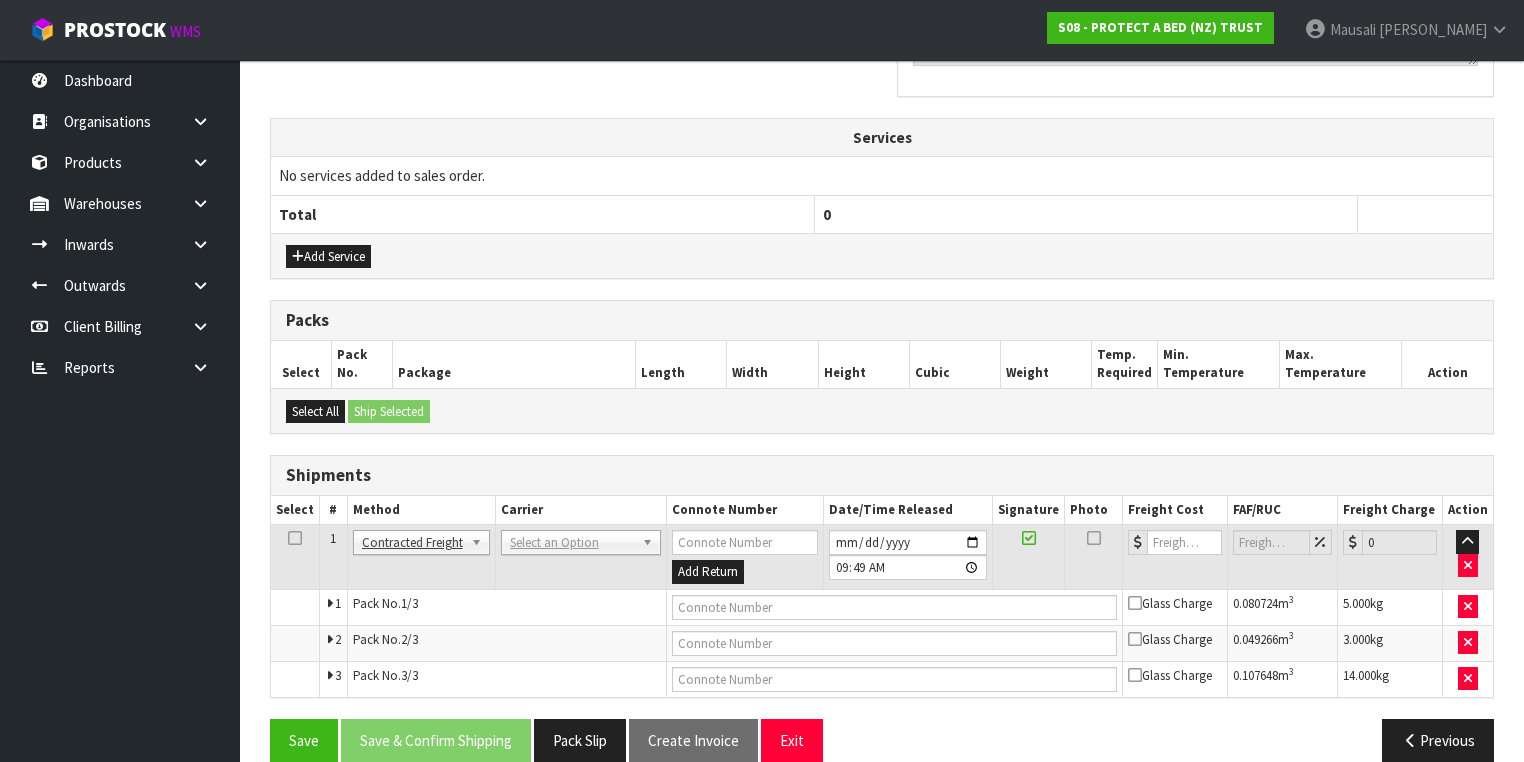 scroll, scrollTop: 678, scrollLeft: 0, axis: vertical 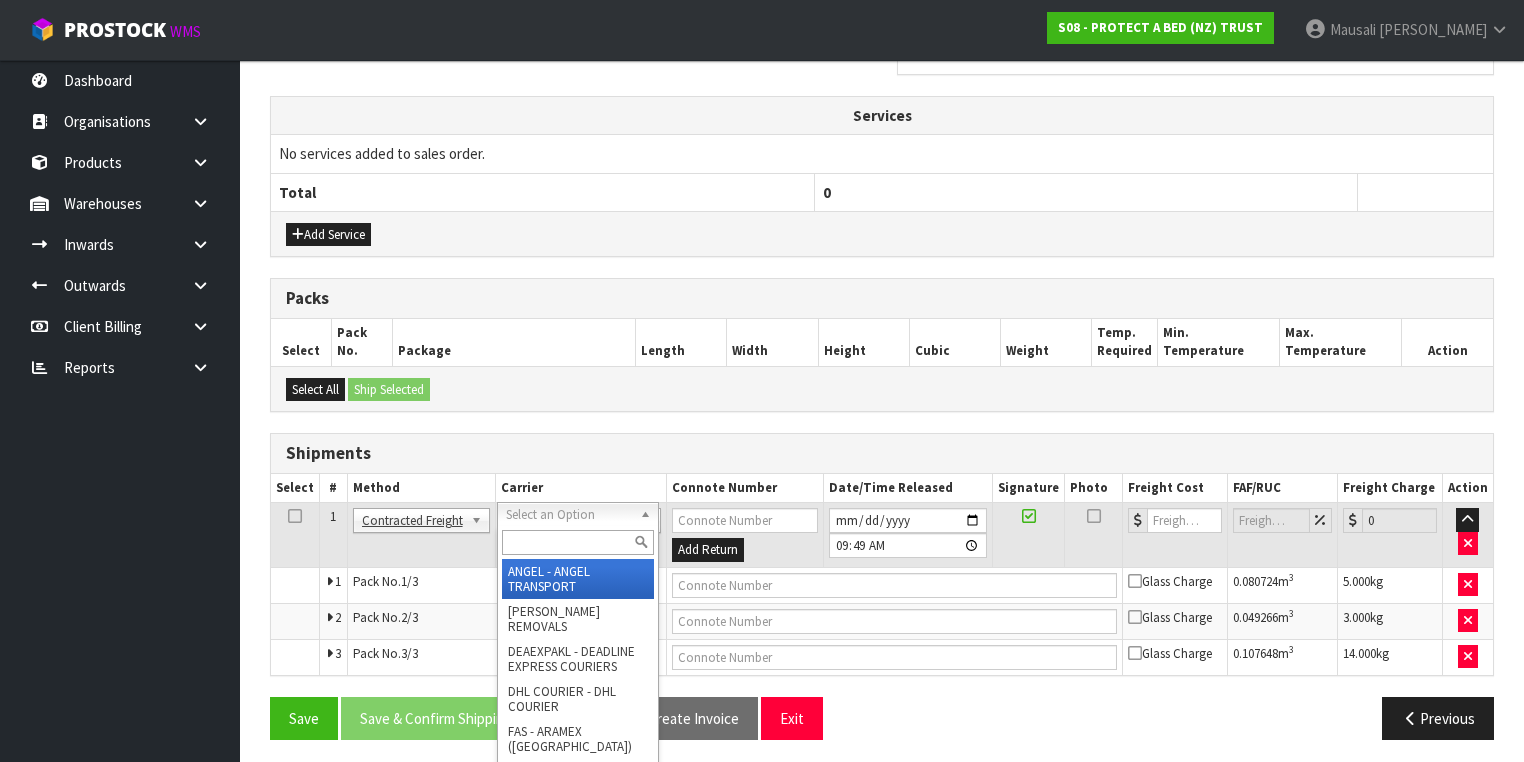 click at bounding box center (578, 542) 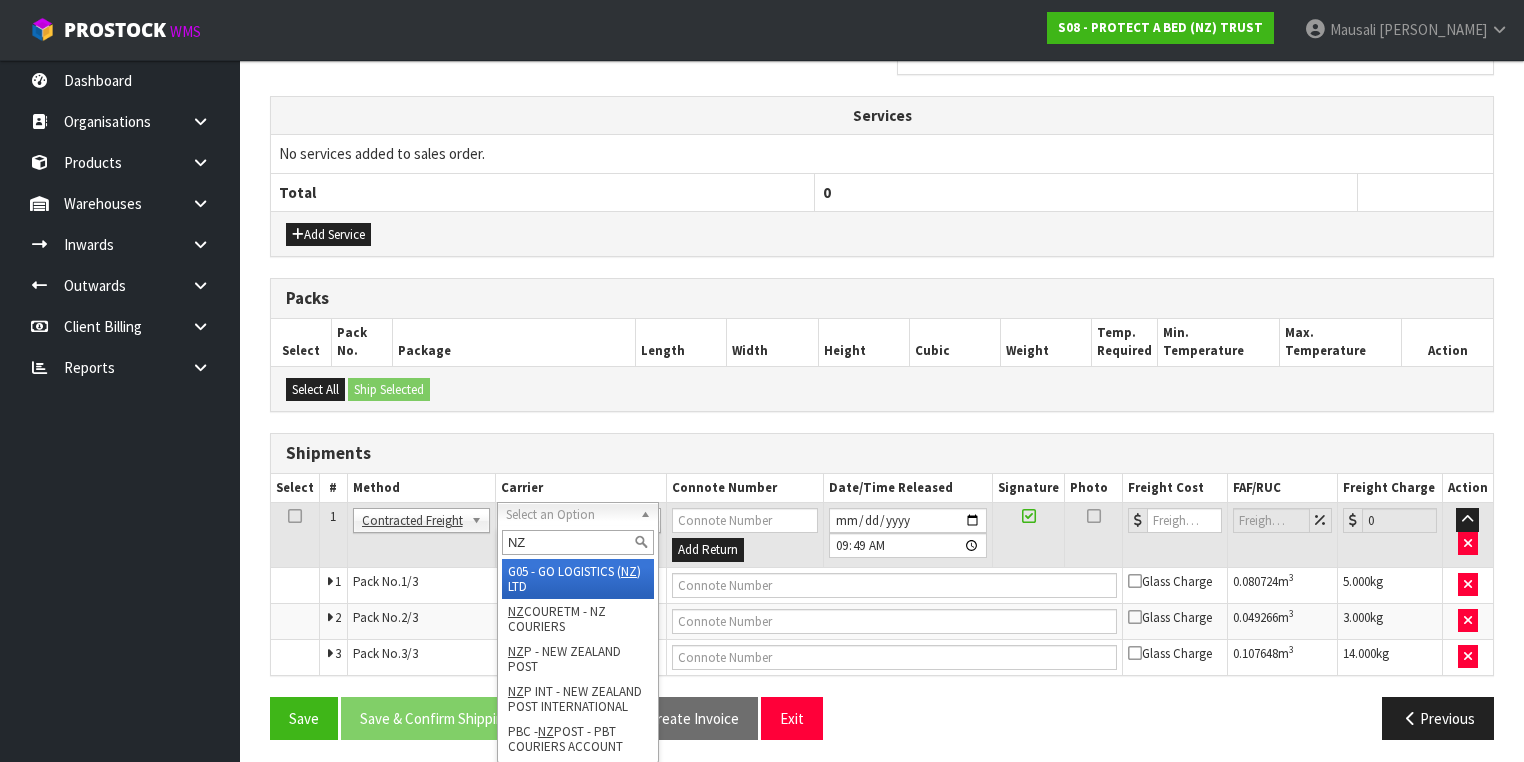 type on "NZP" 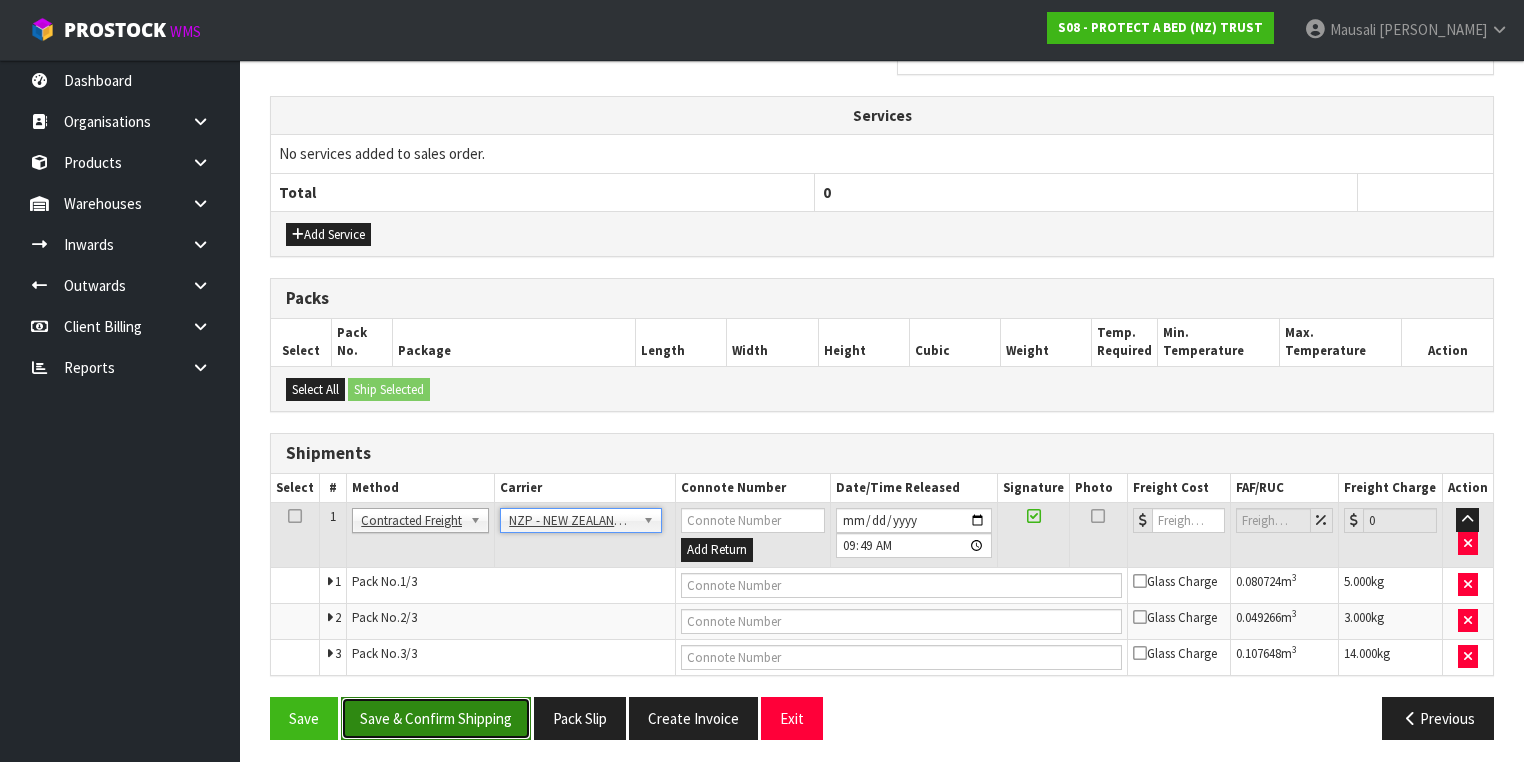 click on "Save & Confirm Shipping" at bounding box center (436, 718) 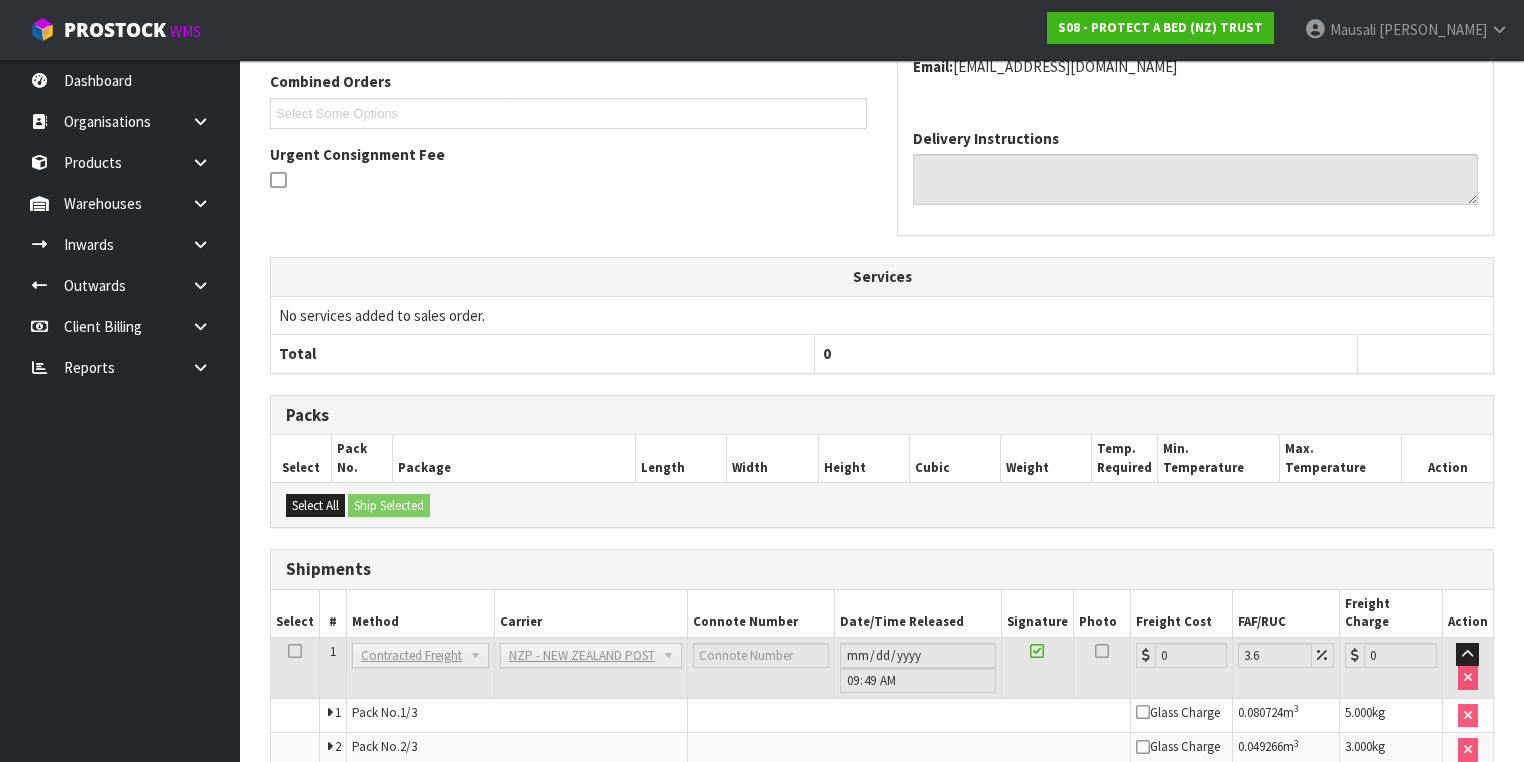 scroll, scrollTop: 647, scrollLeft: 0, axis: vertical 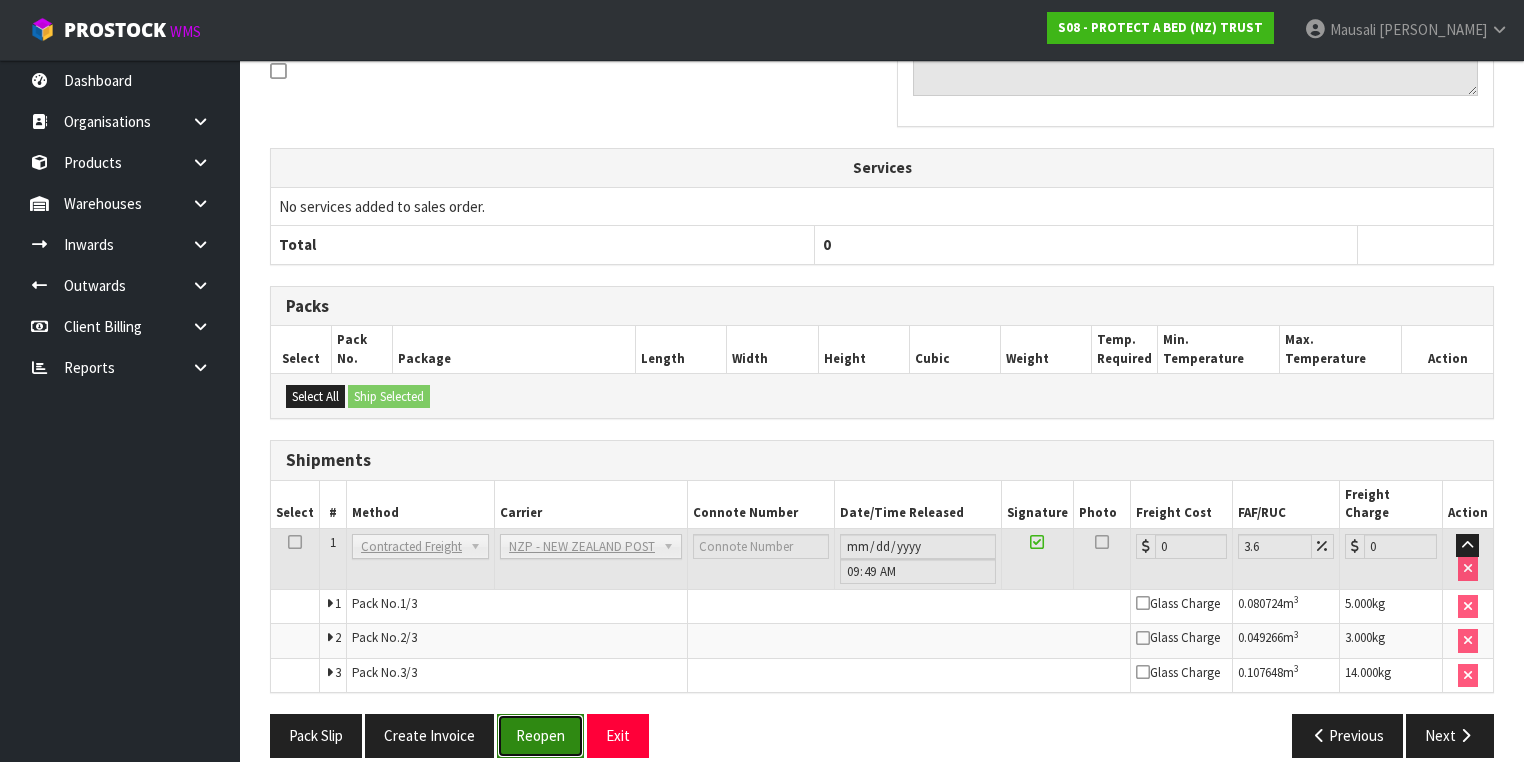 click on "Reopen" at bounding box center (540, 735) 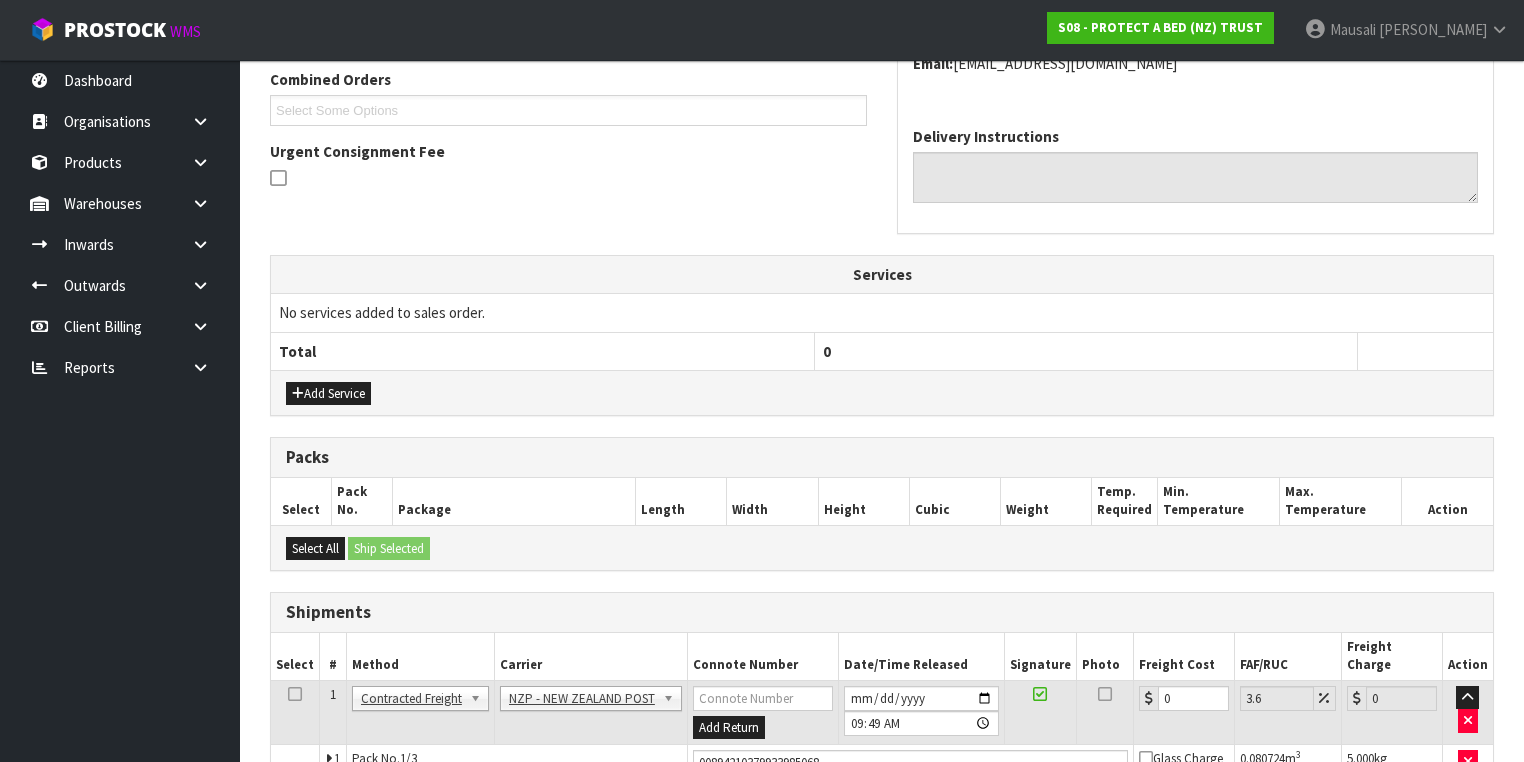 scroll, scrollTop: 696, scrollLeft: 0, axis: vertical 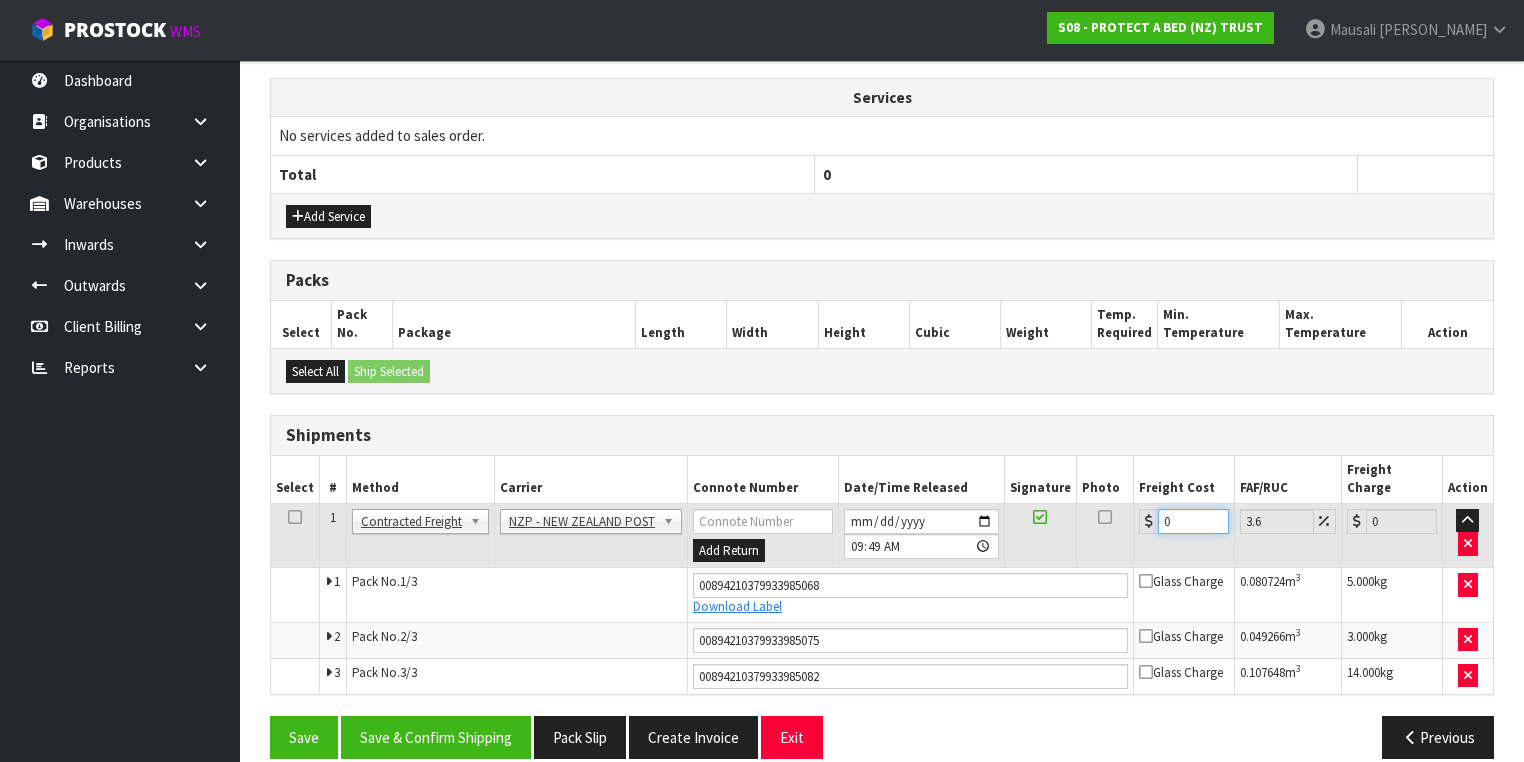 drag, startPoint x: 1184, startPoint y: 499, endPoint x: 1150, endPoint y: 512, distance: 36.40055 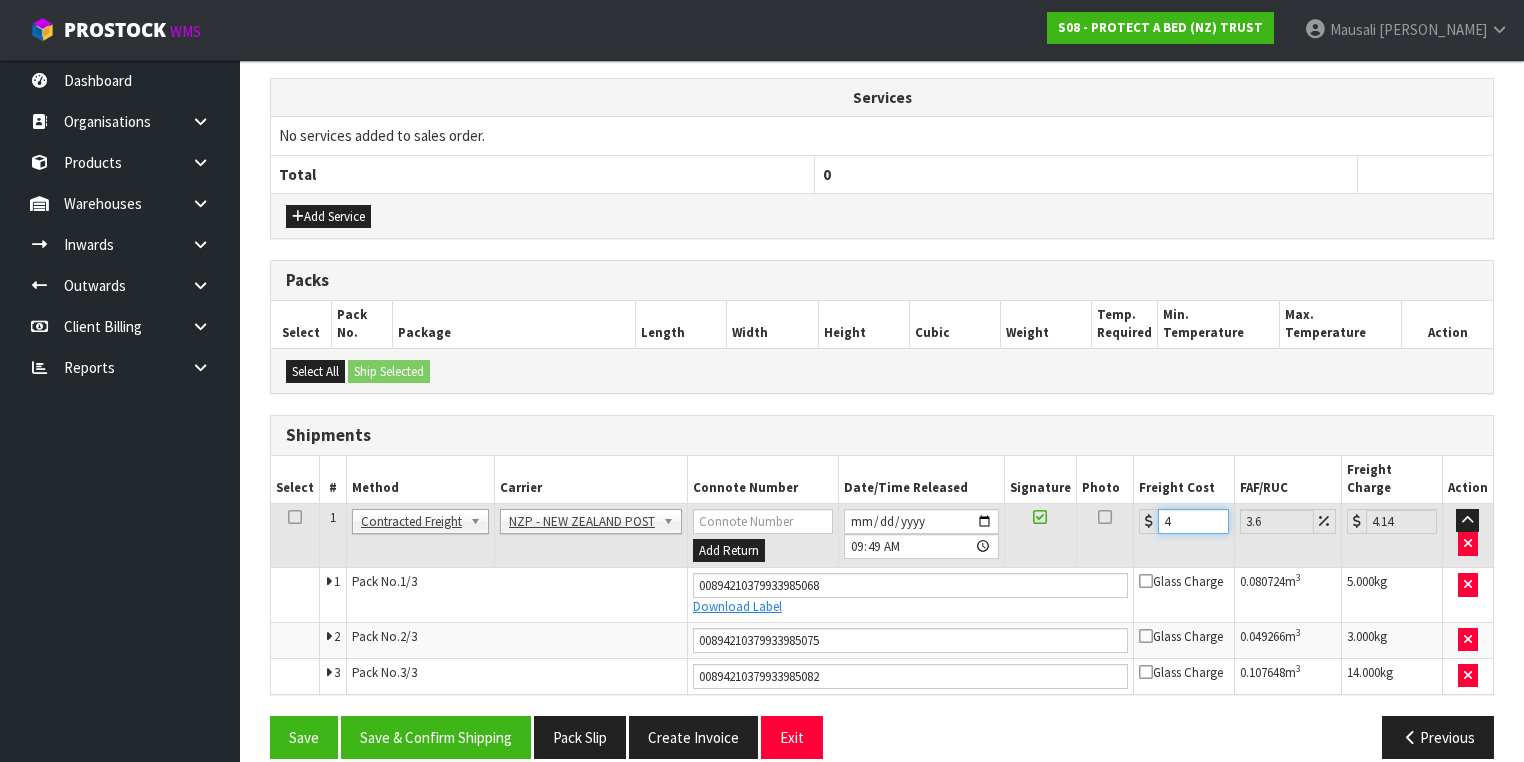 type on "40" 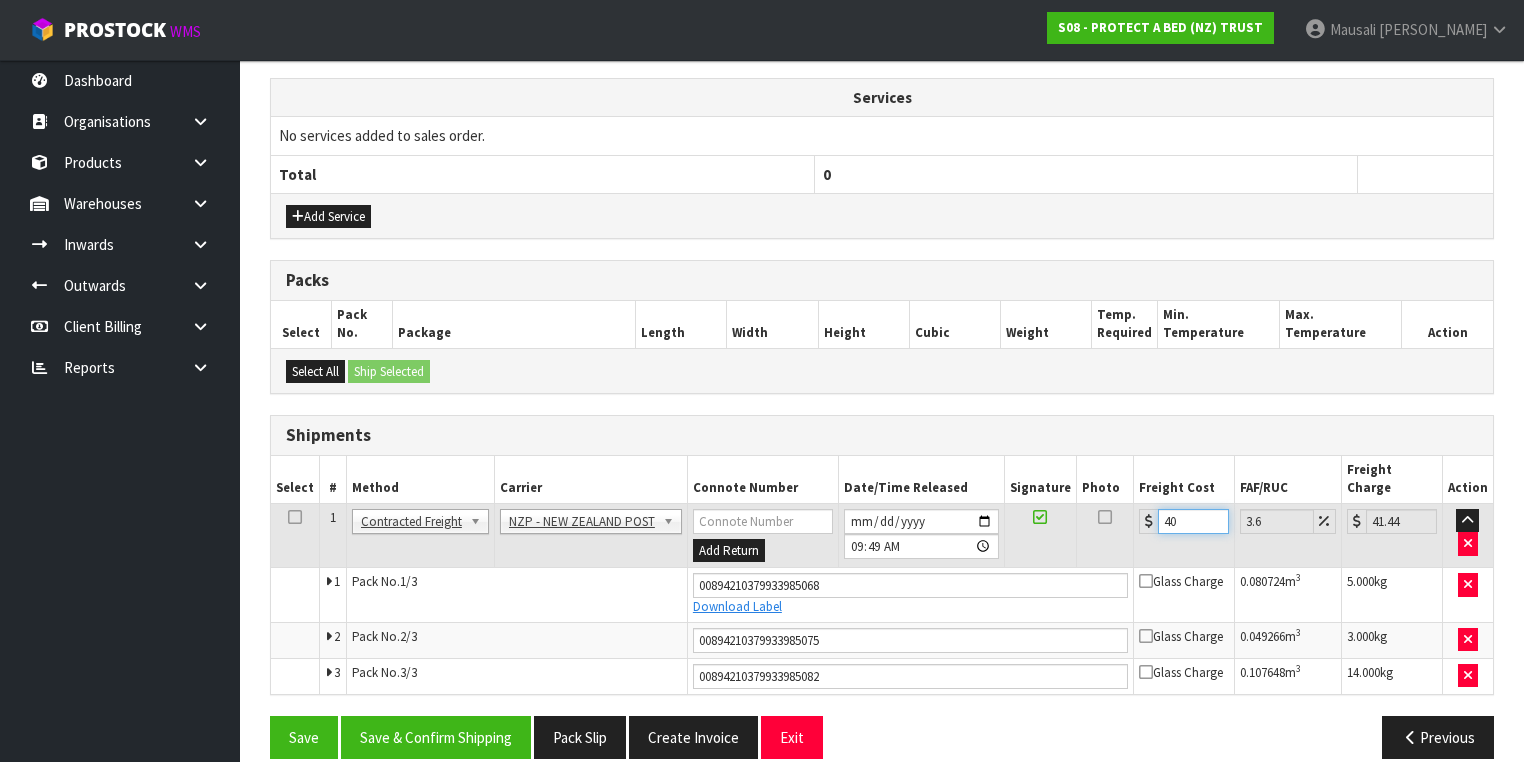type on "40.7" 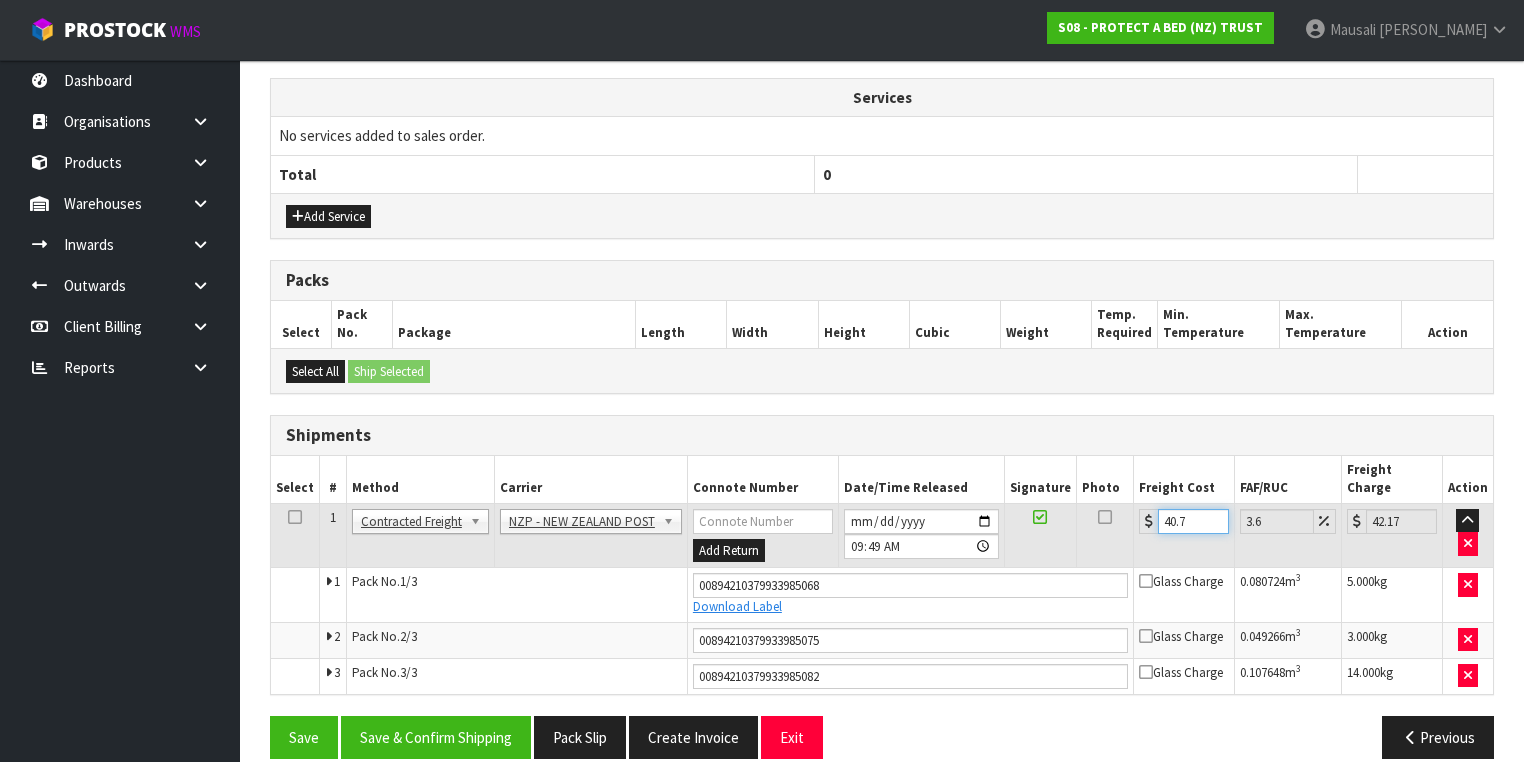 type on "40.79" 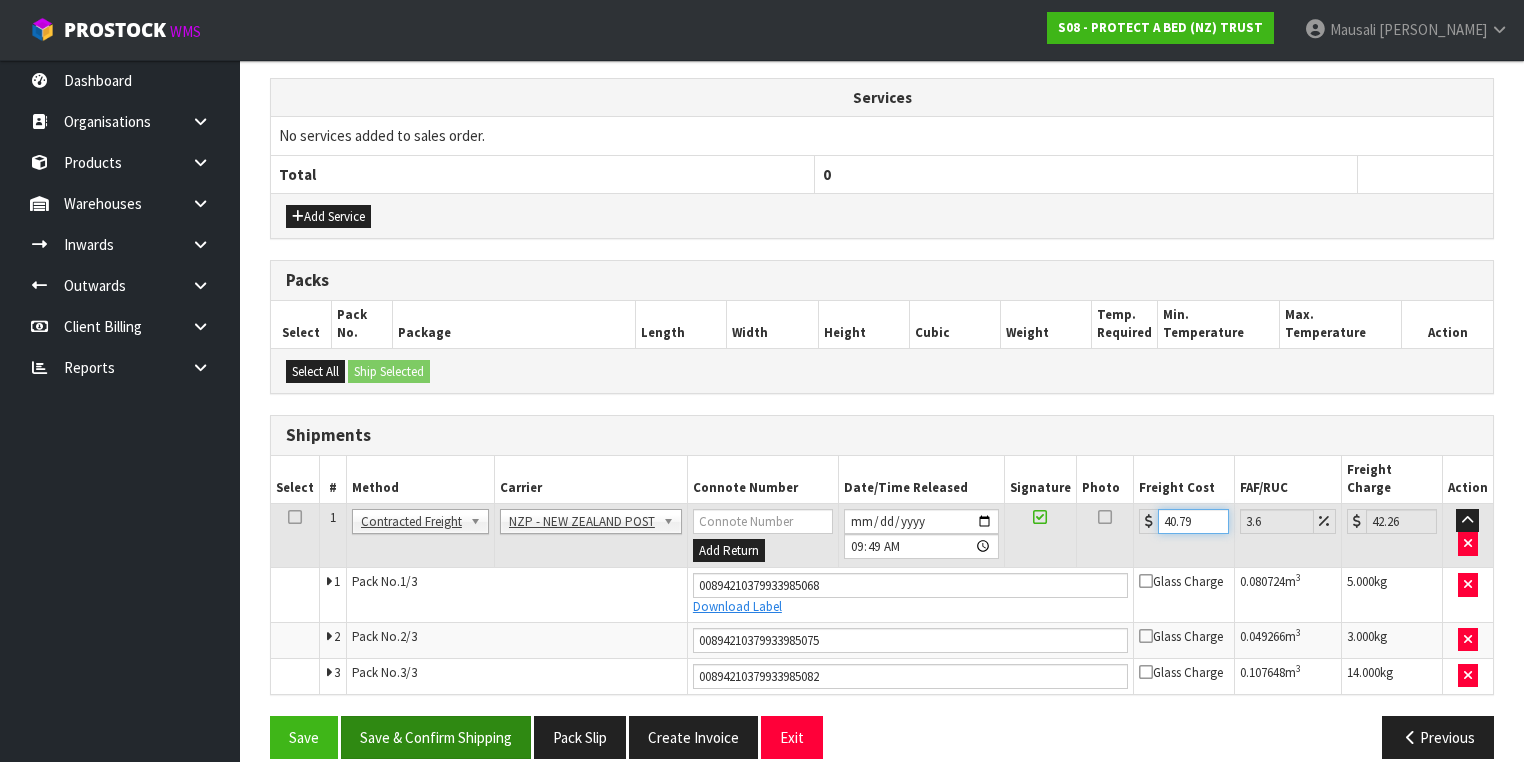 type on "40.79" 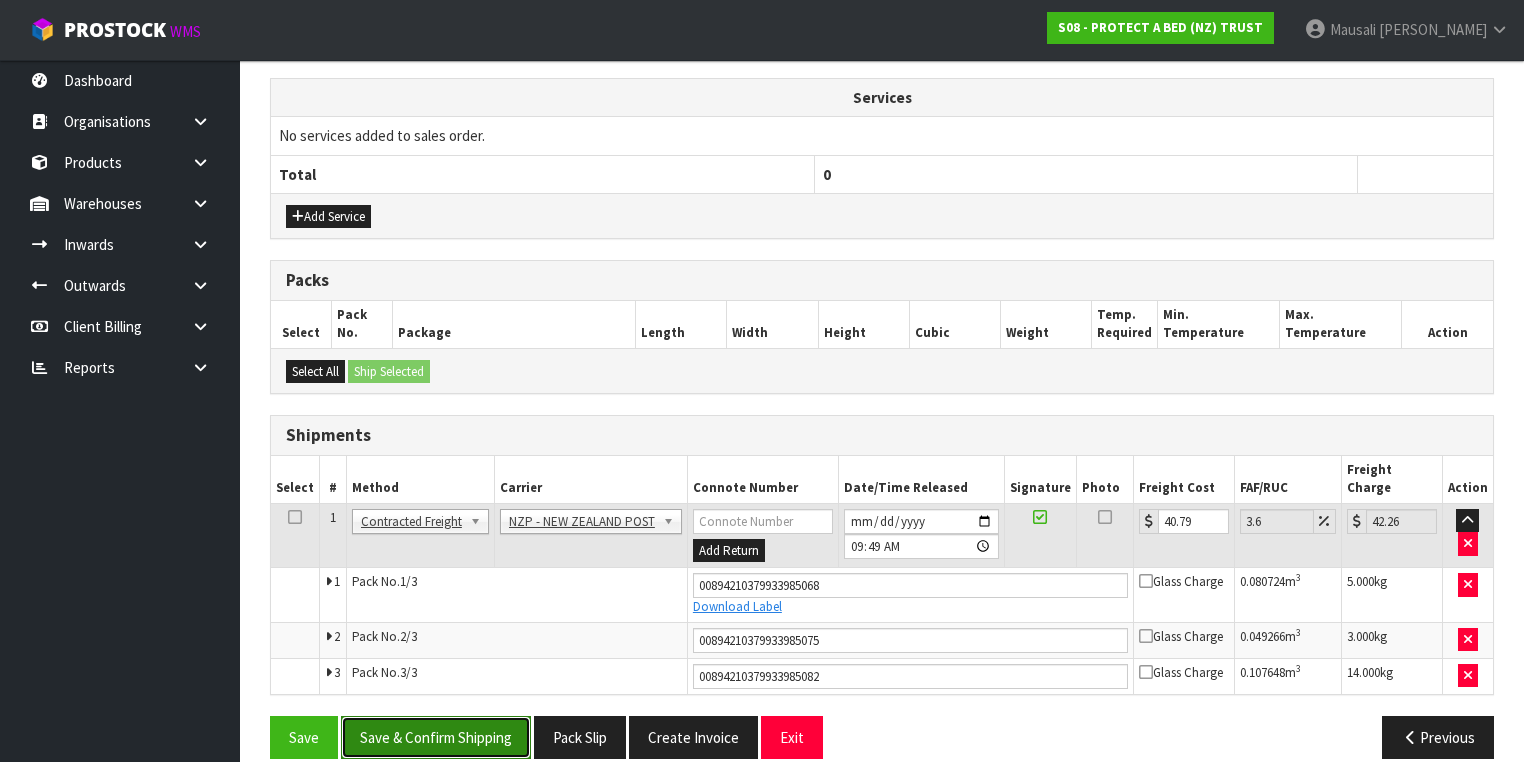 click on "Save & Confirm Shipping" at bounding box center [436, 737] 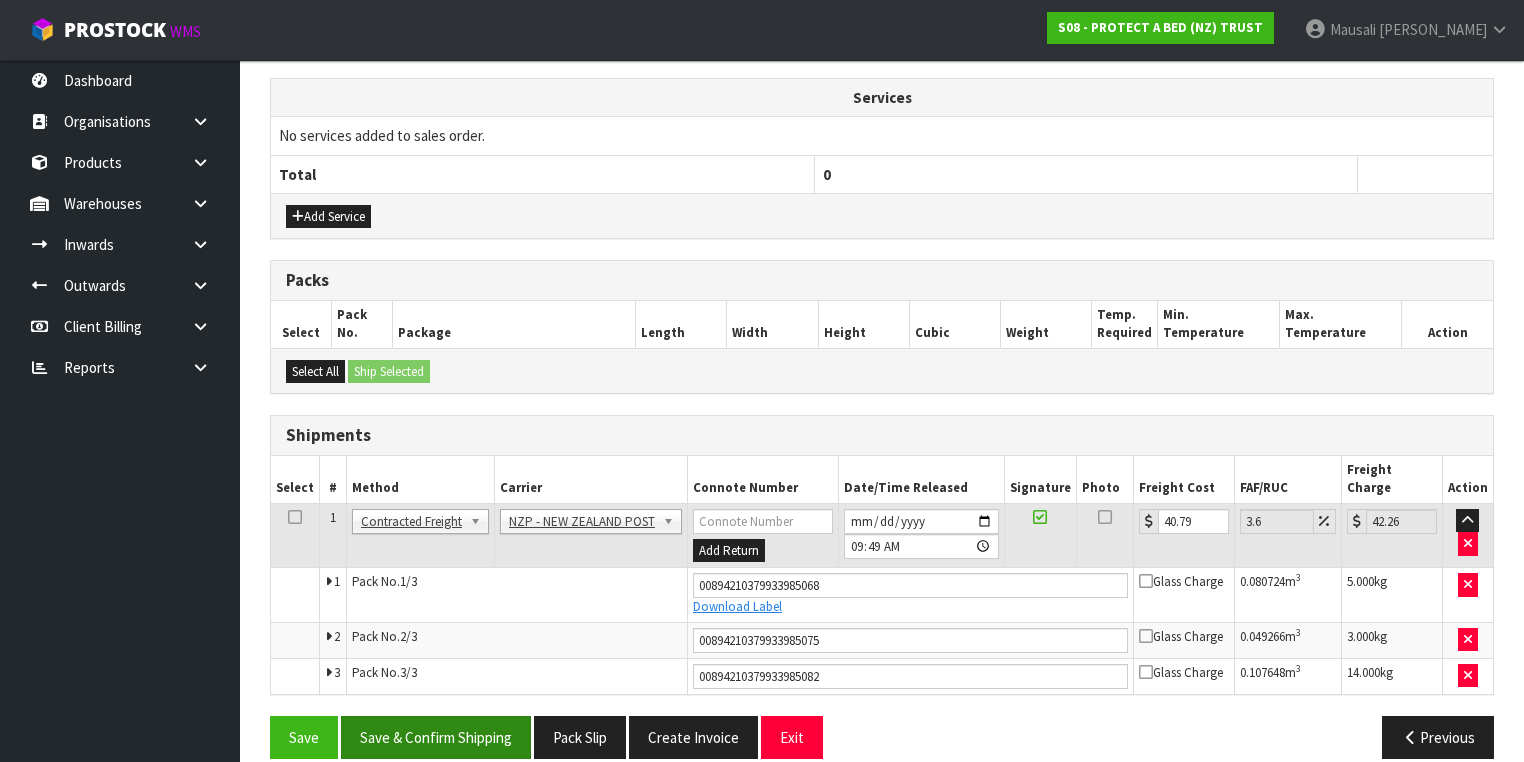 scroll, scrollTop: 0, scrollLeft: 0, axis: both 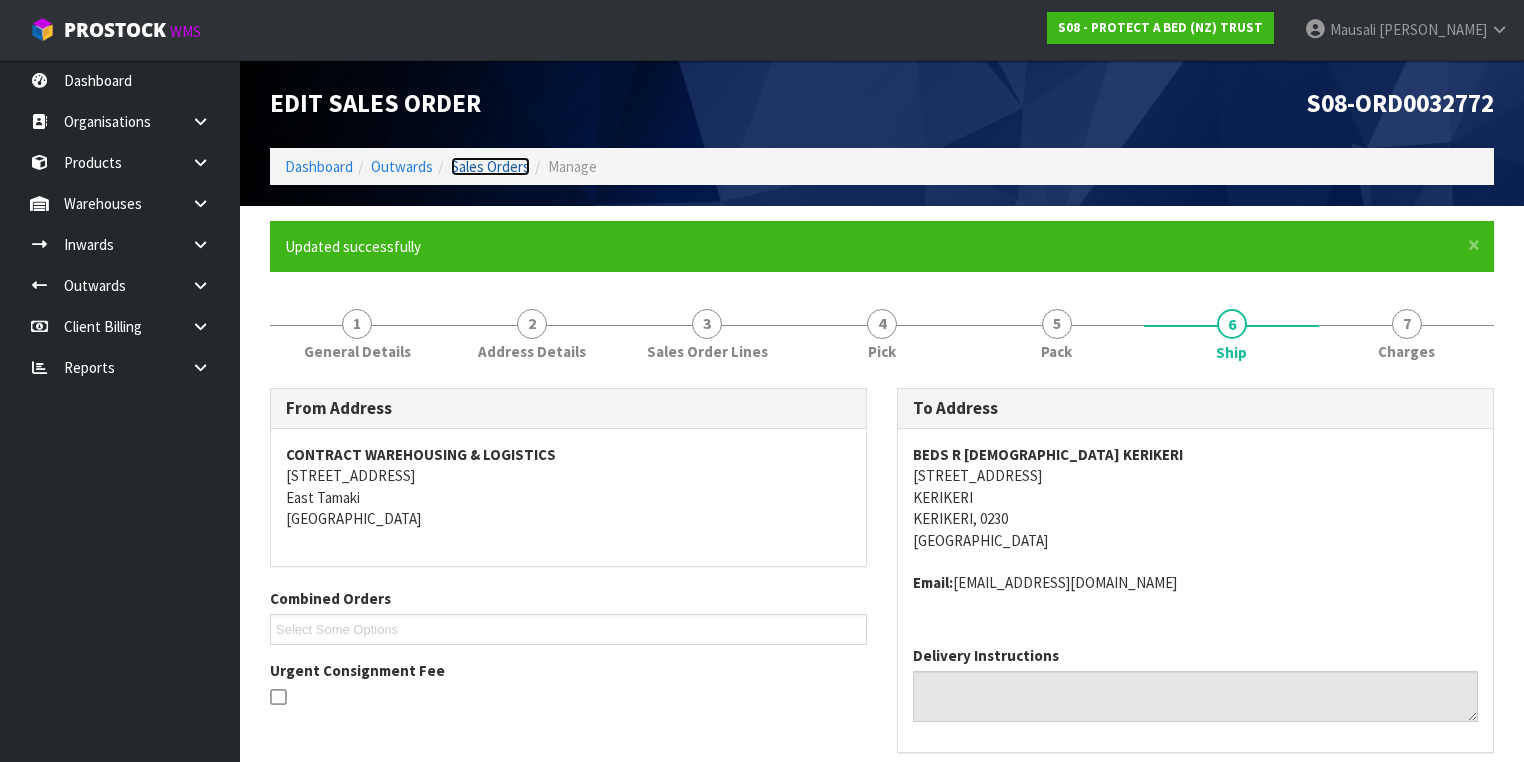 click on "Sales Orders" at bounding box center [490, 166] 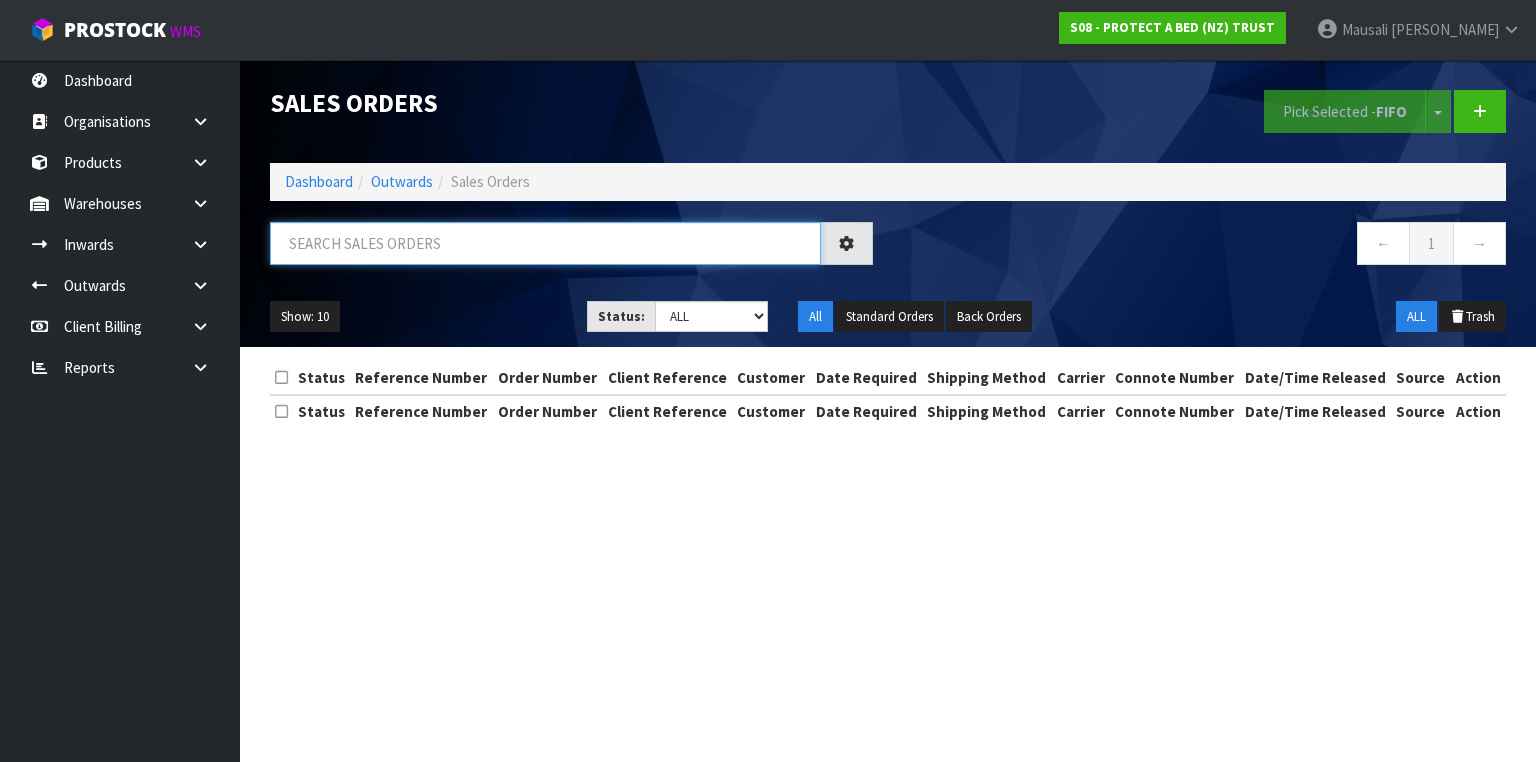 click at bounding box center (545, 243) 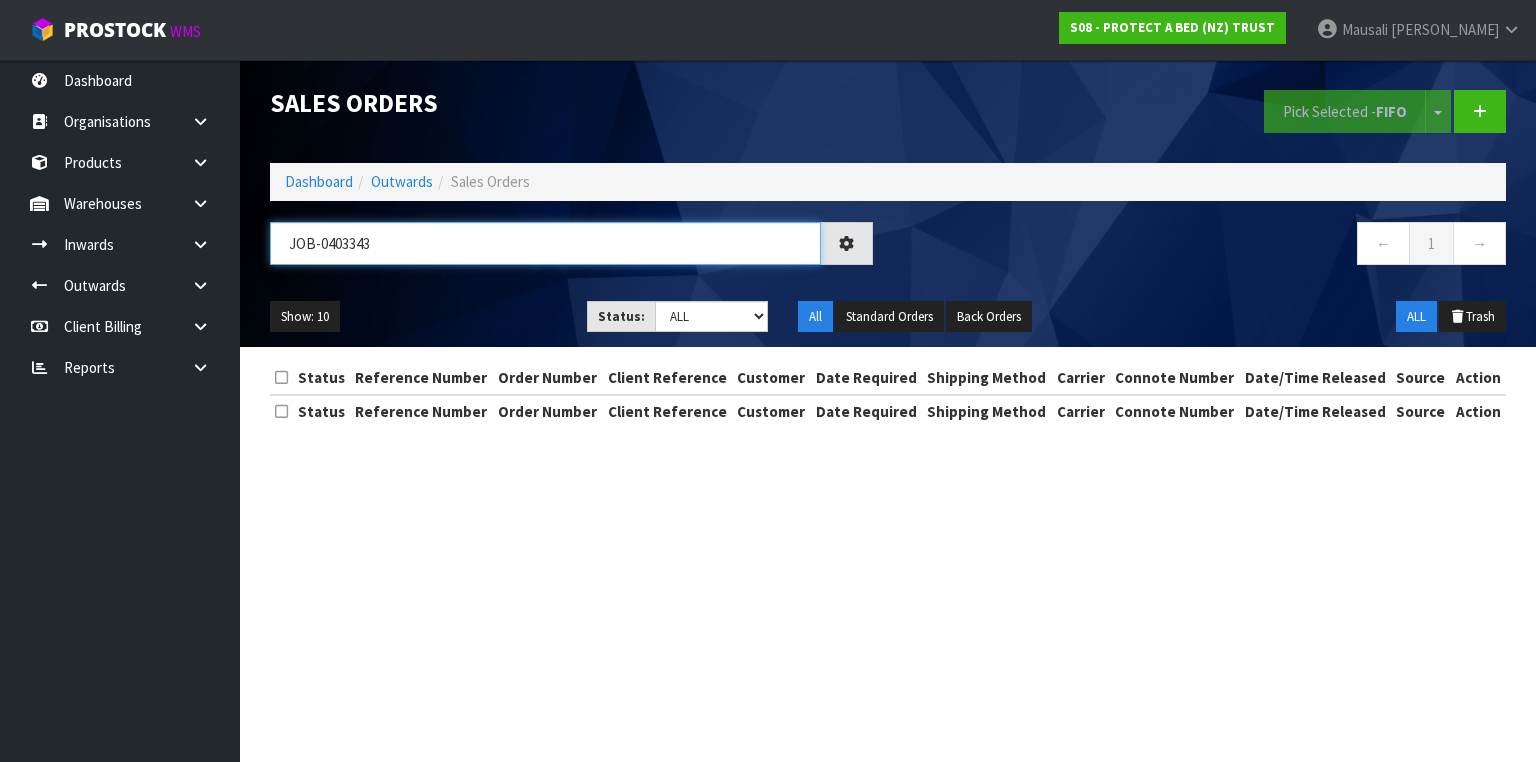 type on "JOB-0403343" 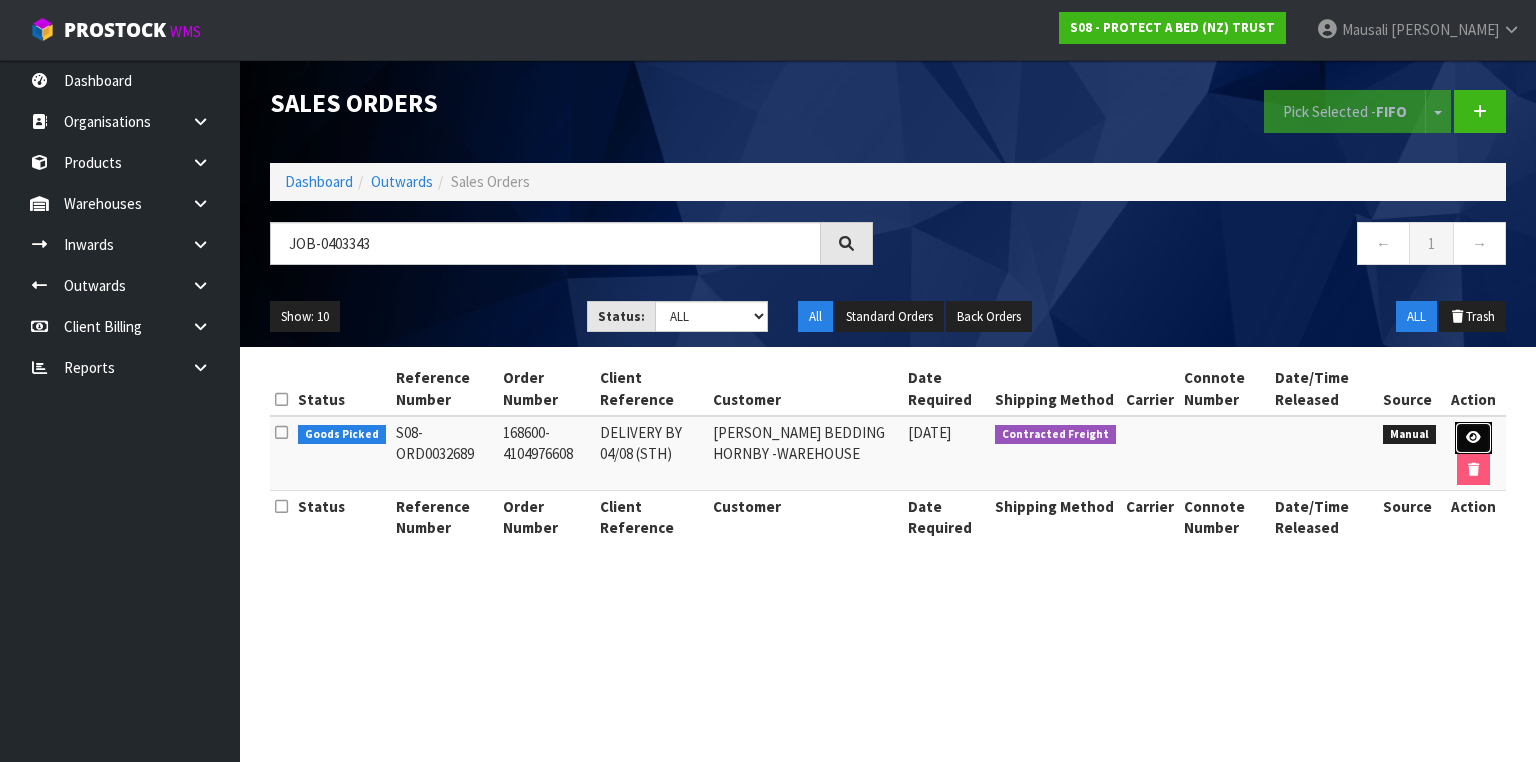 click at bounding box center (1473, 437) 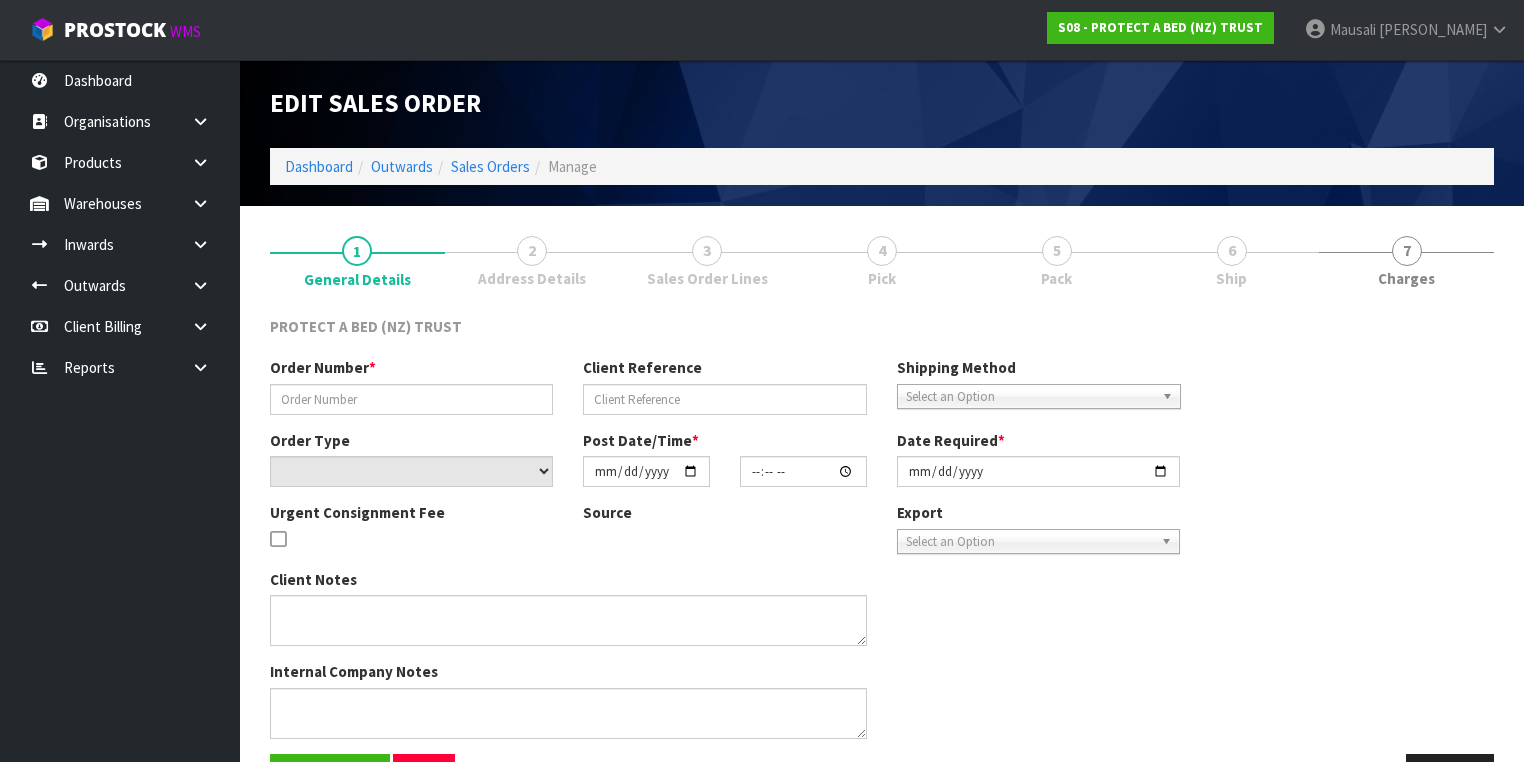 type on "168600-4104976608" 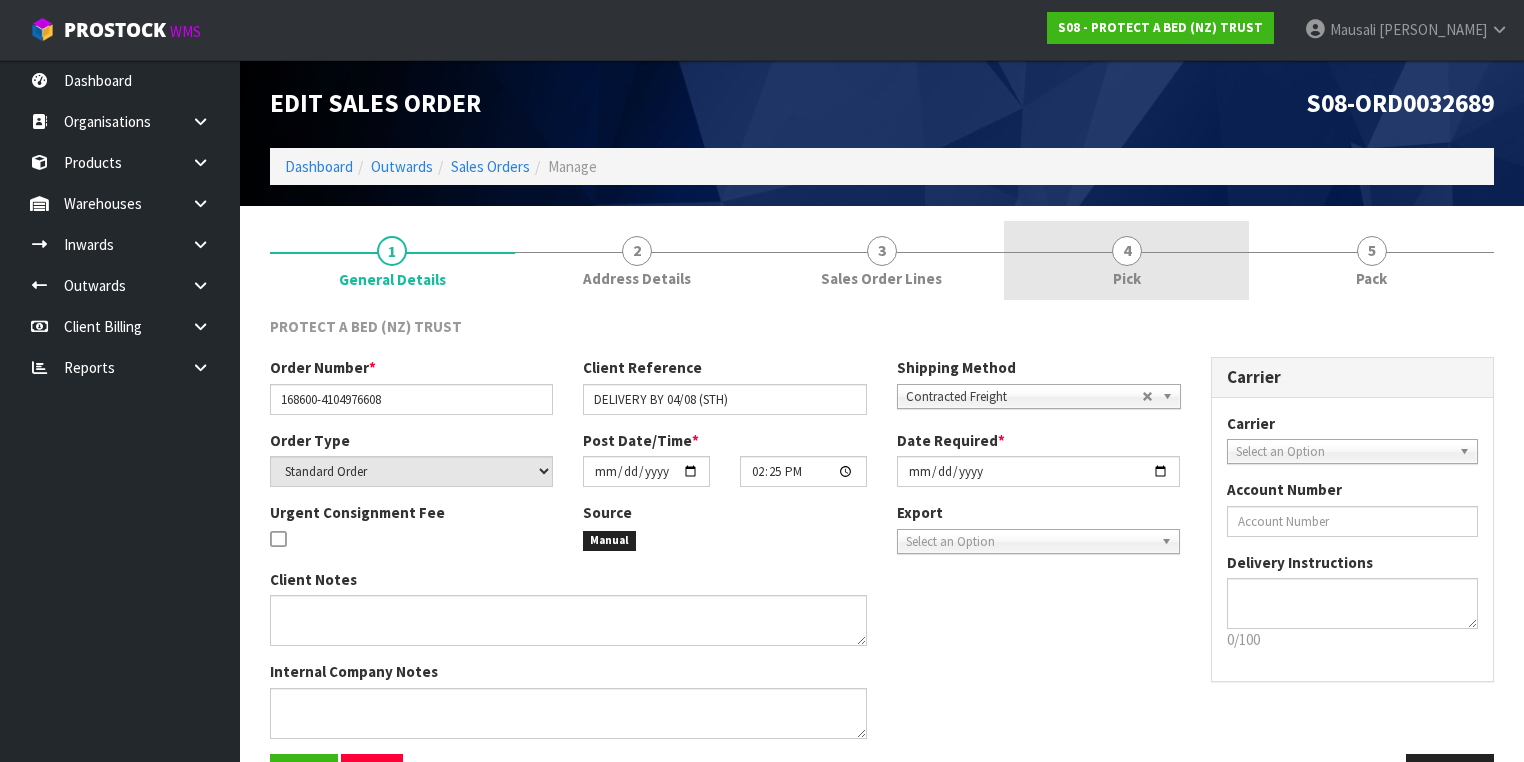 click on "4
Pick" at bounding box center [1126, 260] 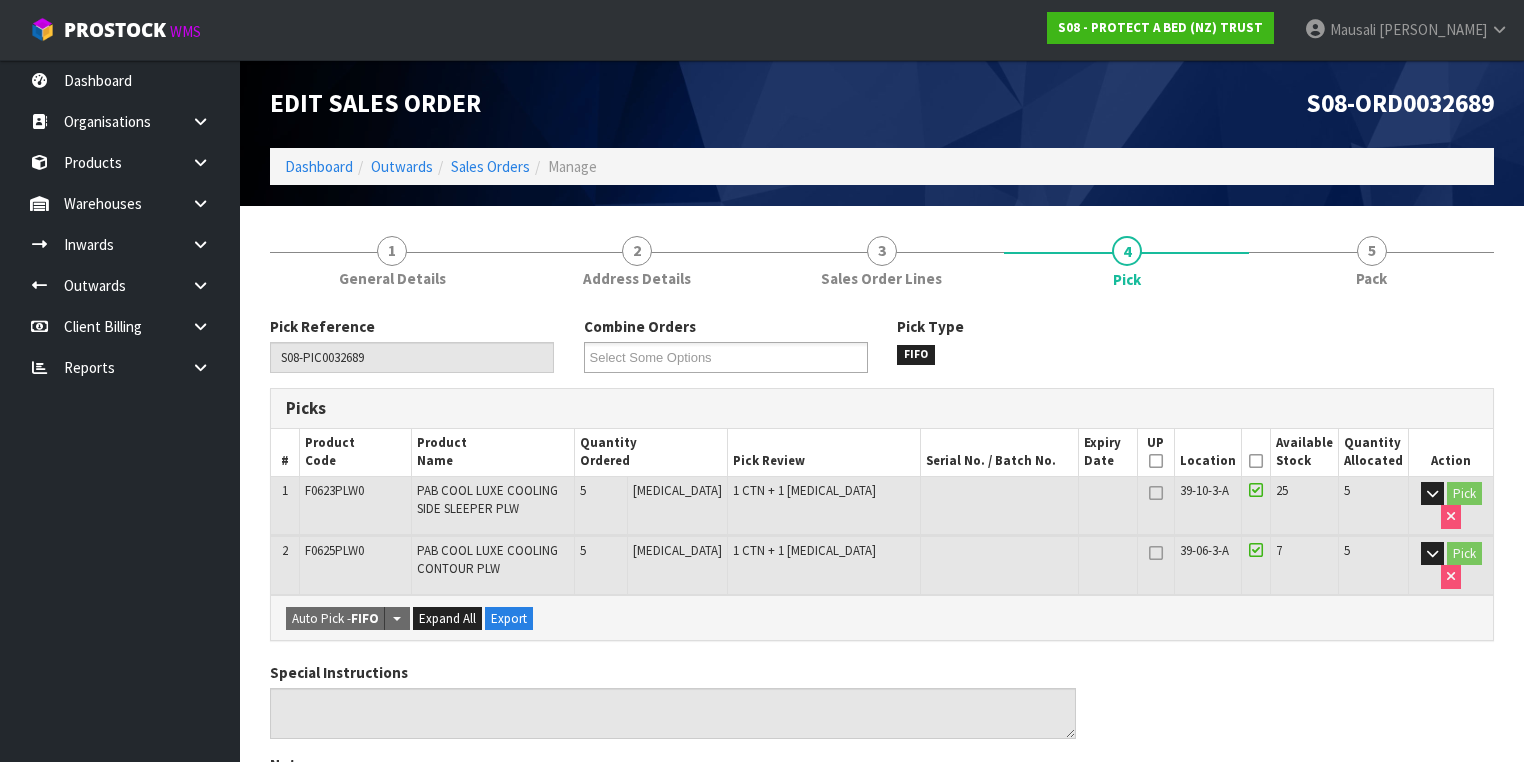 click at bounding box center [1256, 461] 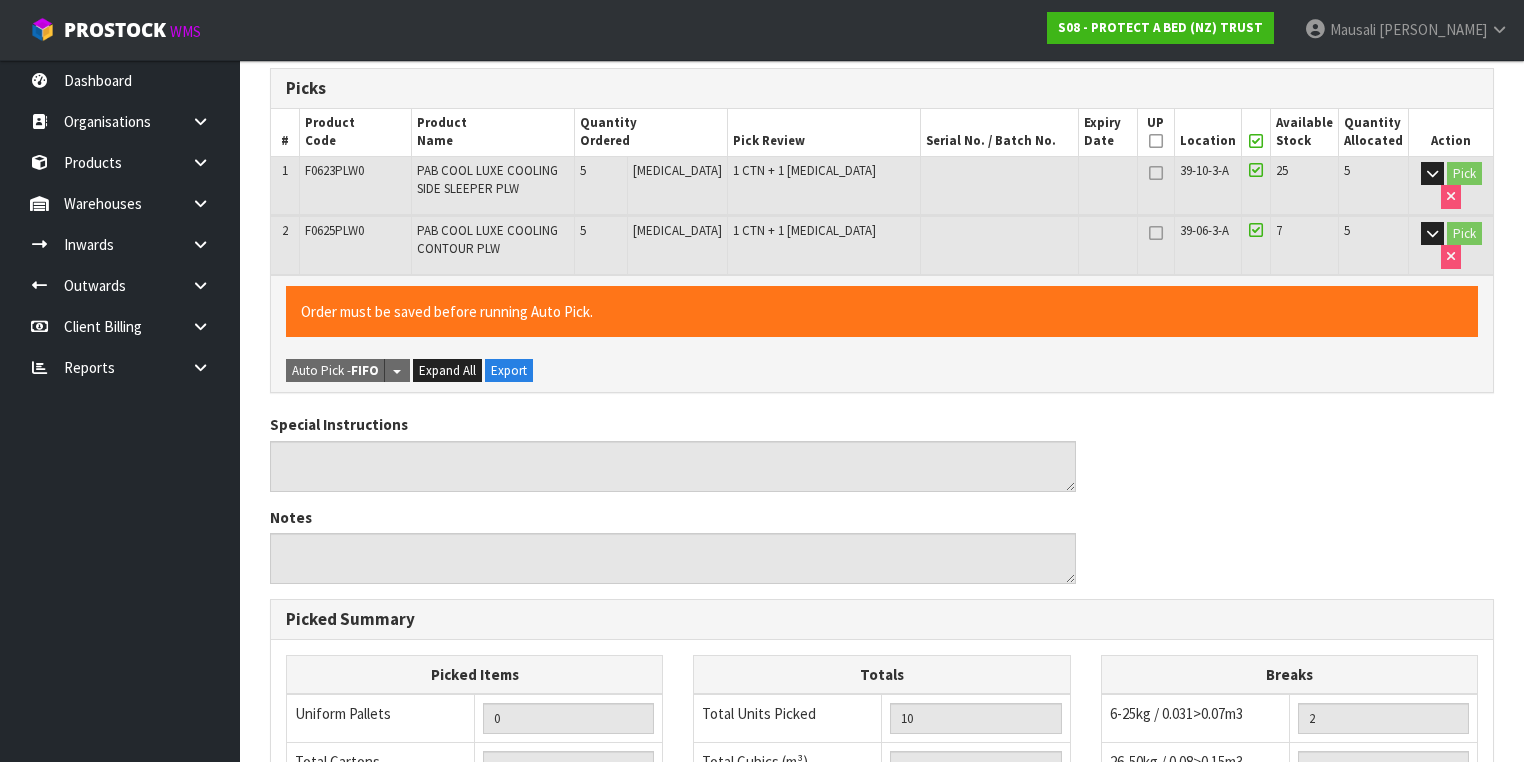 scroll, scrollTop: 700, scrollLeft: 0, axis: vertical 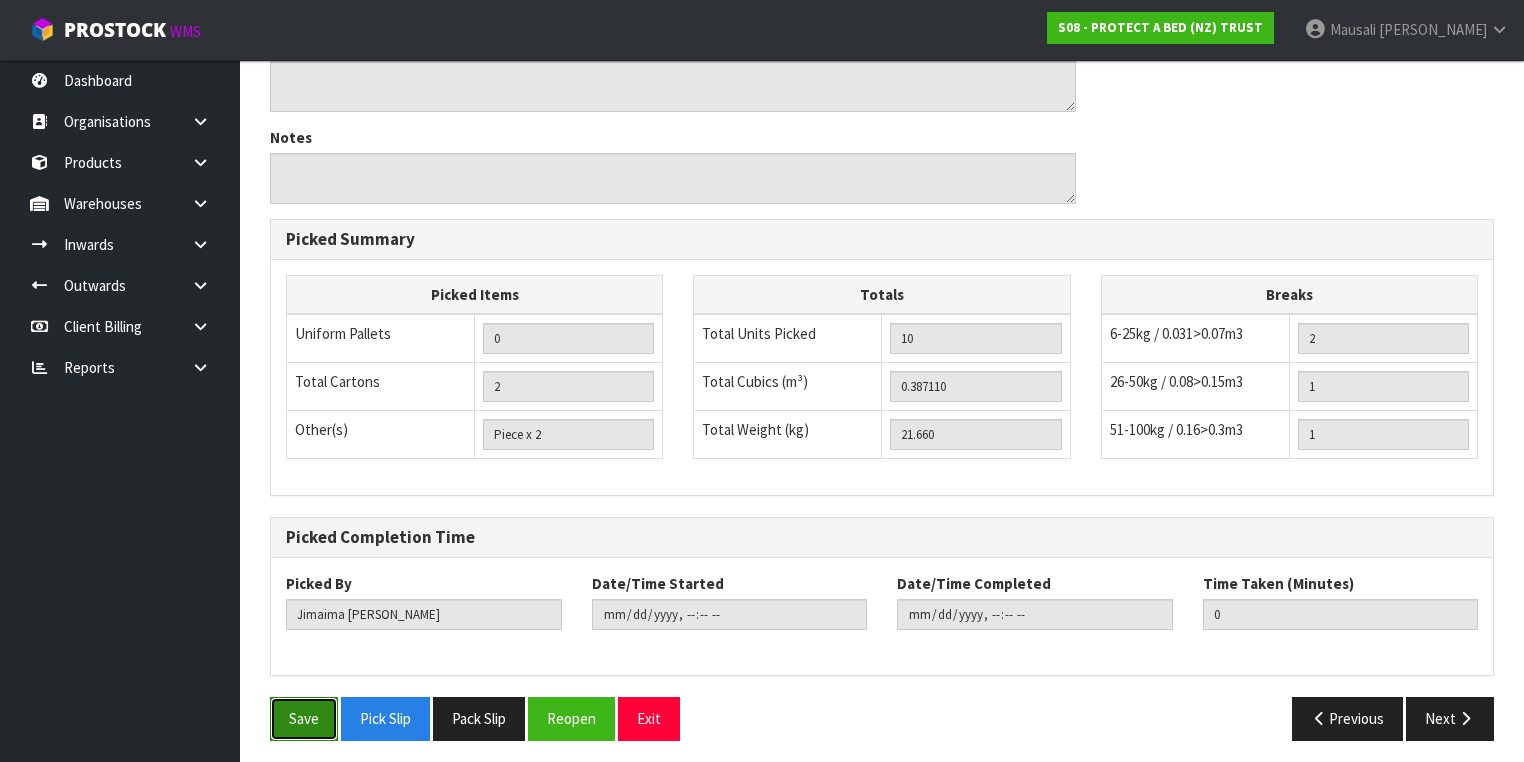 click on "Save" at bounding box center (304, 718) 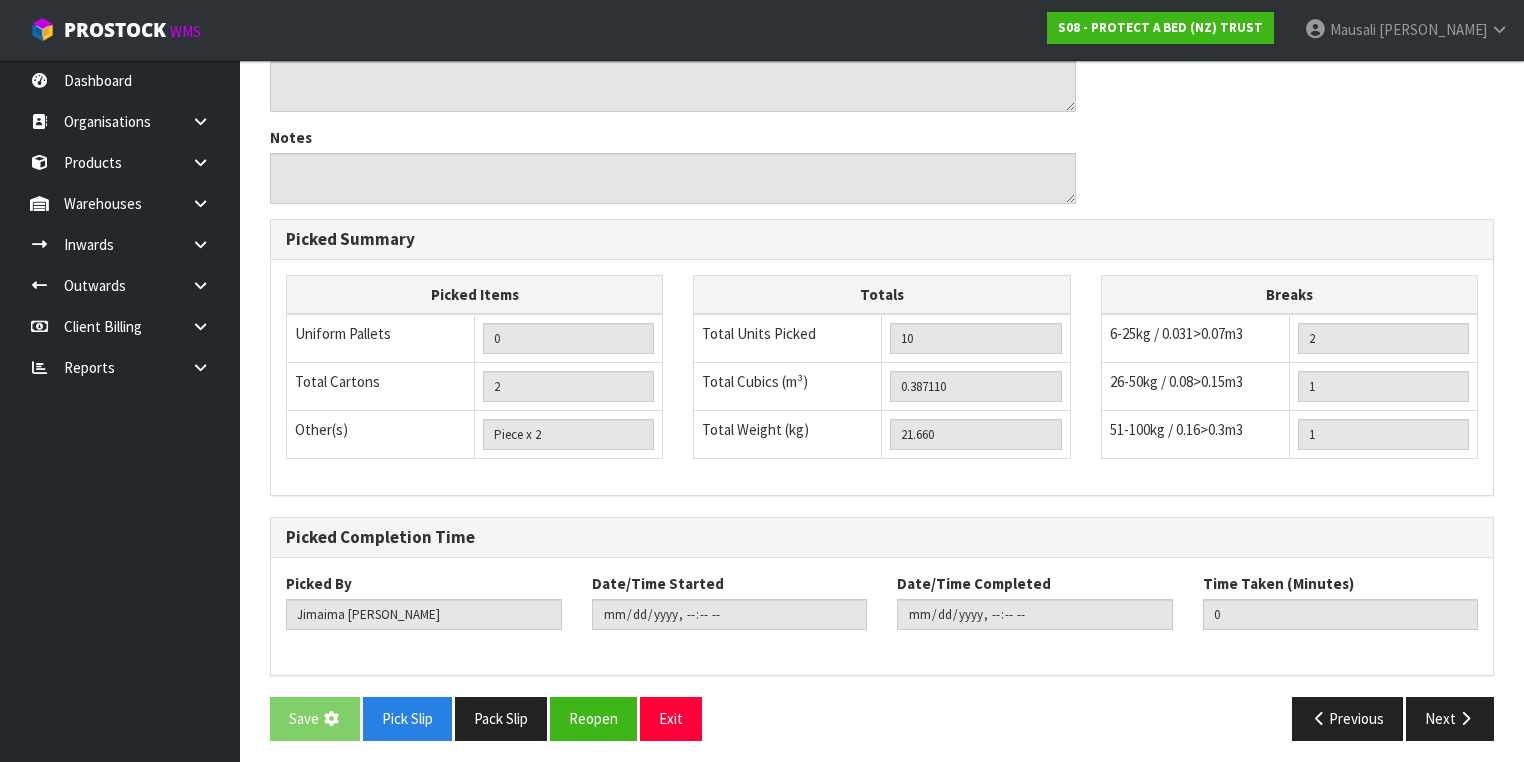 scroll, scrollTop: 0, scrollLeft: 0, axis: both 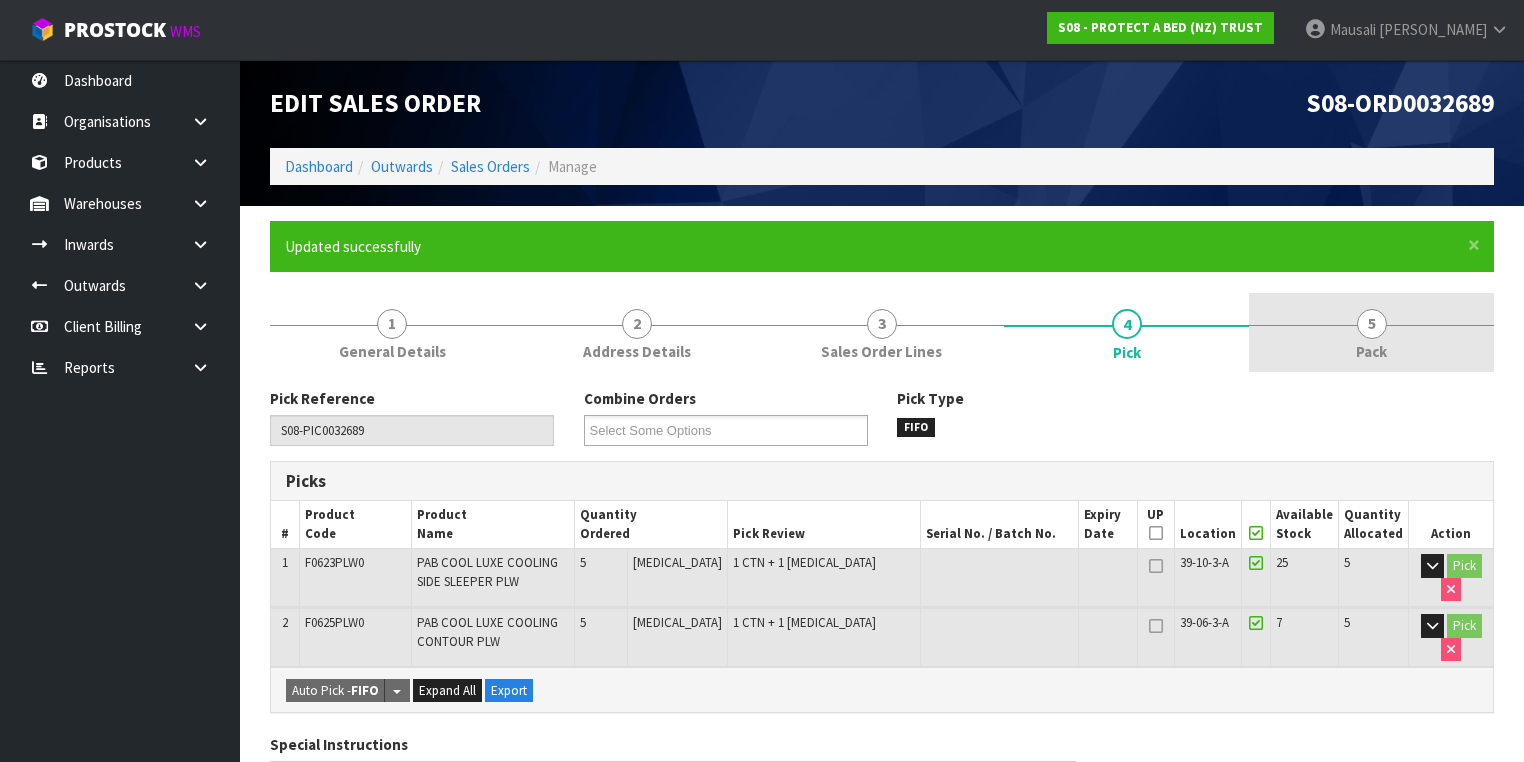 drag, startPoint x: 1376, startPoint y: 327, endPoint x: 1344, endPoint y: 329, distance: 32.06244 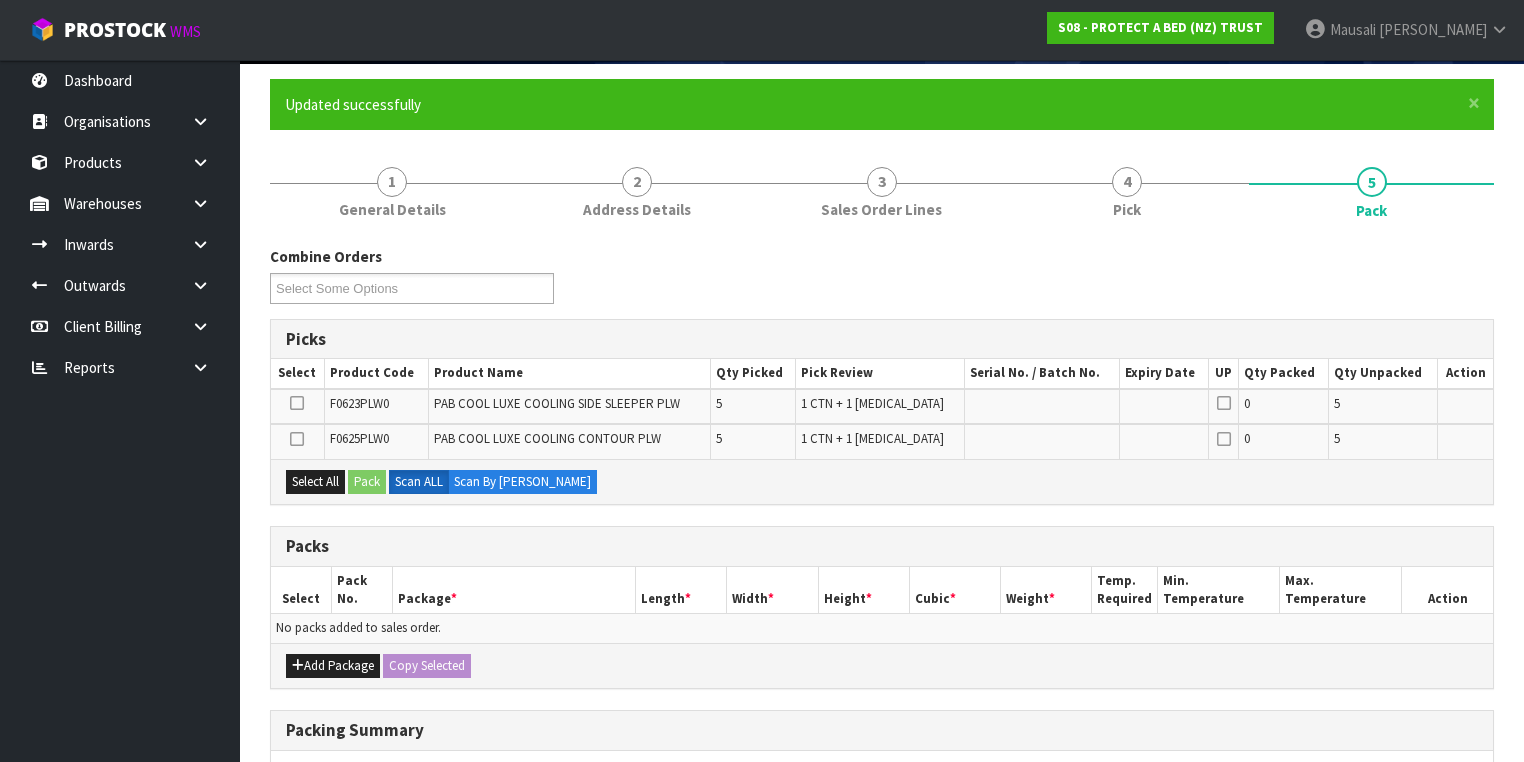 scroll, scrollTop: 240, scrollLeft: 0, axis: vertical 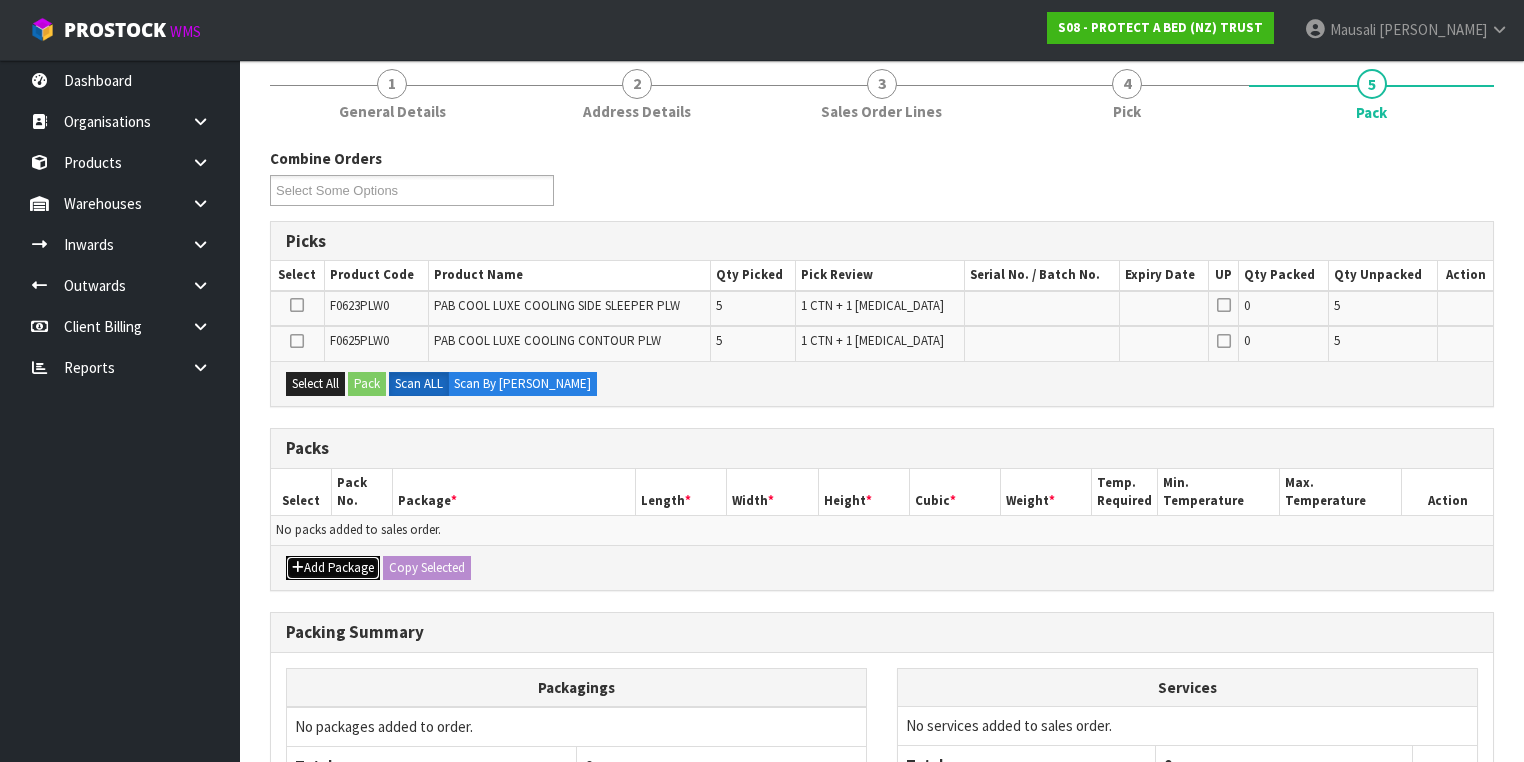 click on "Add Package" at bounding box center [333, 568] 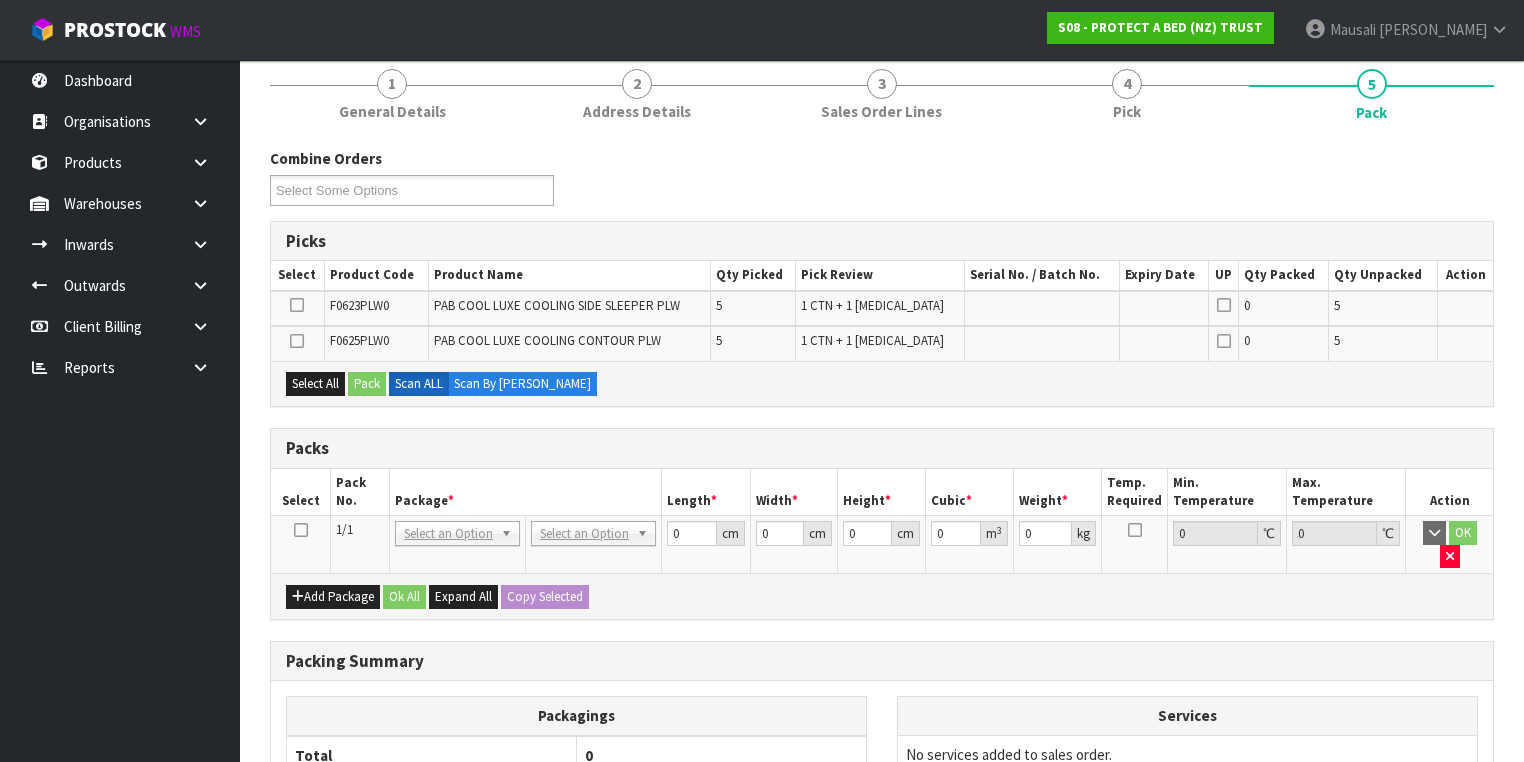 click at bounding box center [301, 530] 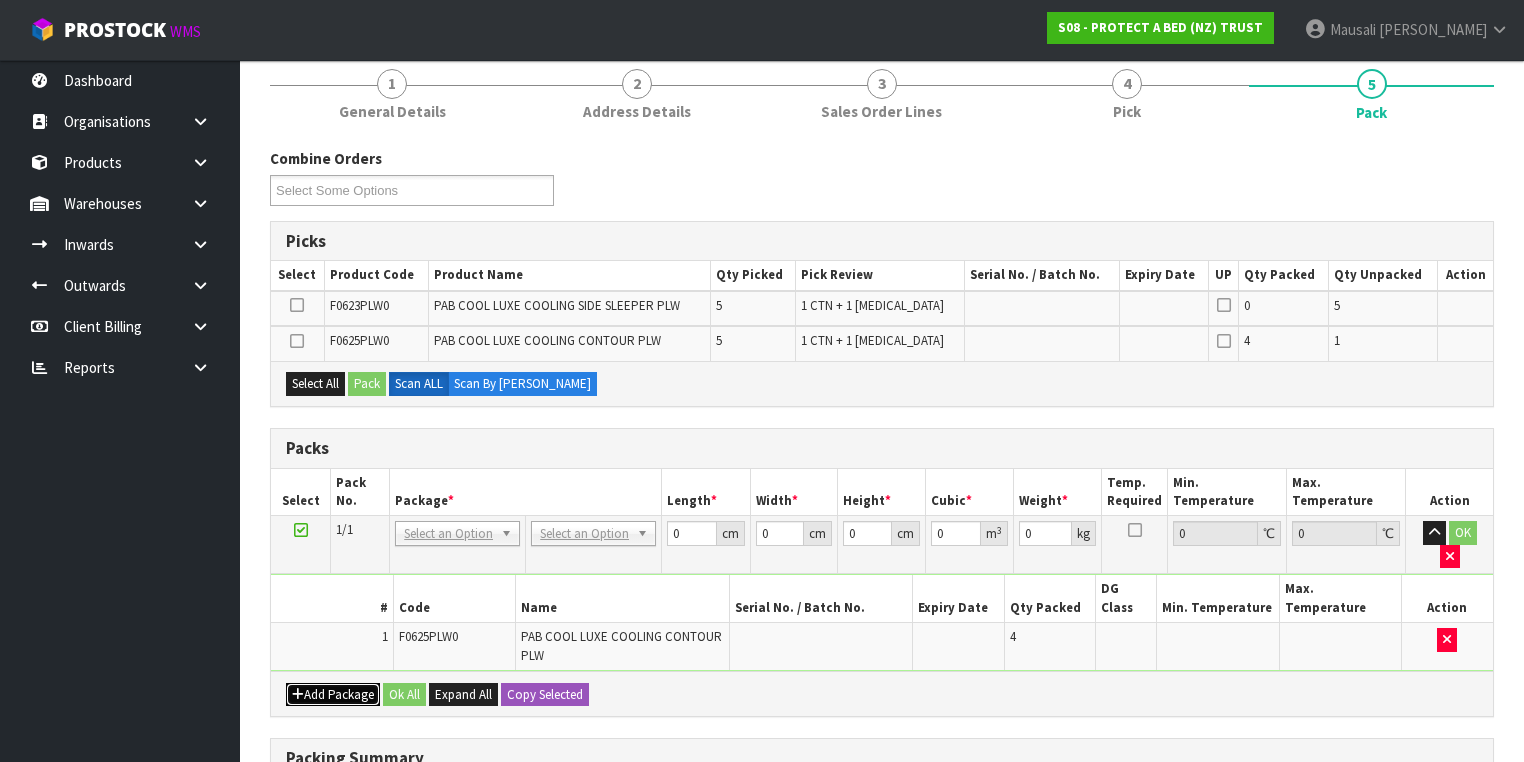 click on "Add Package" at bounding box center [333, 695] 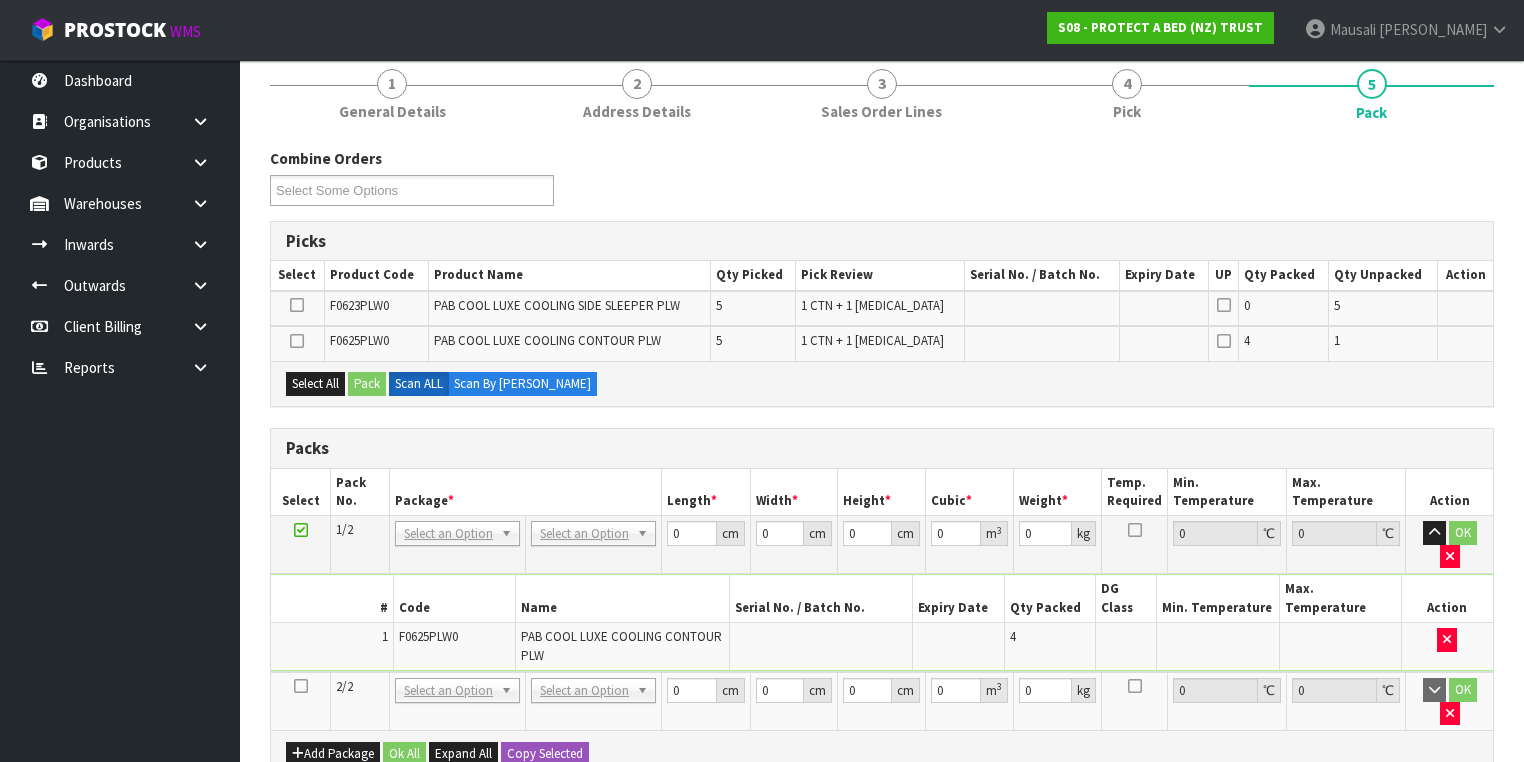 click at bounding box center (301, 686) 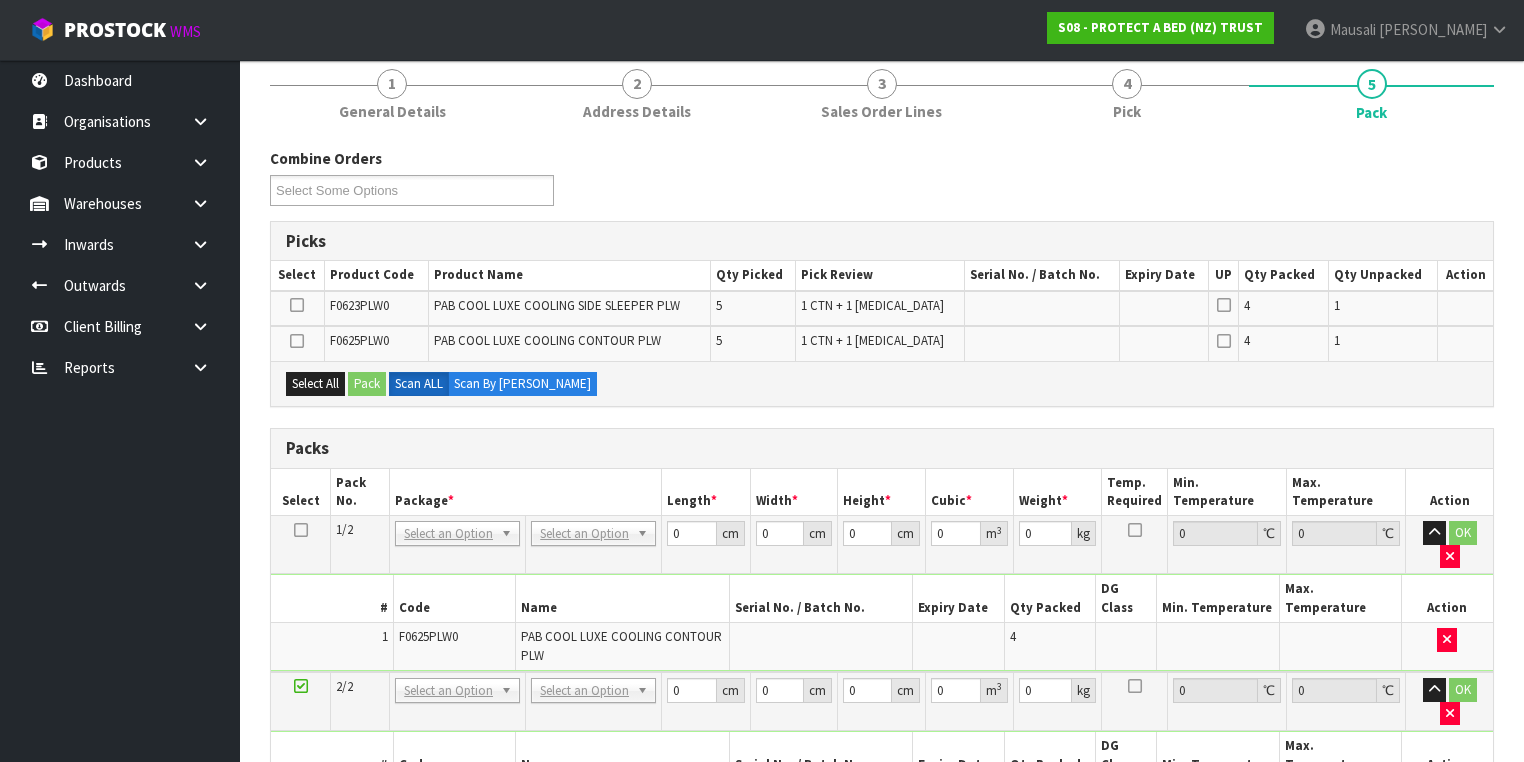 click at bounding box center [301, 686] 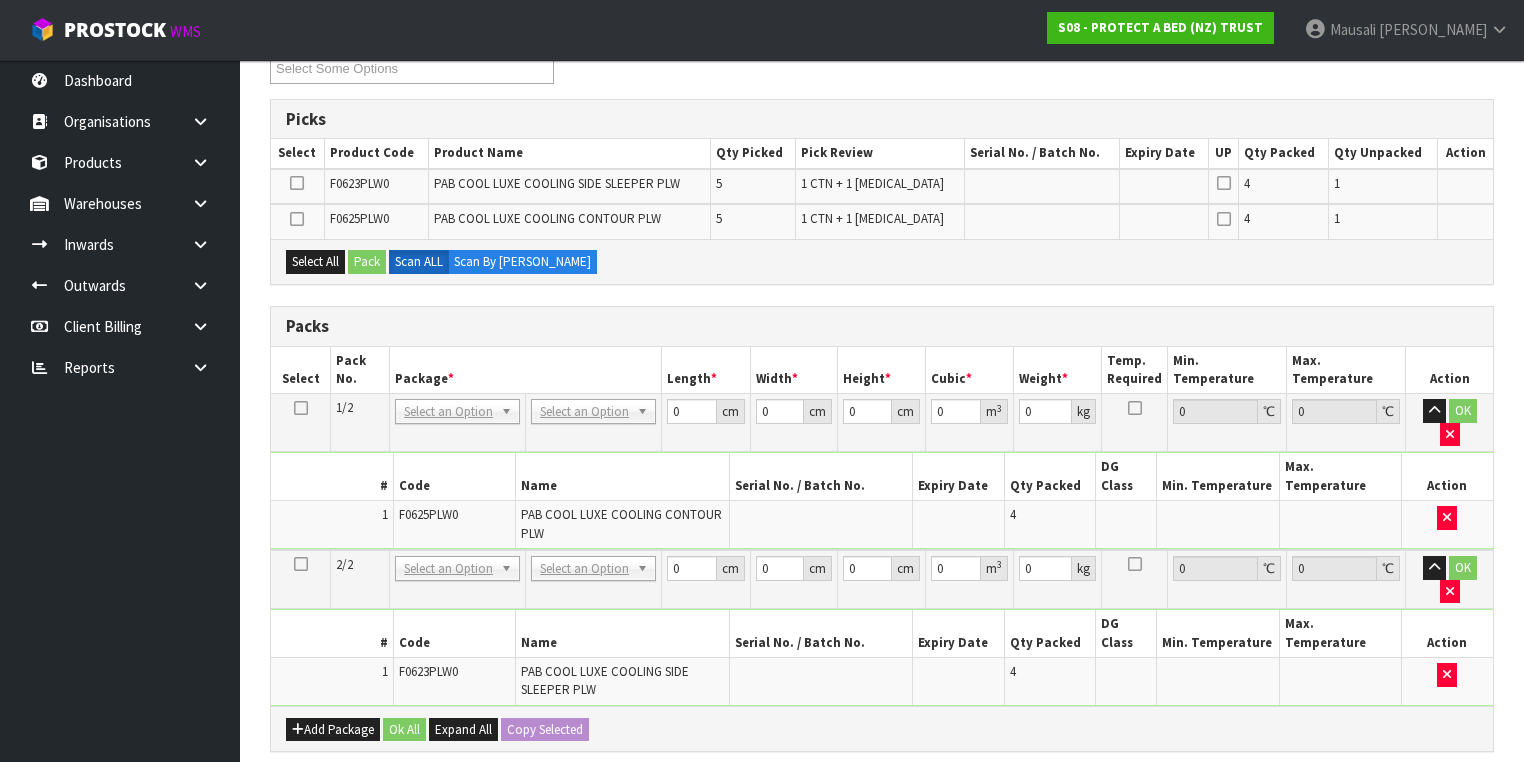 scroll, scrollTop: 480, scrollLeft: 0, axis: vertical 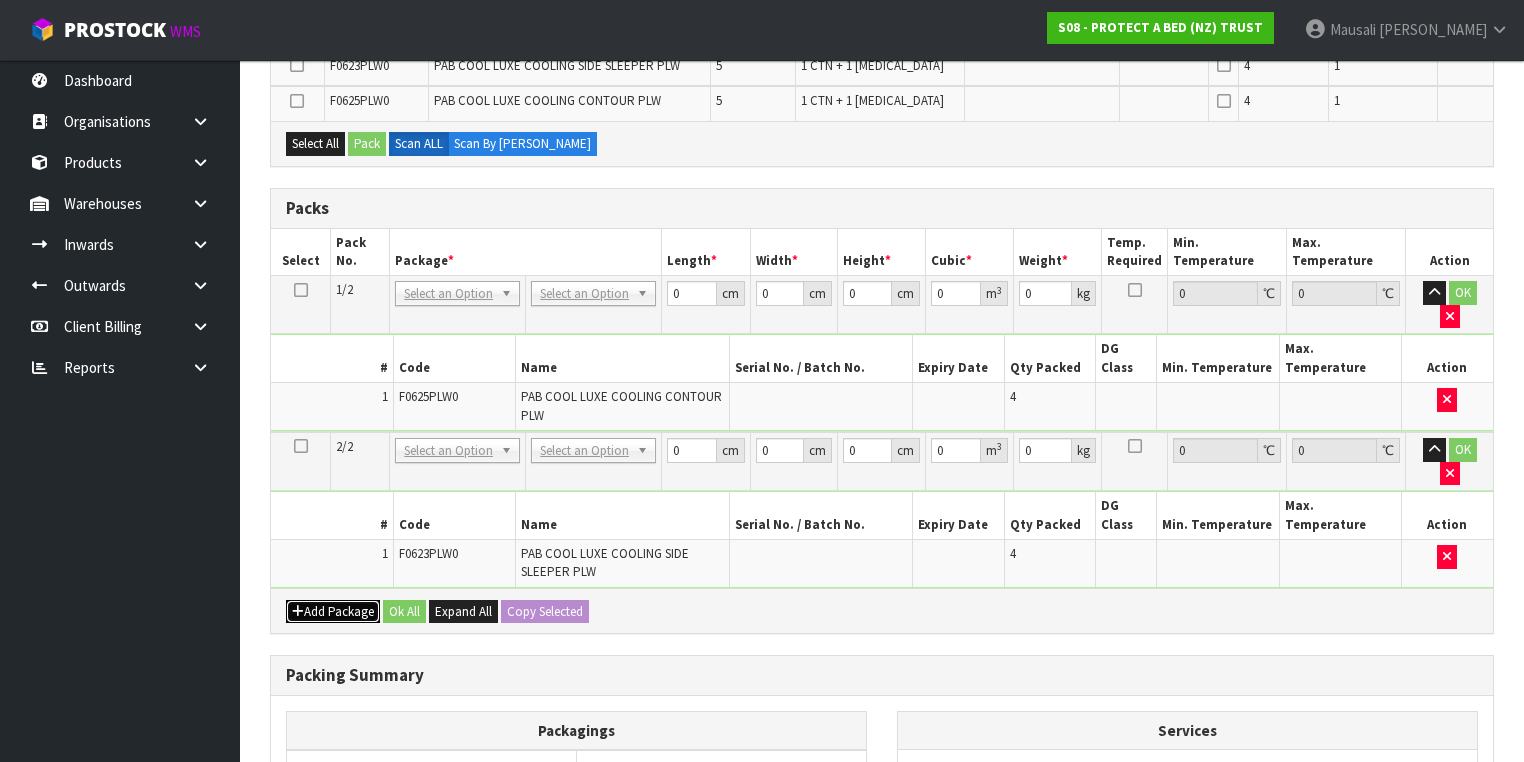 click on "Add Package" at bounding box center [333, 612] 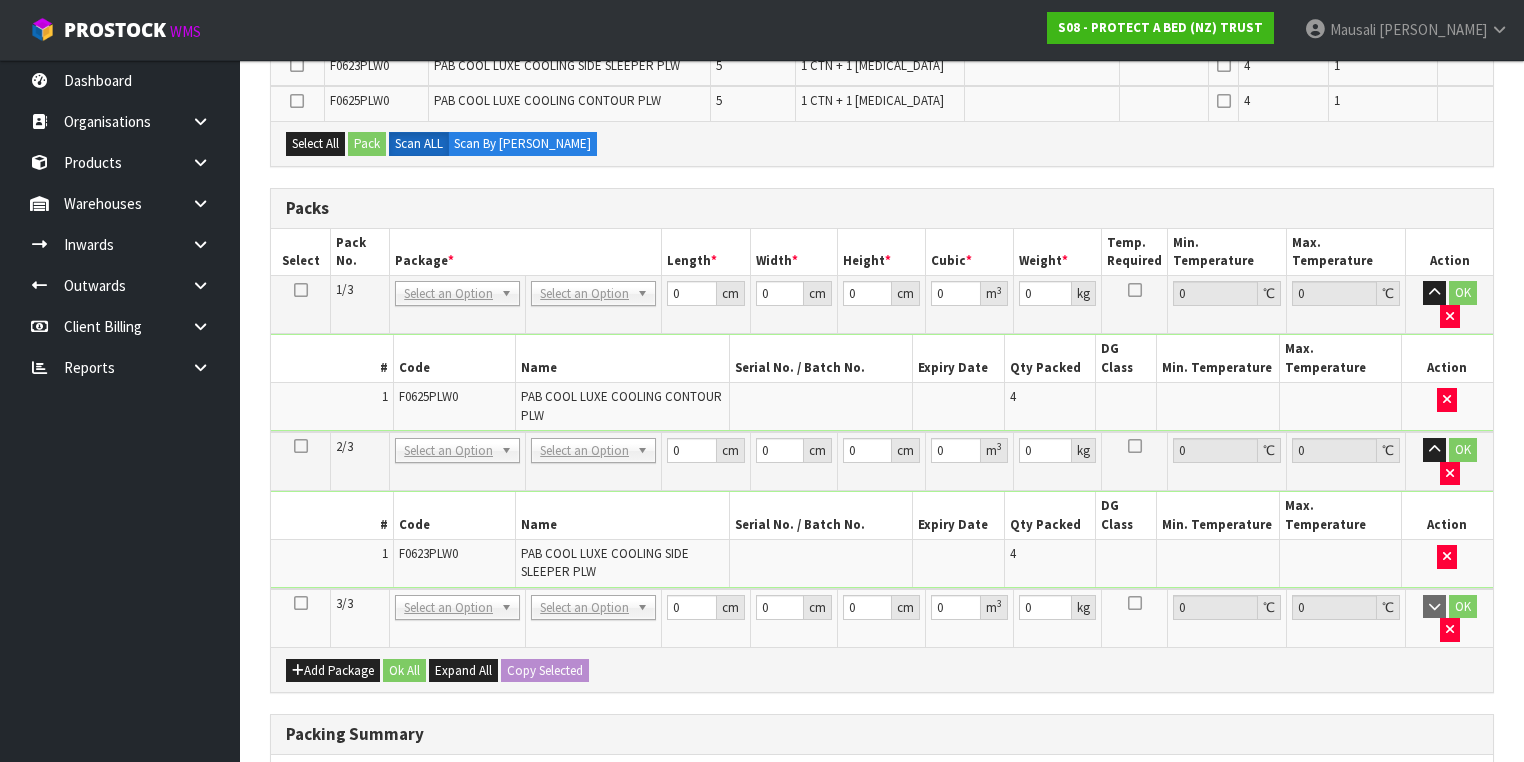 click at bounding box center [301, 603] 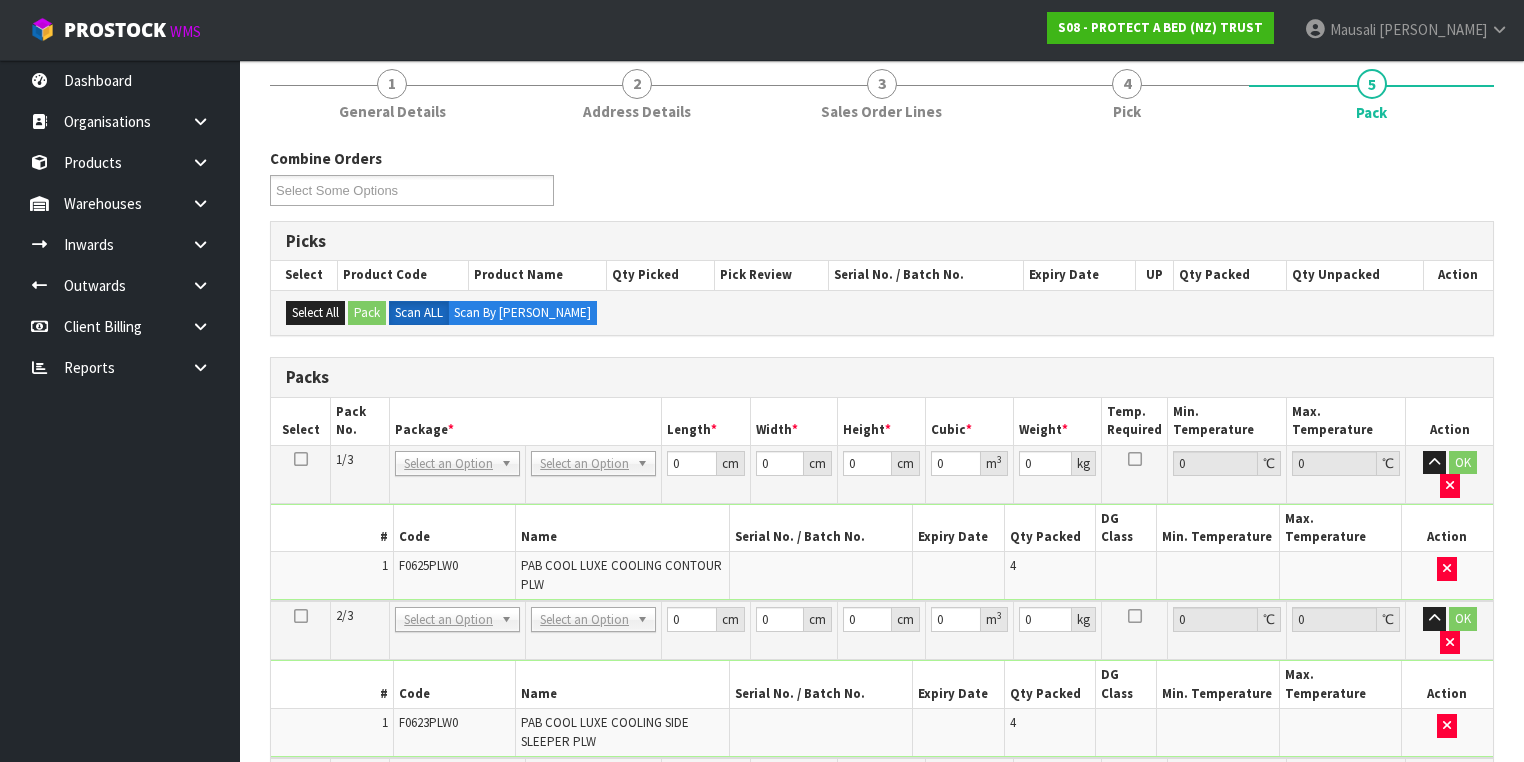 scroll, scrollTop: 240, scrollLeft: 0, axis: vertical 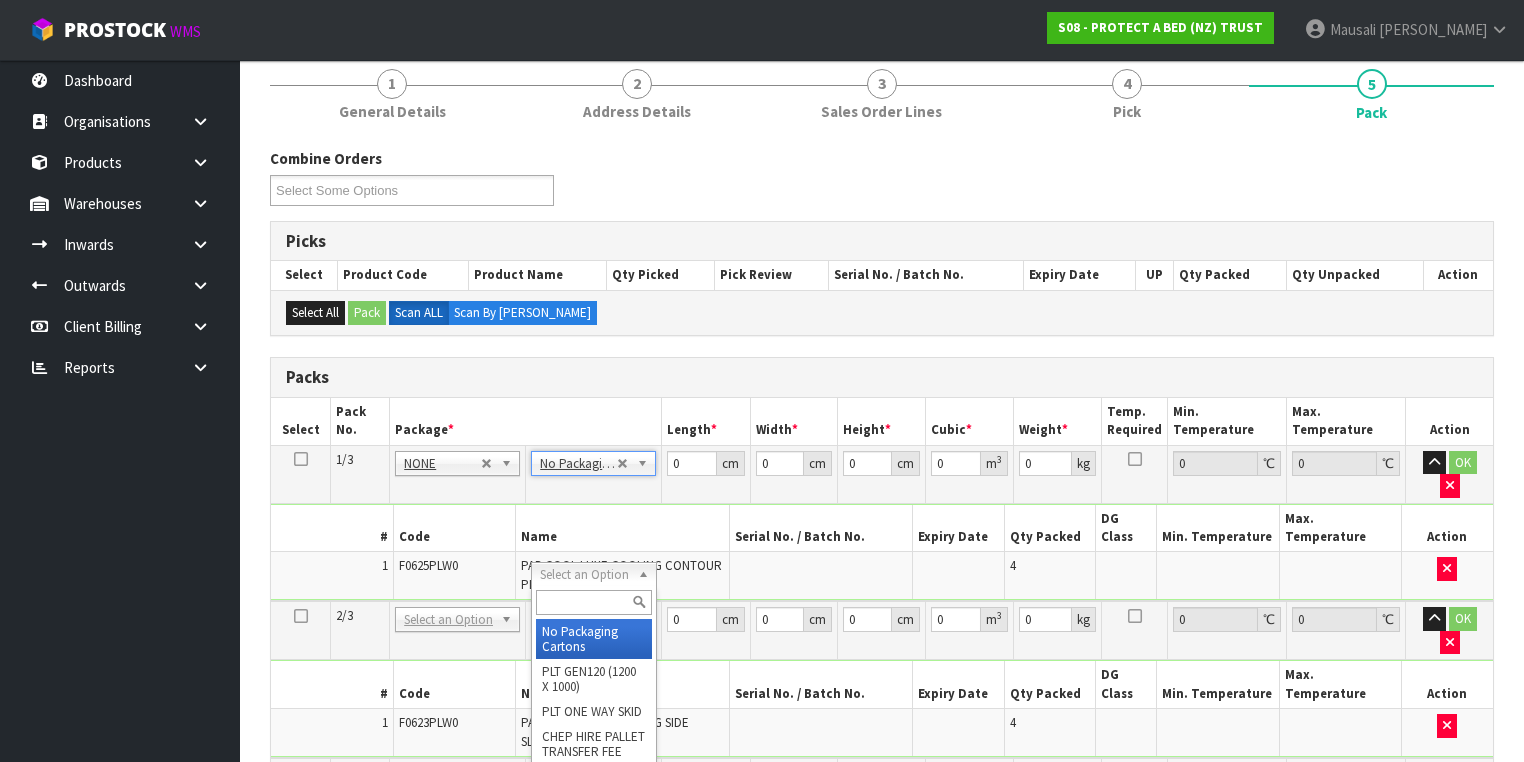 drag, startPoint x: 572, startPoint y: 575, endPoint x: 583, endPoint y: 612, distance: 38.600517 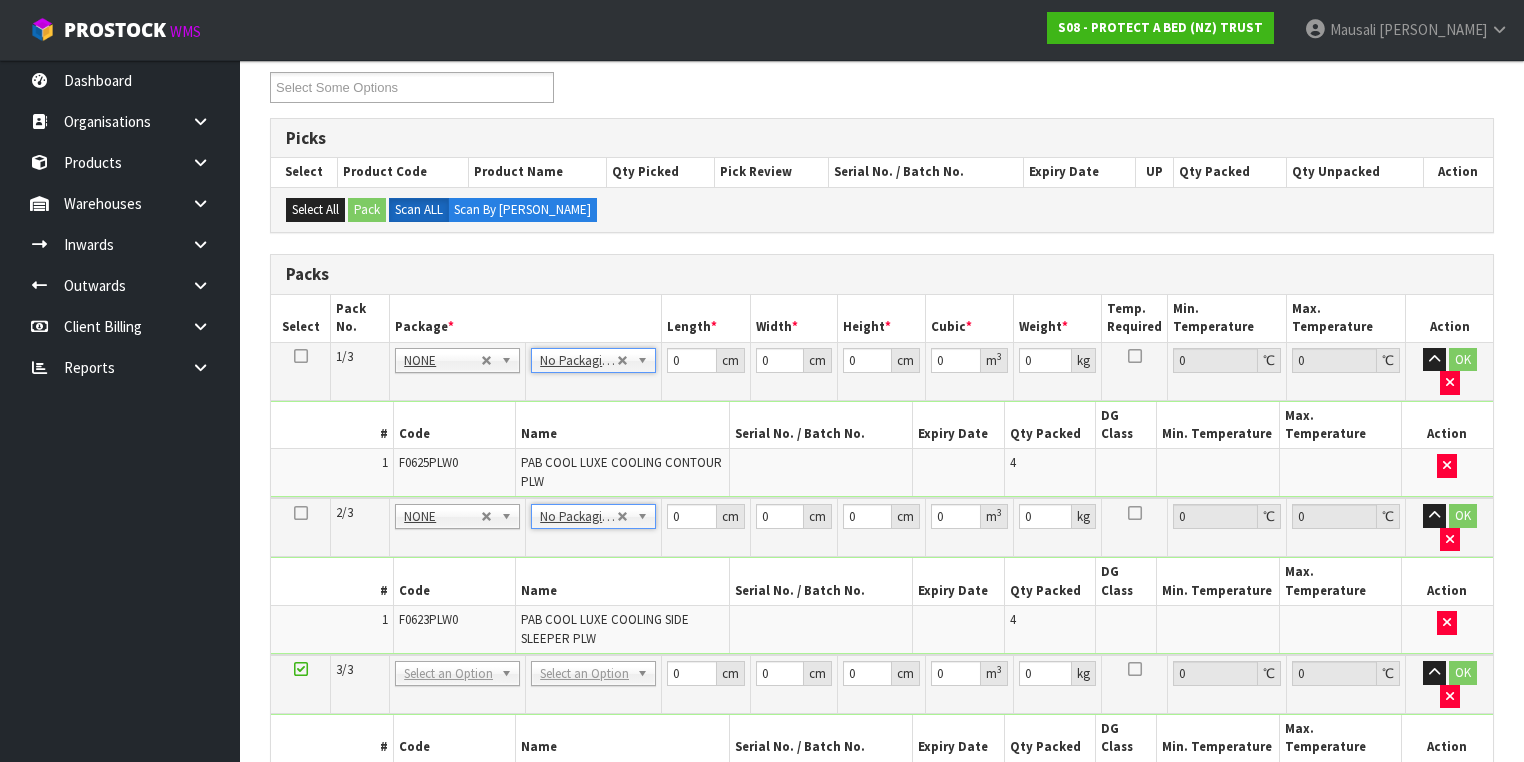 scroll, scrollTop: 480, scrollLeft: 0, axis: vertical 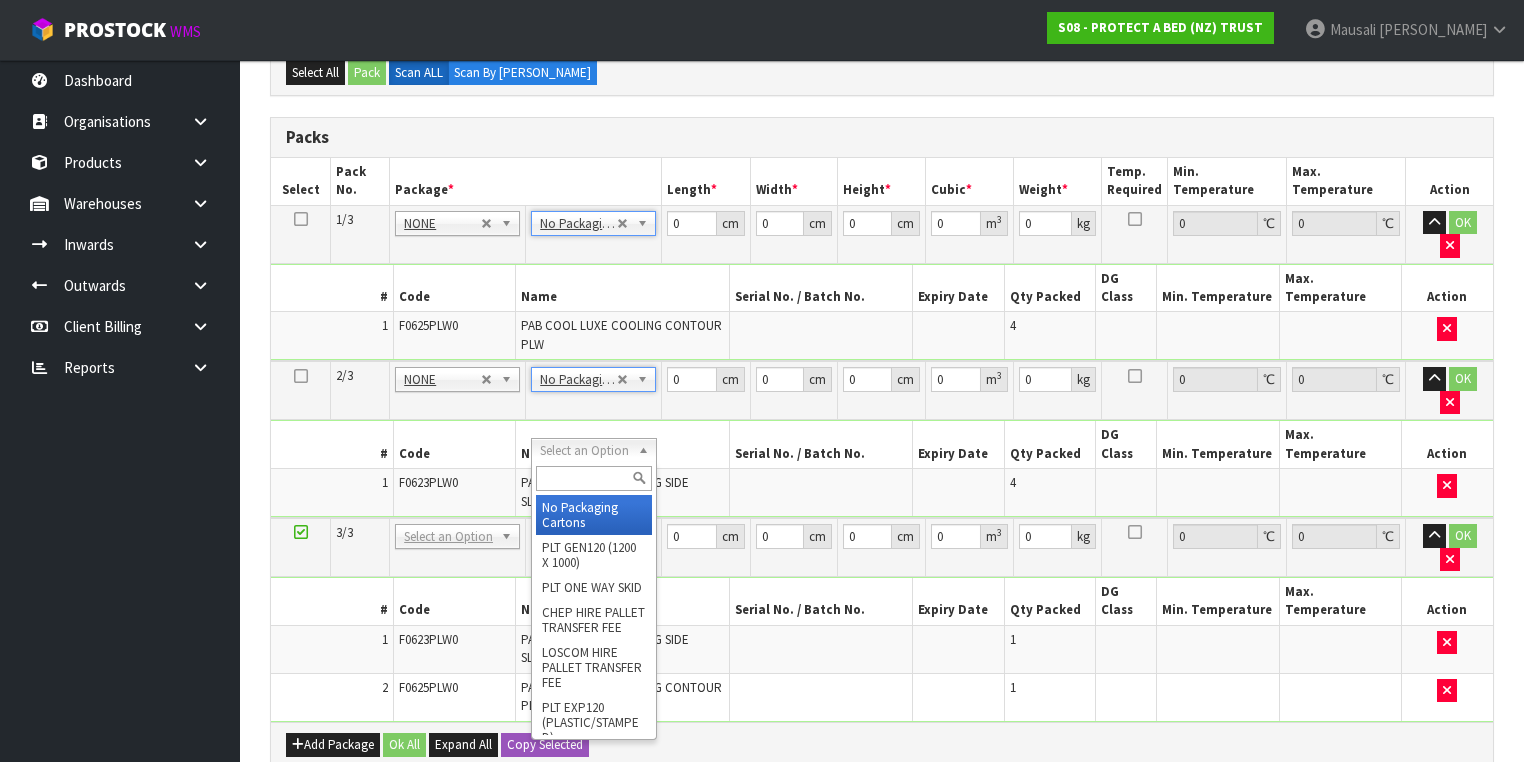 type on "3" 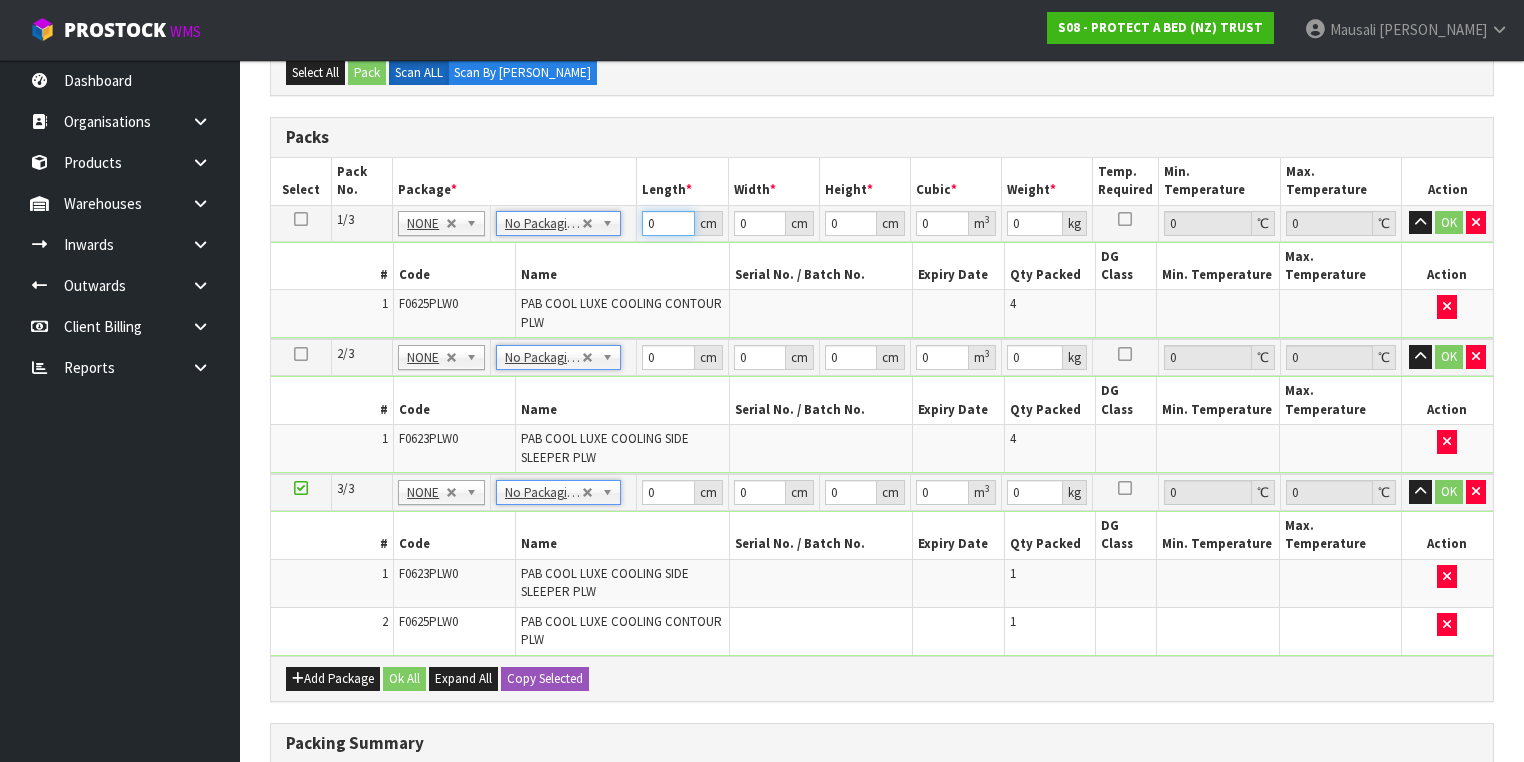 drag, startPoint x: 665, startPoint y: 220, endPoint x: 647, endPoint y: 238, distance: 25.455845 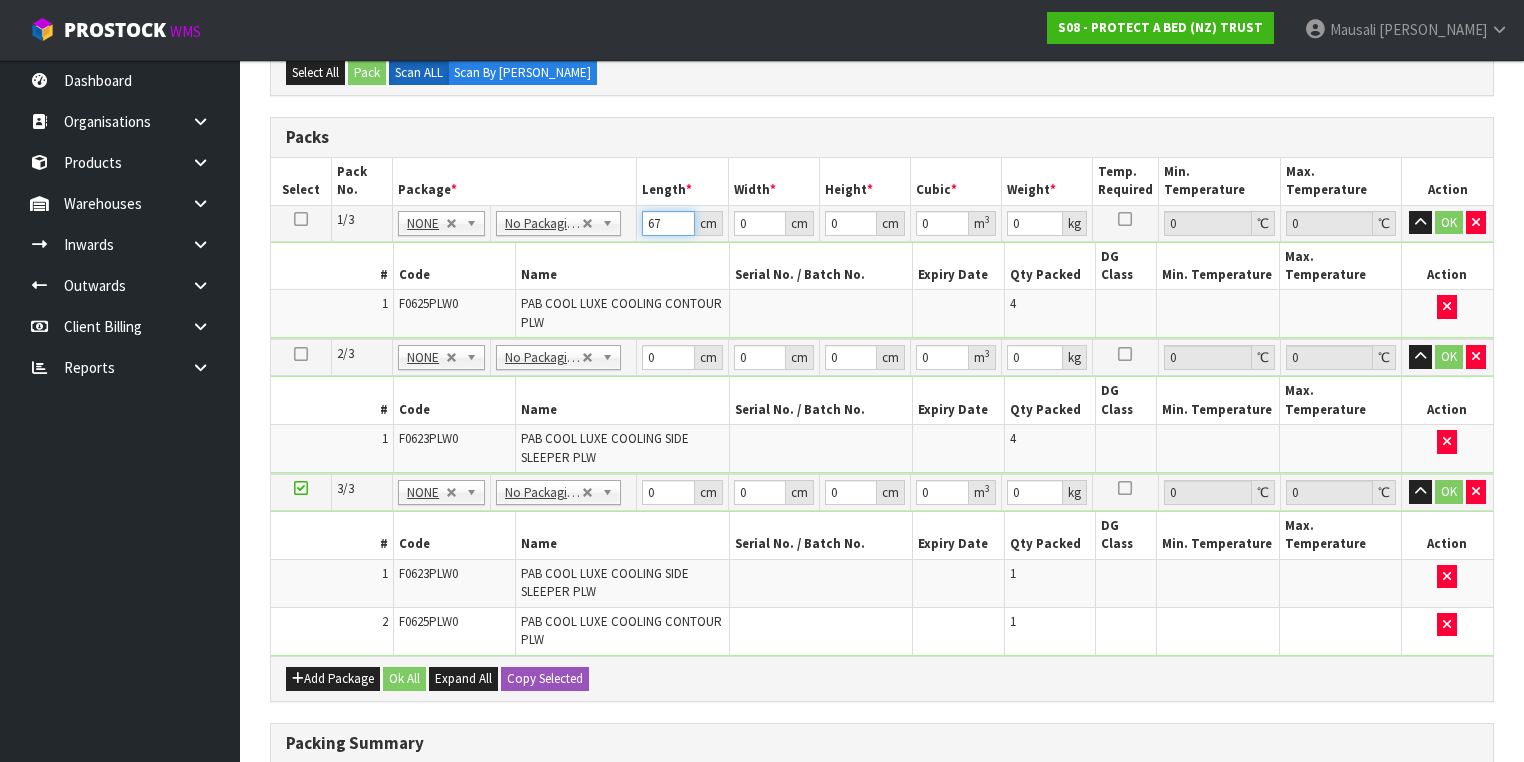 type on "67" 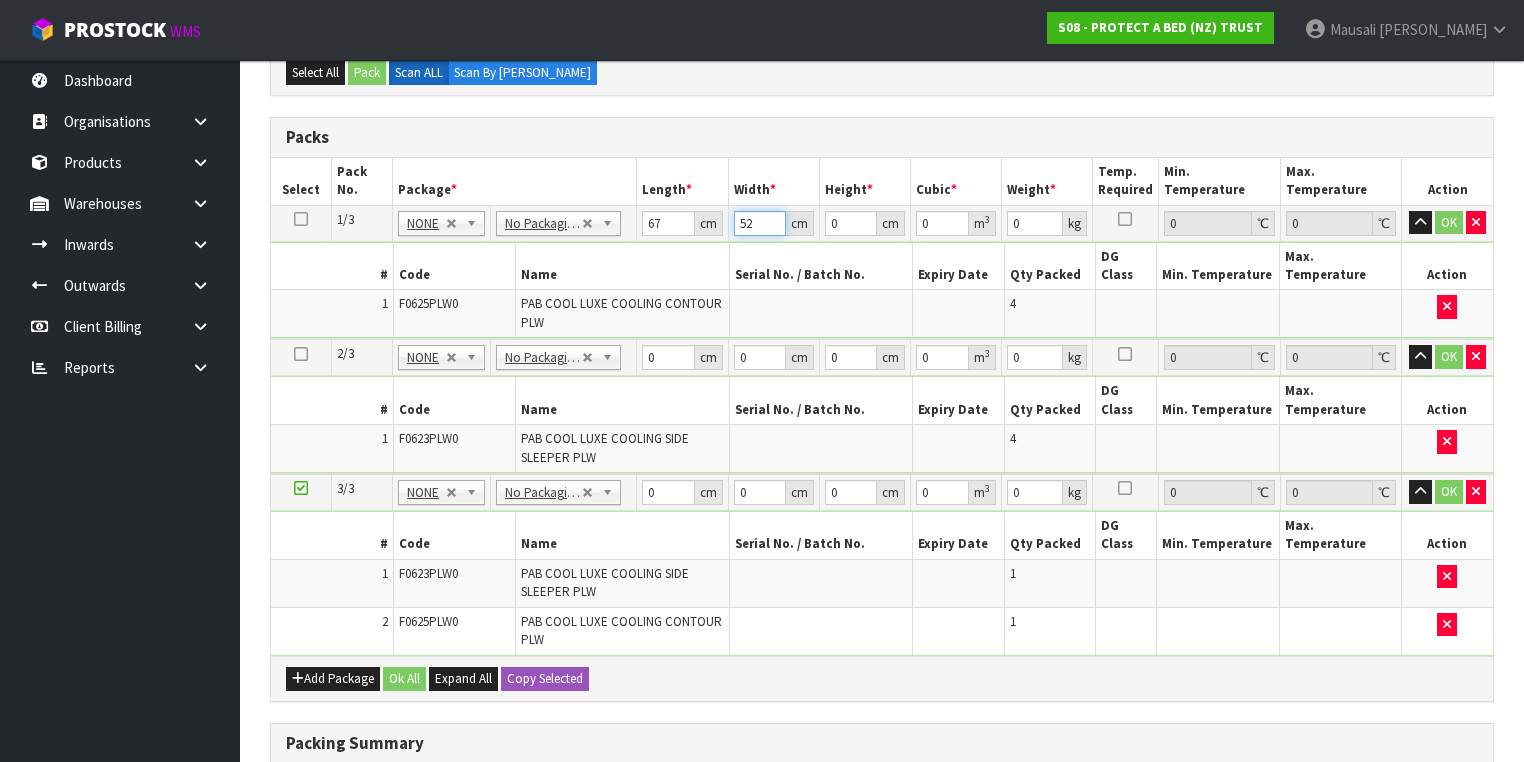 type on "52" 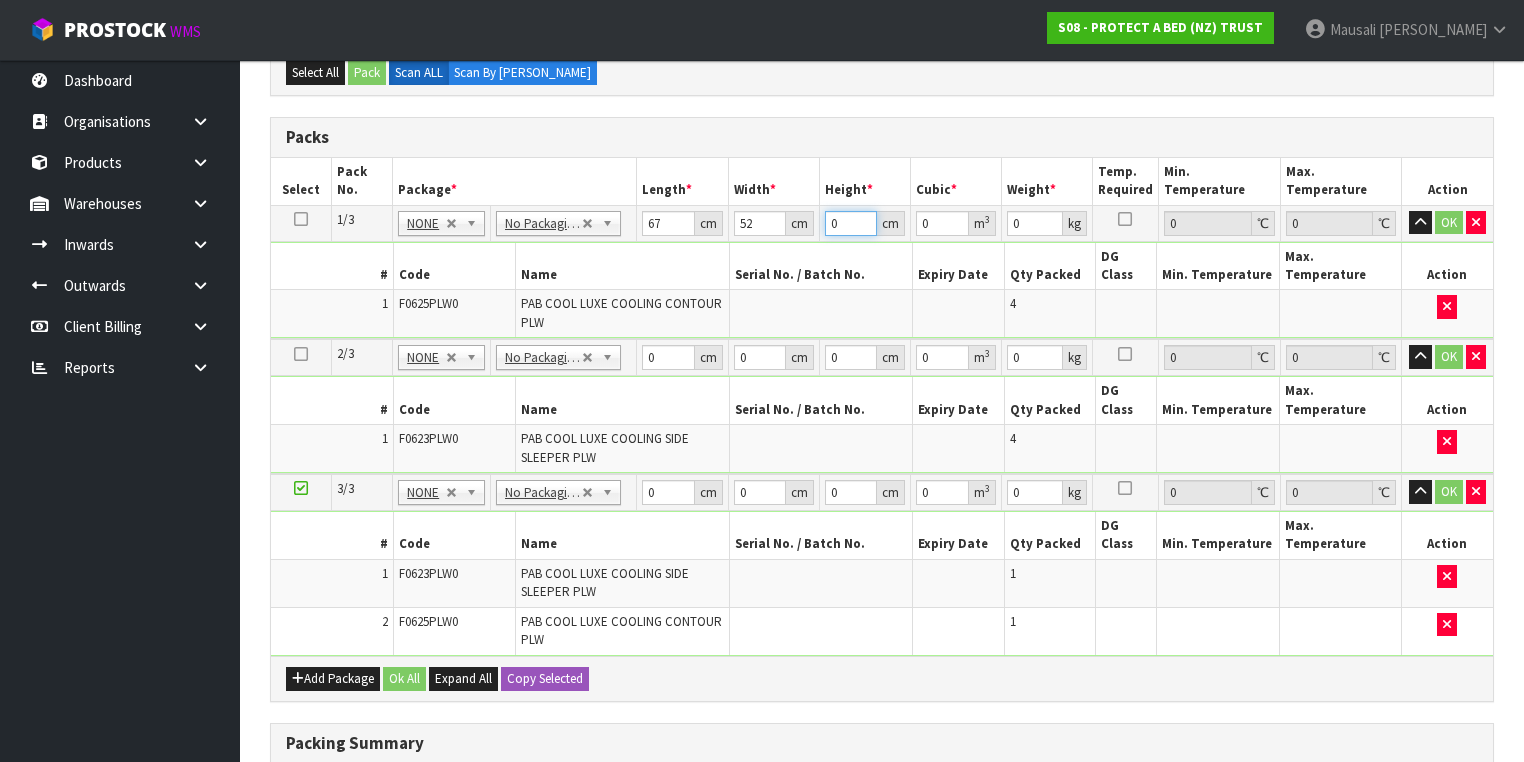 type on "4" 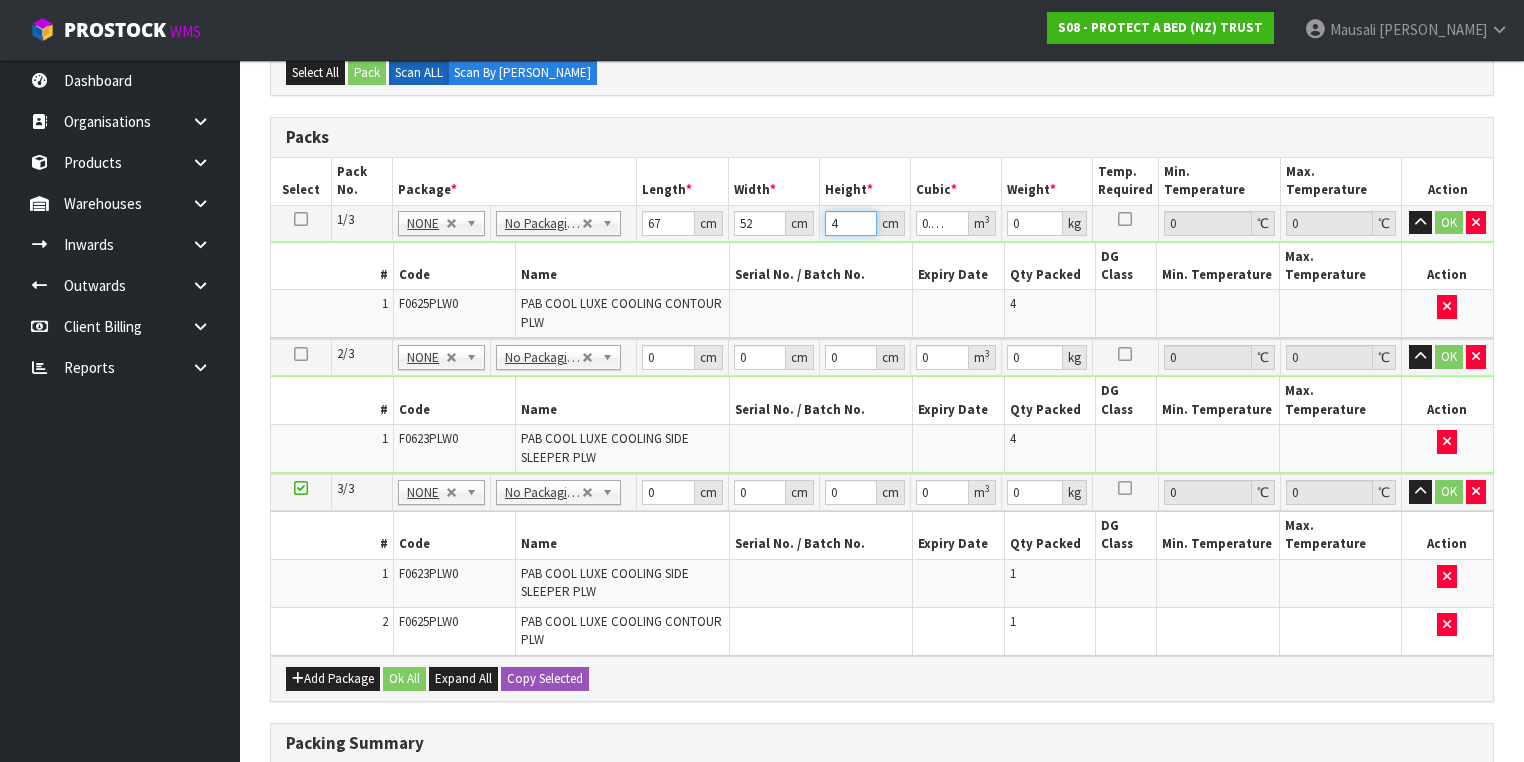 type on "43" 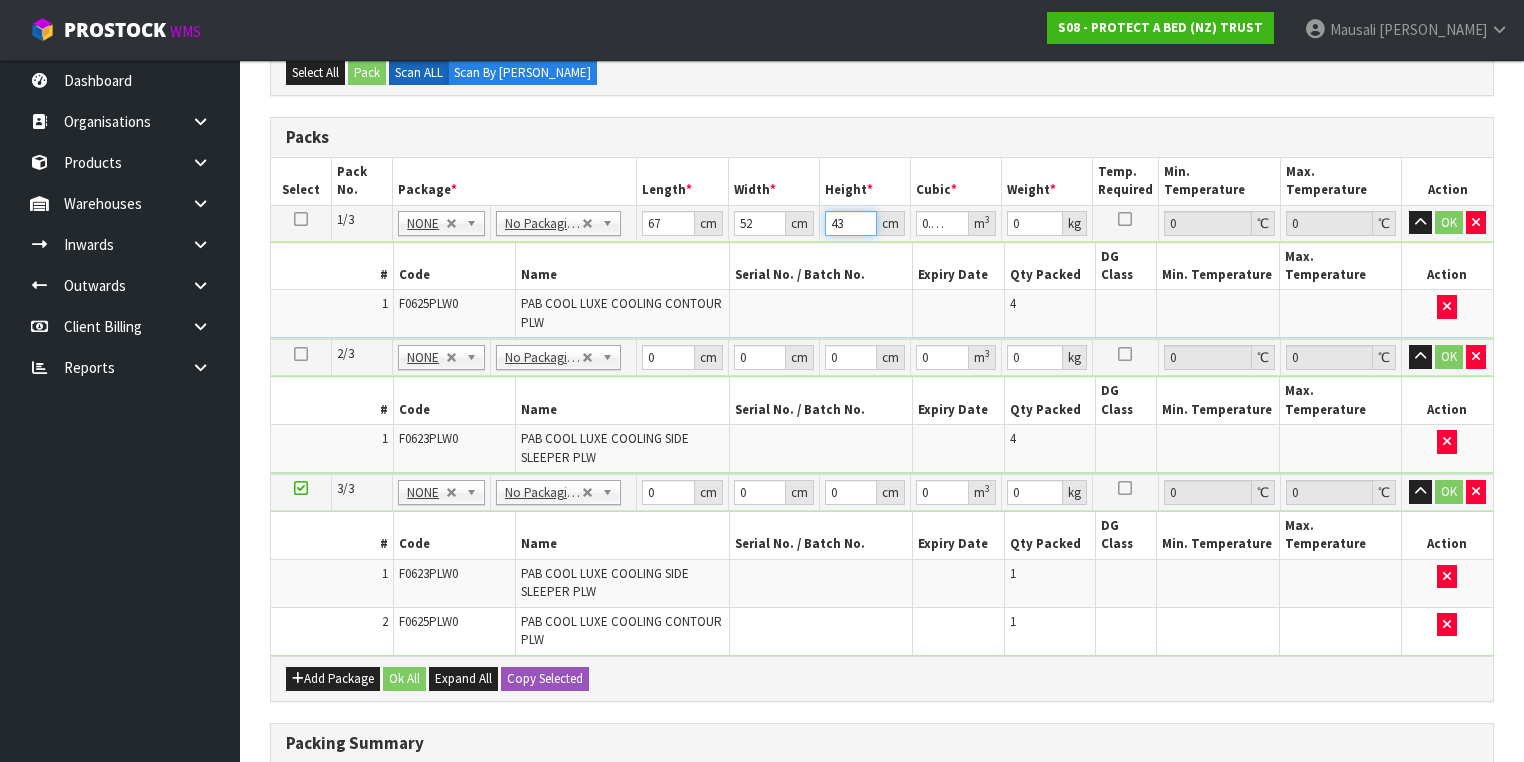 type on "43" 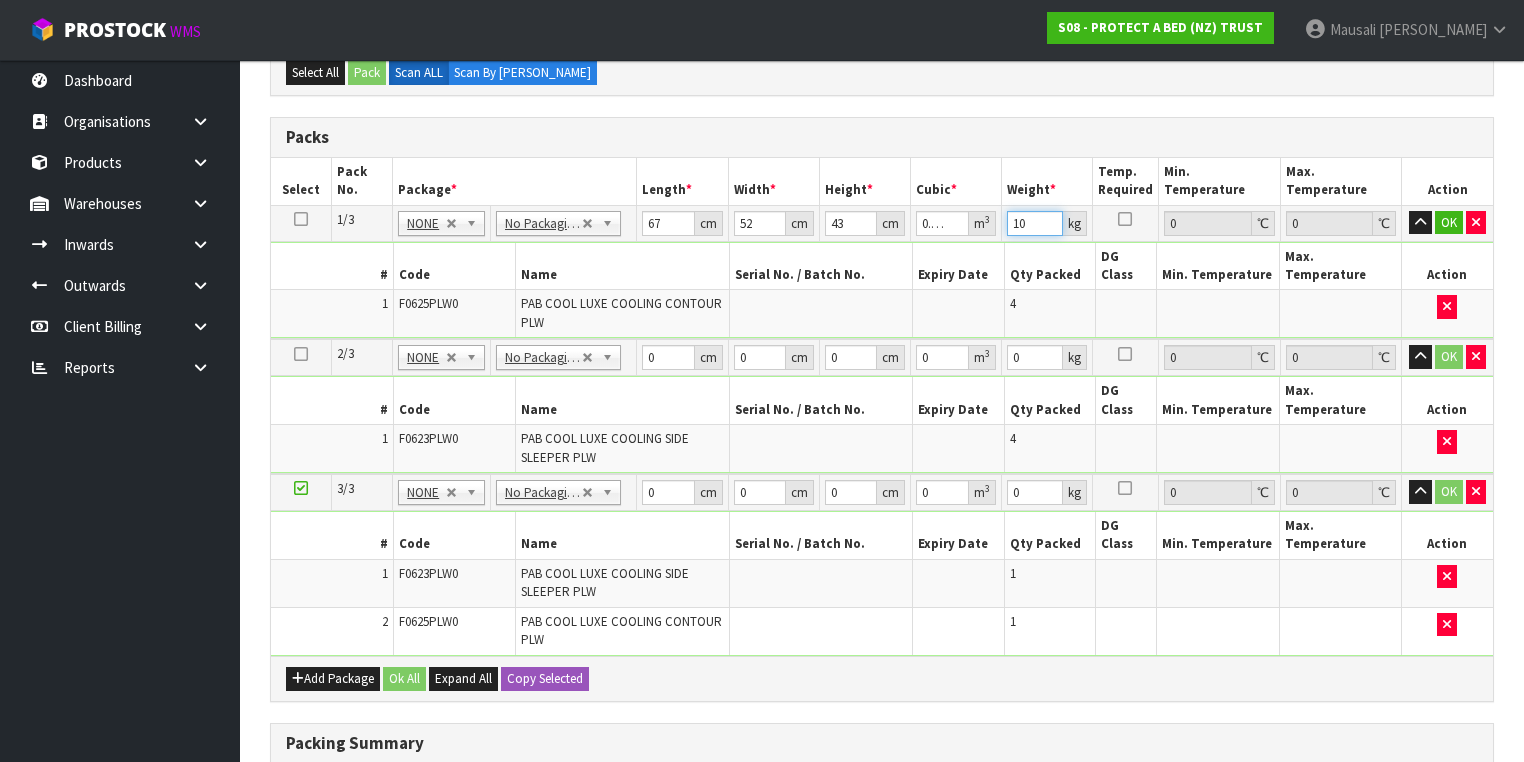 type on "10" 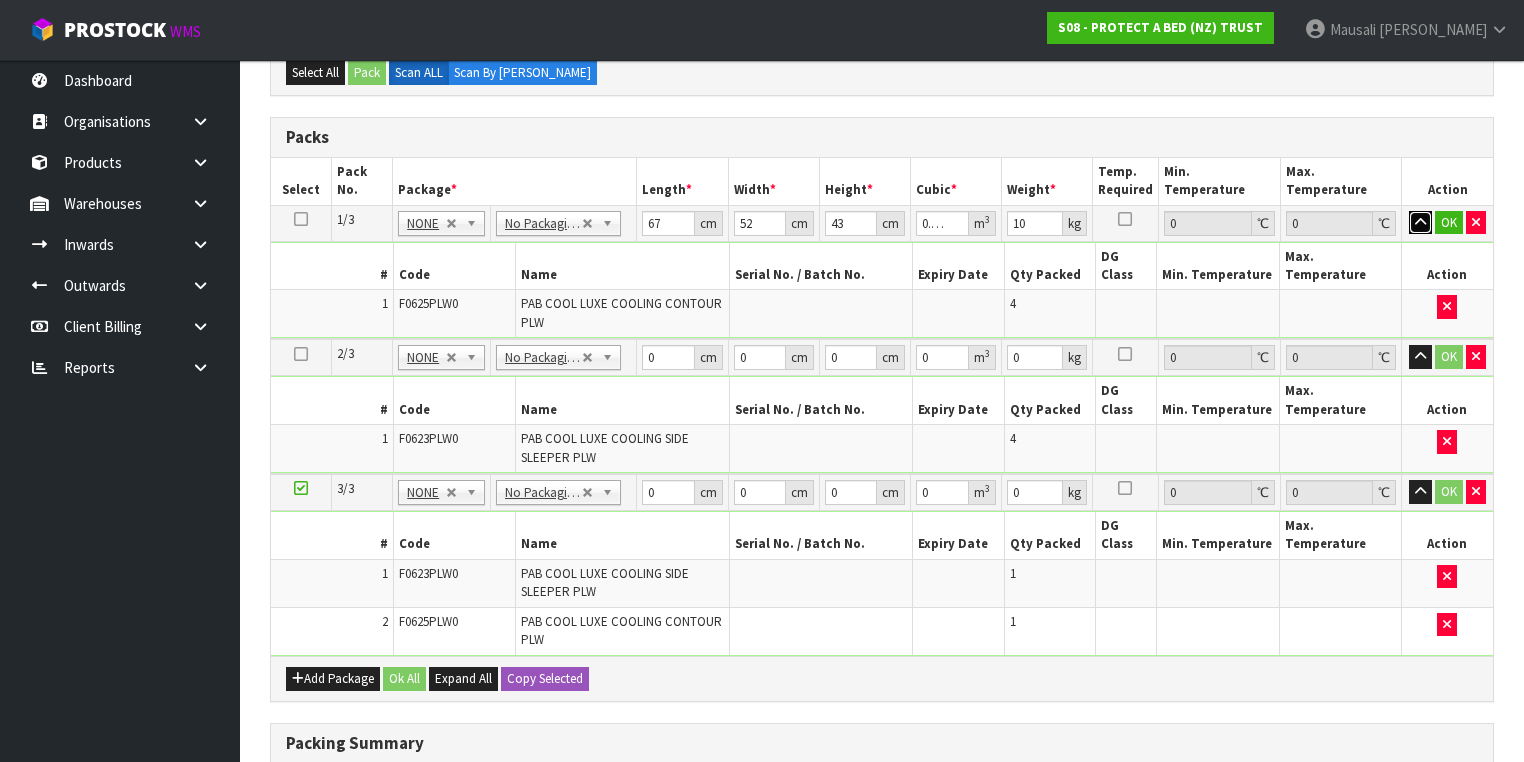 type 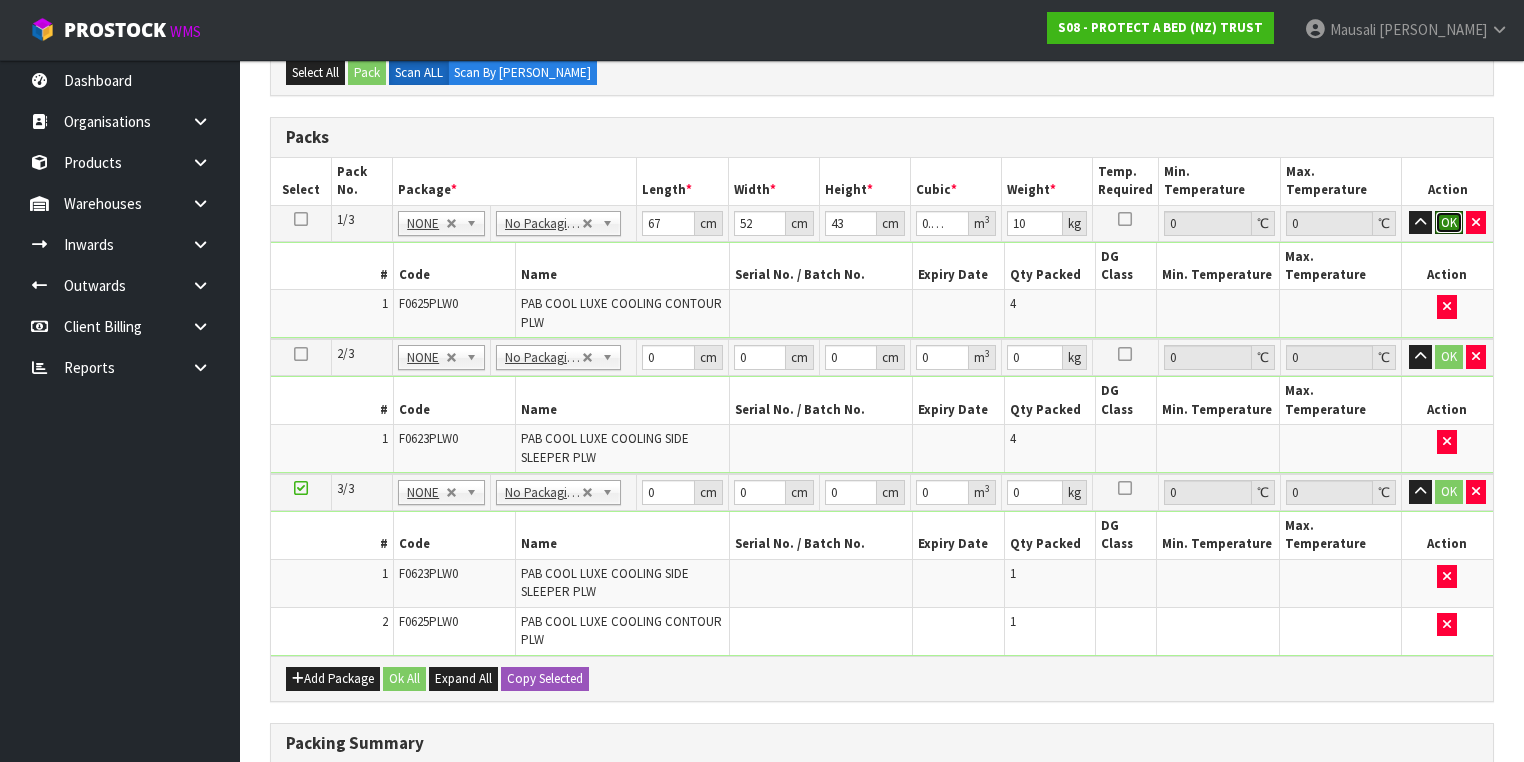 type 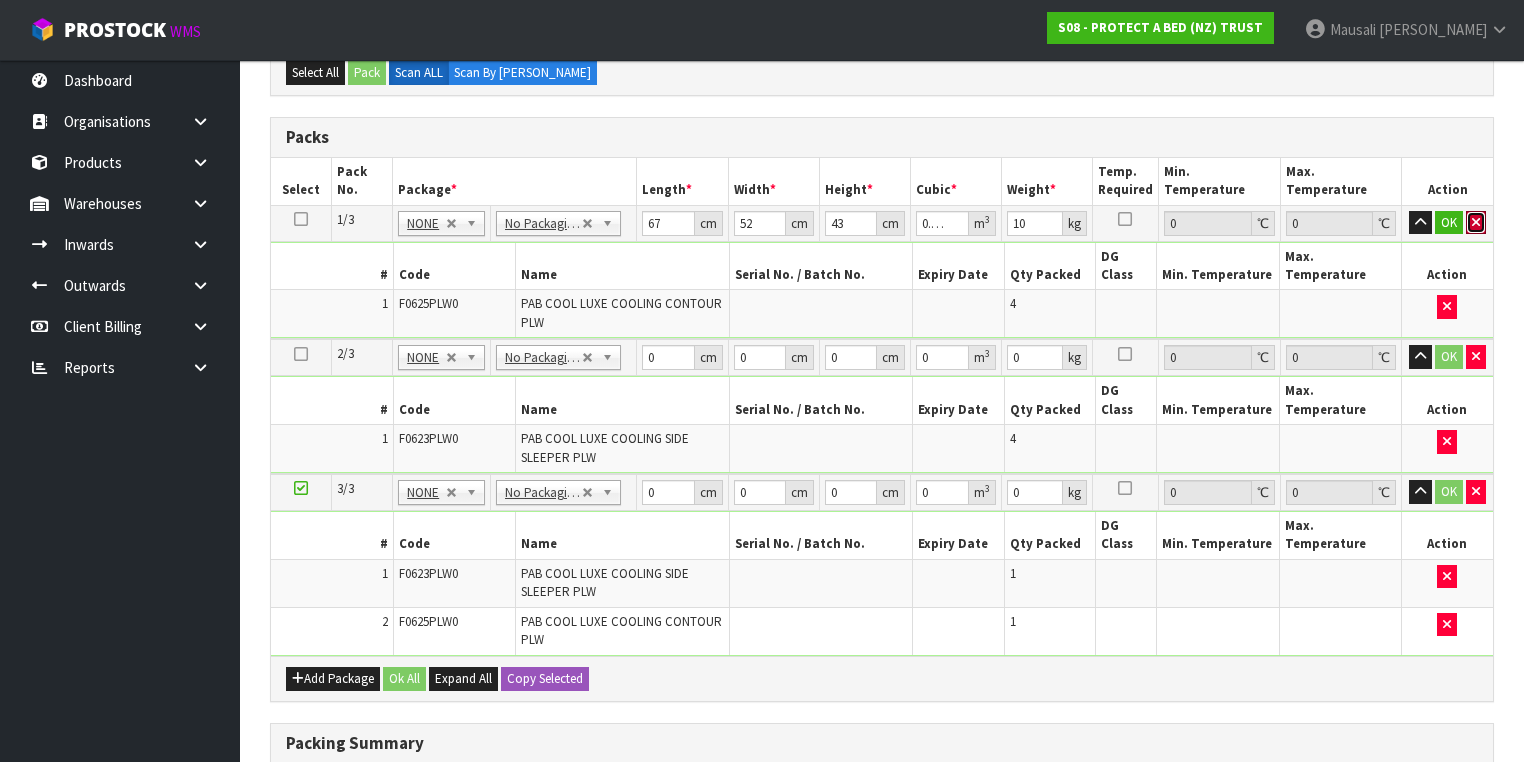 type 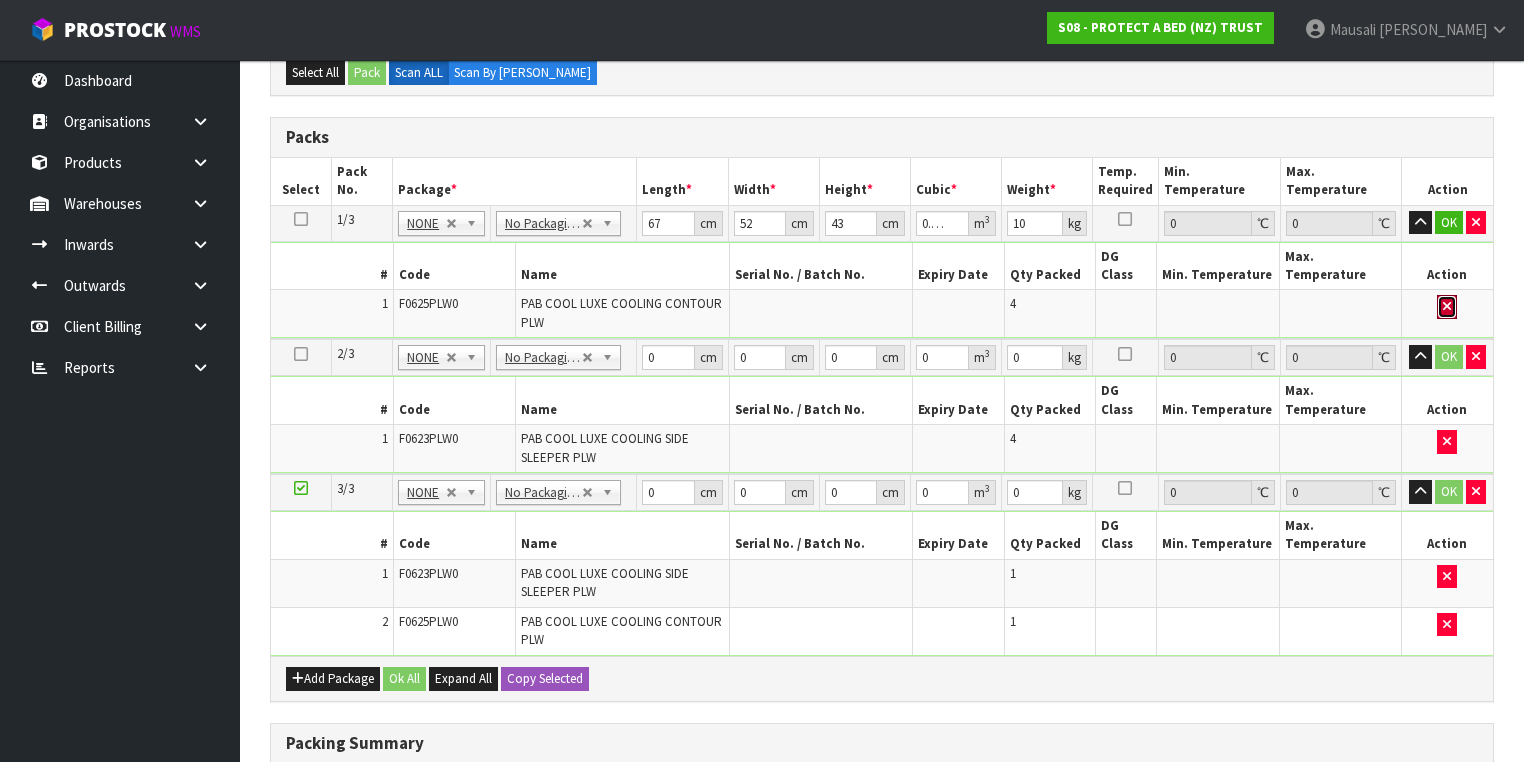 type 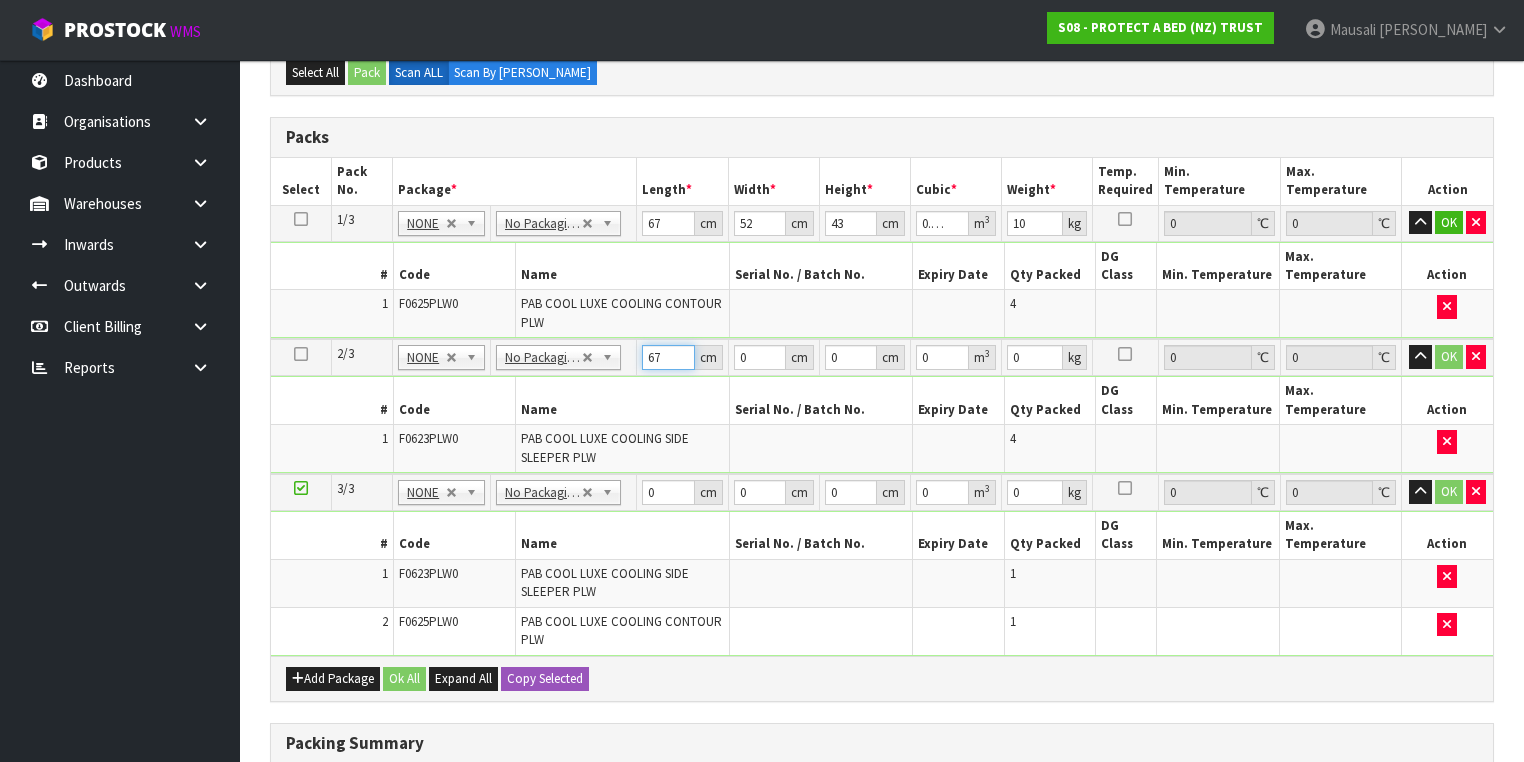 type on "67" 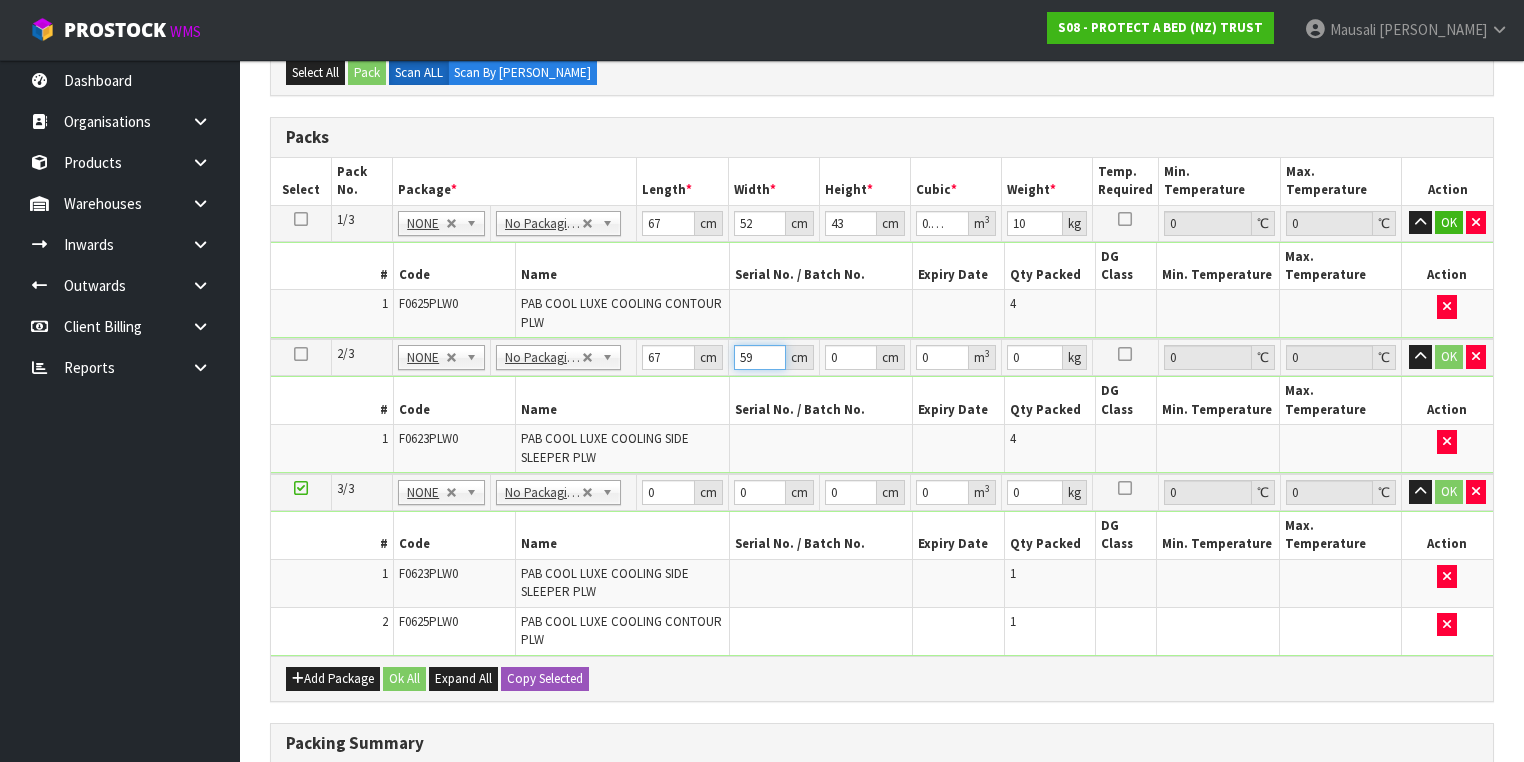 type on "59" 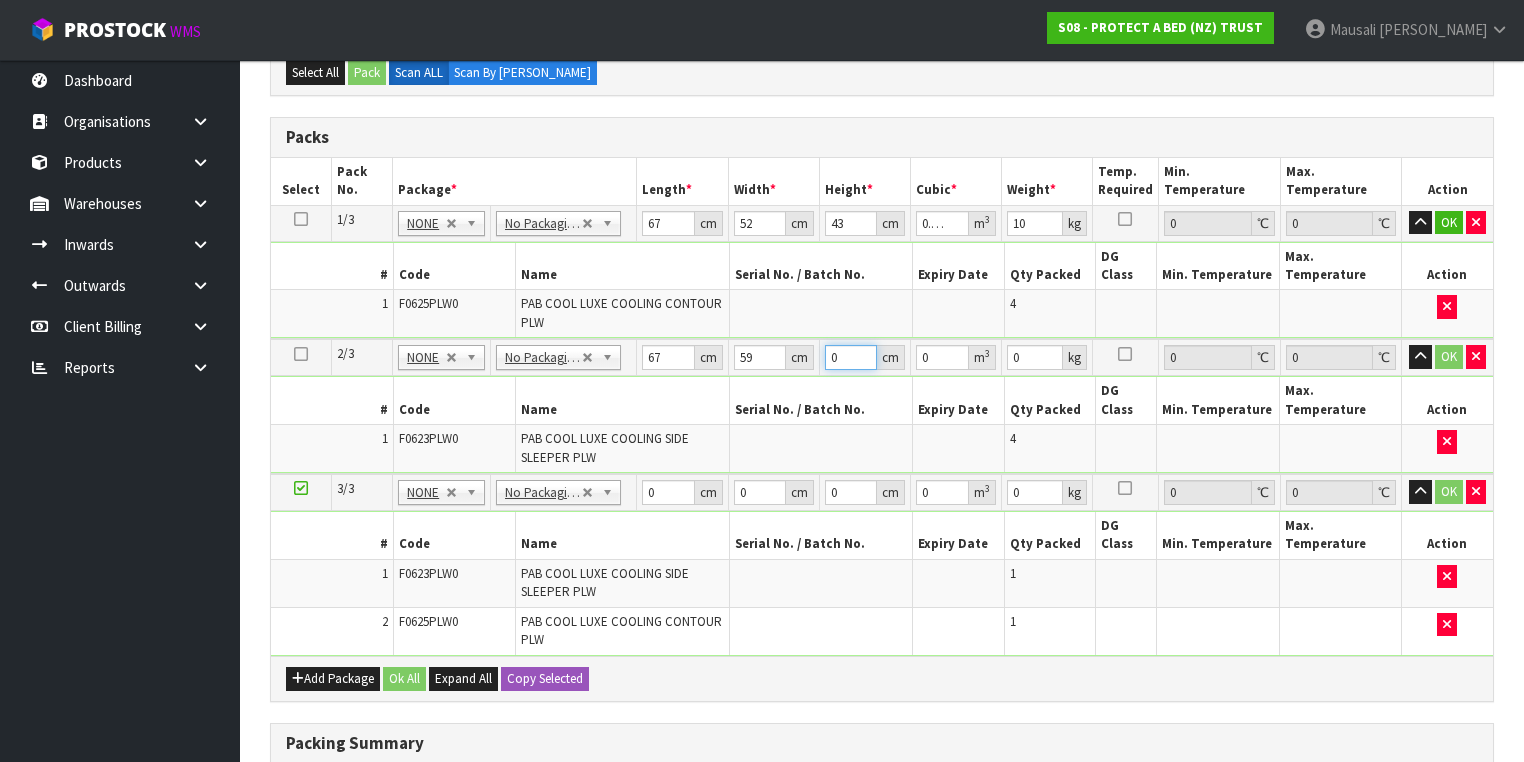 type on "4" 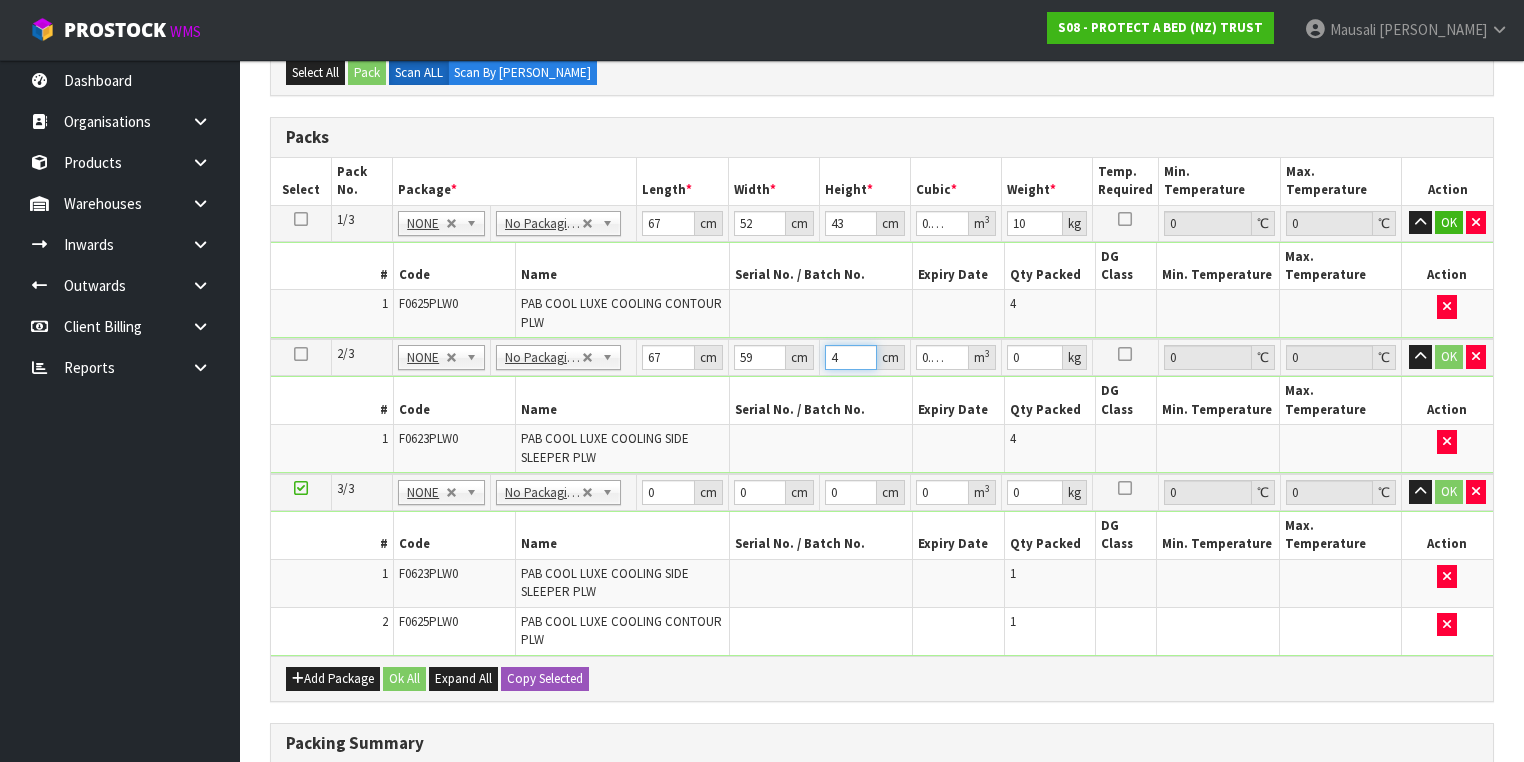 type on "43" 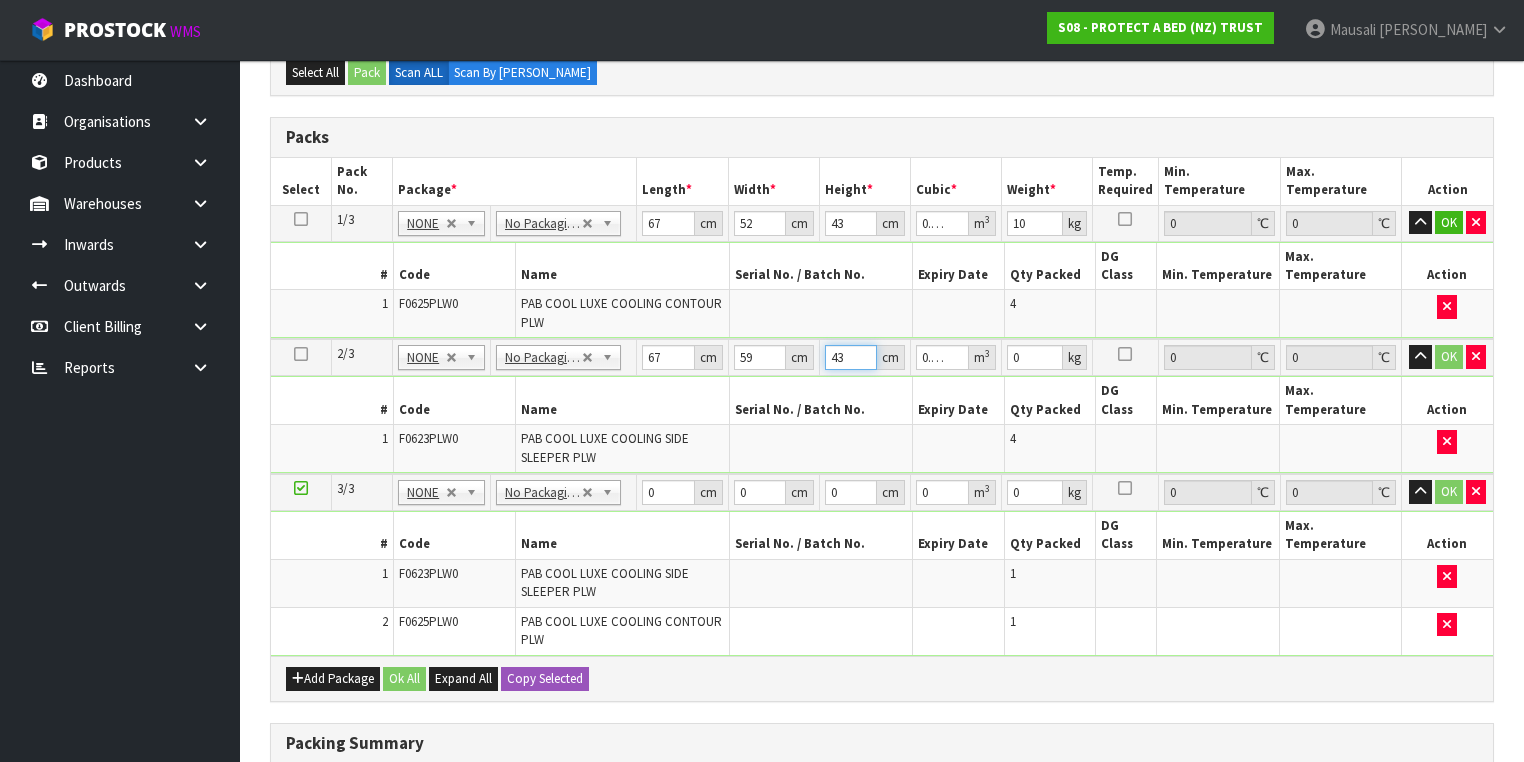 type on "43" 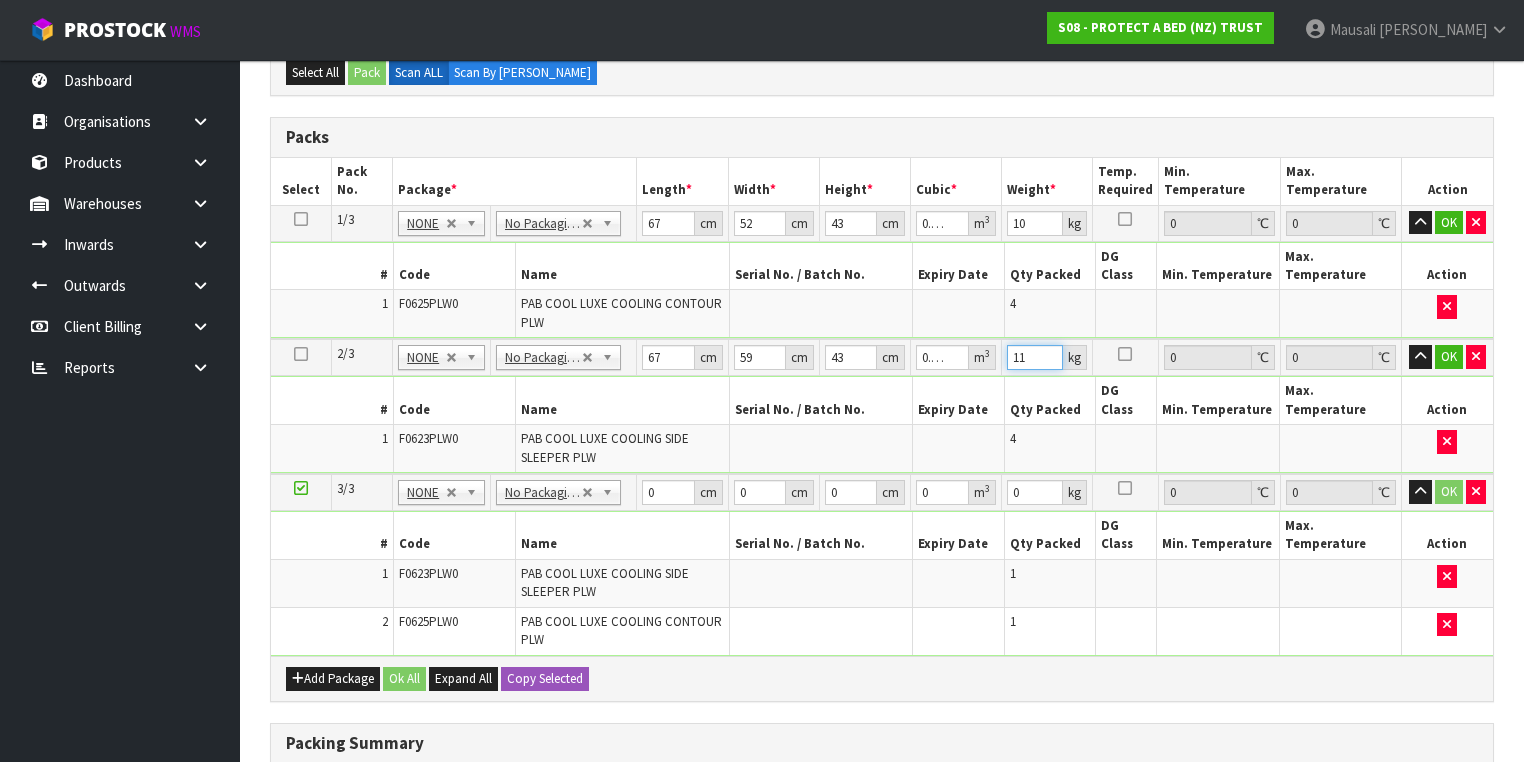 type on "11" 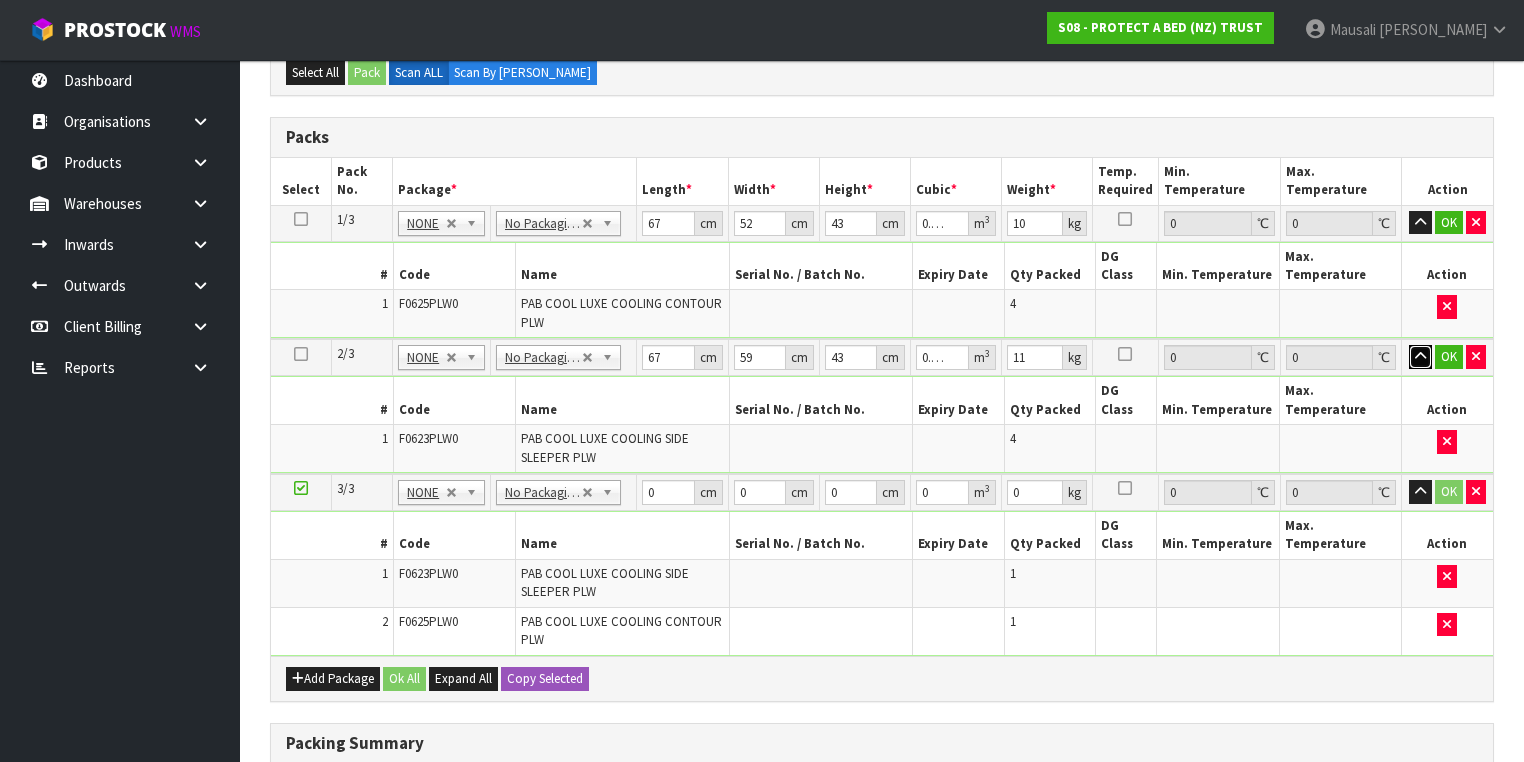 type 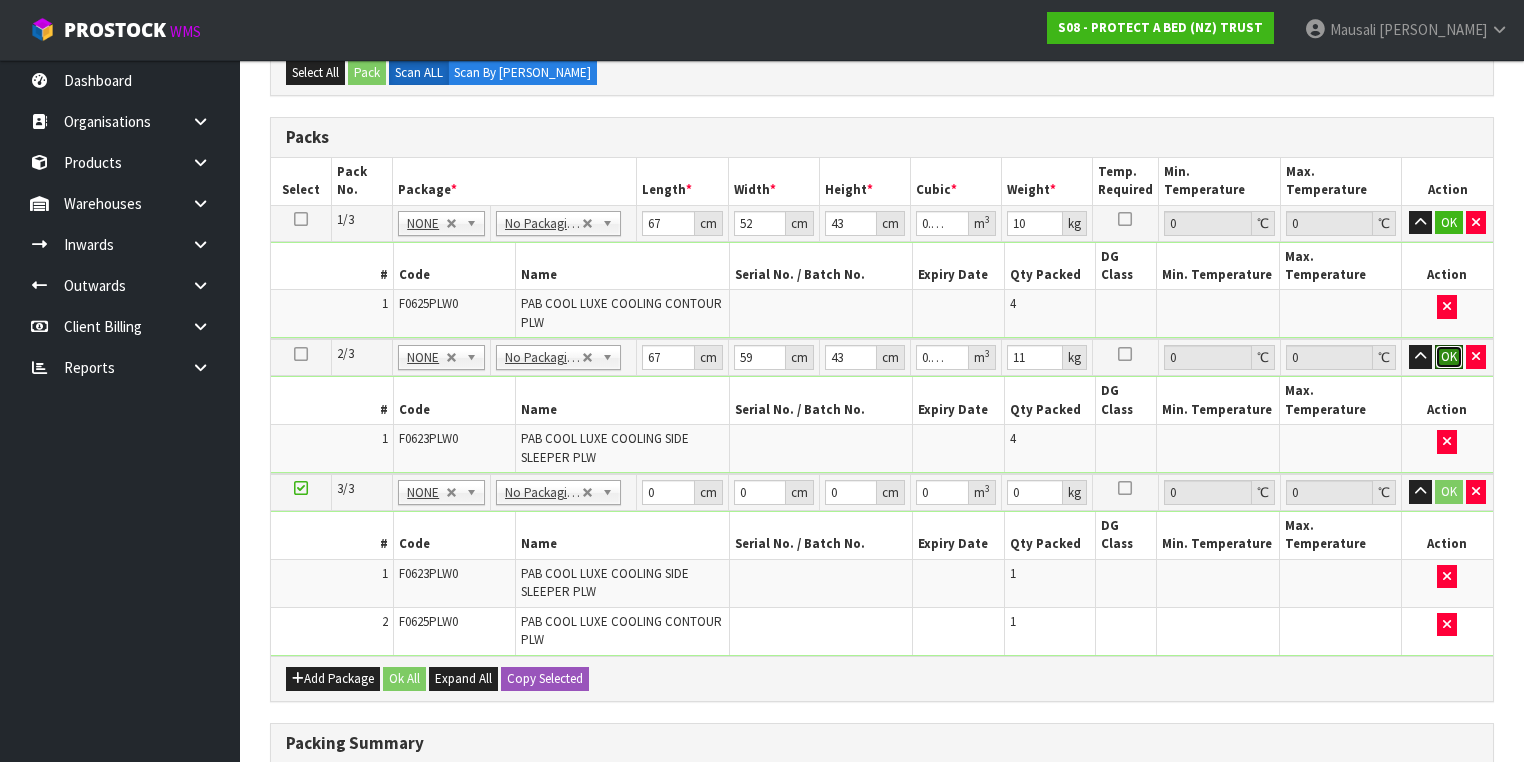 type 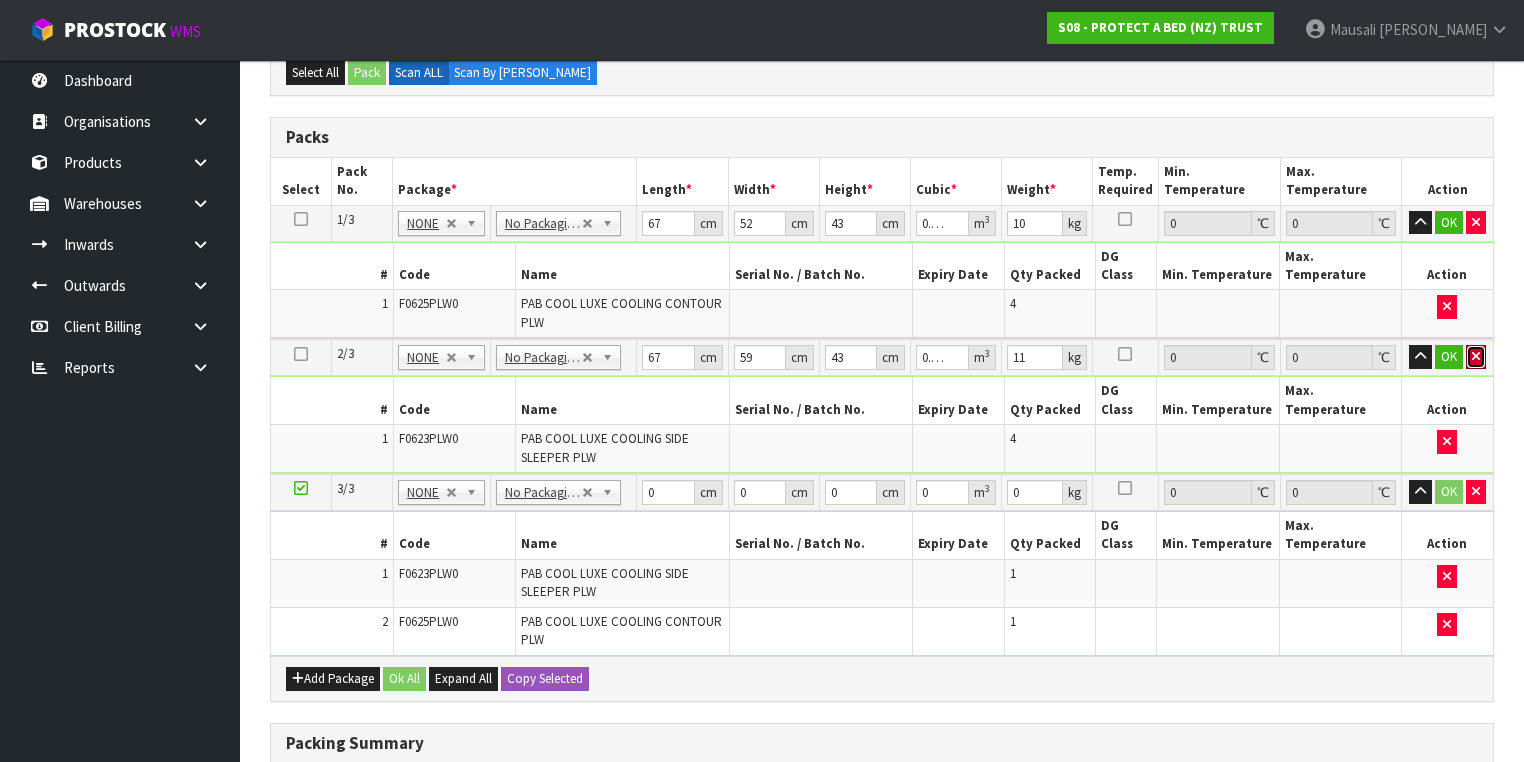 type 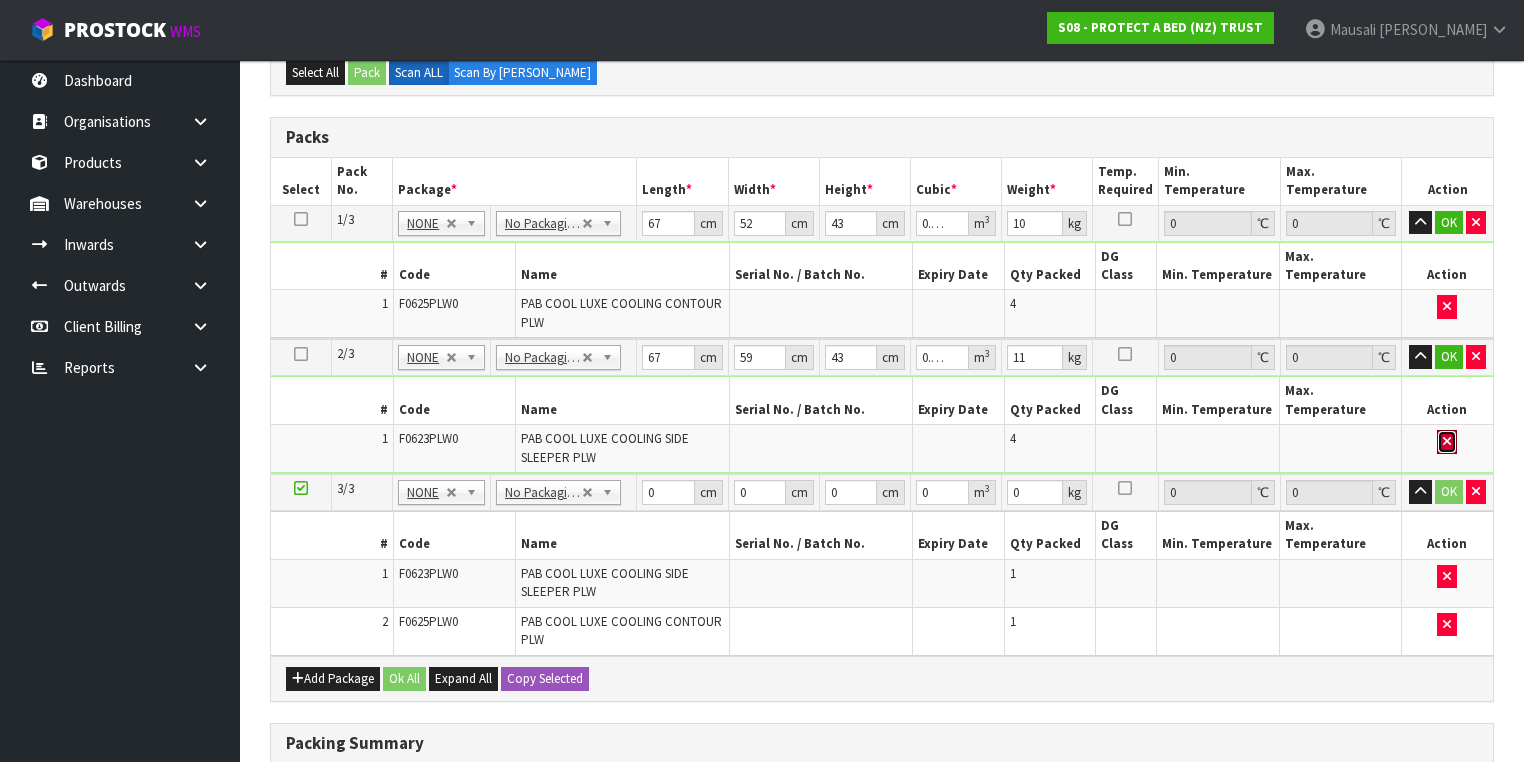 type 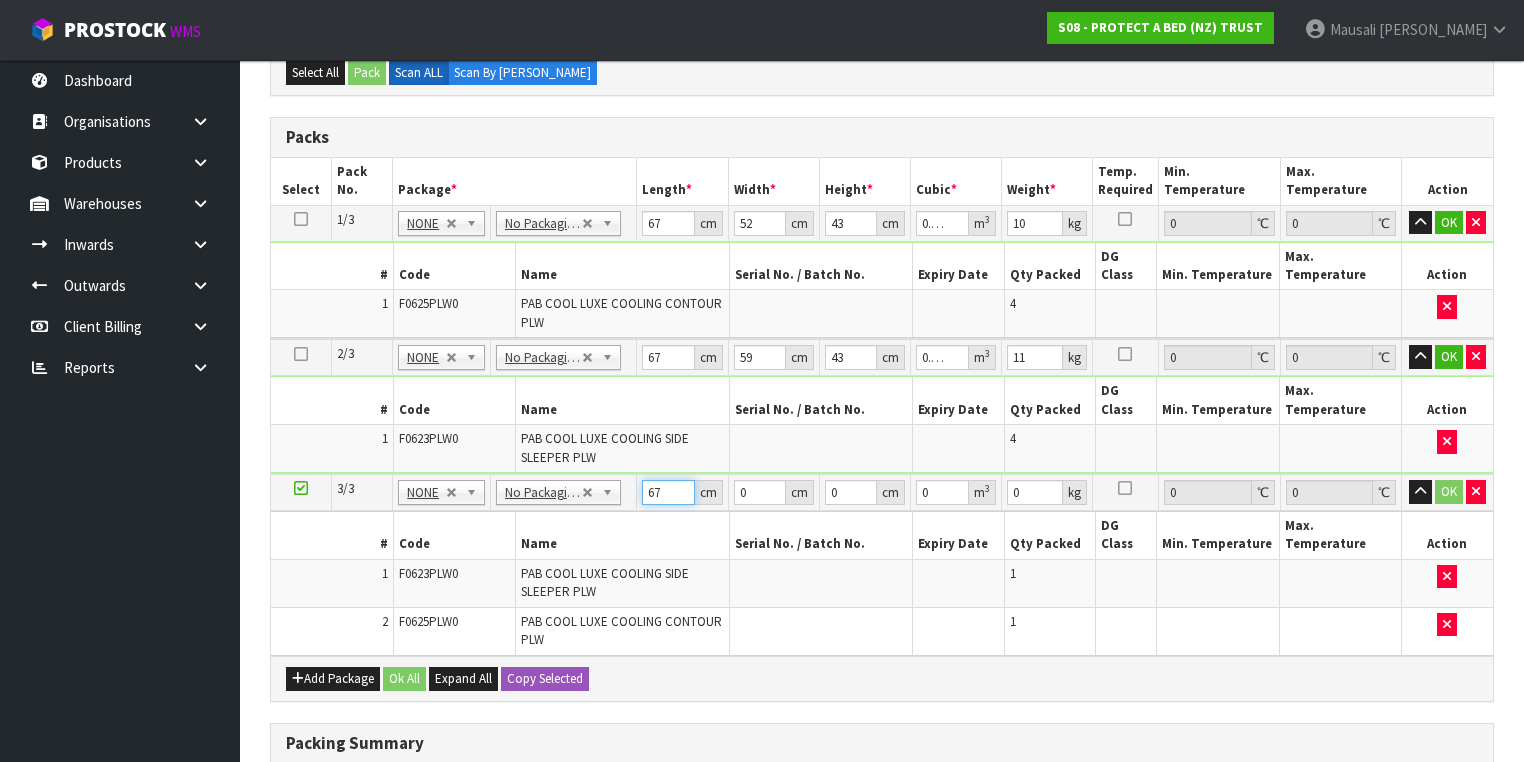 type on "67" 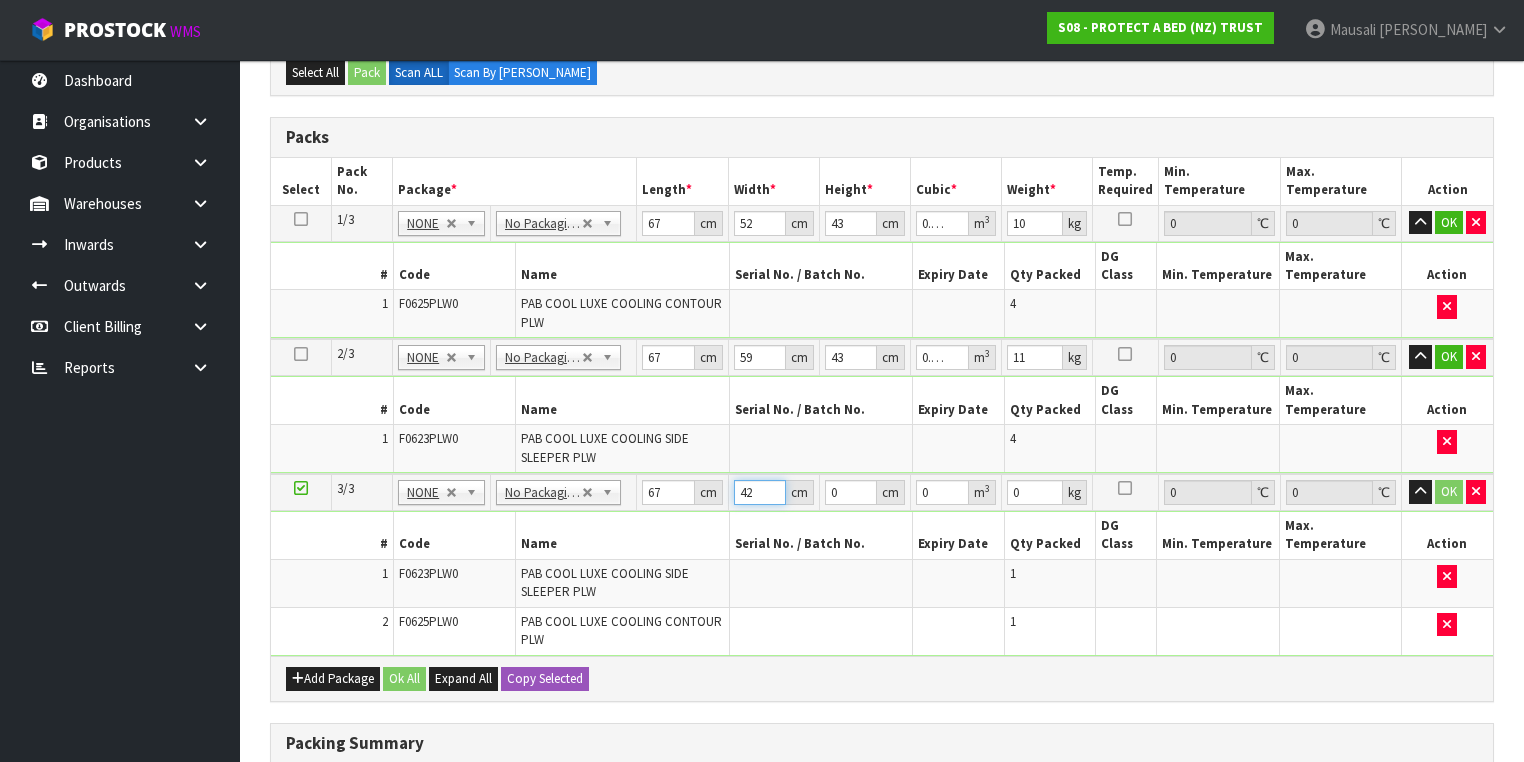 type on "42" 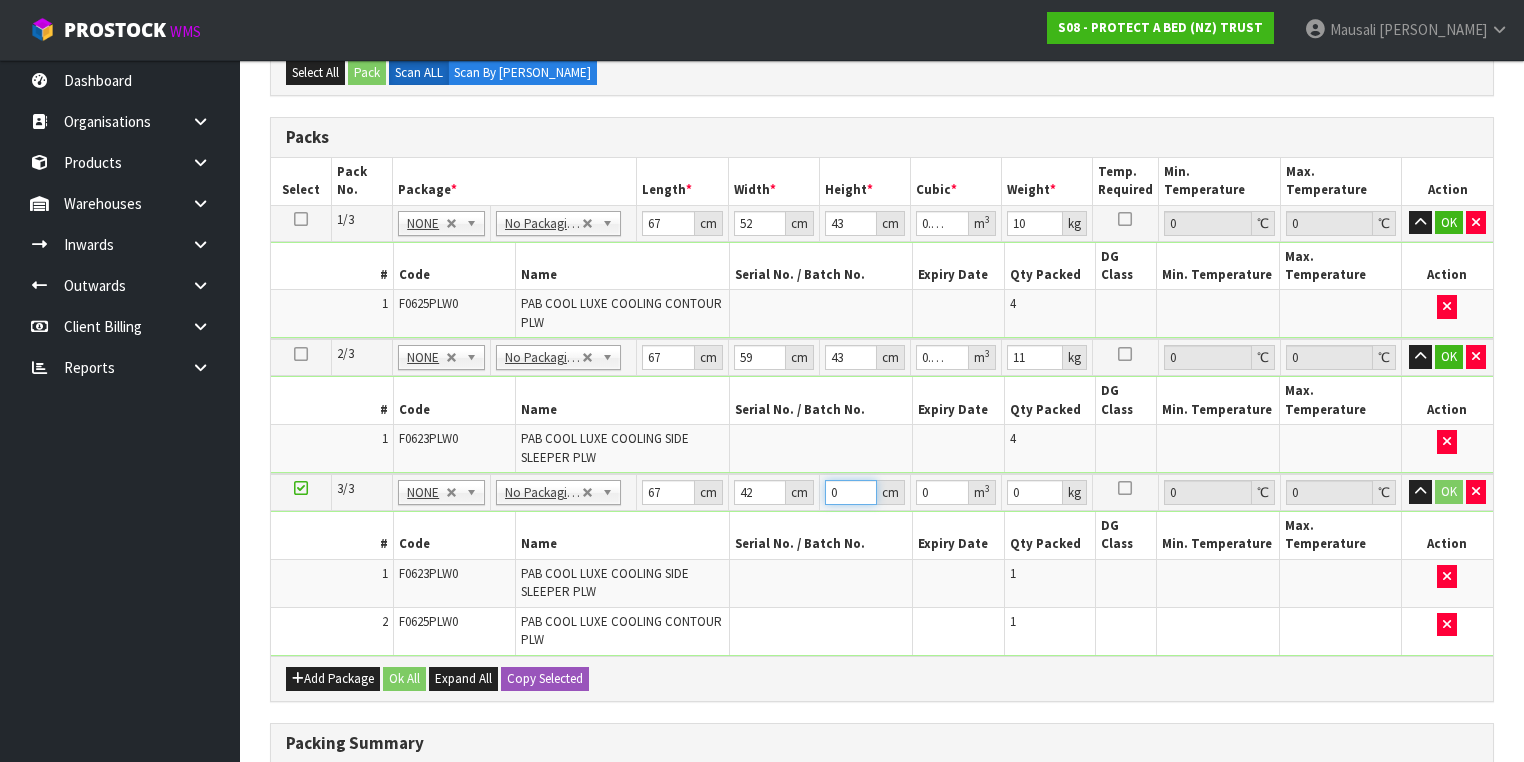 type on "2" 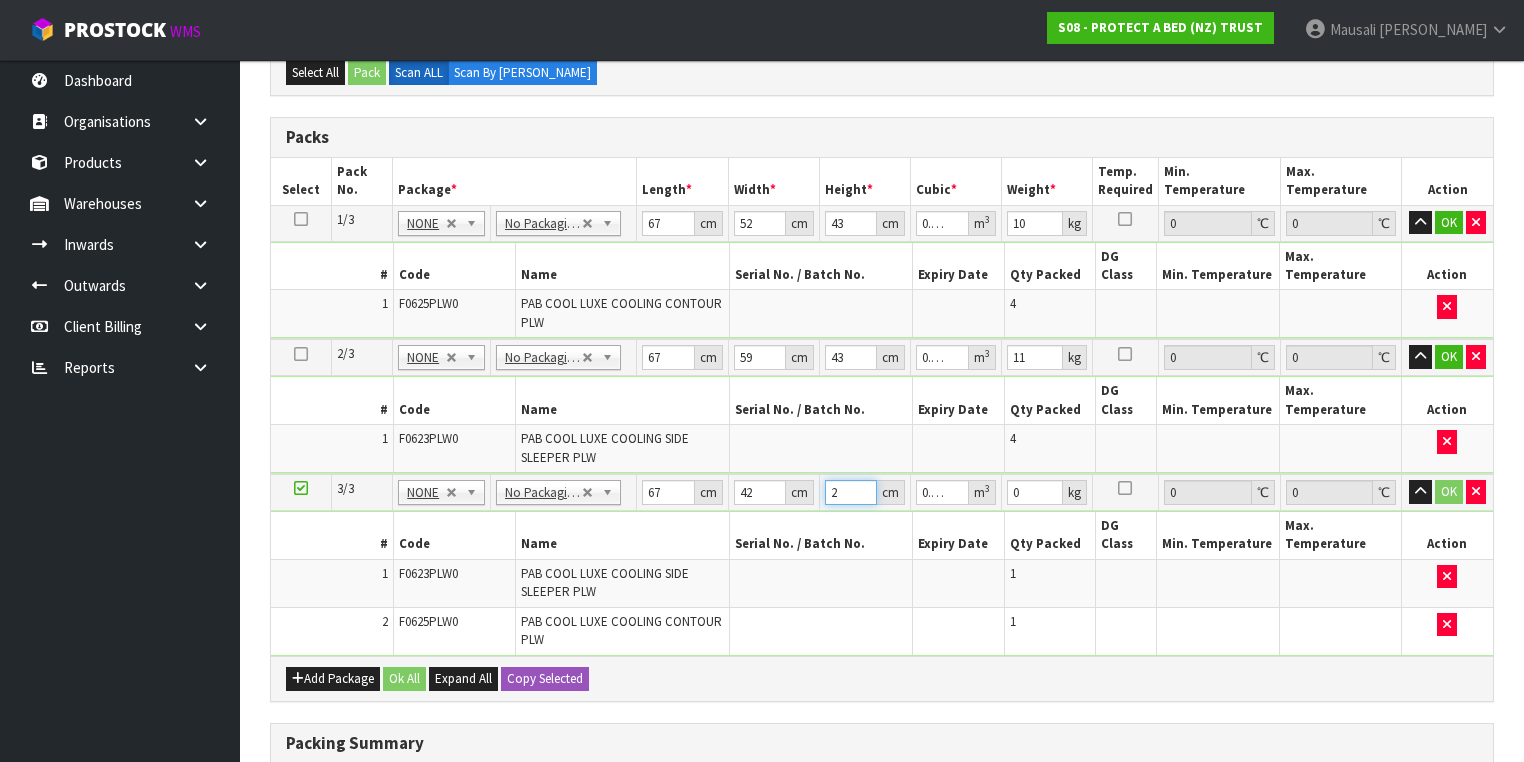 type on "28" 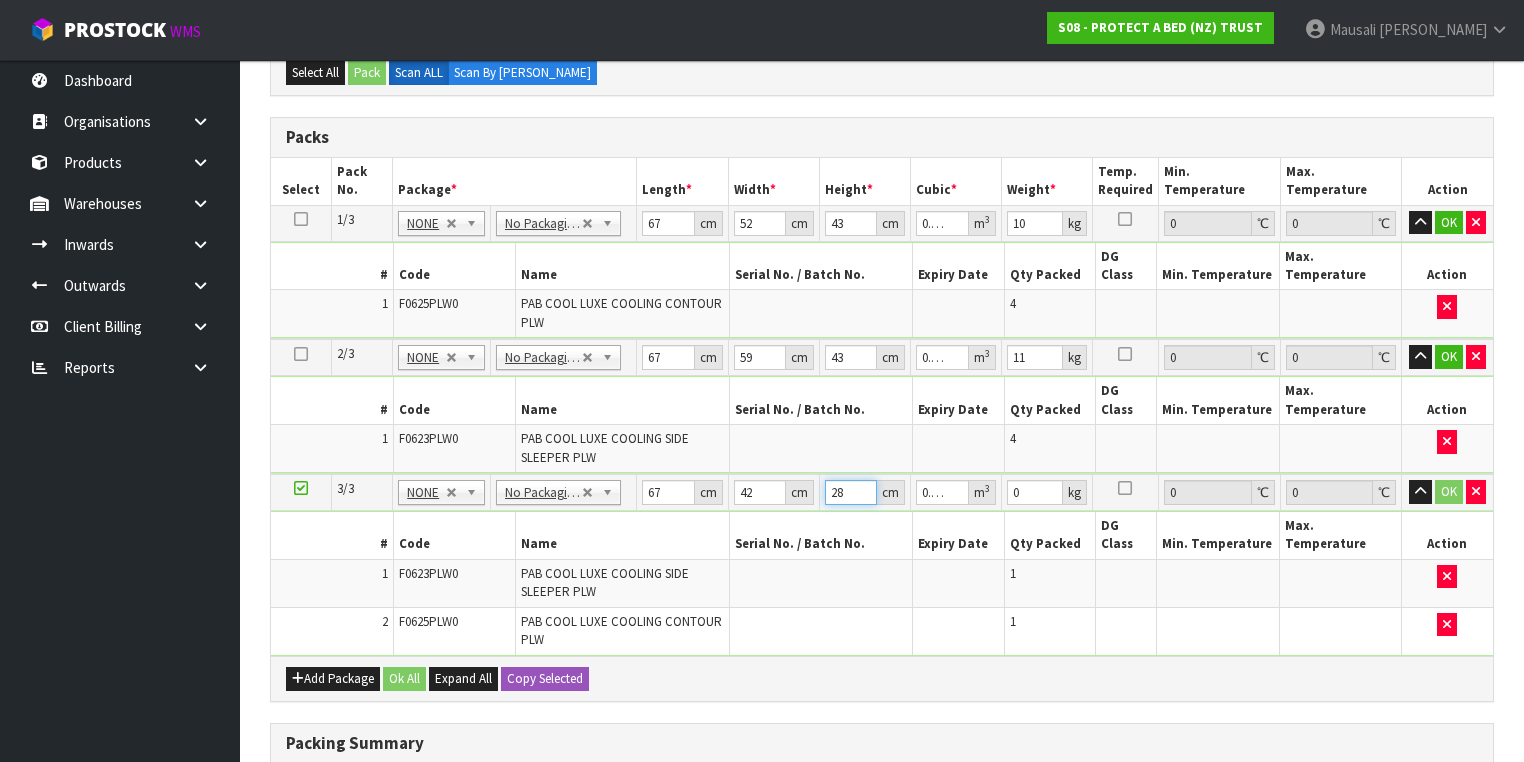 type on "28" 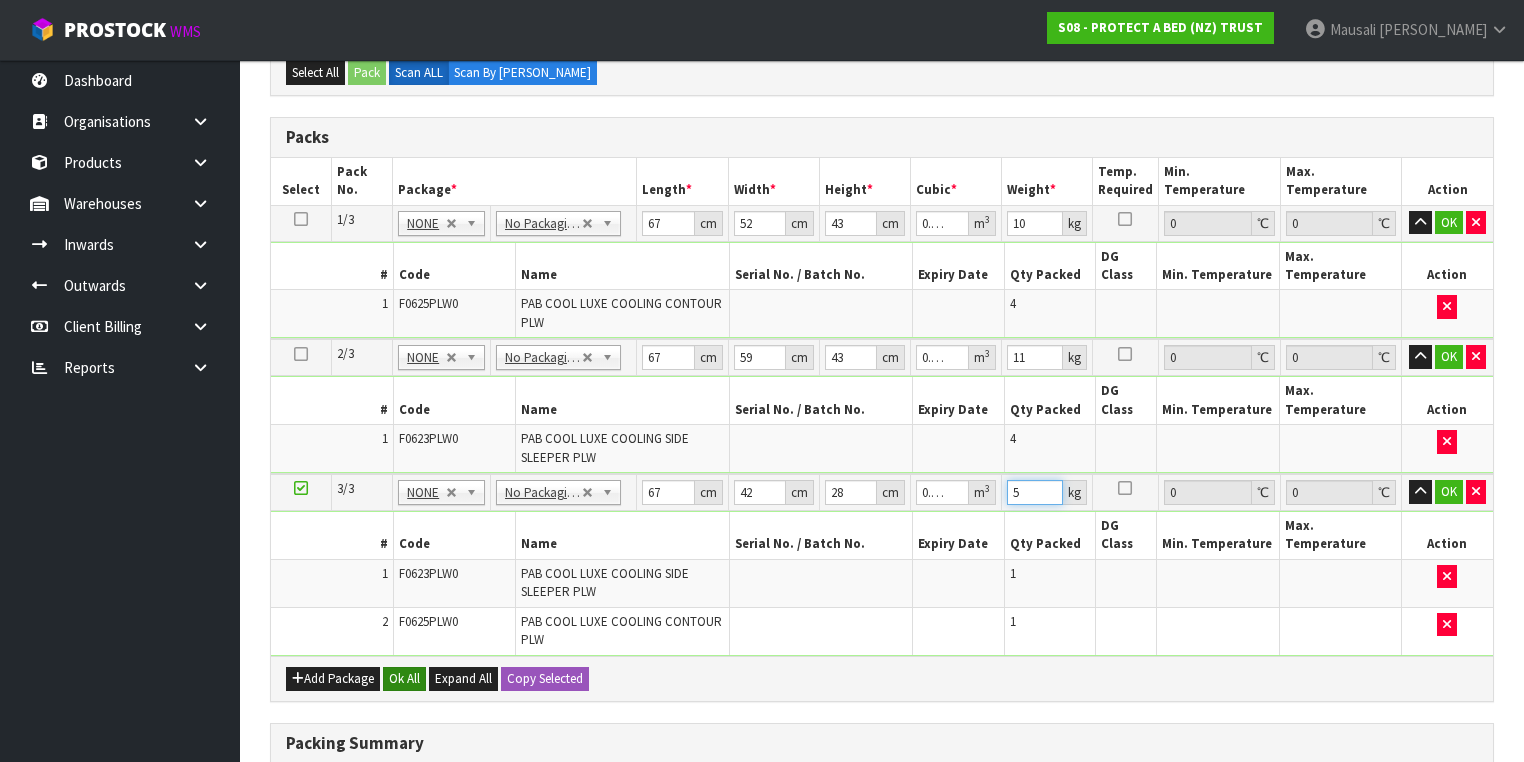 type on "5" 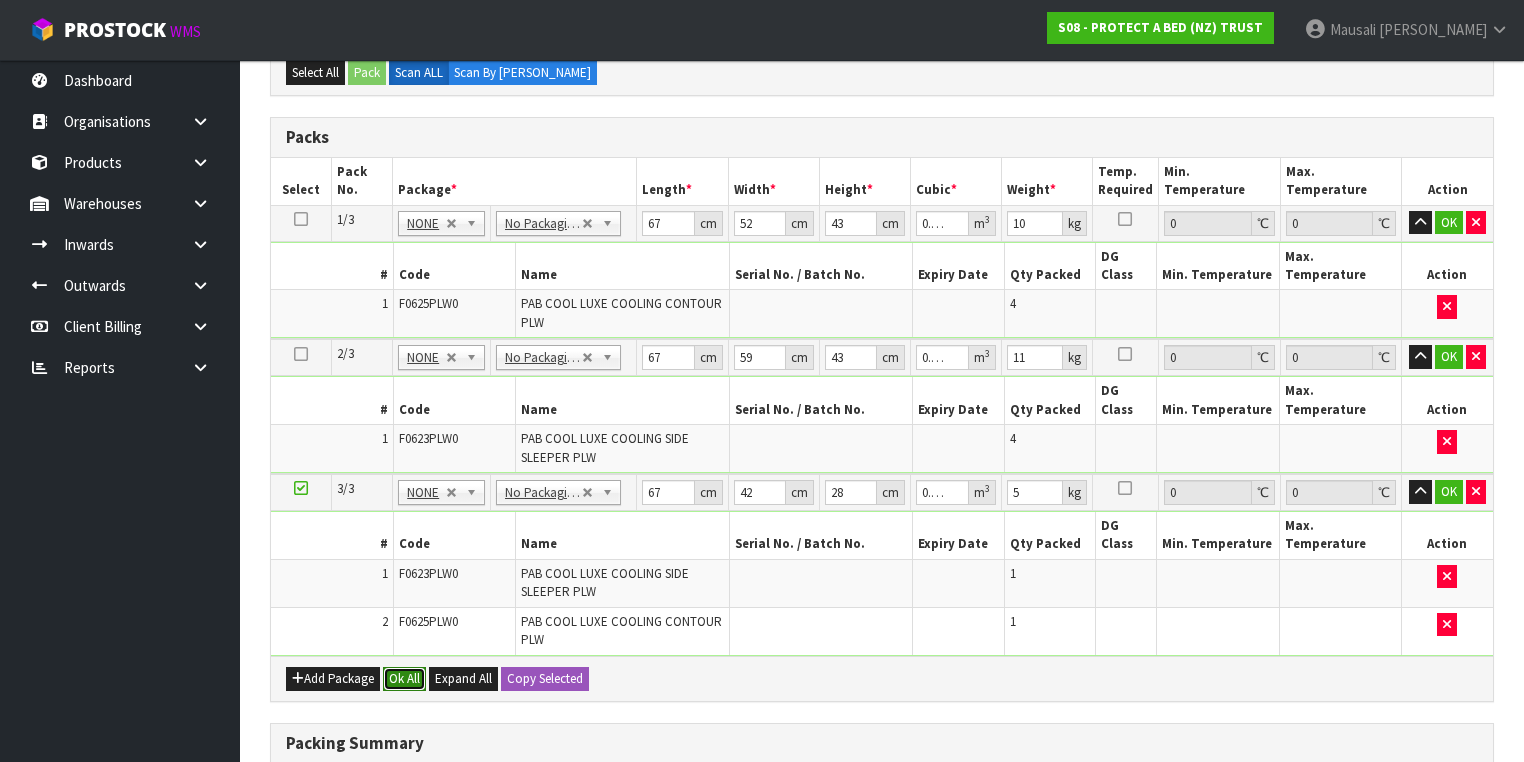 click on "Ok All" at bounding box center [404, 679] 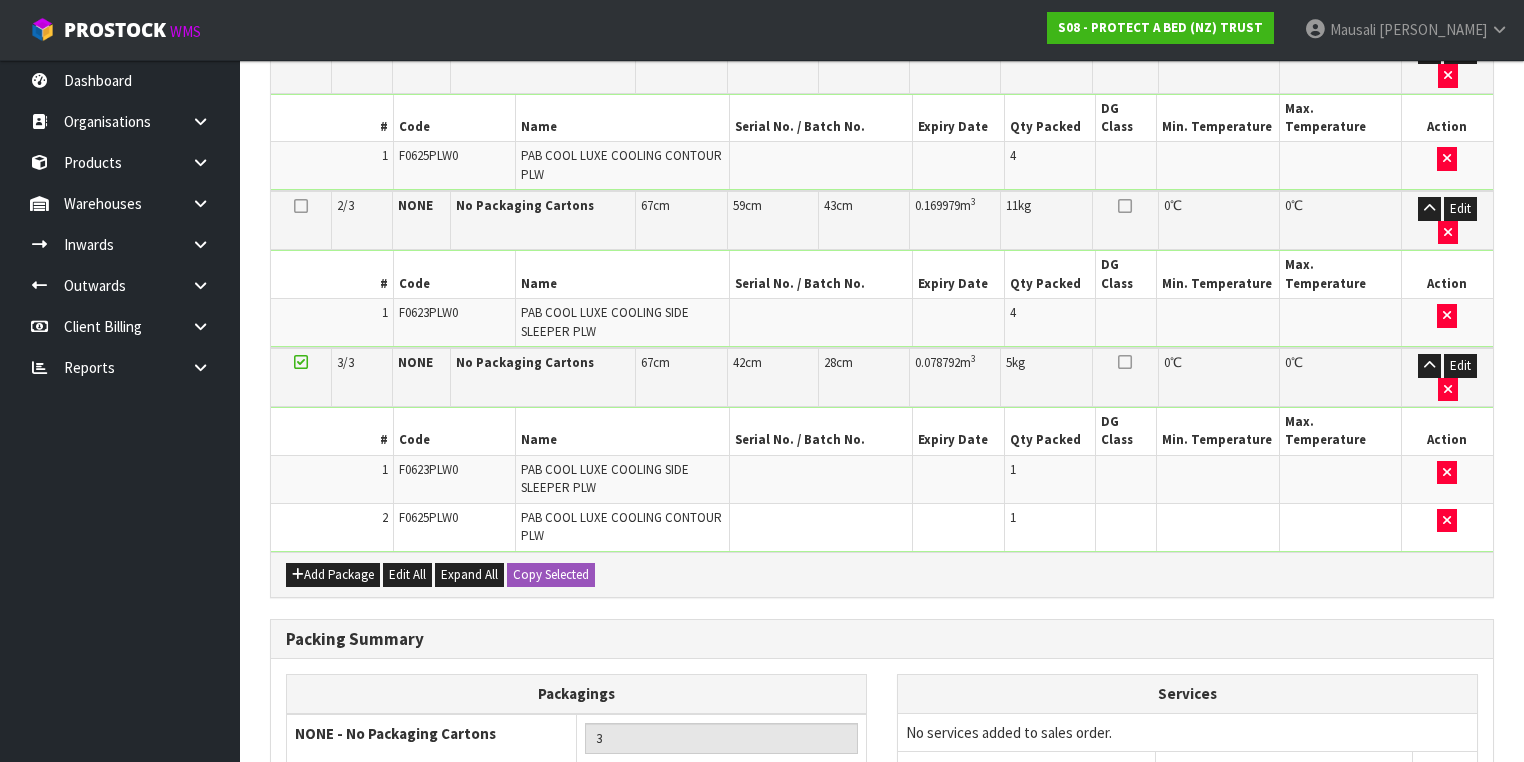 scroll, scrollTop: 728, scrollLeft: 0, axis: vertical 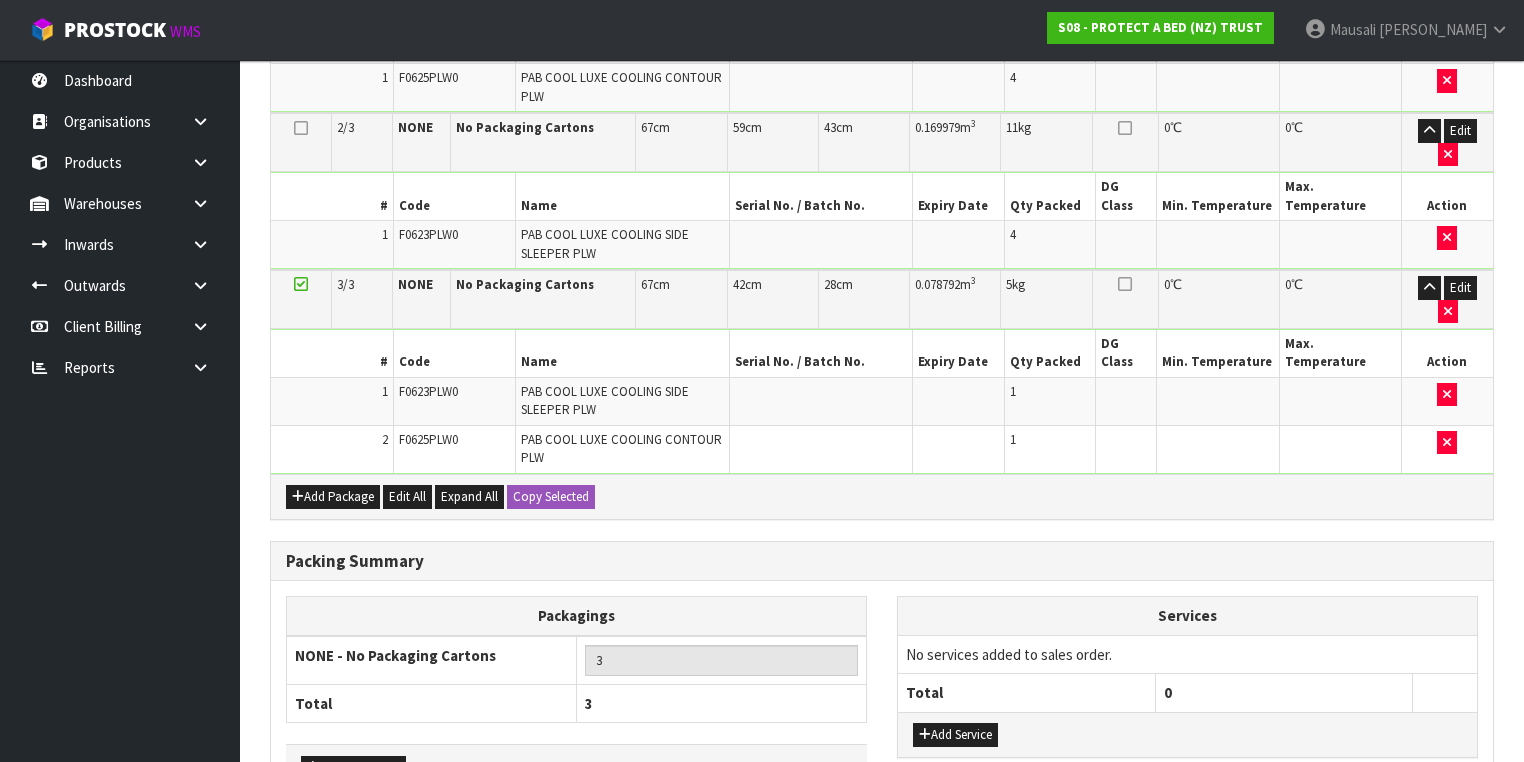 click on "Save & Confirm Packs" at bounding box center [427, 847] 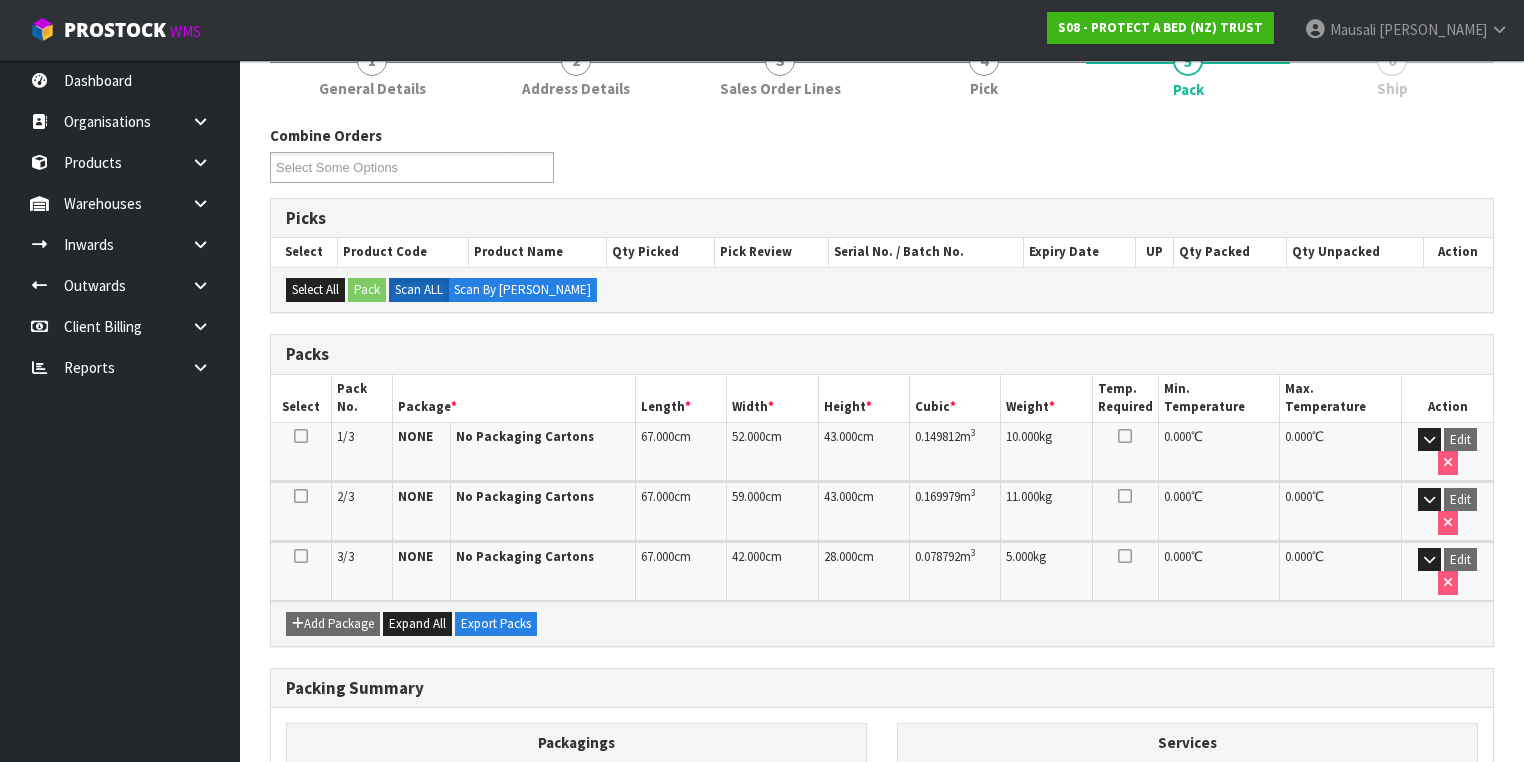 scroll, scrollTop: 400, scrollLeft: 0, axis: vertical 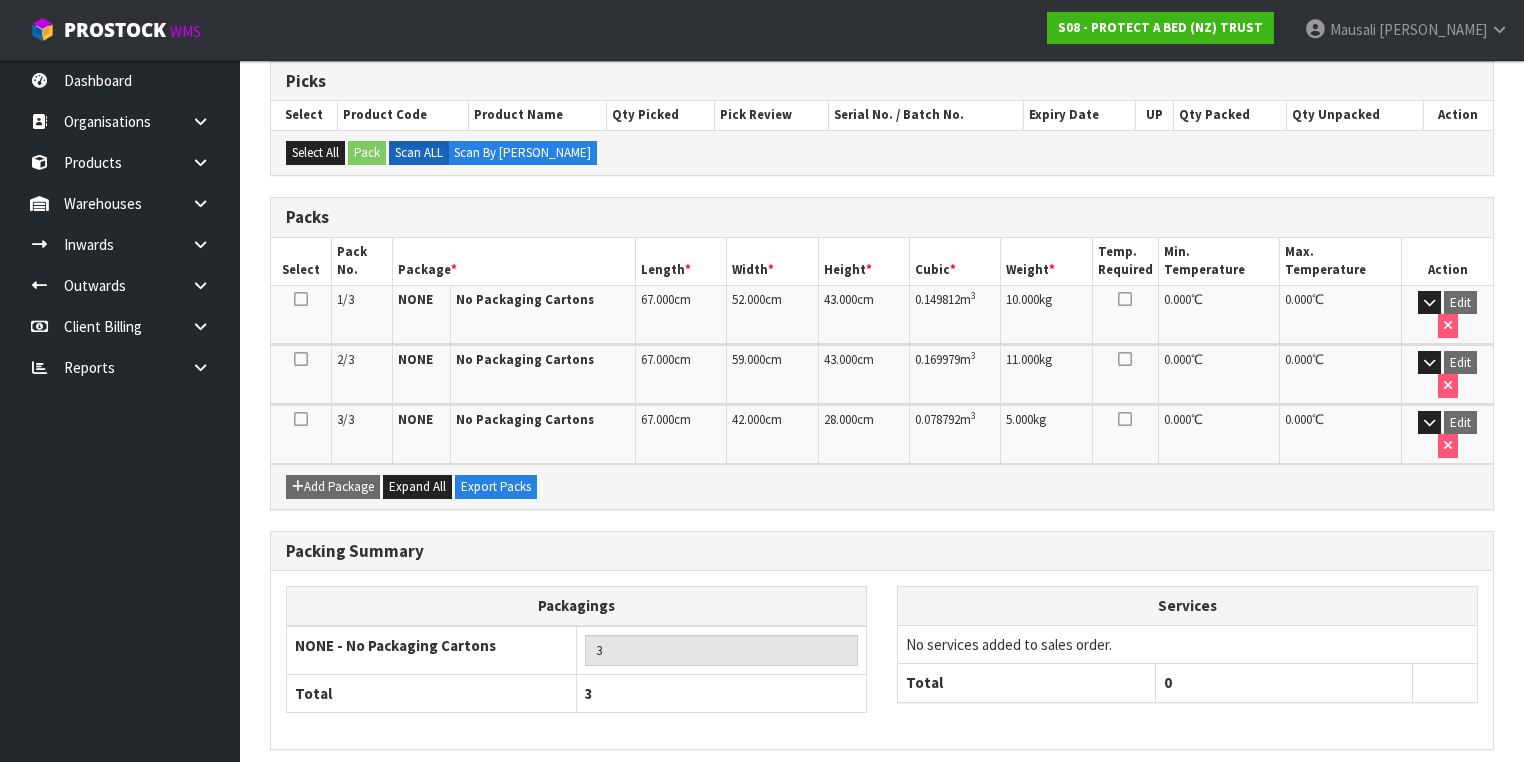 click on "Pack Label" at bounding box center [488, 792] 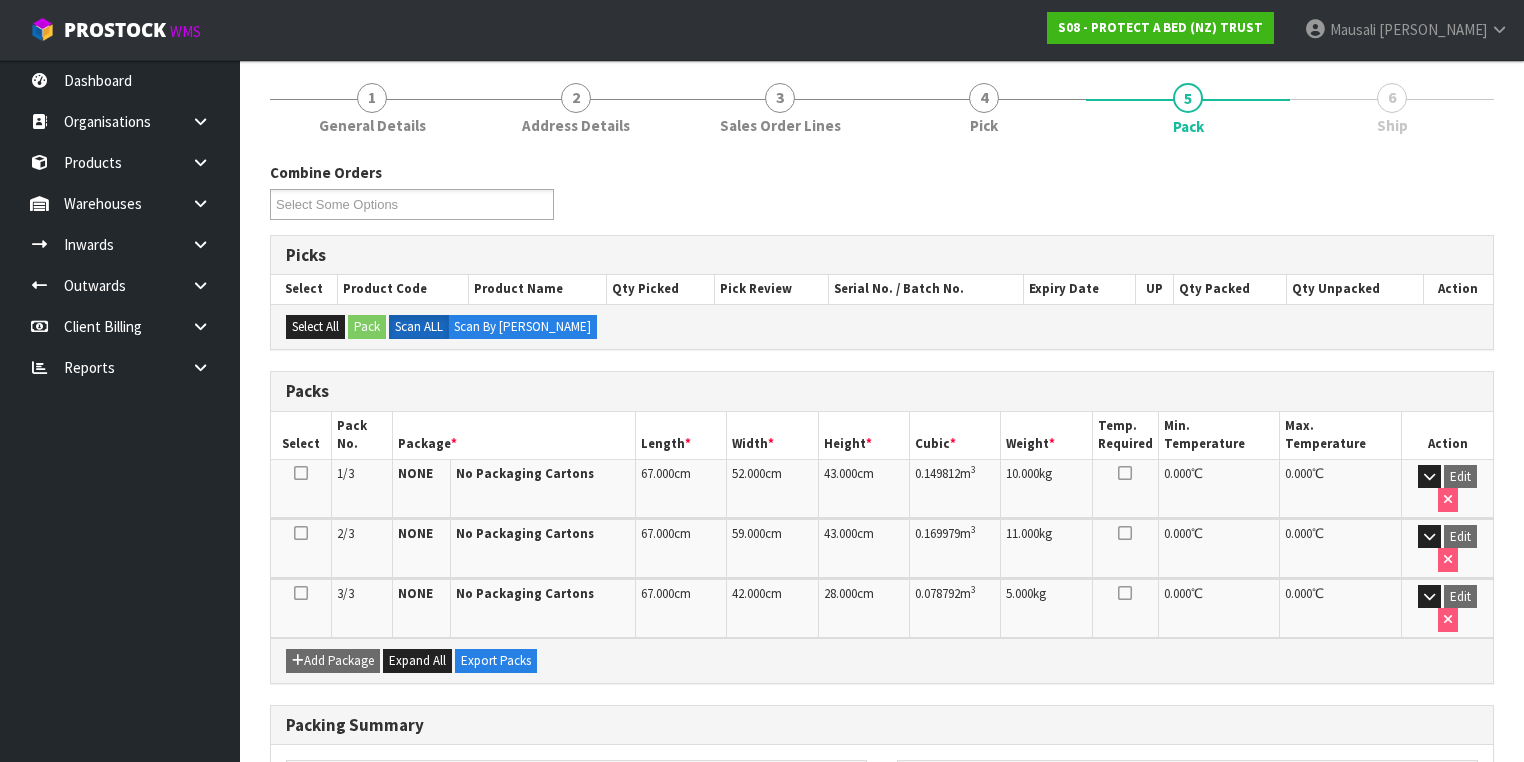 scroll, scrollTop: 0, scrollLeft: 0, axis: both 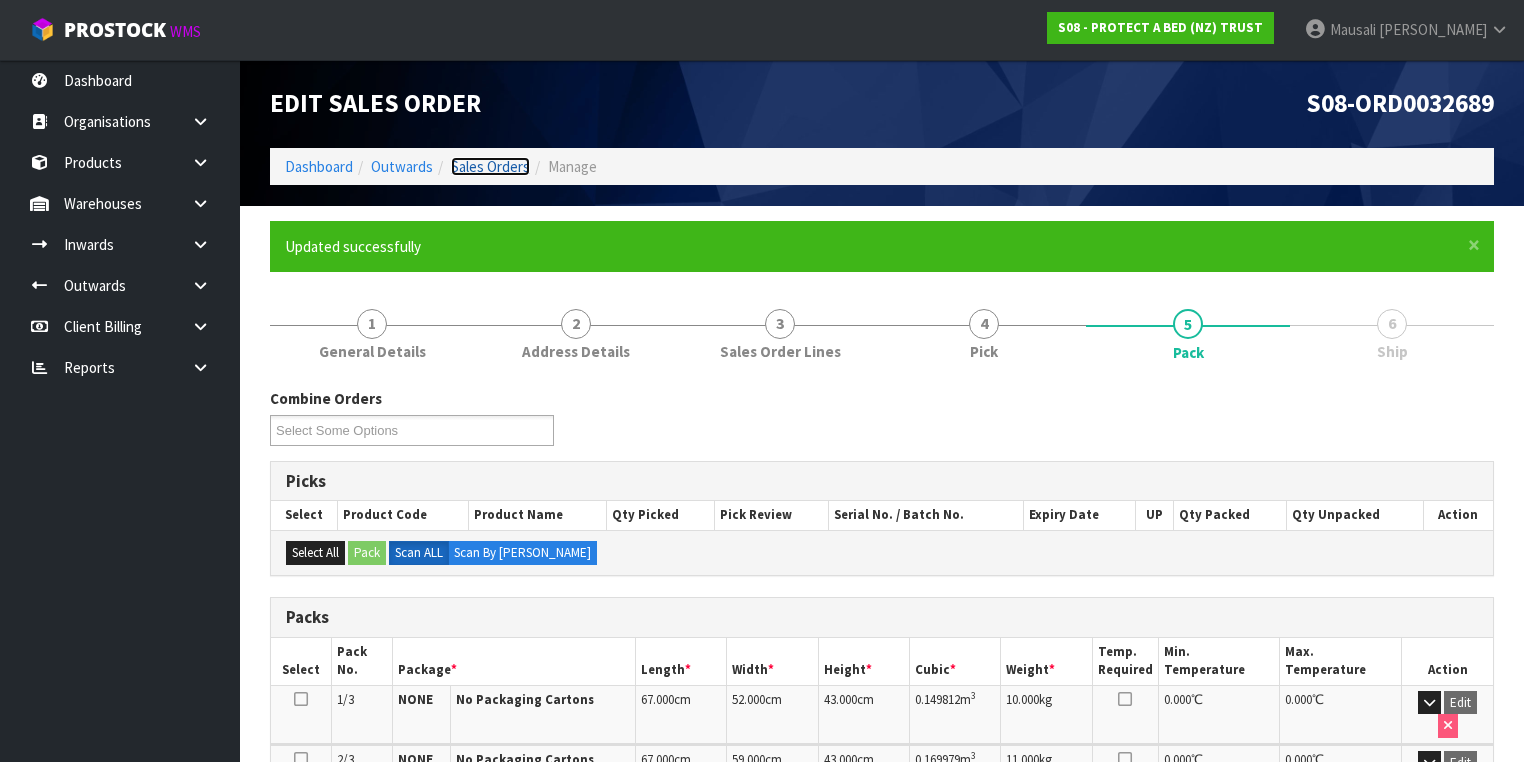 click on "Sales Orders" at bounding box center [490, 166] 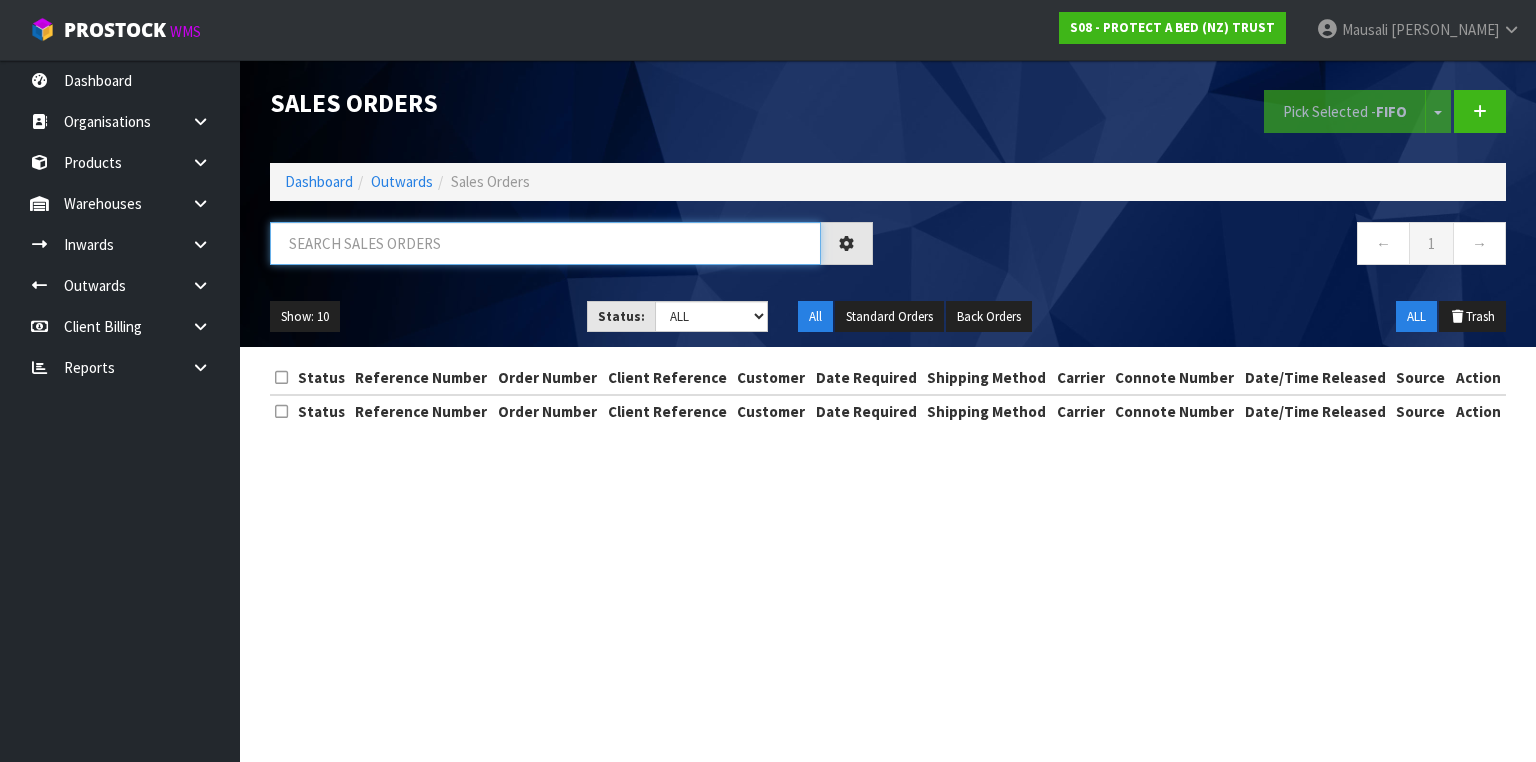 click at bounding box center (545, 243) 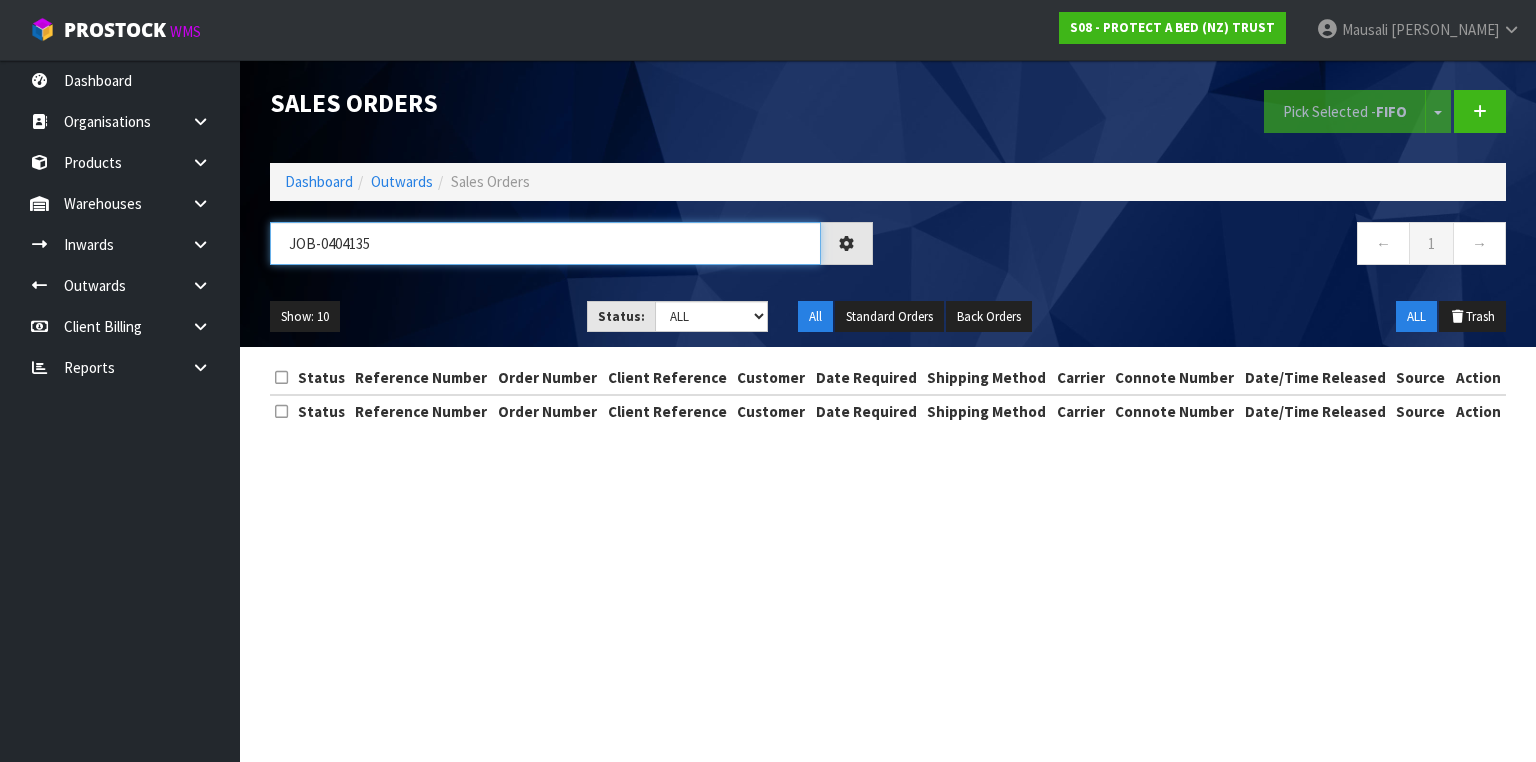 type on "JOB-0404135" 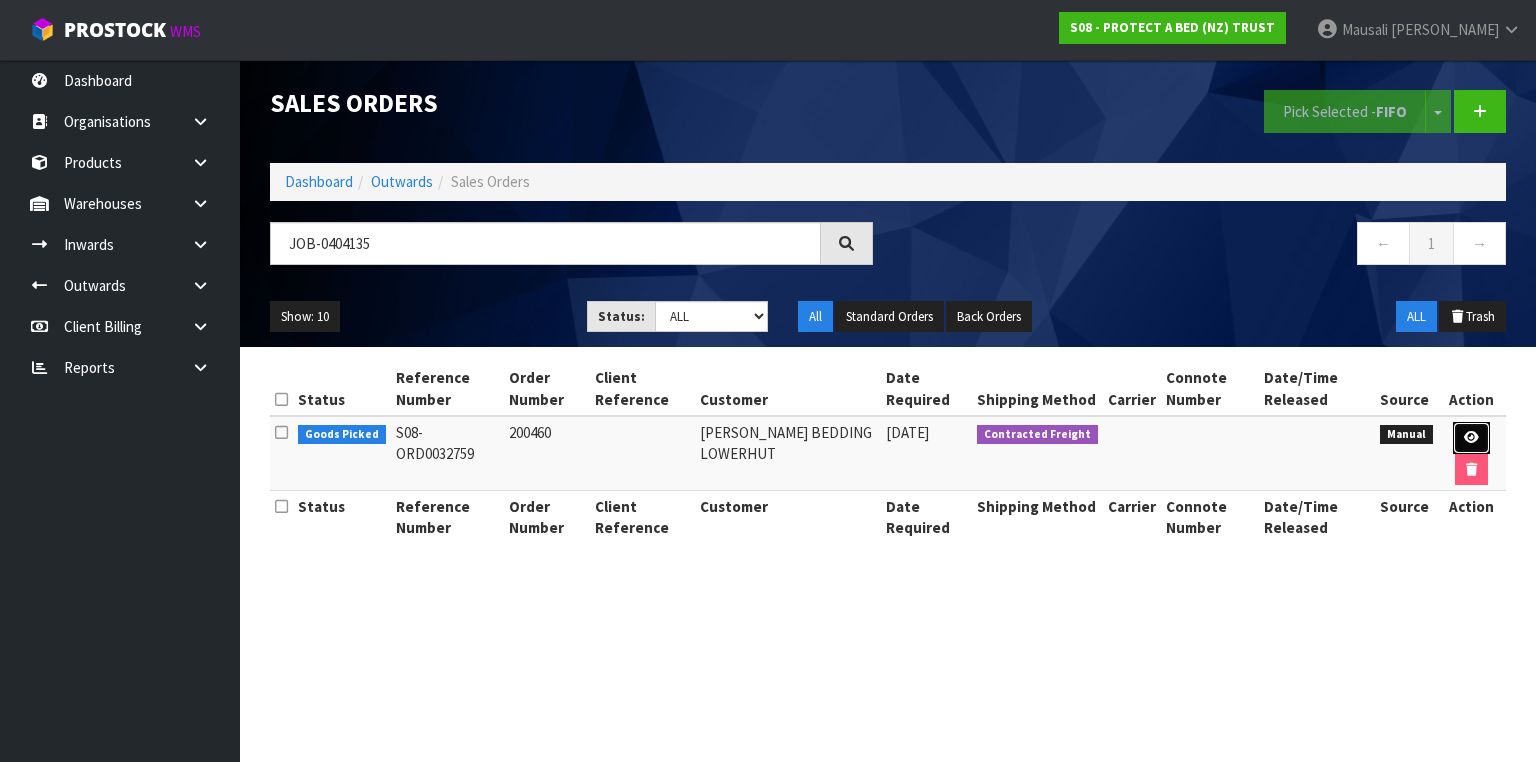 click at bounding box center (1471, 437) 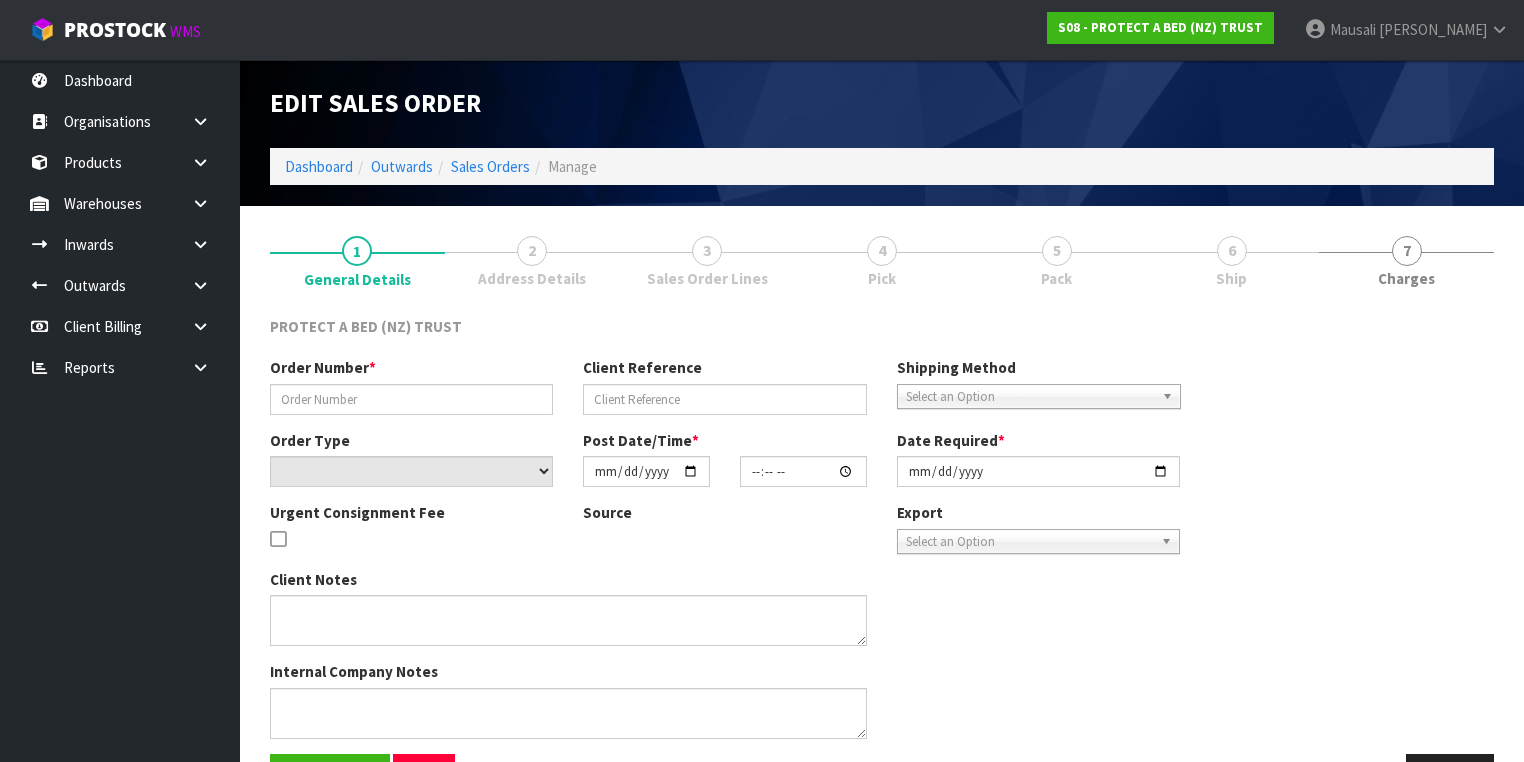 type on "200460" 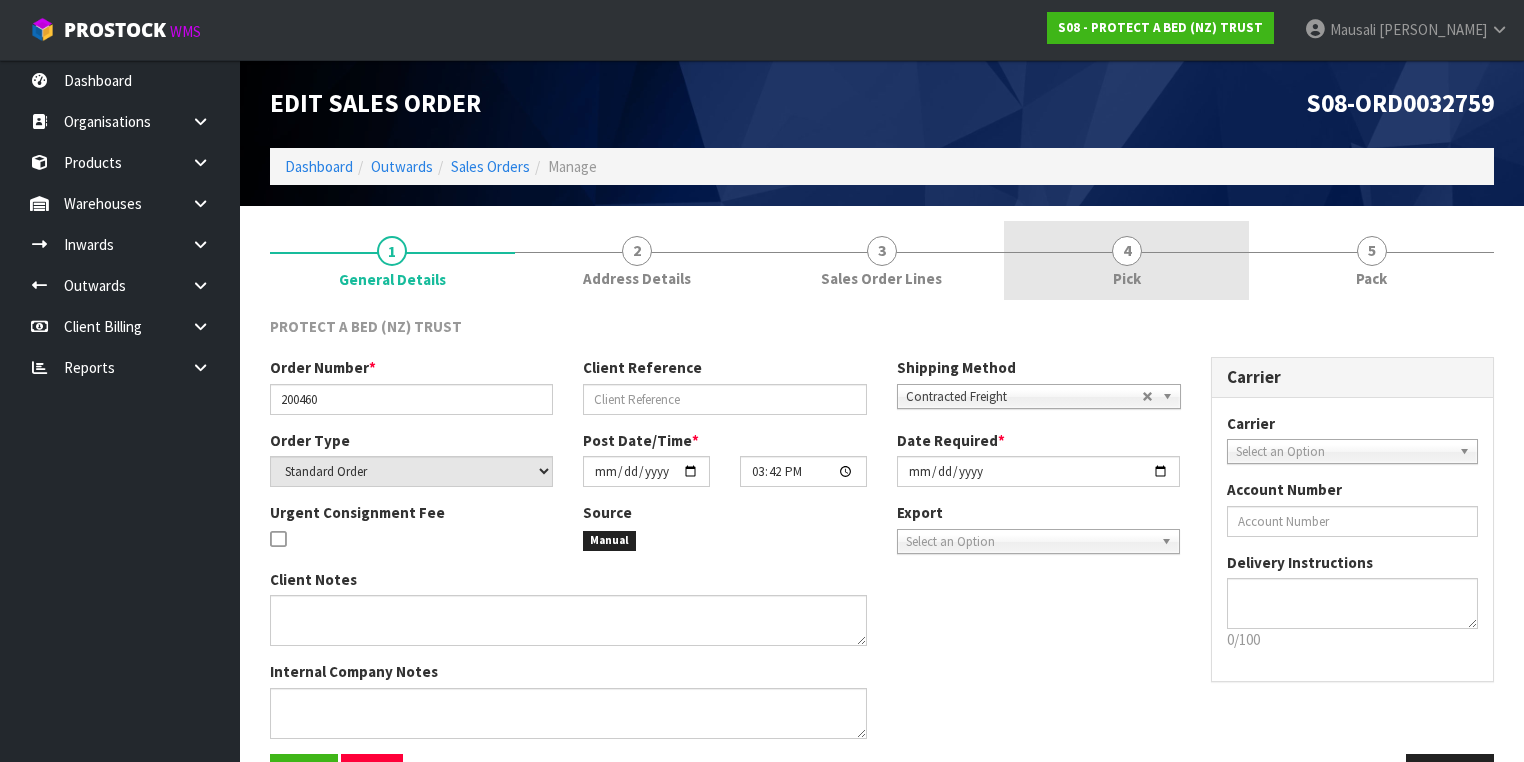 click on "4
Pick" at bounding box center (1126, 260) 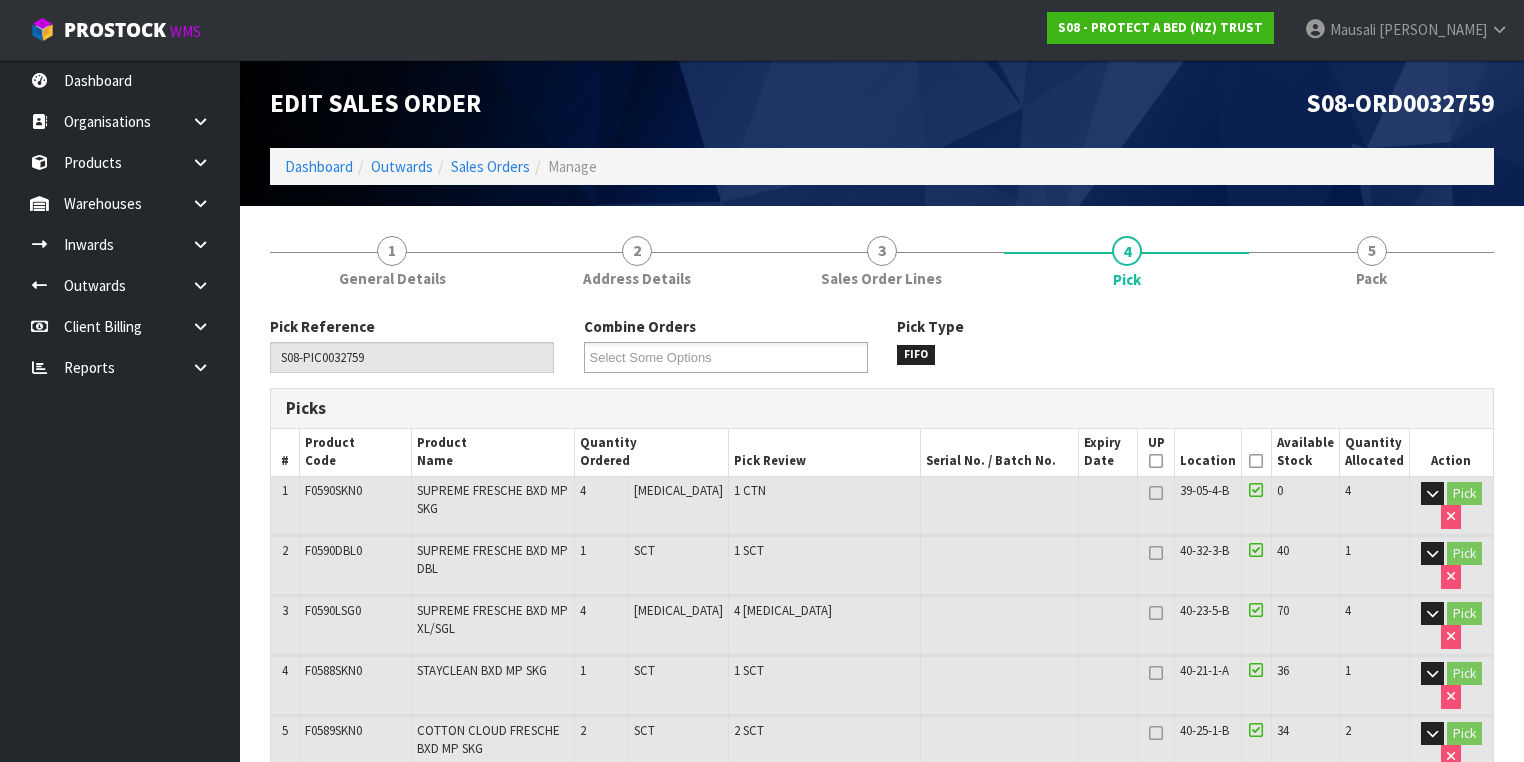 click at bounding box center [1256, 461] 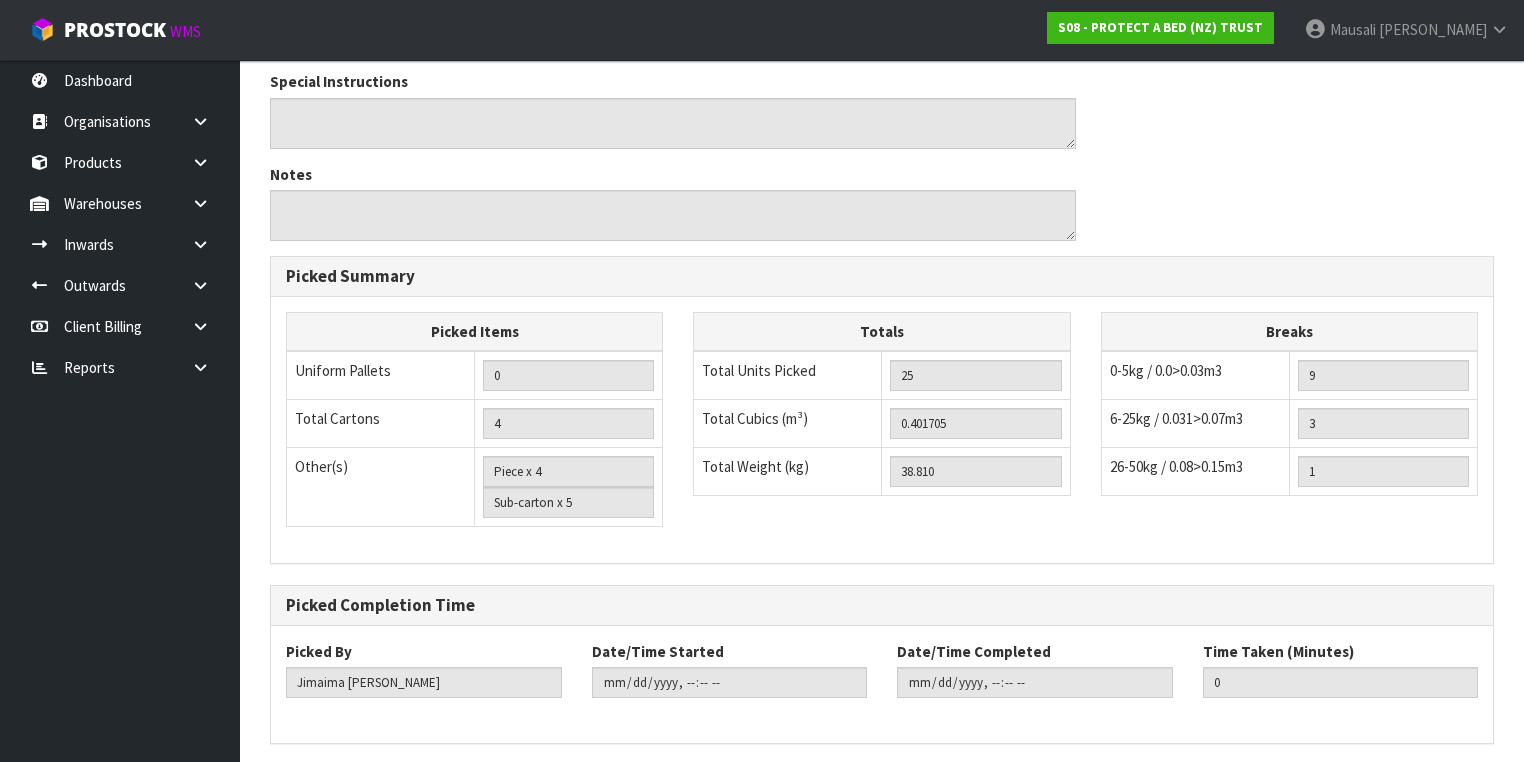 scroll, scrollTop: 960, scrollLeft: 0, axis: vertical 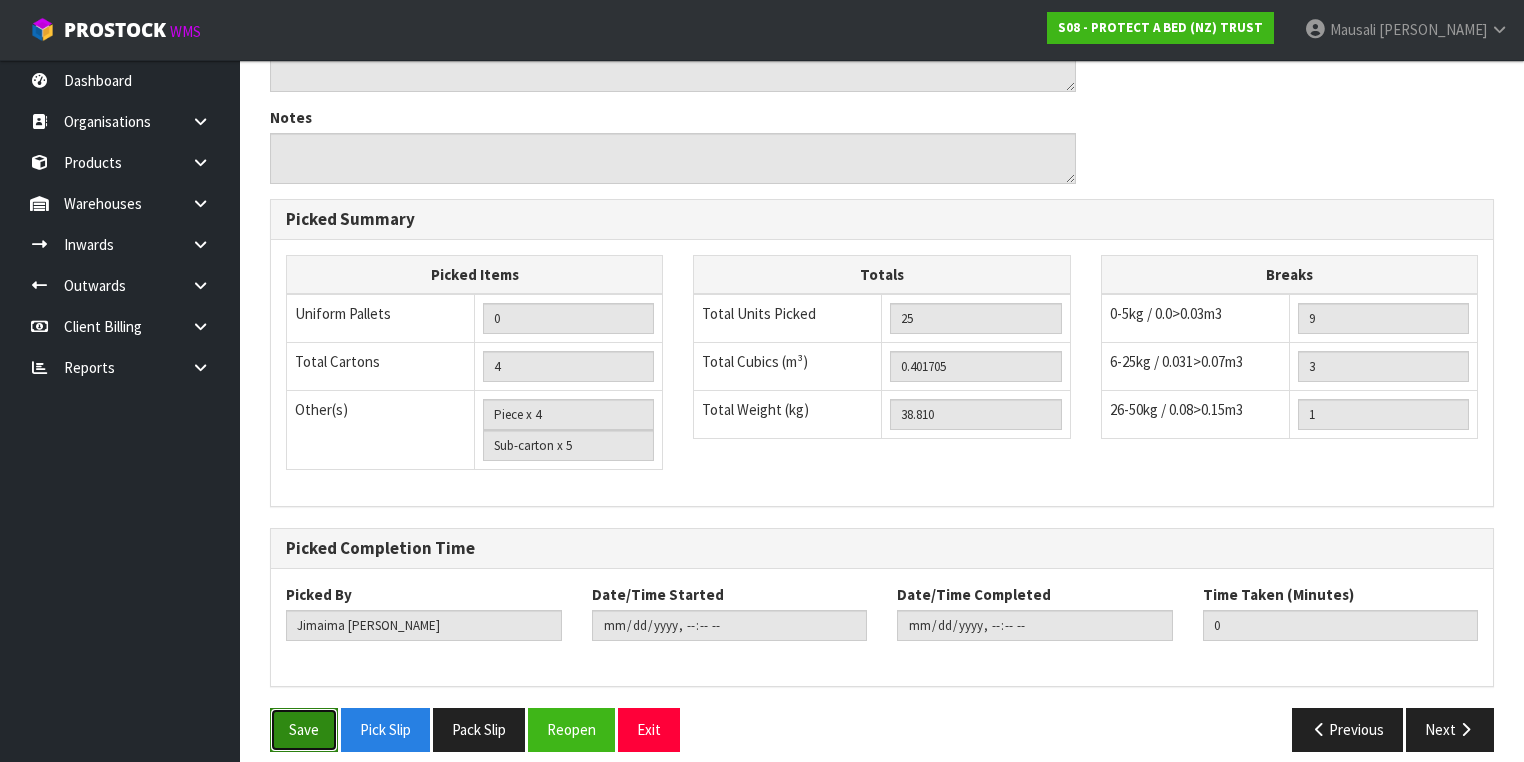click on "Save" at bounding box center (304, 729) 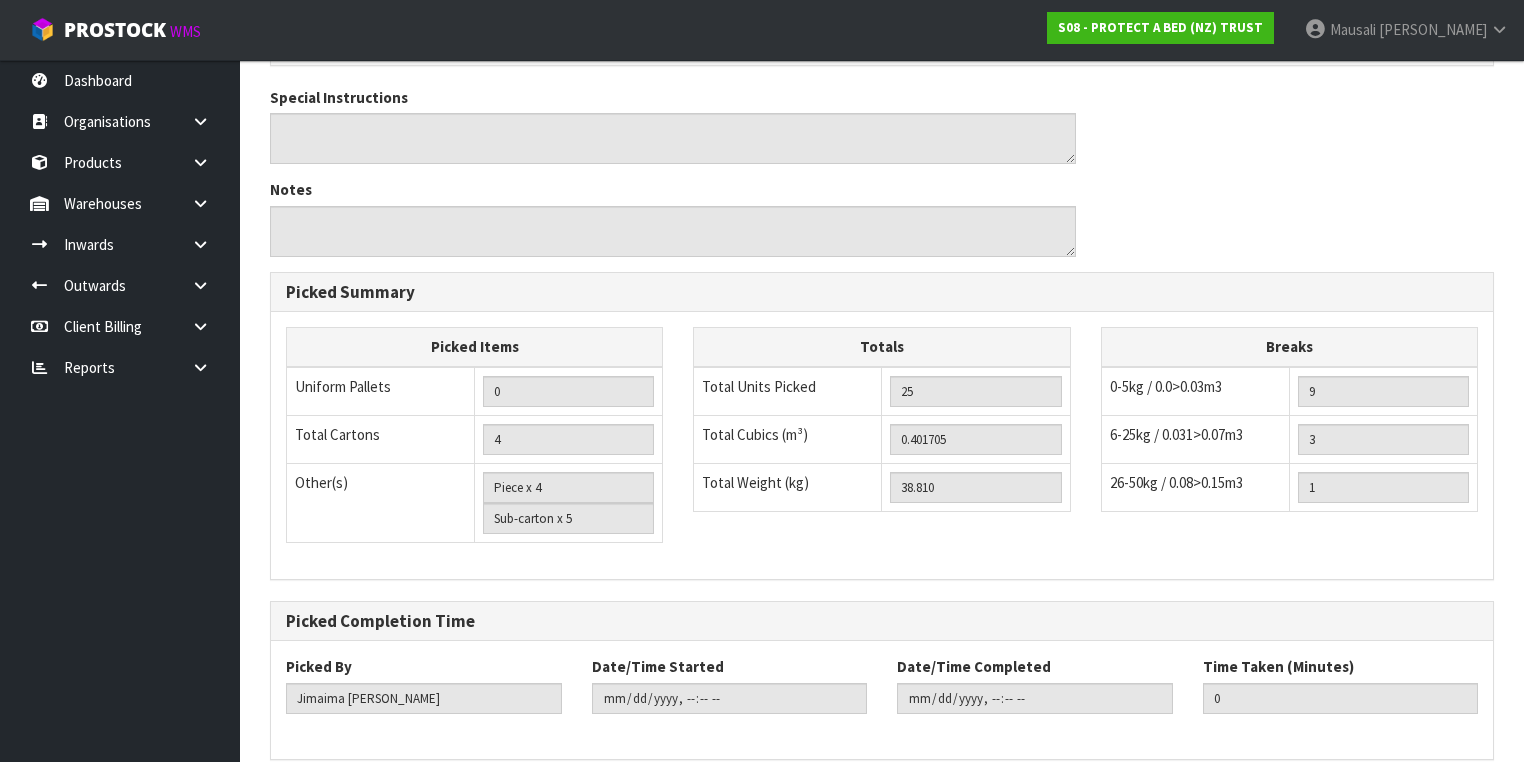 scroll, scrollTop: 0, scrollLeft: 0, axis: both 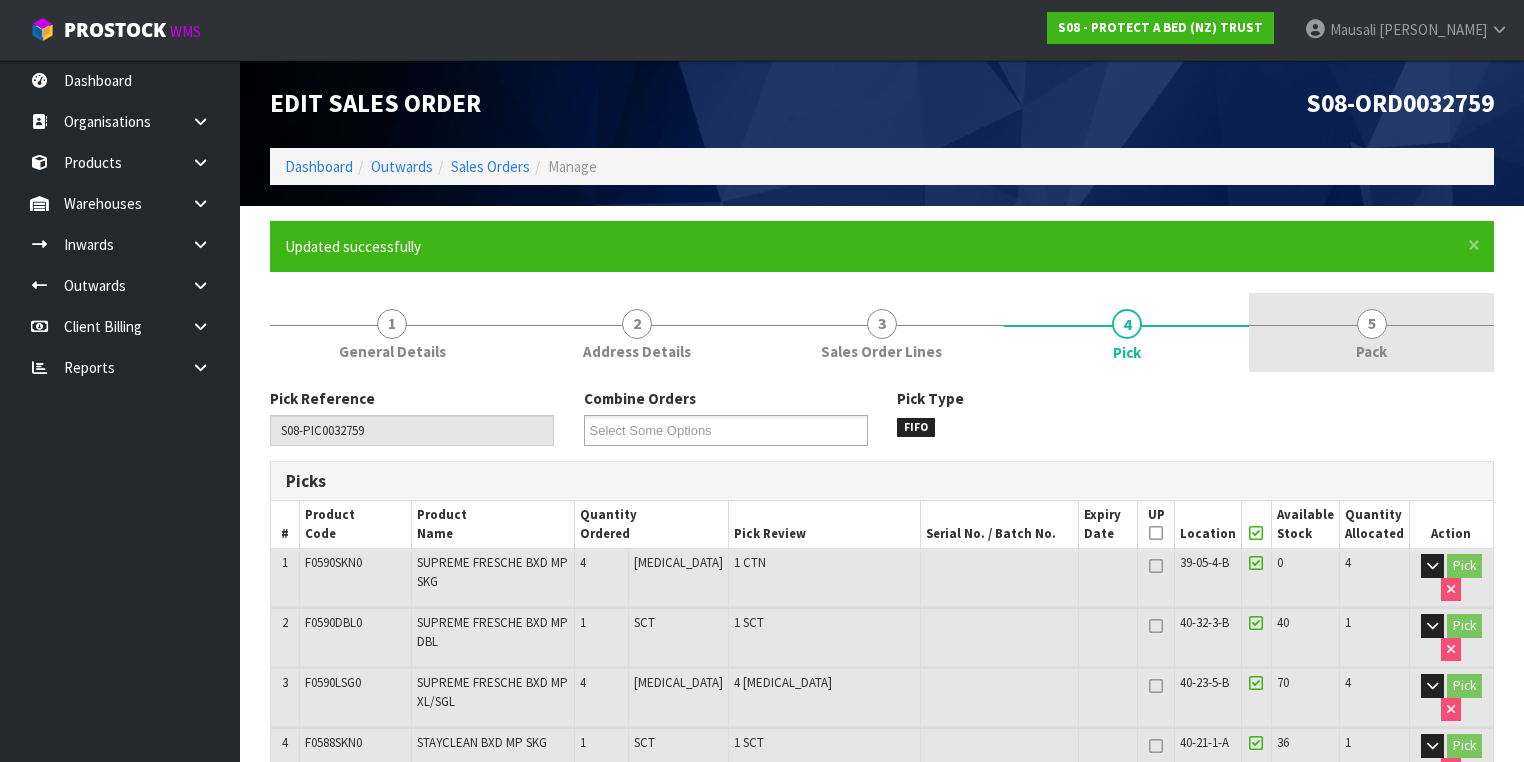 type on "[PERSON_NAME]" 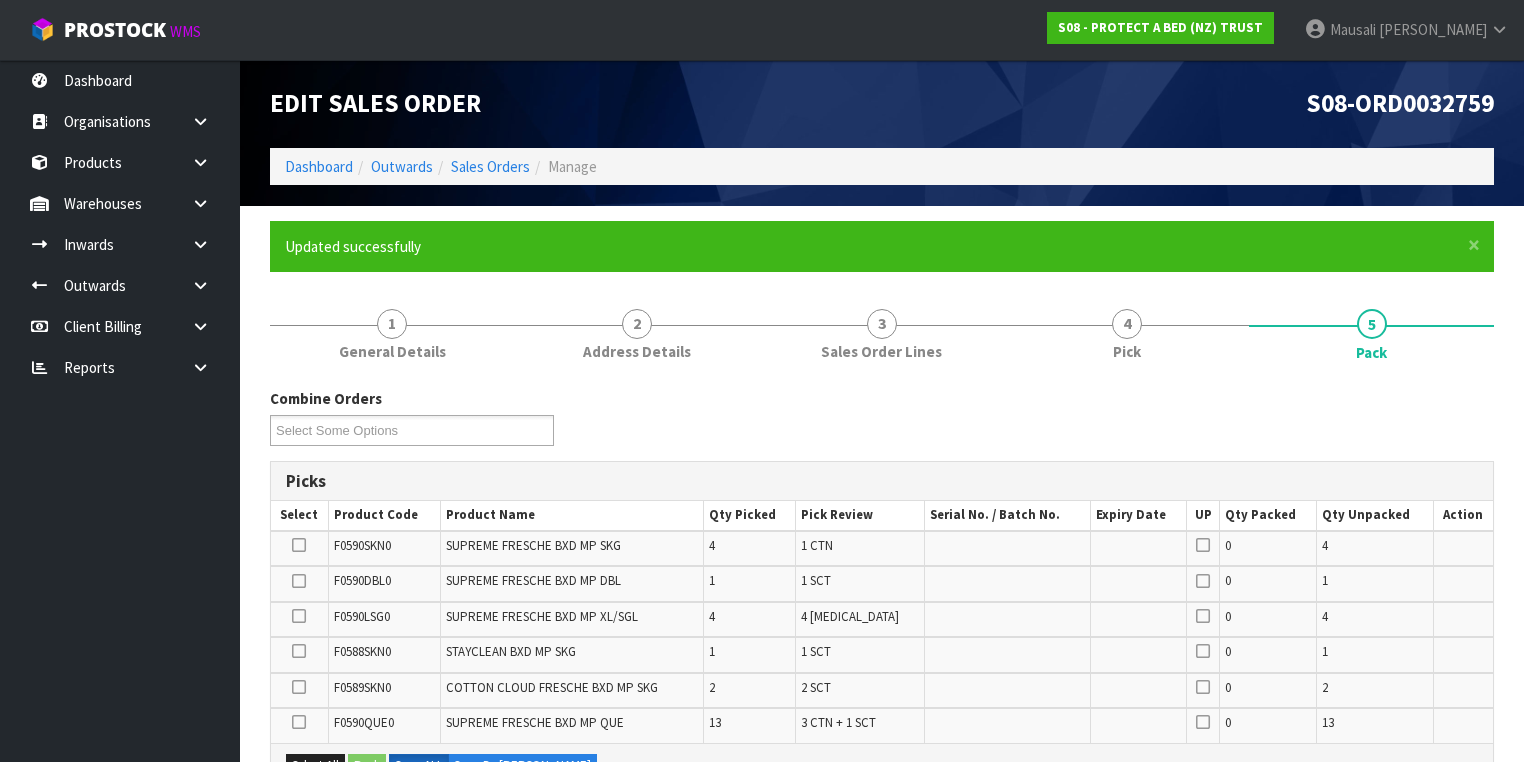 scroll, scrollTop: 400, scrollLeft: 0, axis: vertical 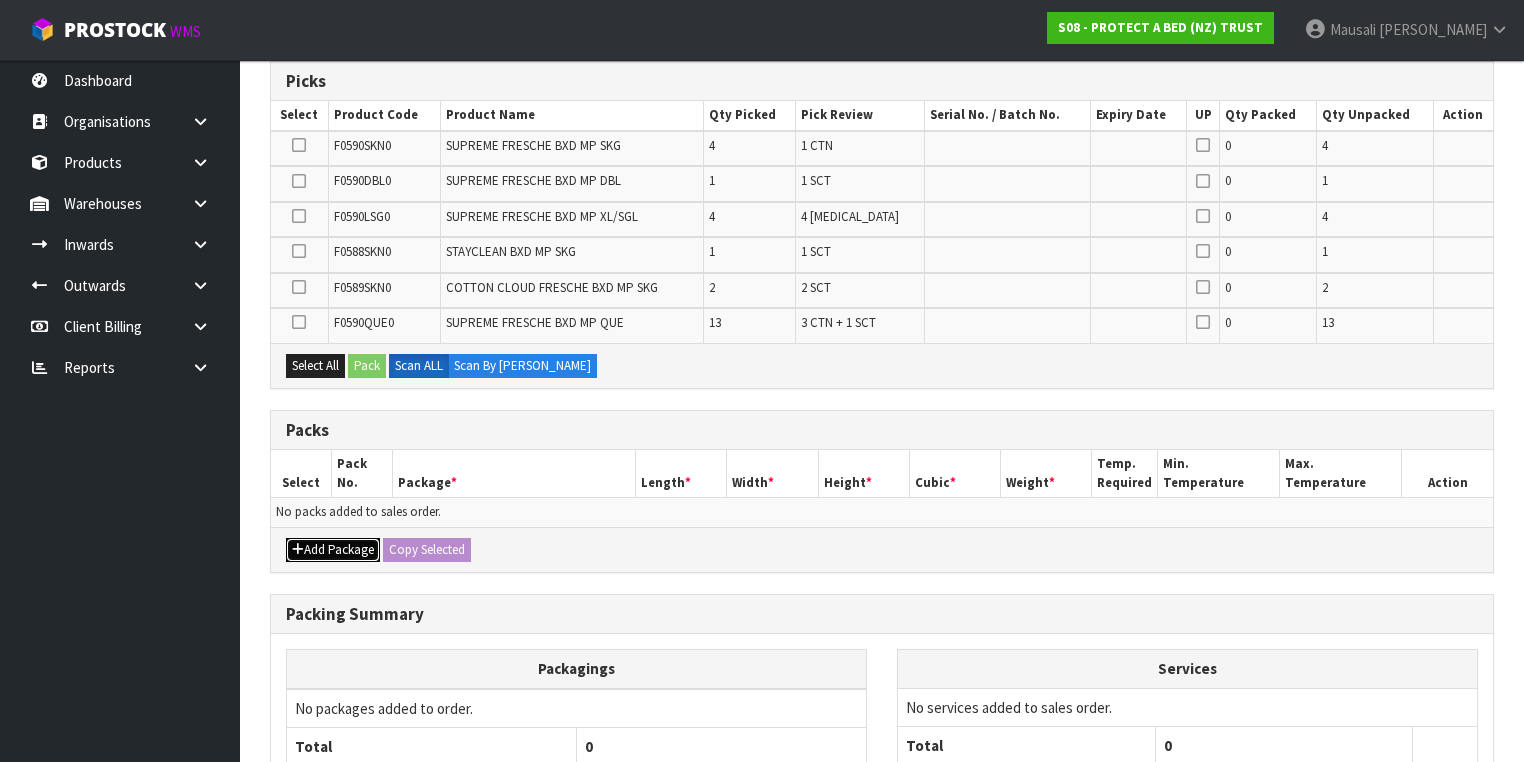 click on "Add Package" at bounding box center (333, 550) 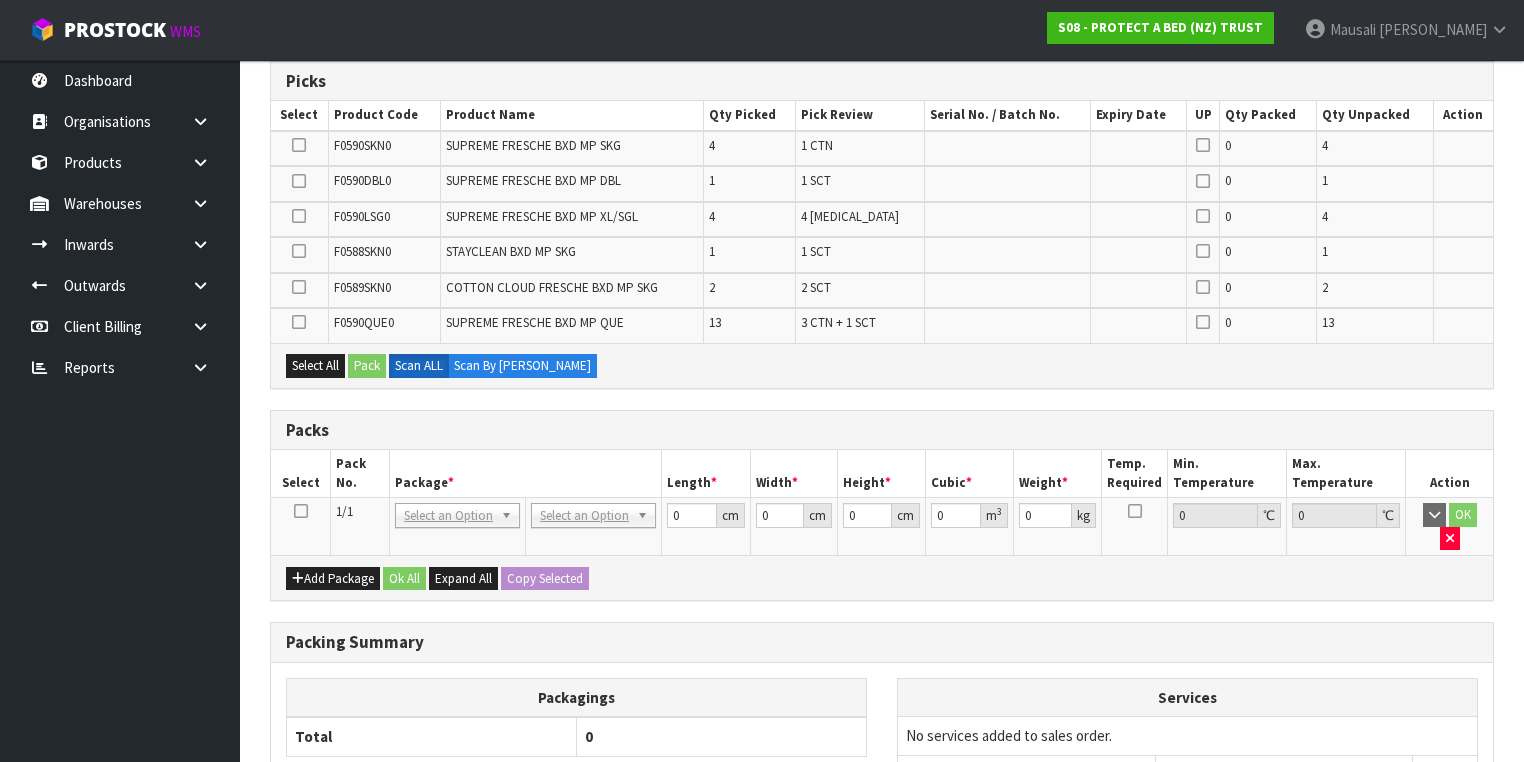 click at bounding box center (301, 511) 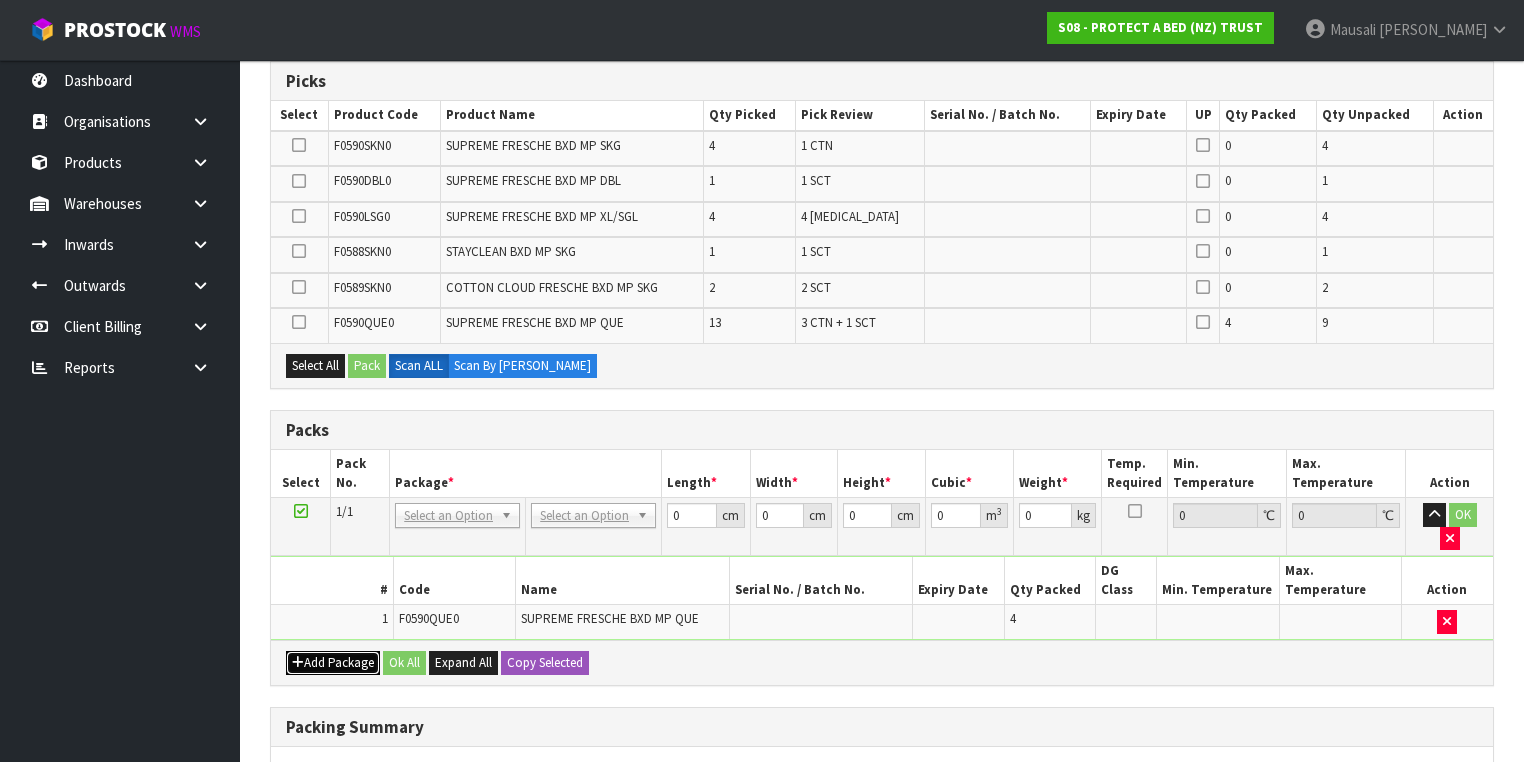click on "Add Package" at bounding box center [333, 663] 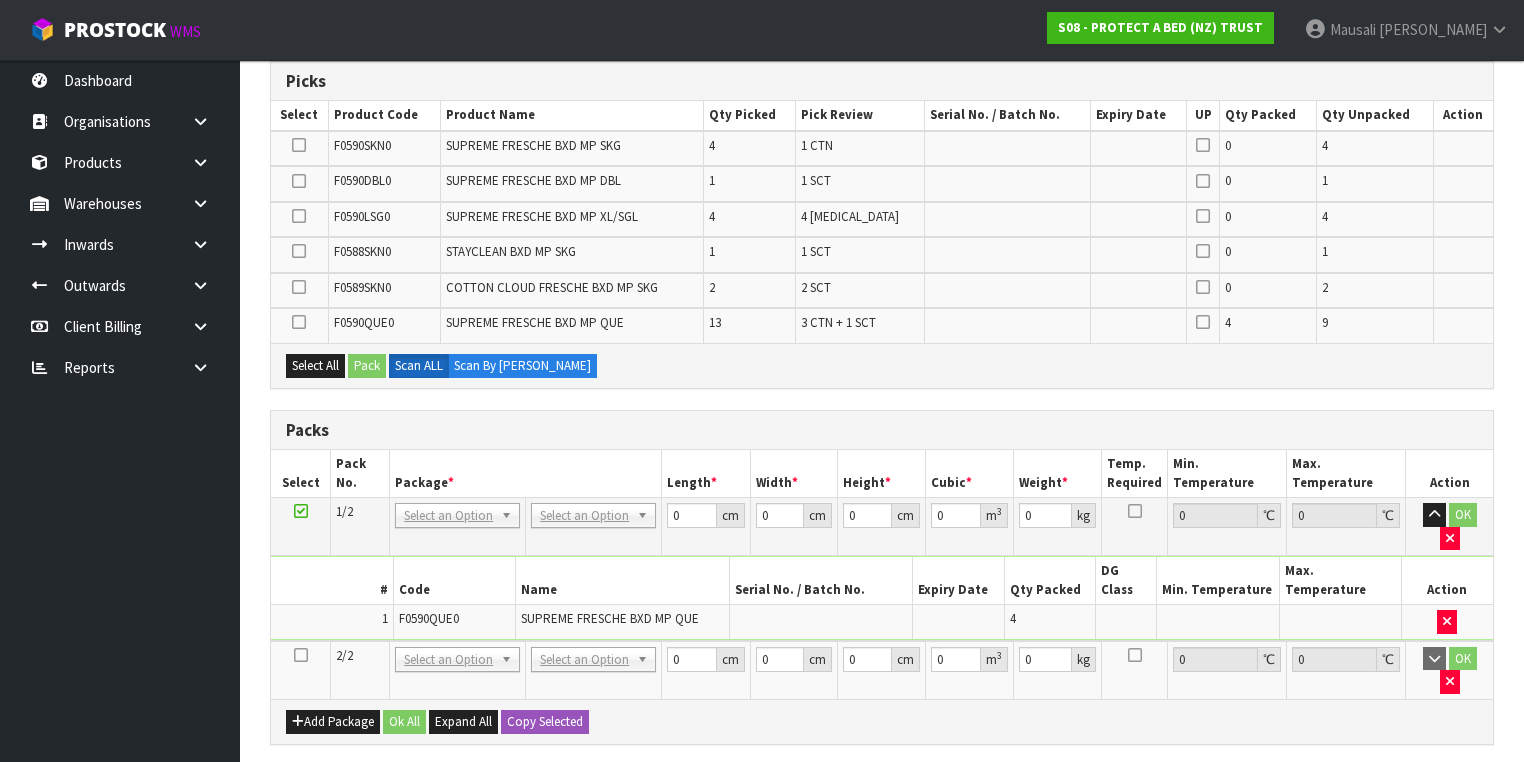 click at bounding box center (301, 655) 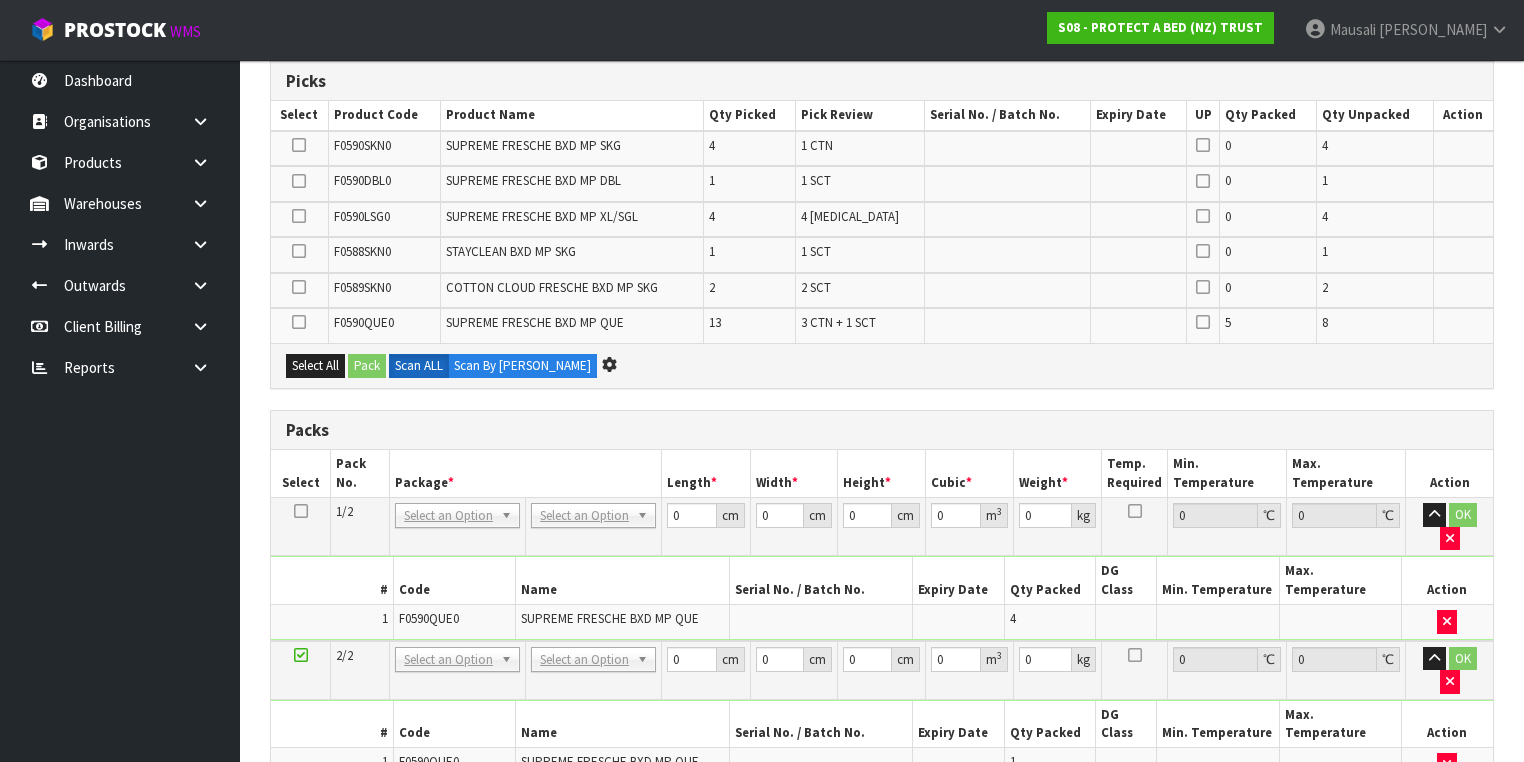 scroll, scrollTop: 0, scrollLeft: 0, axis: both 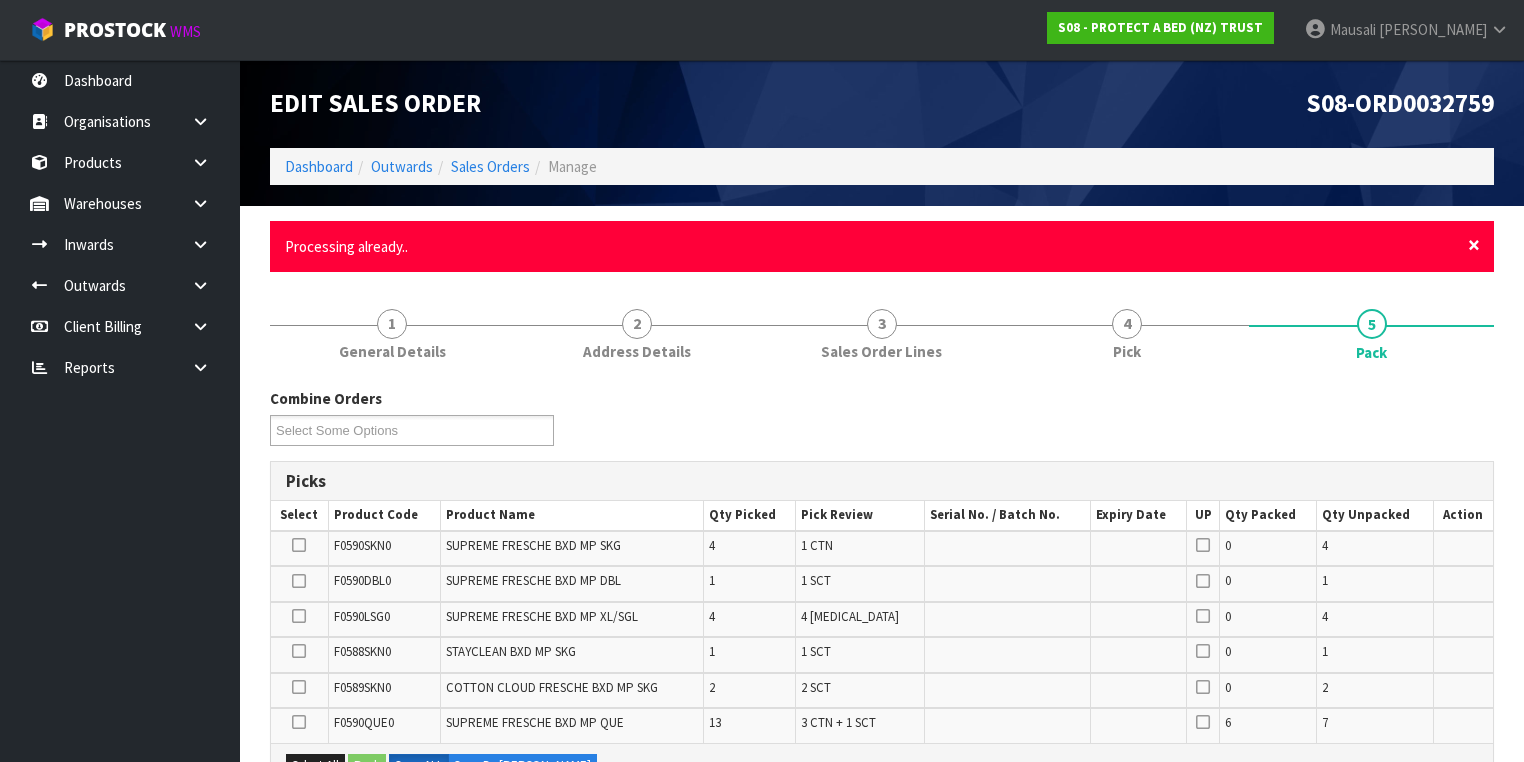 click on "×" at bounding box center (1474, 245) 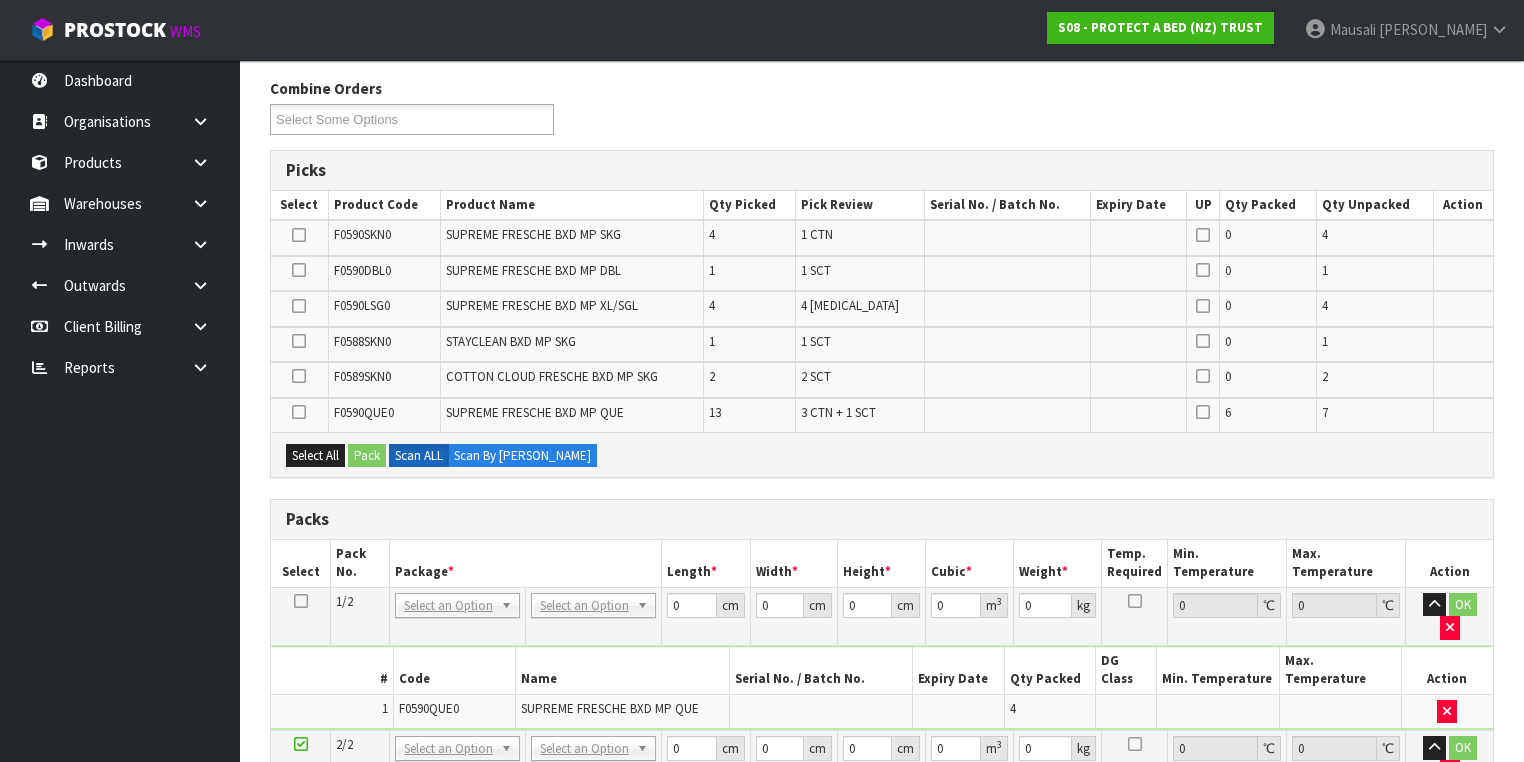 scroll, scrollTop: 320, scrollLeft: 0, axis: vertical 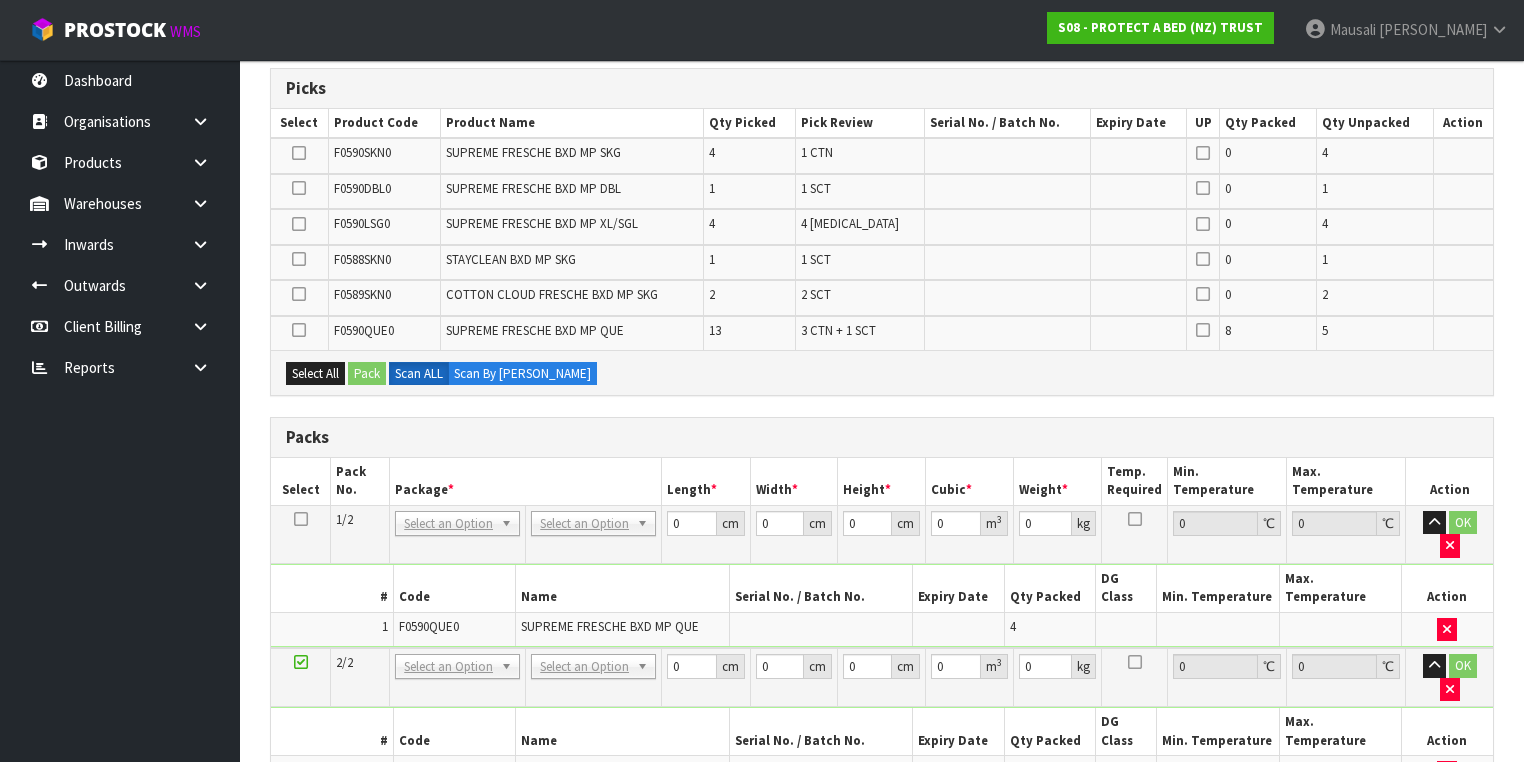 click on "Add Package" at bounding box center (333, 814) 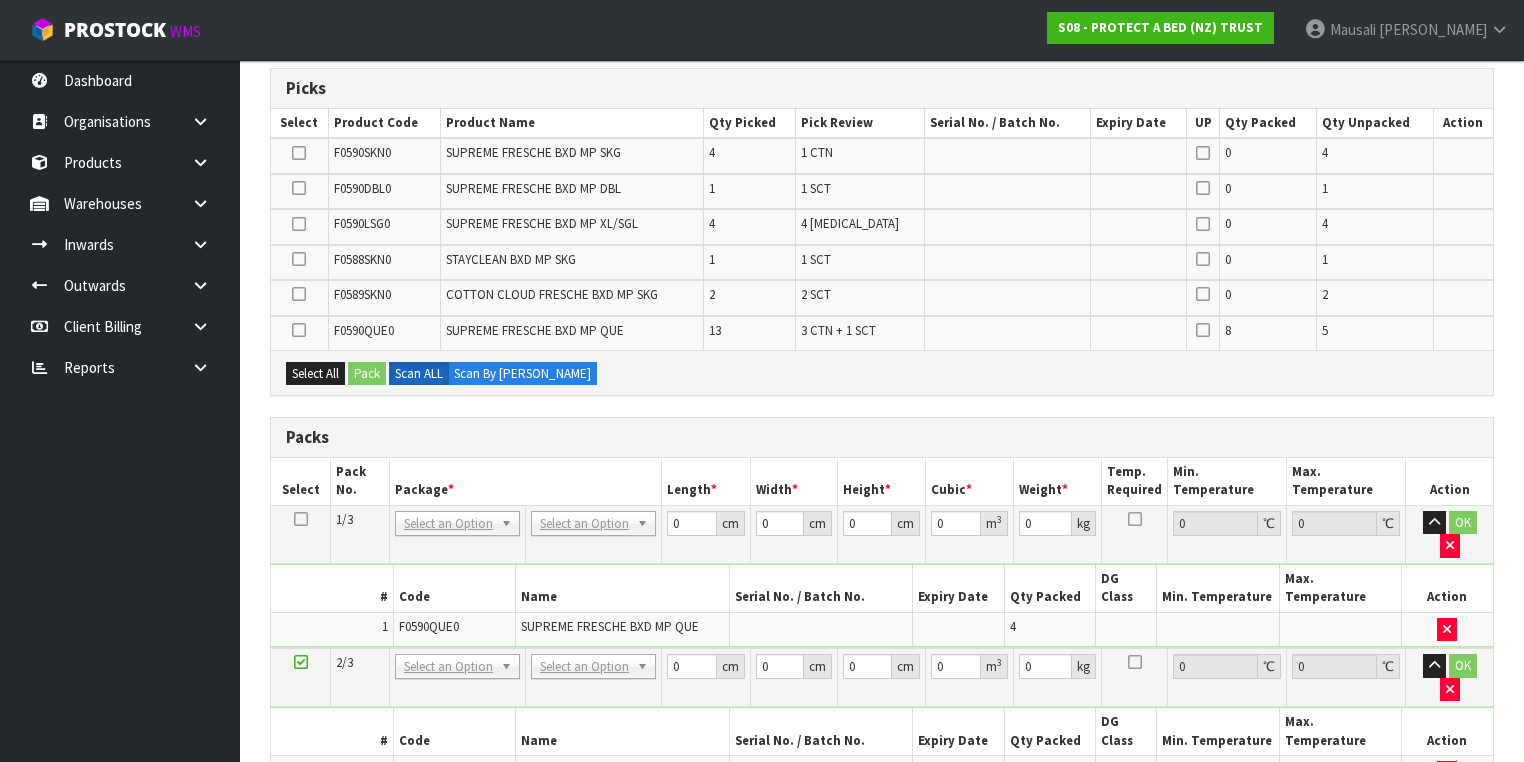click at bounding box center (301, 806) 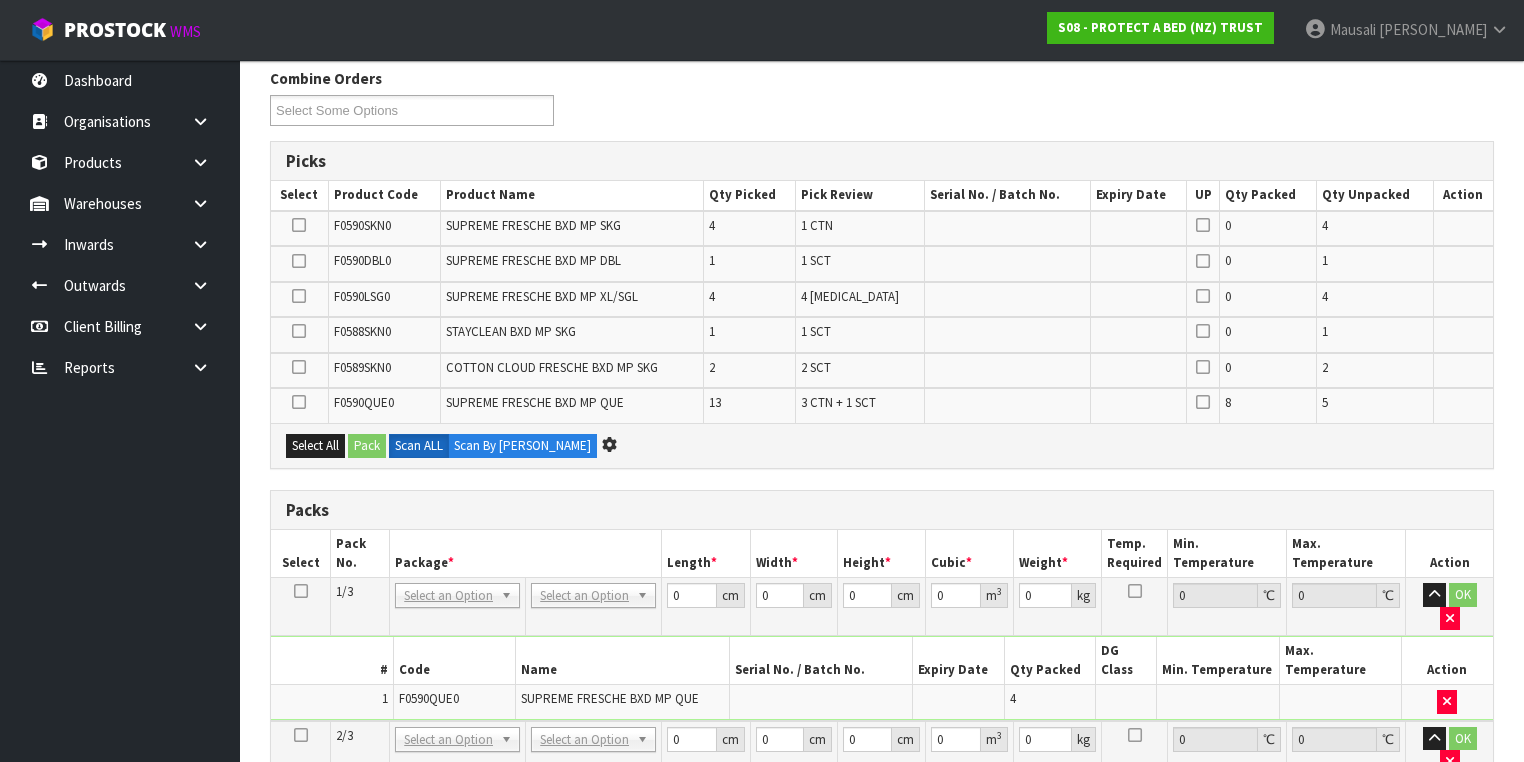 scroll, scrollTop: 0, scrollLeft: 0, axis: both 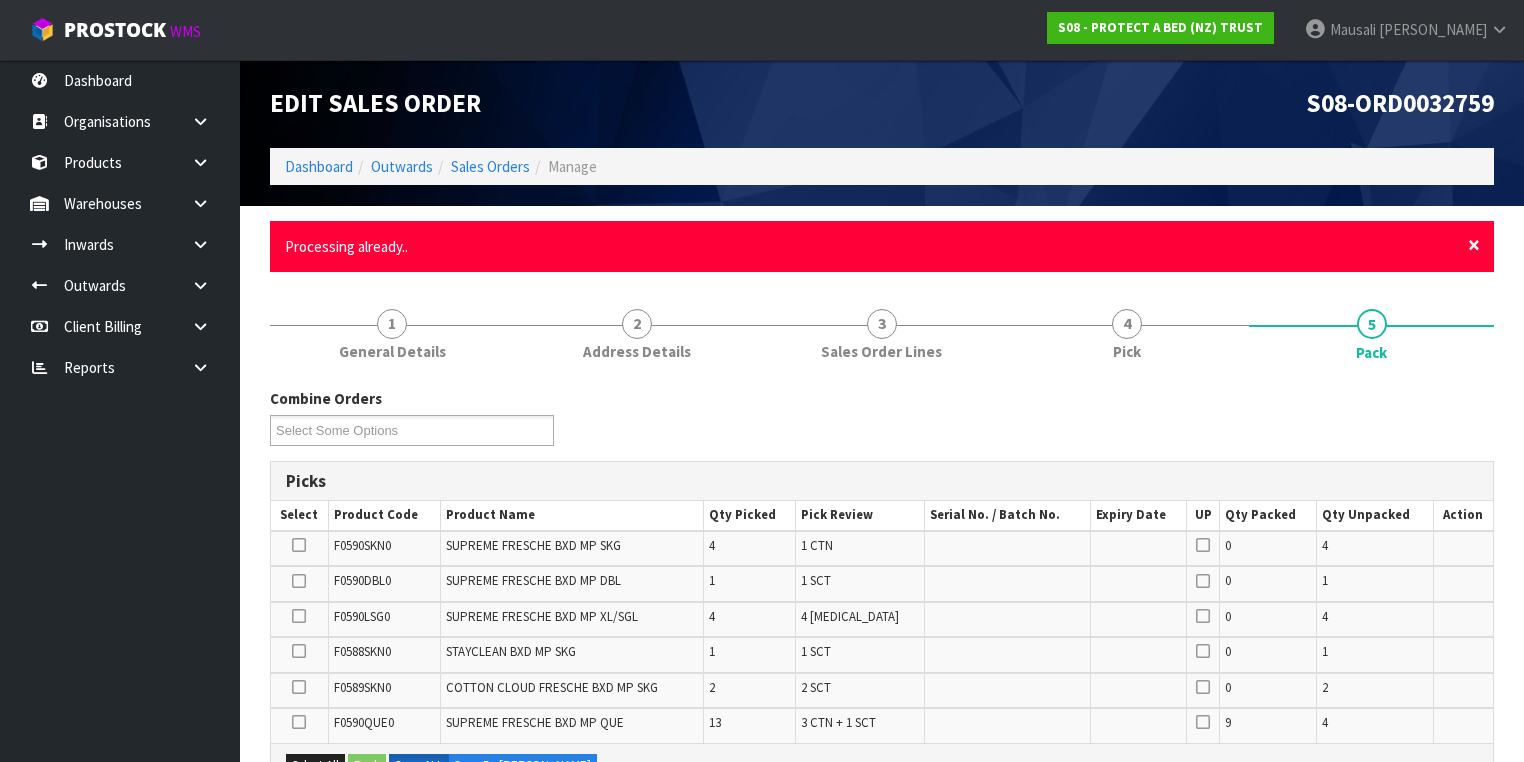 click on "×" at bounding box center [1474, 245] 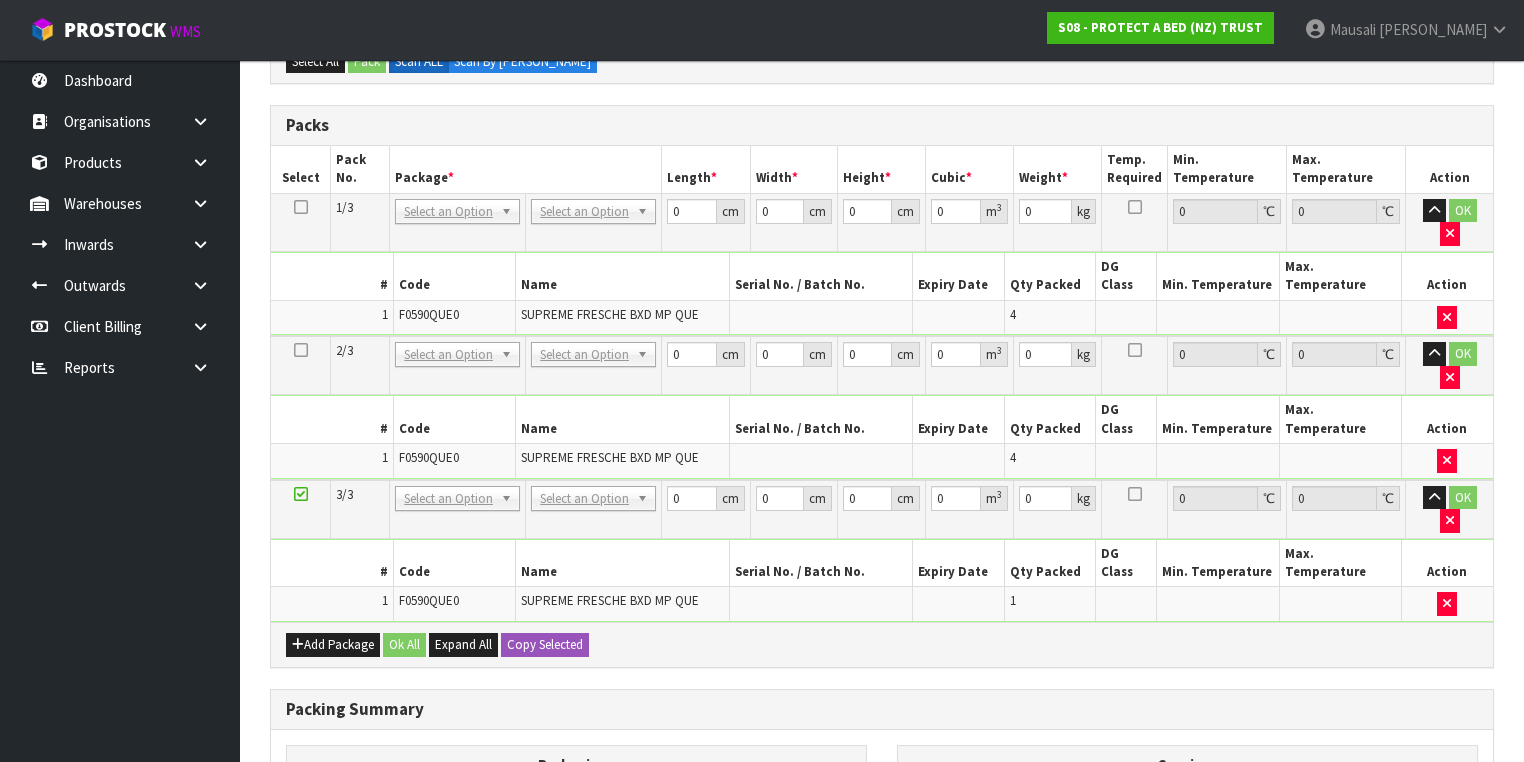 scroll, scrollTop: 640, scrollLeft: 0, axis: vertical 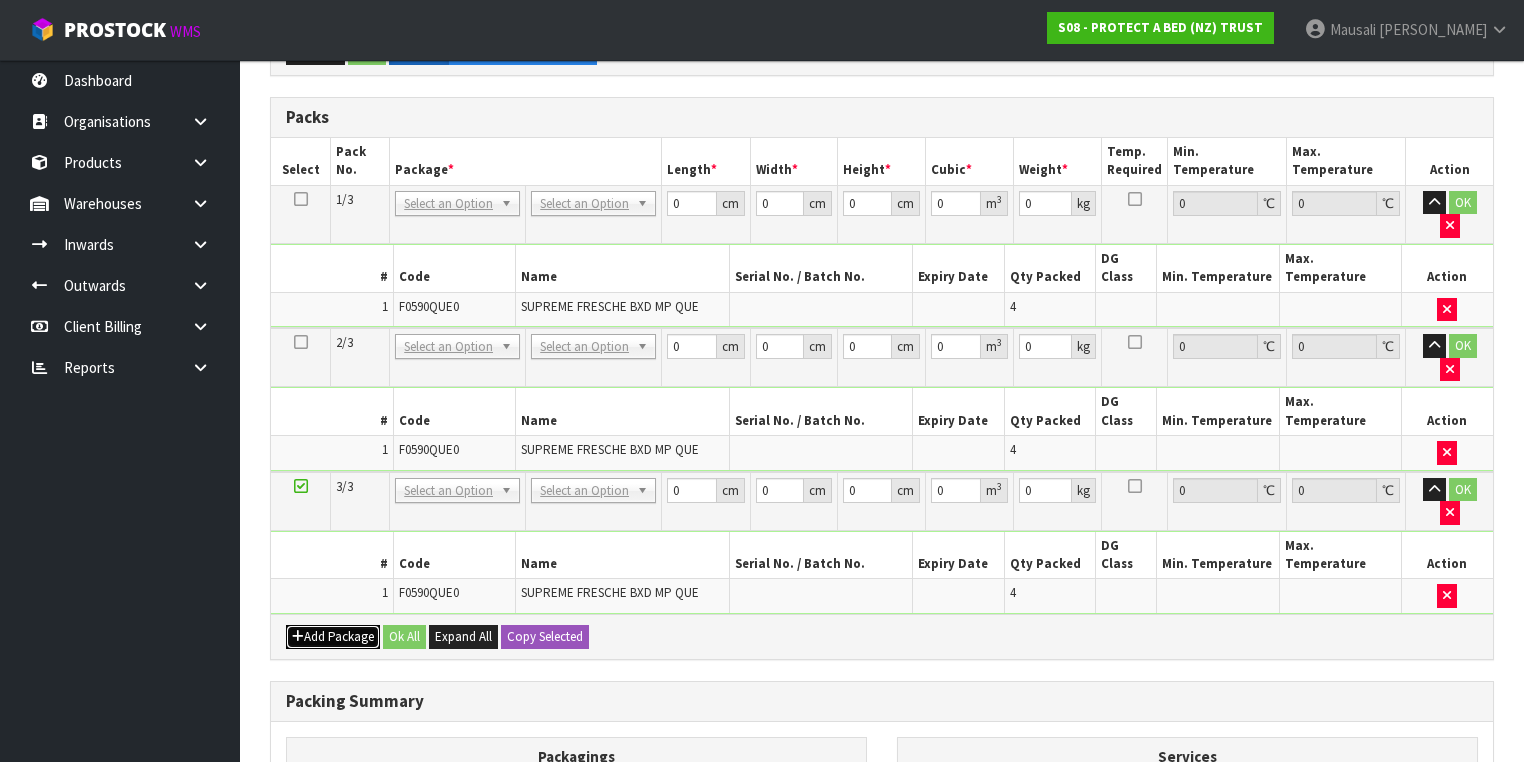 click on "Add Package" at bounding box center [333, 637] 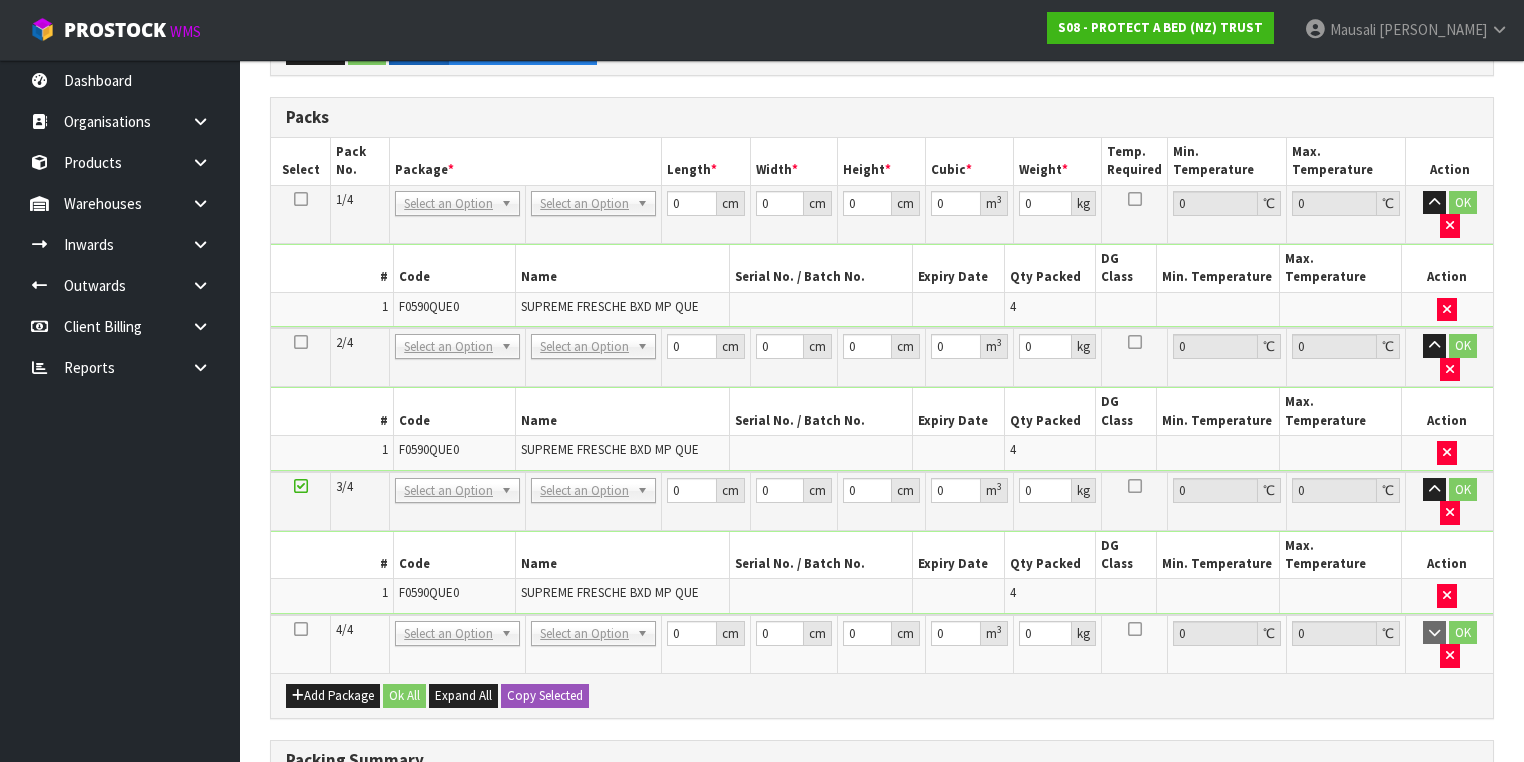 click at bounding box center (301, 629) 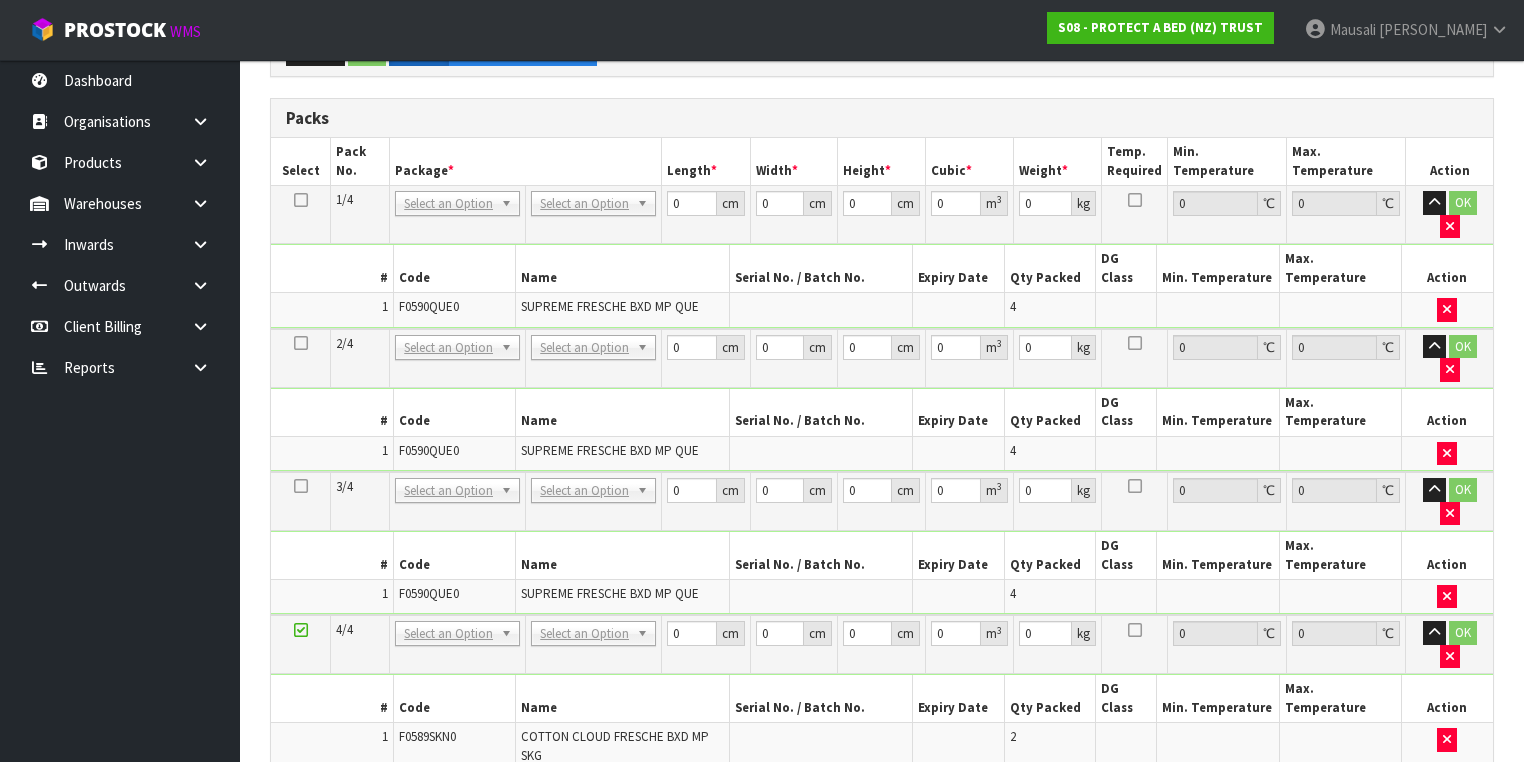 scroll, scrollTop: 0, scrollLeft: 0, axis: both 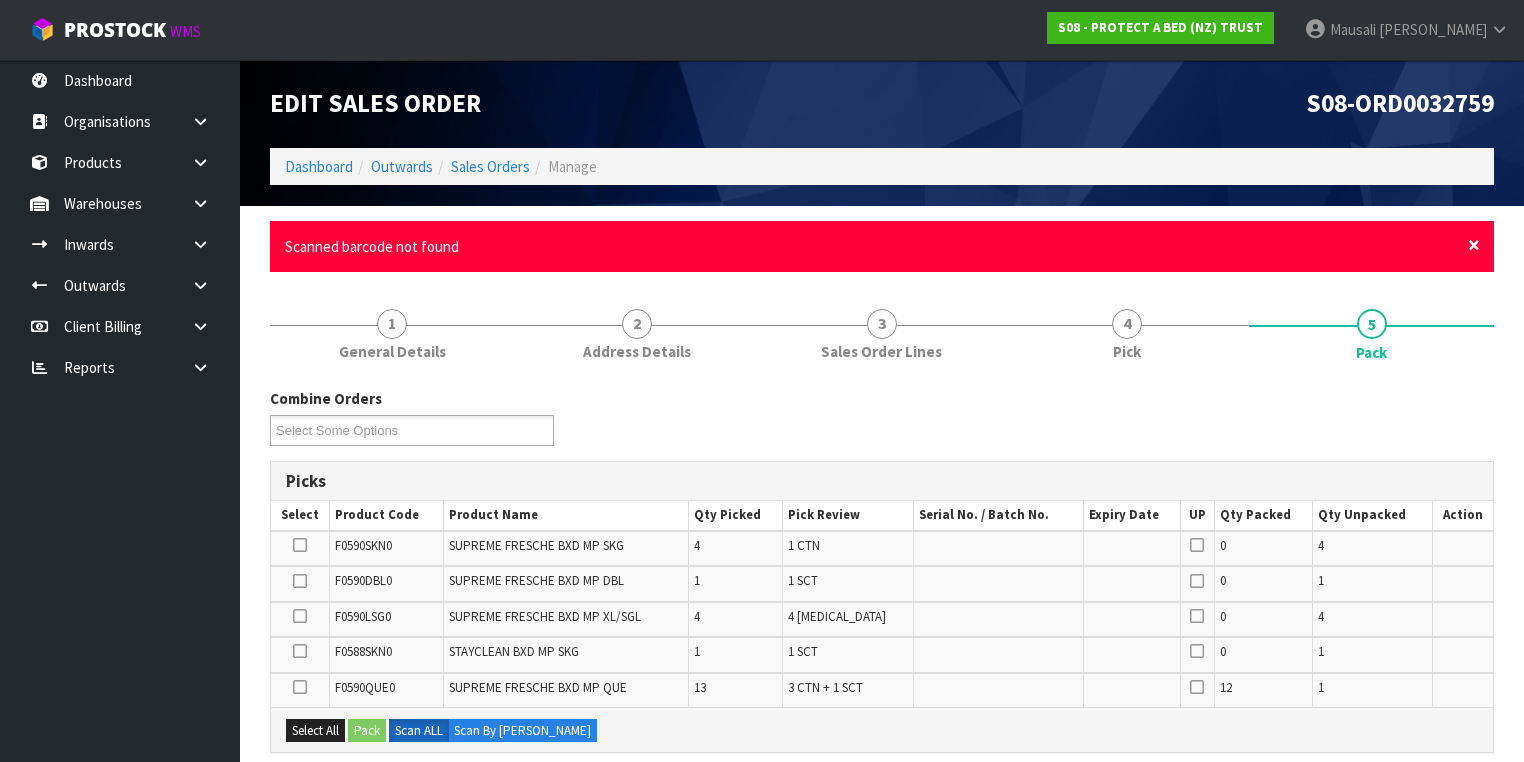 click on "×" at bounding box center (1474, 245) 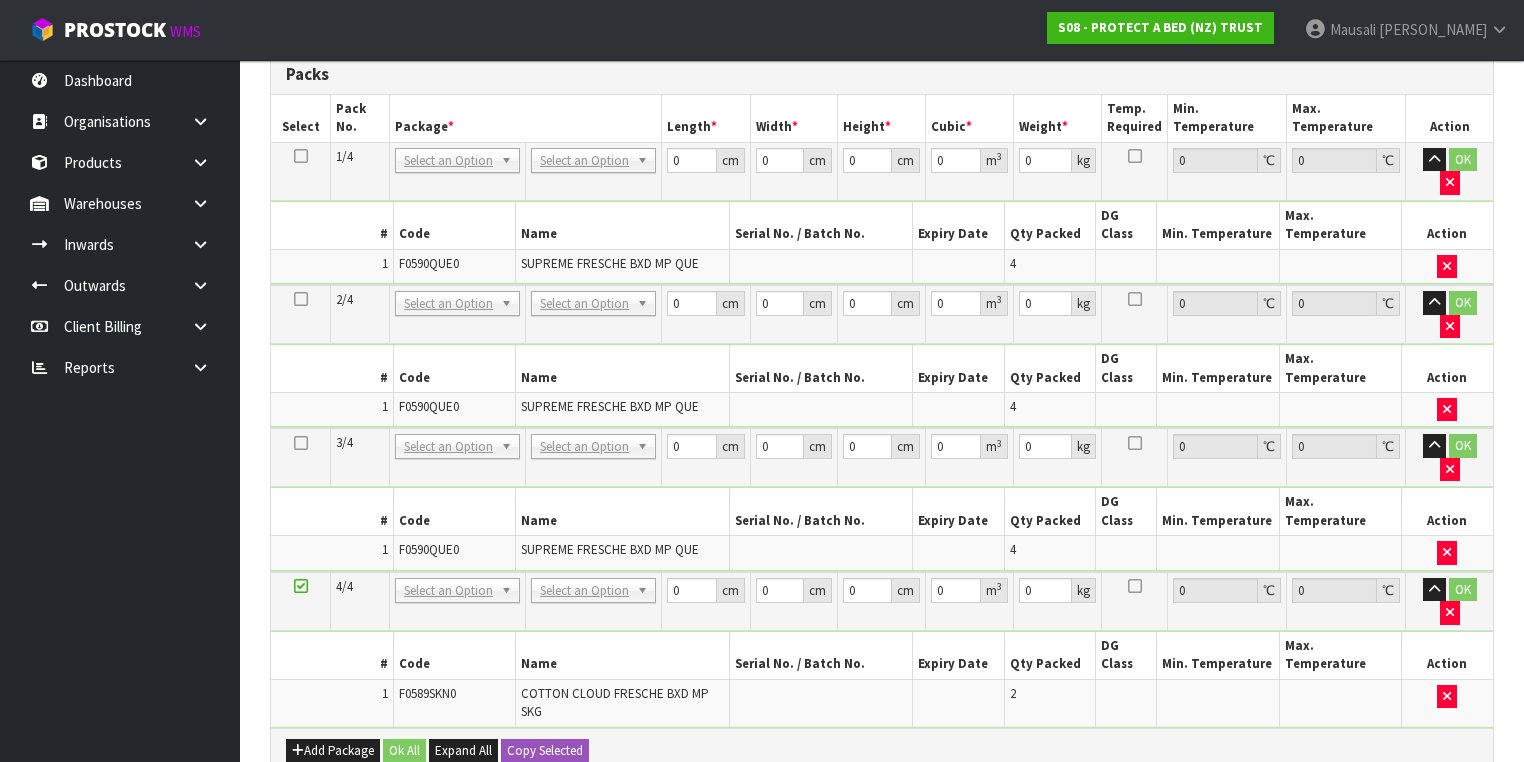 scroll, scrollTop: 0, scrollLeft: 0, axis: both 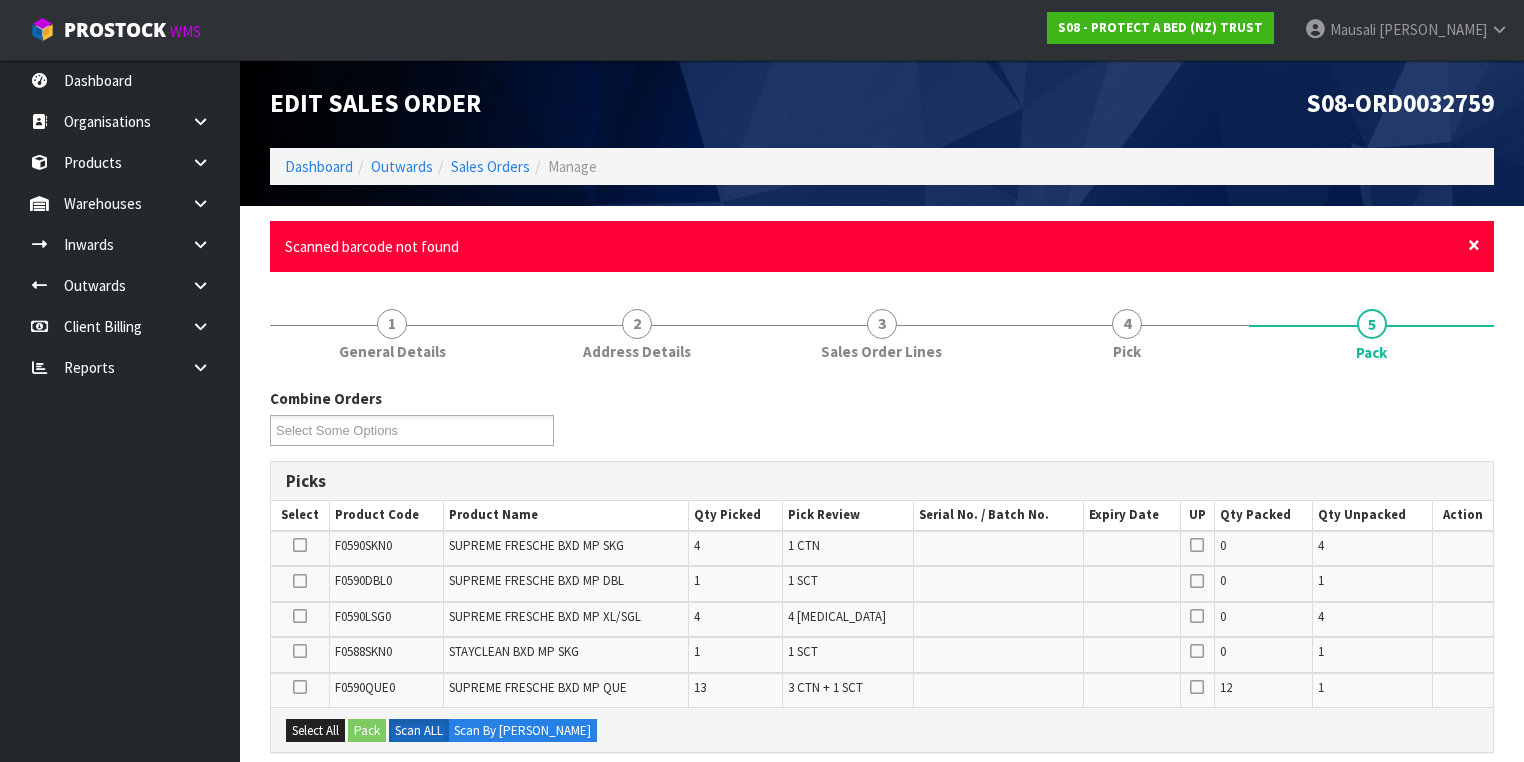 click on "×" at bounding box center [1474, 245] 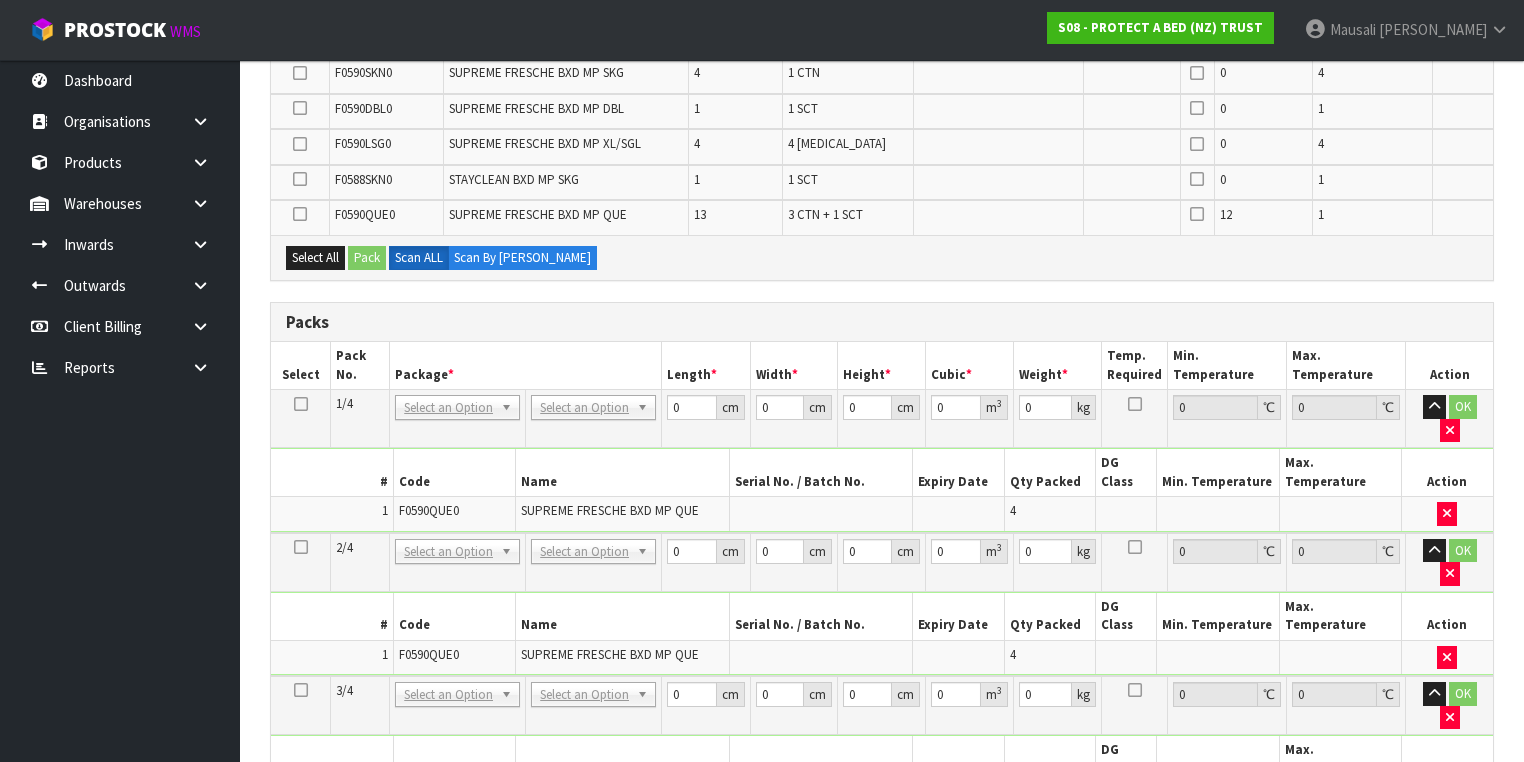 scroll, scrollTop: 720, scrollLeft: 0, axis: vertical 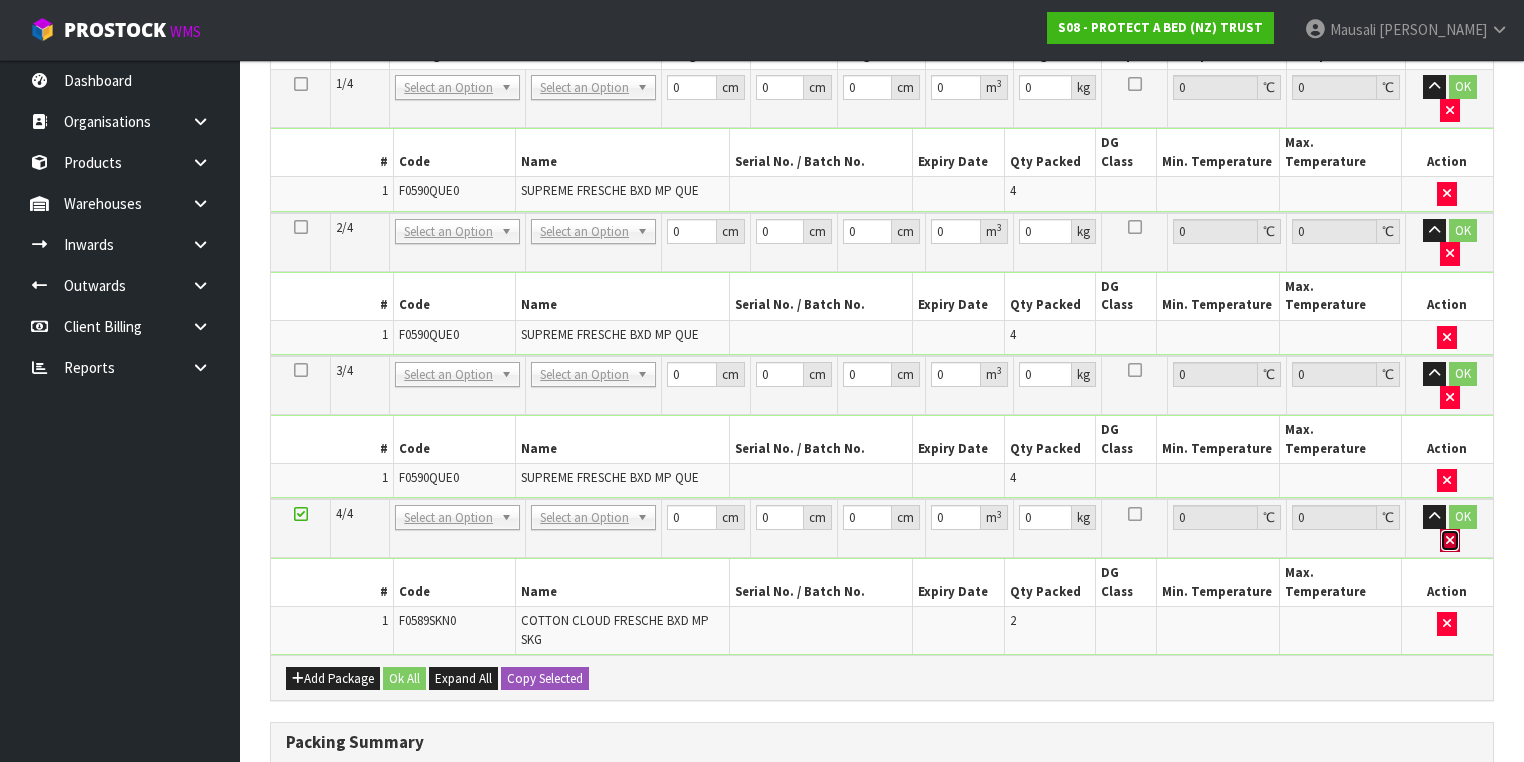 click at bounding box center [1450, 540] 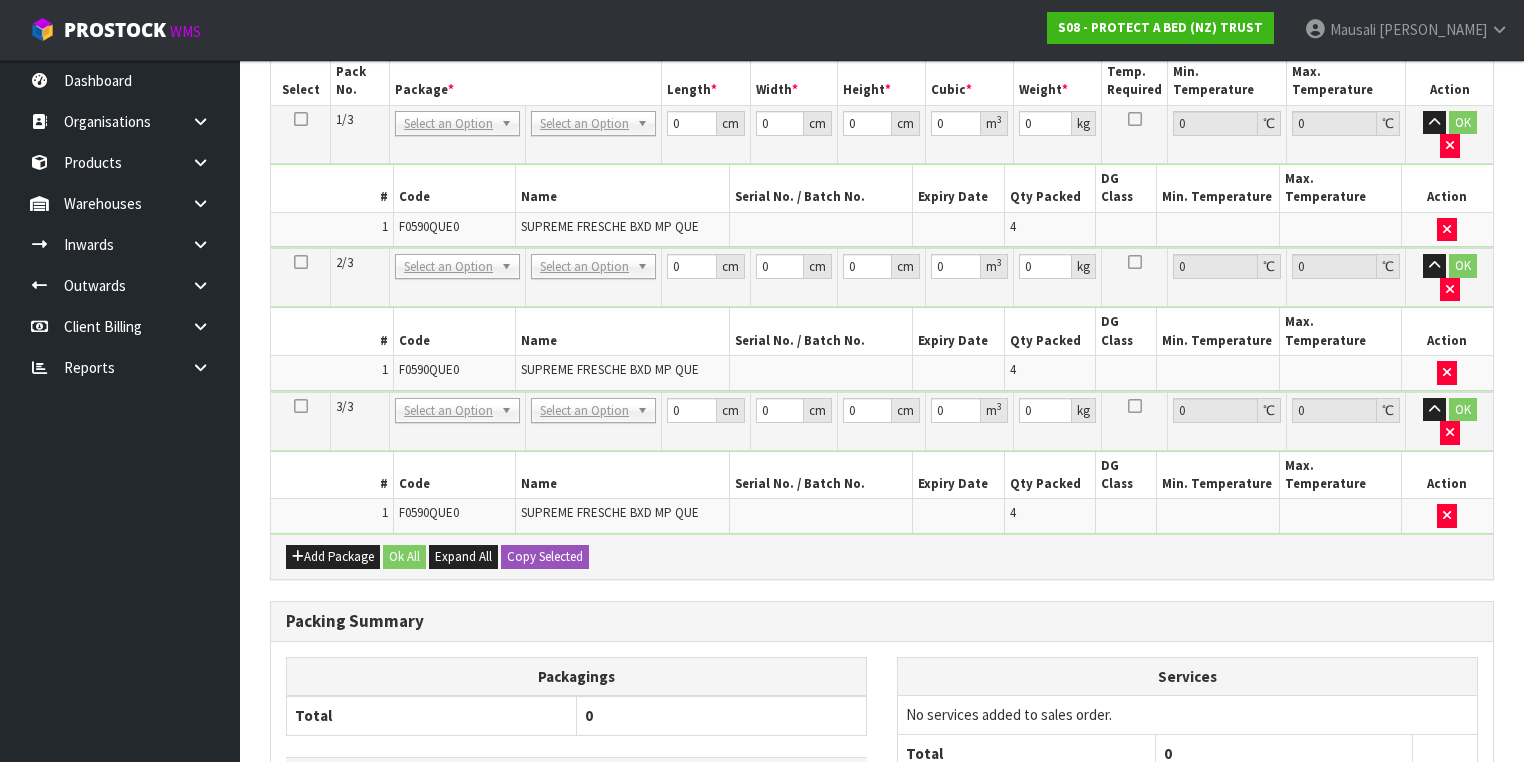 scroll, scrollTop: 755, scrollLeft: 0, axis: vertical 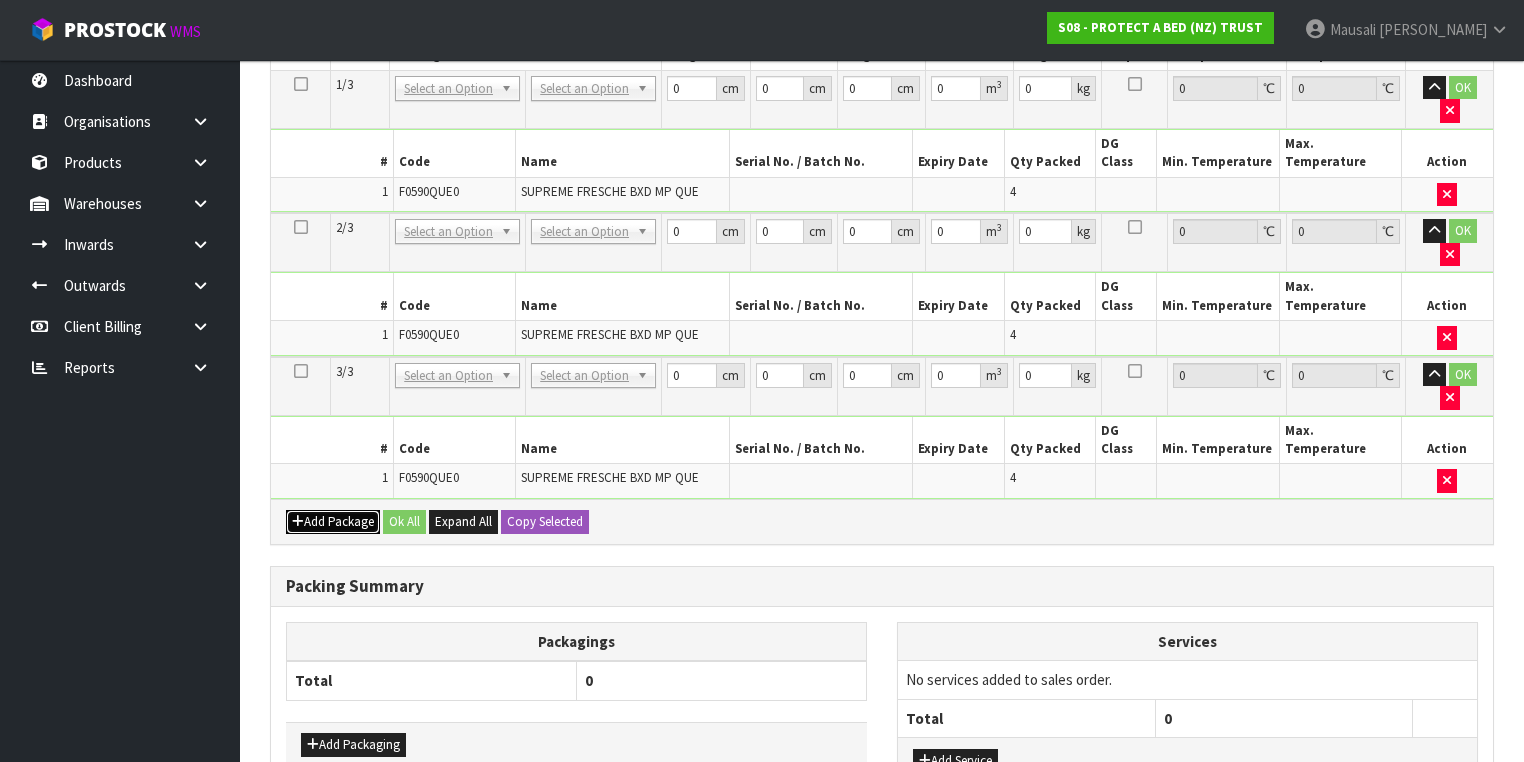 click at bounding box center [298, 521] 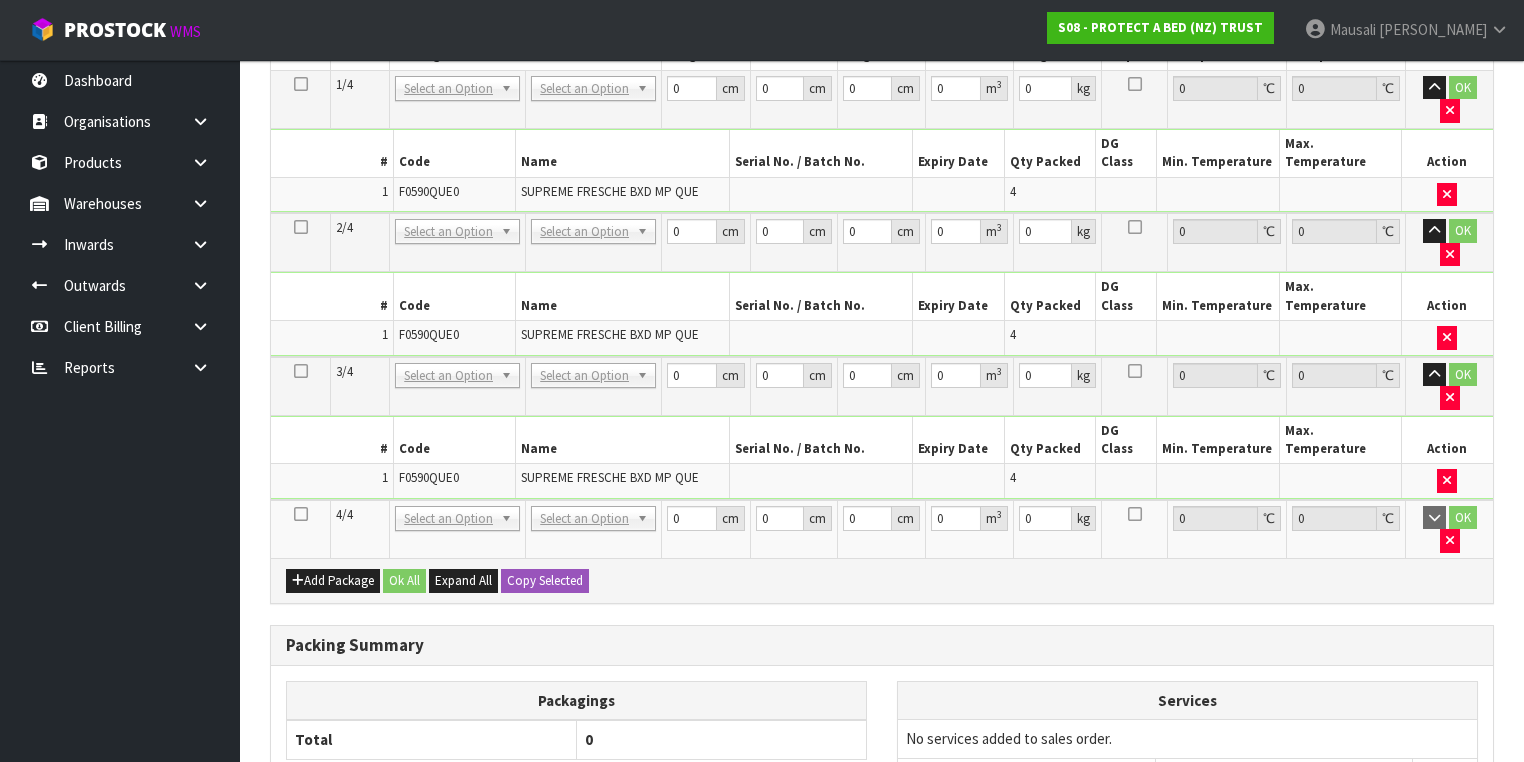 drag, startPoint x: 296, startPoint y: 380, endPoint x: 466, endPoint y: 324, distance: 178.98604 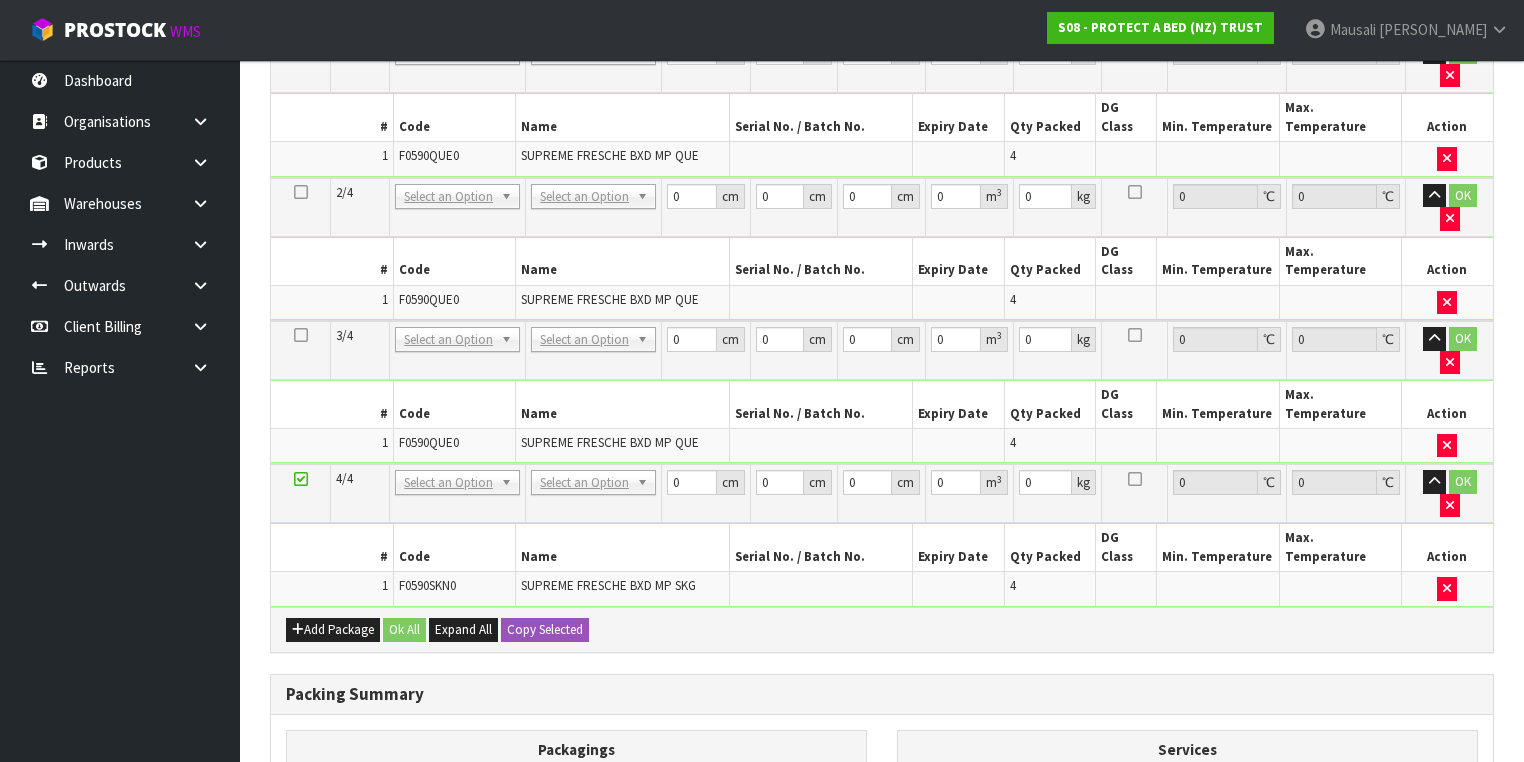 scroll, scrollTop: 720, scrollLeft: 0, axis: vertical 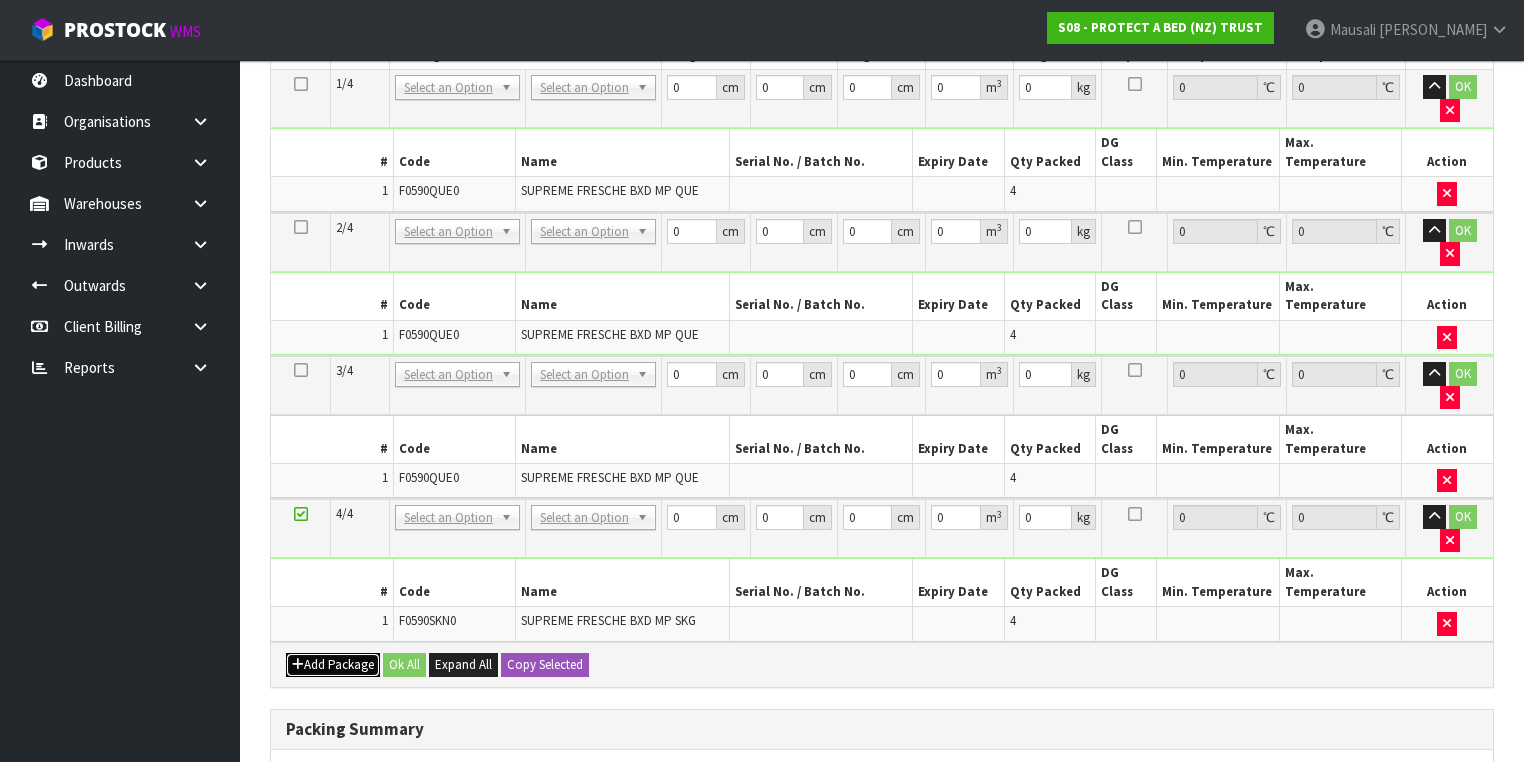 click on "Add Package" at bounding box center [333, 665] 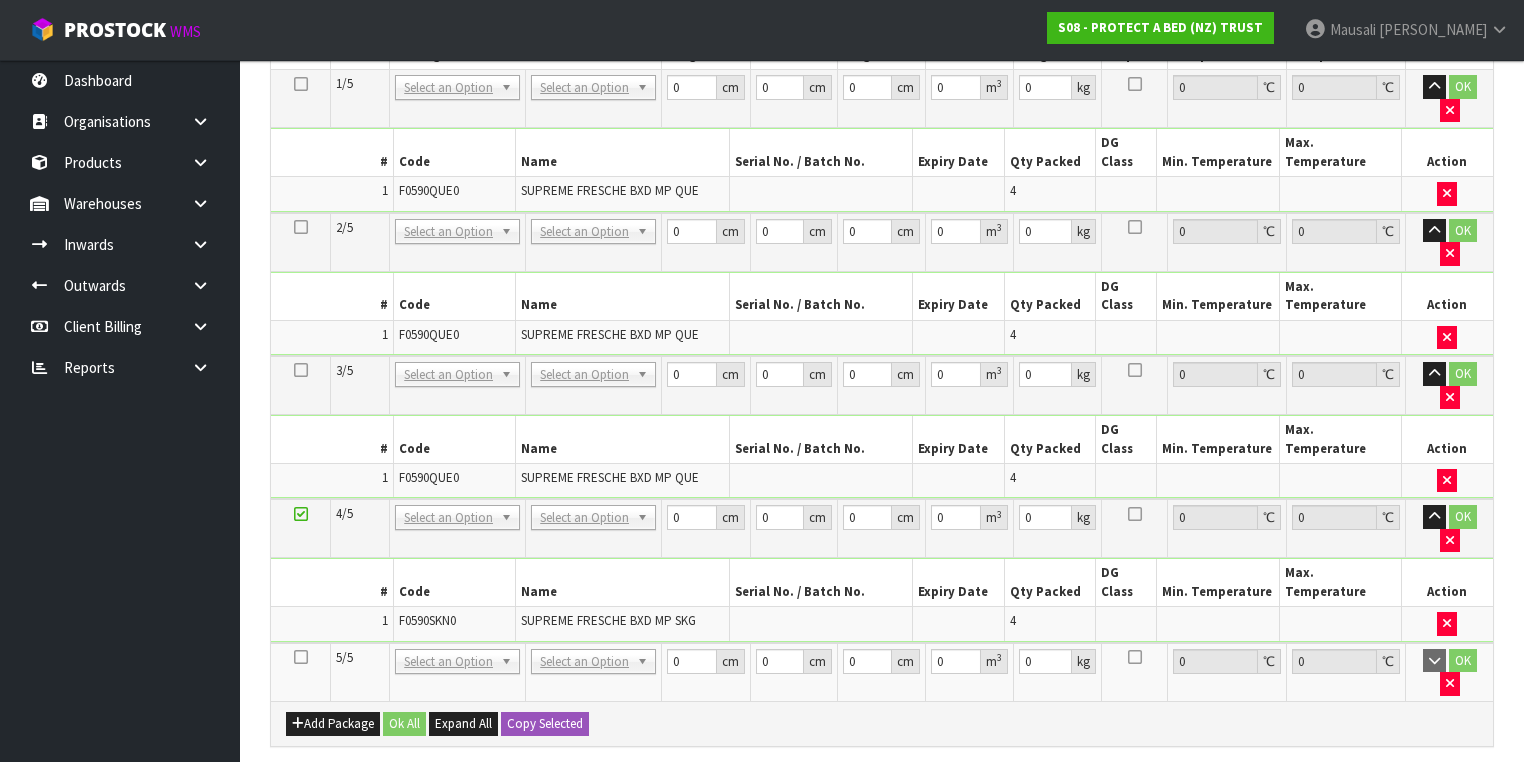 click at bounding box center [301, 657] 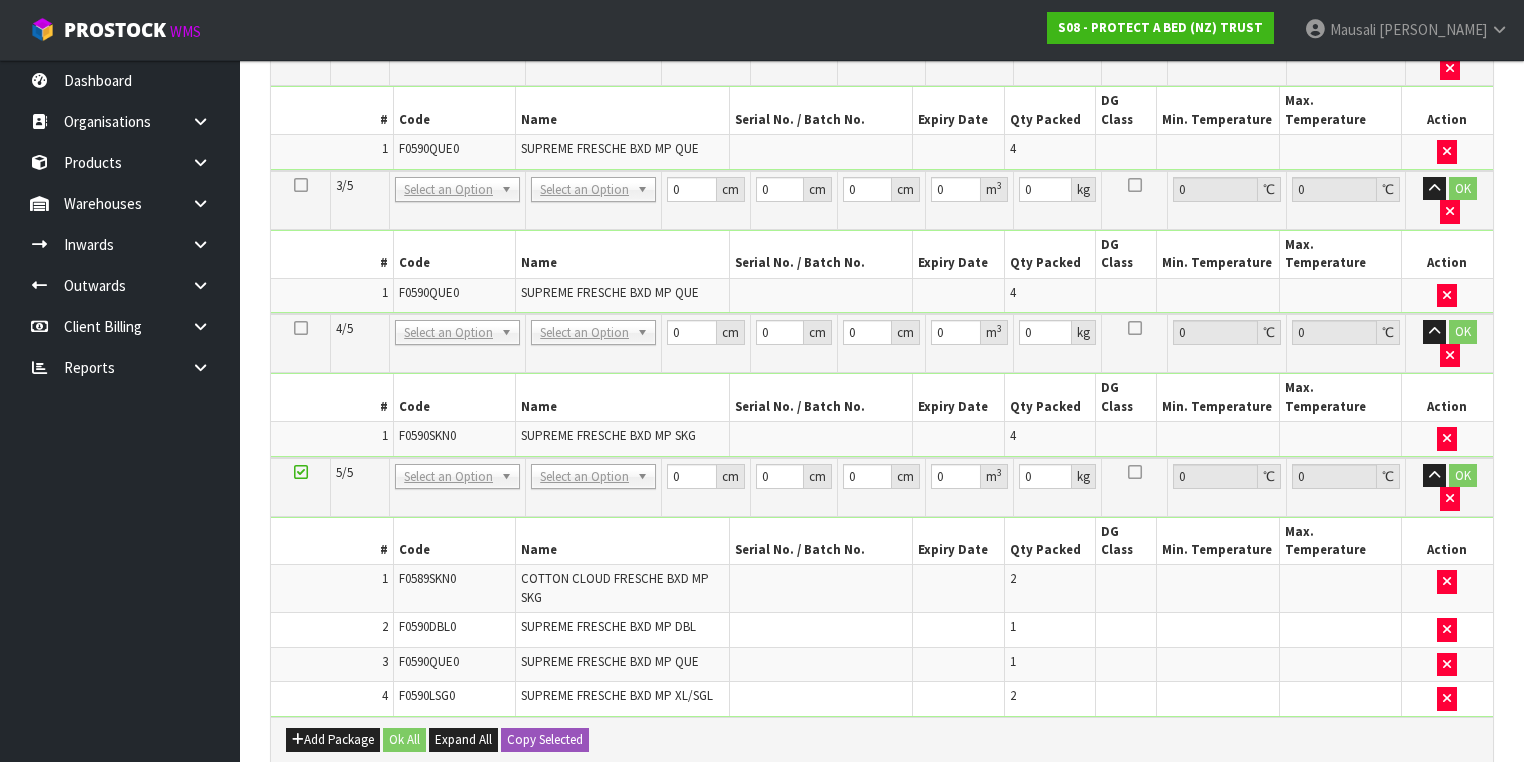 scroll, scrollTop: 935, scrollLeft: 0, axis: vertical 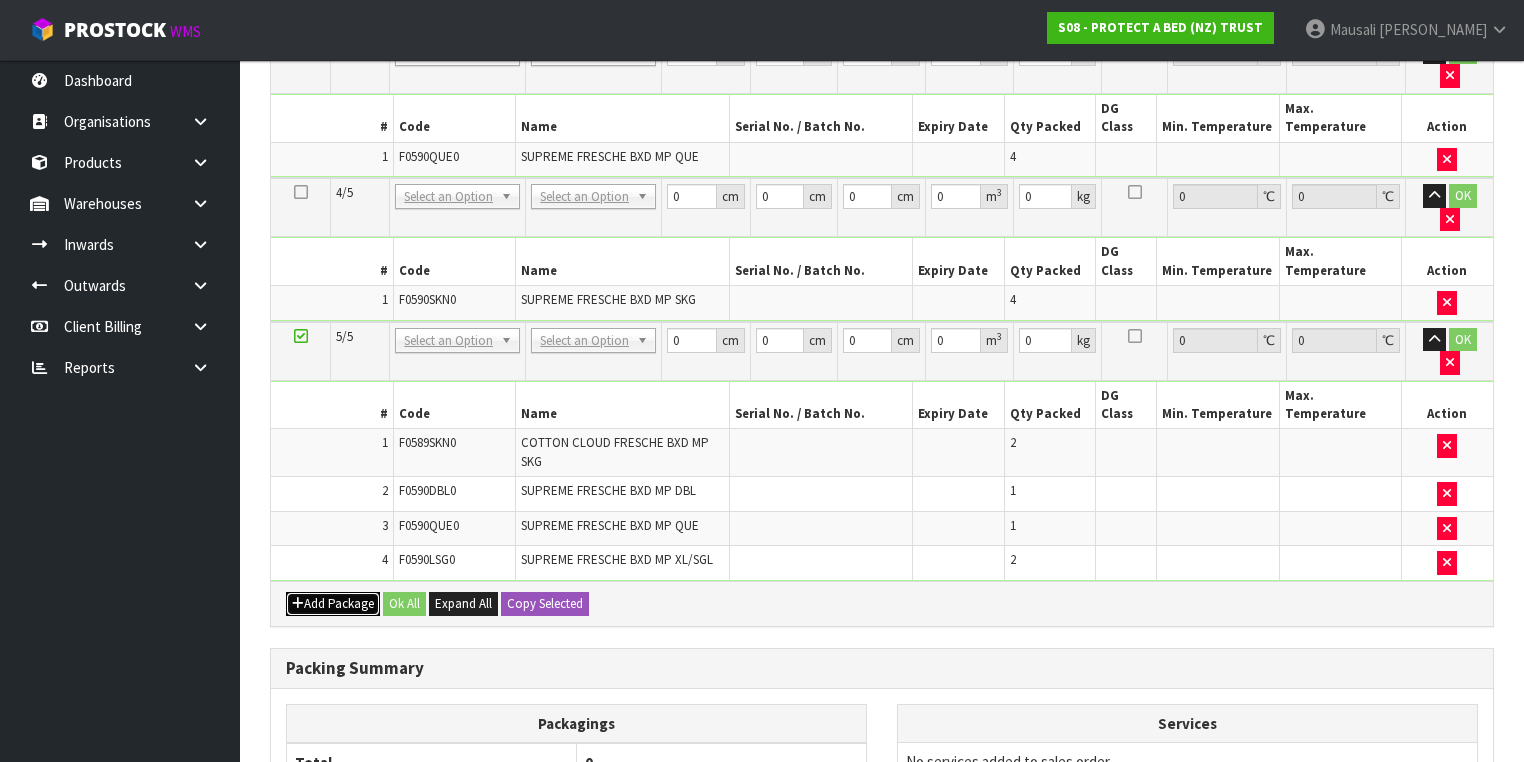 click on "Add Package" at bounding box center (333, 604) 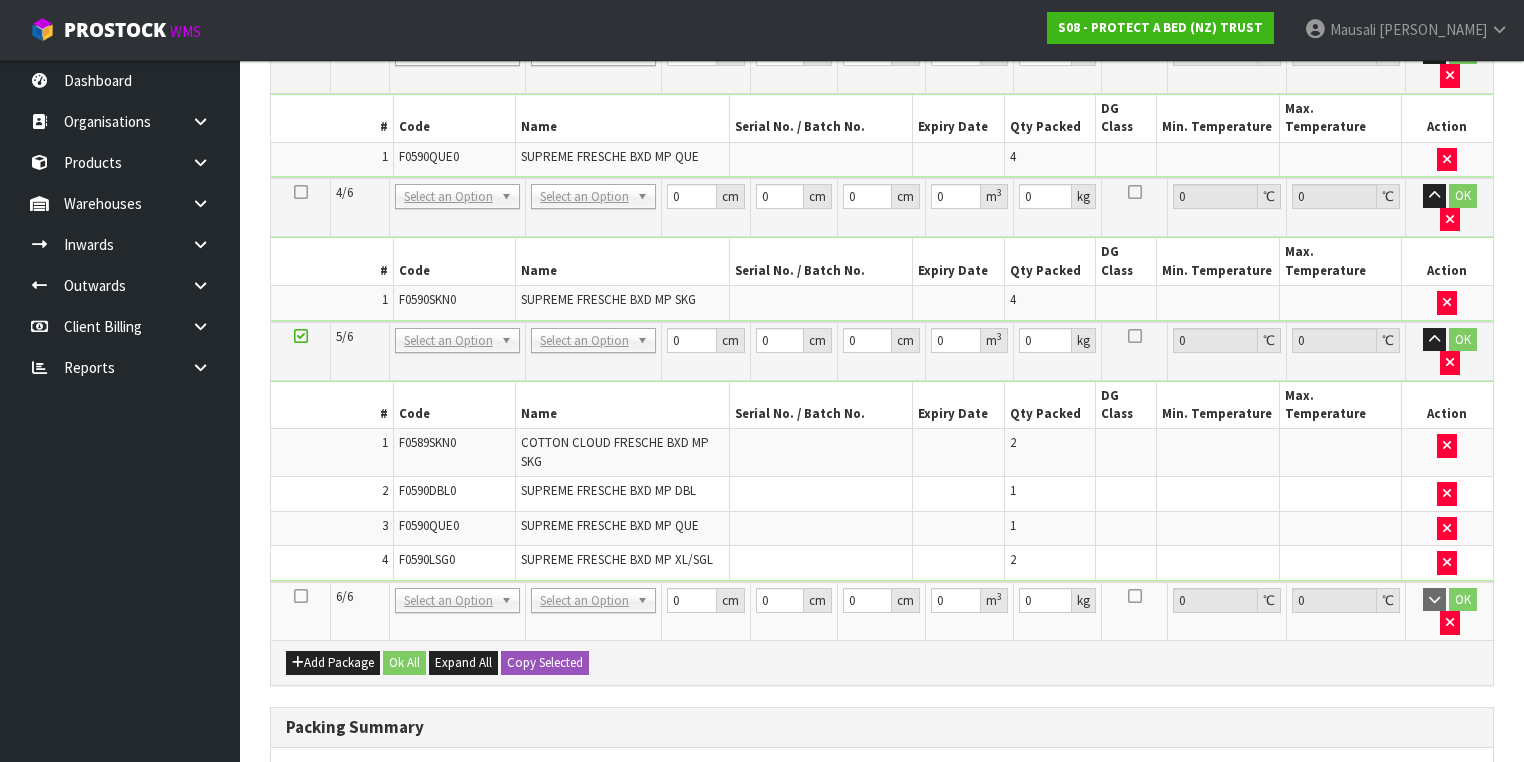 click at bounding box center (301, 596) 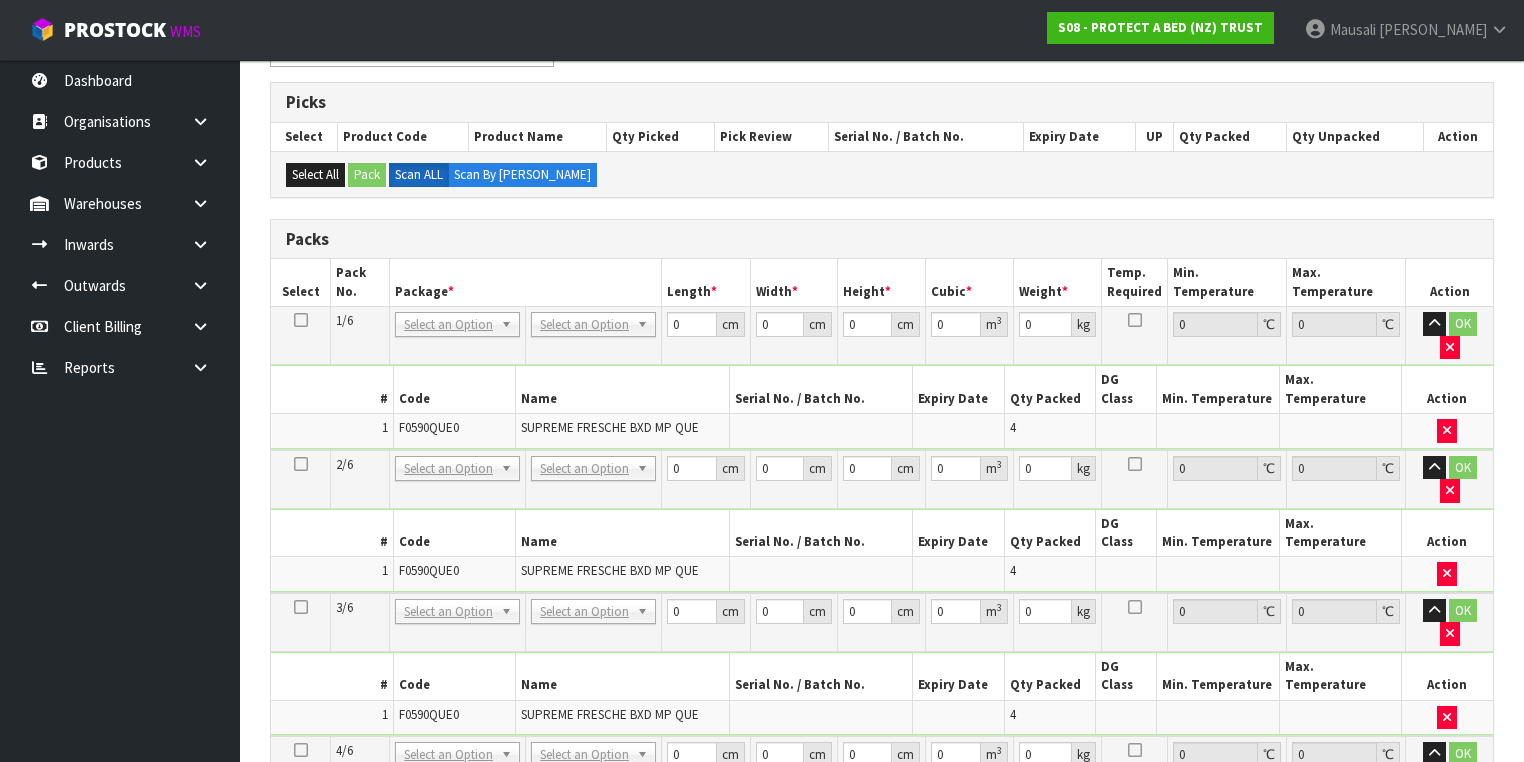 scroll, scrollTop: 305, scrollLeft: 0, axis: vertical 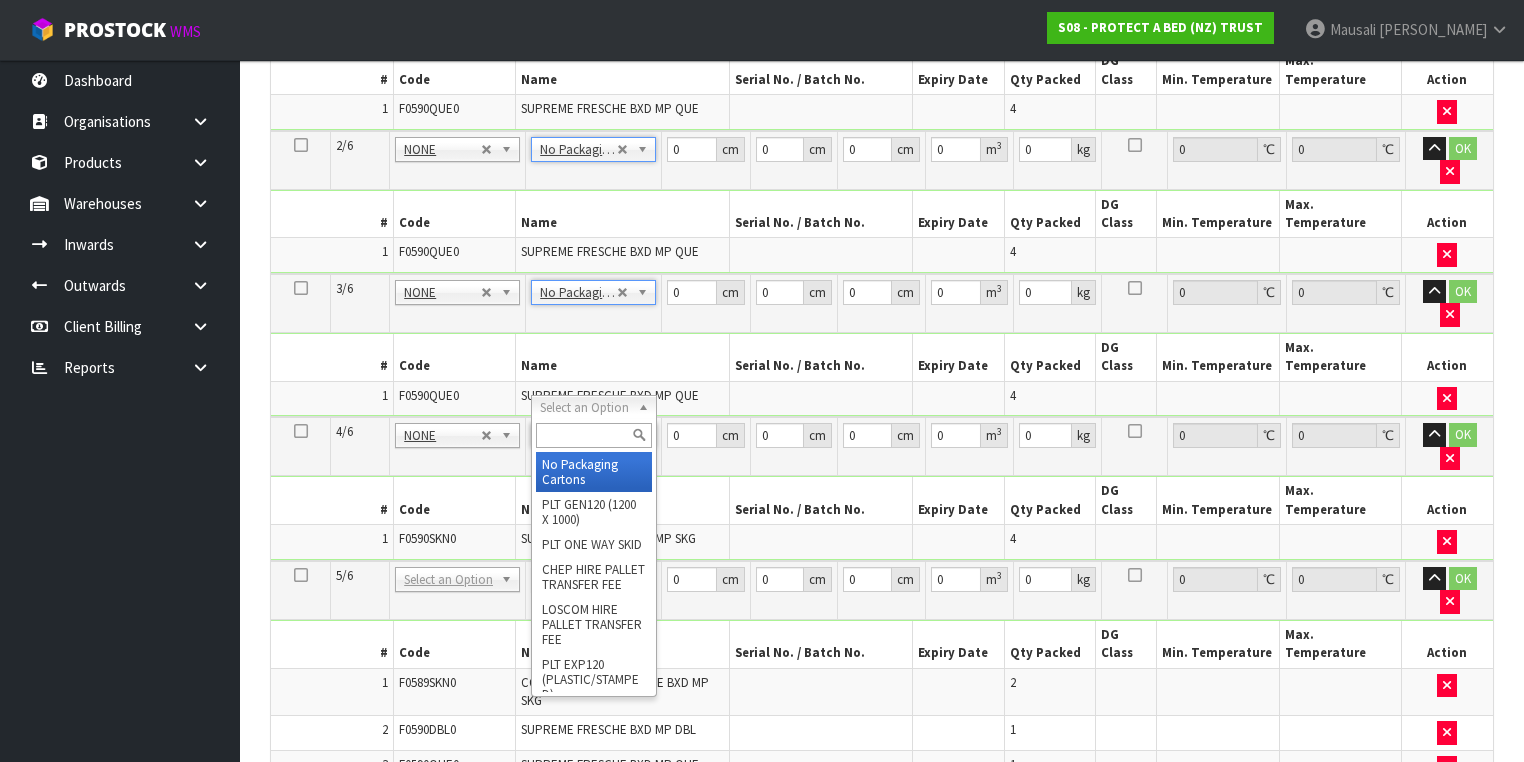 drag, startPoint x: 605, startPoint y: 404, endPoint x: 609, endPoint y: 418, distance: 14.56022 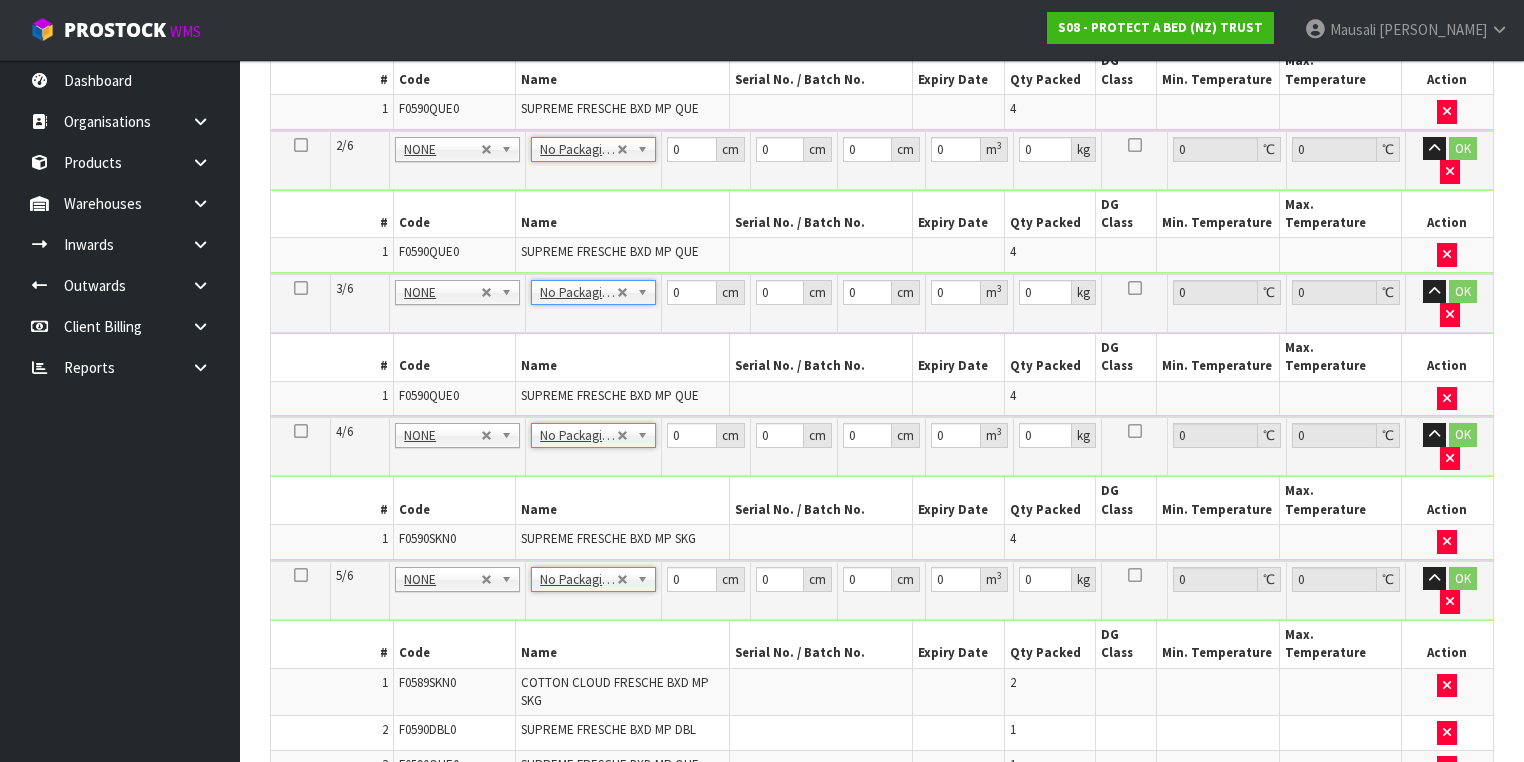 type on "5" 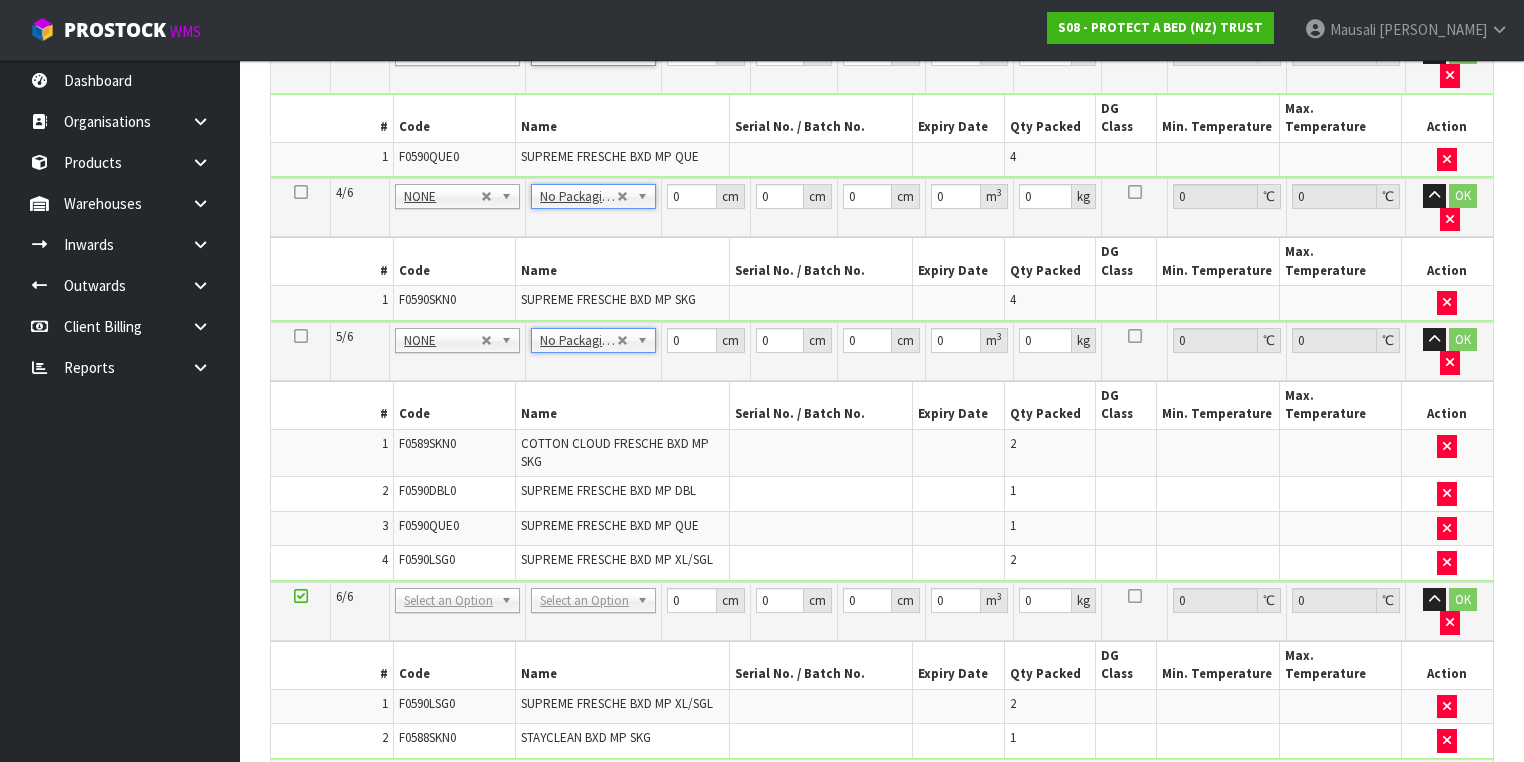 scroll, scrollTop: 865, scrollLeft: 0, axis: vertical 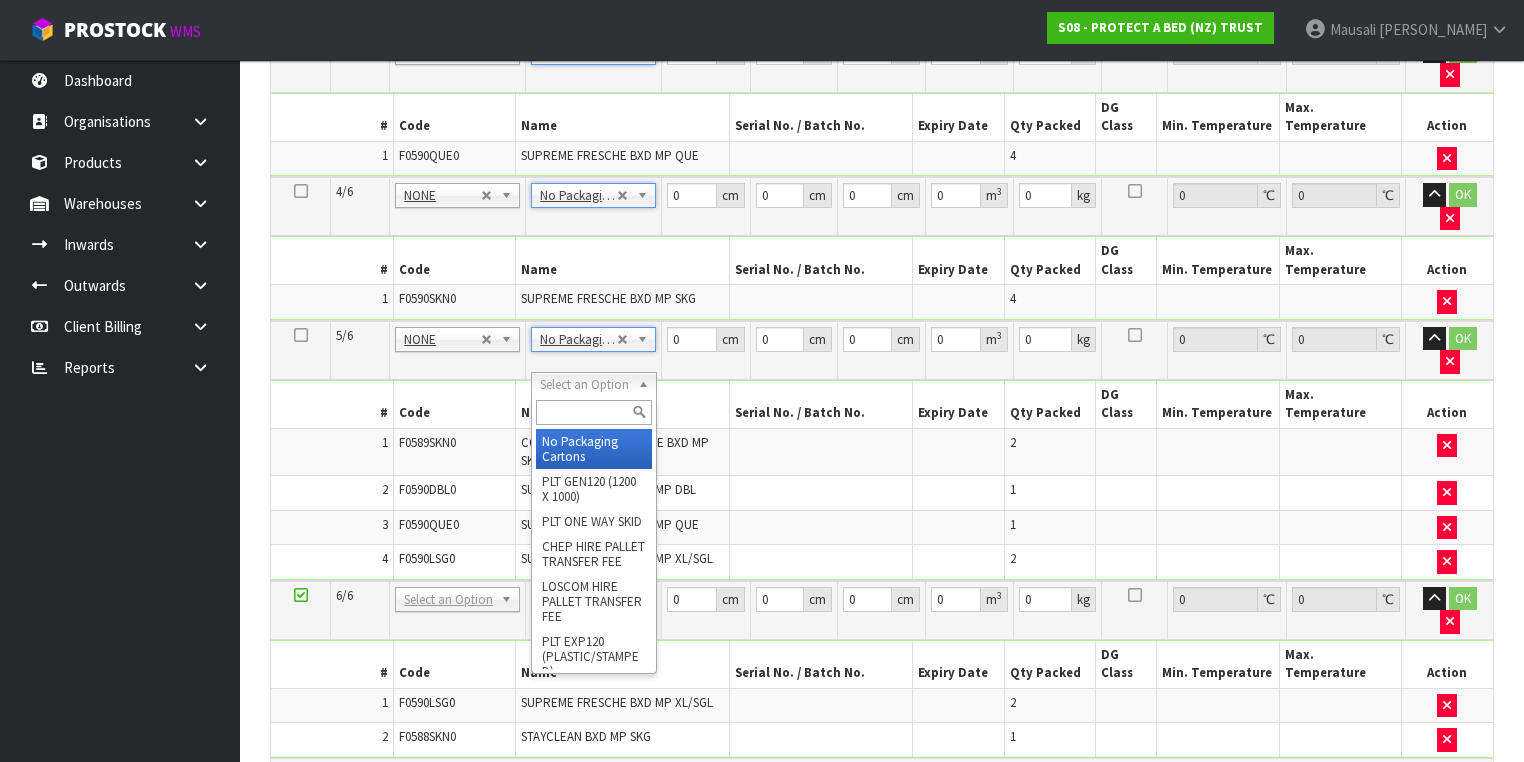 click at bounding box center [593, 412] 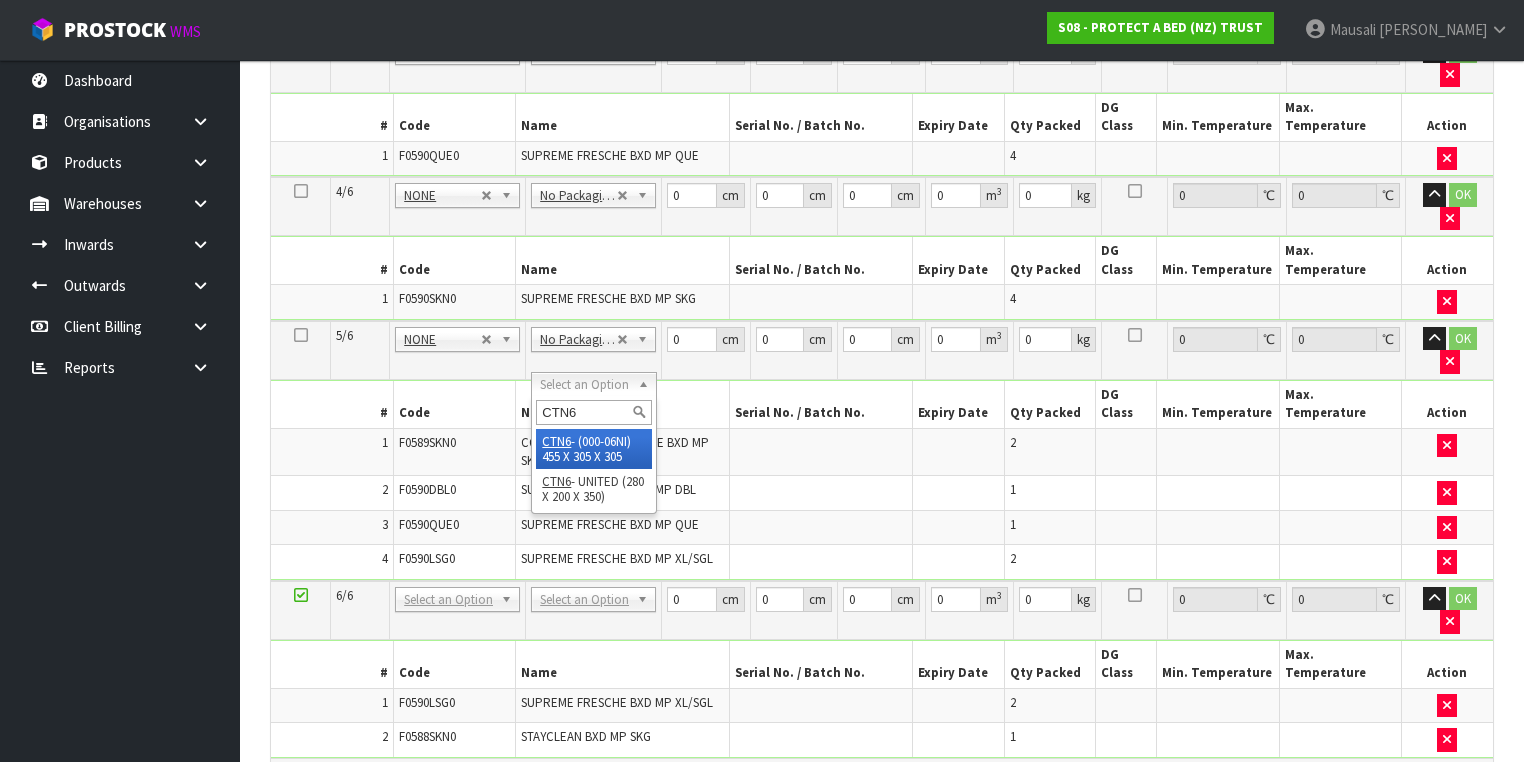 type on "CTN6" 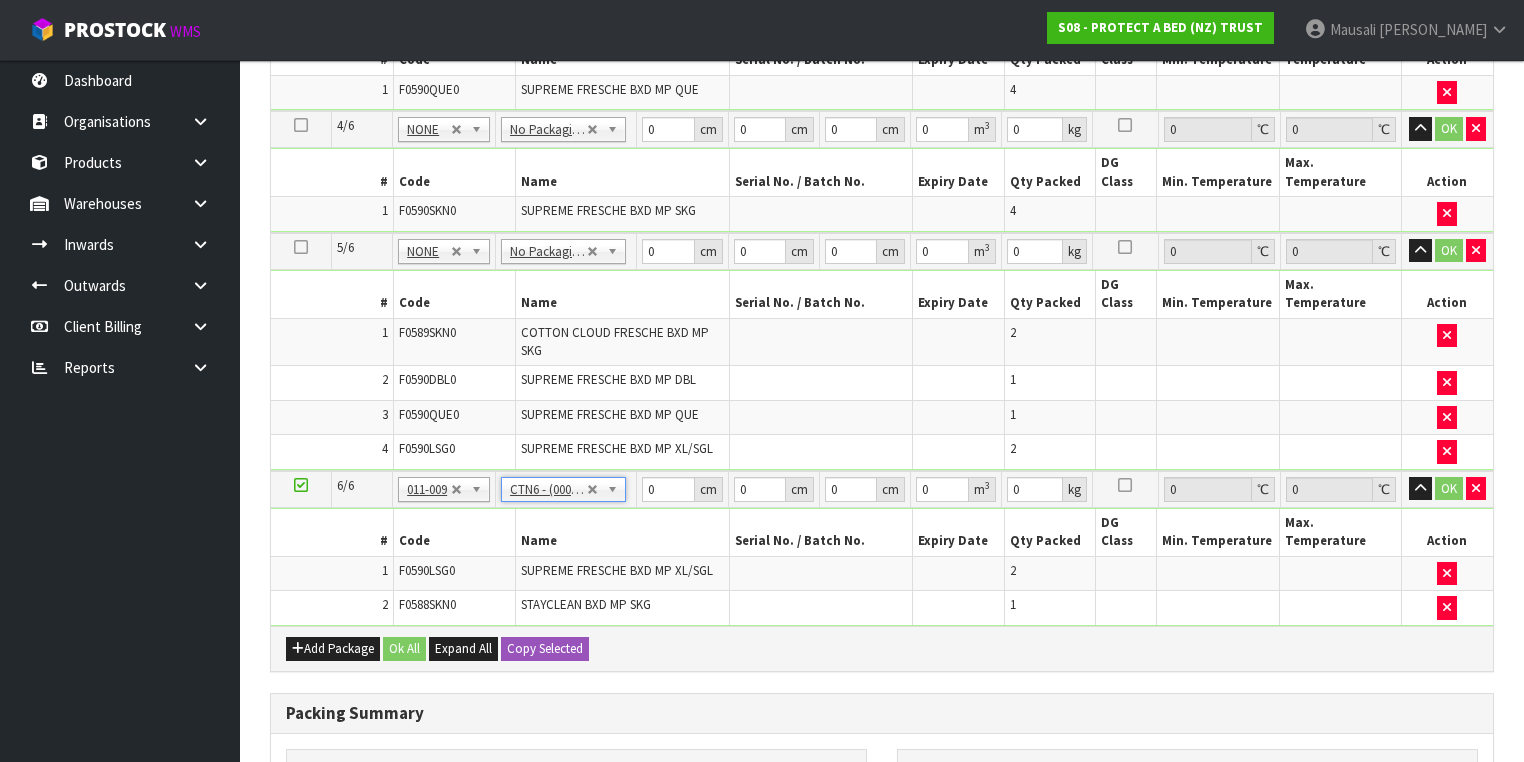 type on "45.5" 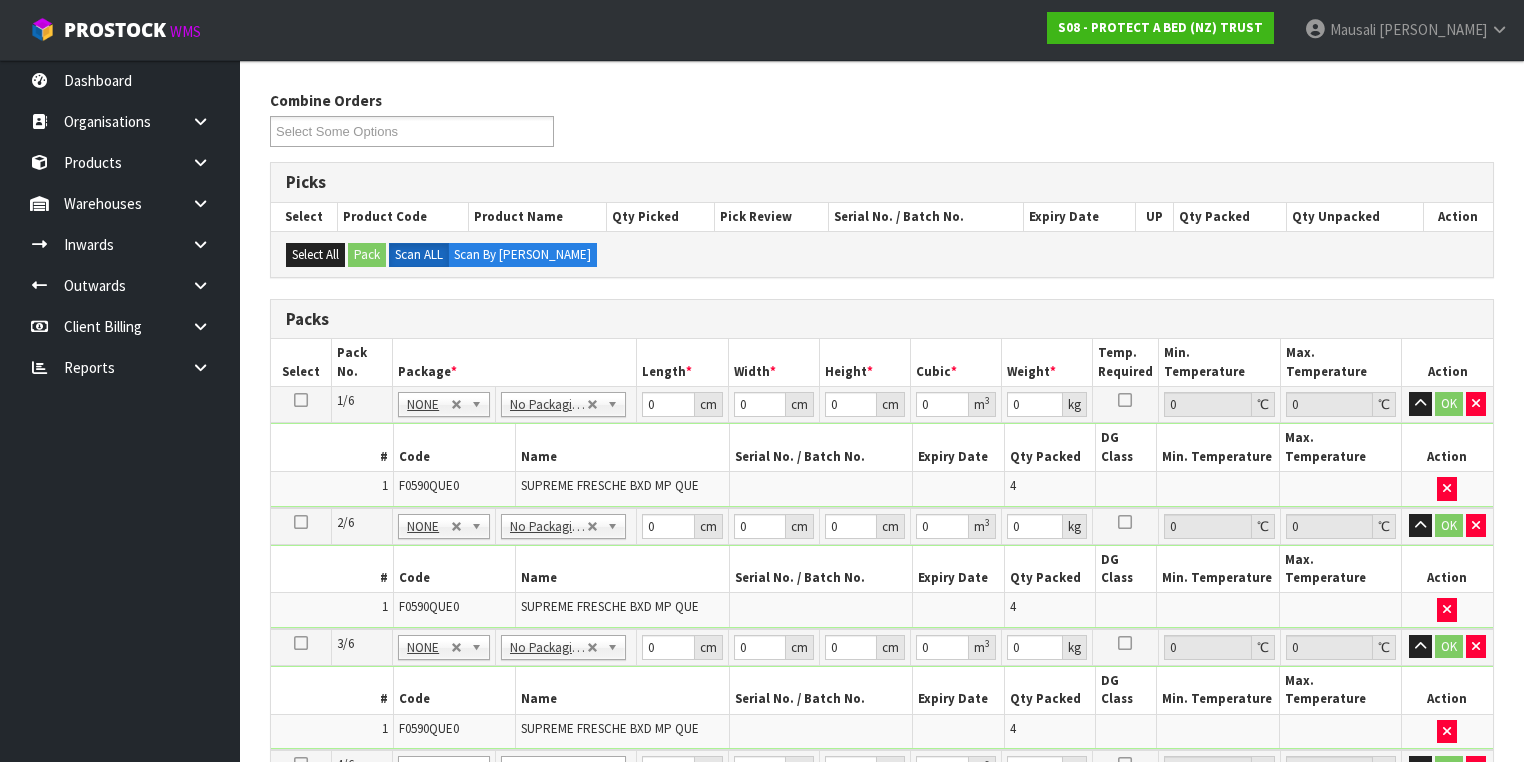 scroll, scrollTop: 225, scrollLeft: 0, axis: vertical 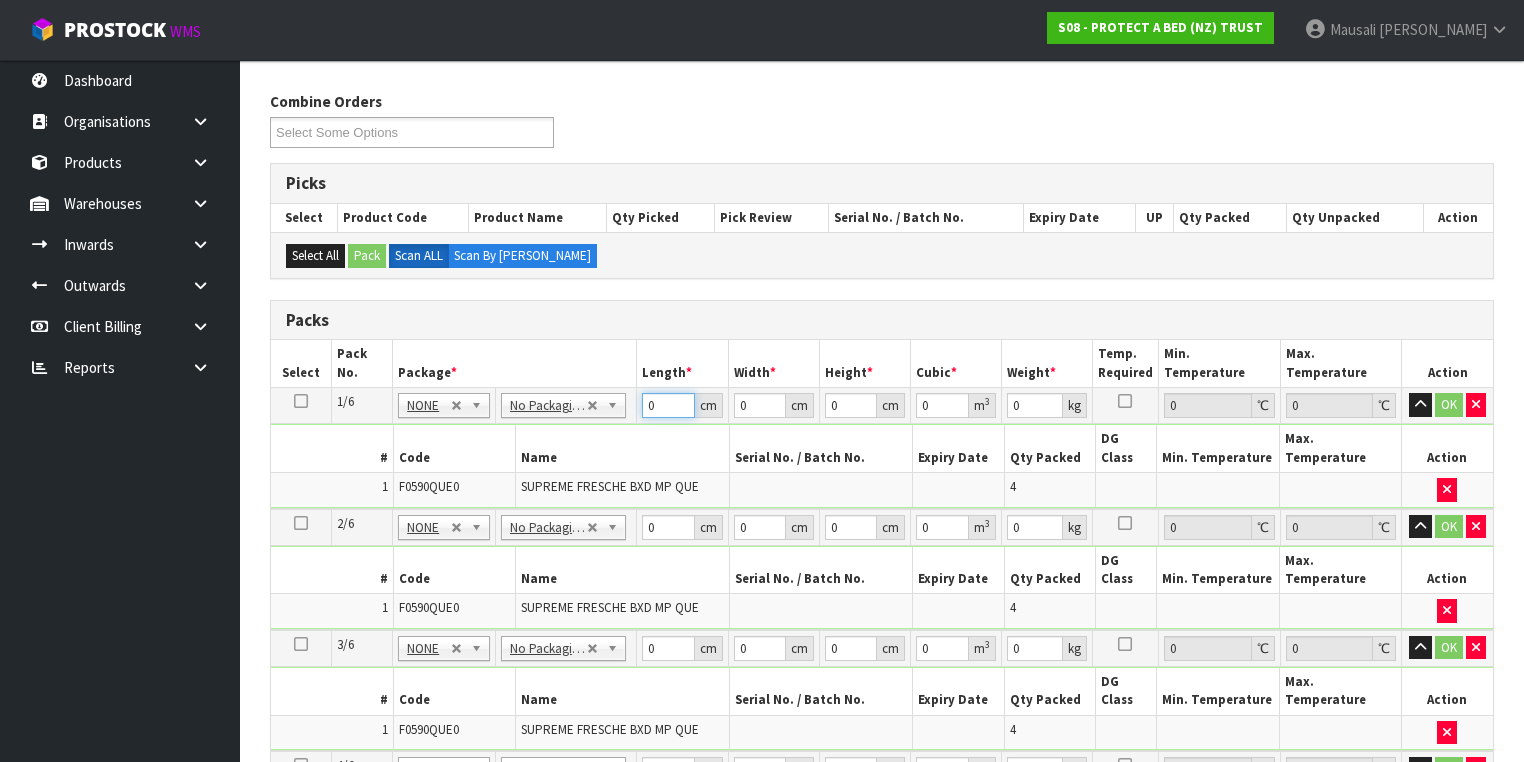 drag, startPoint x: 660, startPoint y: 406, endPoint x: 632, endPoint y: 420, distance: 31.304953 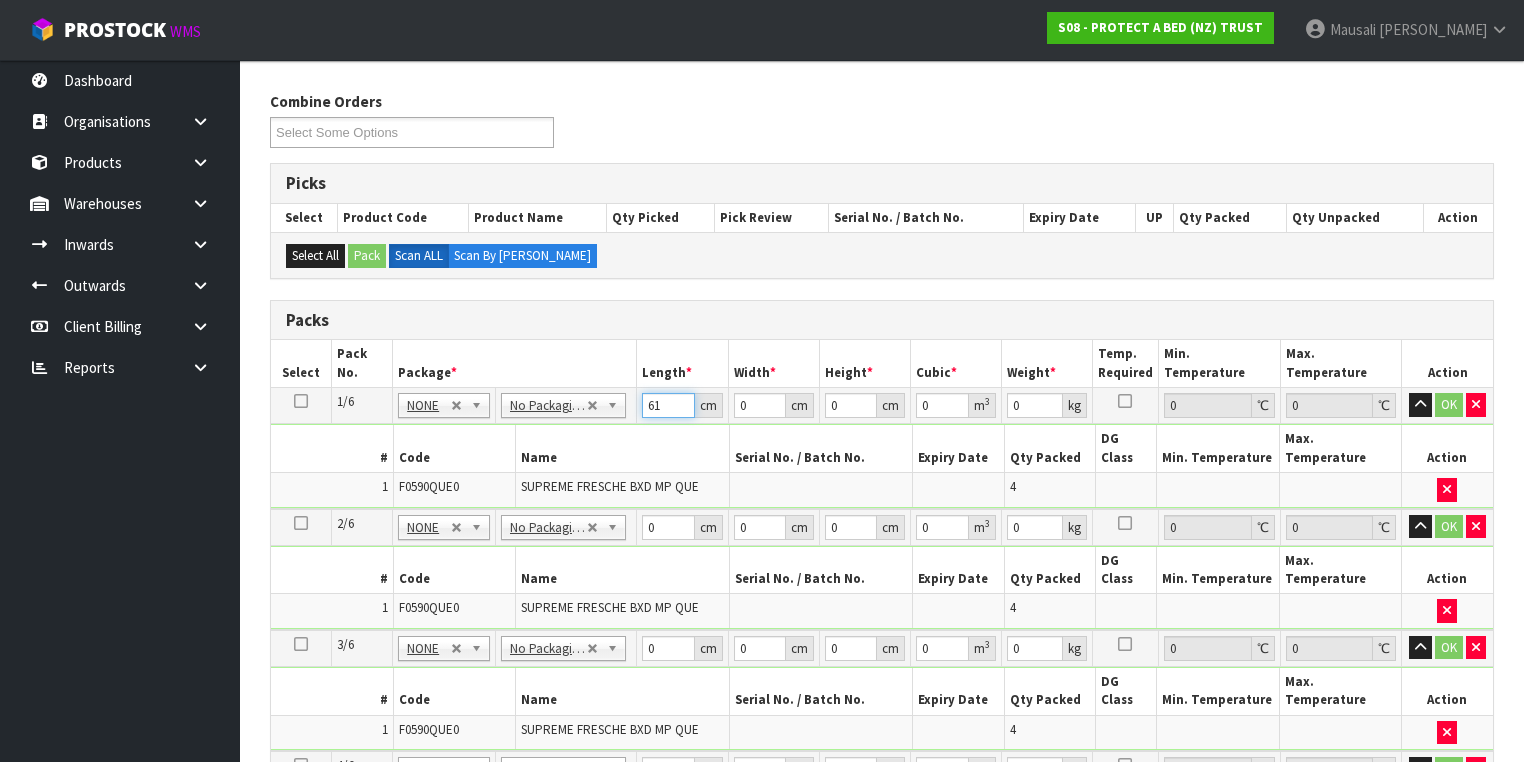 type on "61" 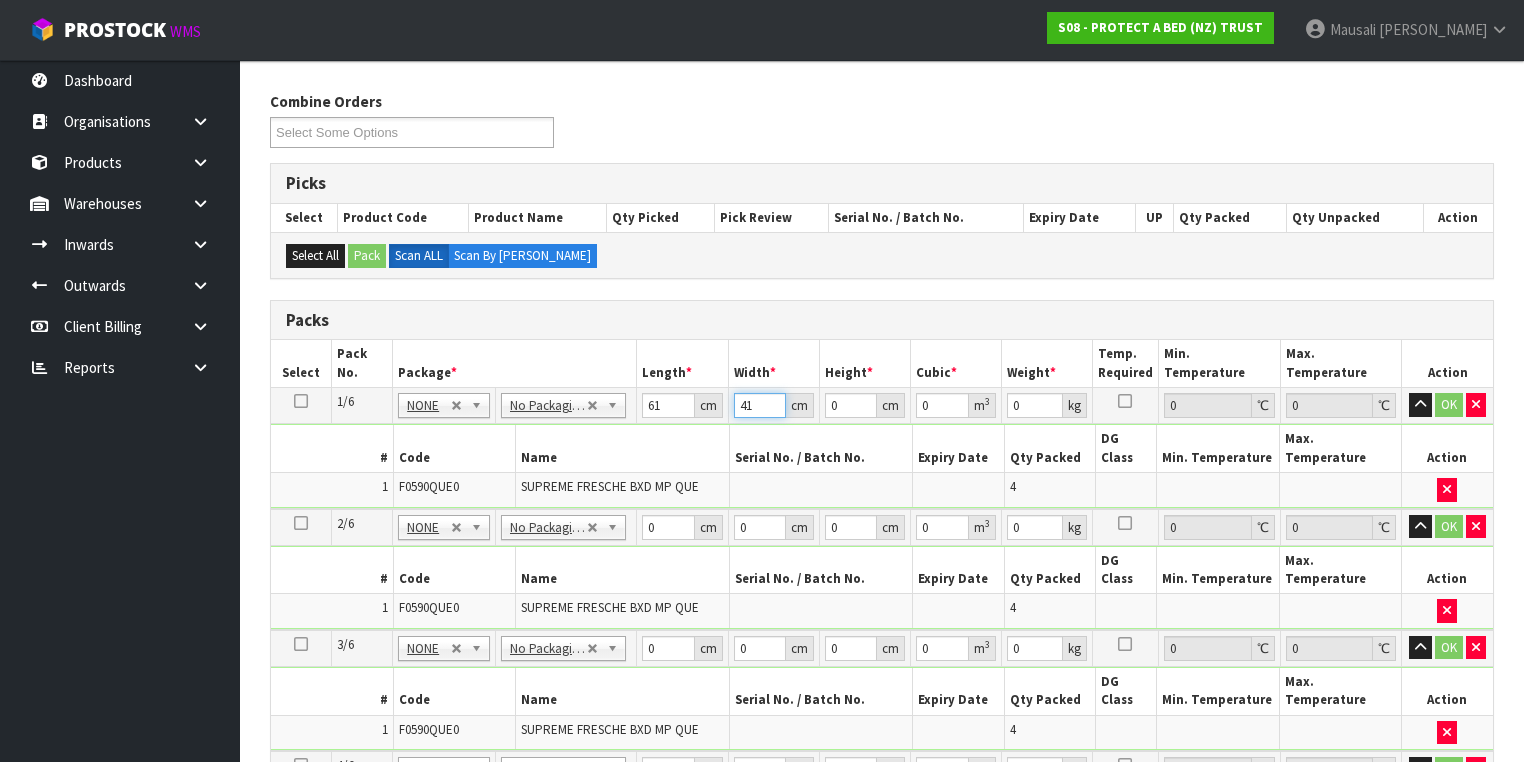 type on "41" 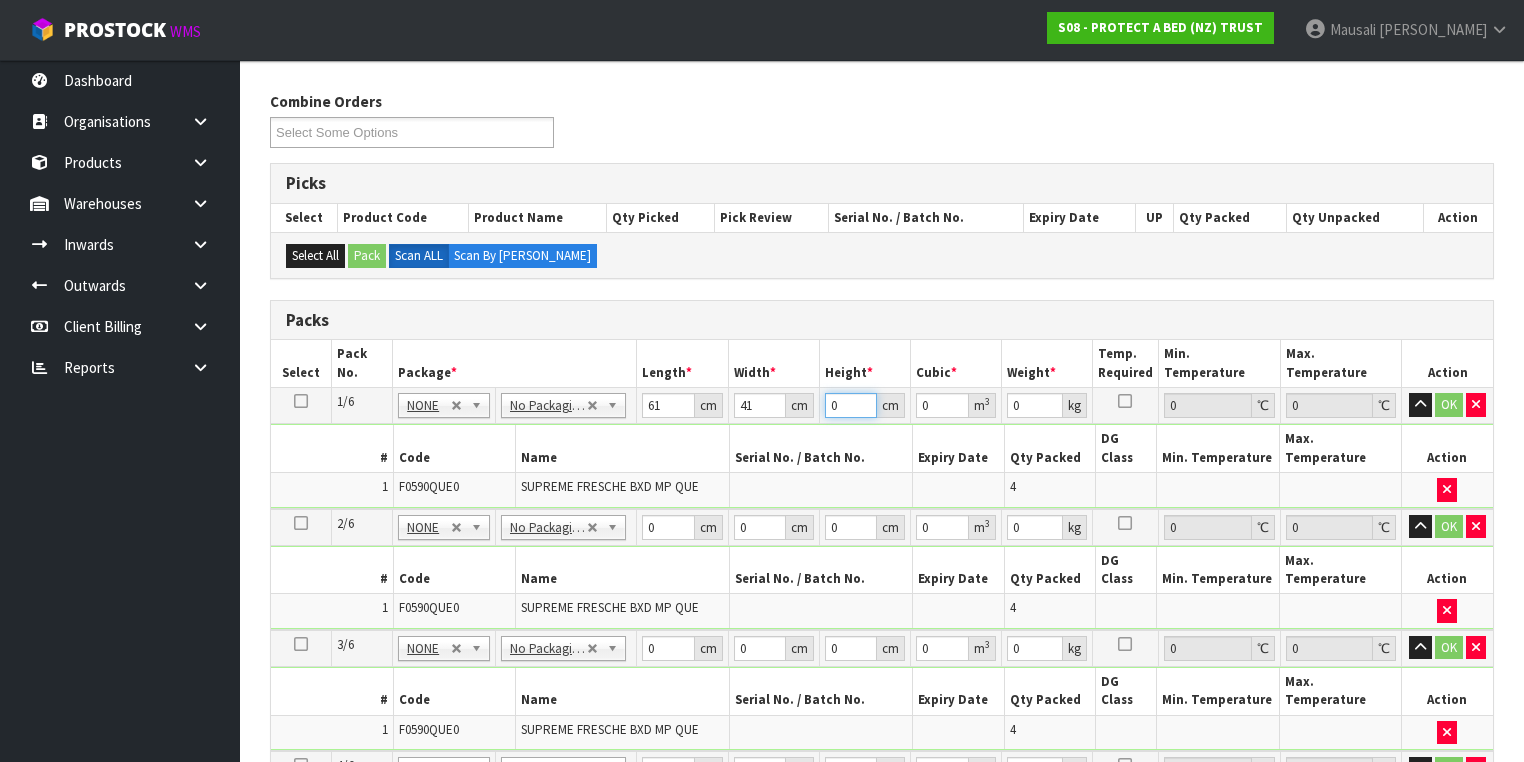 type on "3" 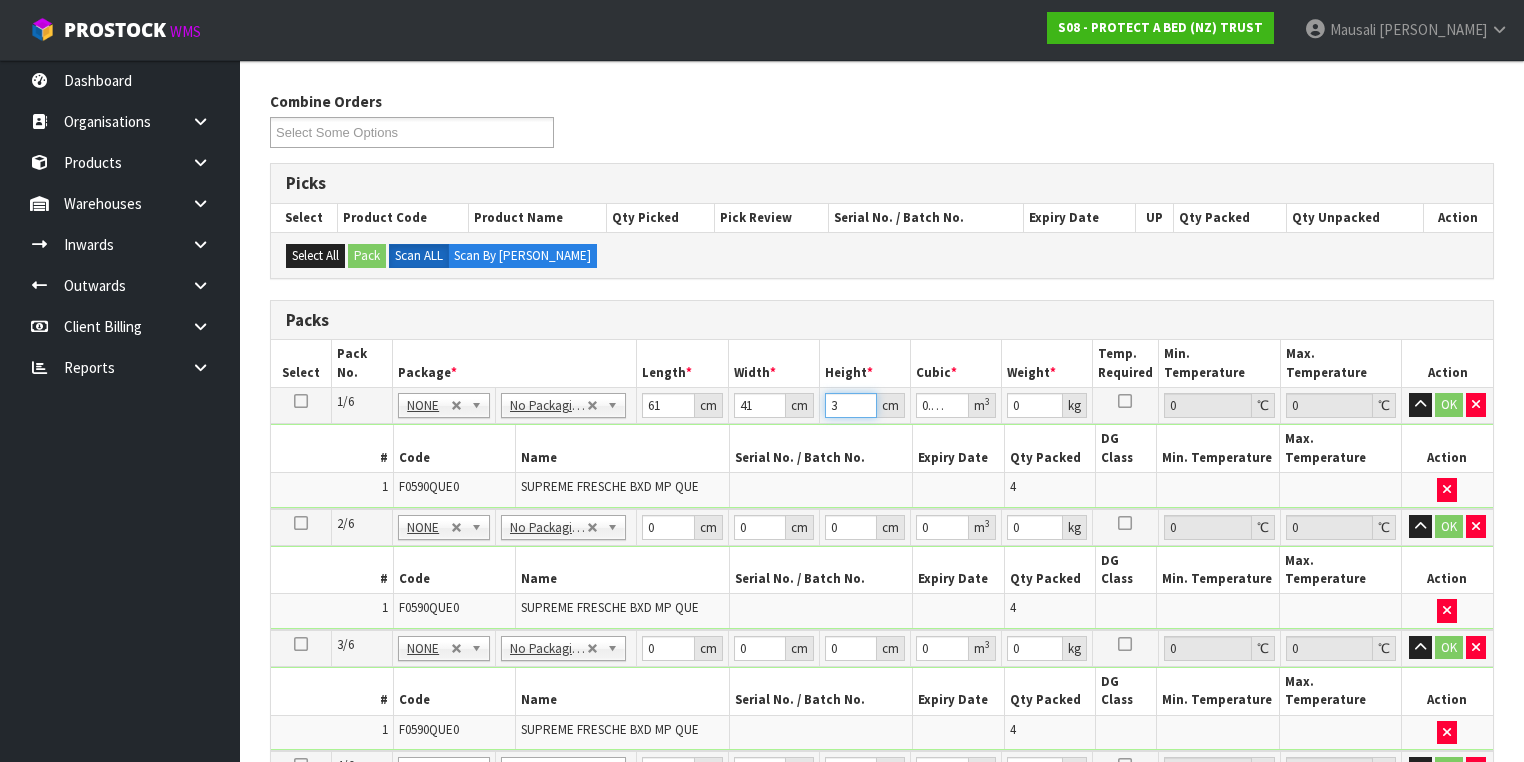 type on "34" 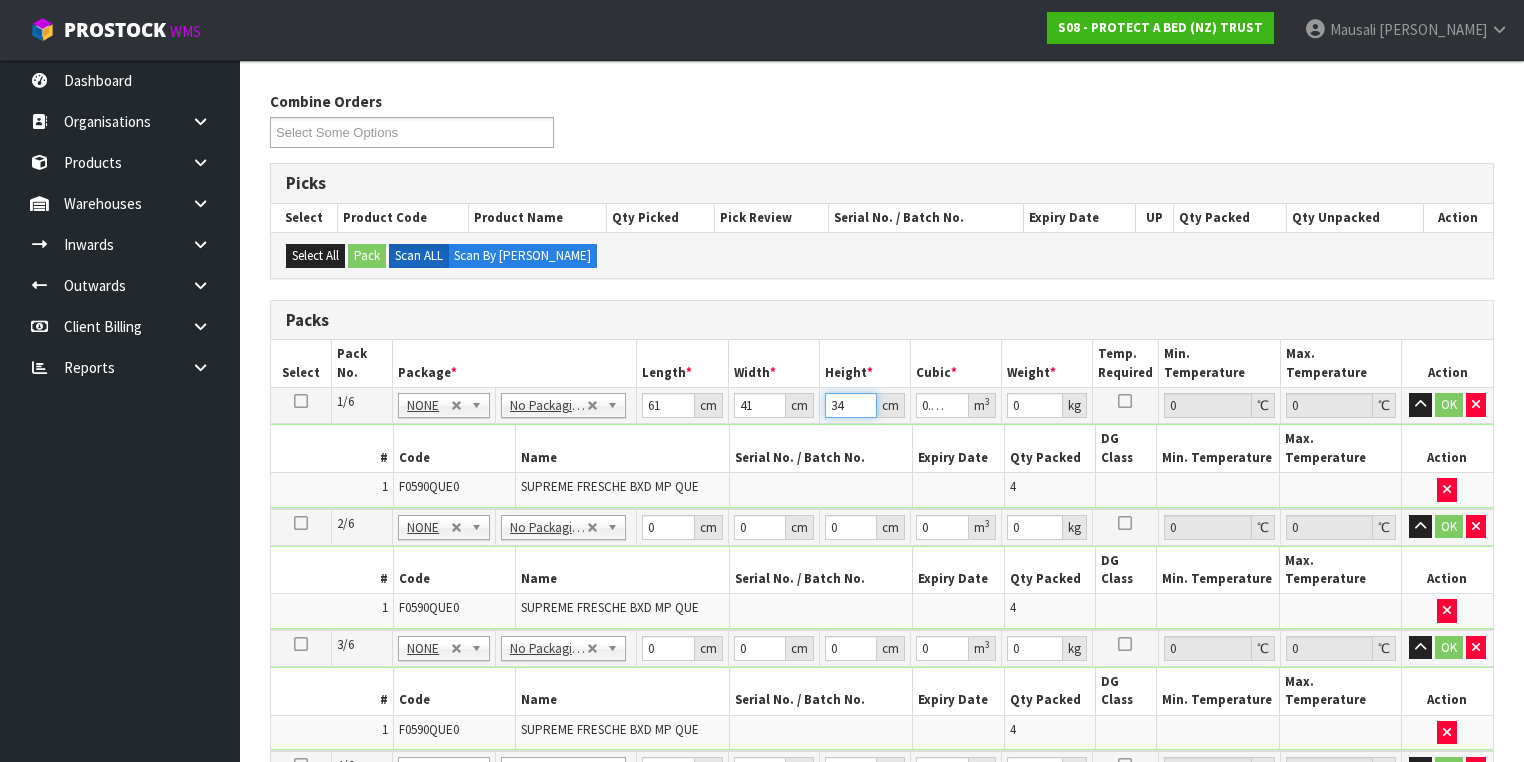 type on "34" 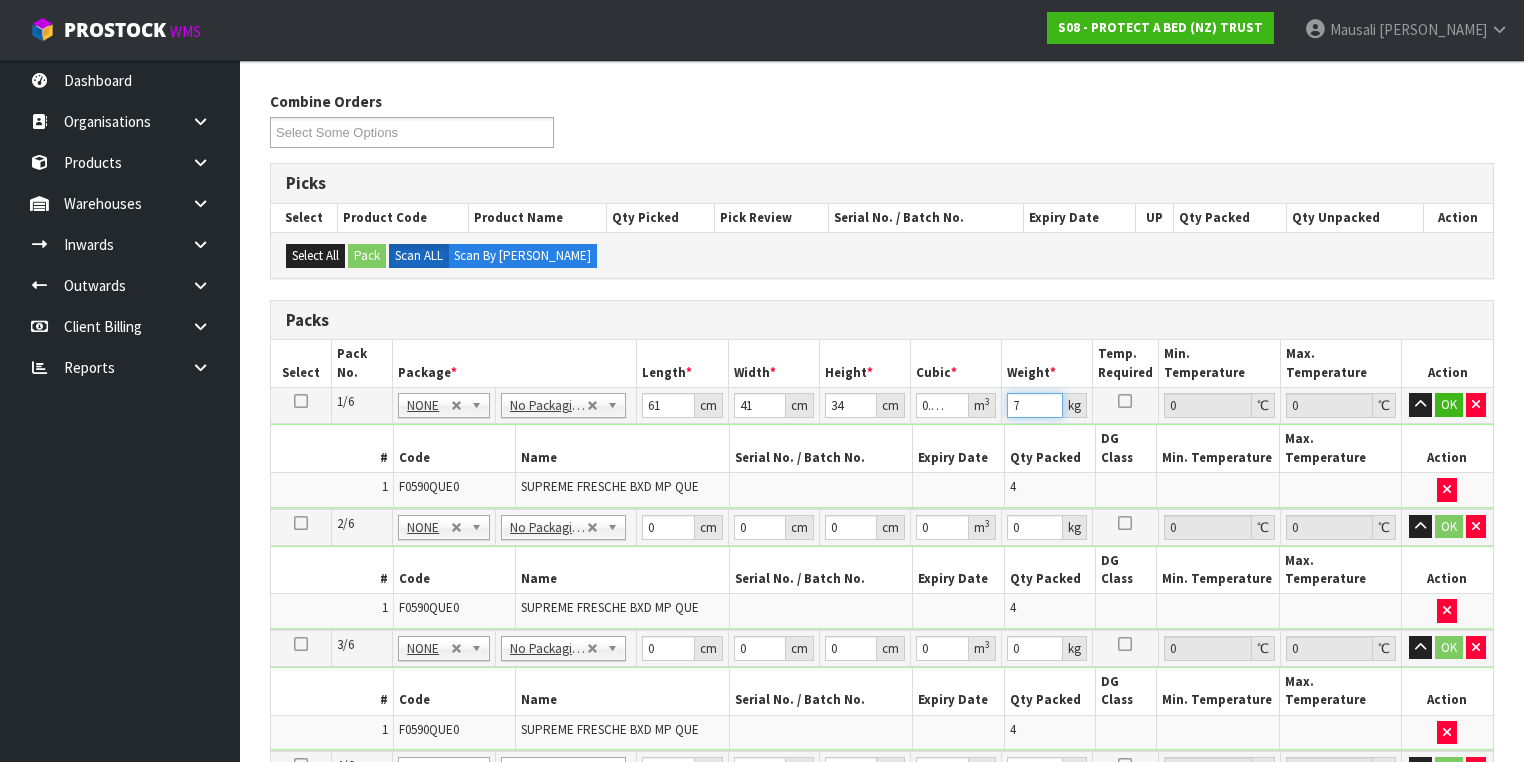 type on "7" 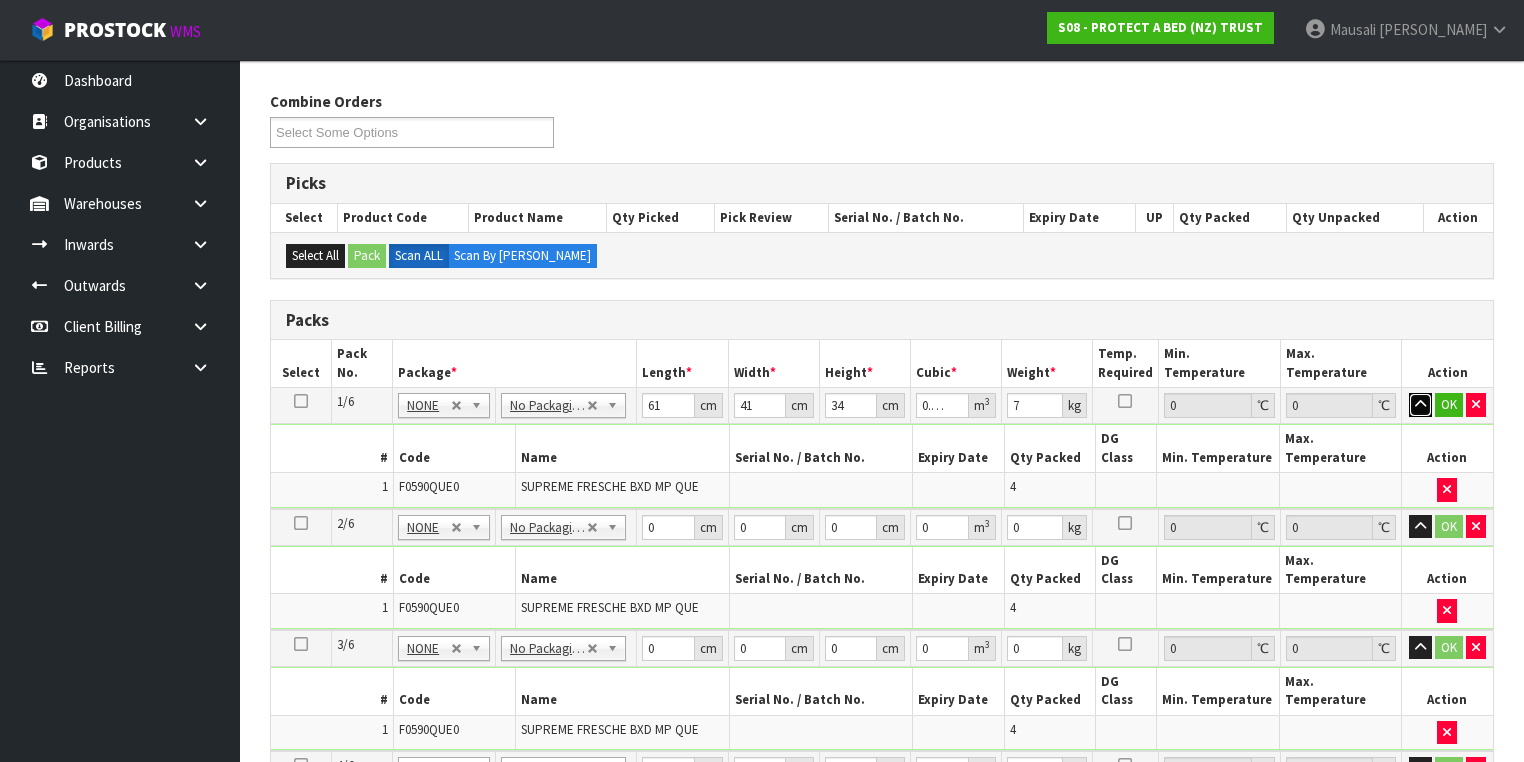 type 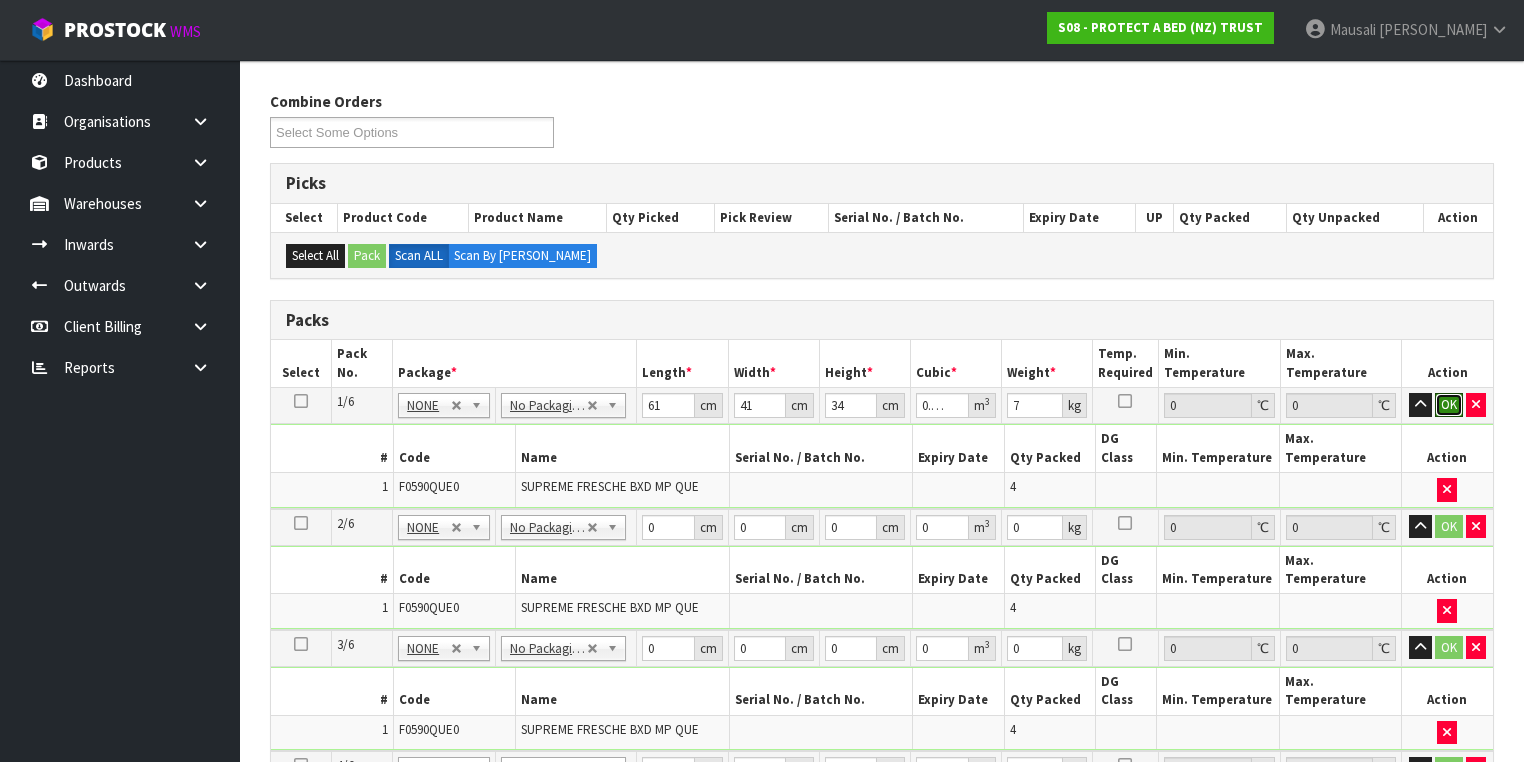 type 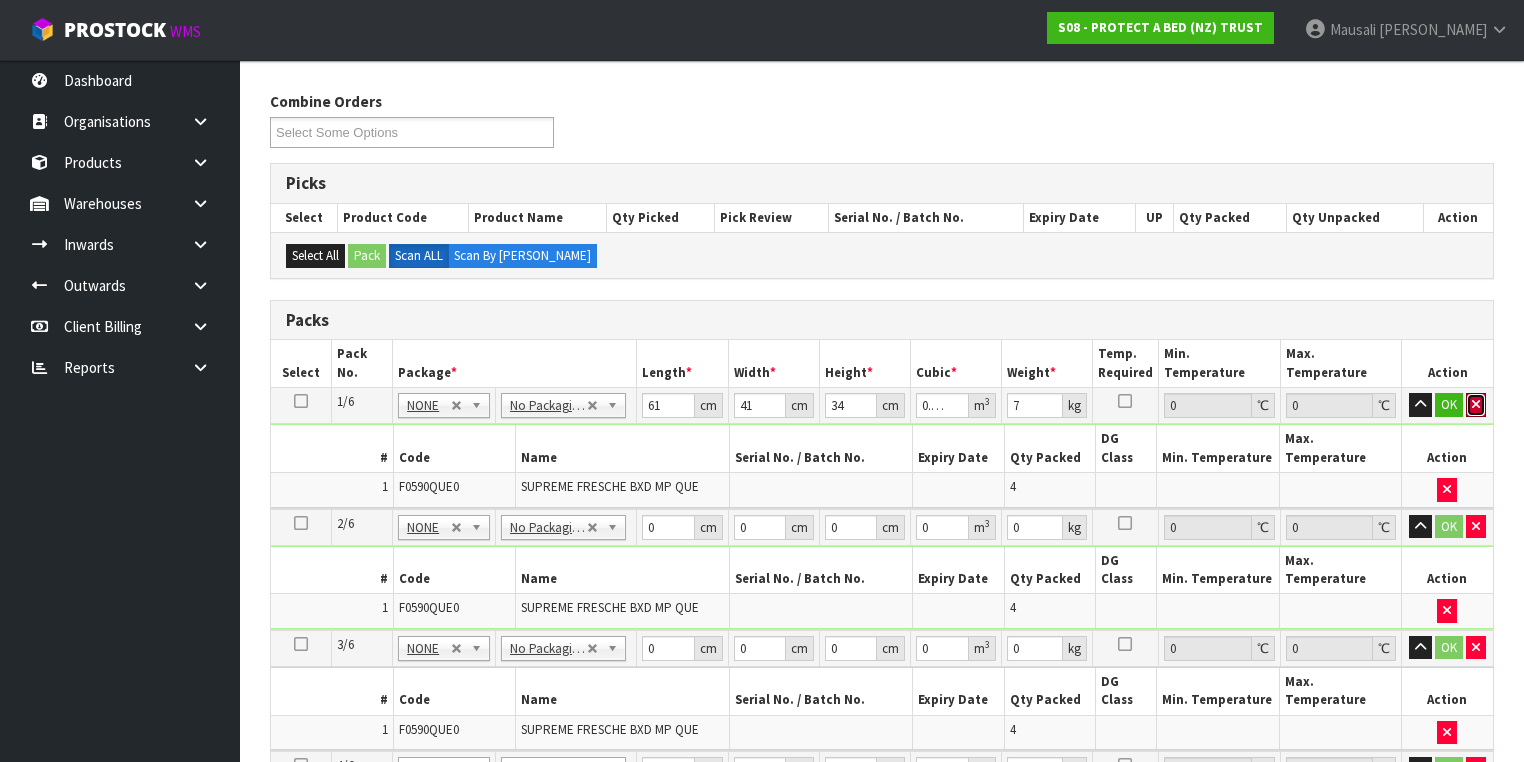 type 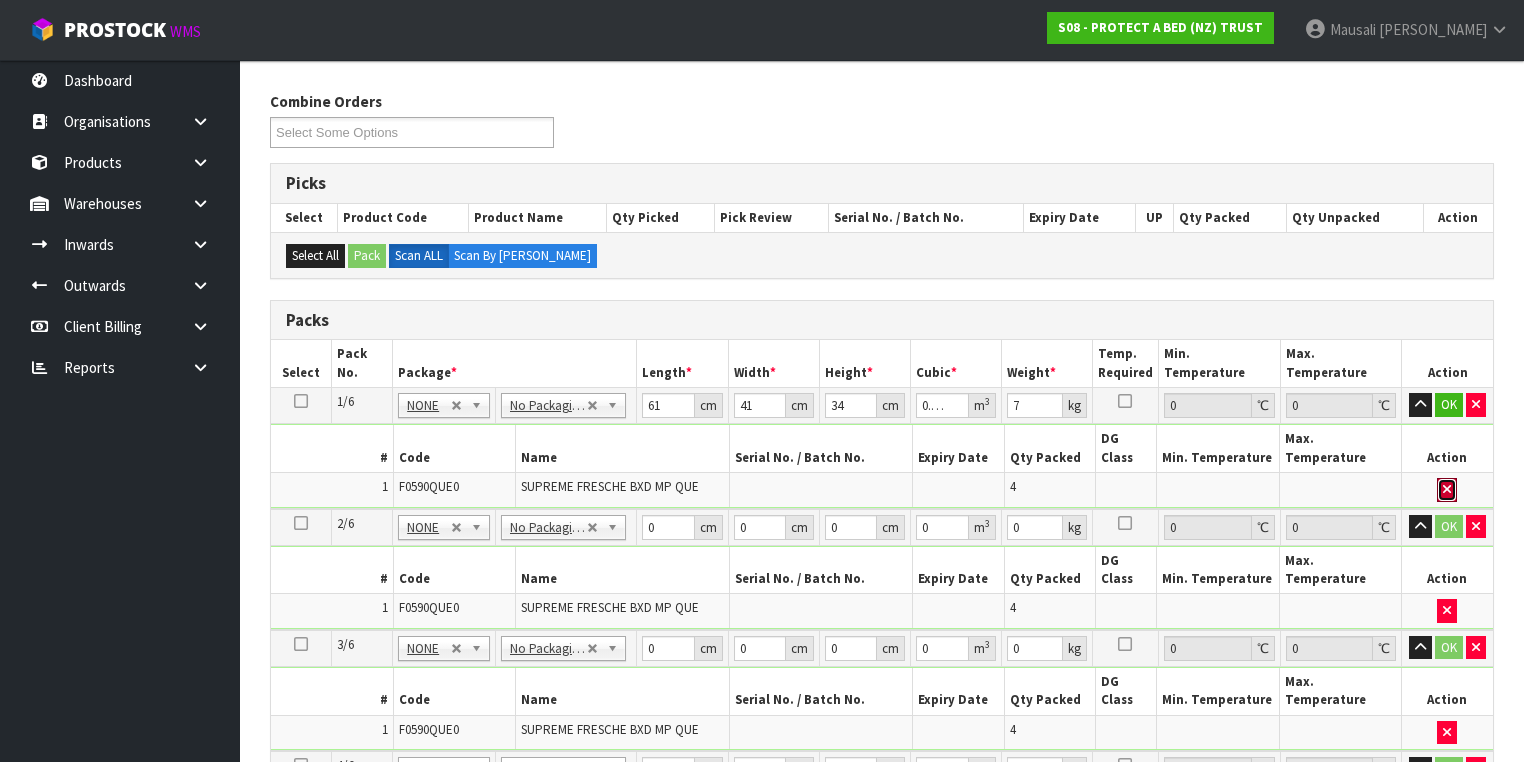 type 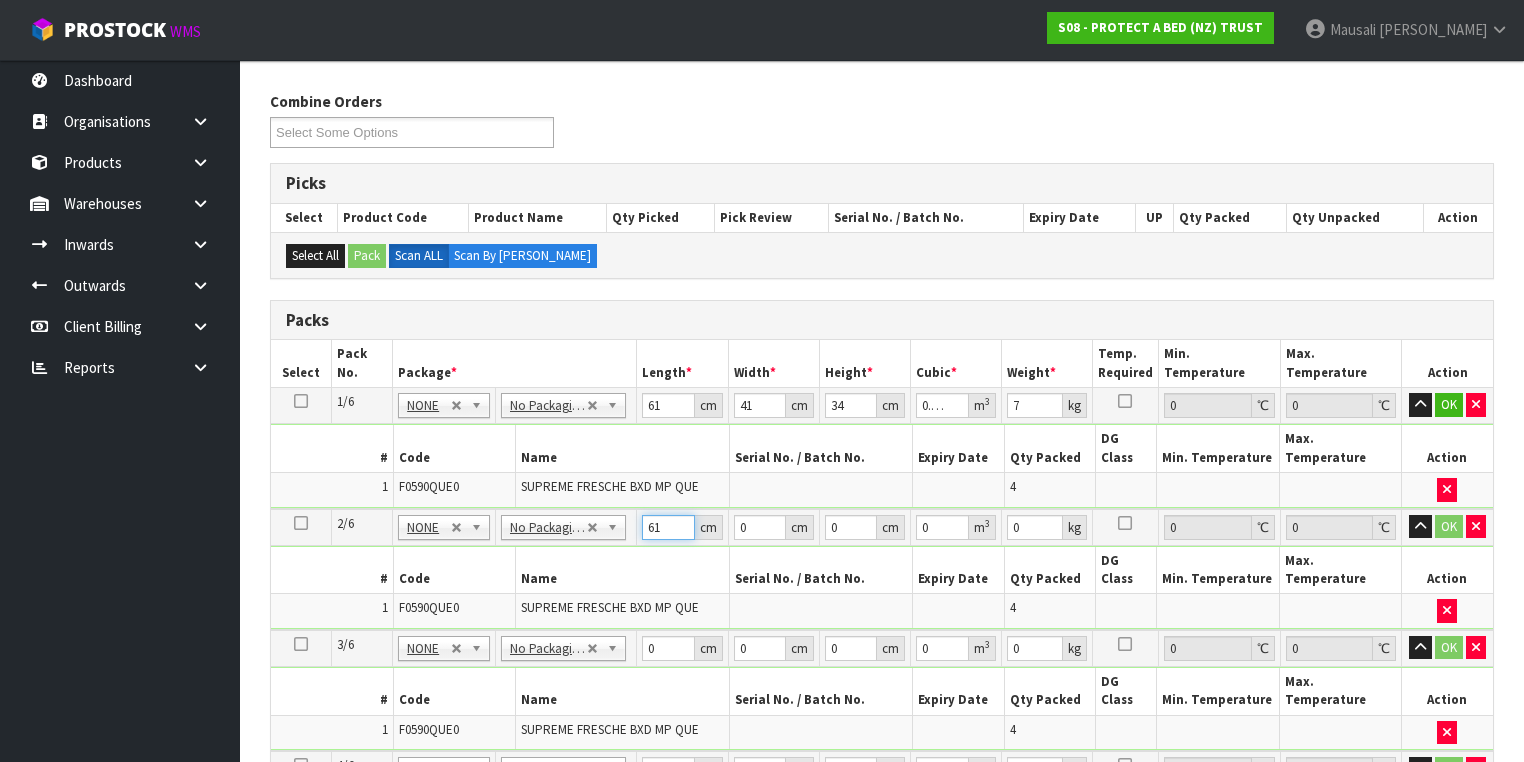 type on "61" 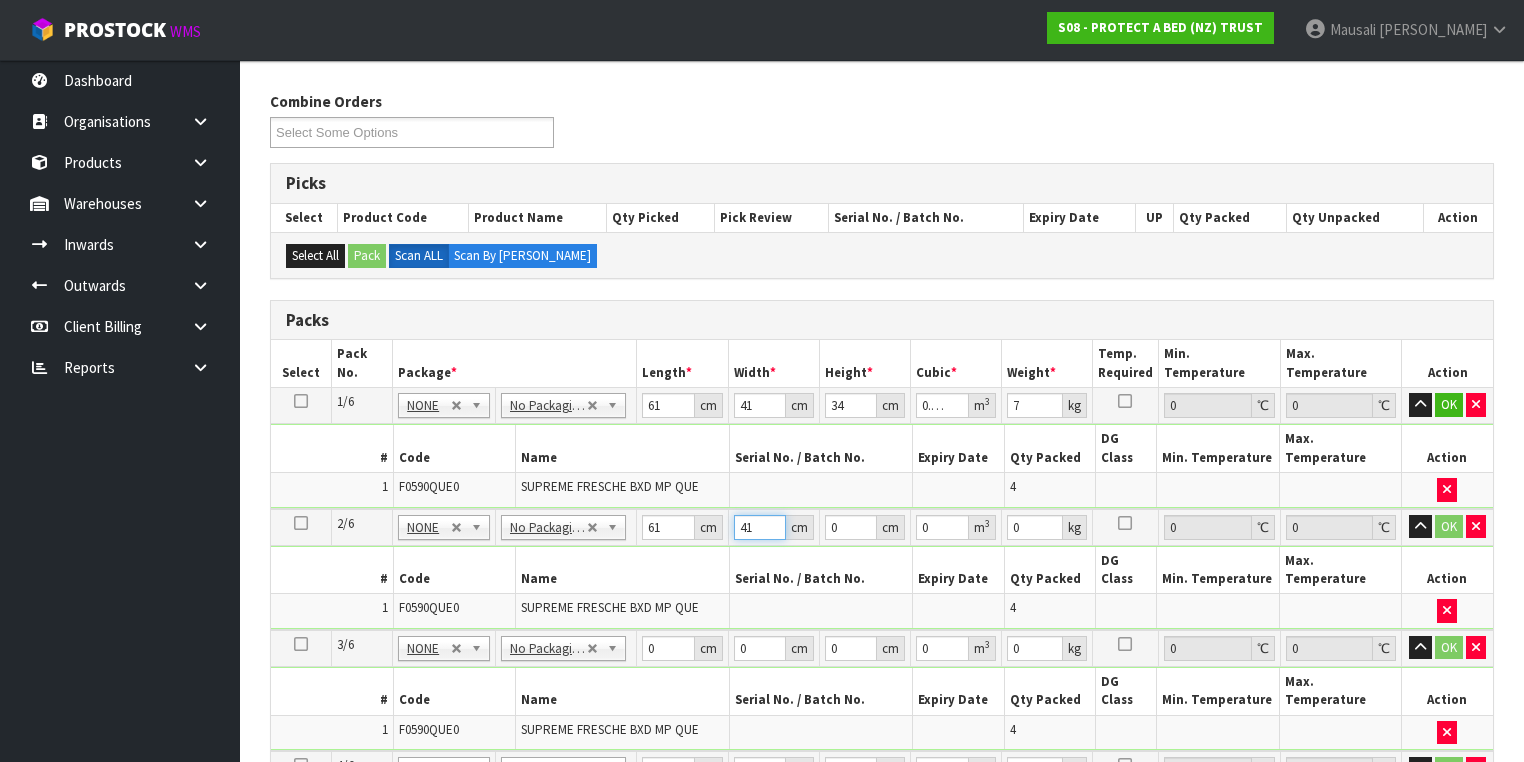 type on "41" 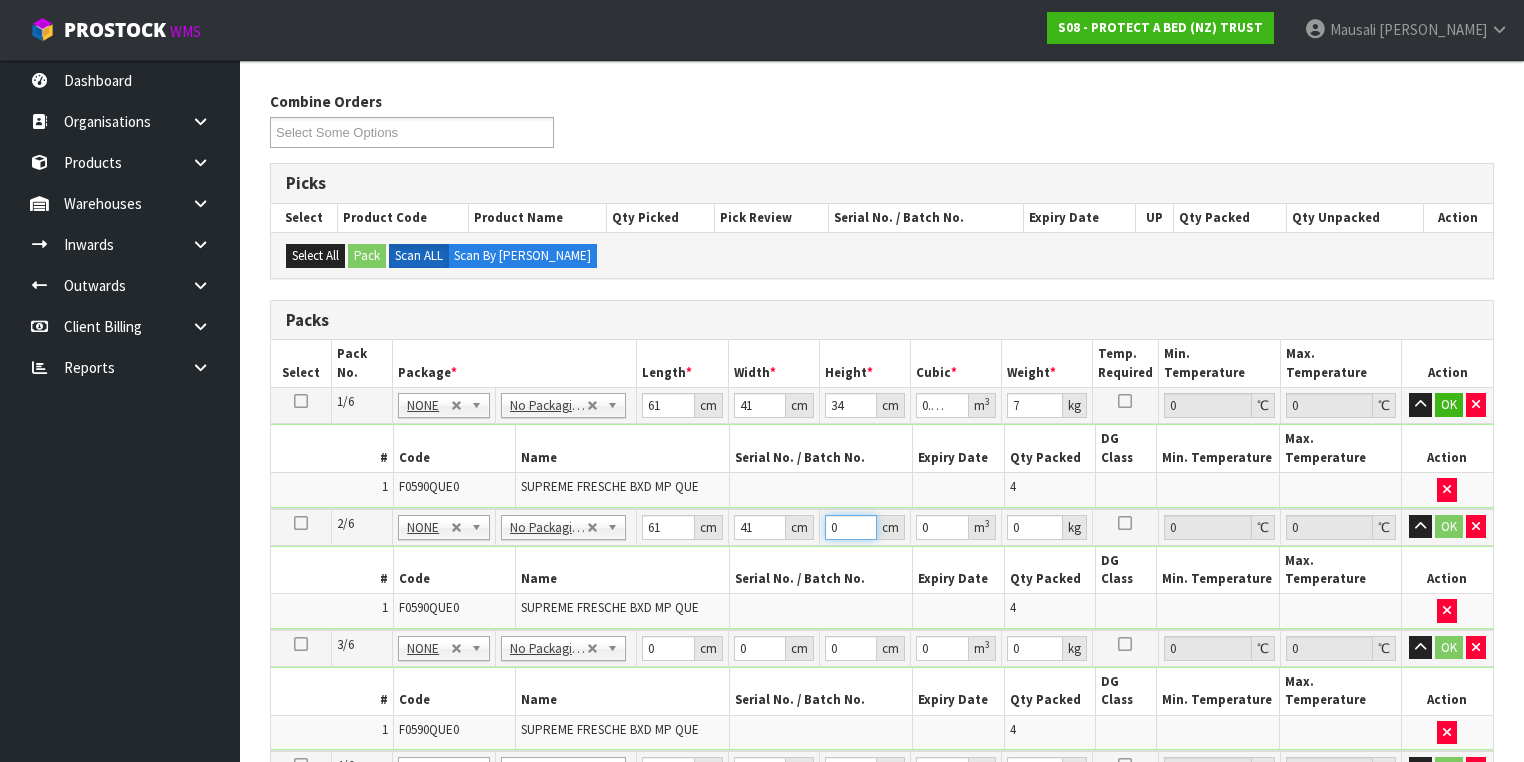 type on "3" 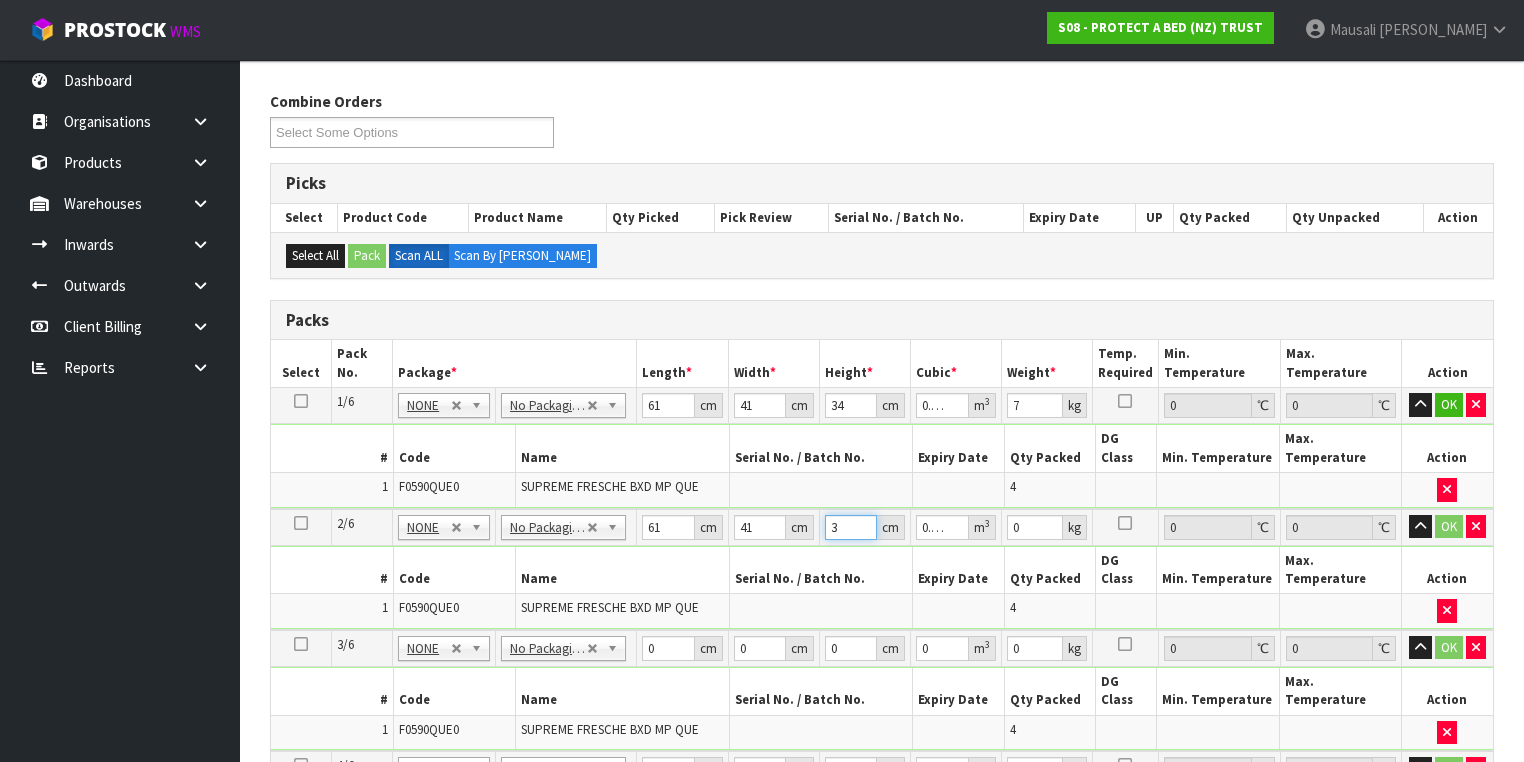 type on "34" 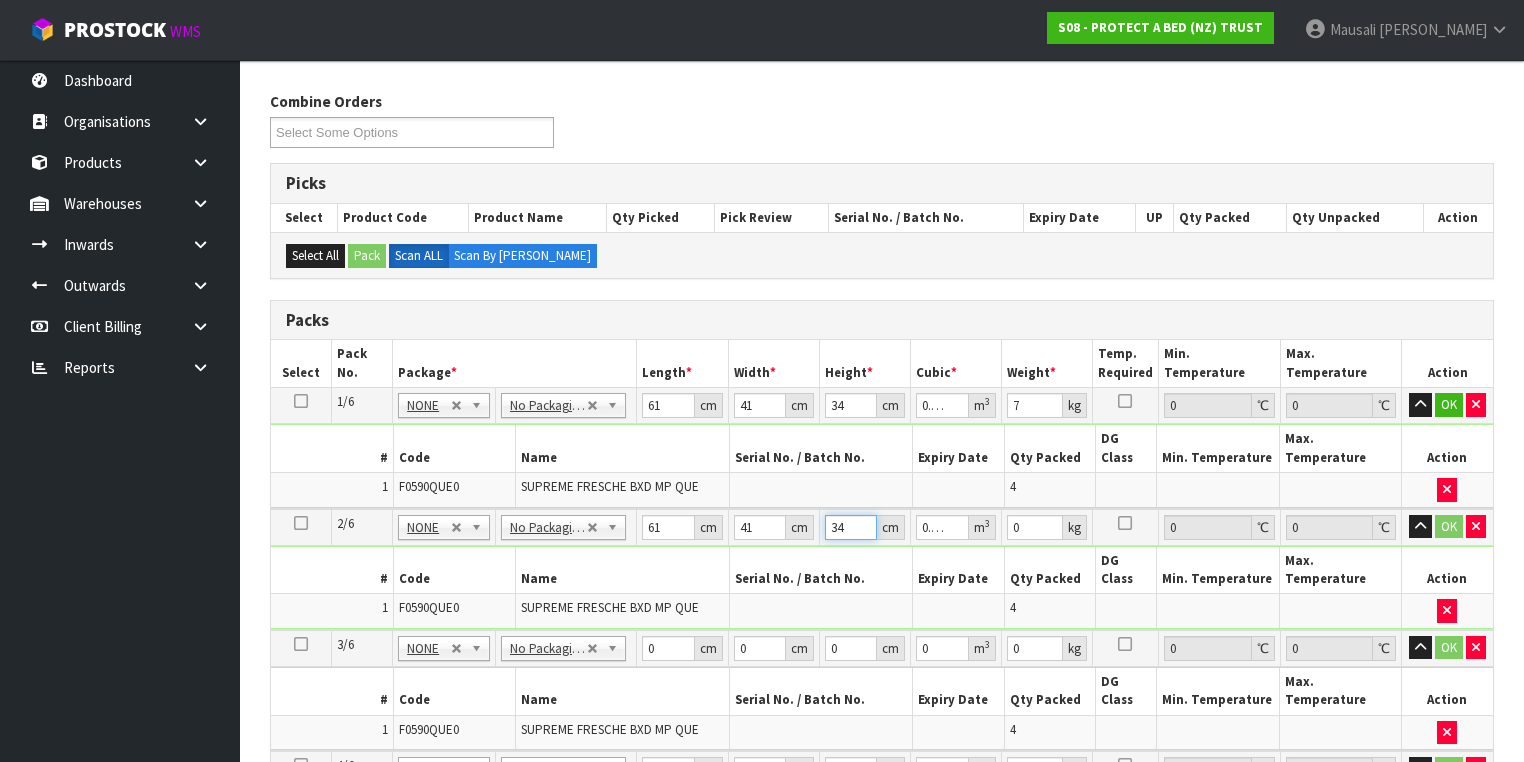 type on "34" 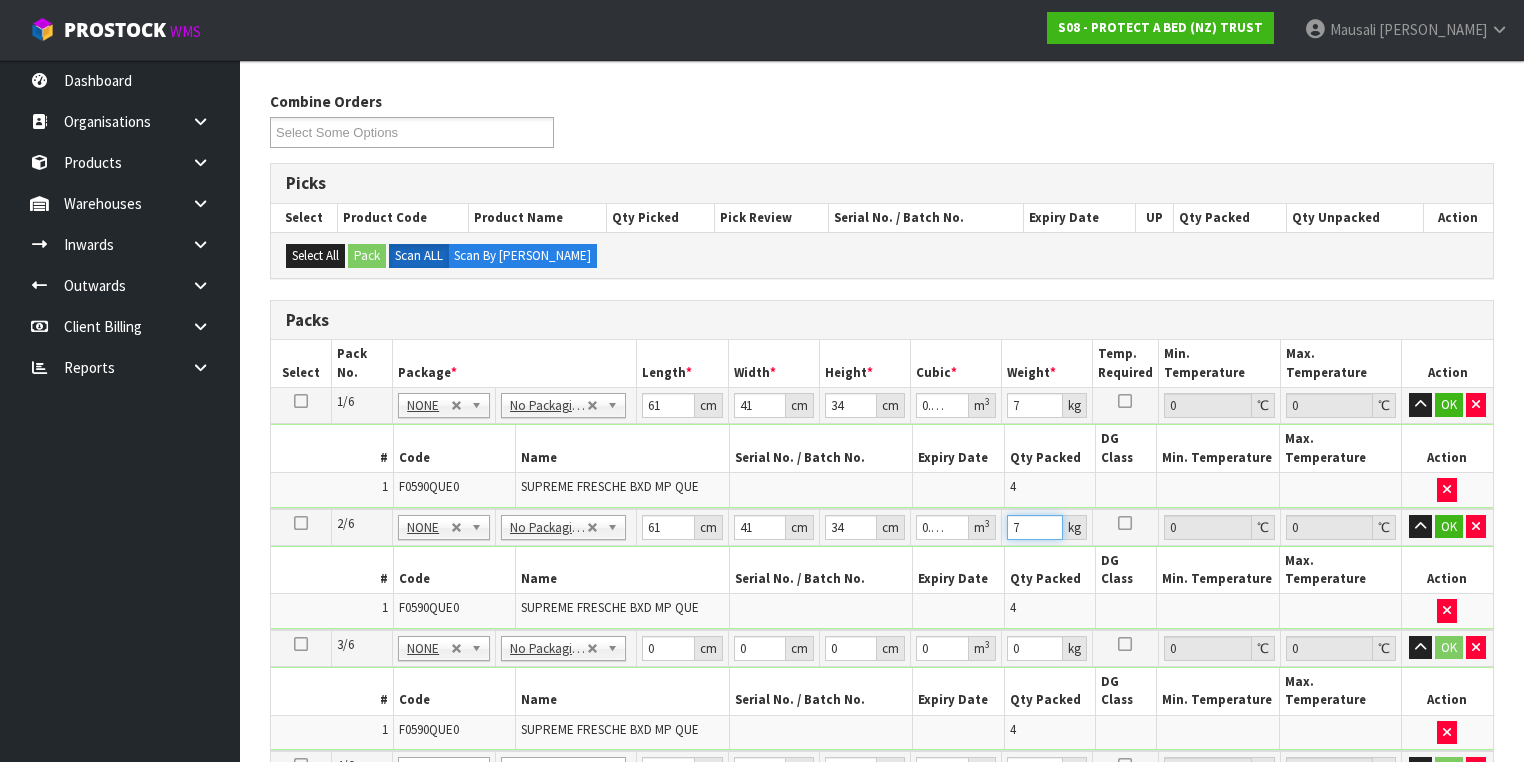 type on "7" 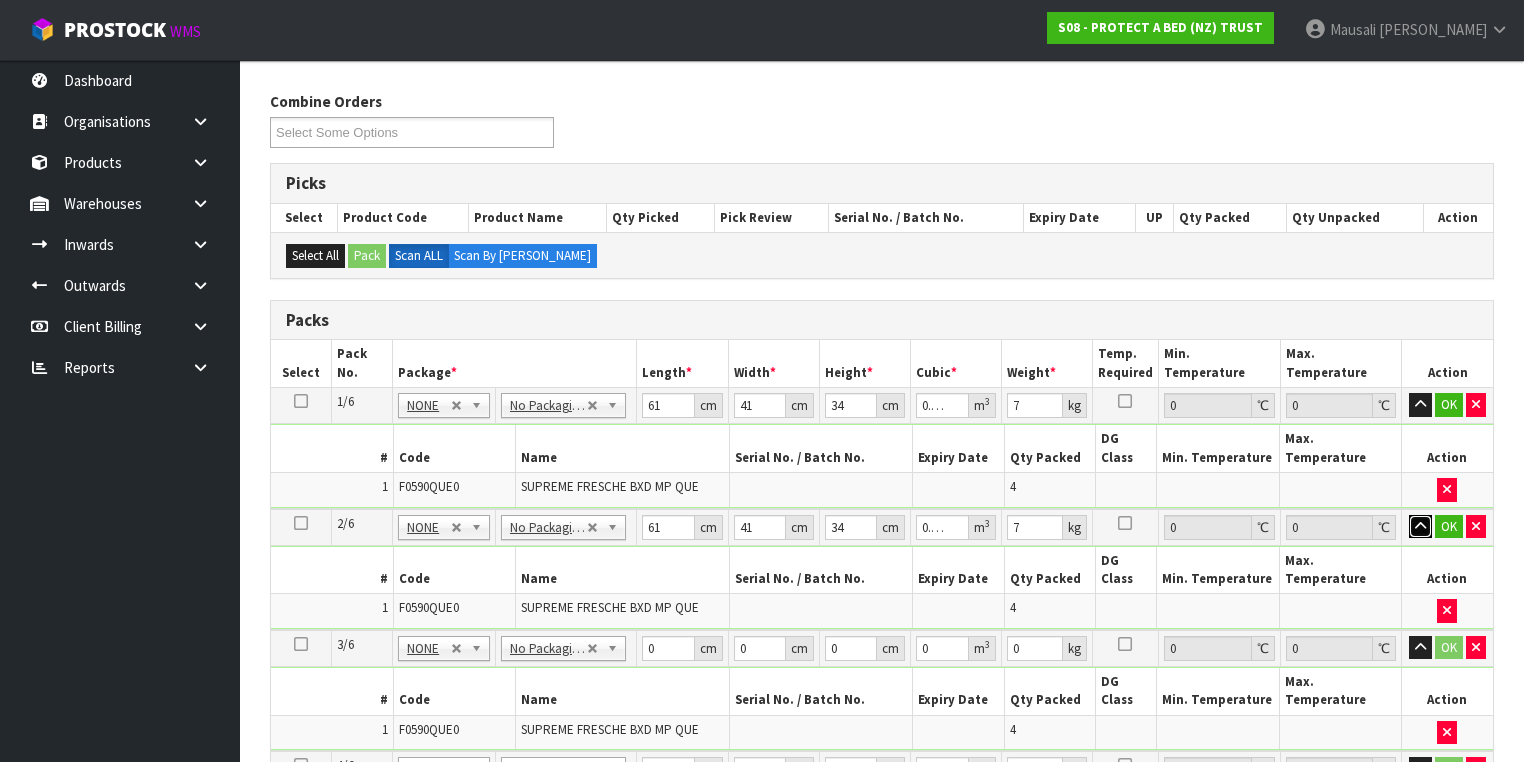 type 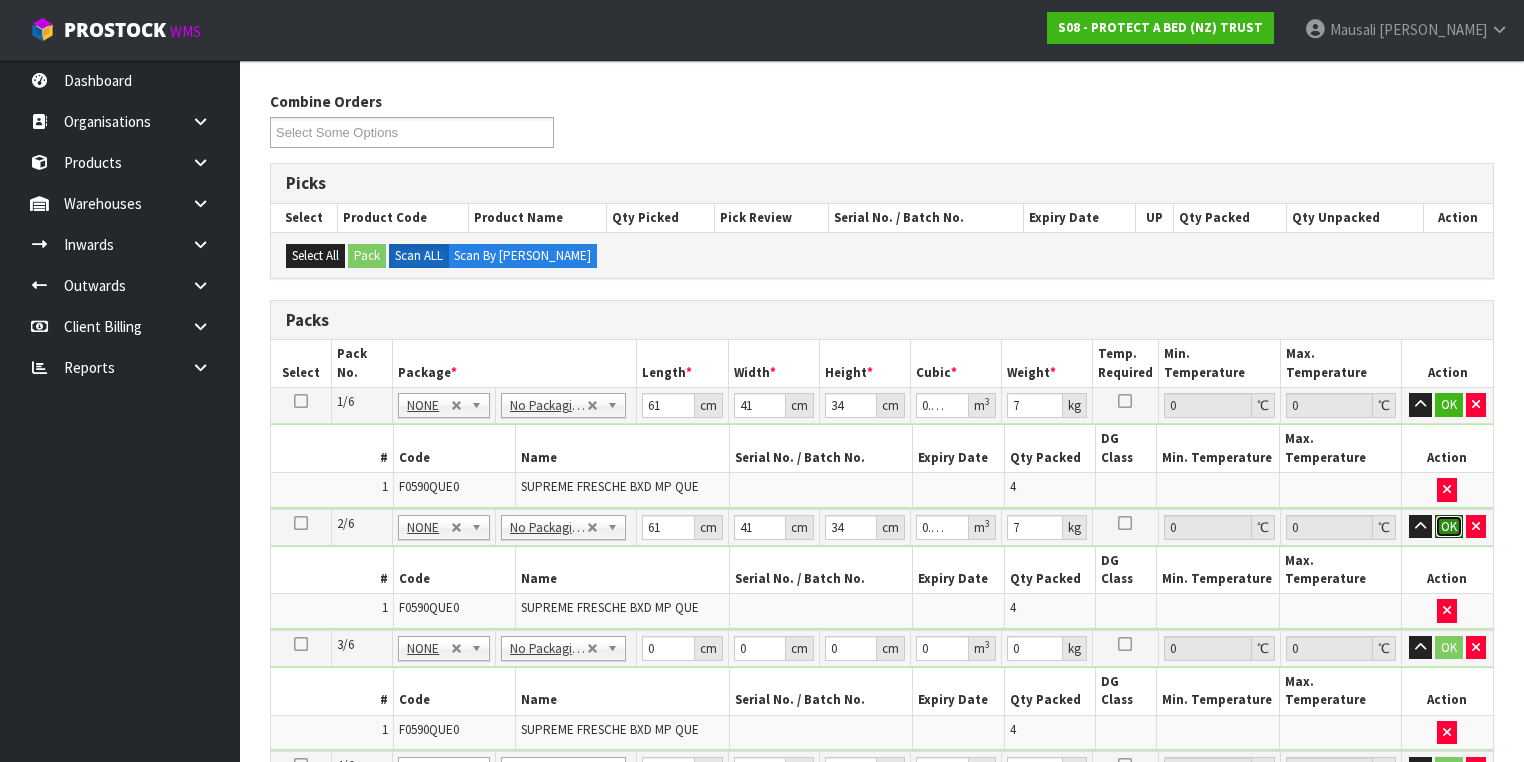 type 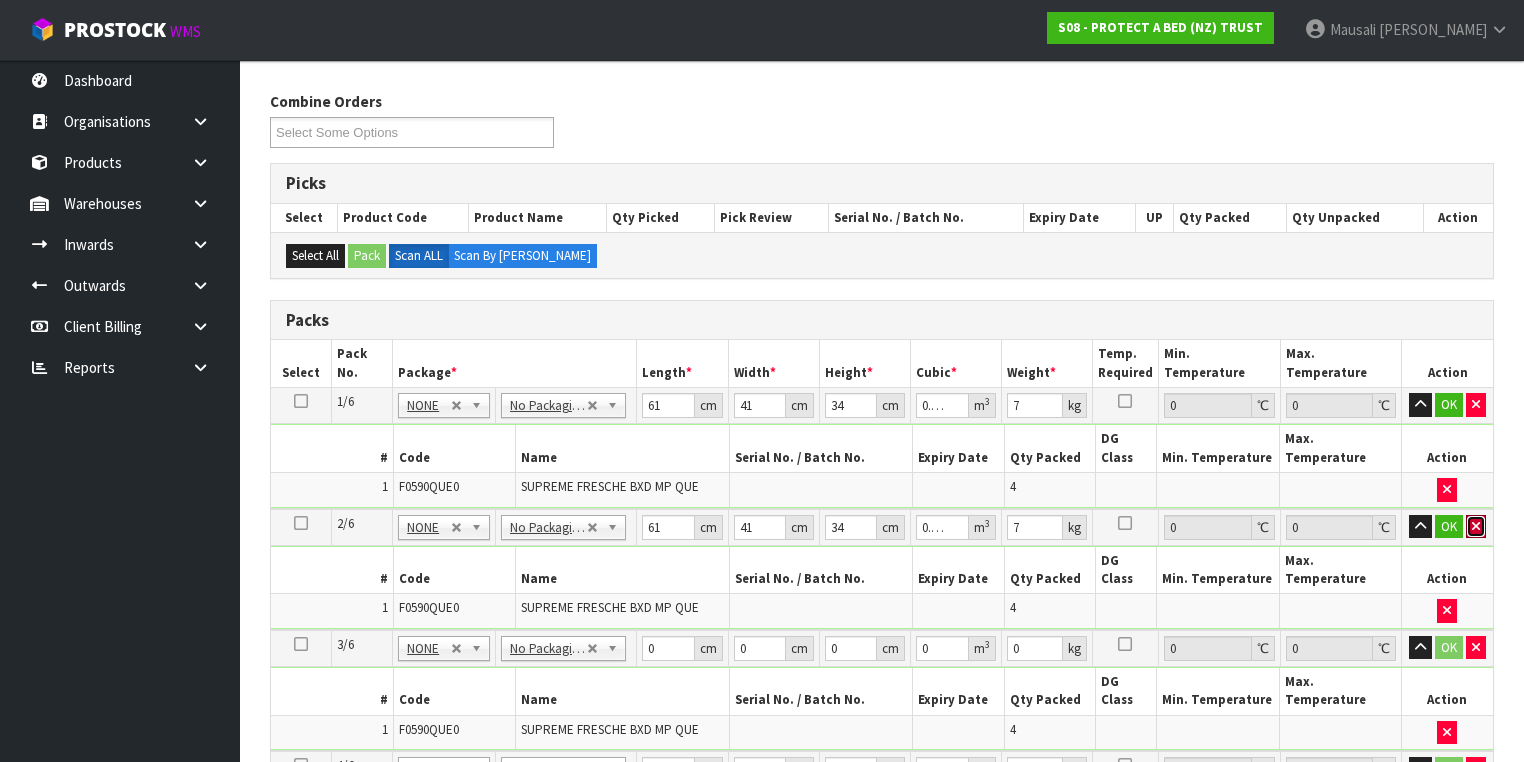 type 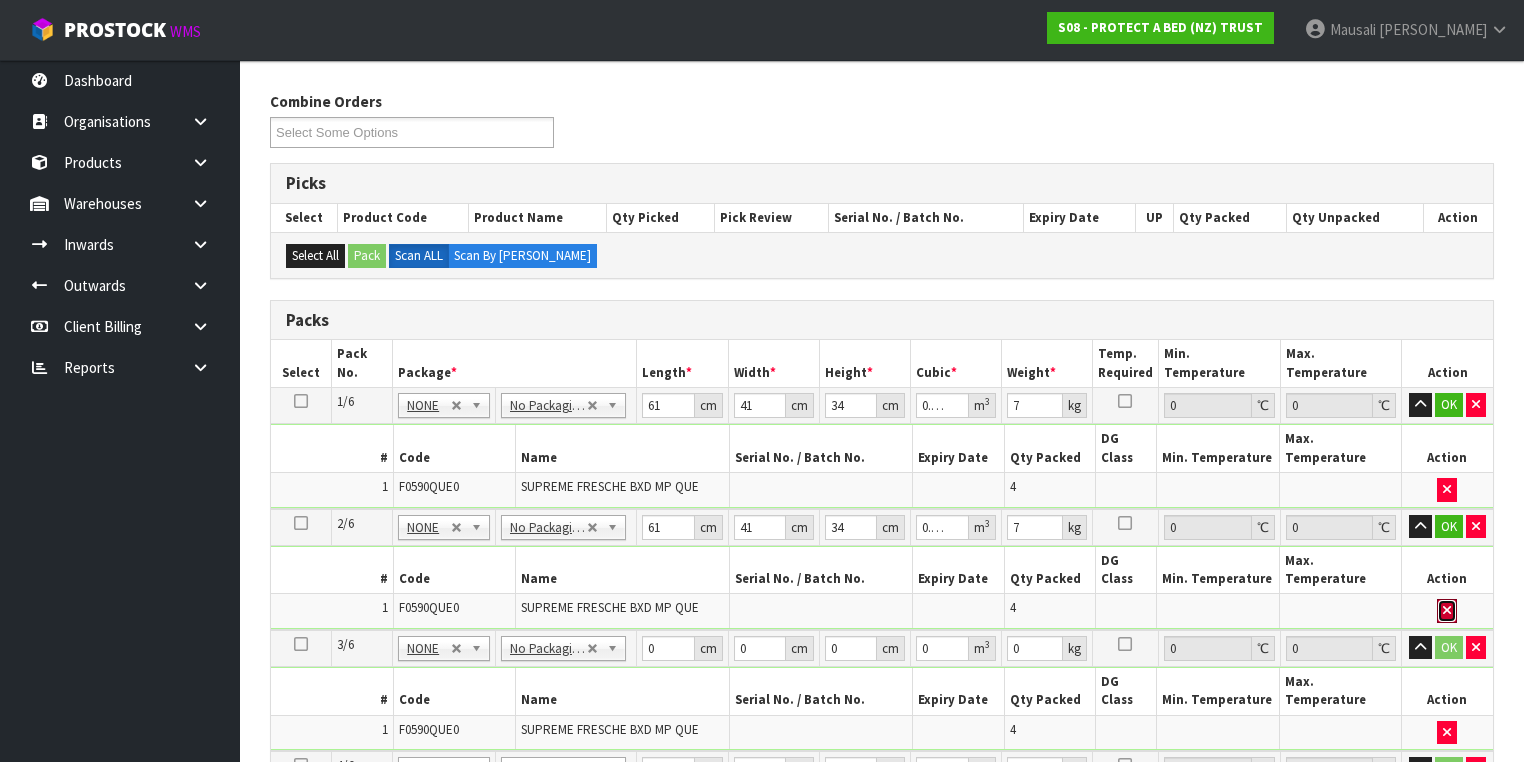 type 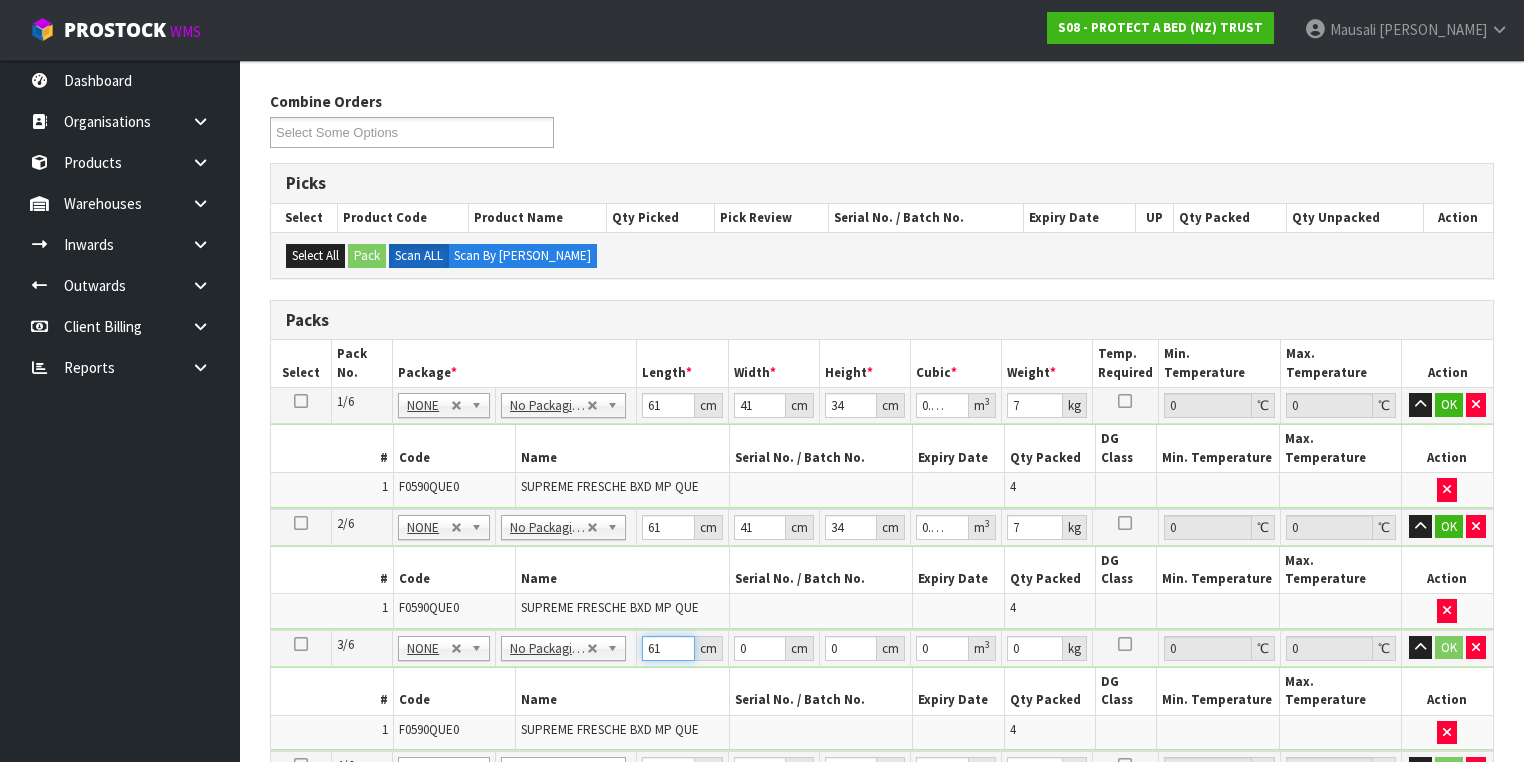 type on "61" 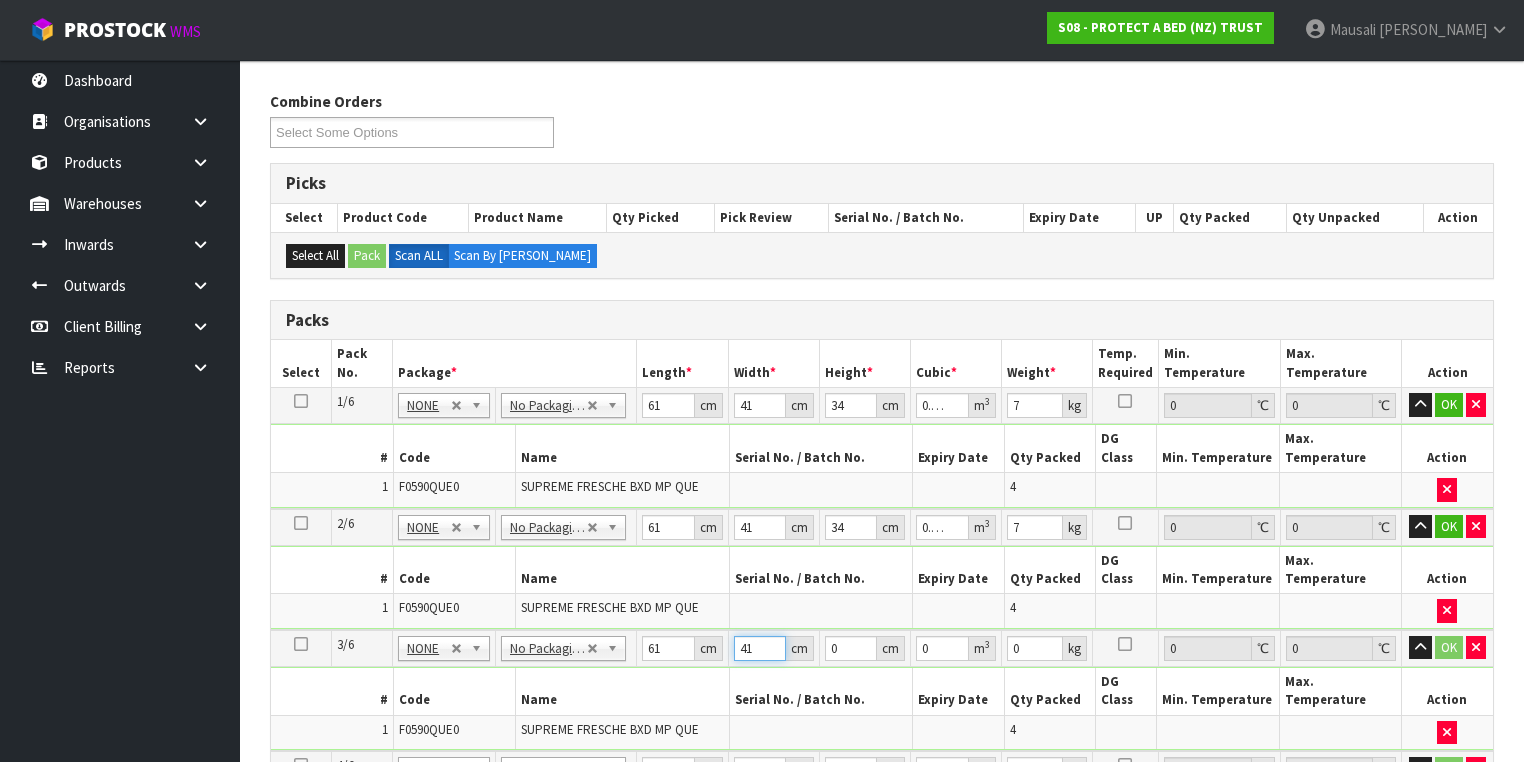 type on "41" 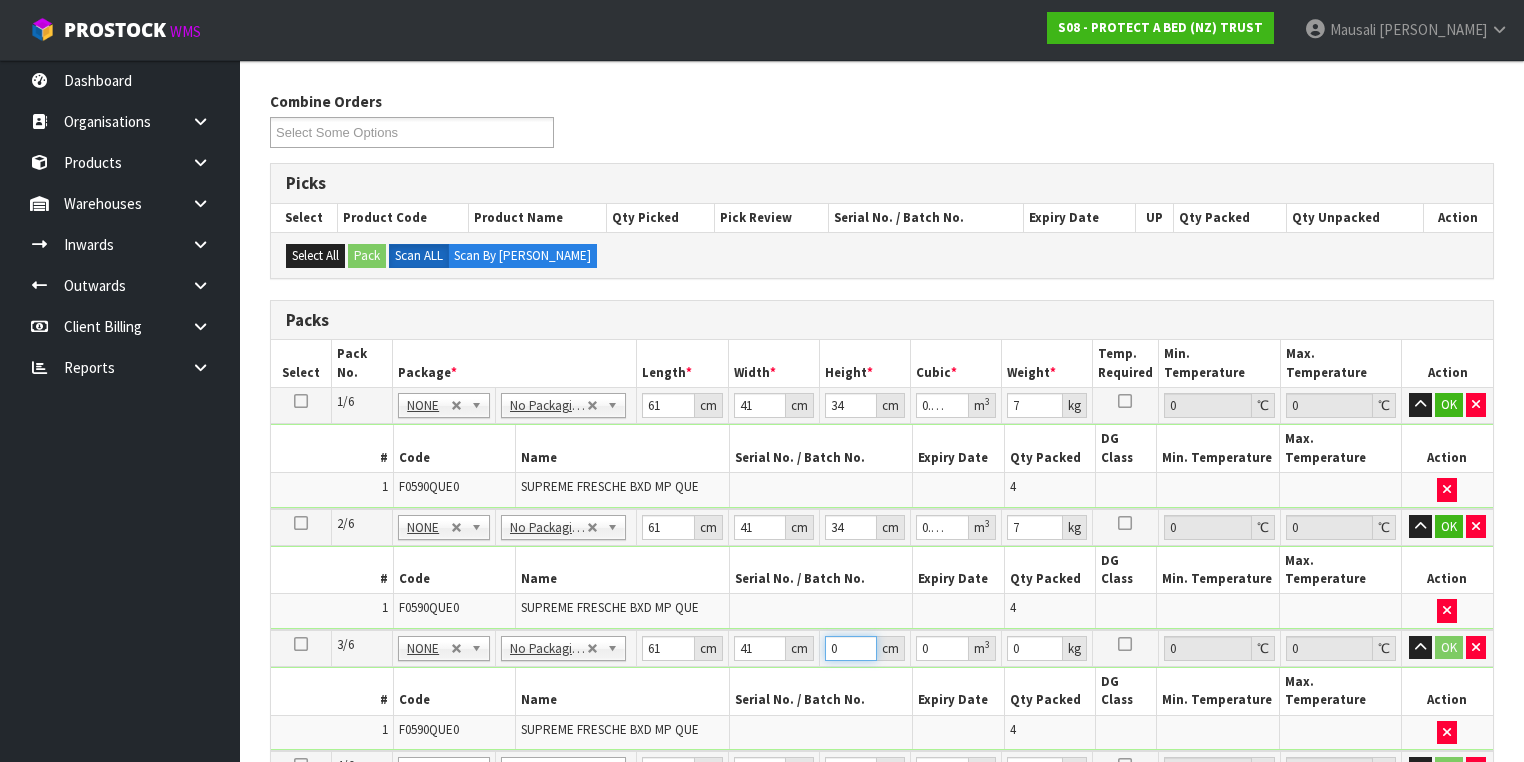 type on "3" 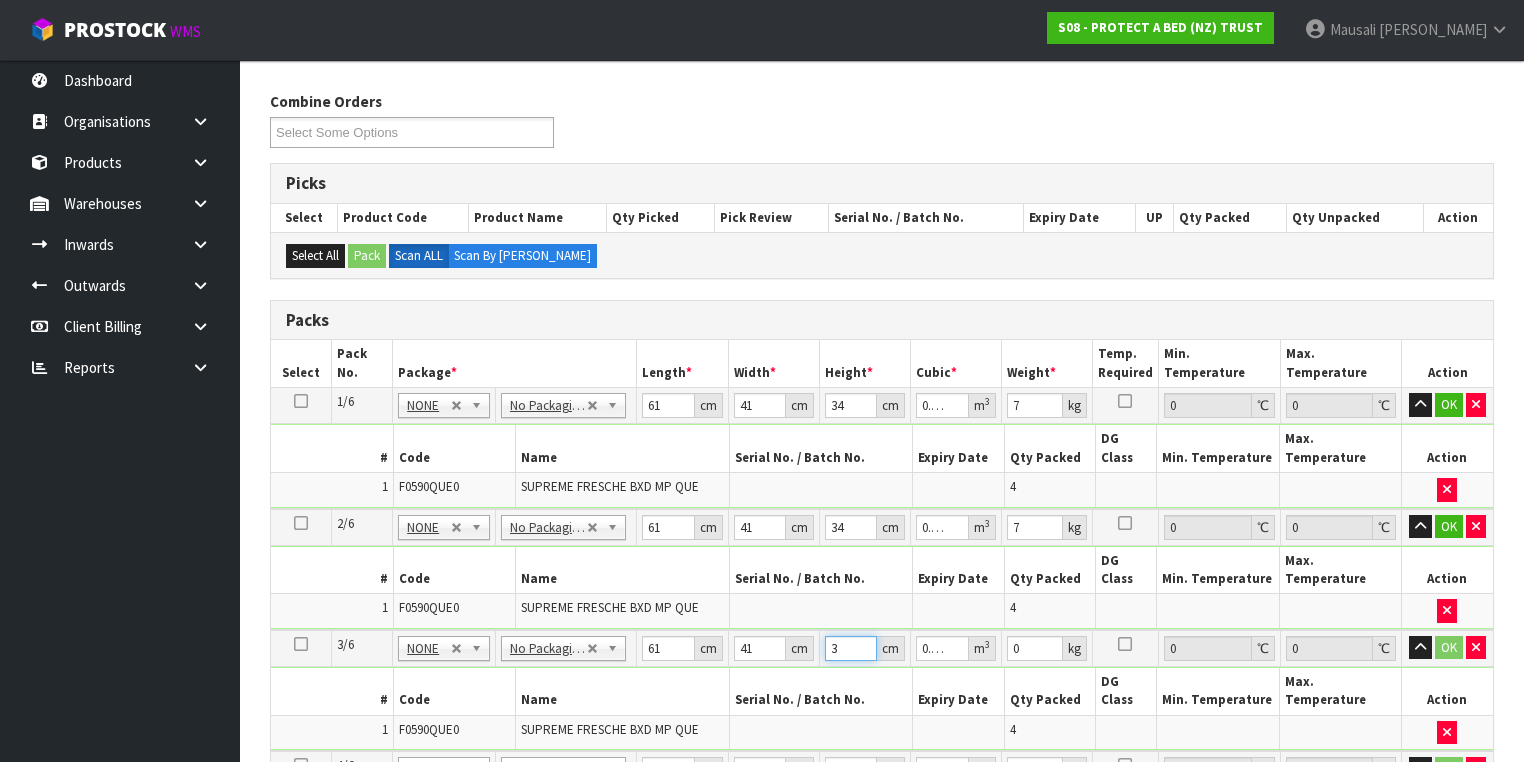 type on "34" 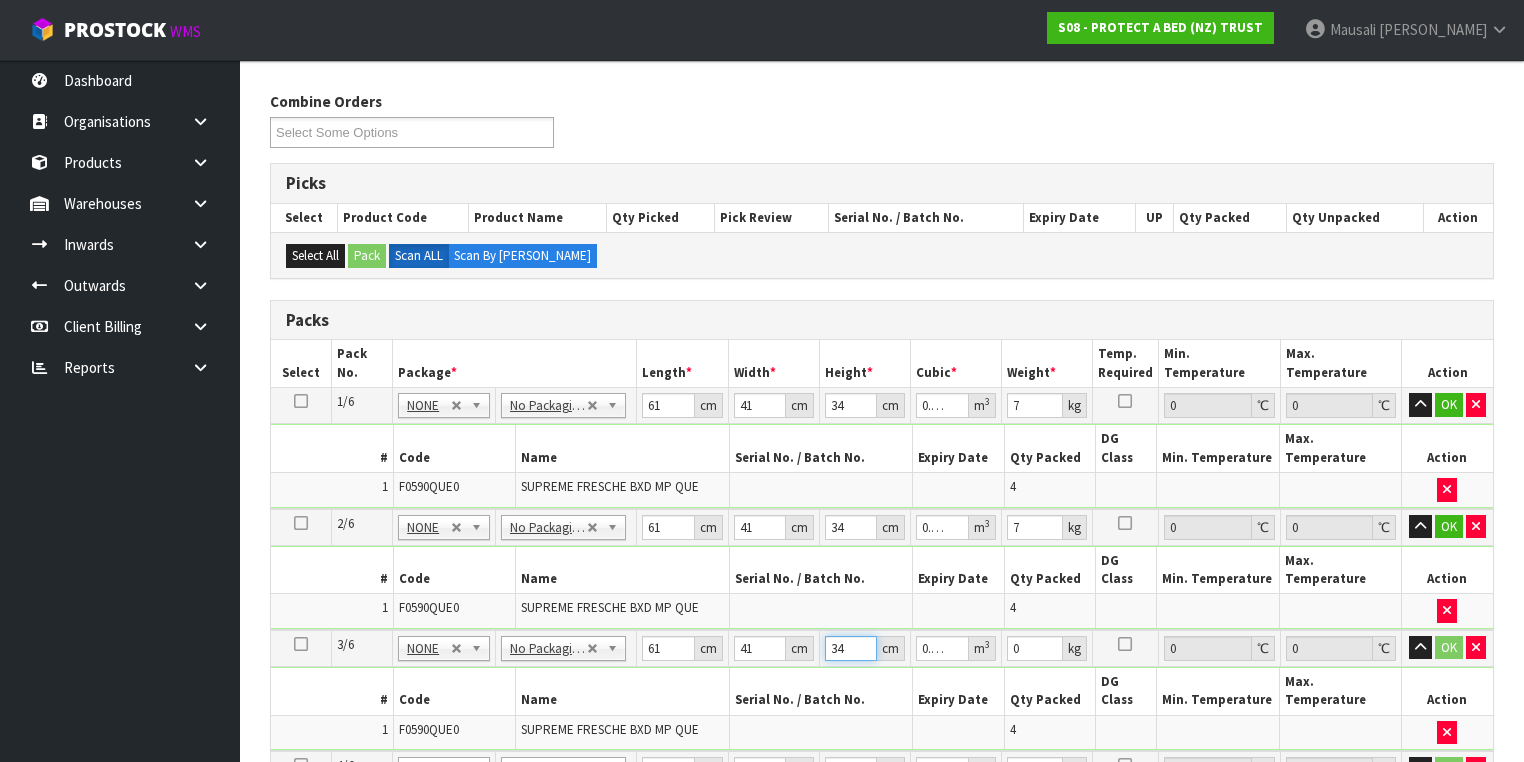 type on "34" 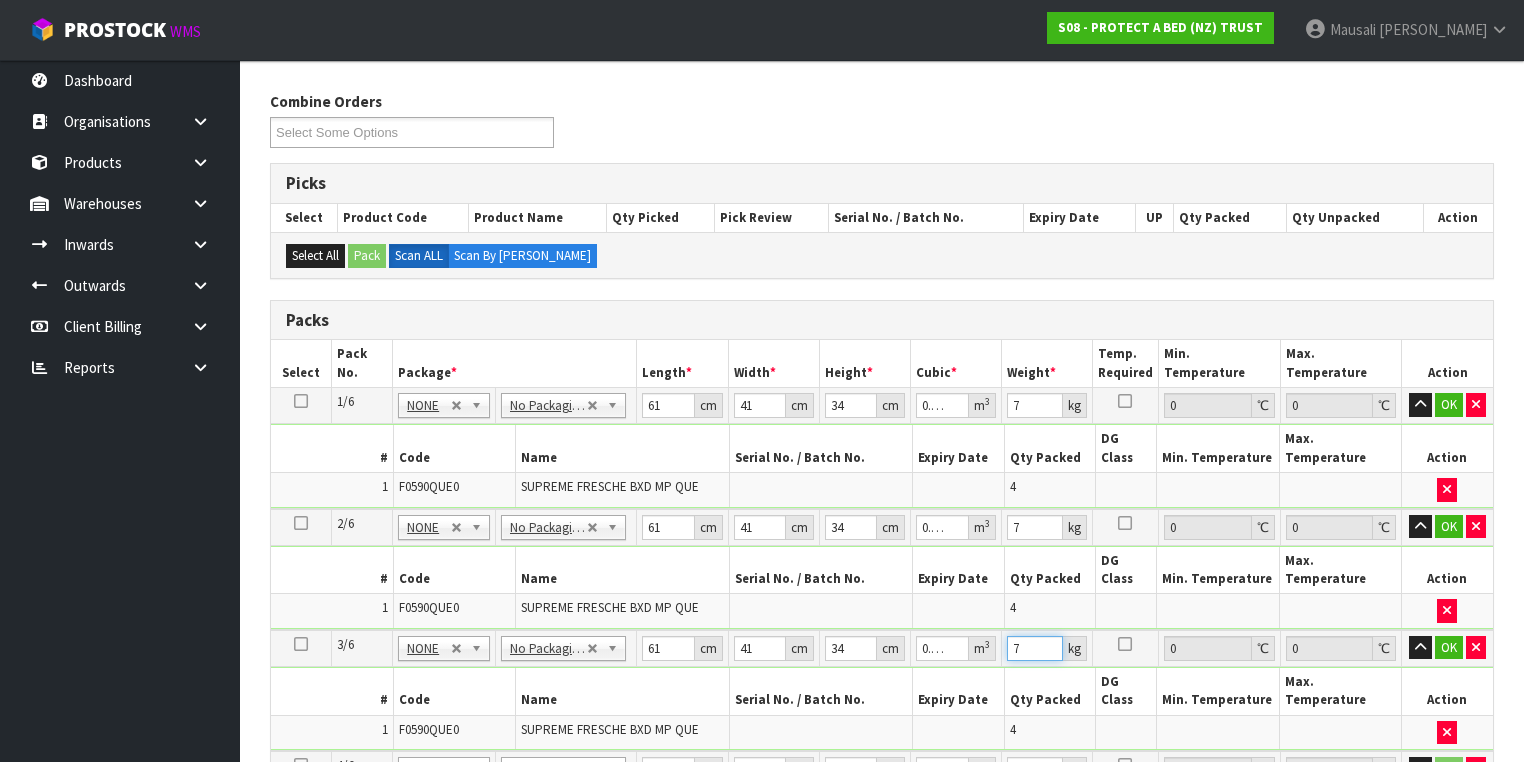 type on "7" 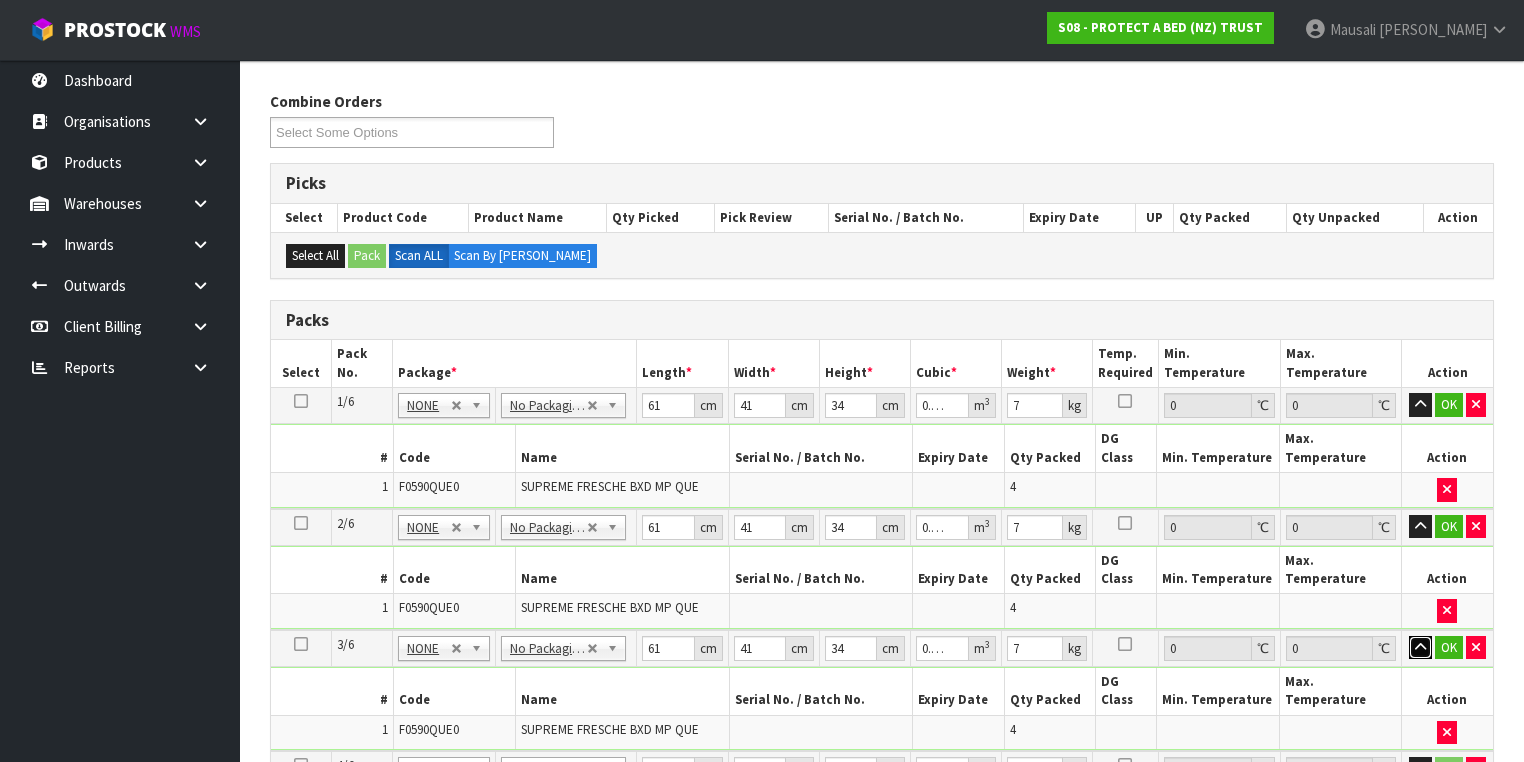 type 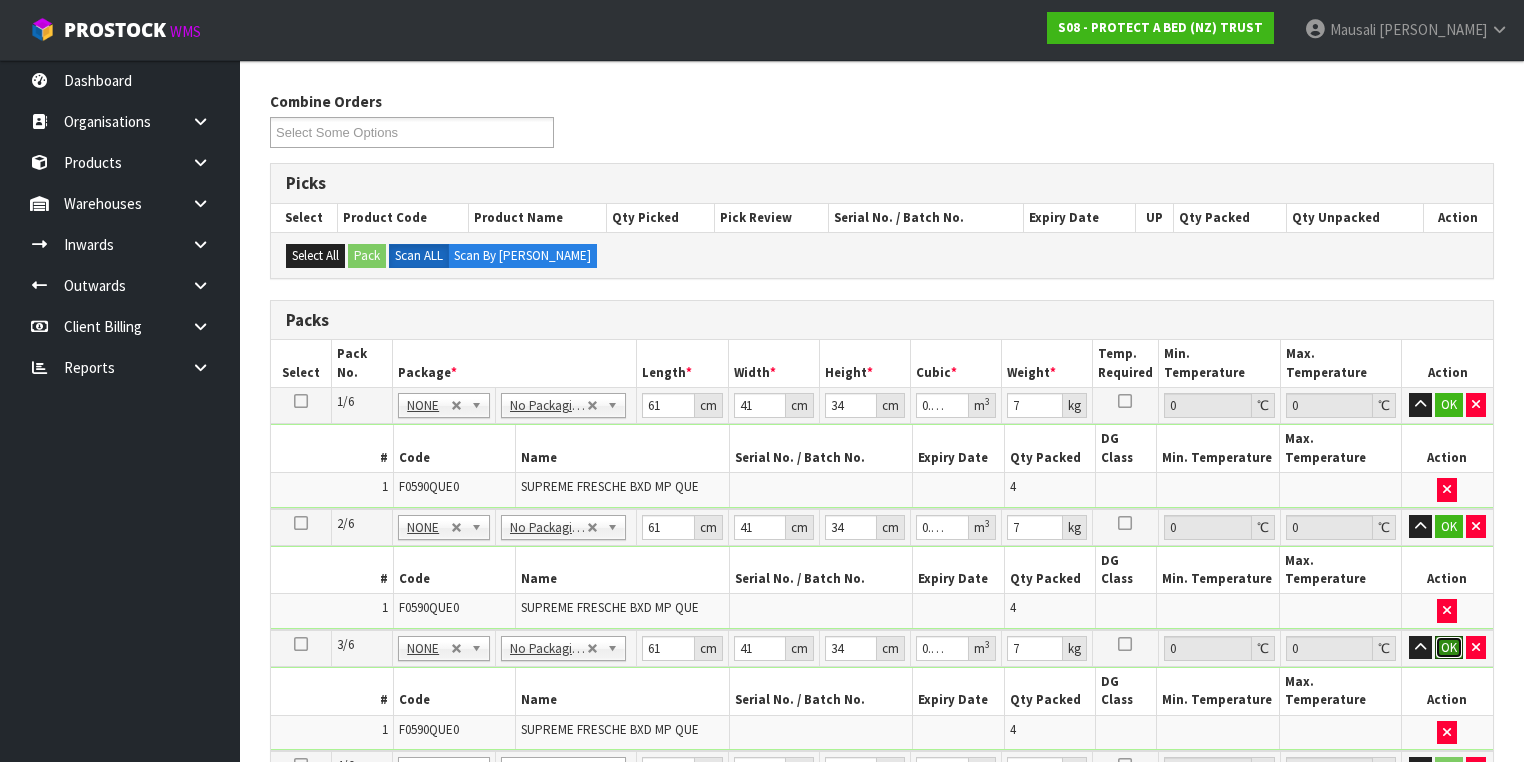 type 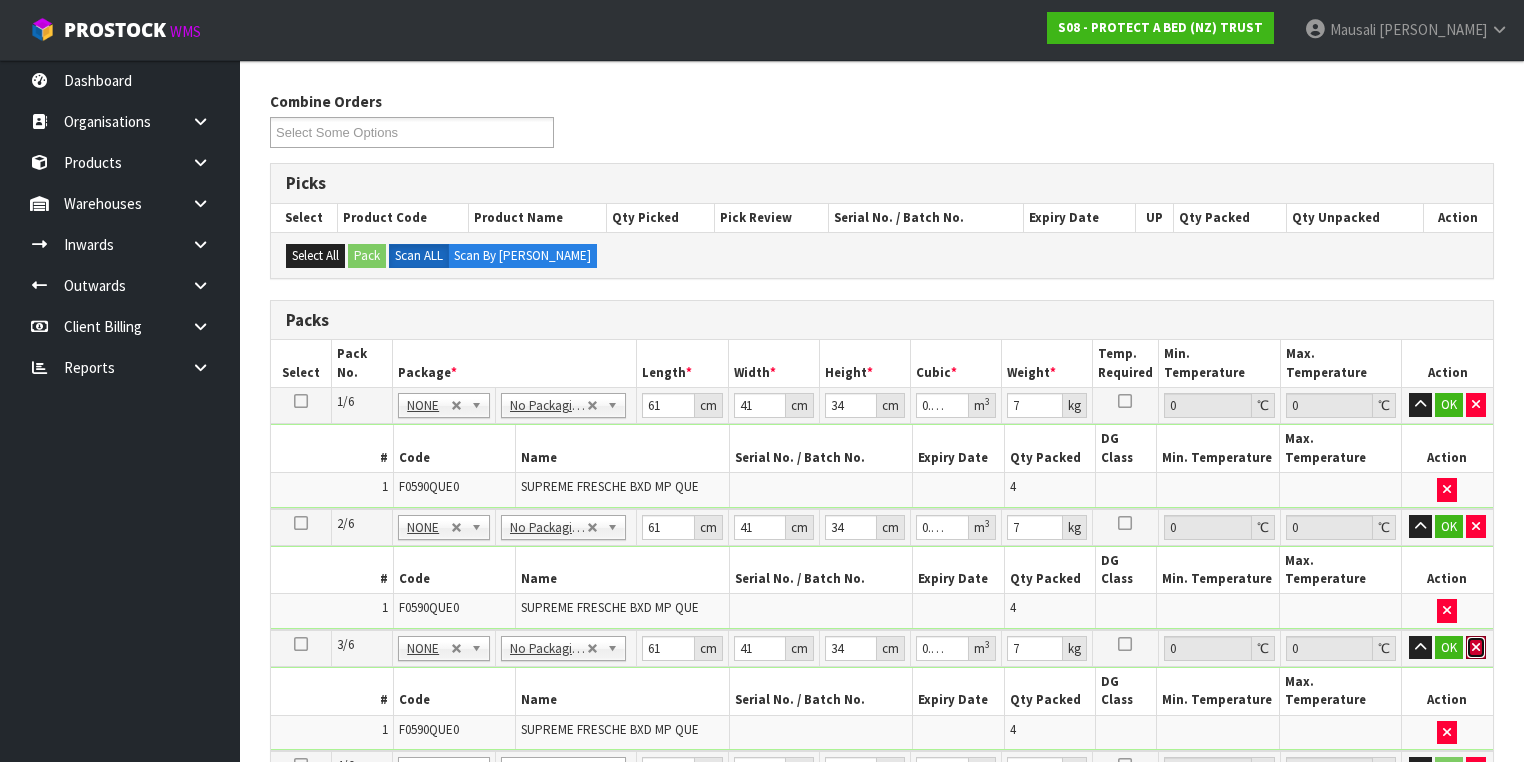 type 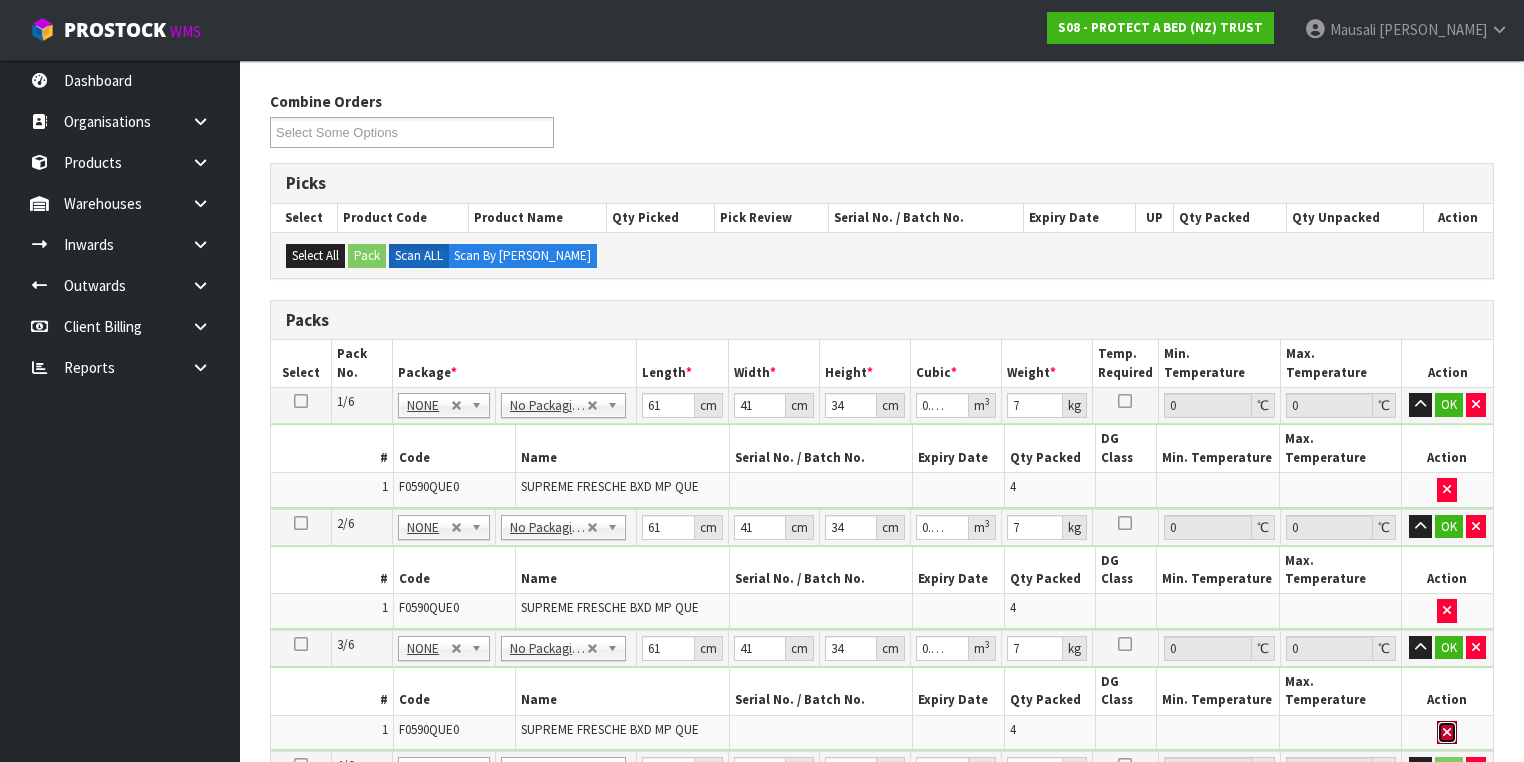 type 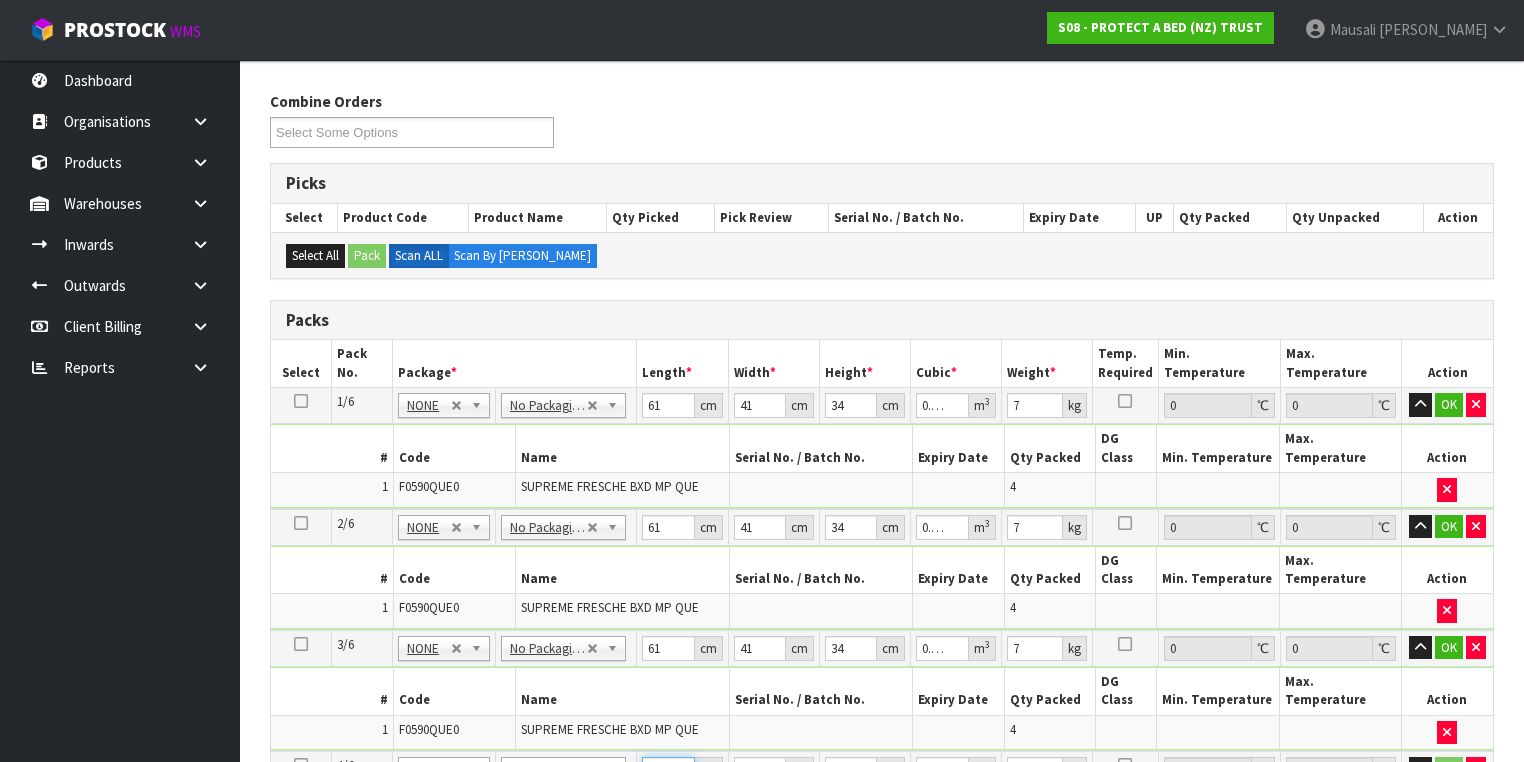 type on "59" 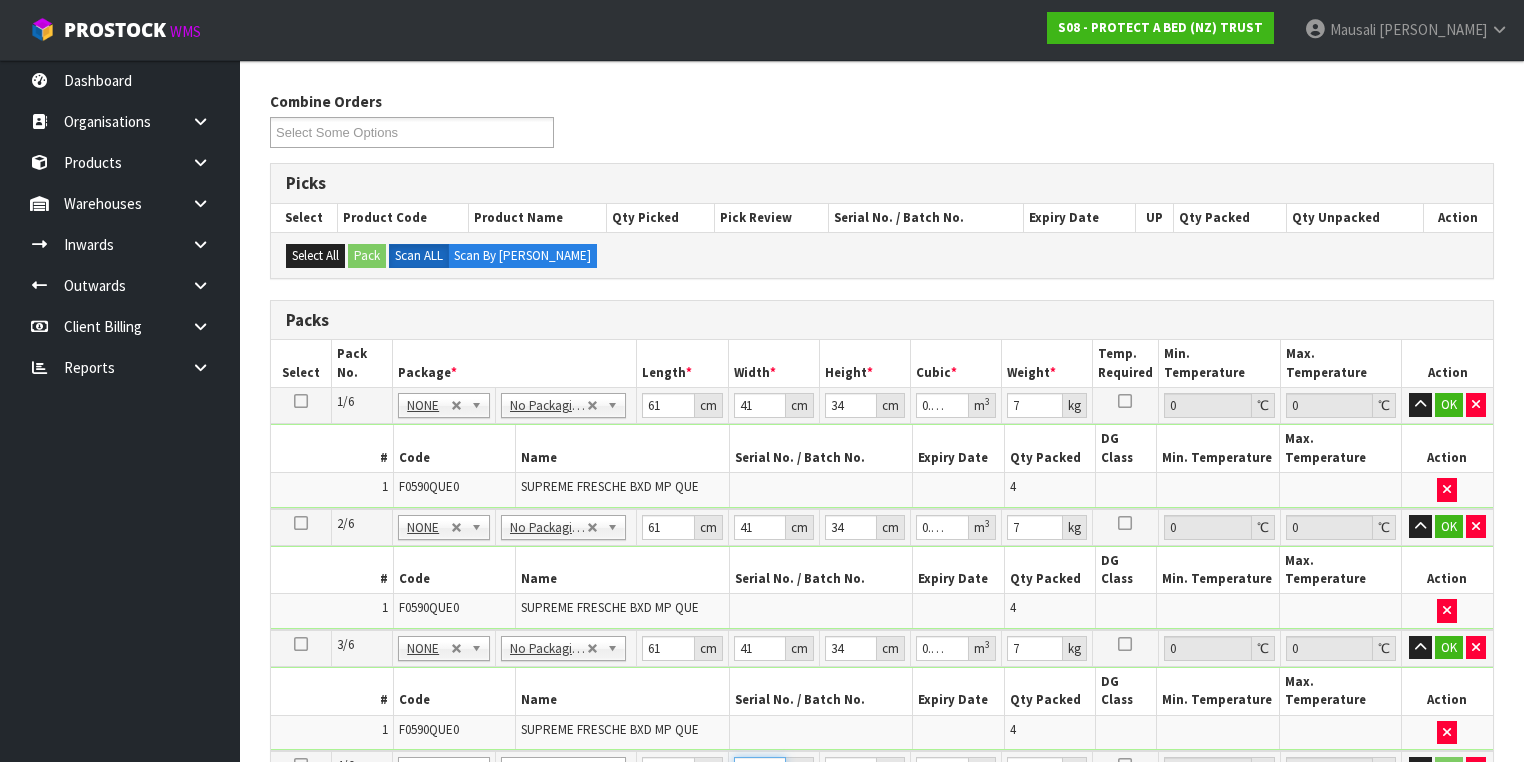 type on "40" 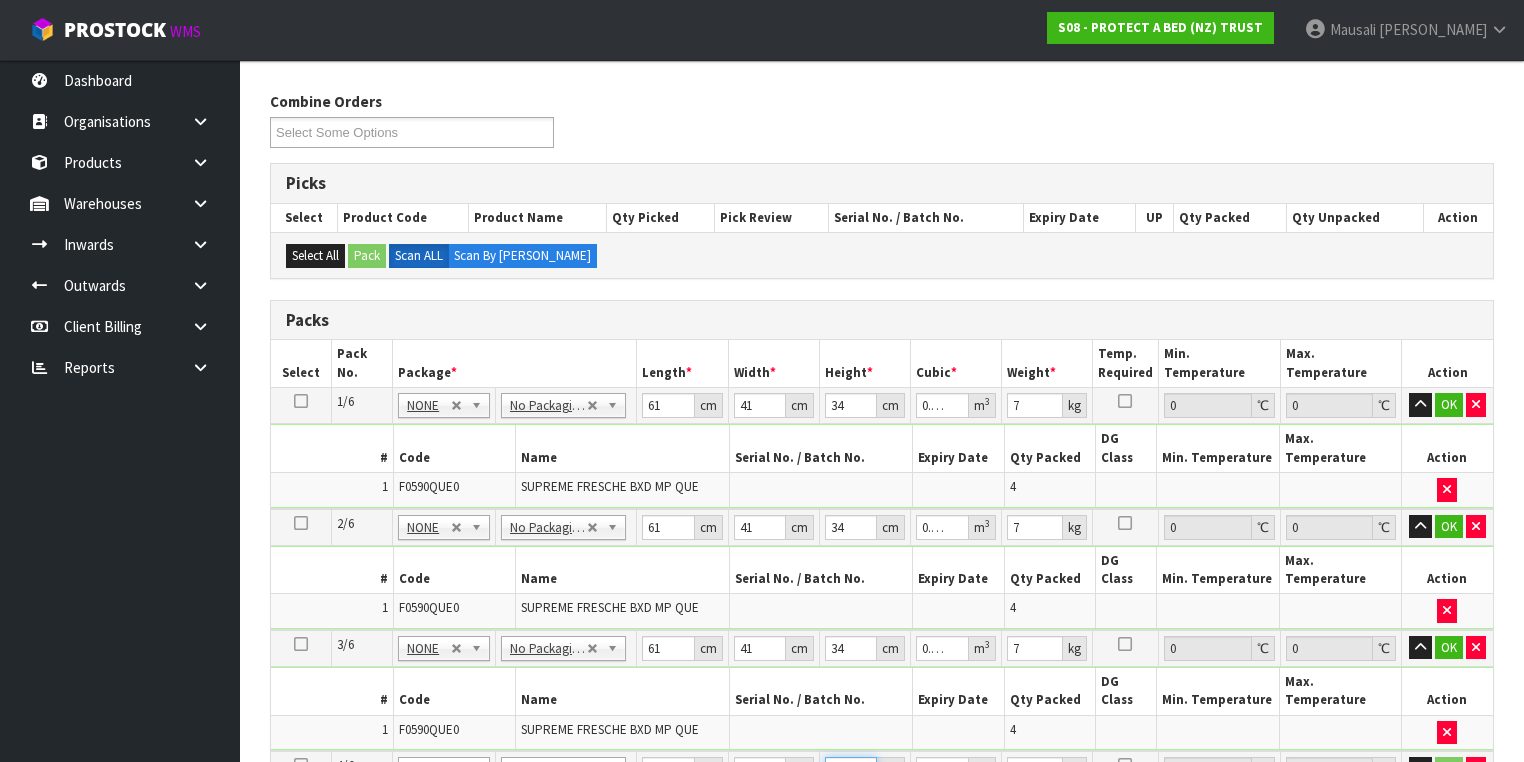 type on "3" 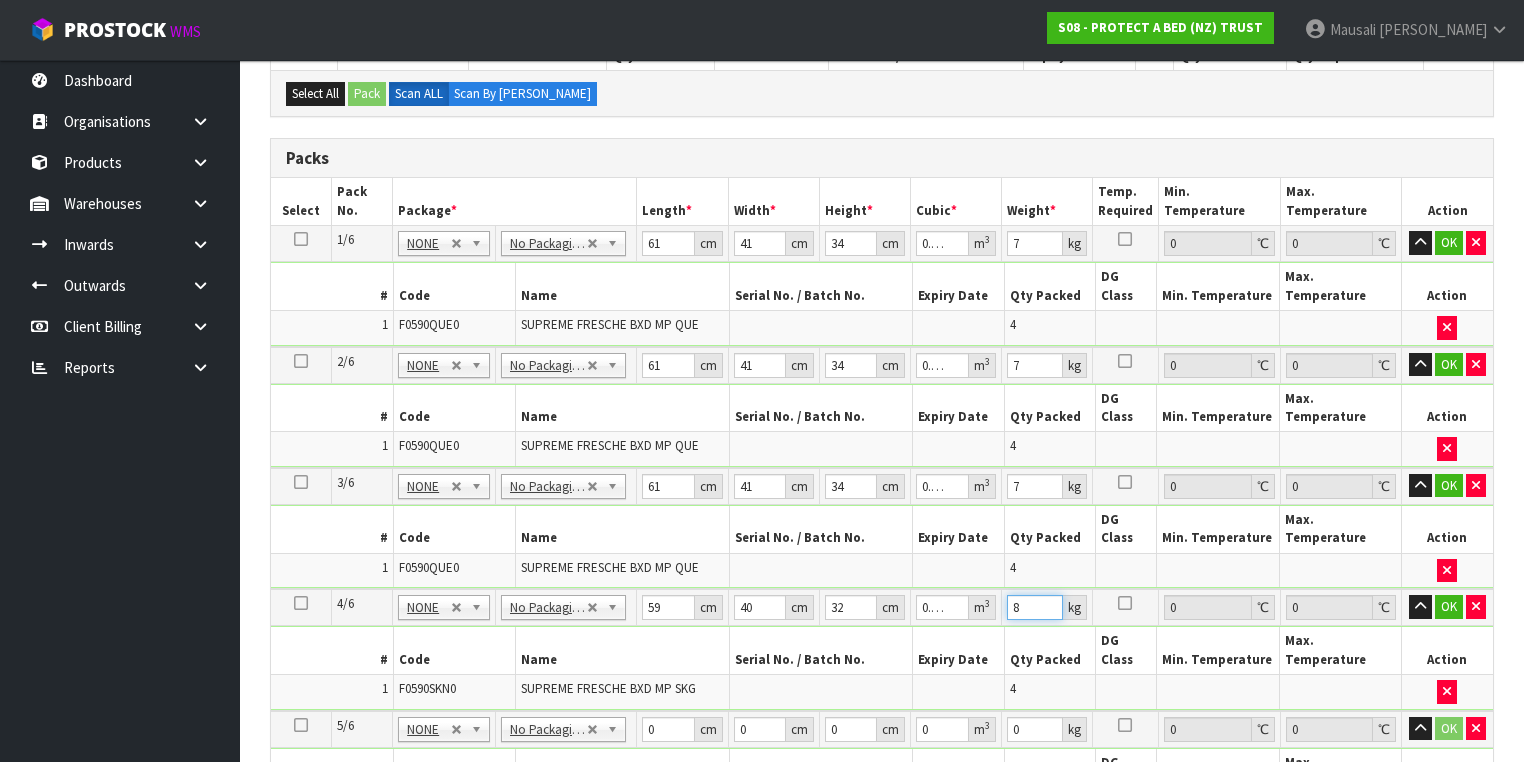 scroll, scrollTop: 625, scrollLeft: 0, axis: vertical 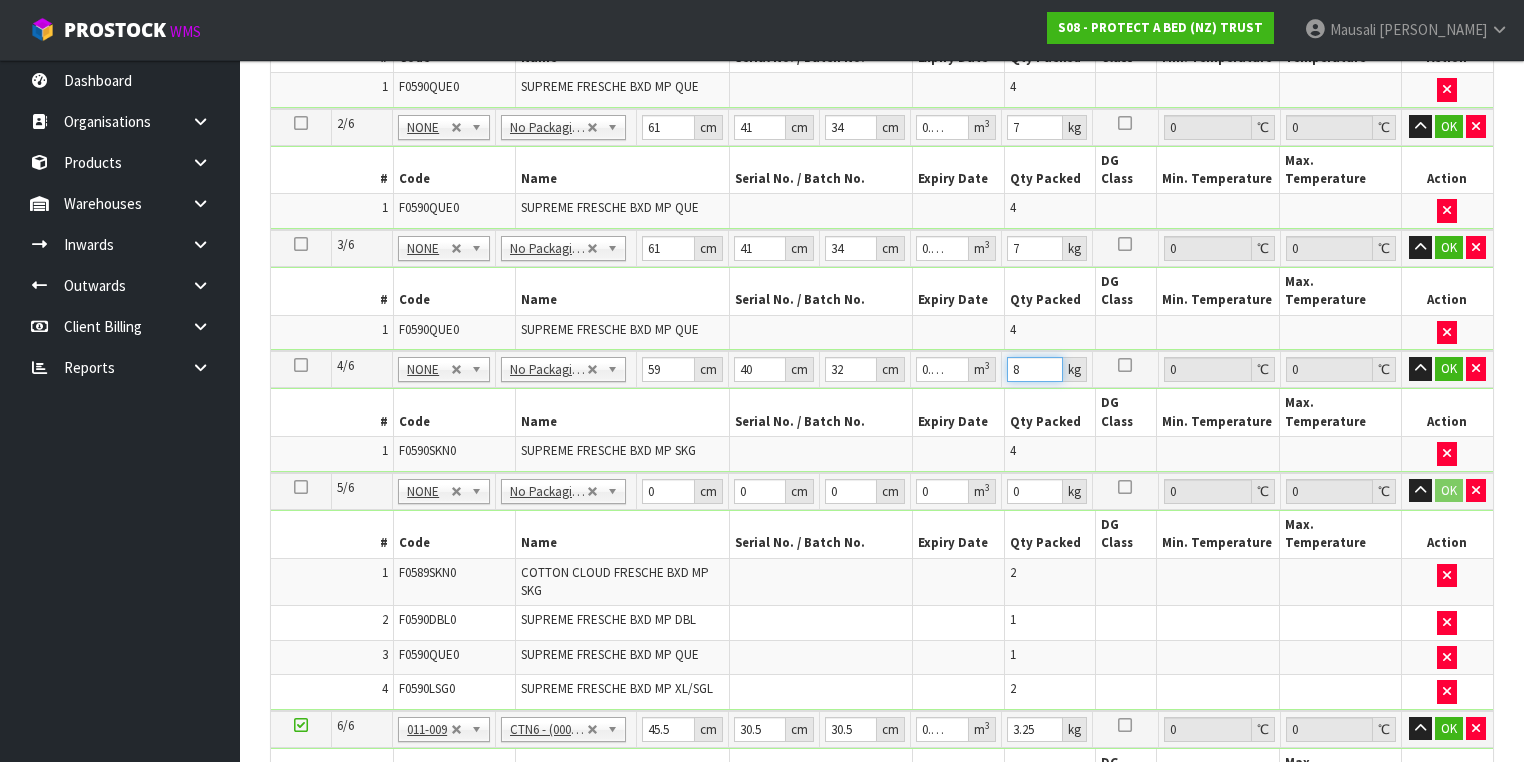 type on "8" 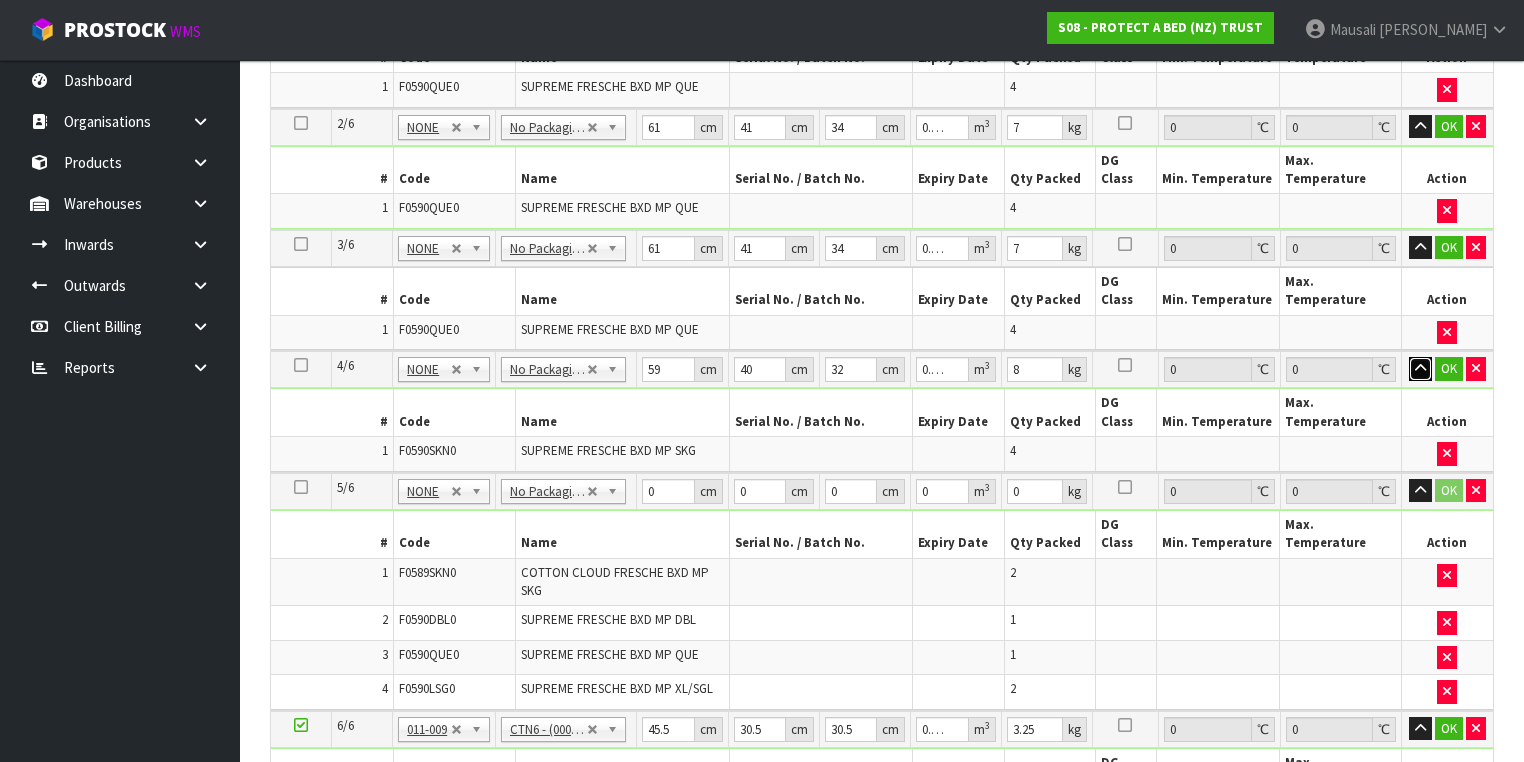 type 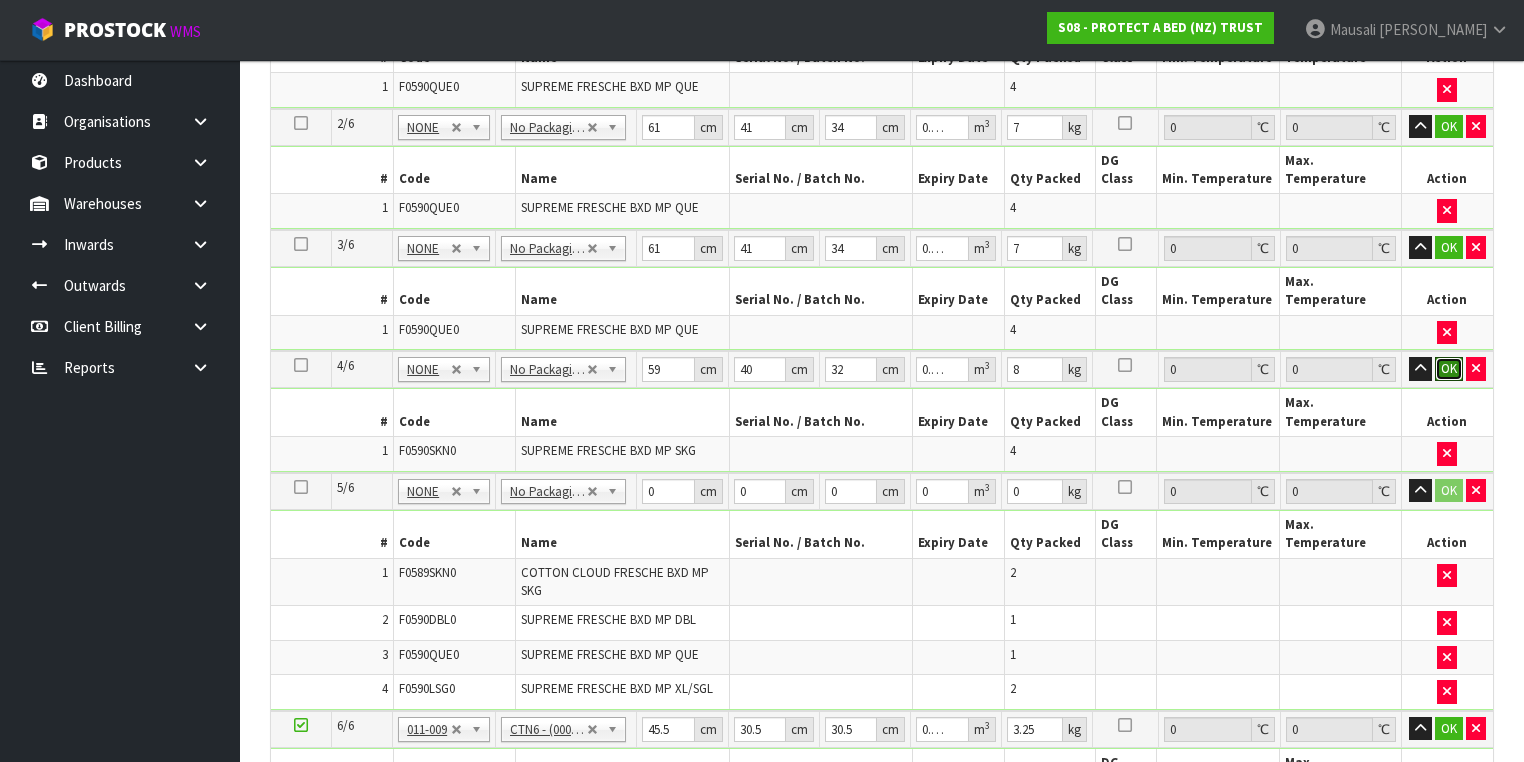 type 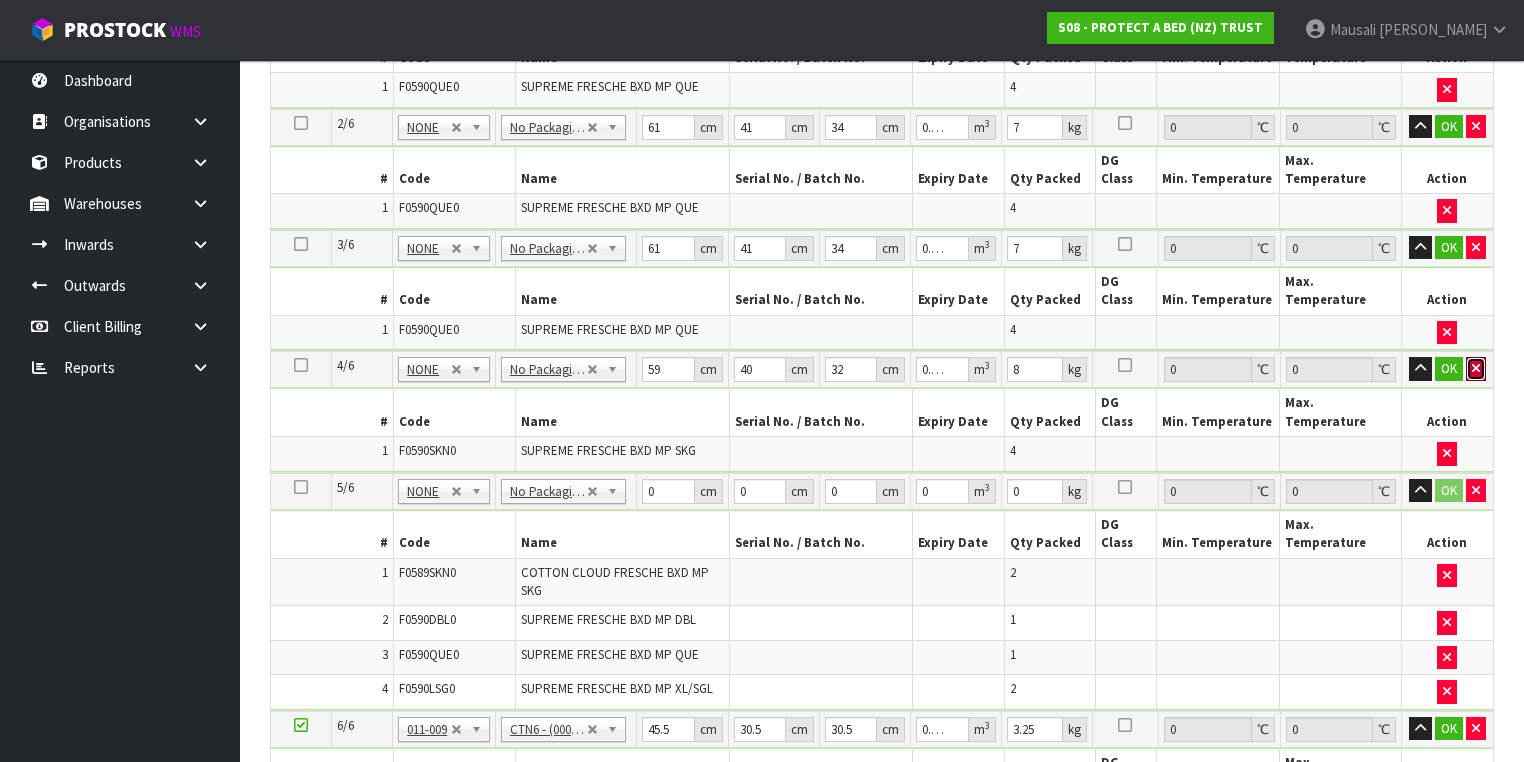 type 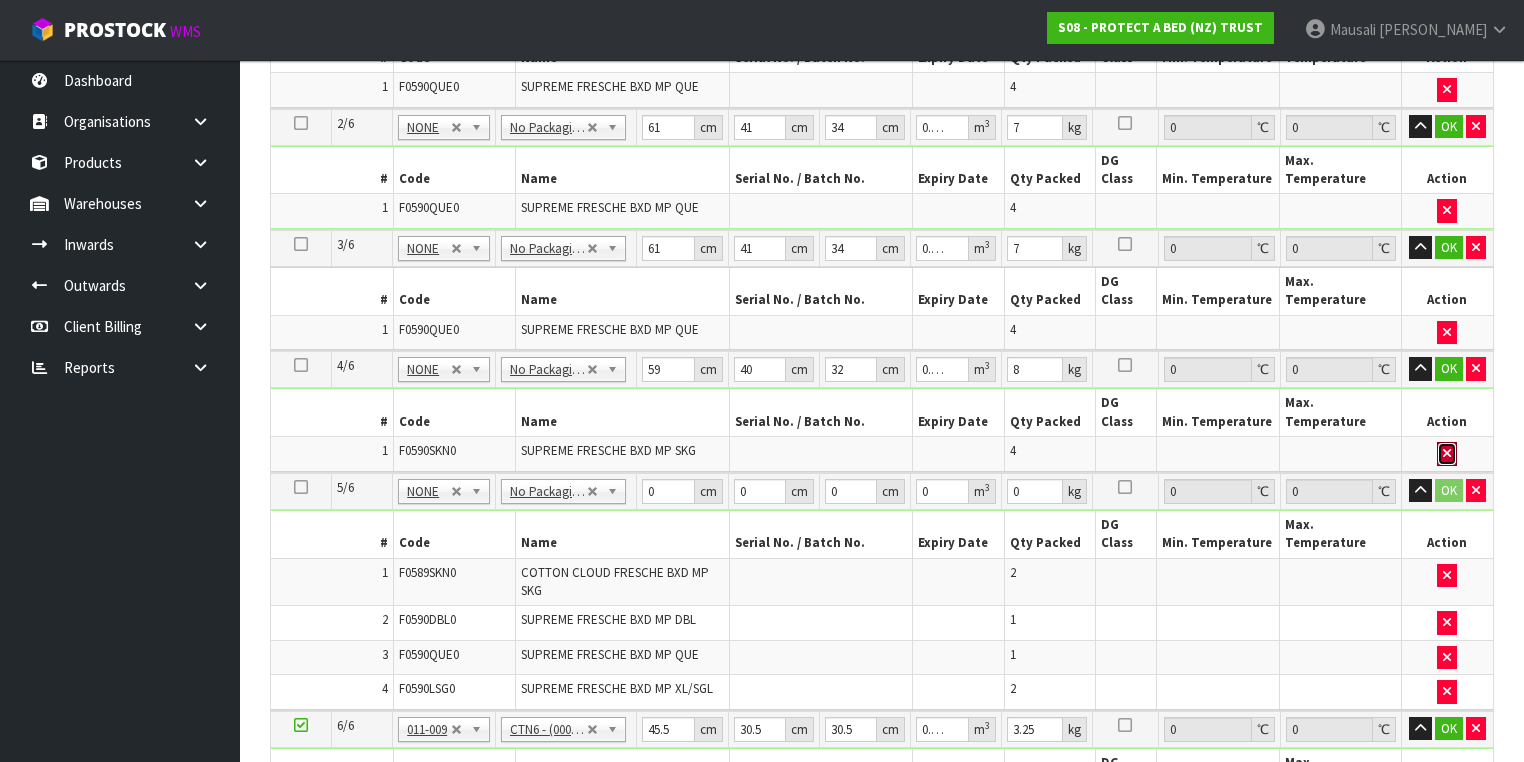 type 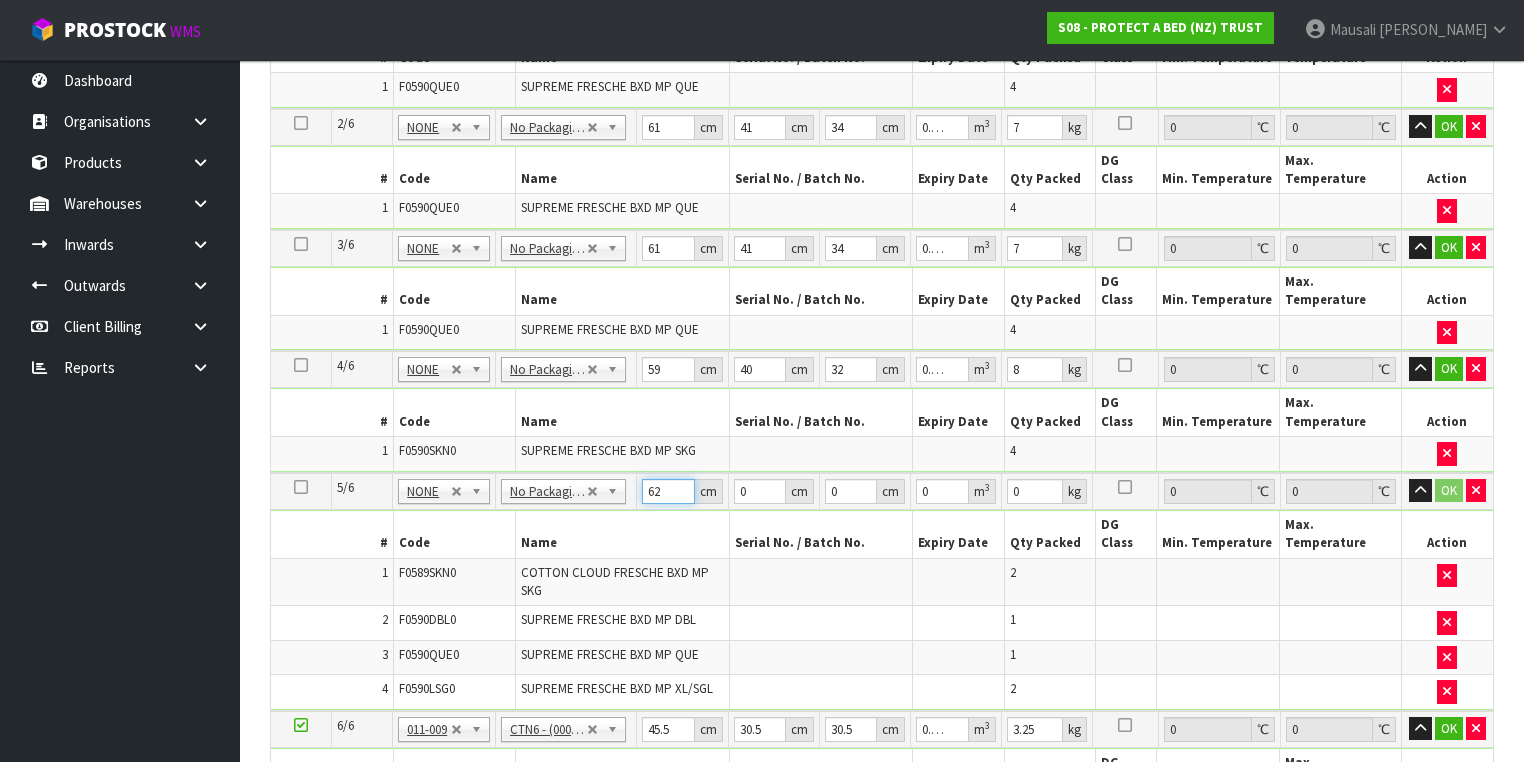 type on "62" 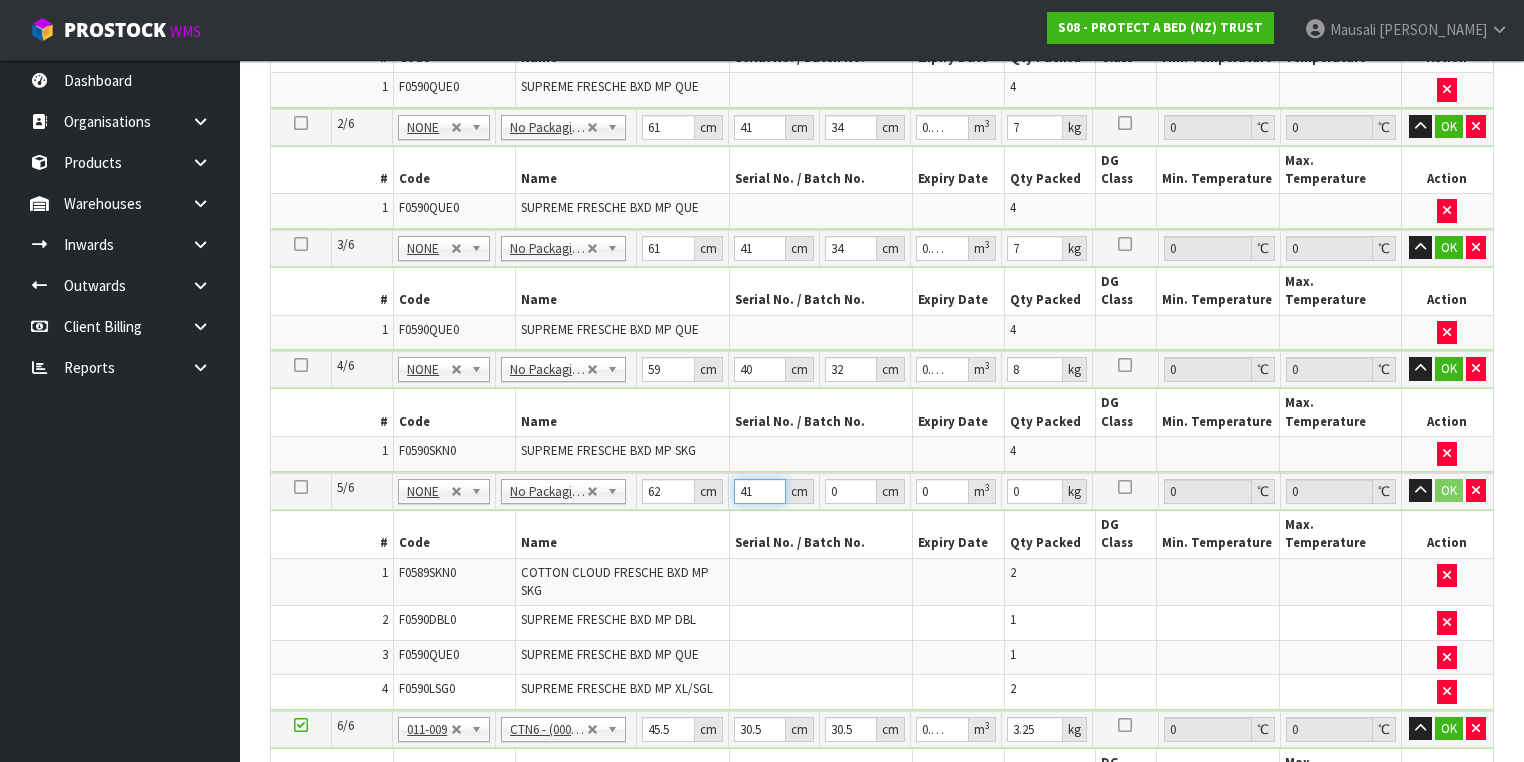 type on "41" 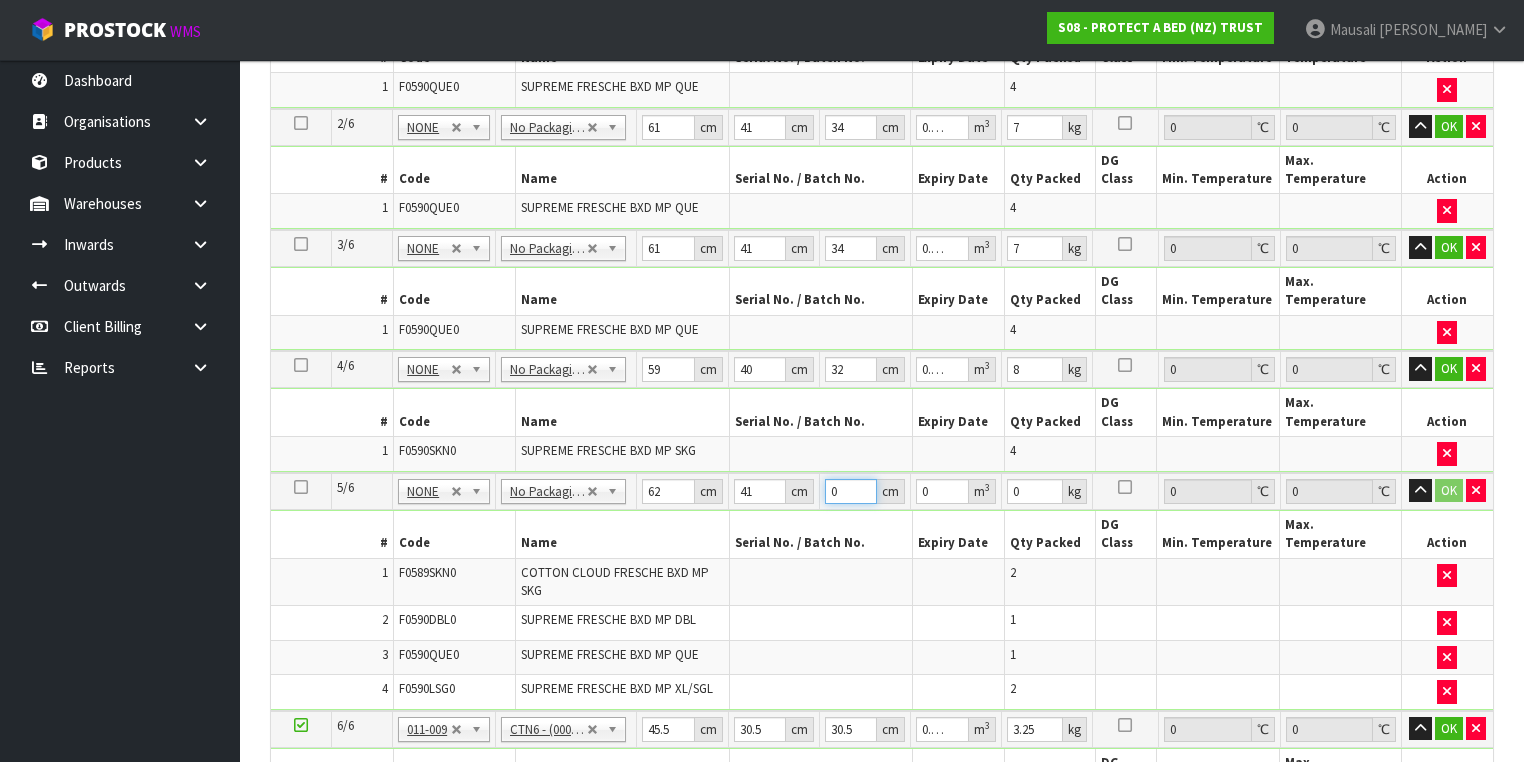 type on "3" 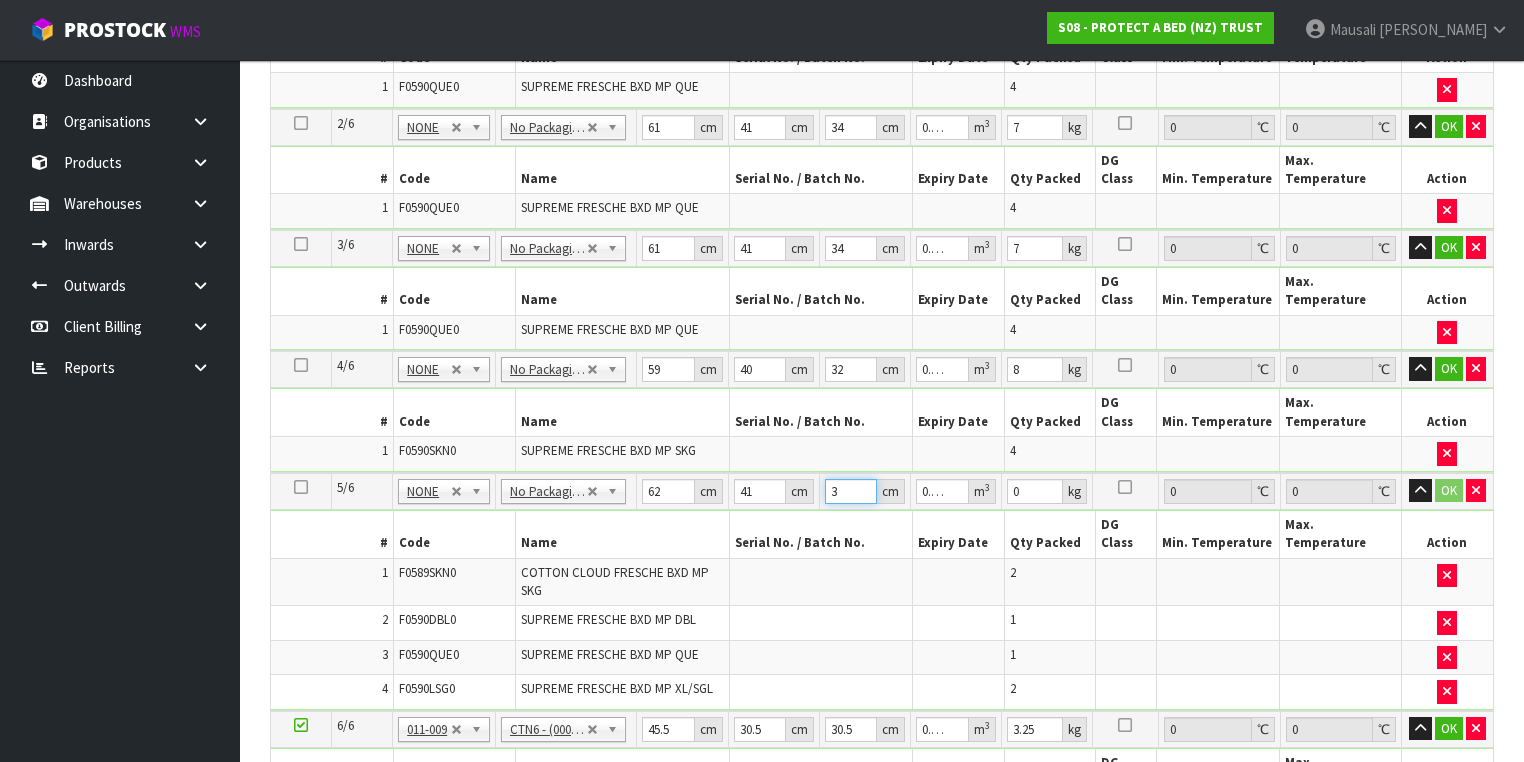 type on "32" 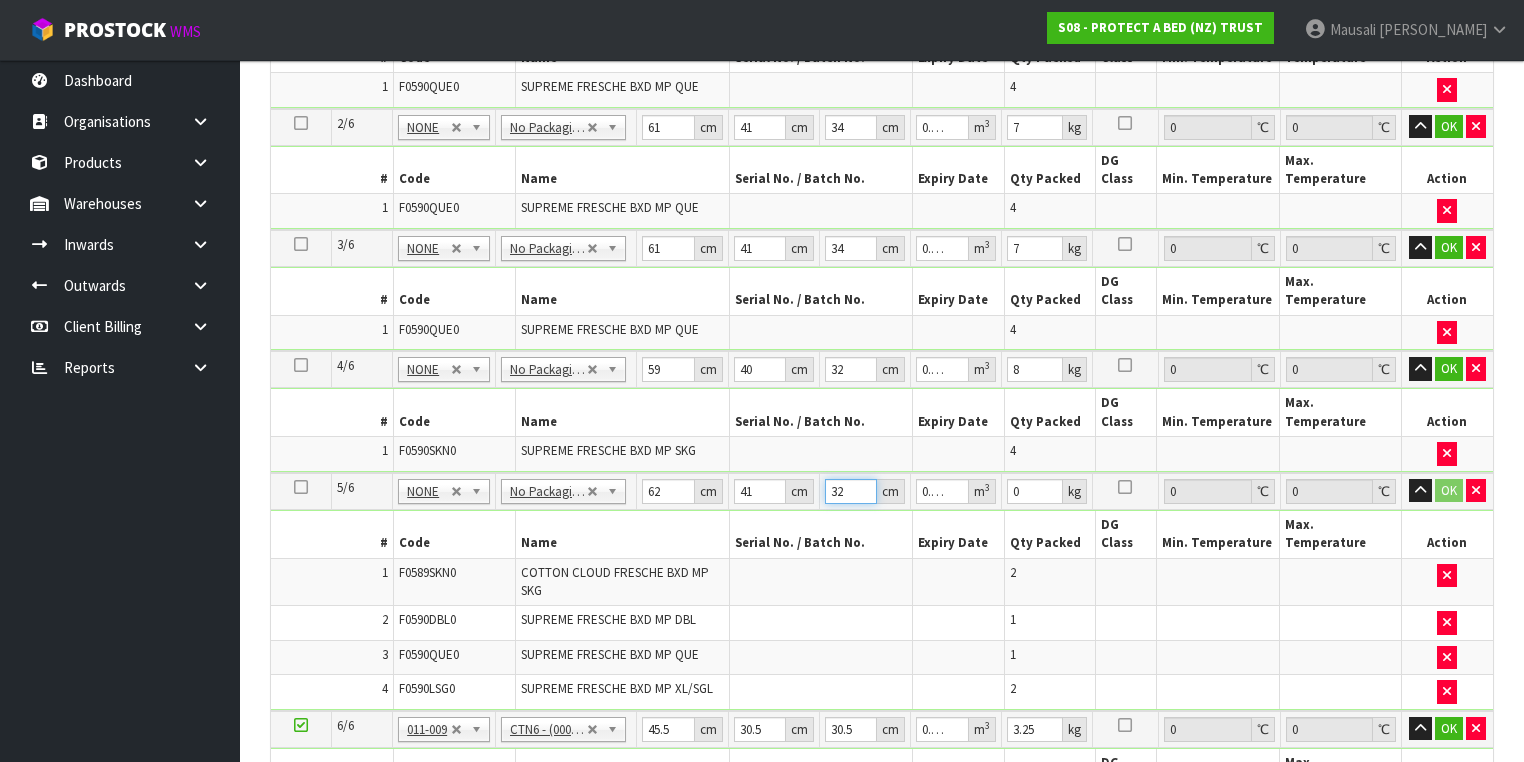 type 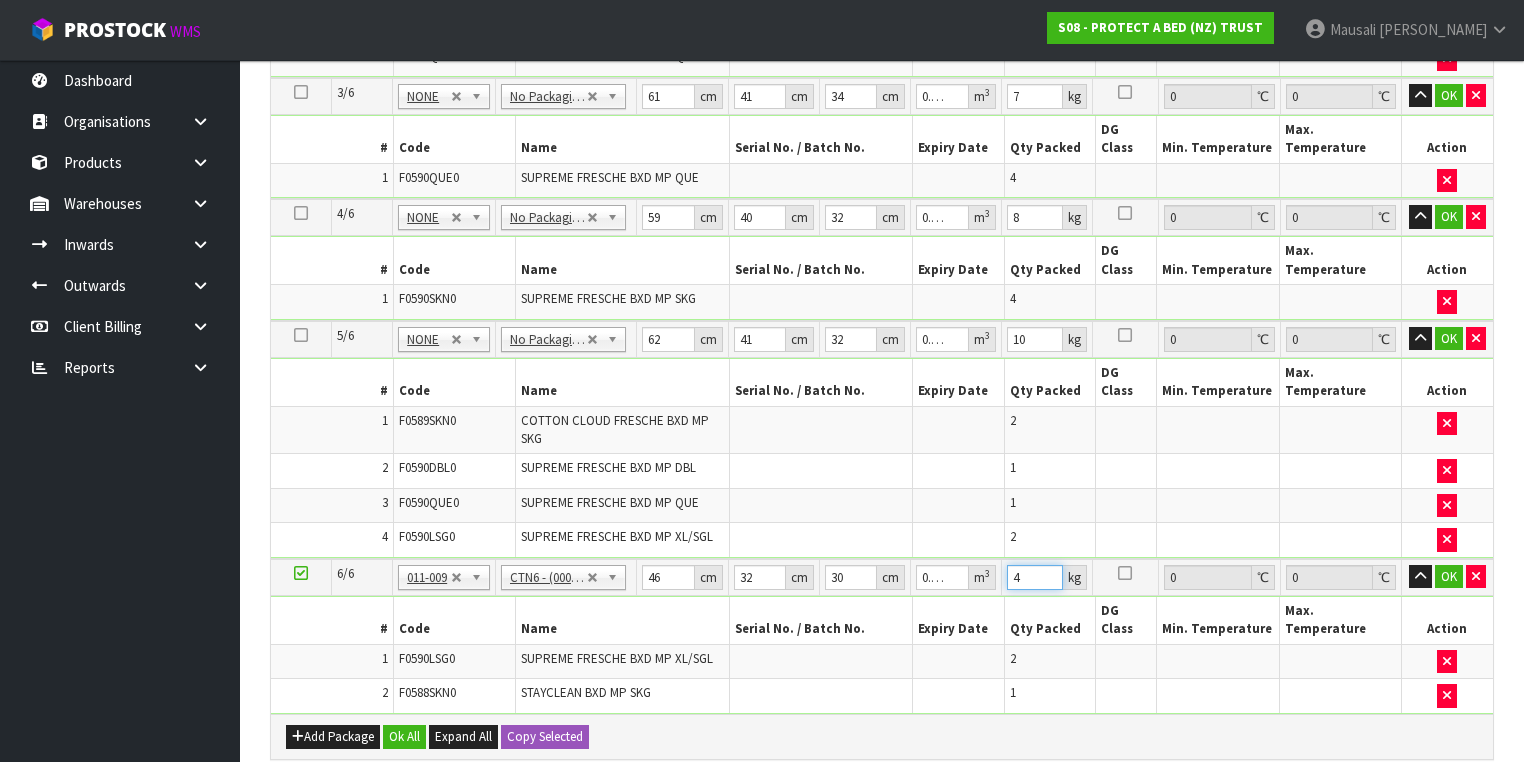 scroll, scrollTop: 865, scrollLeft: 0, axis: vertical 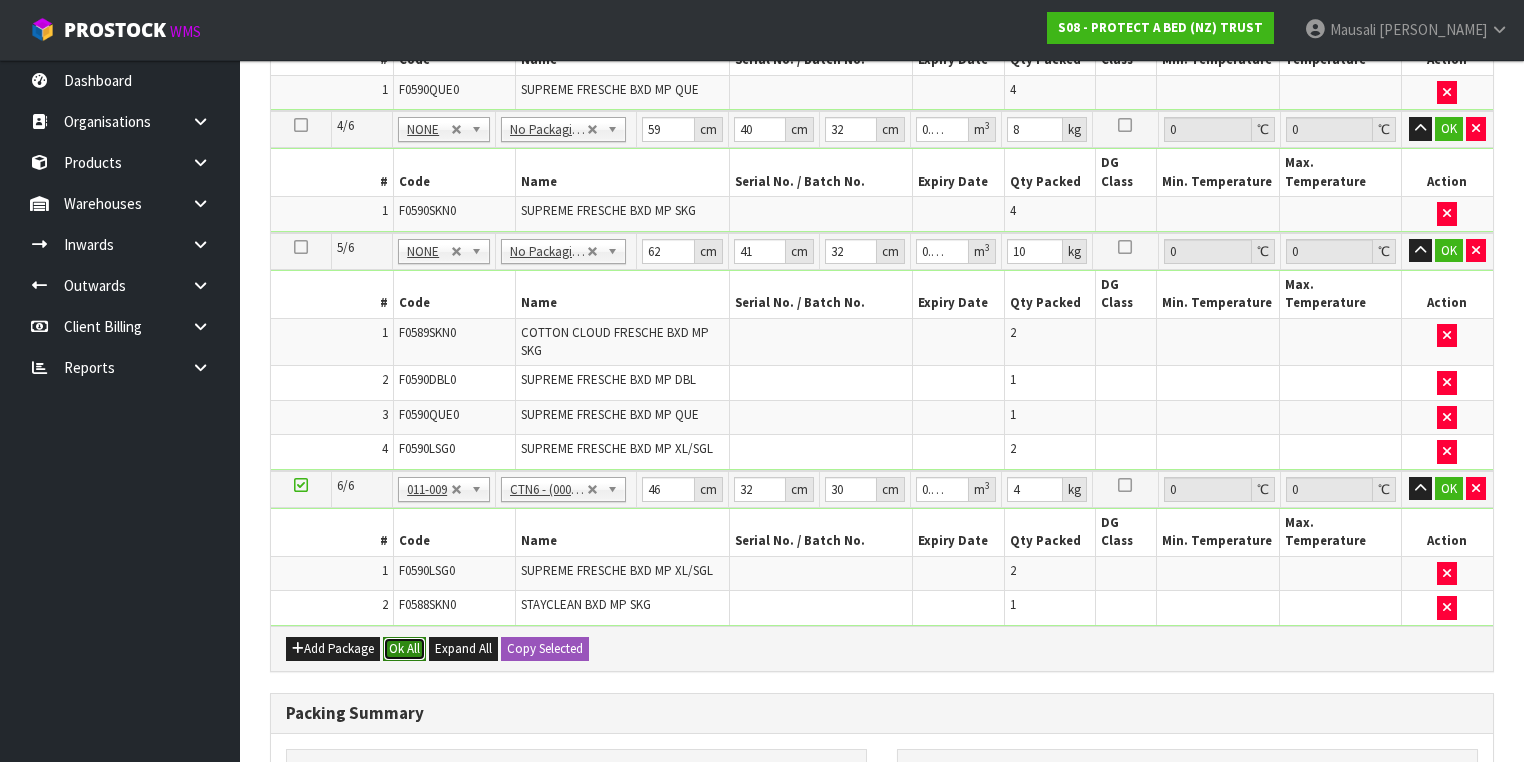 click on "Ok All" at bounding box center (404, 649) 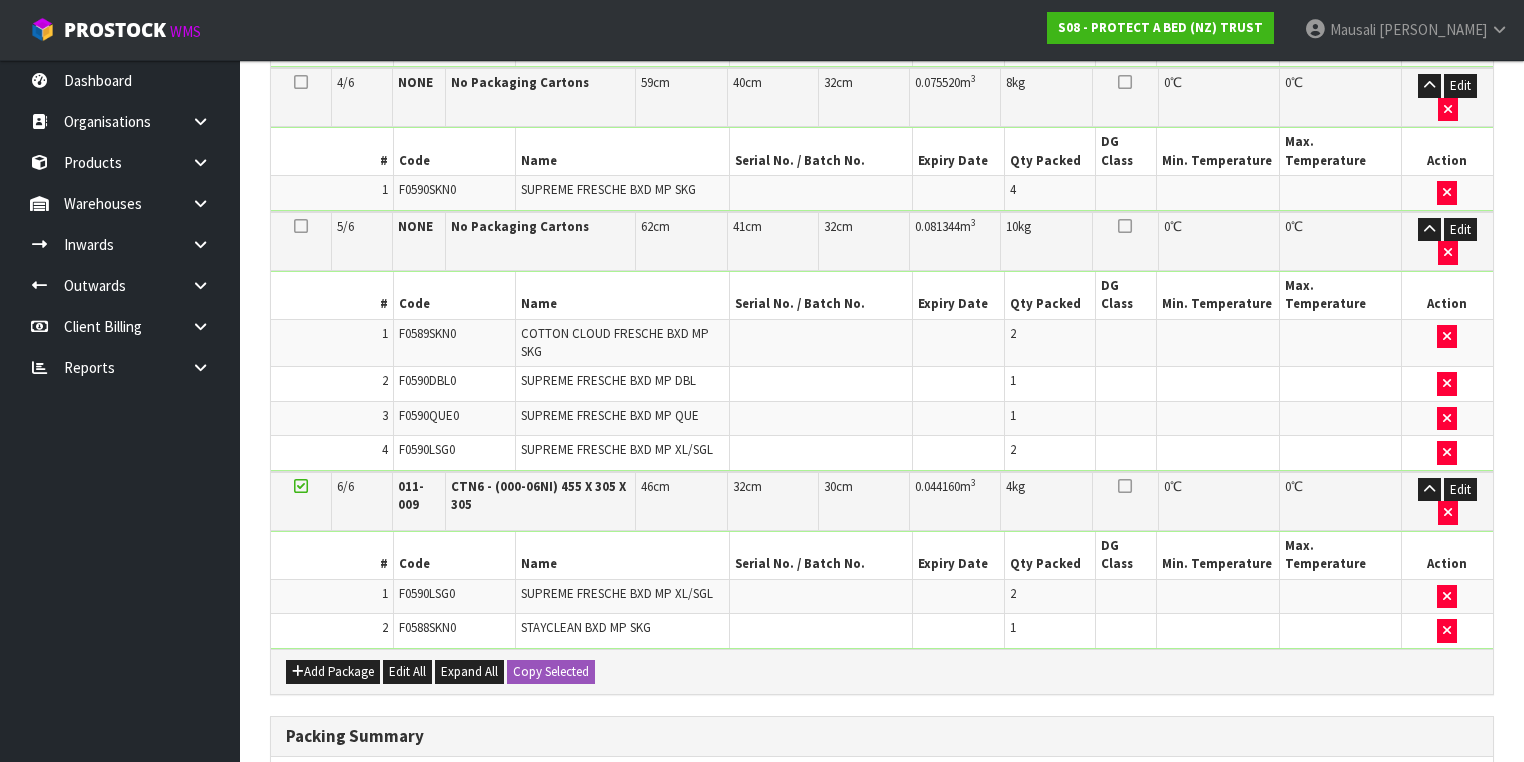 scroll, scrollTop: 1088, scrollLeft: 0, axis: vertical 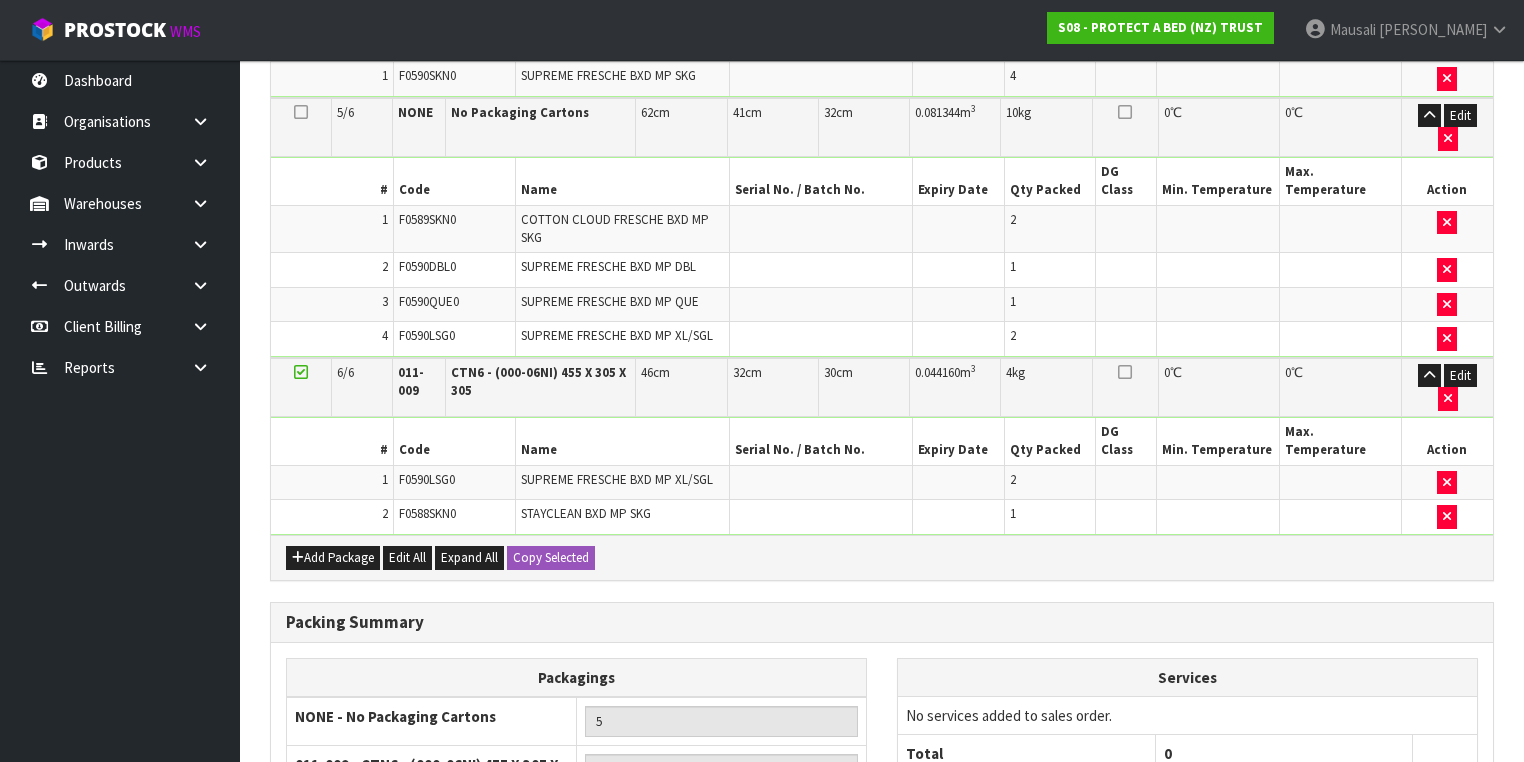click on "Save & Confirm Packs" at bounding box center (427, 968) 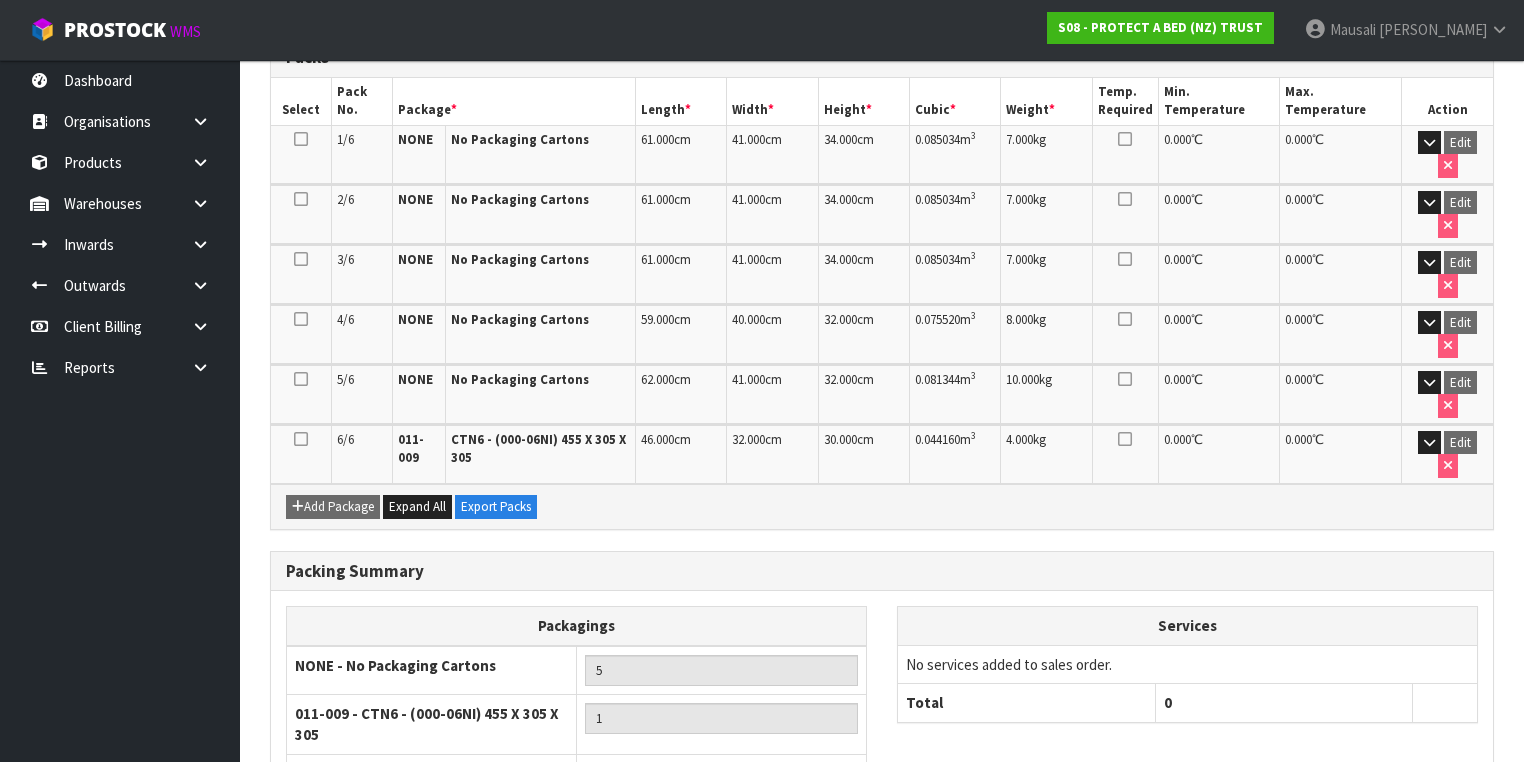 scroll, scrollTop: 584, scrollLeft: 0, axis: vertical 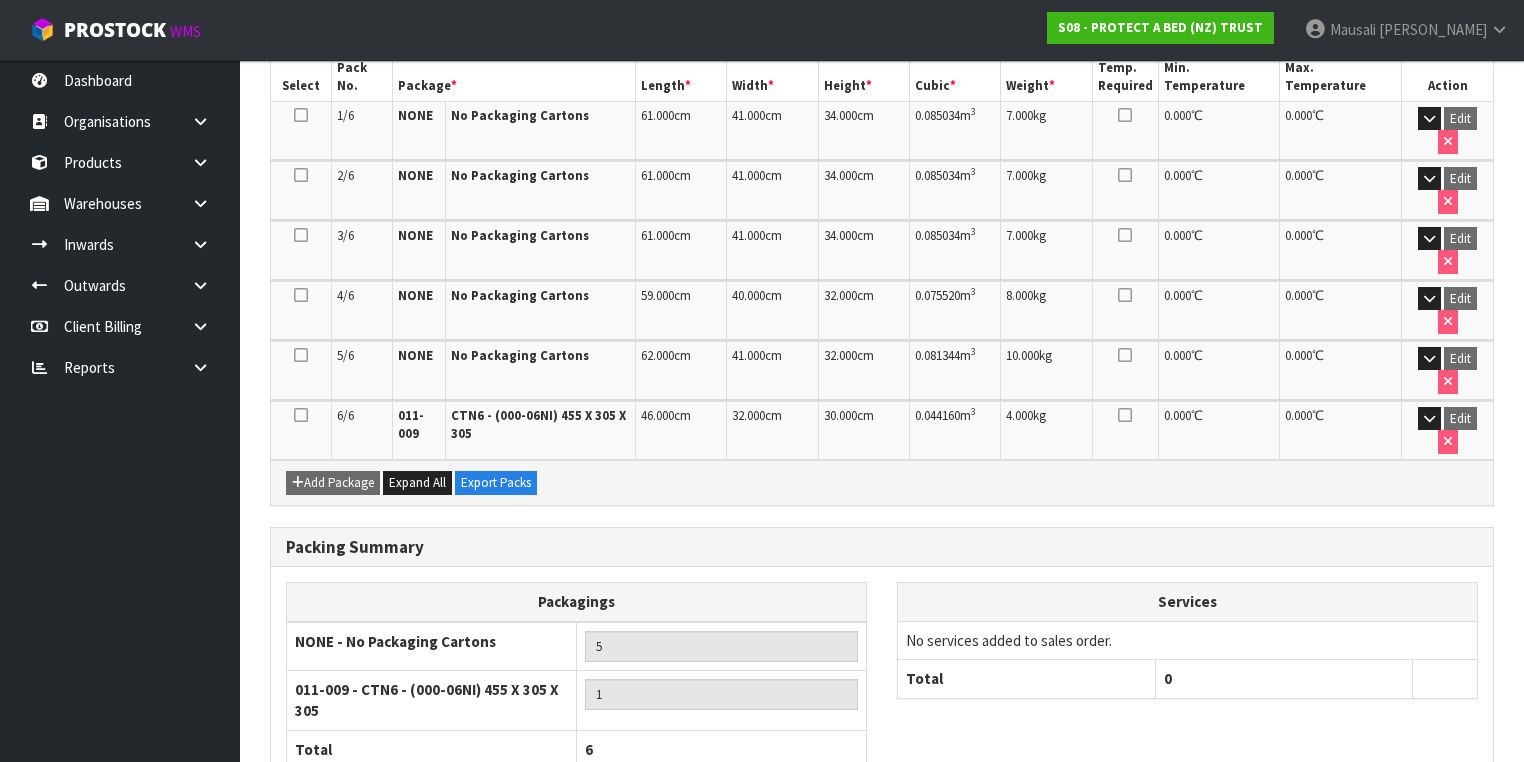click on "Next" at bounding box center (1450, 848) 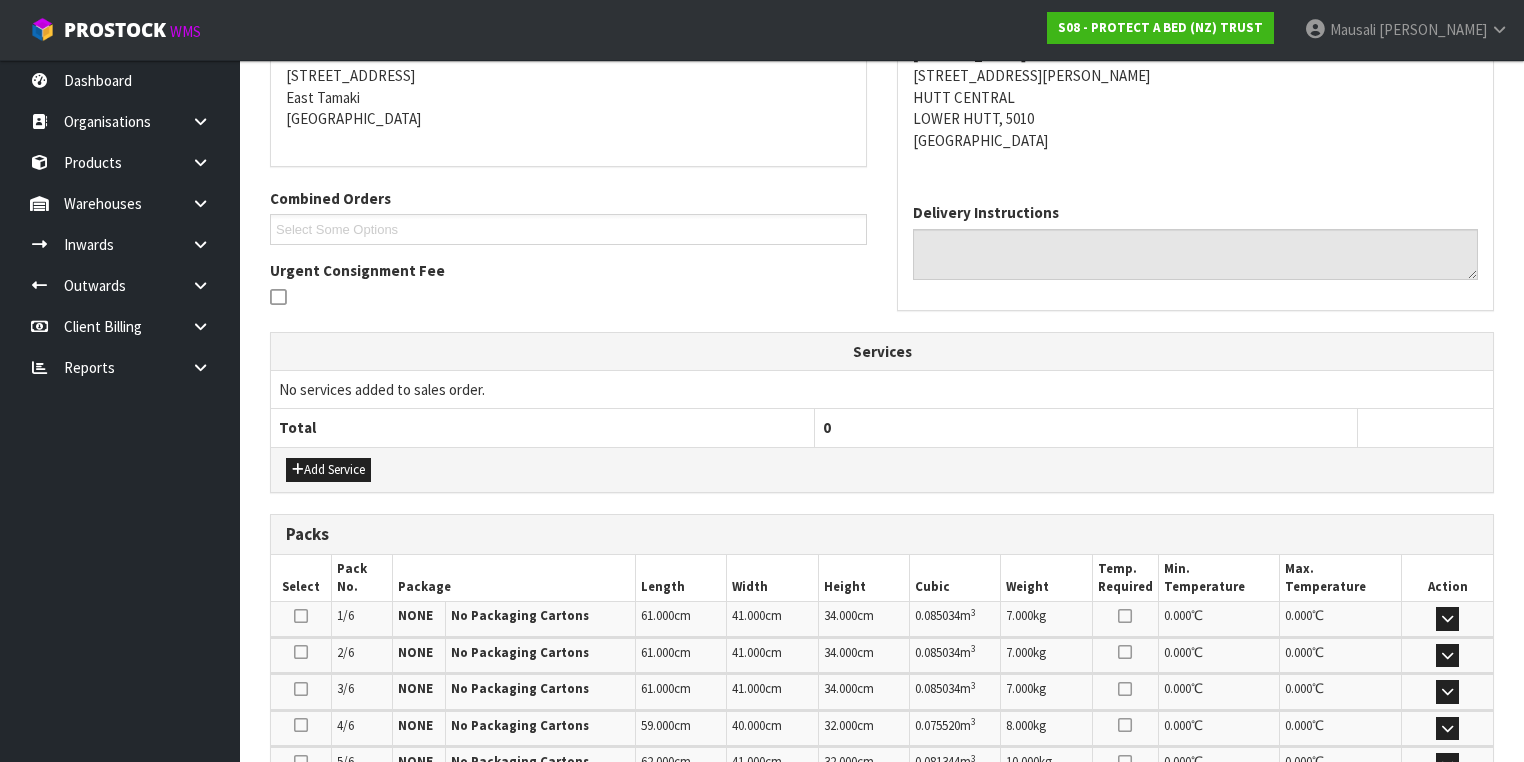 scroll, scrollTop: 721, scrollLeft: 0, axis: vertical 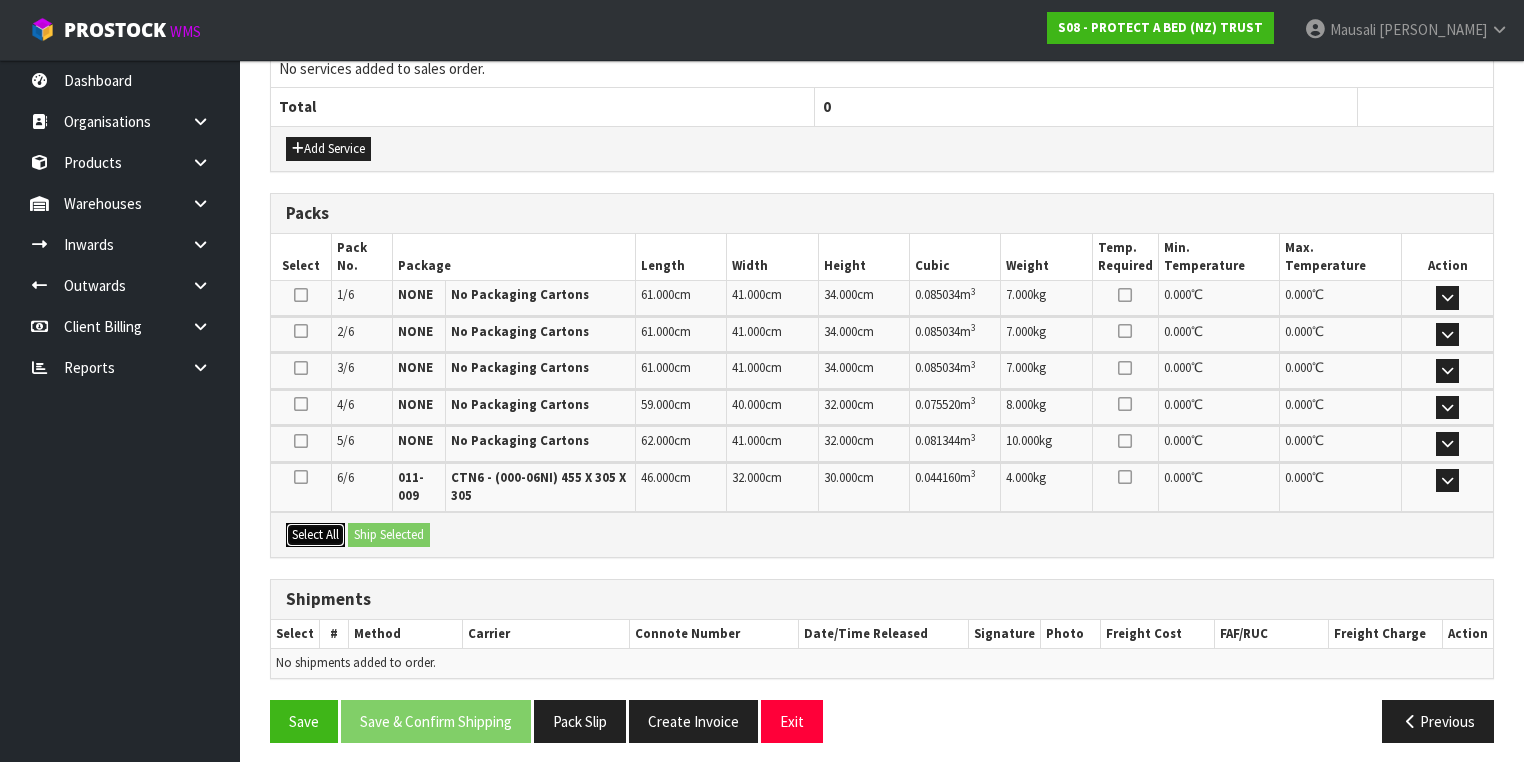 click on "Select All" at bounding box center [315, 535] 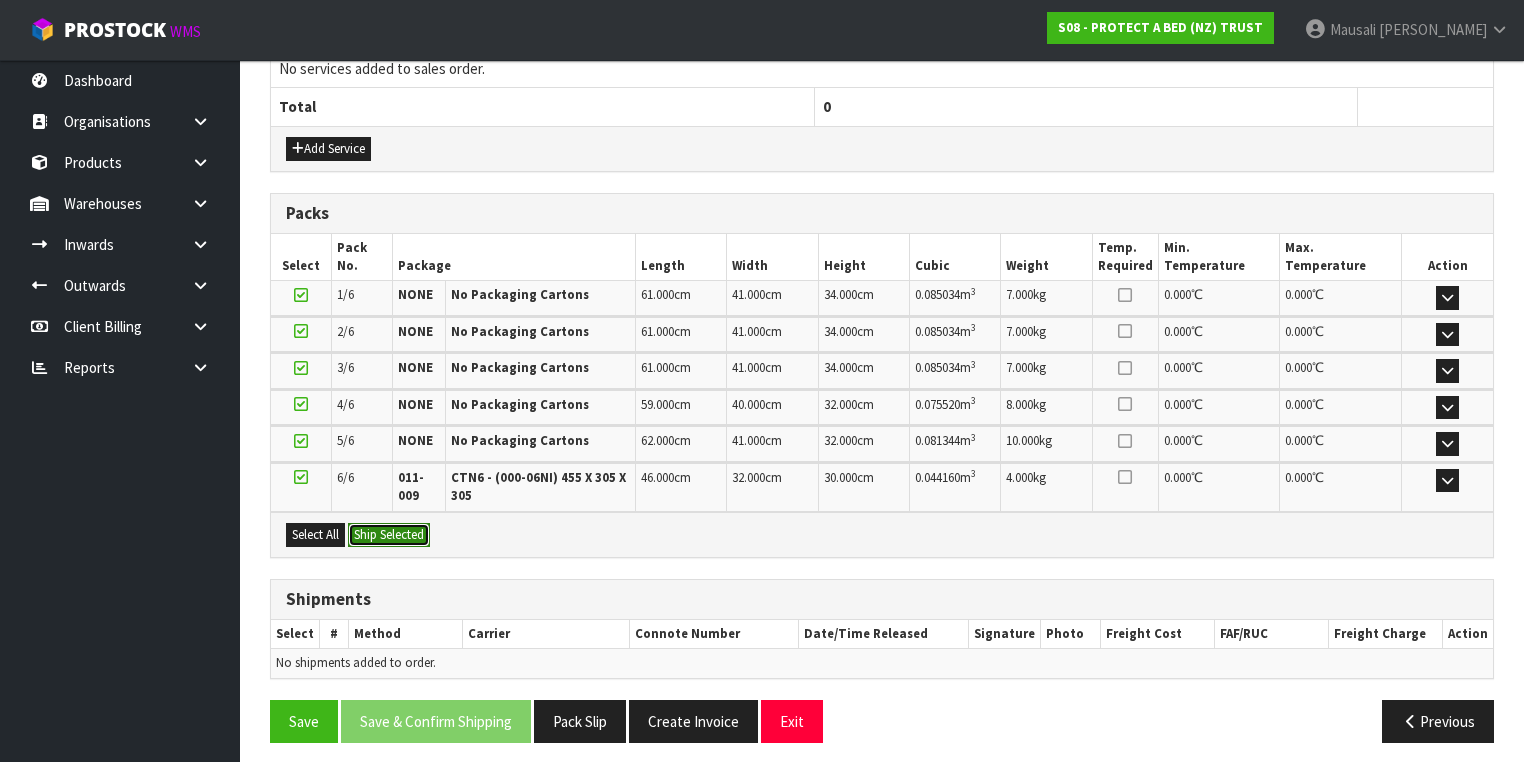 click on "Ship Selected" at bounding box center [389, 535] 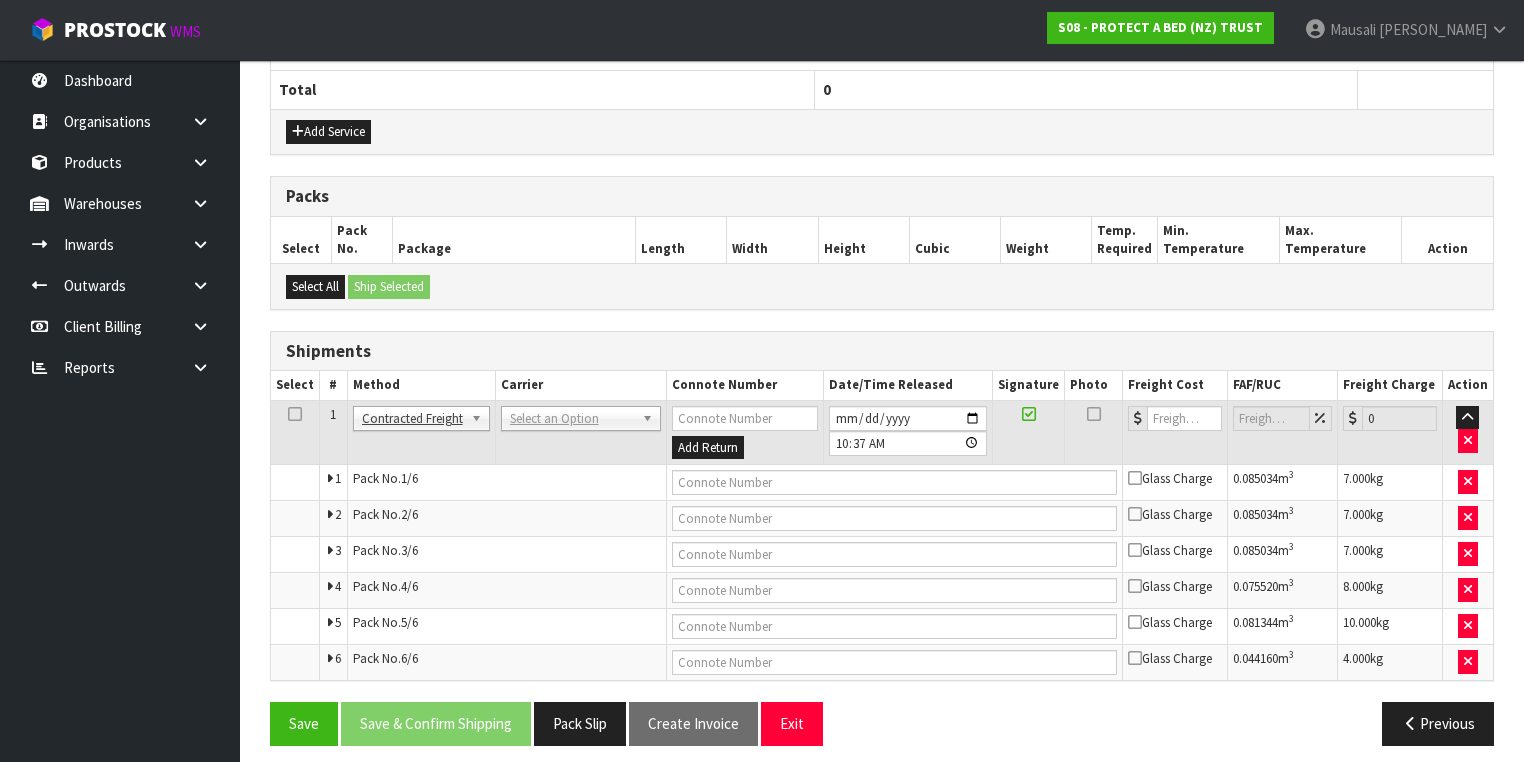 scroll, scrollTop: 743, scrollLeft: 0, axis: vertical 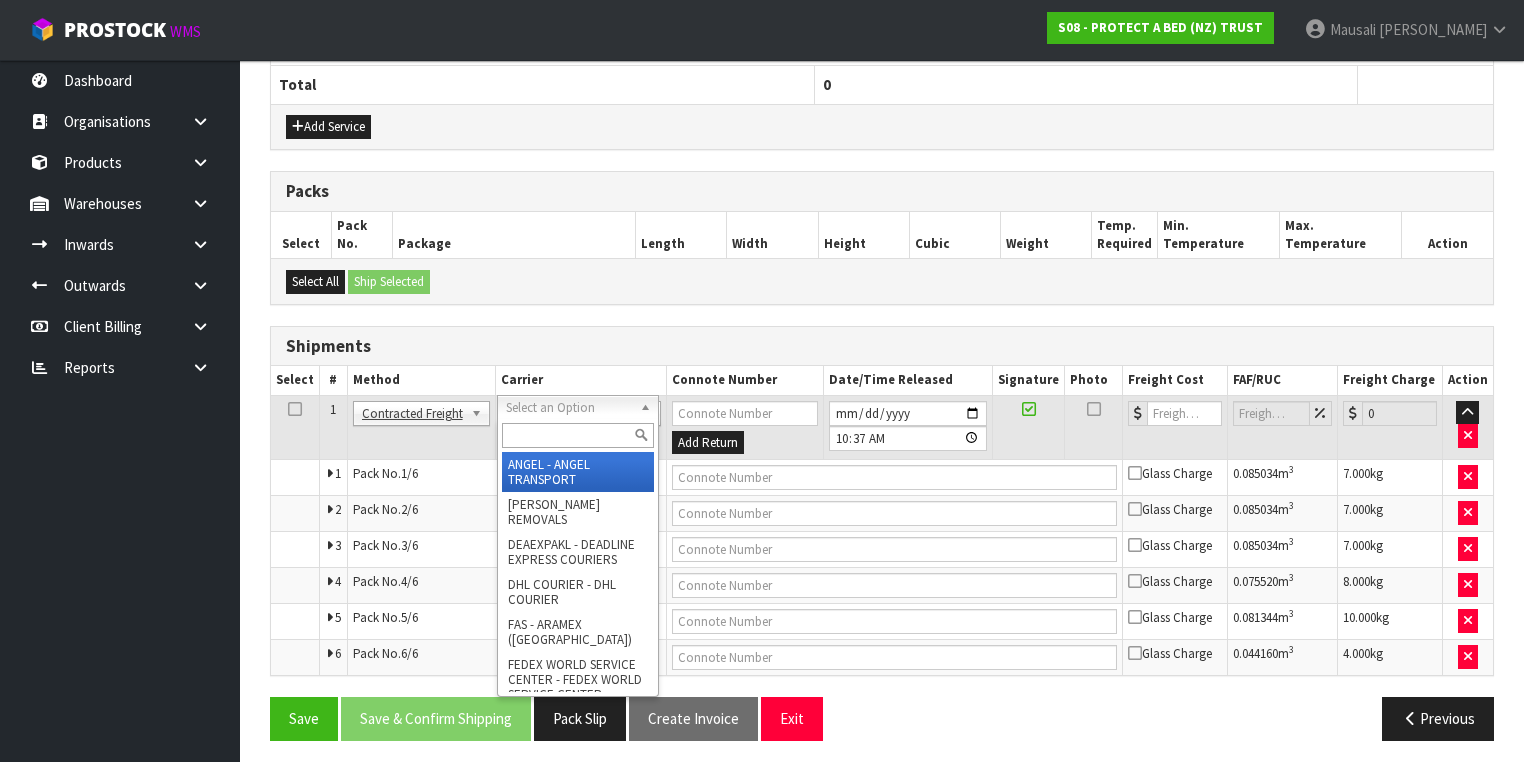 click at bounding box center [578, 435] 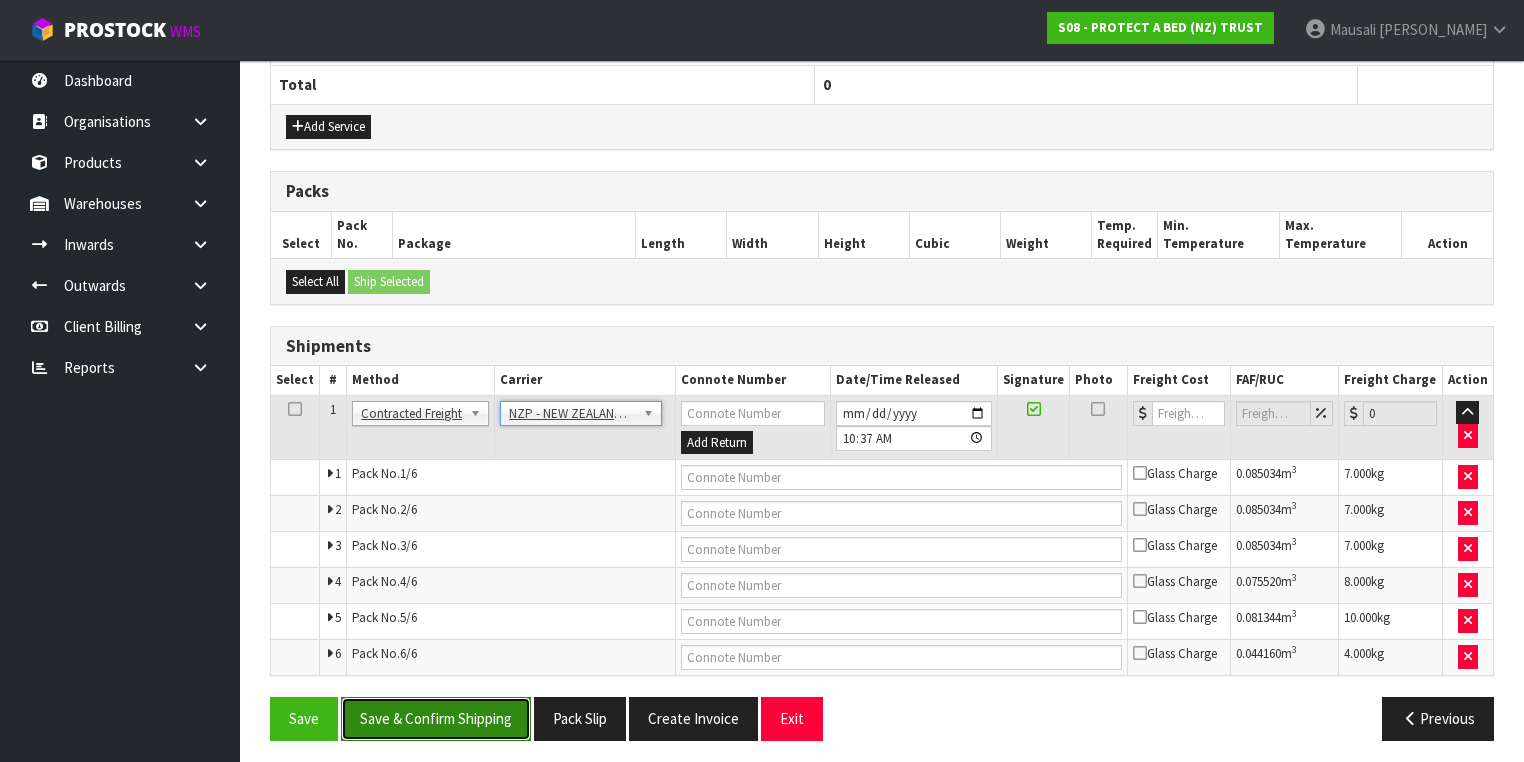 click on "Save & Confirm Shipping" at bounding box center (436, 718) 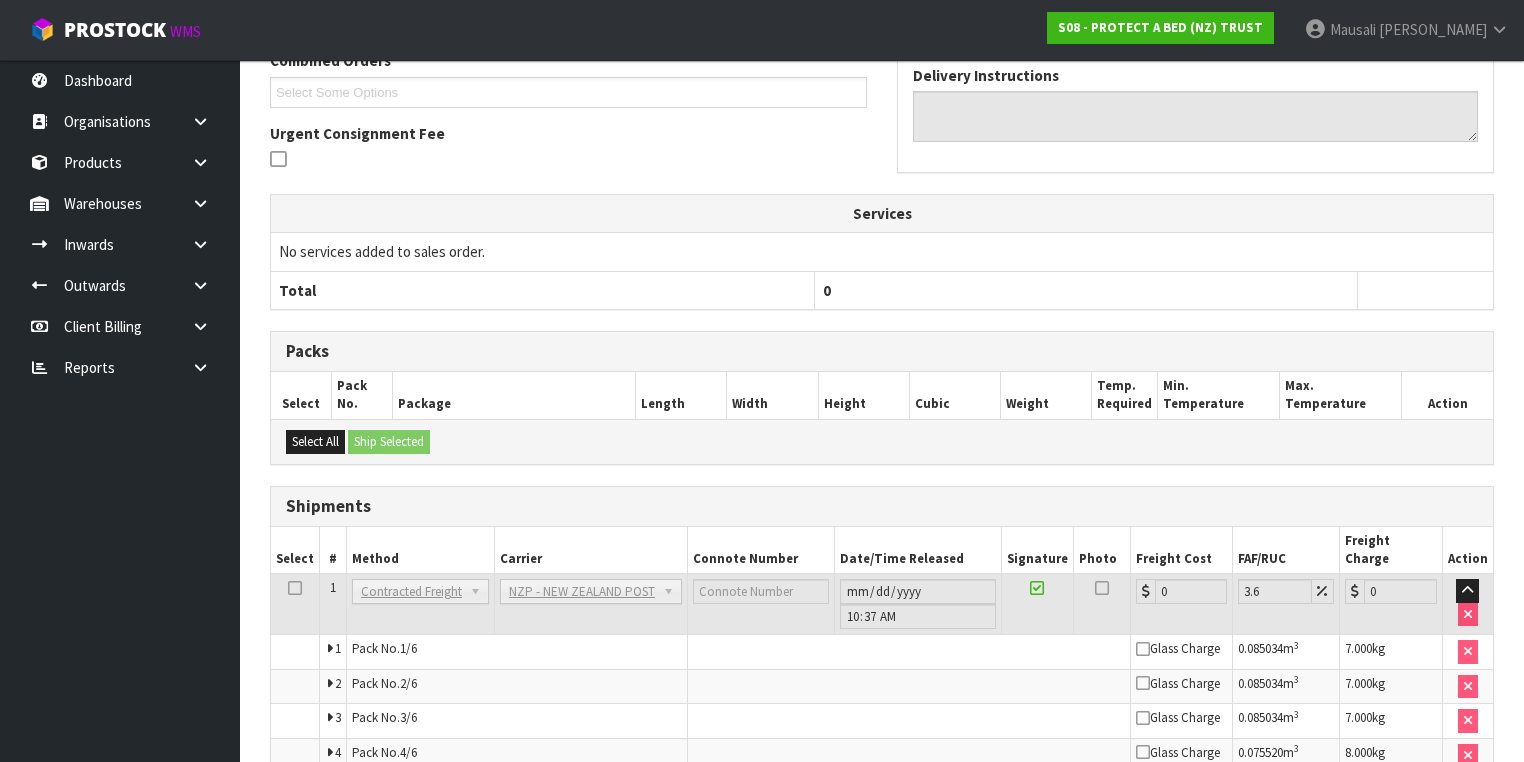 scroll, scrollTop: 706, scrollLeft: 0, axis: vertical 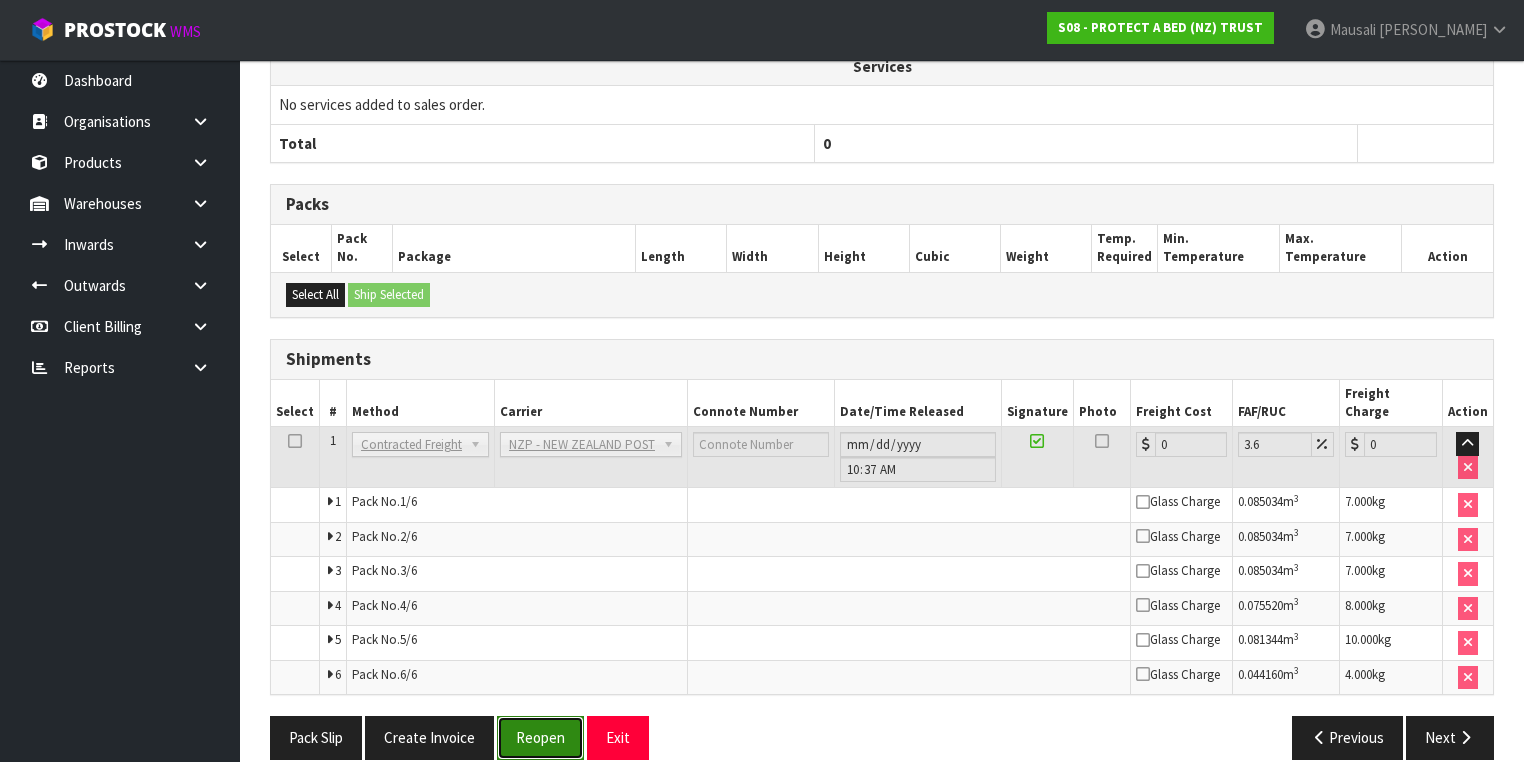 click on "Reopen" at bounding box center (540, 737) 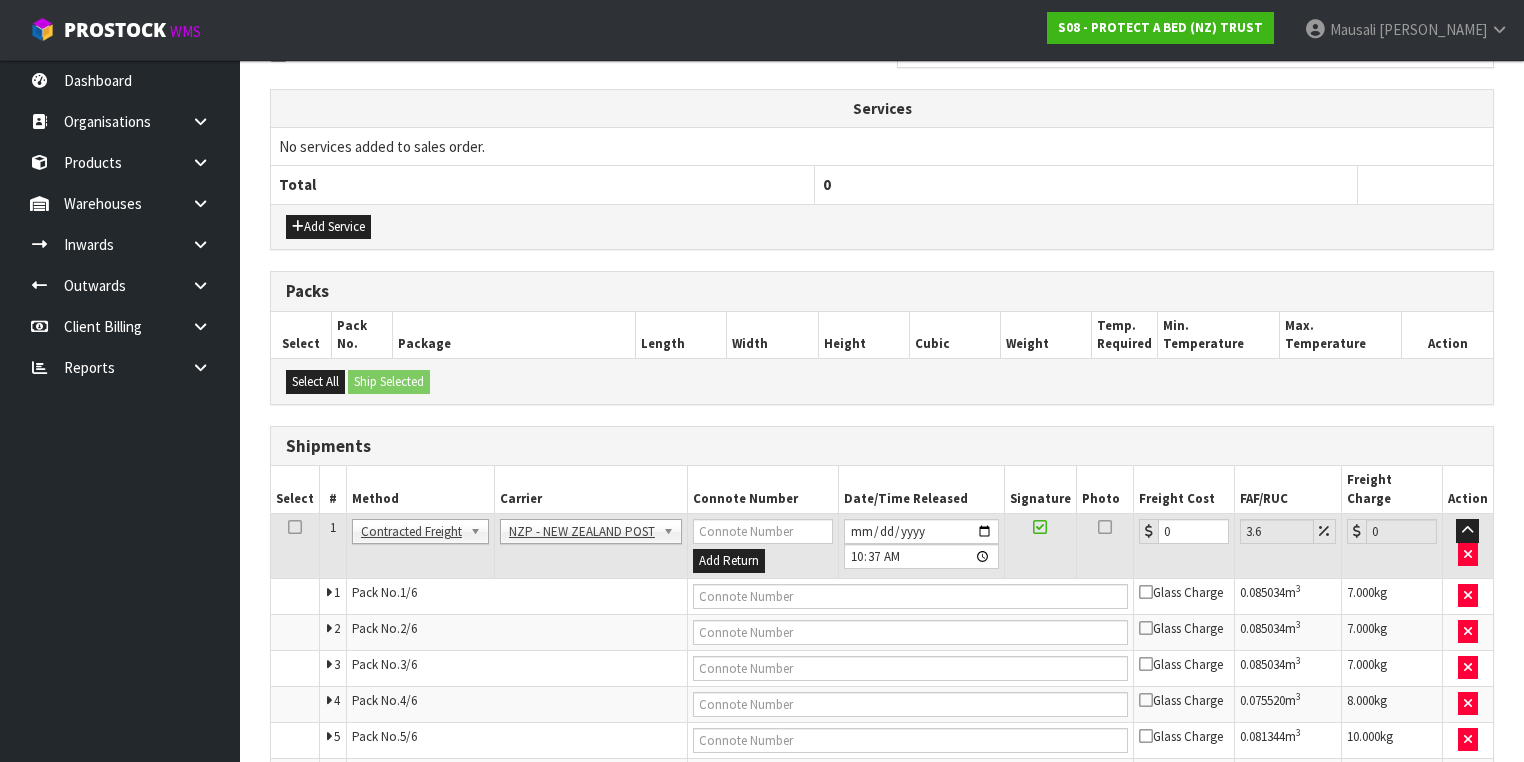 scroll, scrollTop: 720, scrollLeft: 0, axis: vertical 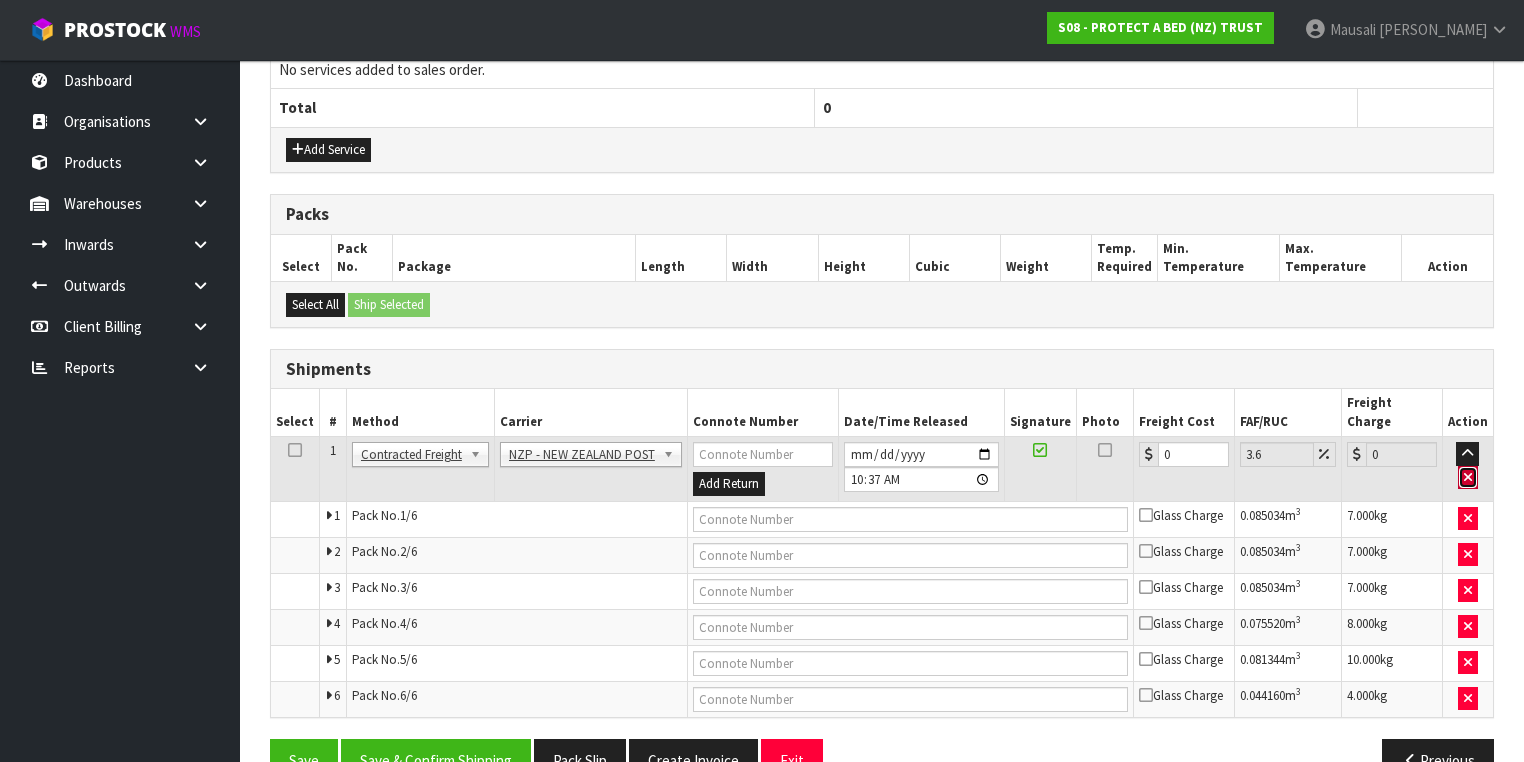 click at bounding box center [1468, 477] 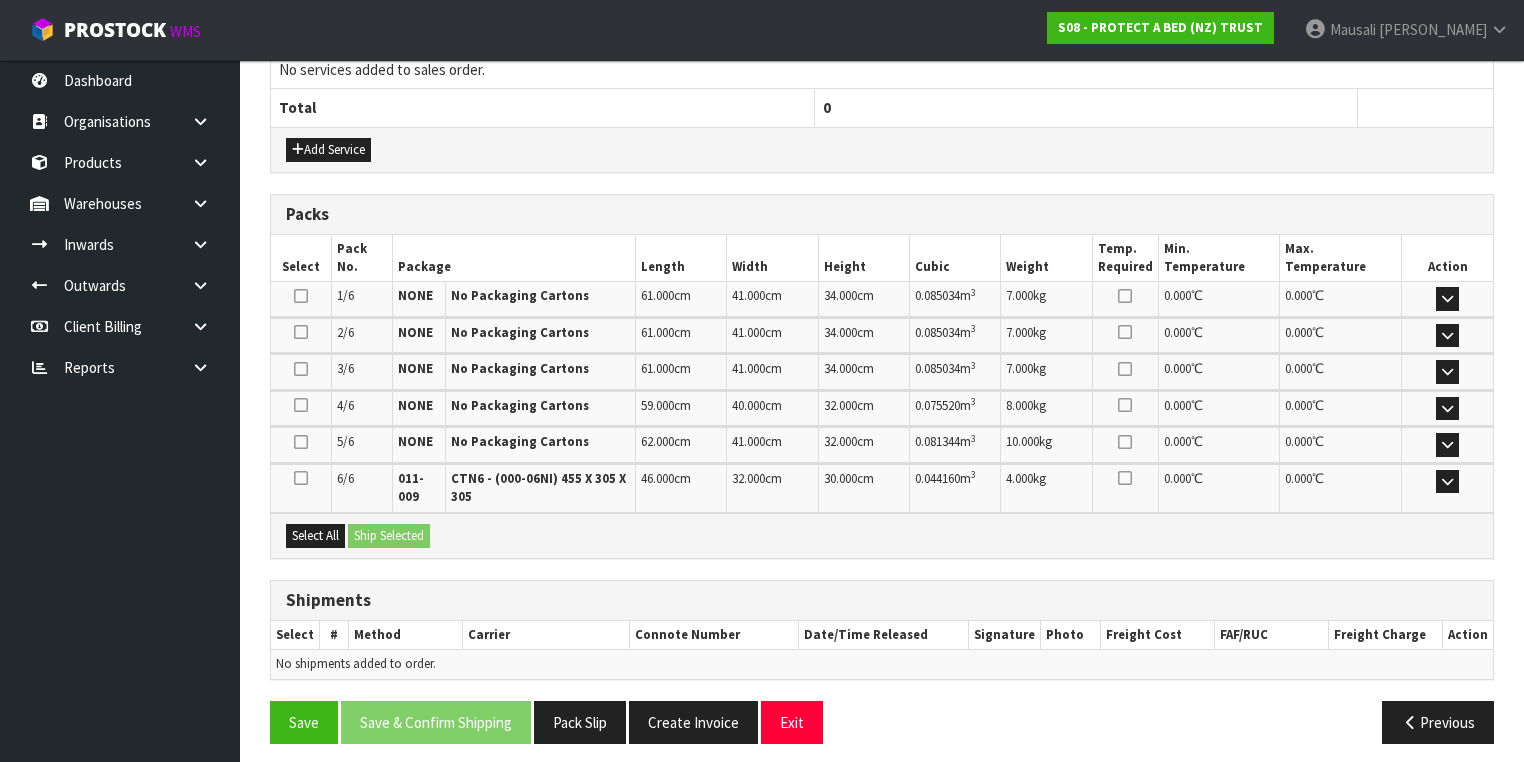 scroll, scrollTop: 721, scrollLeft: 0, axis: vertical 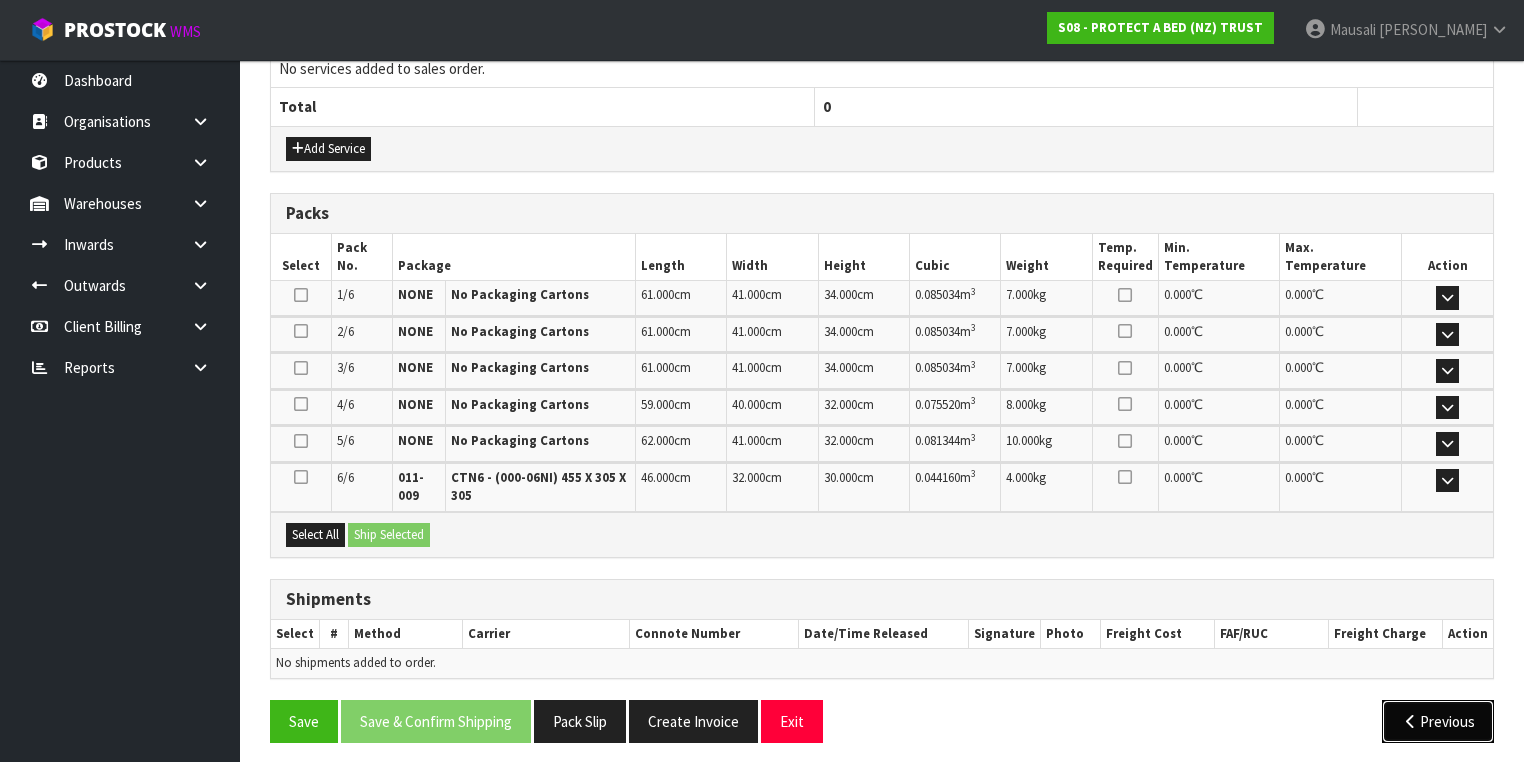 click on "Previous" at bounding box center [1438, 721] 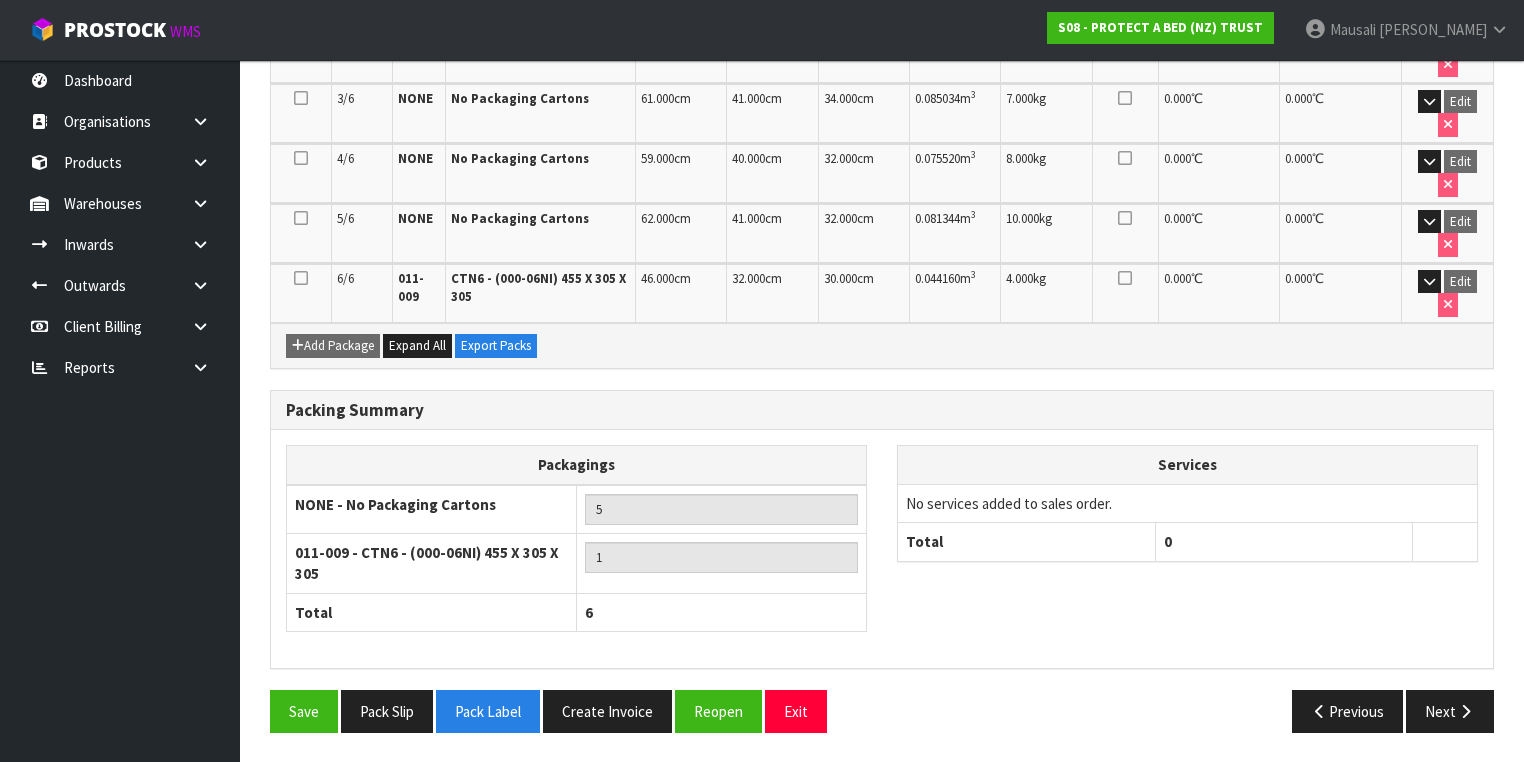 scroll, scrollTop: 584, scrollLeft: 0, axis: vertical 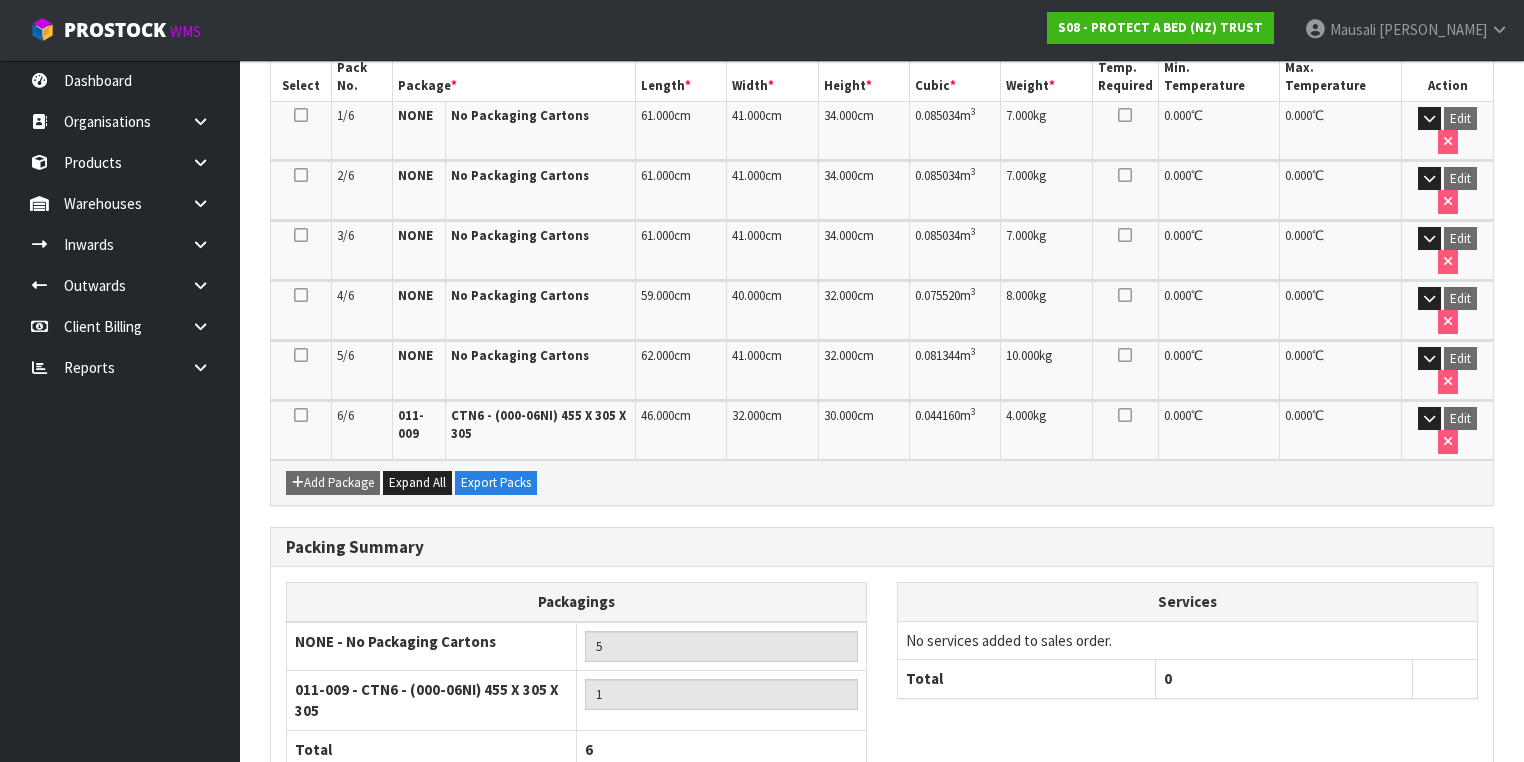 click on "Pack Label" at bounding box center [488, 848] 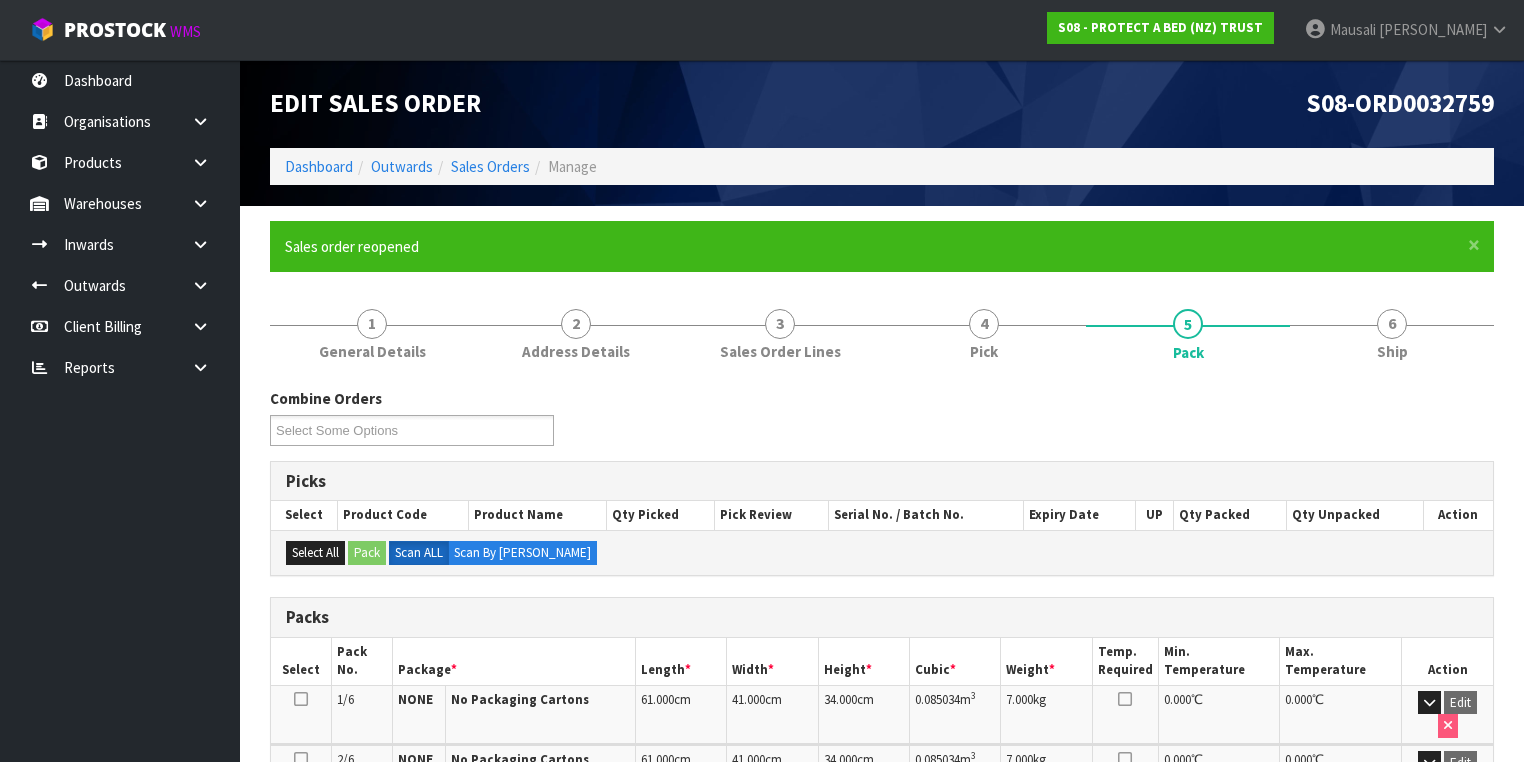 scroll, scrollTop: 0, scrollLeft: 0, axis: both 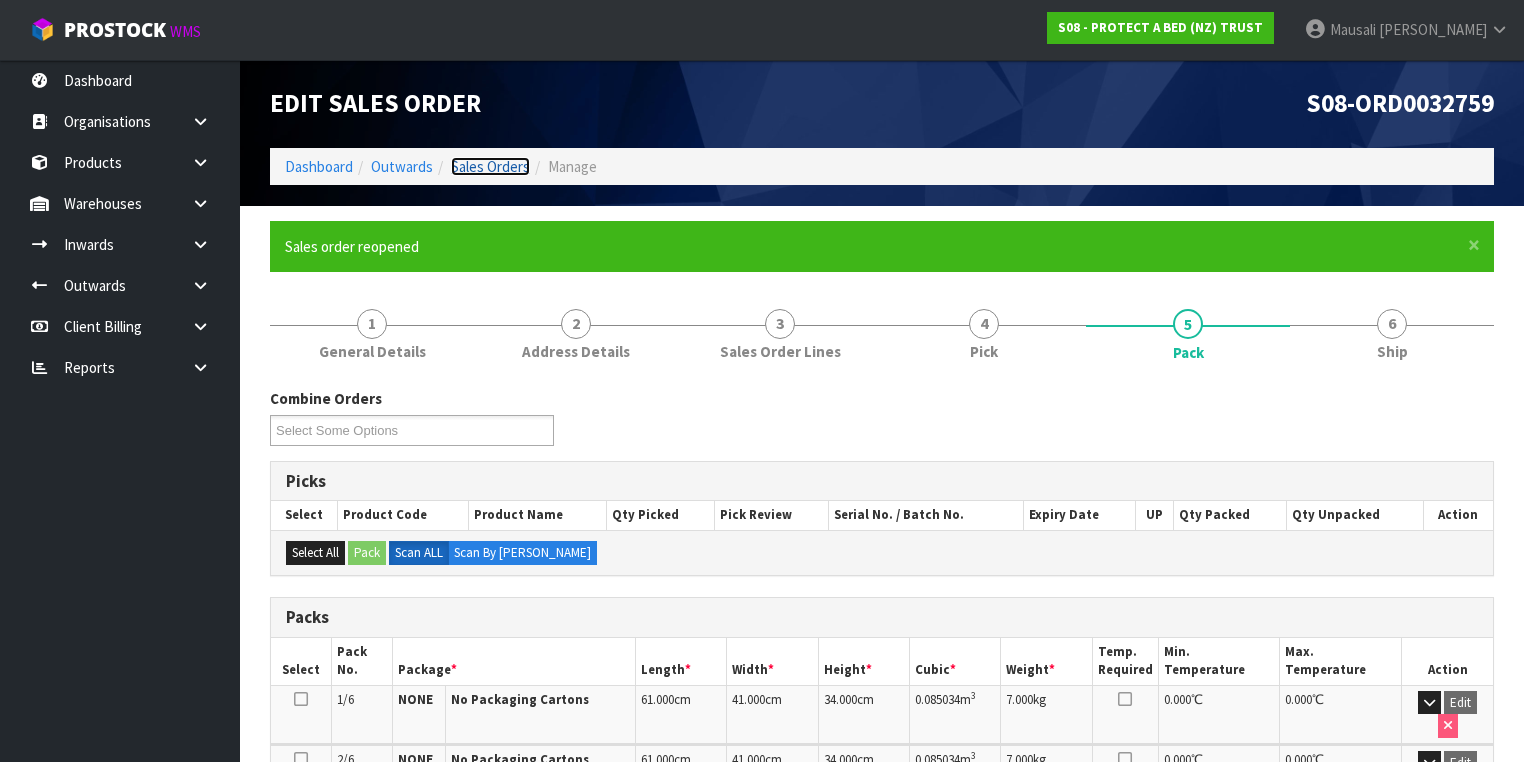 click on "Sales Orders" at bounding box center (490, 166) 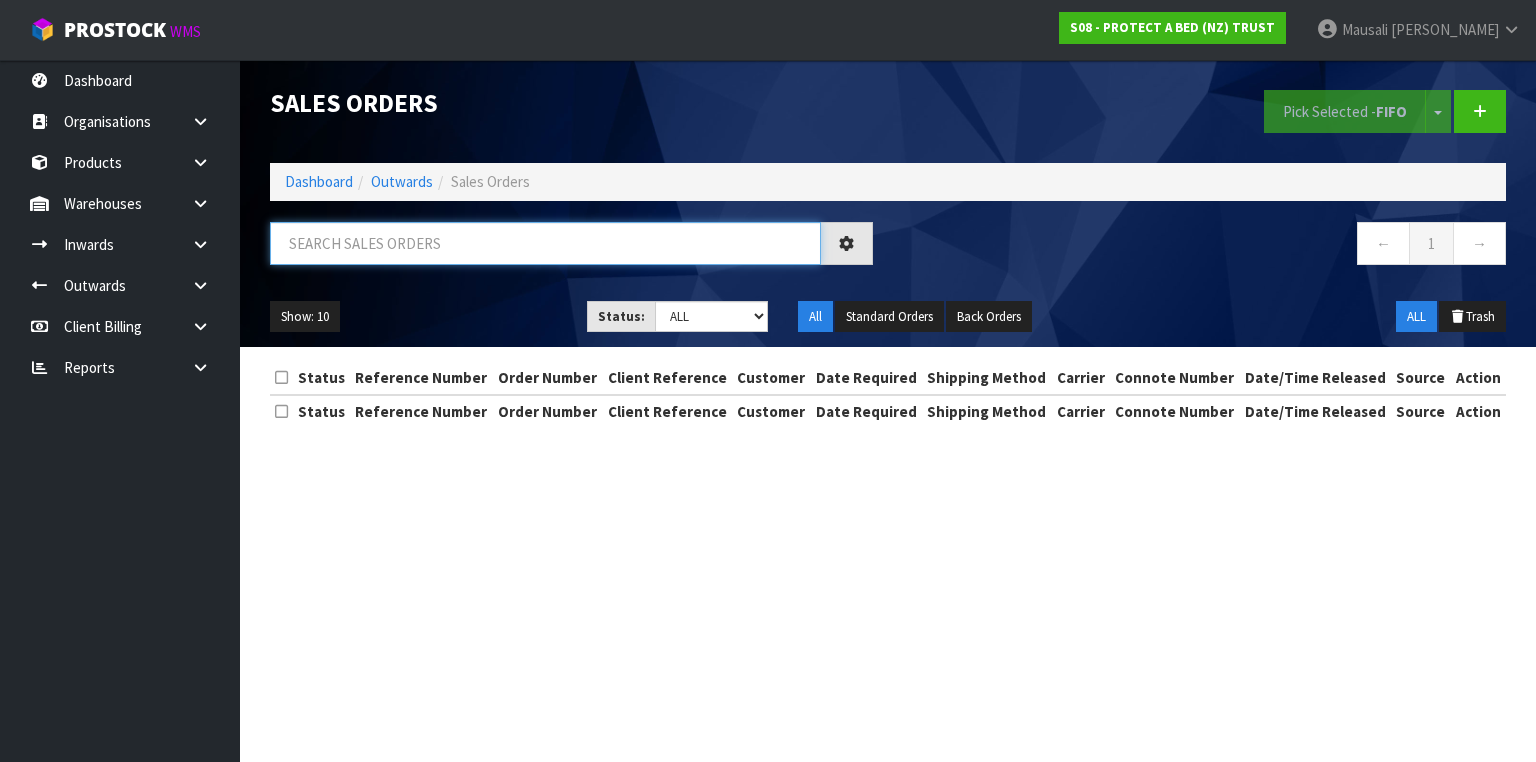 click at bounding box center [545, 243] 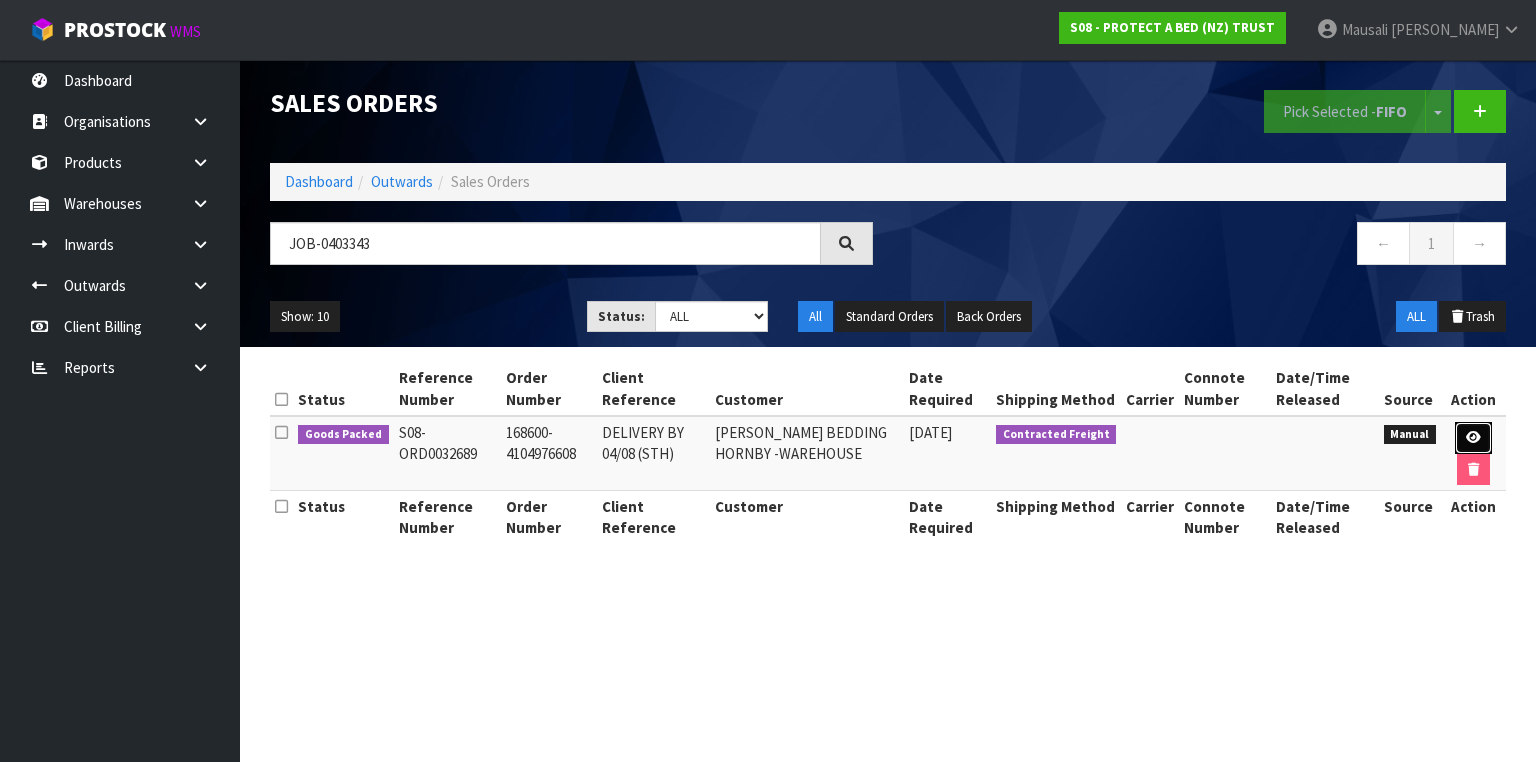 click at bounding box center [1473, 438] 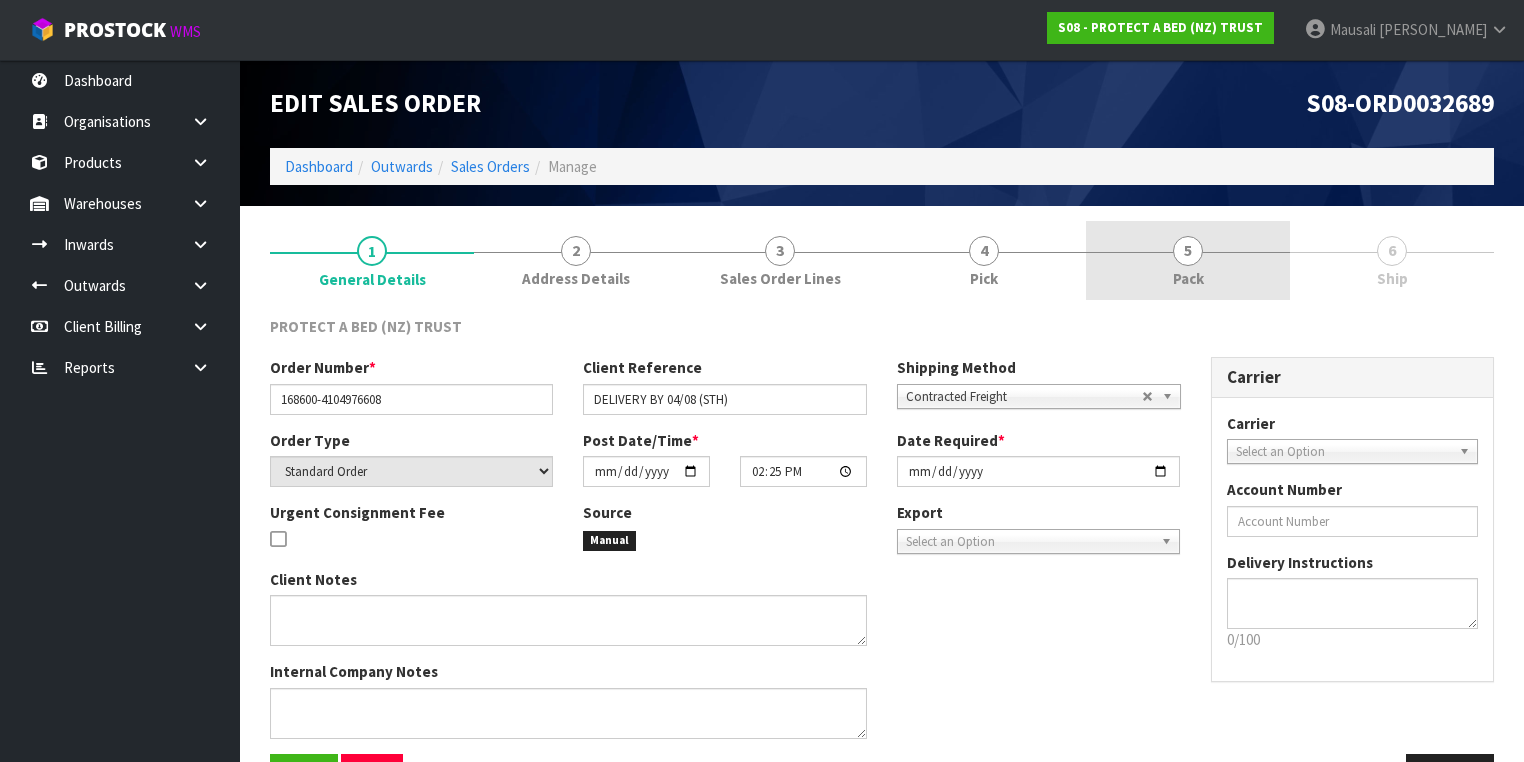 click on "5" at bounding box center (1188, 251) 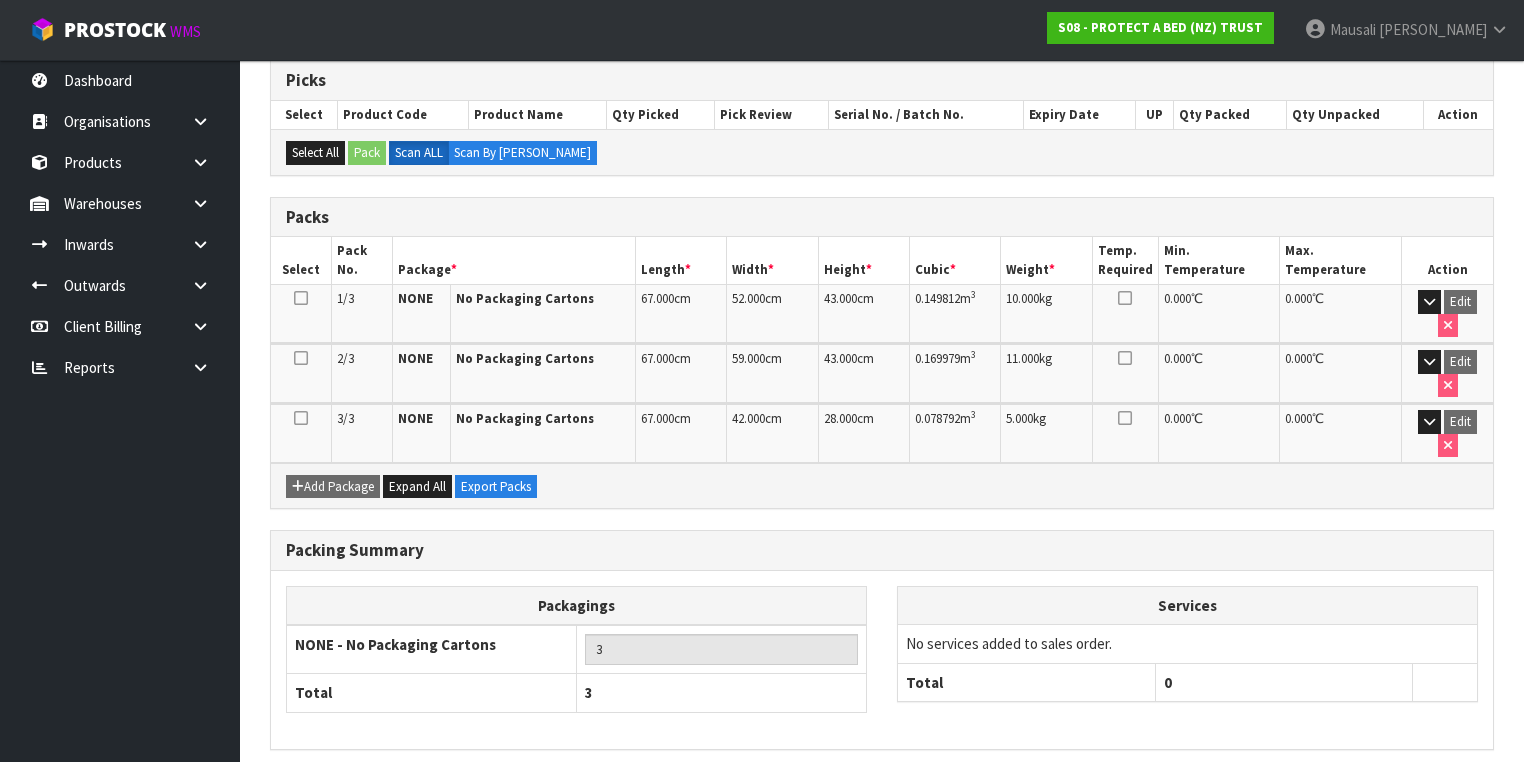 scroll, scrollTop: 331, scrollLeft: 0, axis: vertical 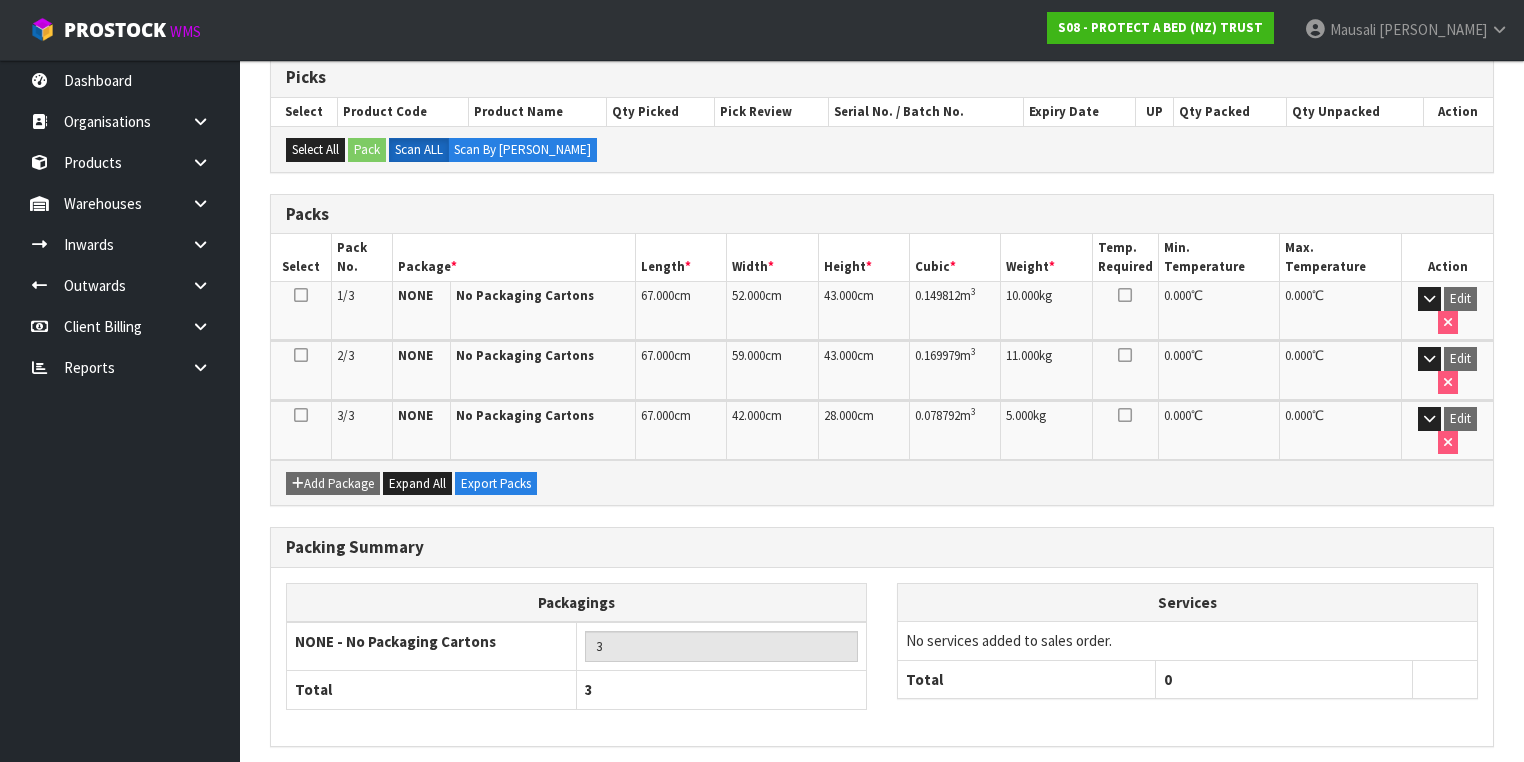 click on "Reopen" at bounding box center [718, 789] 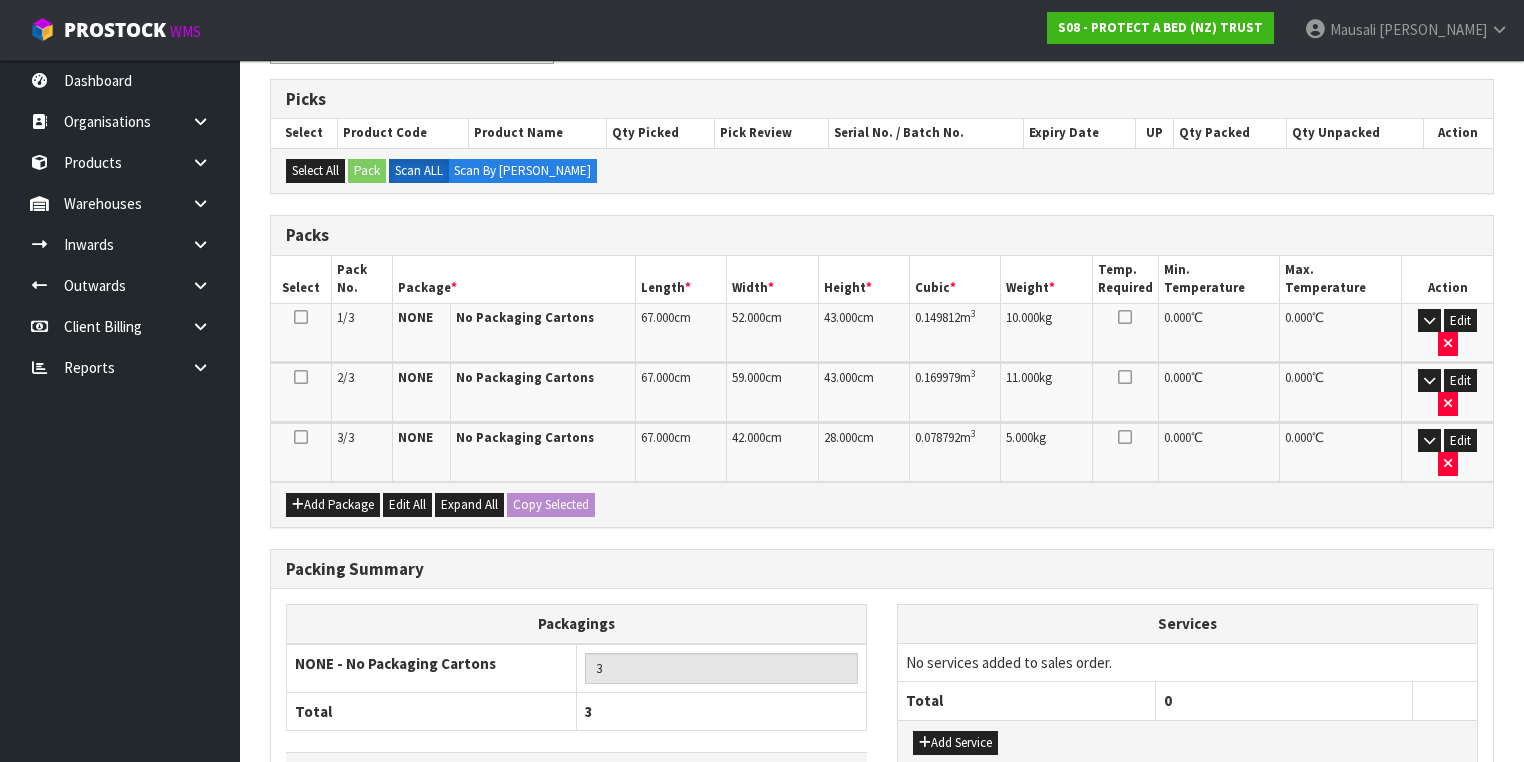 scroll, scrollTop: 447, scrollLeft: 0, axis: vertical 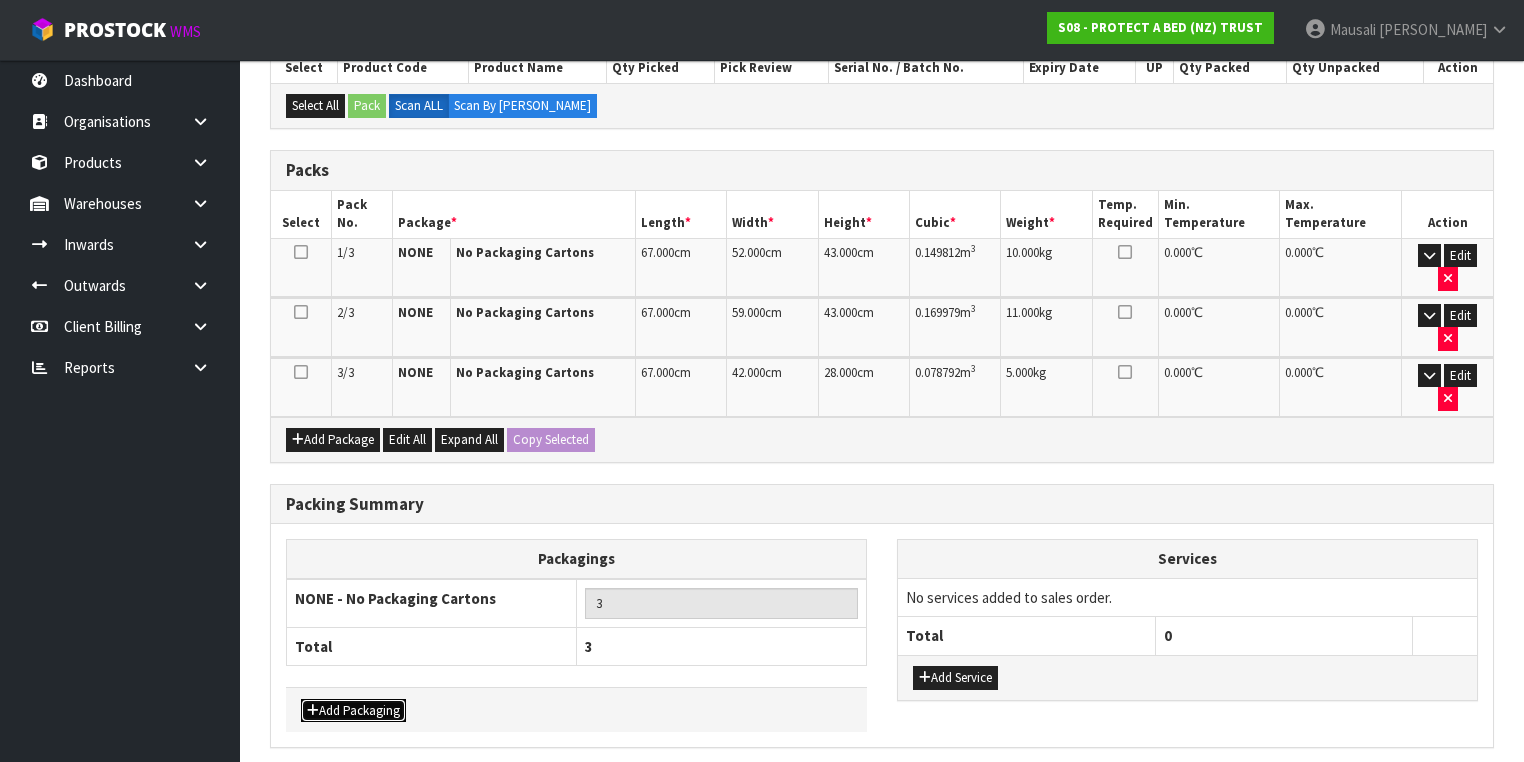 click on "Add Packaging" at bounding box center [353, 711] 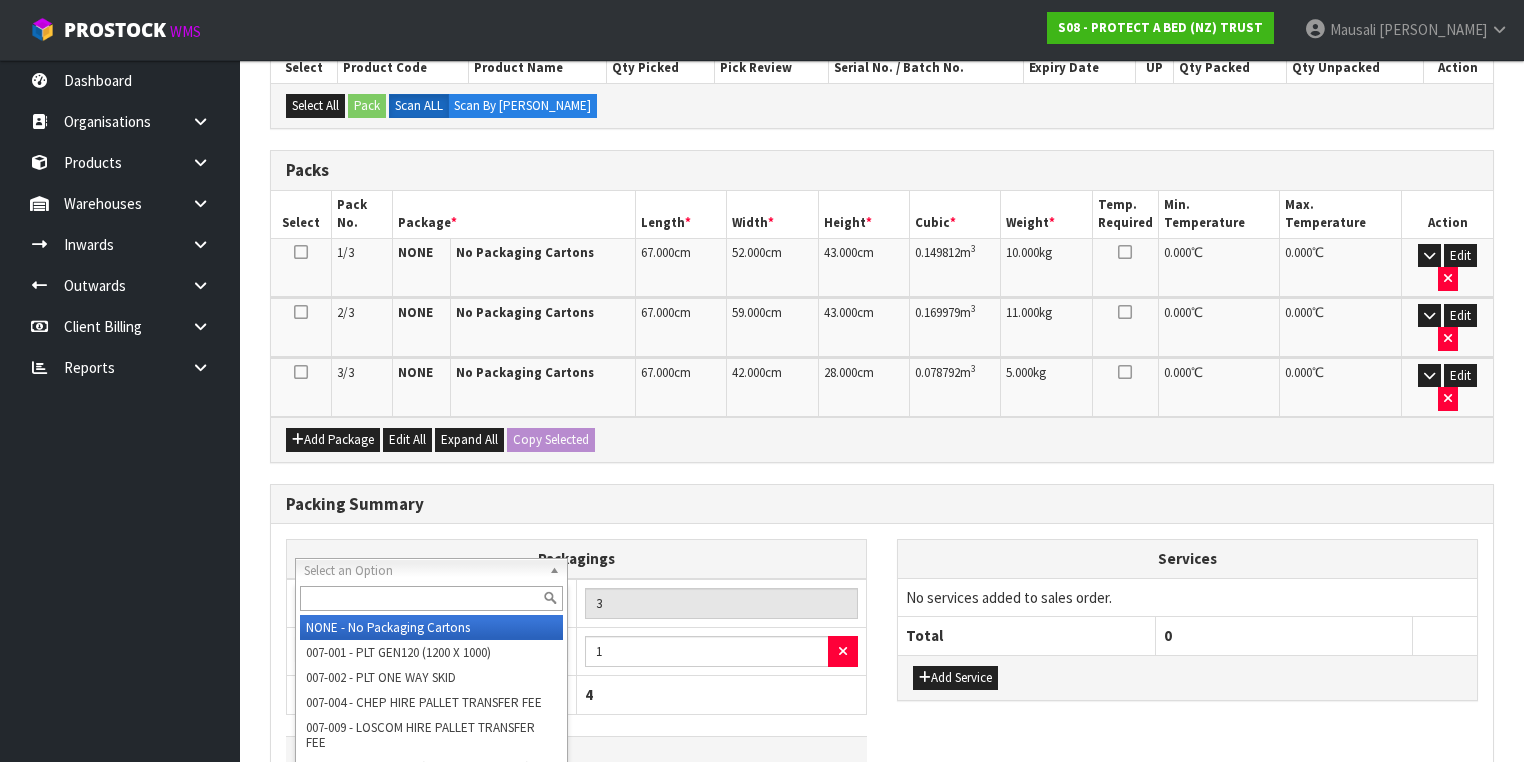 click at bounding box center [431, 598] 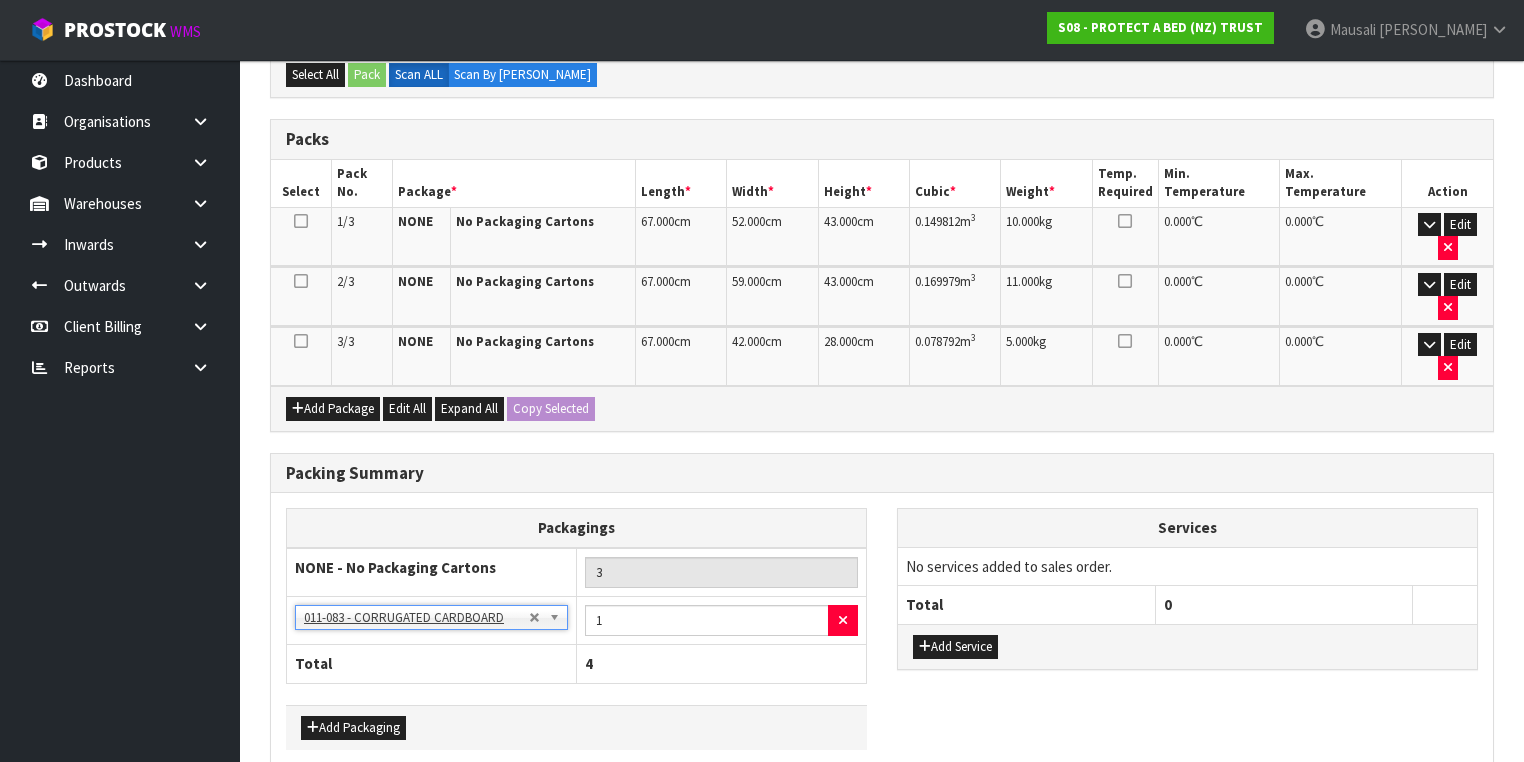 scroll, scrollTop: 495, scrollLeft: 0, axis: vertical 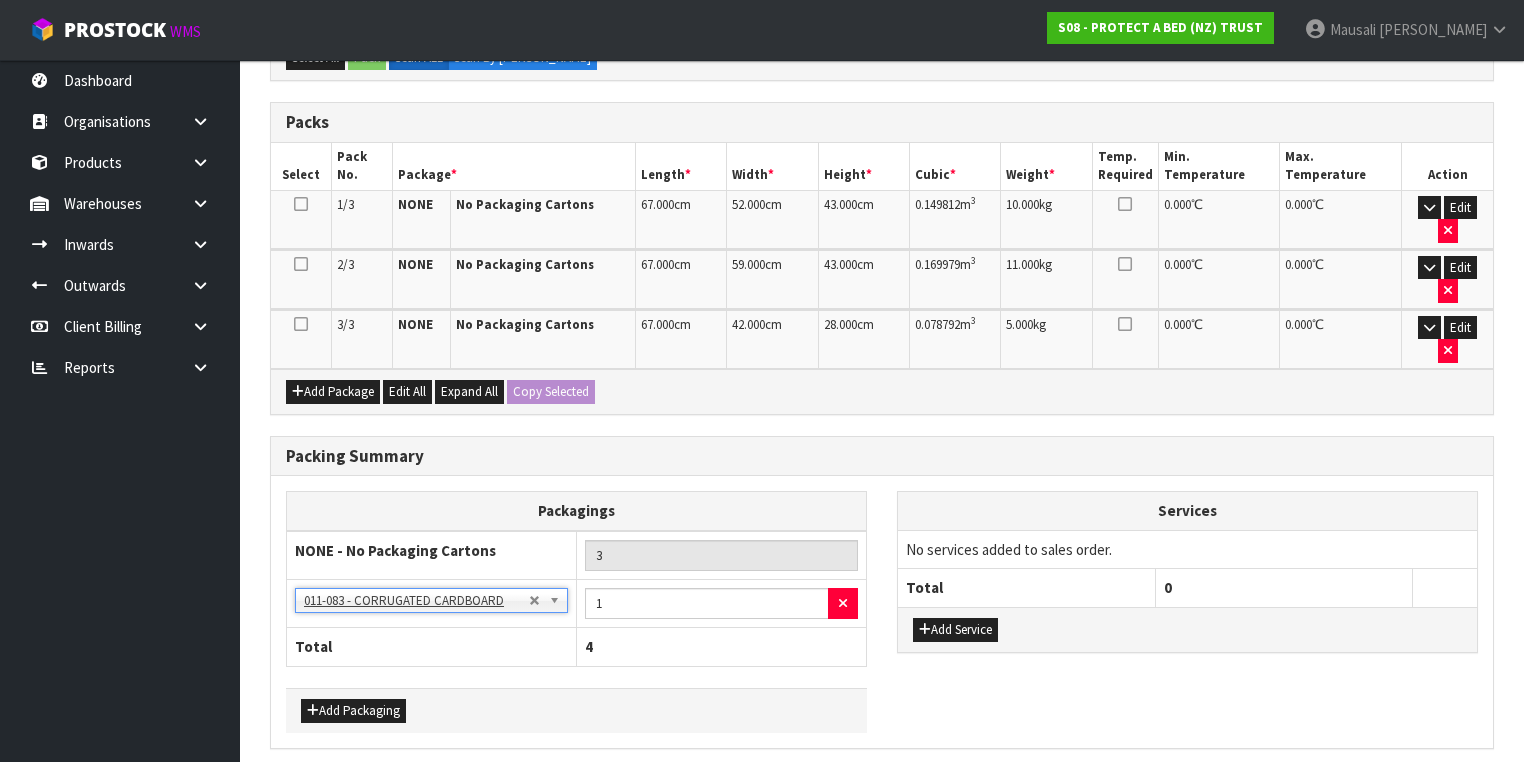 click on "Save & Confirm Packs" at bounding box center [427, 791] 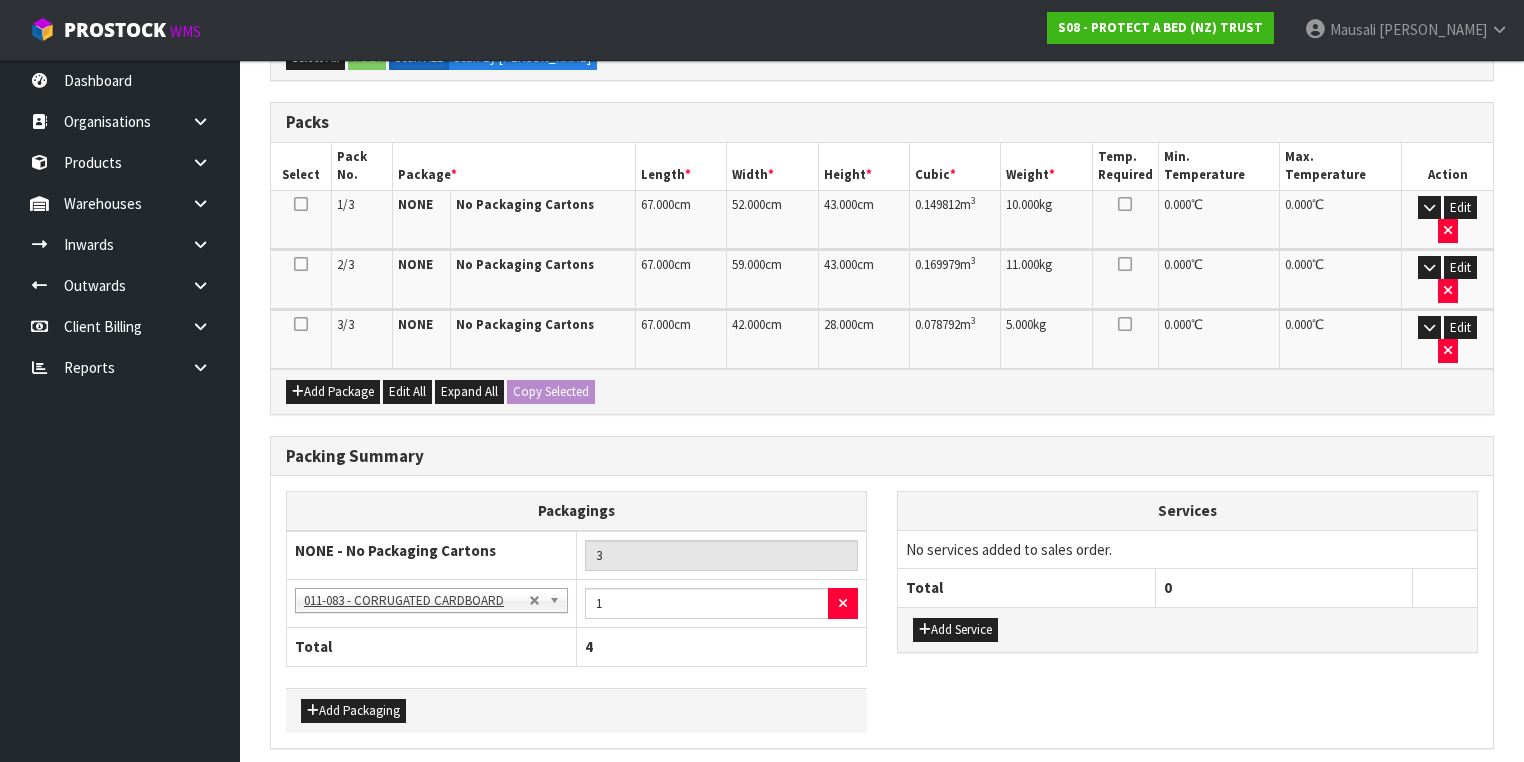 scroll, scrollTop: 0, scrollLeft: 0, axis: both 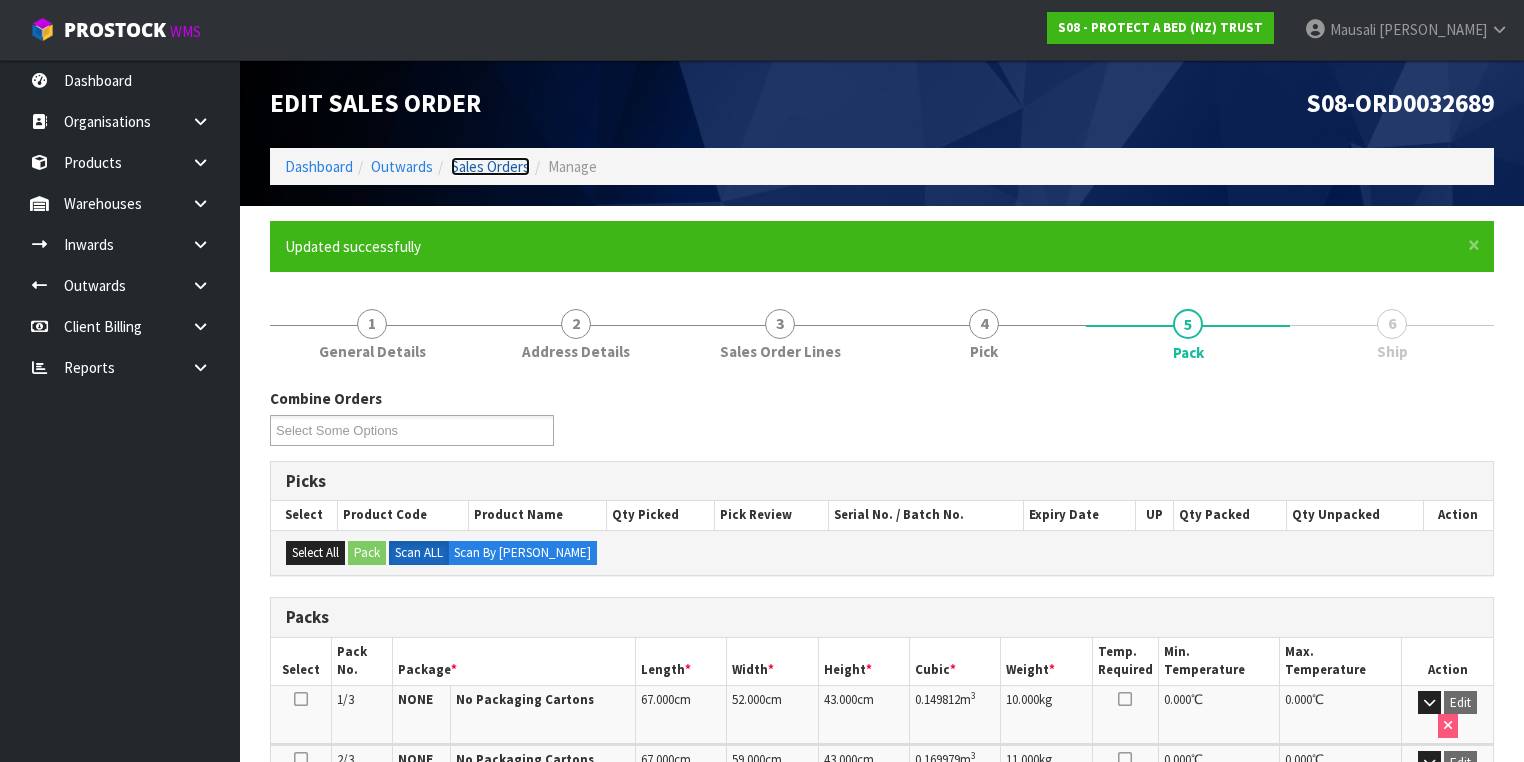 click on "Sales Orders" at bounding box center [490, 166] 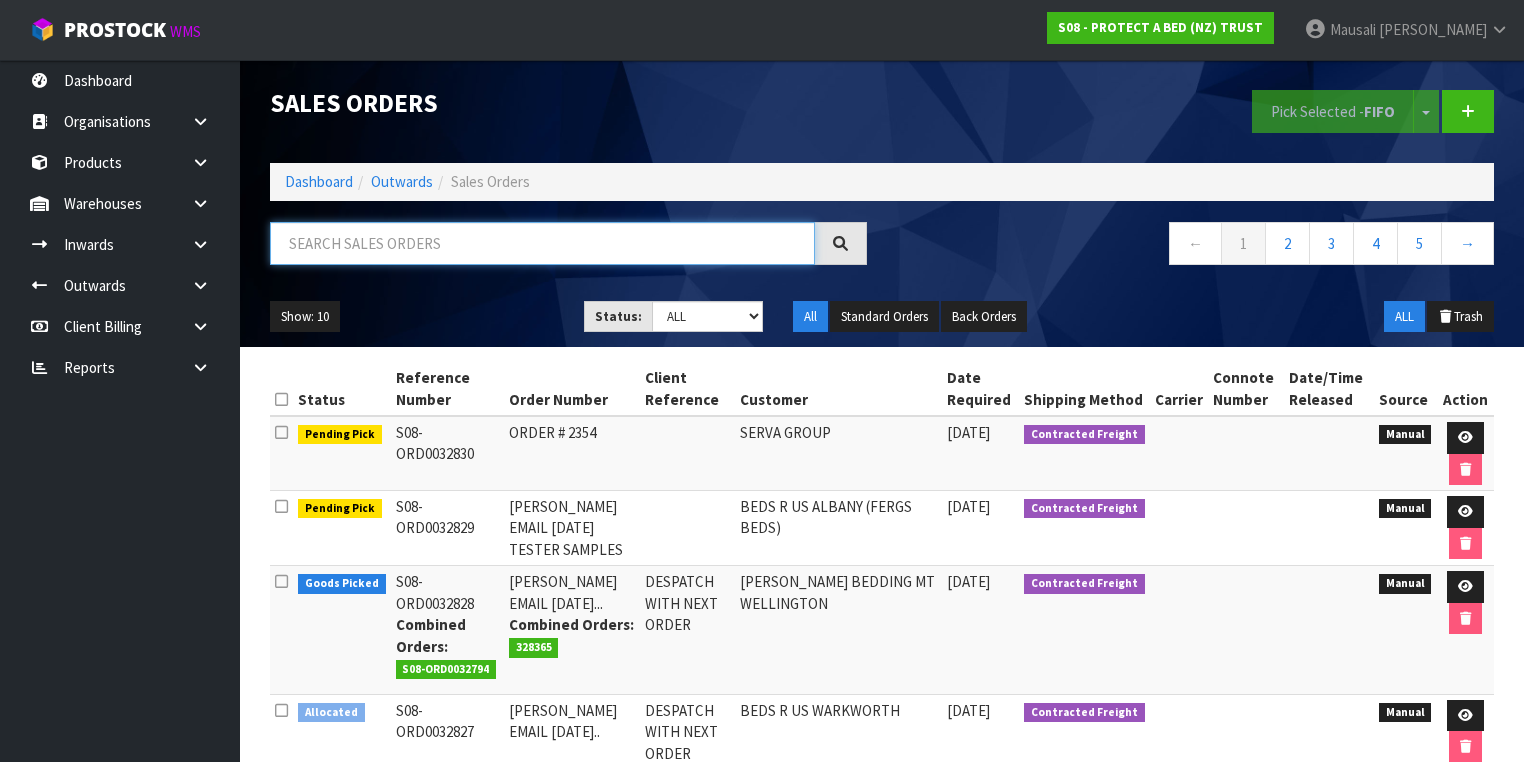 click at bounding box center (542, 243) 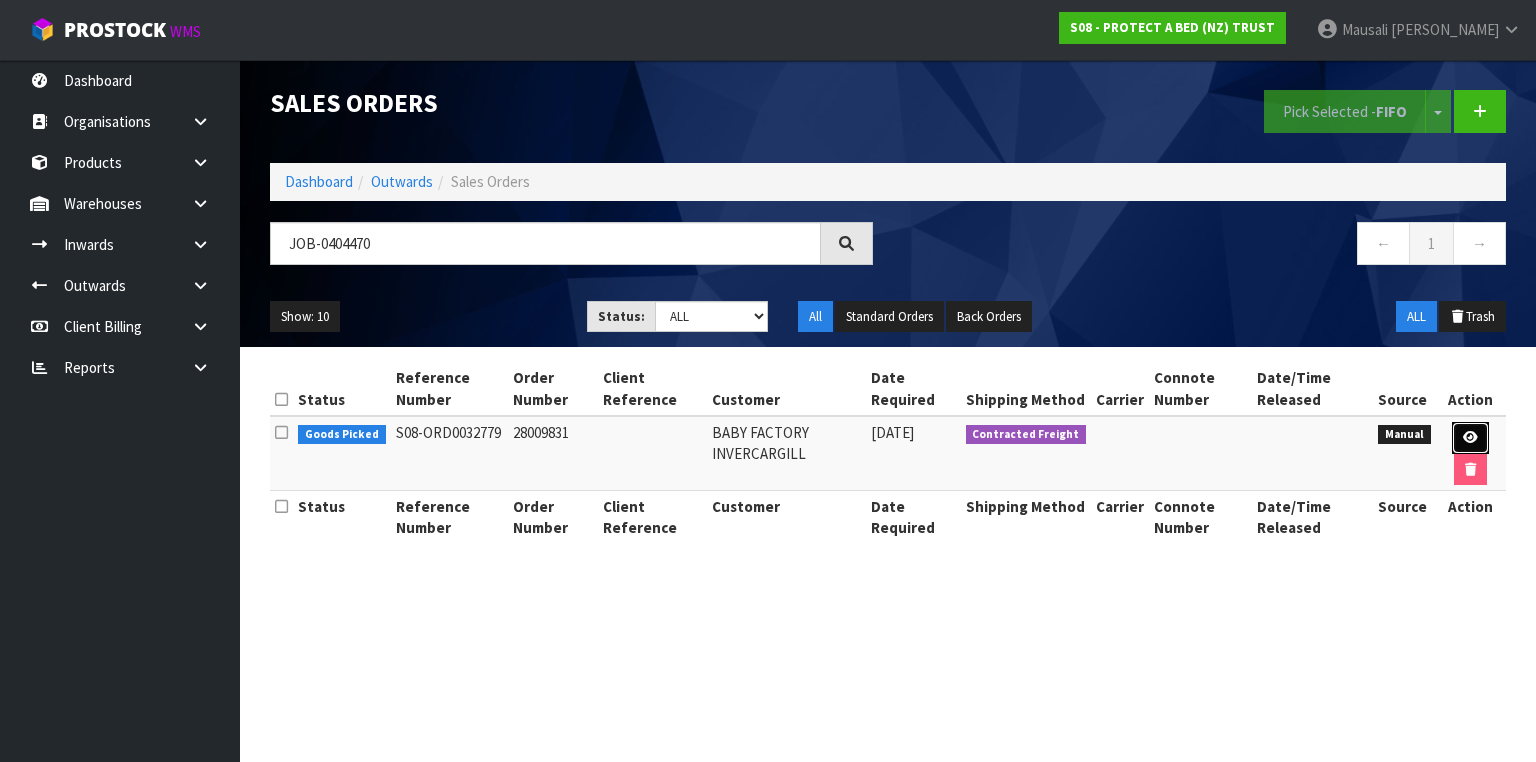click at bounding box center (1470, 438) 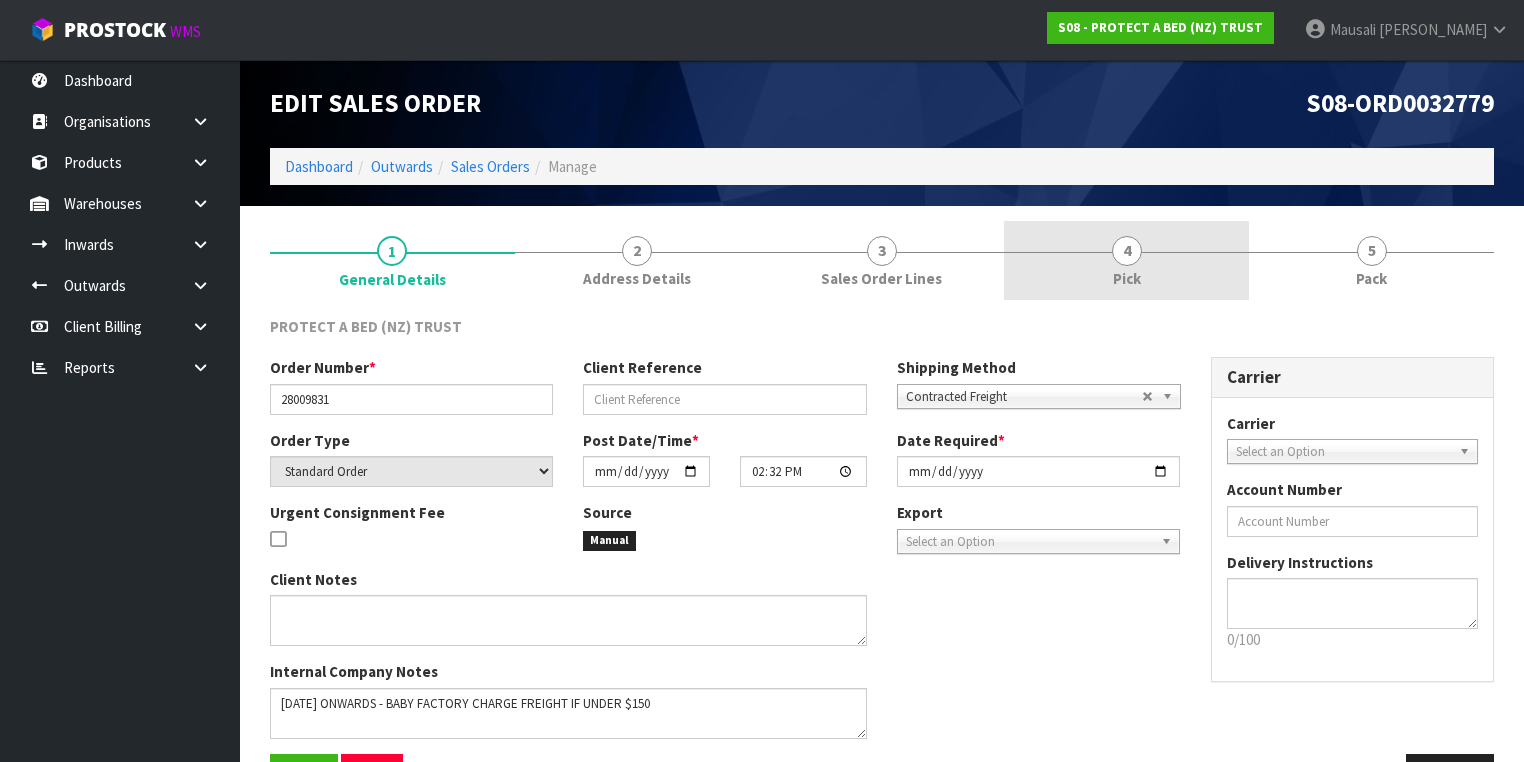 click on "4" at bounding box center (1127, 251) 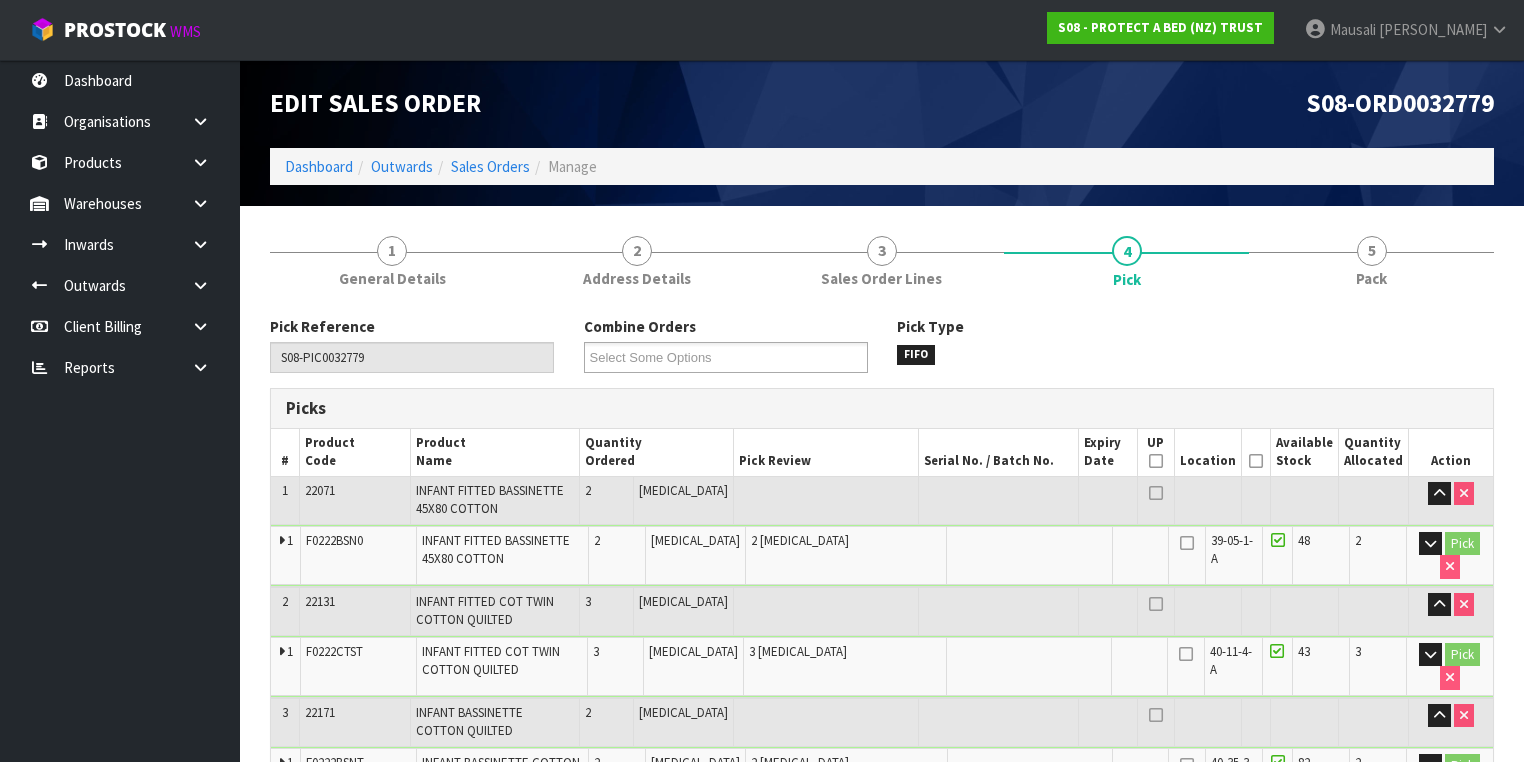 click at bounding box center (1256, 461) 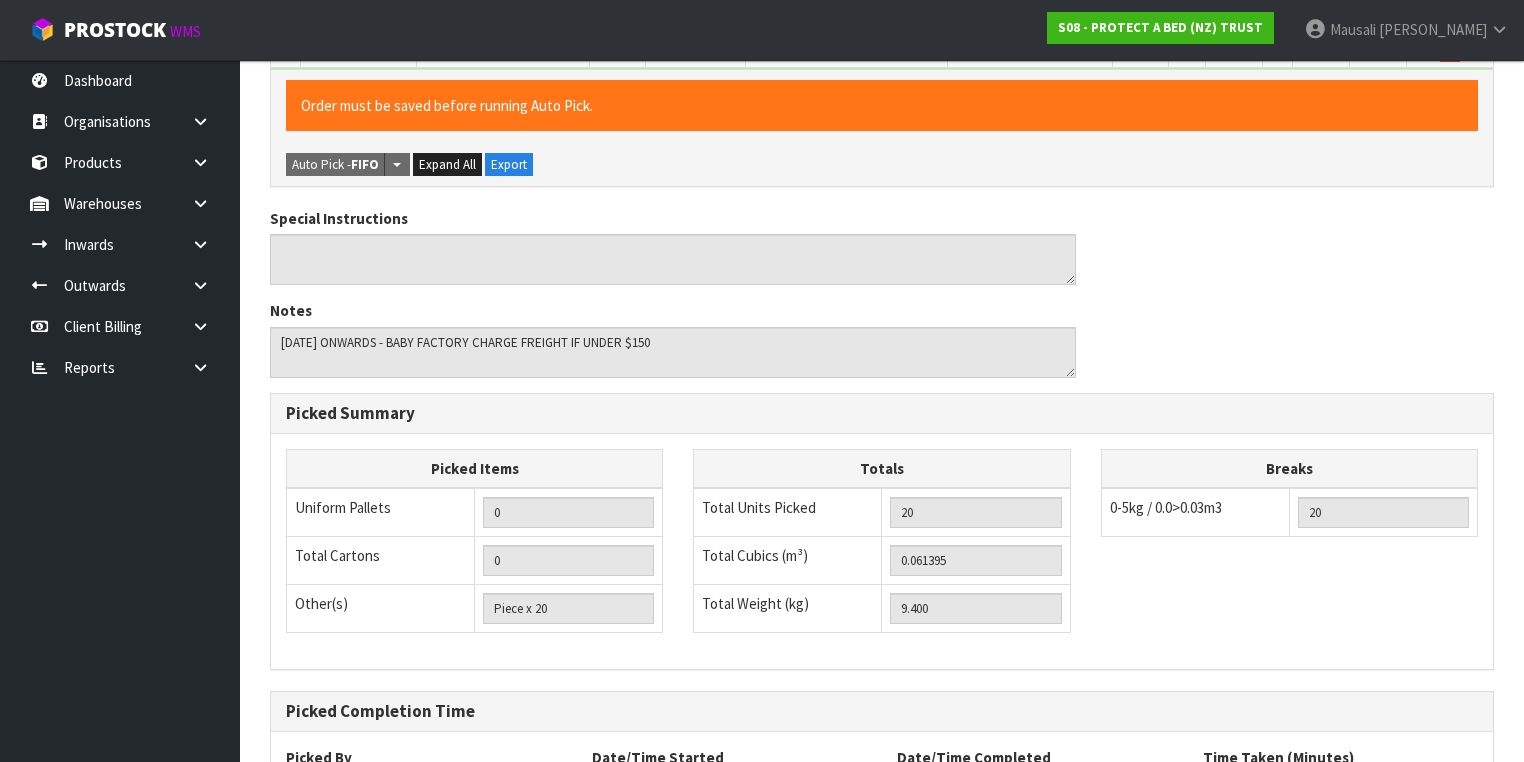 scroll, scrollTop: 1438, scrollLeft: 0, axis: vertical 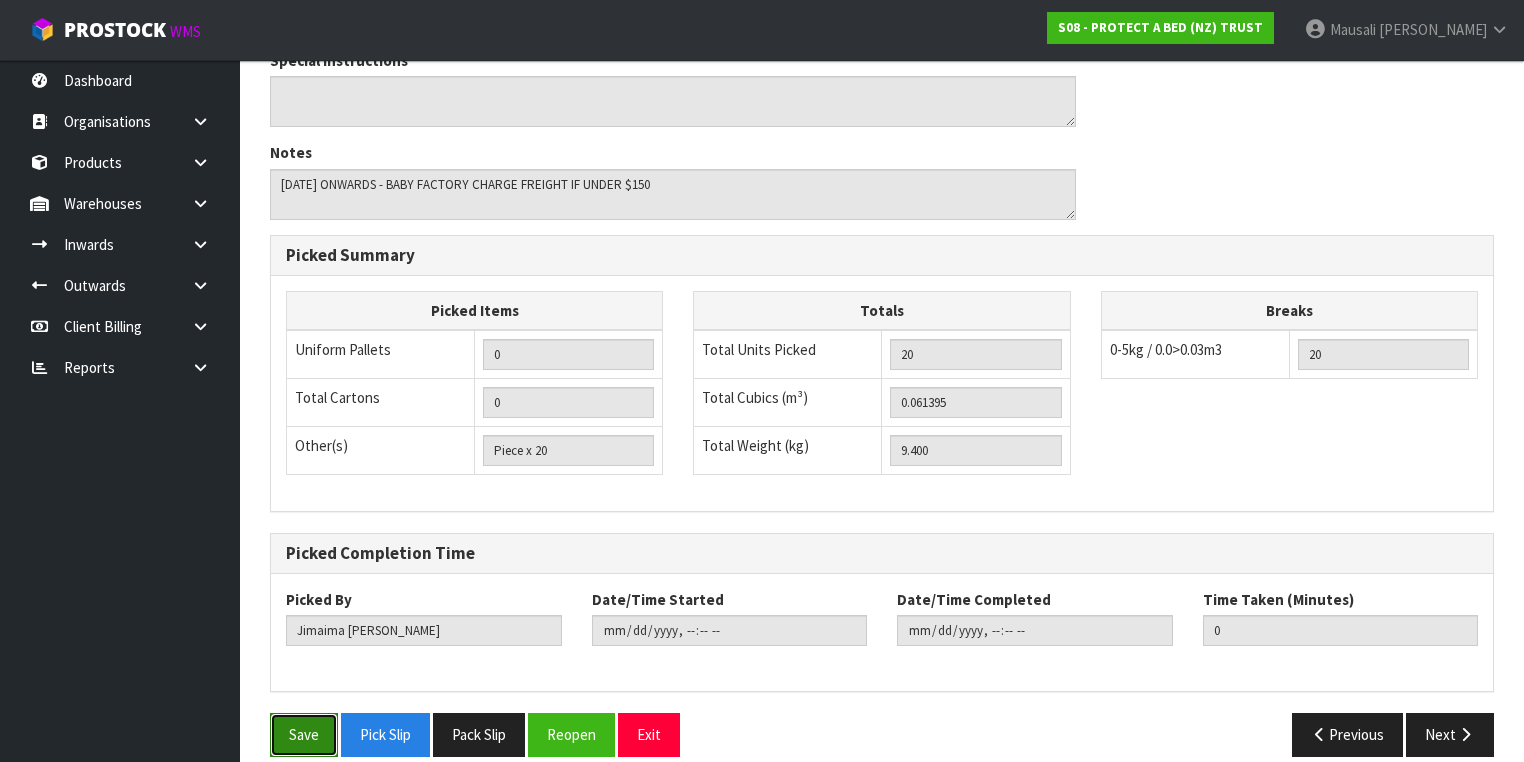 click on "Save" at bounding box center (304, 734) 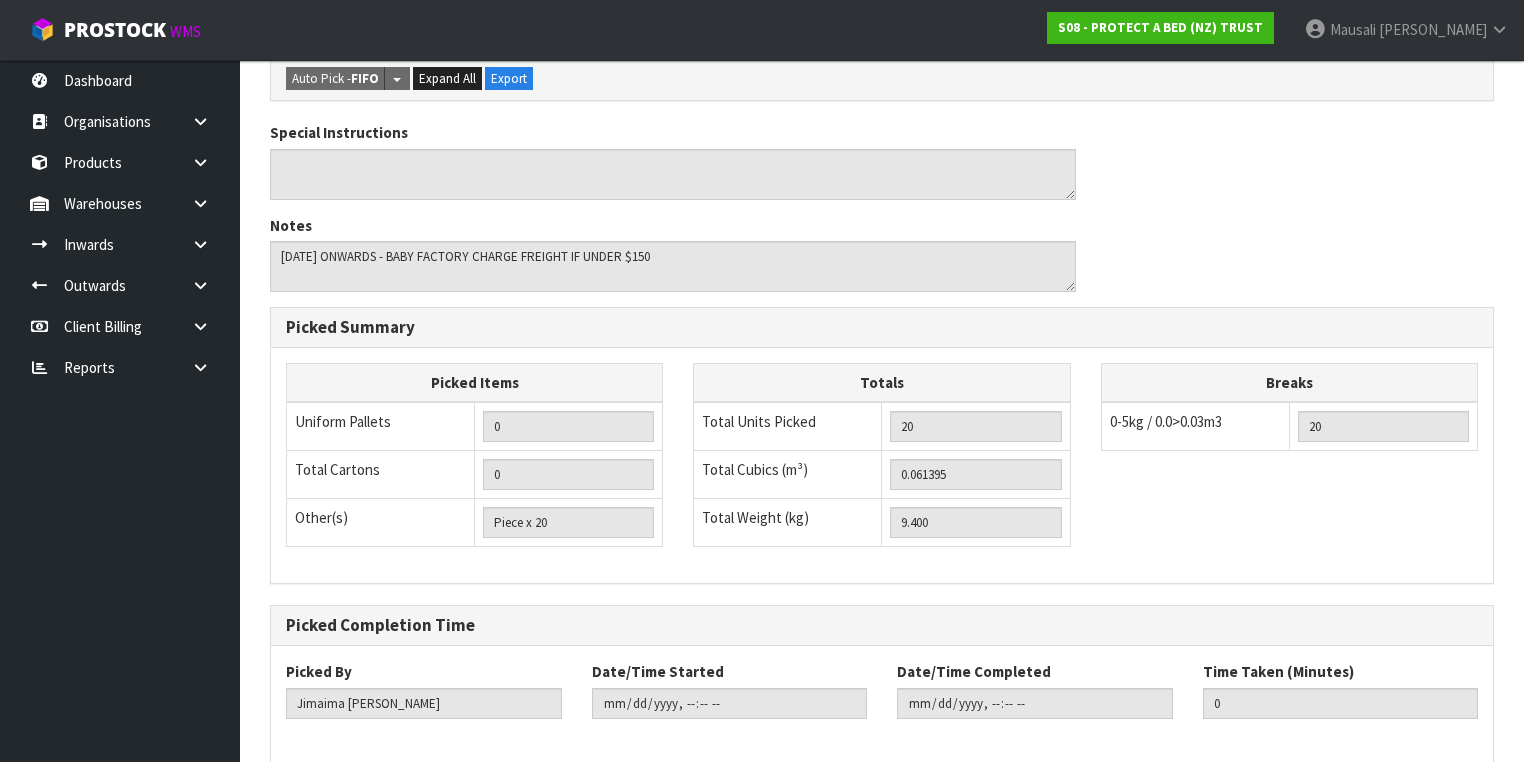 scroll, scrollTop: 0, scrollLeft: 0, axis: both 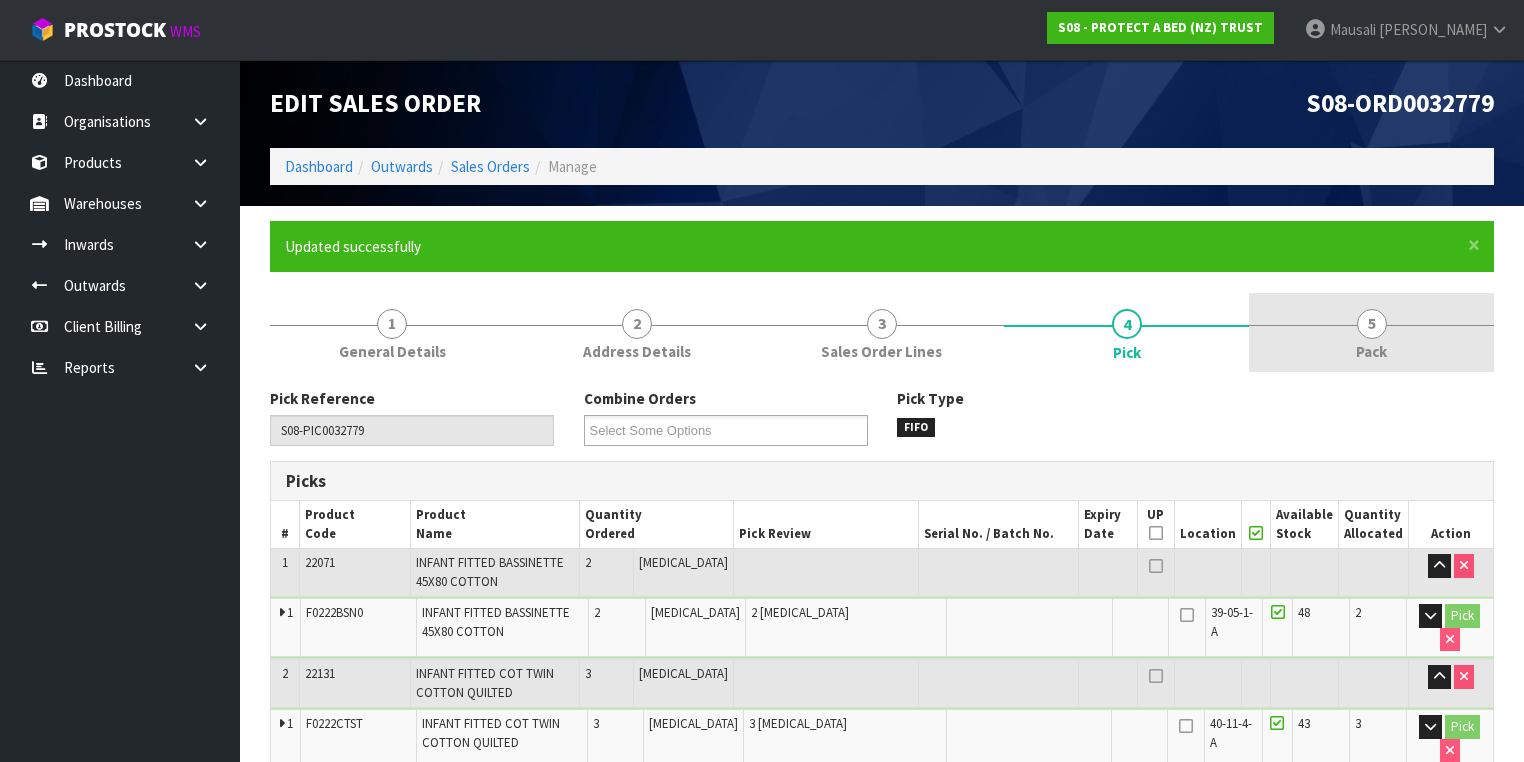 click on "Pack" at bounding box center (1371, 351) 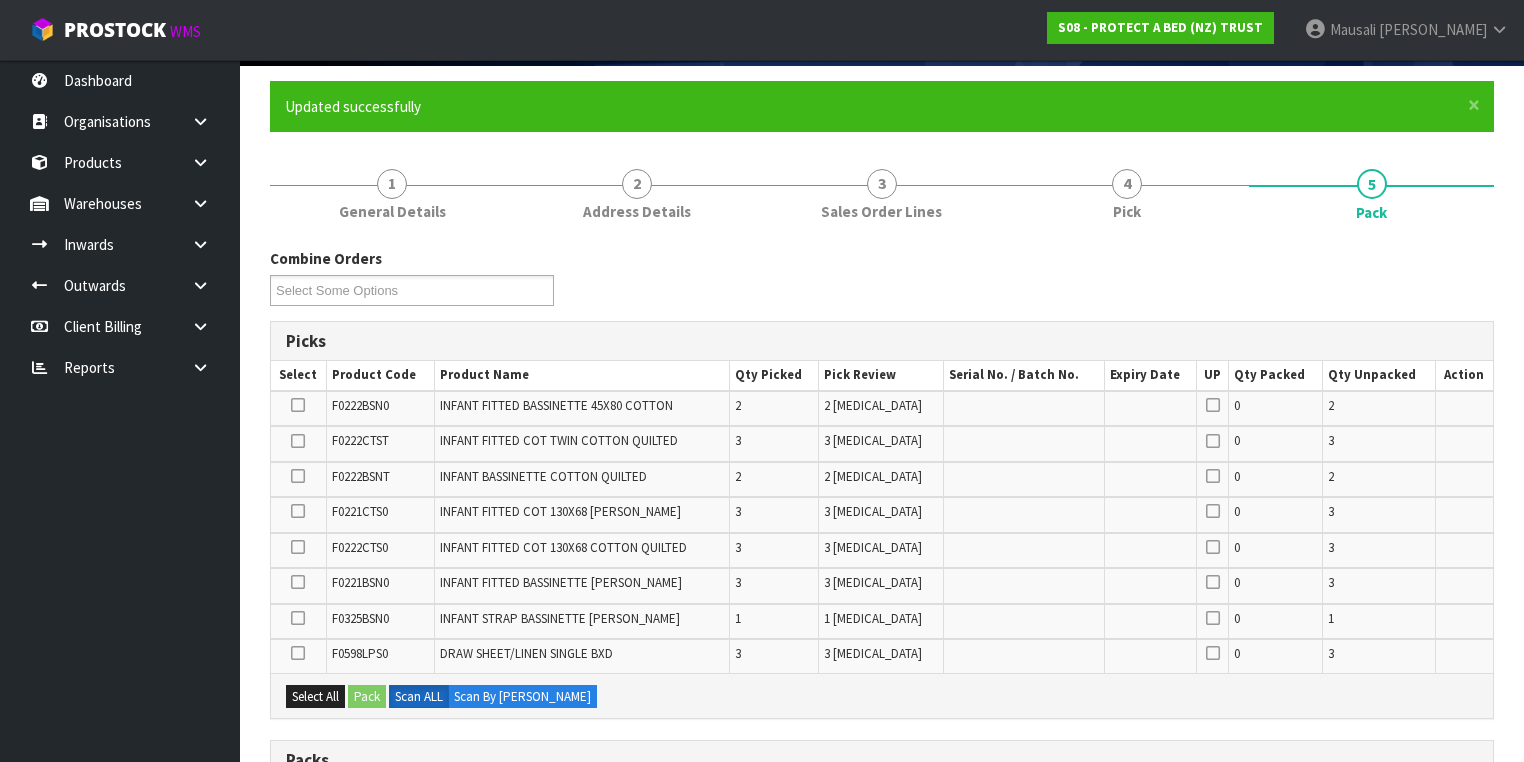 scroll, scrollTop: 400, scrollLeft: 0, axis: vertical 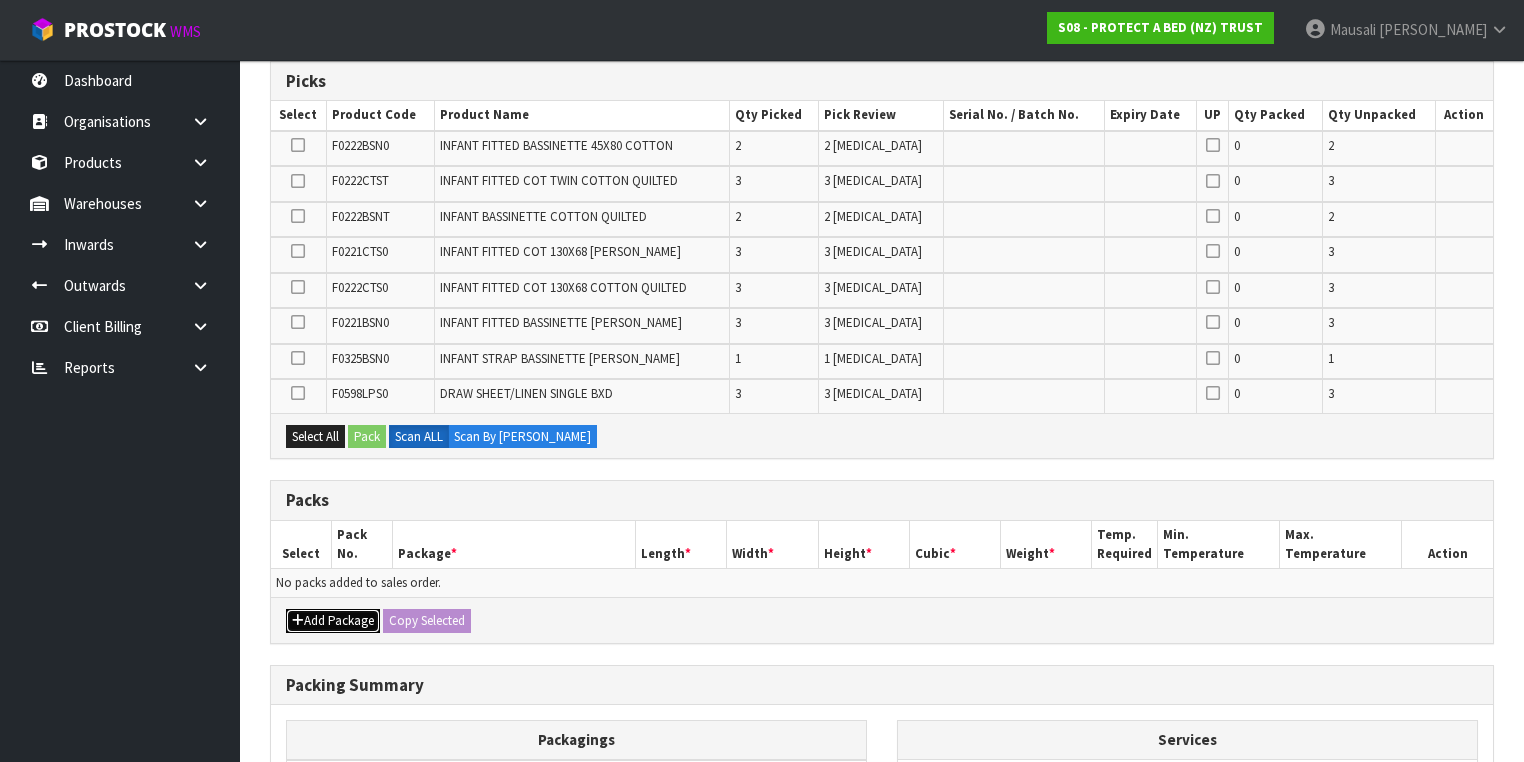 click on "Add Package" at bounding box center [333, 621] 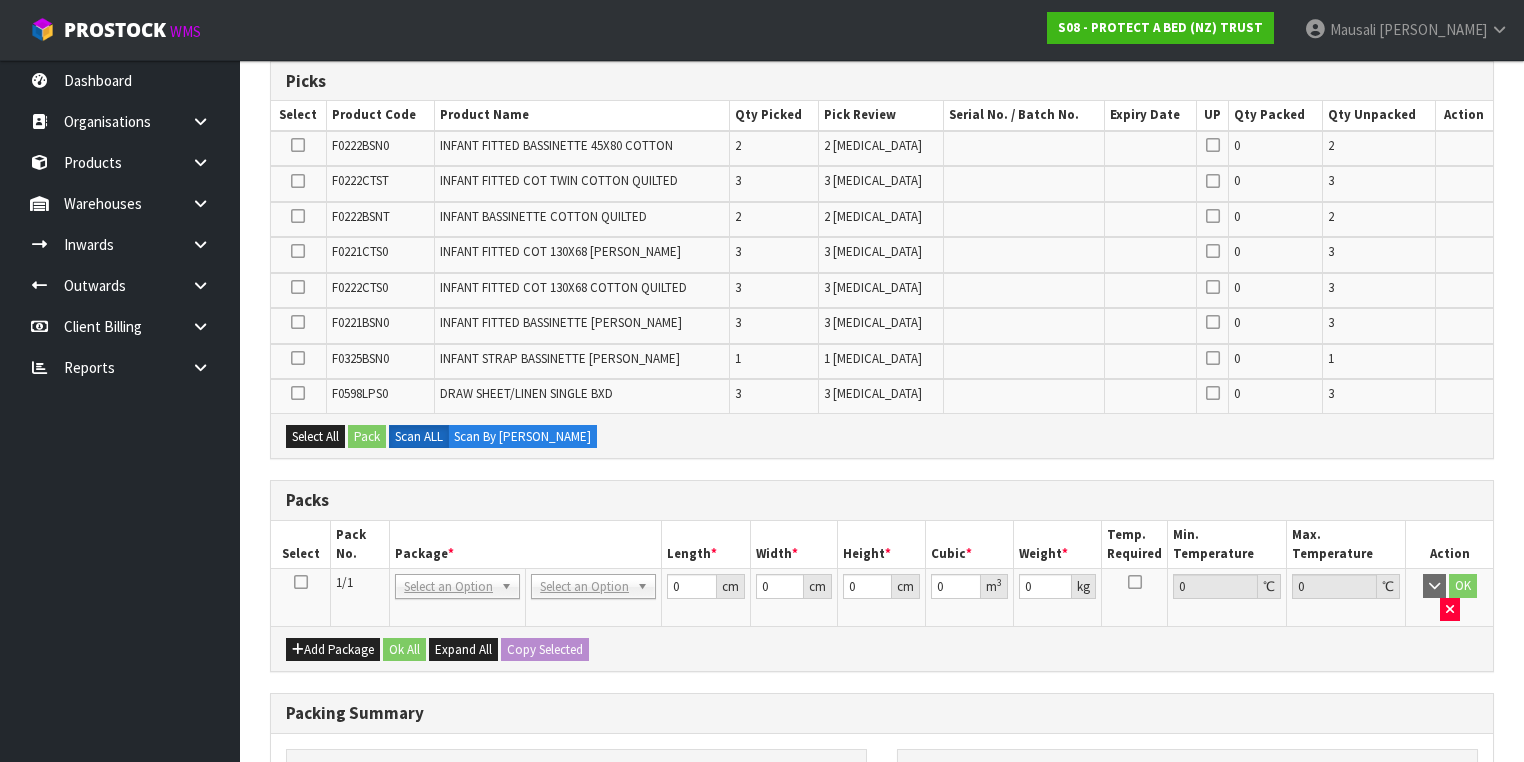 click at bounding box center [301, 582] 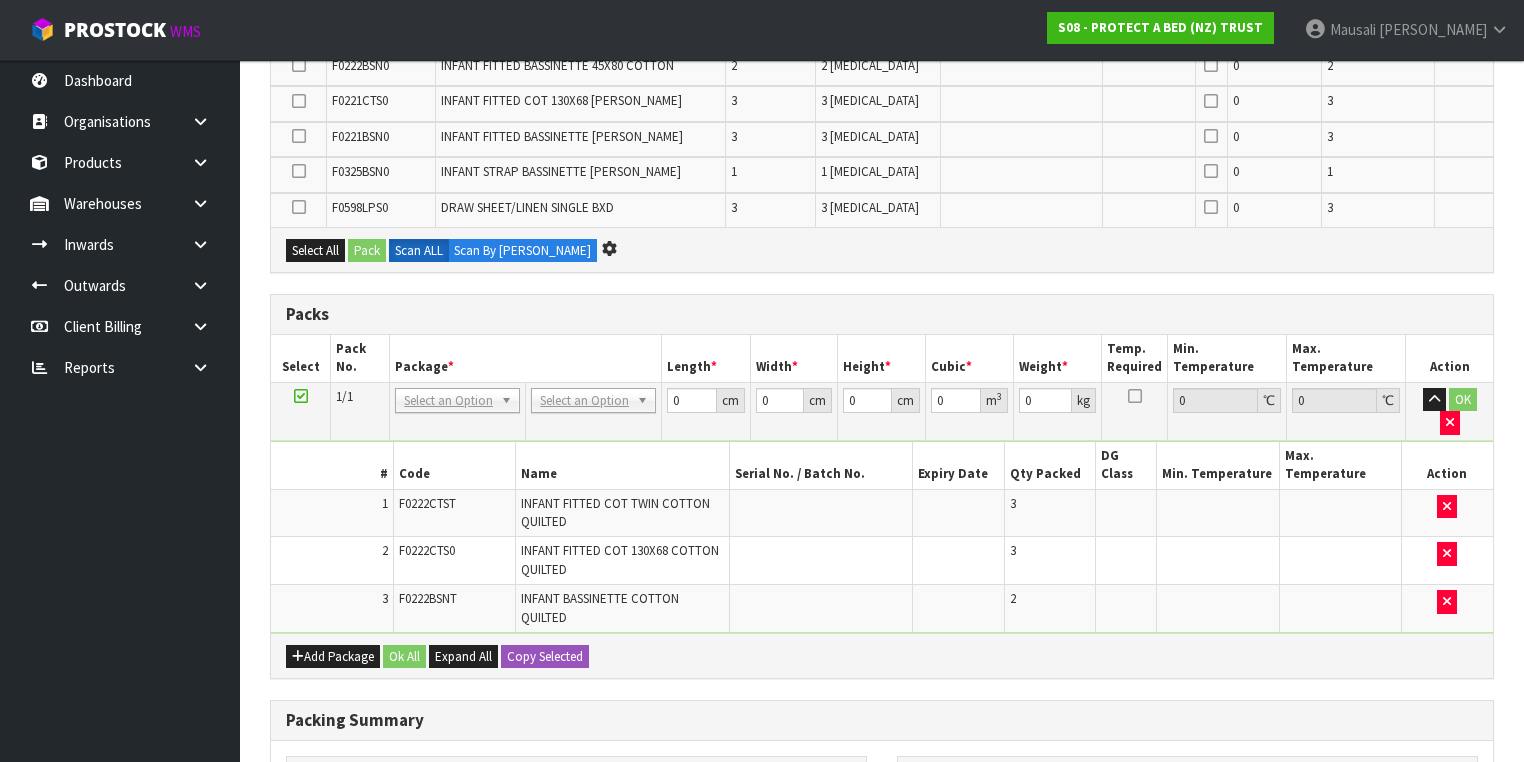 scroll, scrollTop: 0, scrollLeft: 0, axis: both 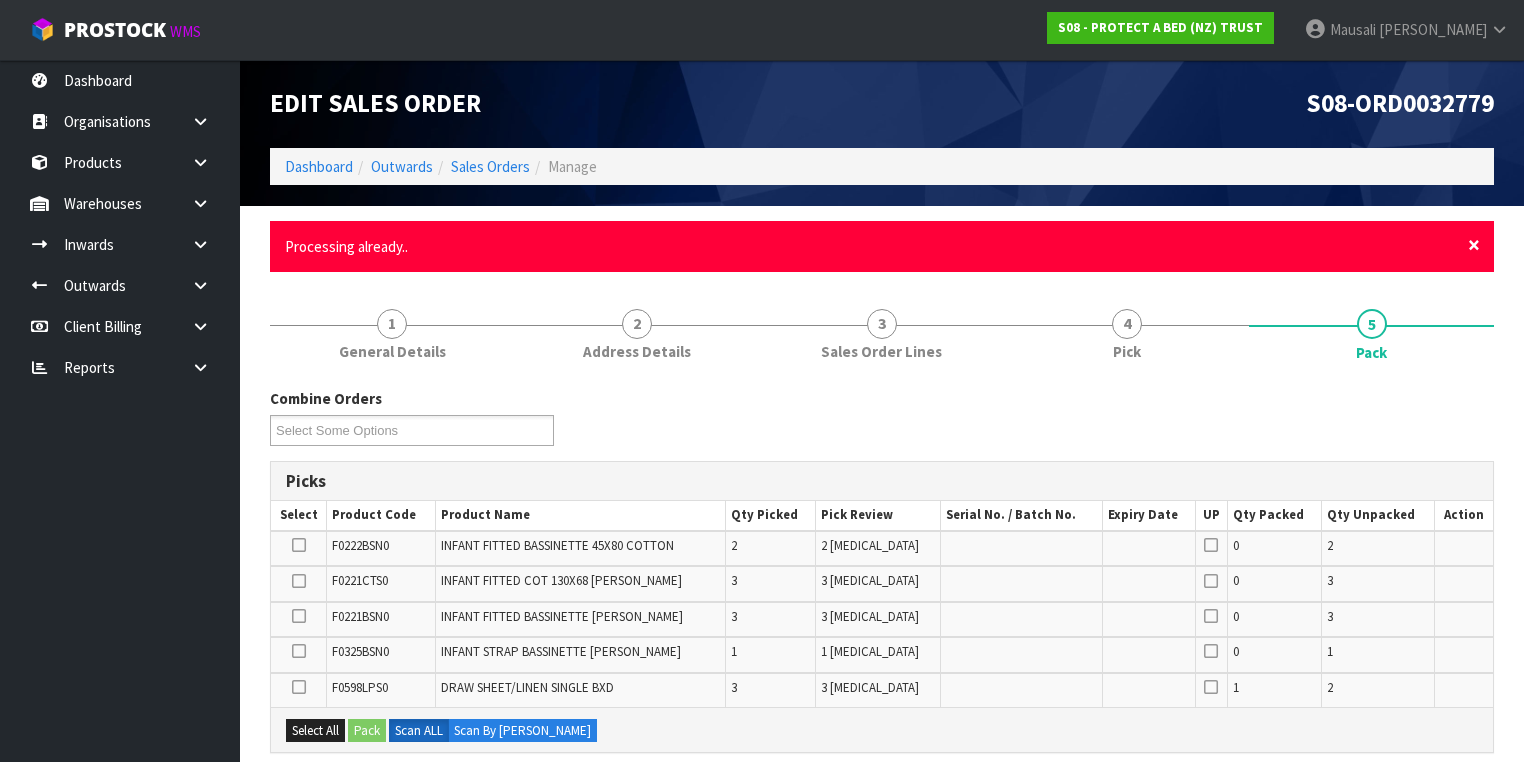 drag, startPoint x: 1478, startPoint y: 246, endPoint x: 1464, endPoint y: 260, distance: 19.79899 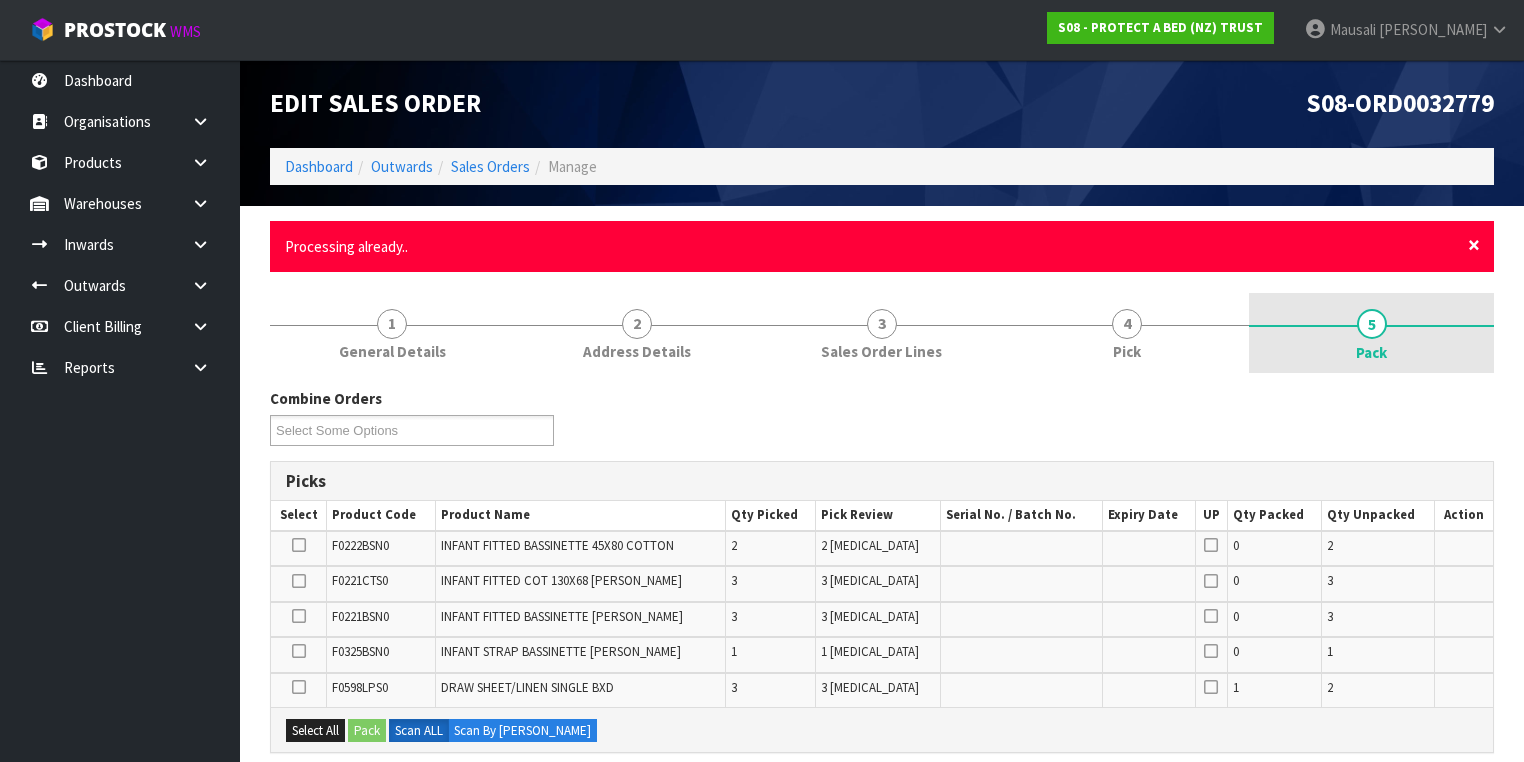 click on "×" at bounding box center [1474, 245] 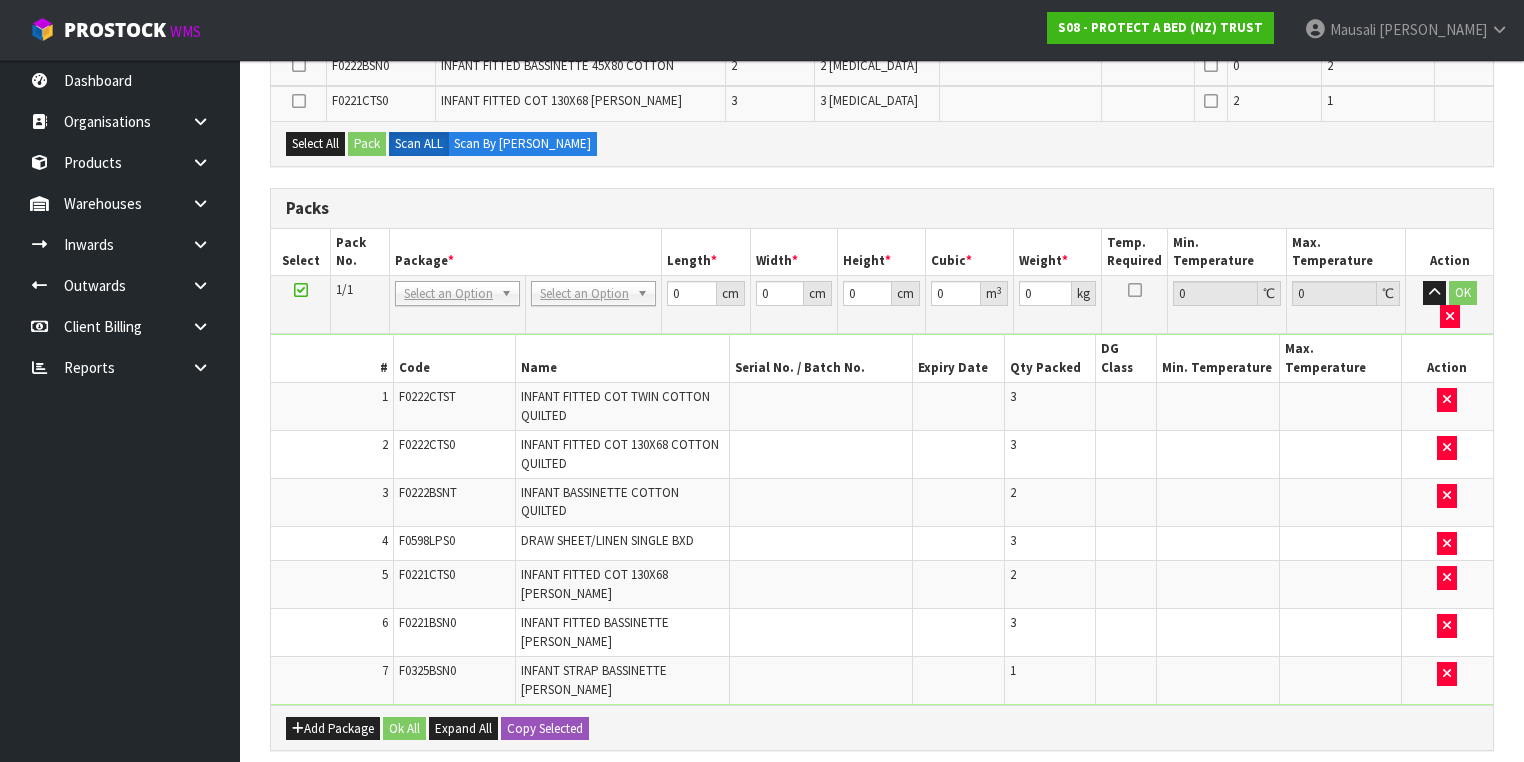 scroll, scrollTop: 0, scrollLeft: 0, axis: both 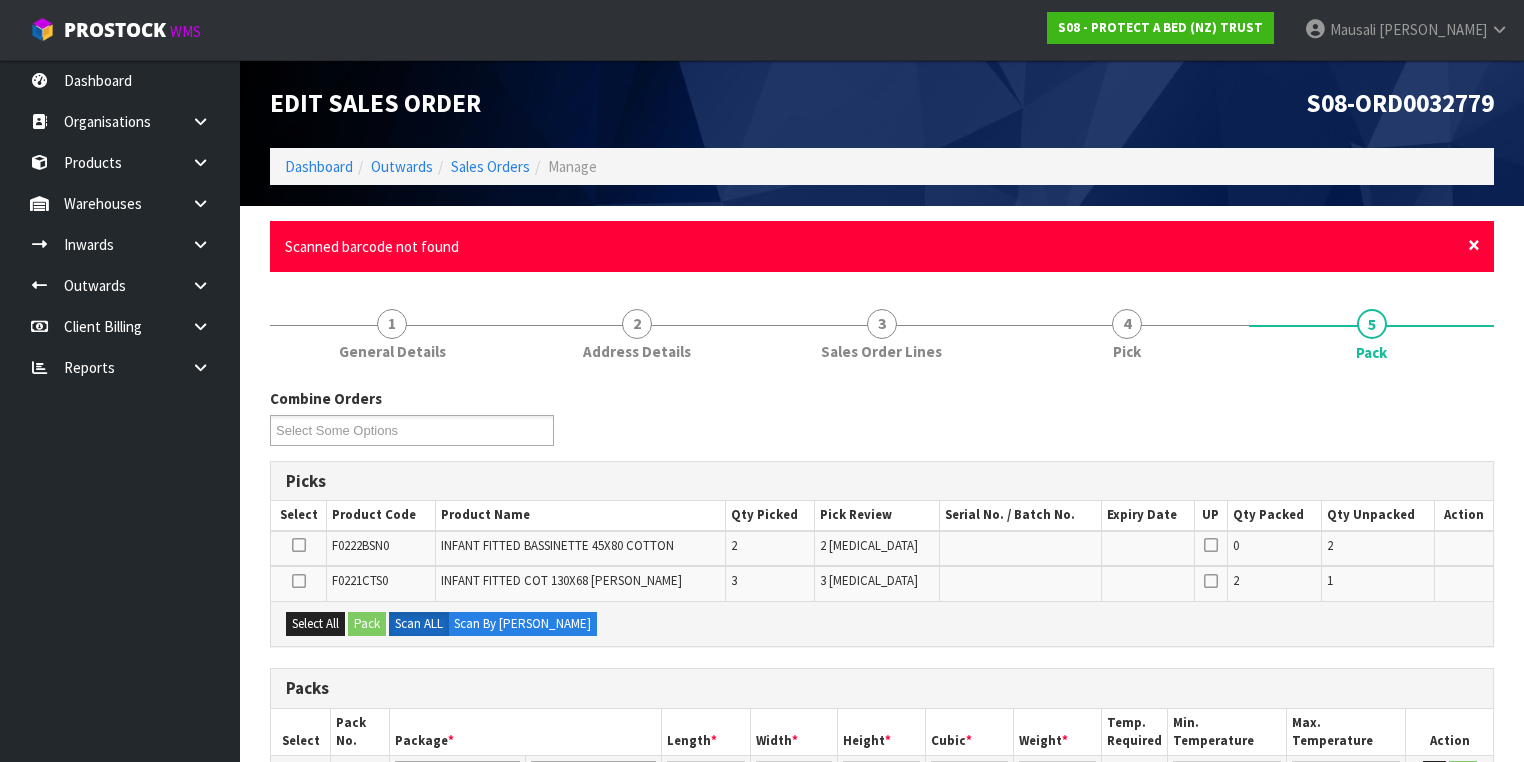click on "×" at bounding box center [1474, 245] 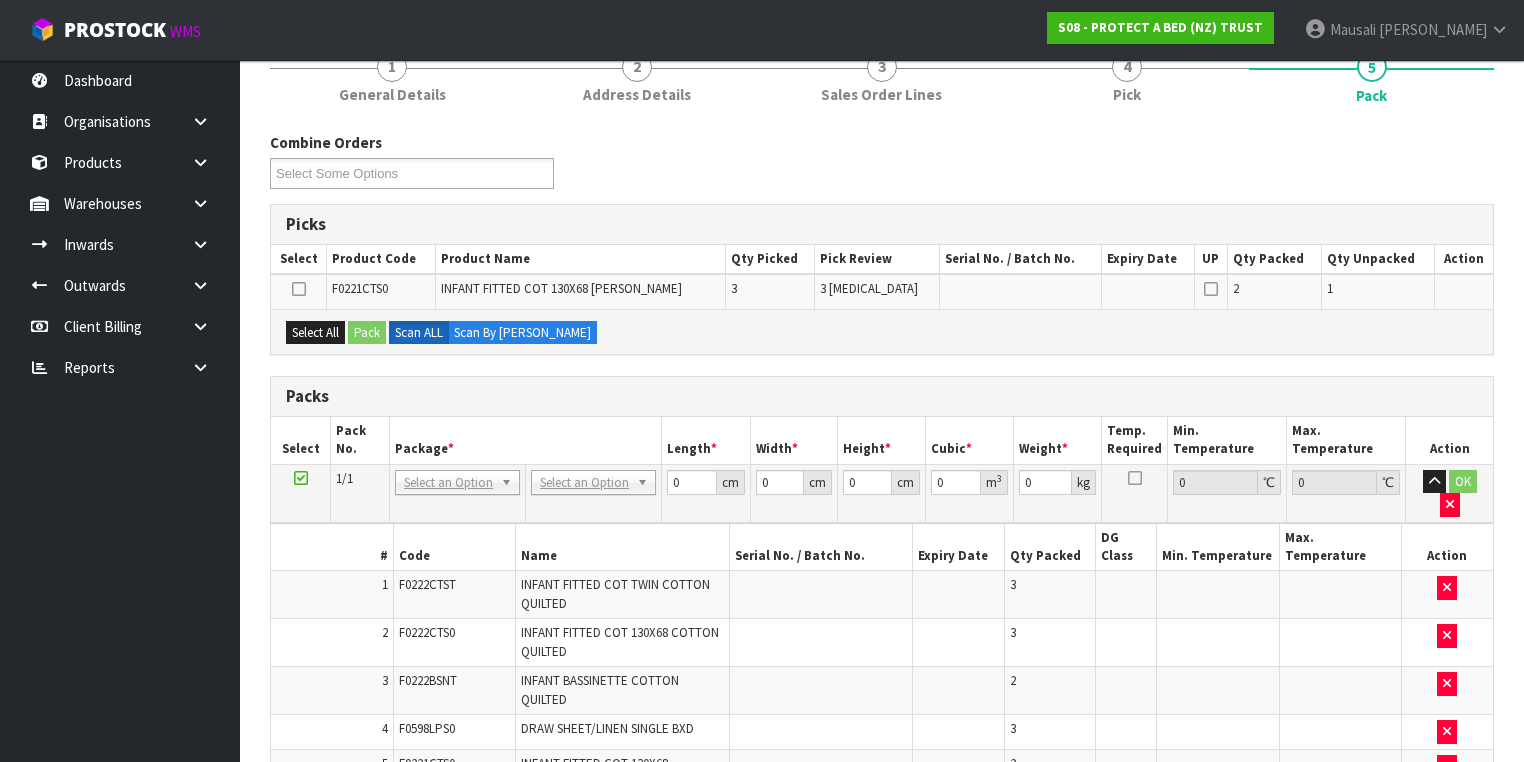 scroll, scrollTop: 400, scrollLeft: 0, axis: vertical 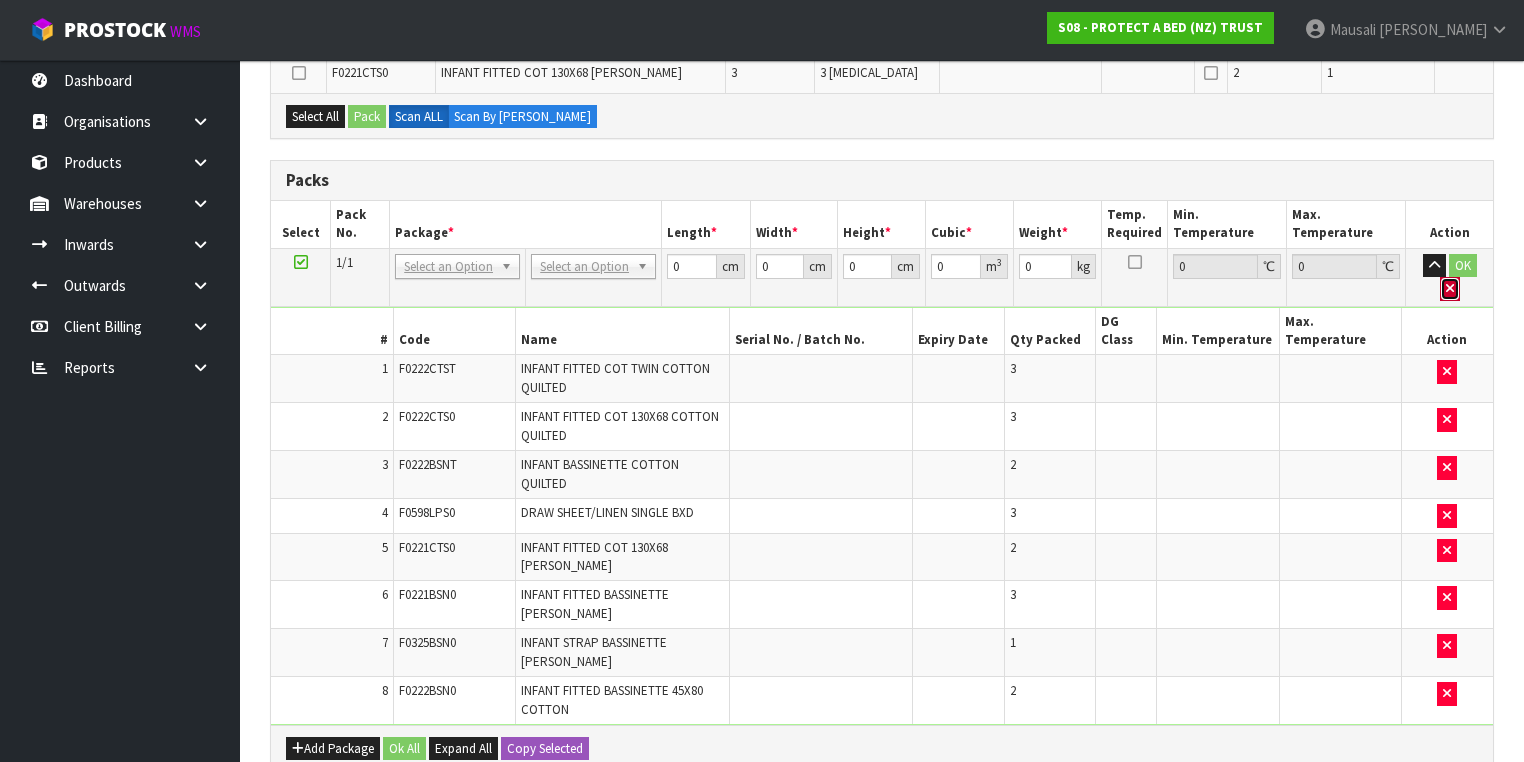 click at bounding box center (1450, 288) 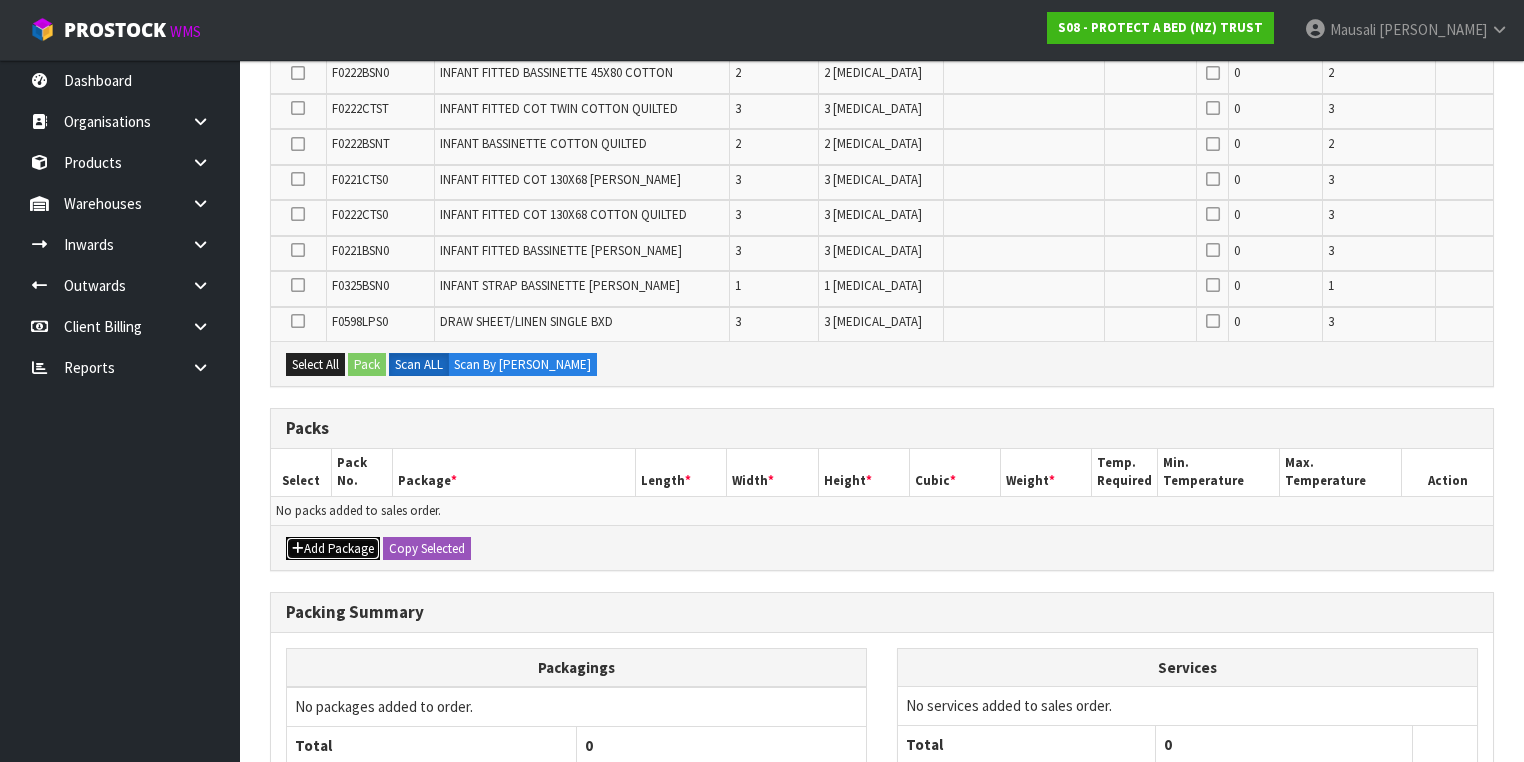 click on "Add Package" at bounding box center [333, 549] 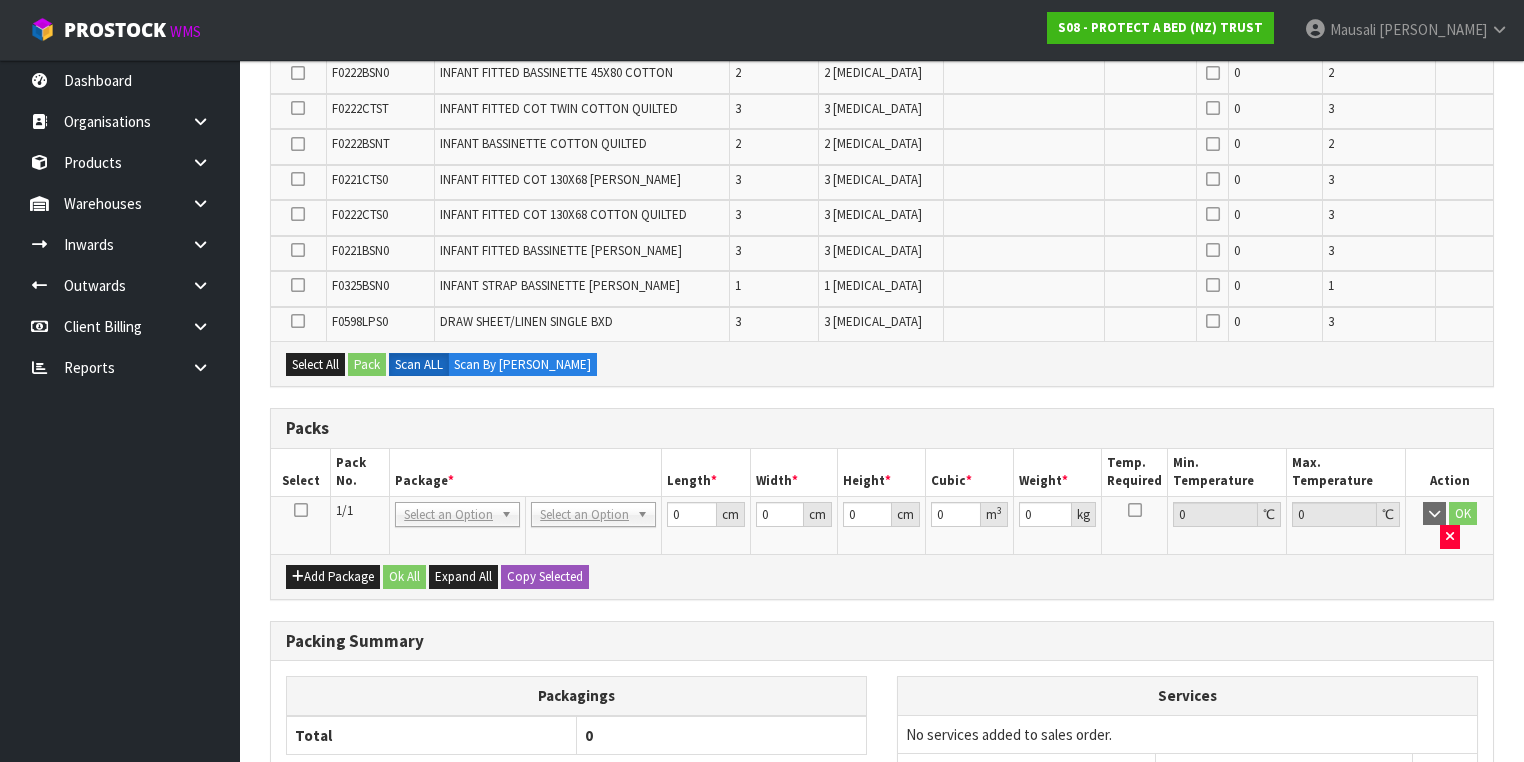 click at bounding box center (301, 510) 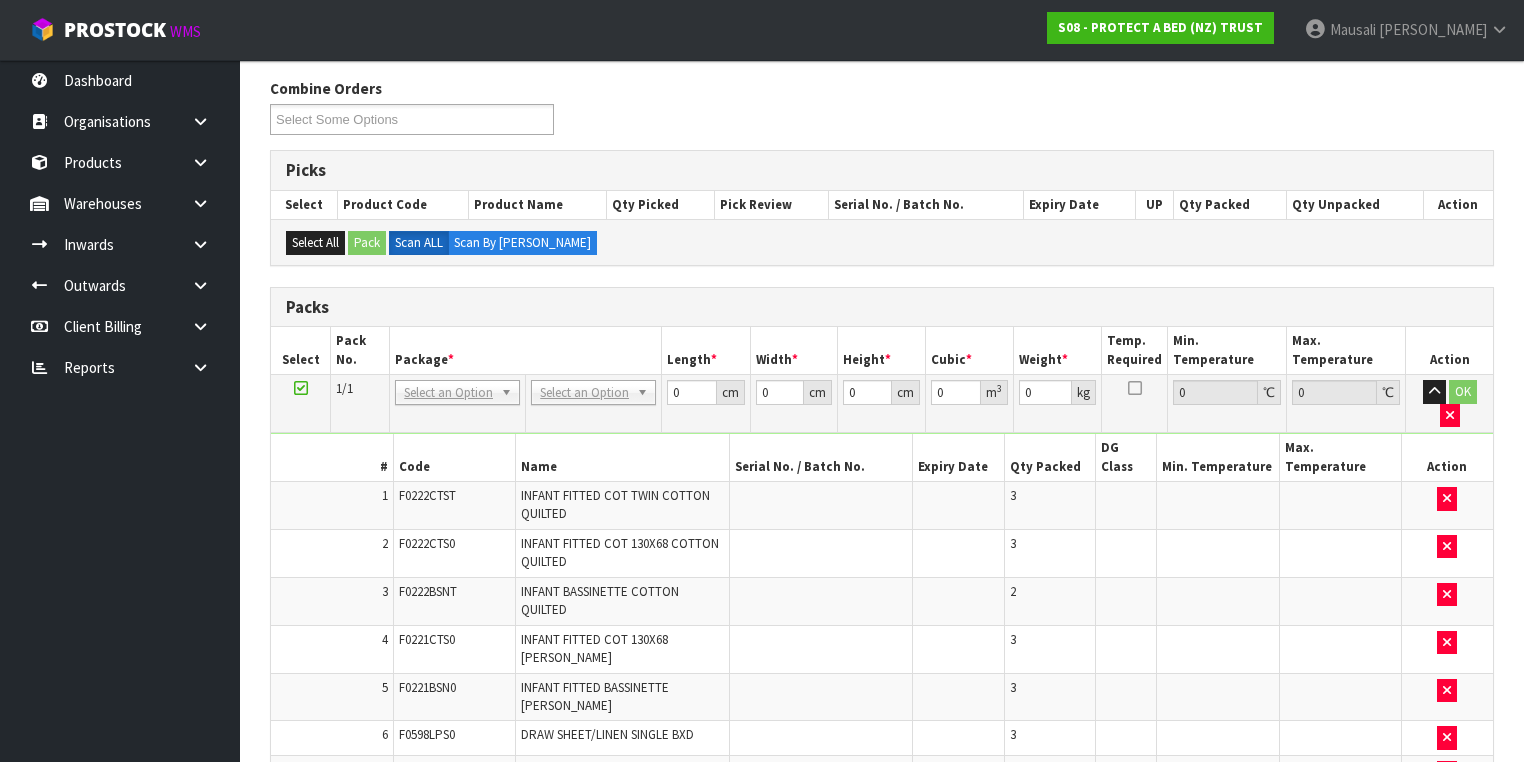 scroll, scrollTop: 320, scrollLeft: 0, axis: vertical 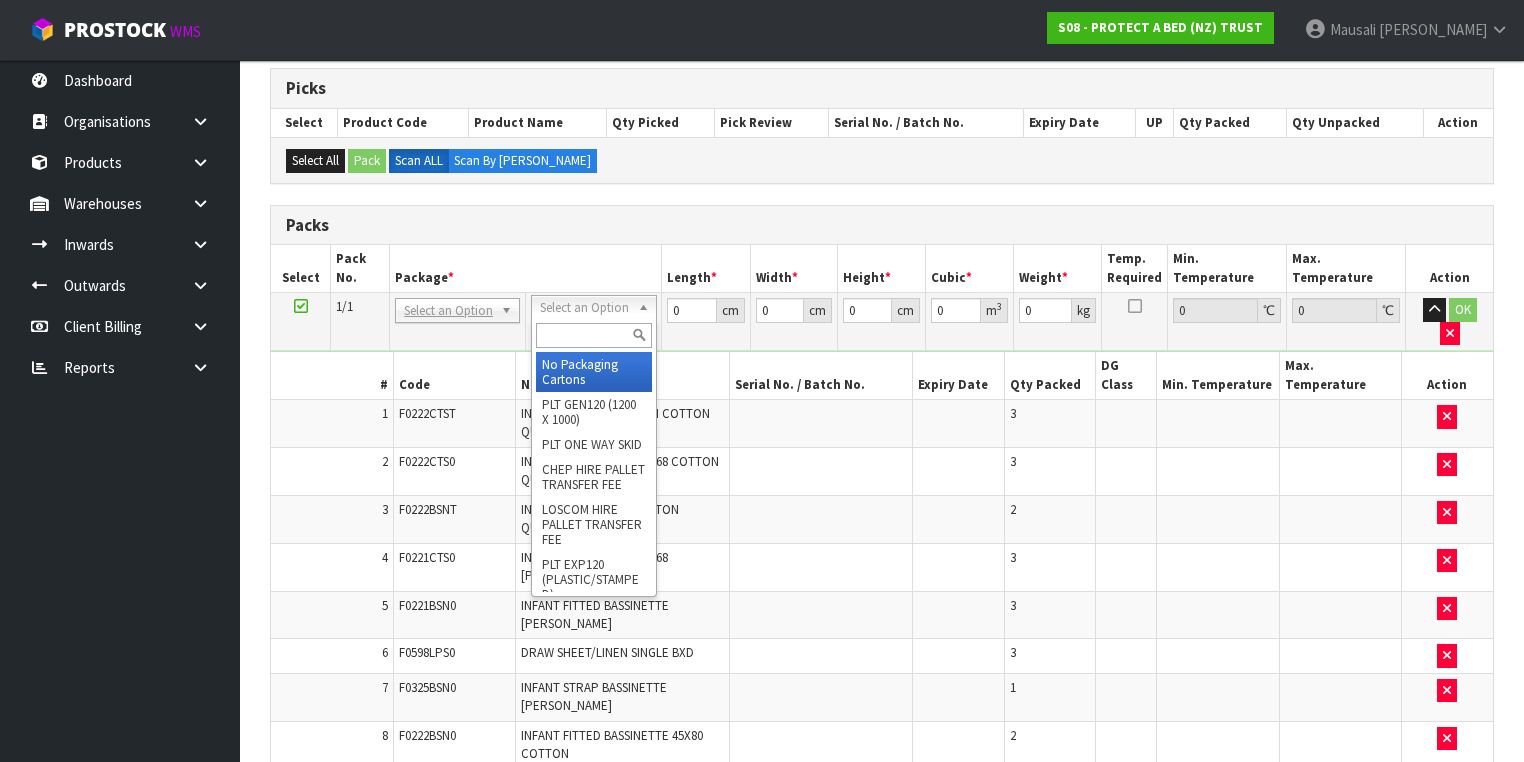 click at bounding box center [593, 335] 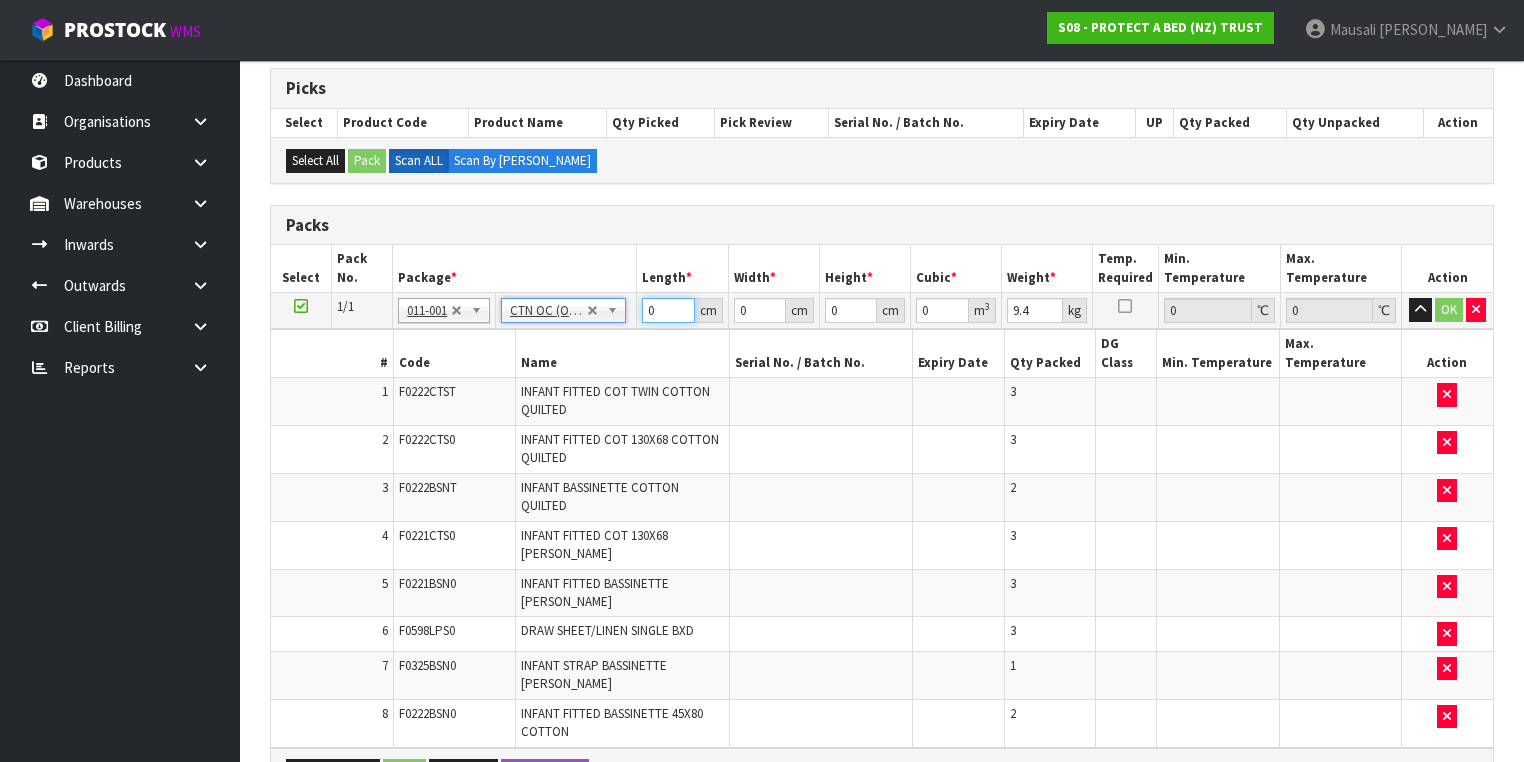 drag, startPoint x: 656, startPoint y: 316, endPoint x: 632, endPoint y: 328, distance: 26.832815 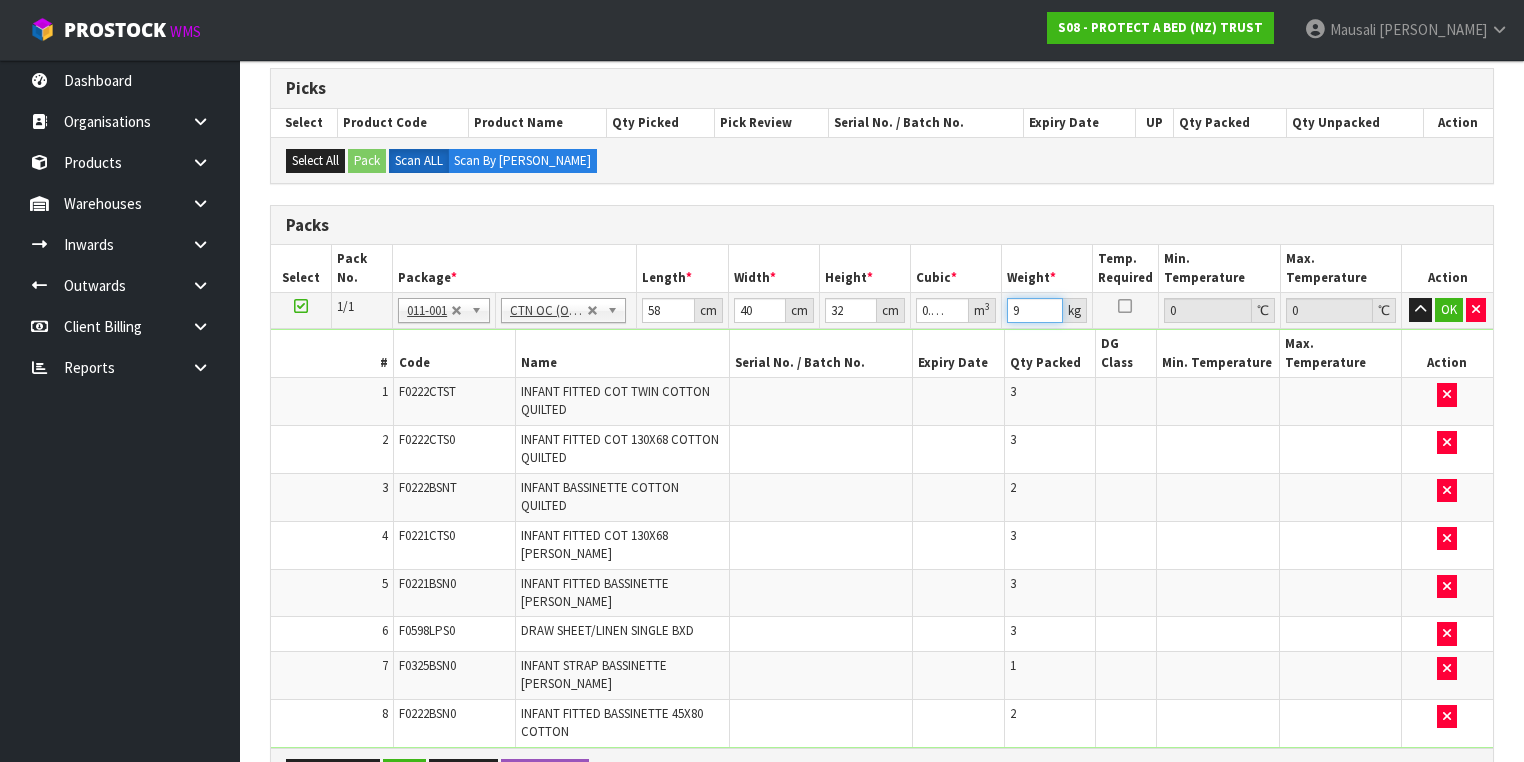 scroll, scrollTop: 702, scrollLeft: 0, axis: vertical 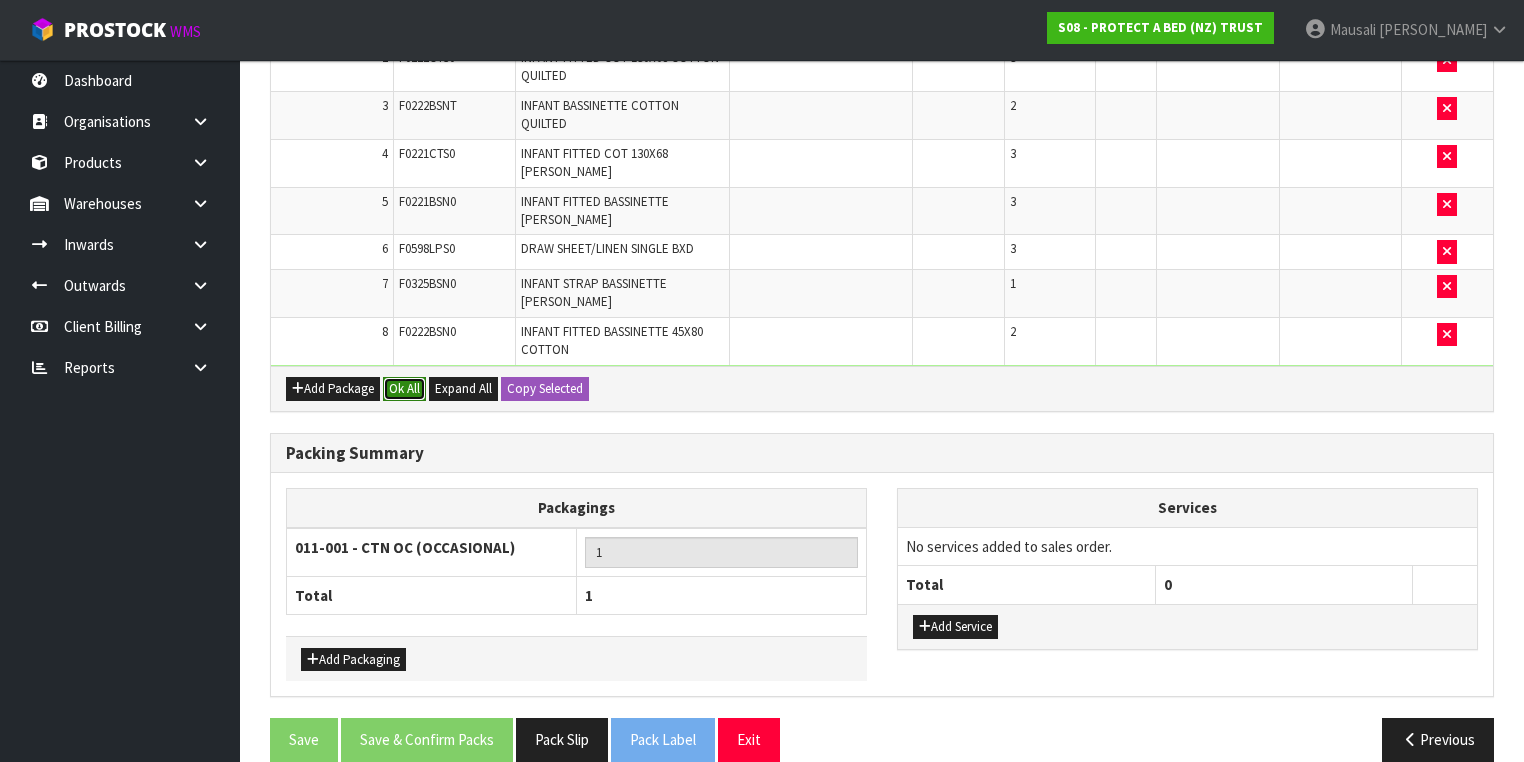 click on "Ok All" at bounding box center [404, 389] 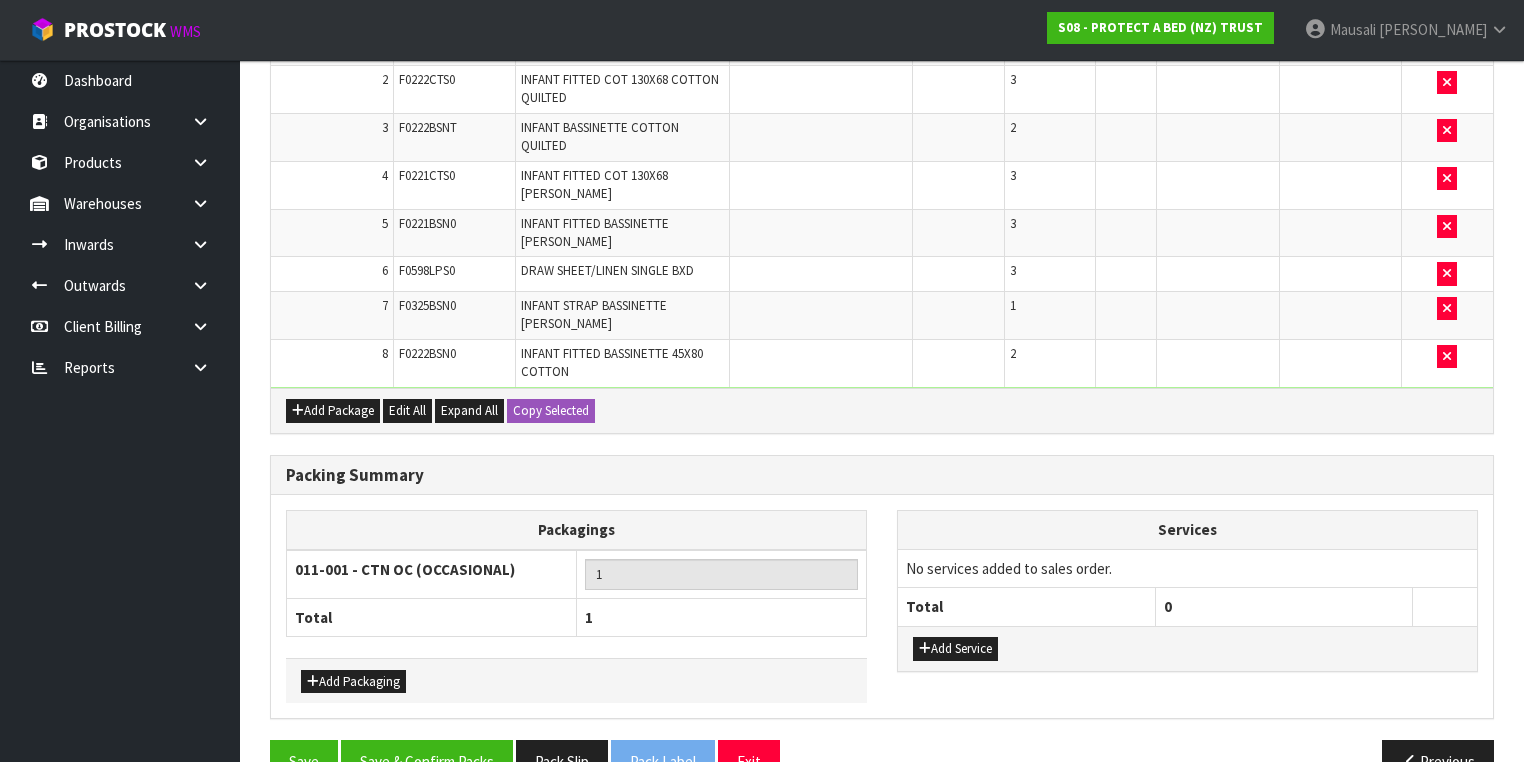 scroll, scrollTop: 700, scrollLeft: 0, axis: vertical 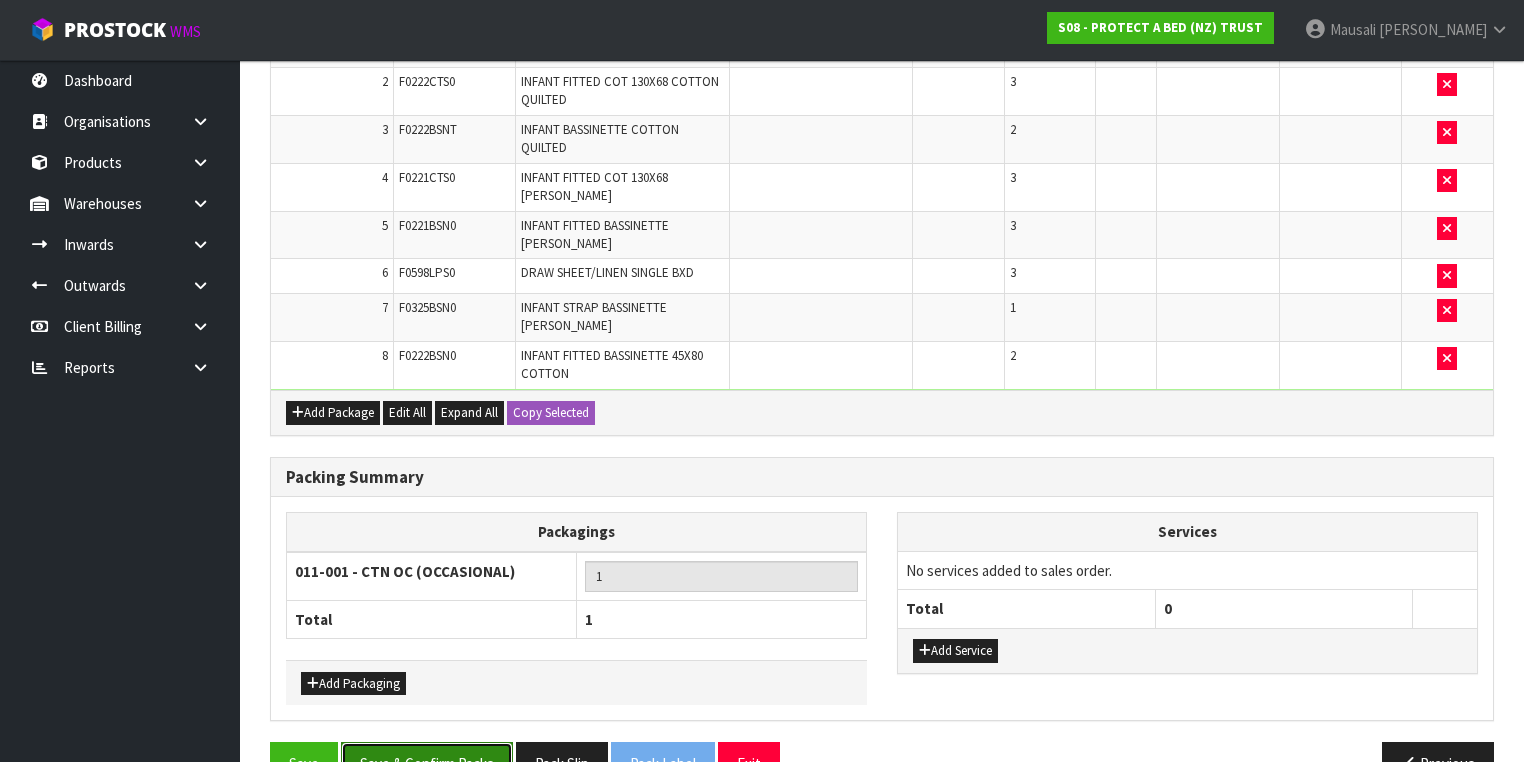 click on "Save & Confirm Packs" at bounding box center (427, 763) 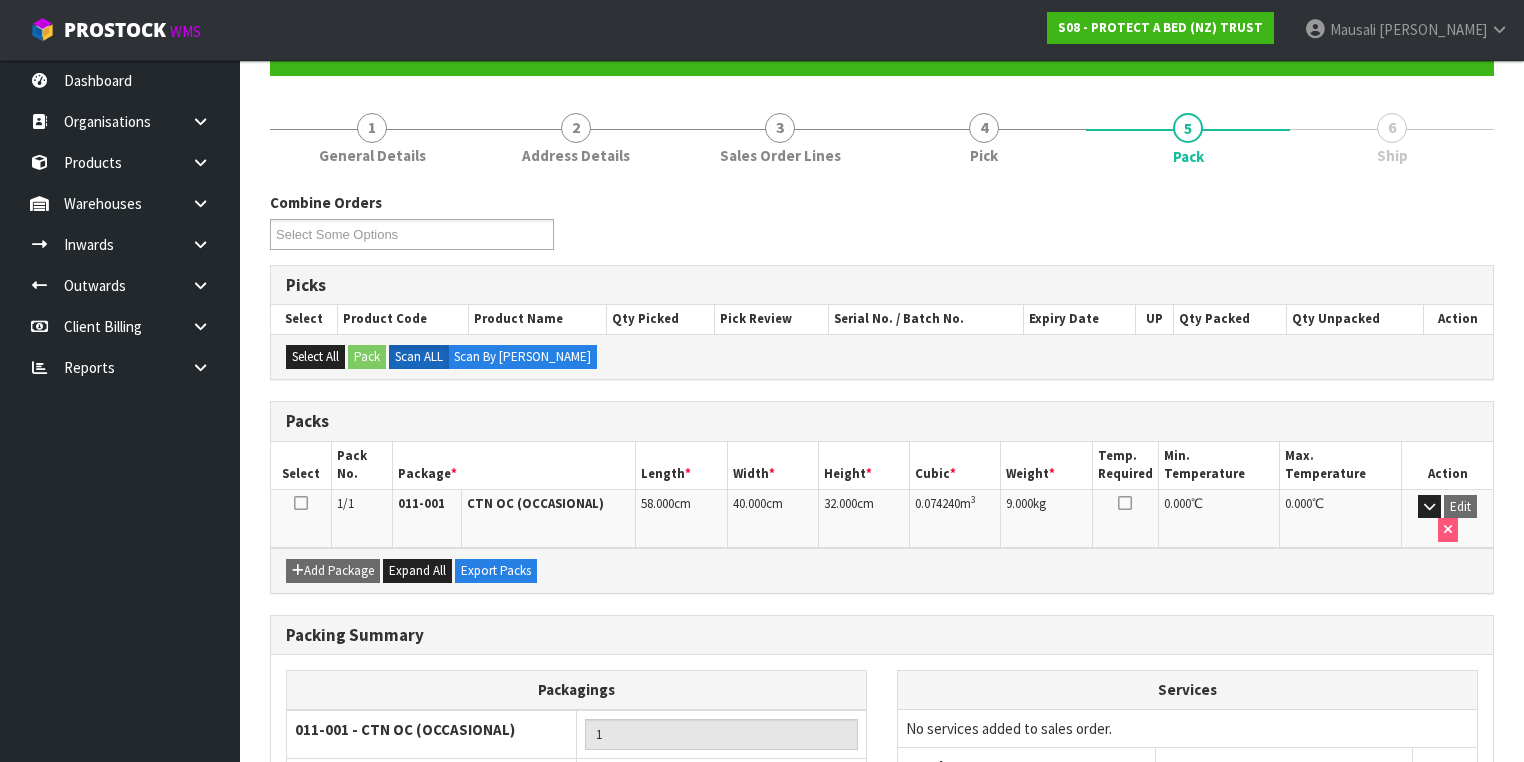 scroll, scrollTop: 332, scrollLeft: 0, axis: vertical 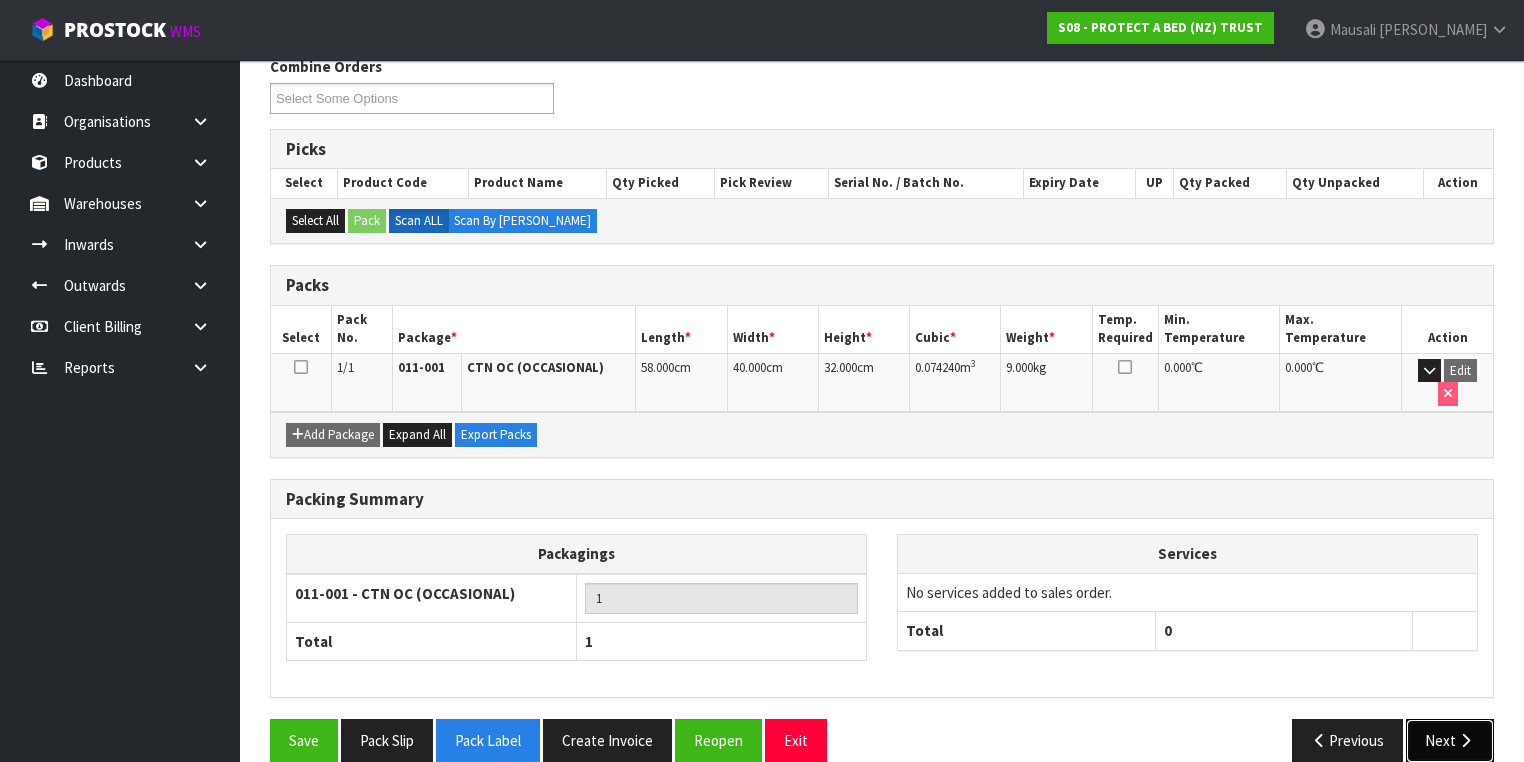 click on "Next" at bounding box center (1450, 740) 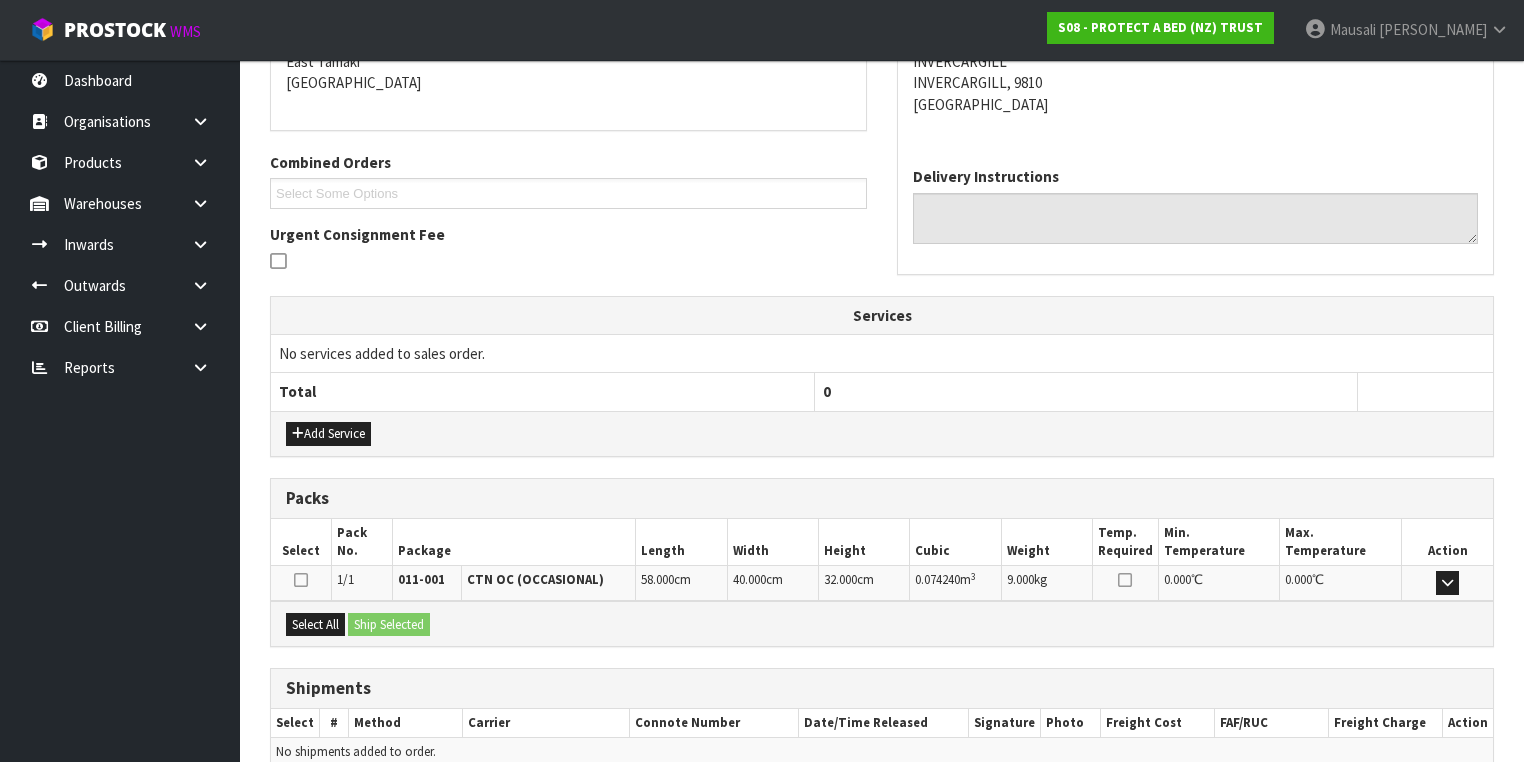 scroll, scrollTop: 528, scrollLeft: 0, axis: vertical 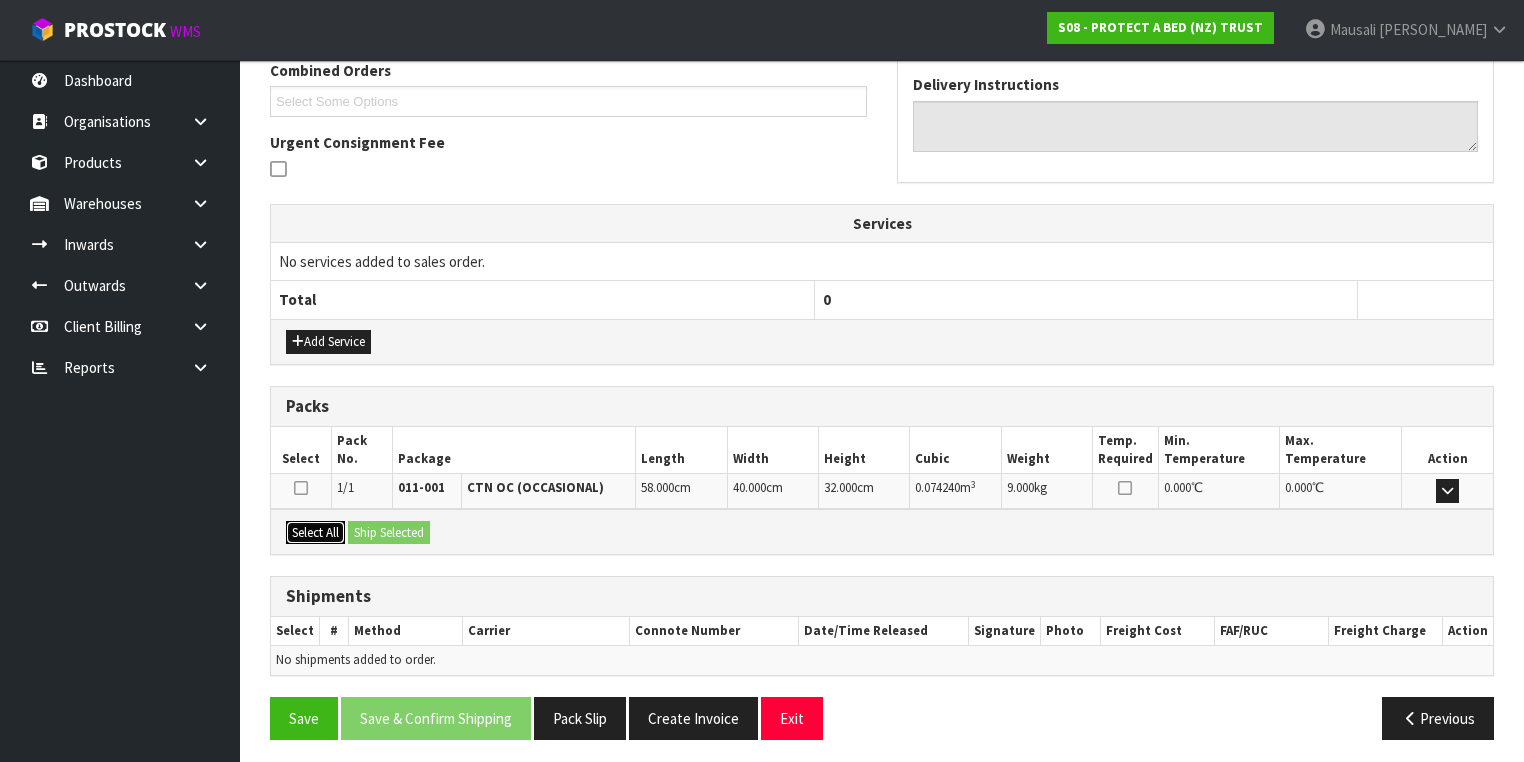drag, startPoint x: 320, startPoint y: 522, endPoint x: 376, endPoint y: 526, distance: 56.142673 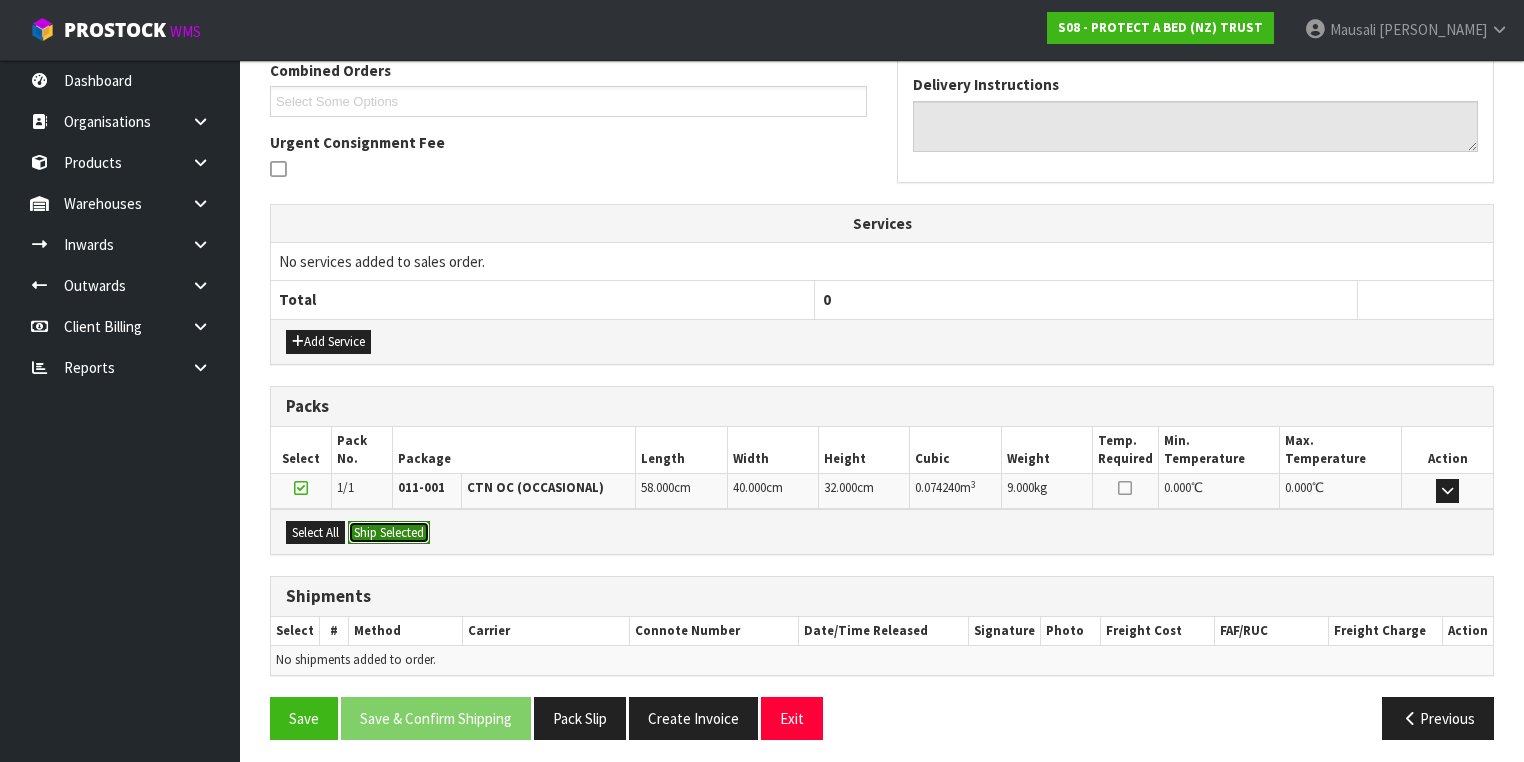 click on "Ship Selected" at bounding box center [389, 533] 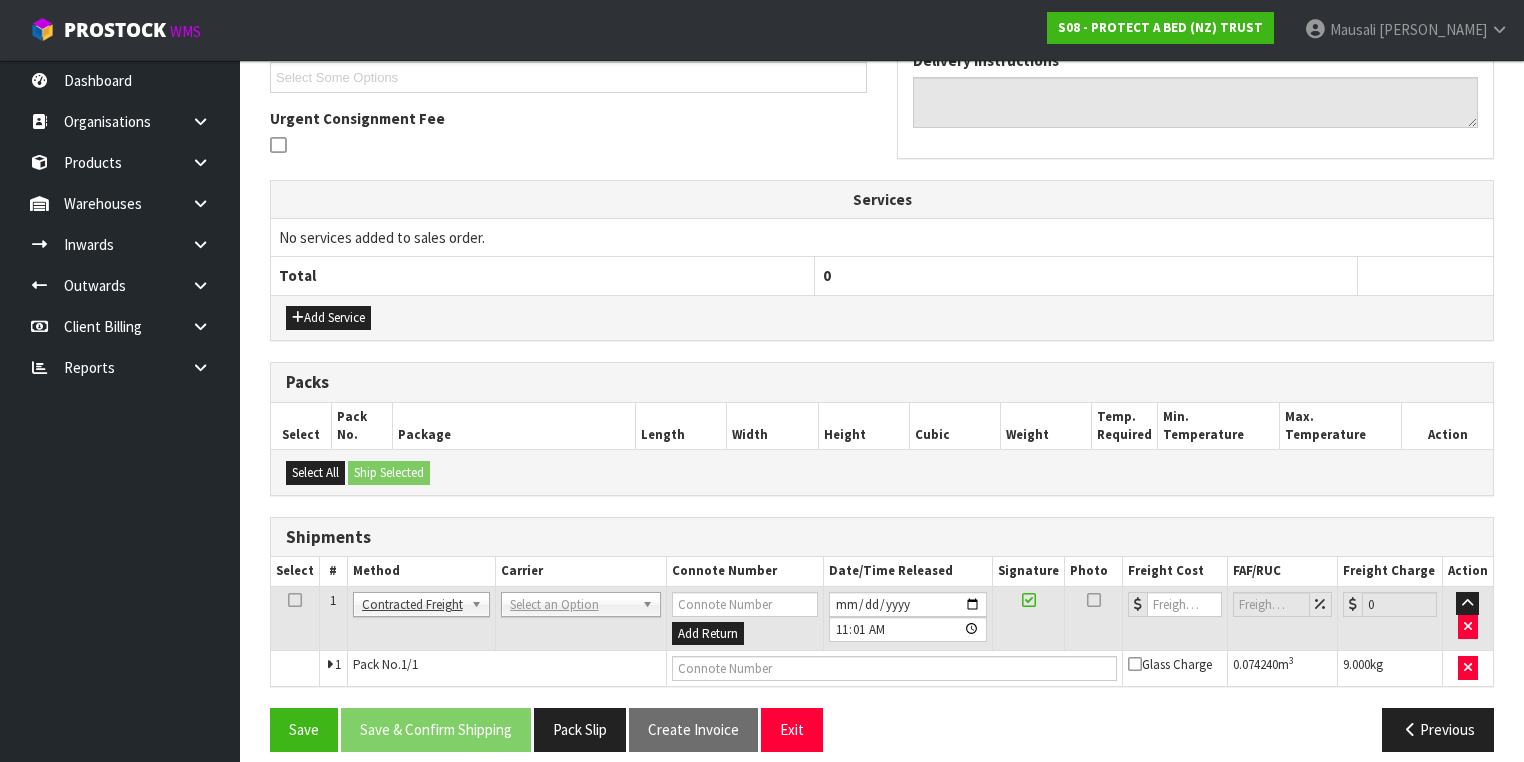 scroll, scrollTop: 564, scrollLeft: 0, axis: vertical 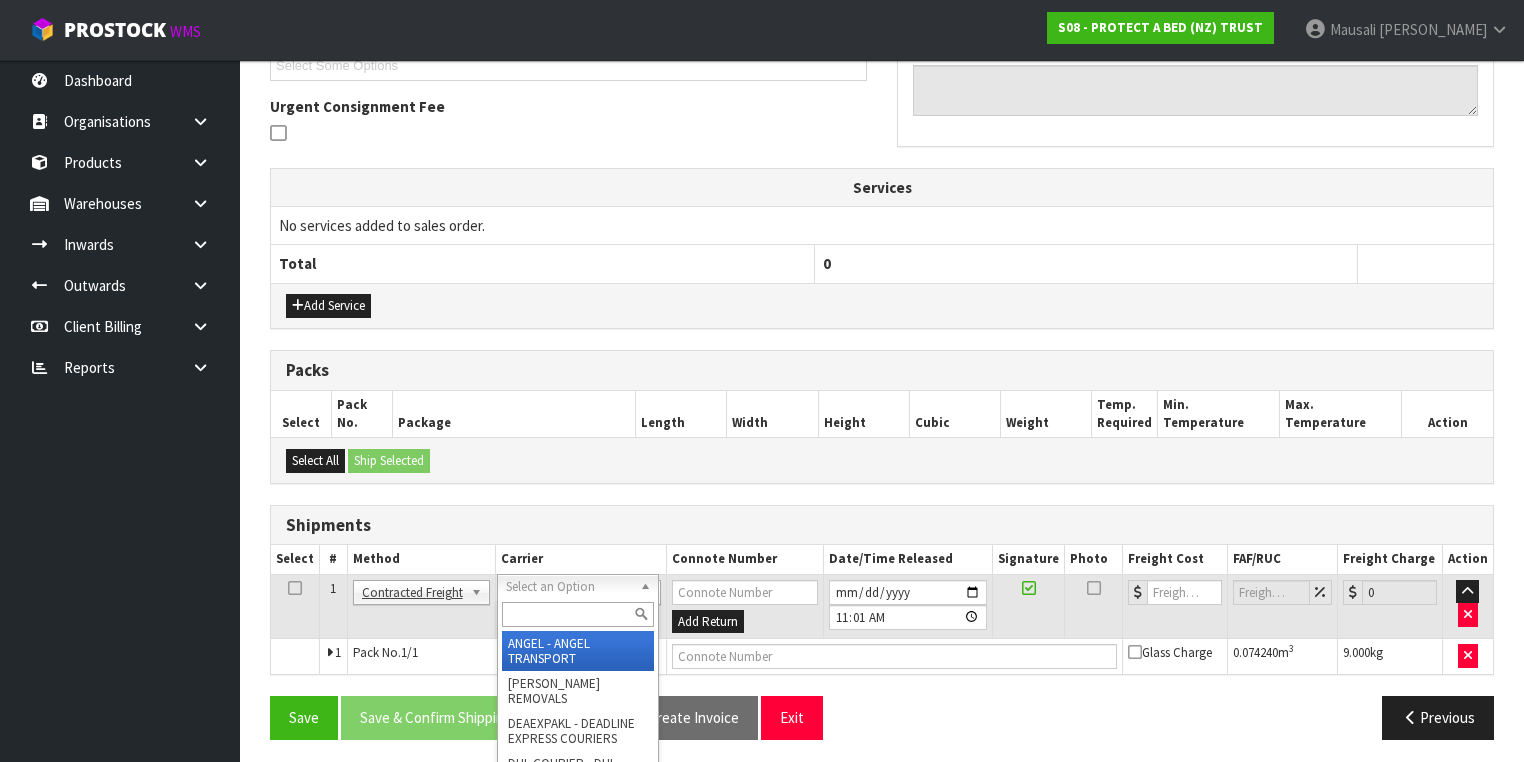 click at bounding box center (578, 614) 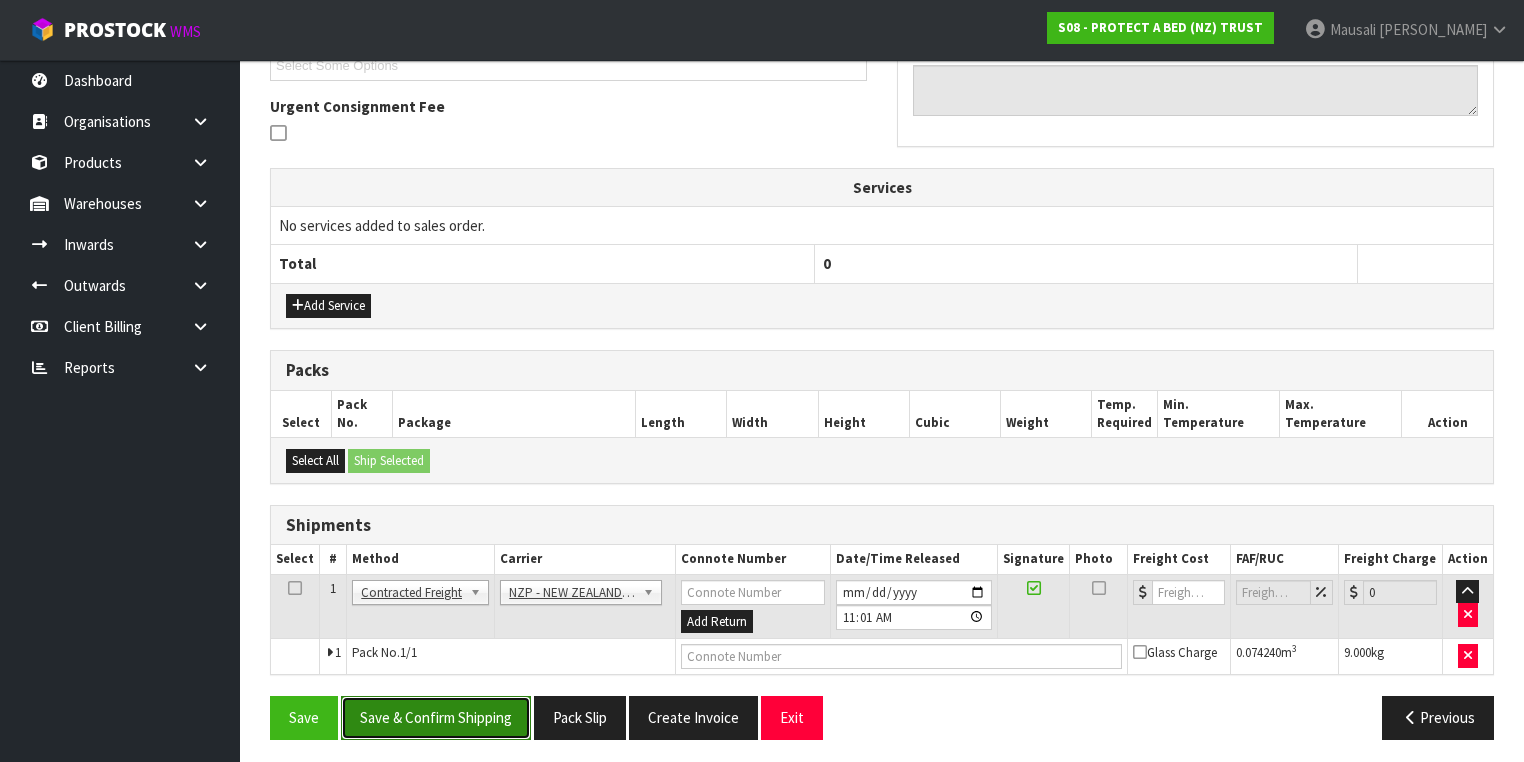 click on "Save & Confirm Shipping" at bounding box center [436, 717] 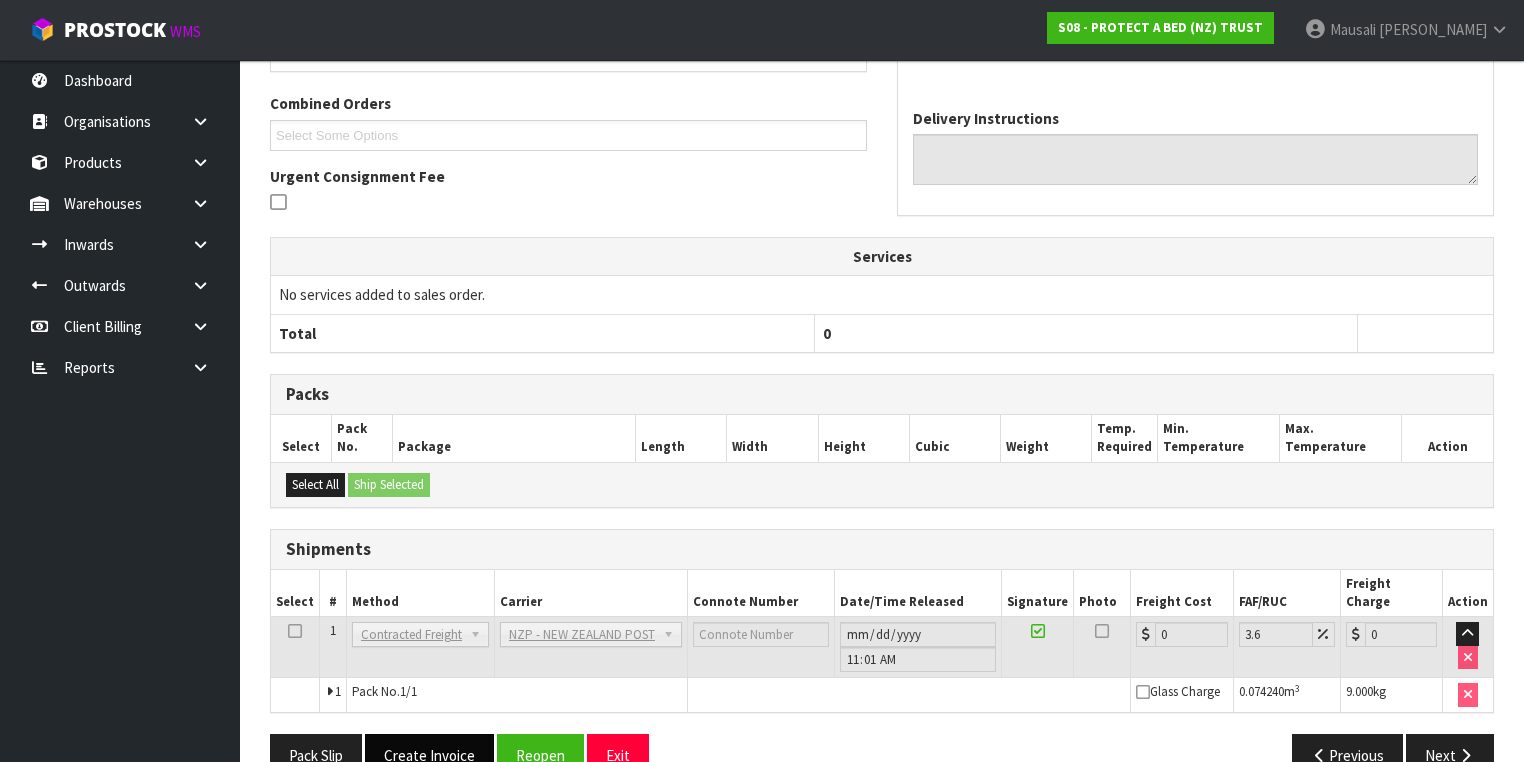 scroll, scrollTop: 536, scrollLeft: 0, axis: vertical 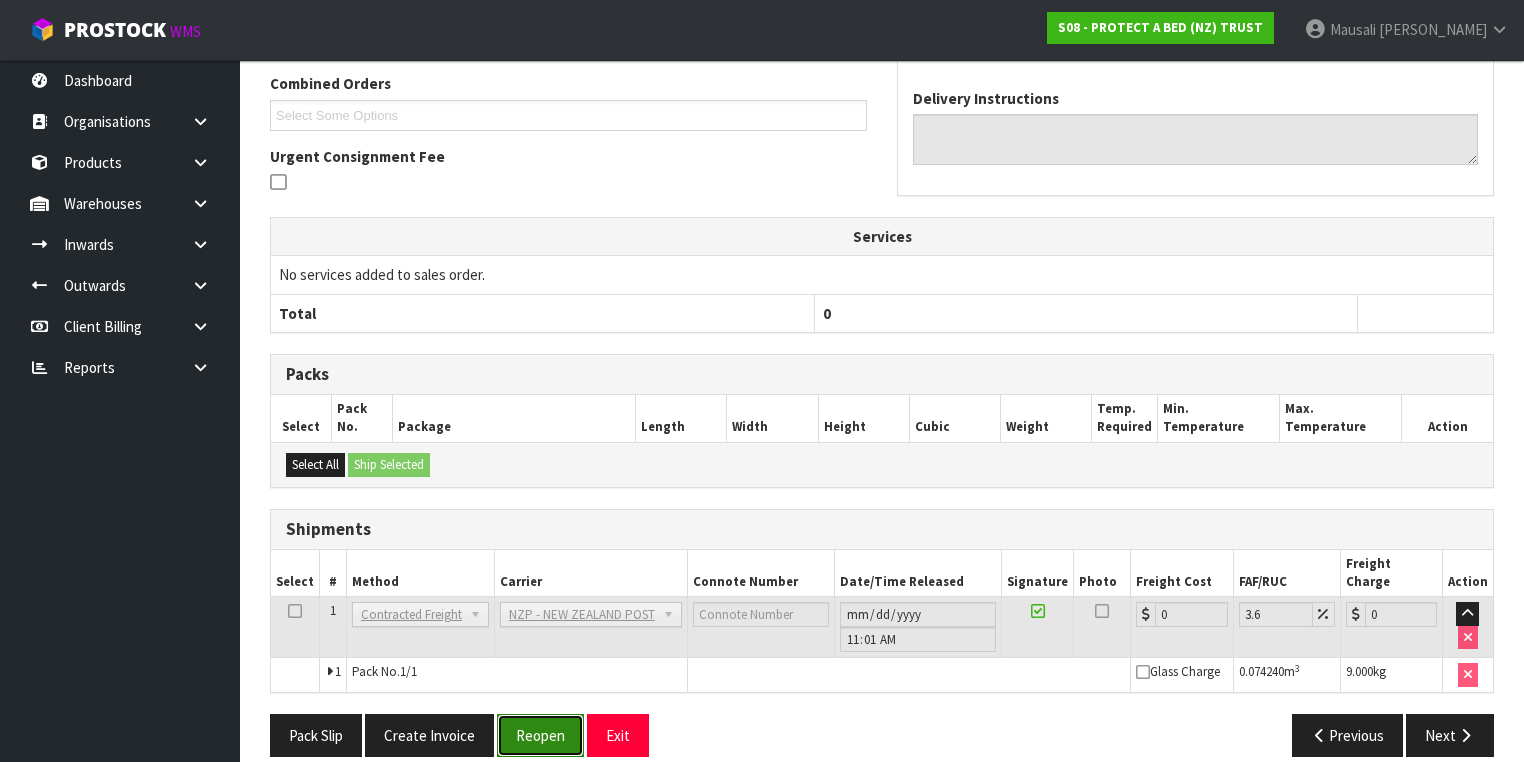 click on "Reopen" at bounding box center [540, 735] 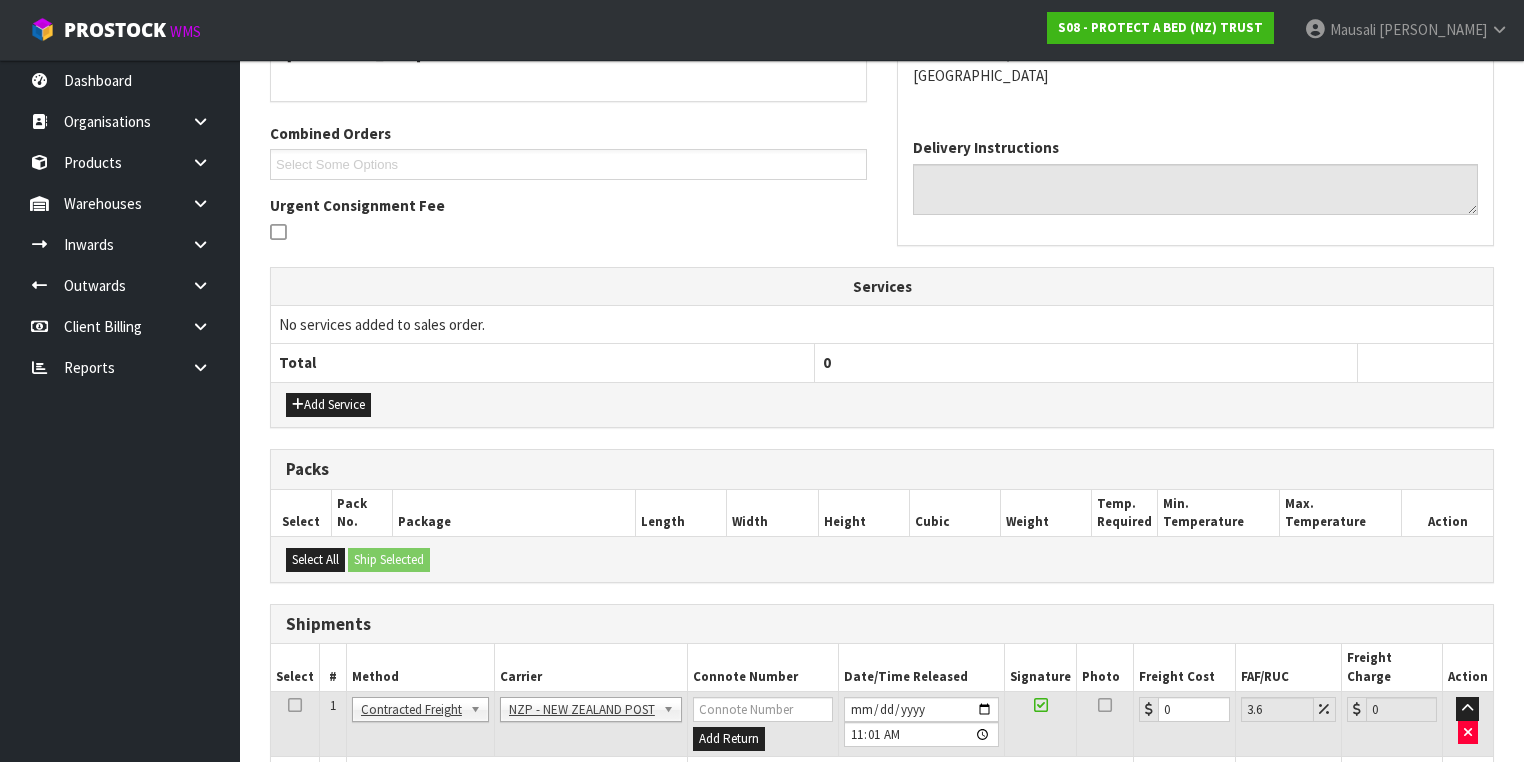 scroll, scrollTop: 582, scrollLeft: 0, axis: vertical 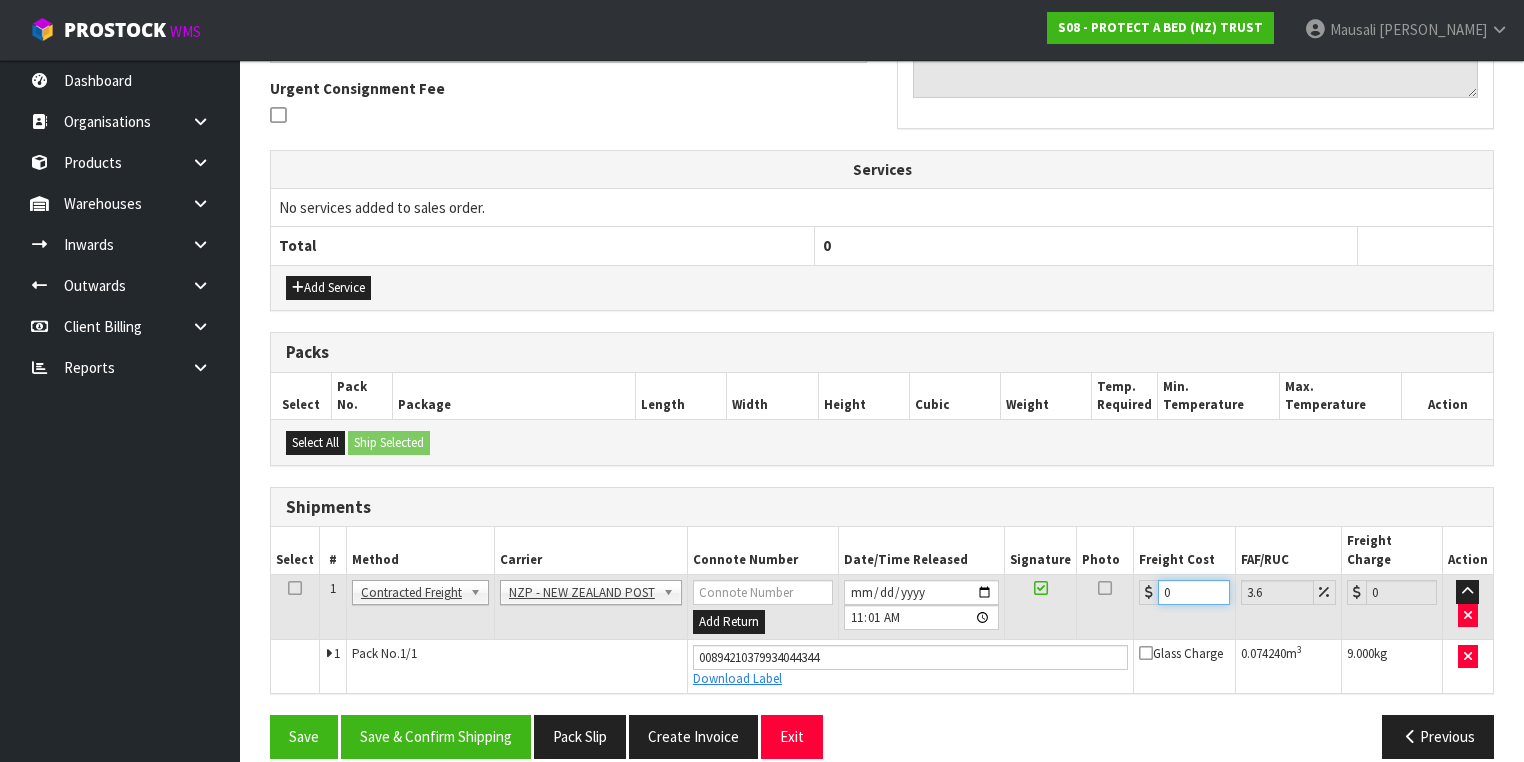drag, startPoint x: 1177, startPoint y: 570, endPoint x: 1110, endPoint y: 582, distance: 68.06615 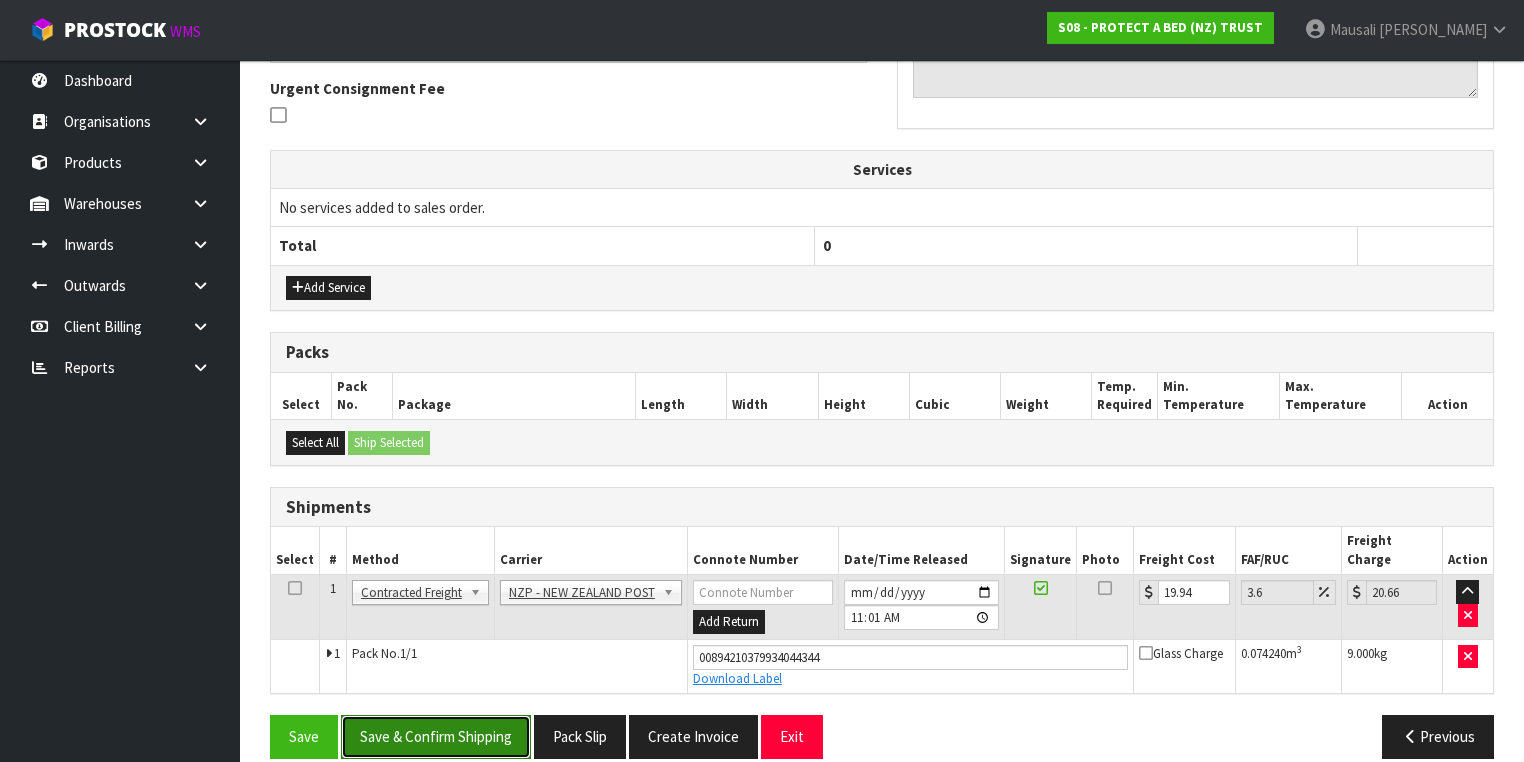 click on "Save & Confirm Shipping" at bounding box center (436, 736) 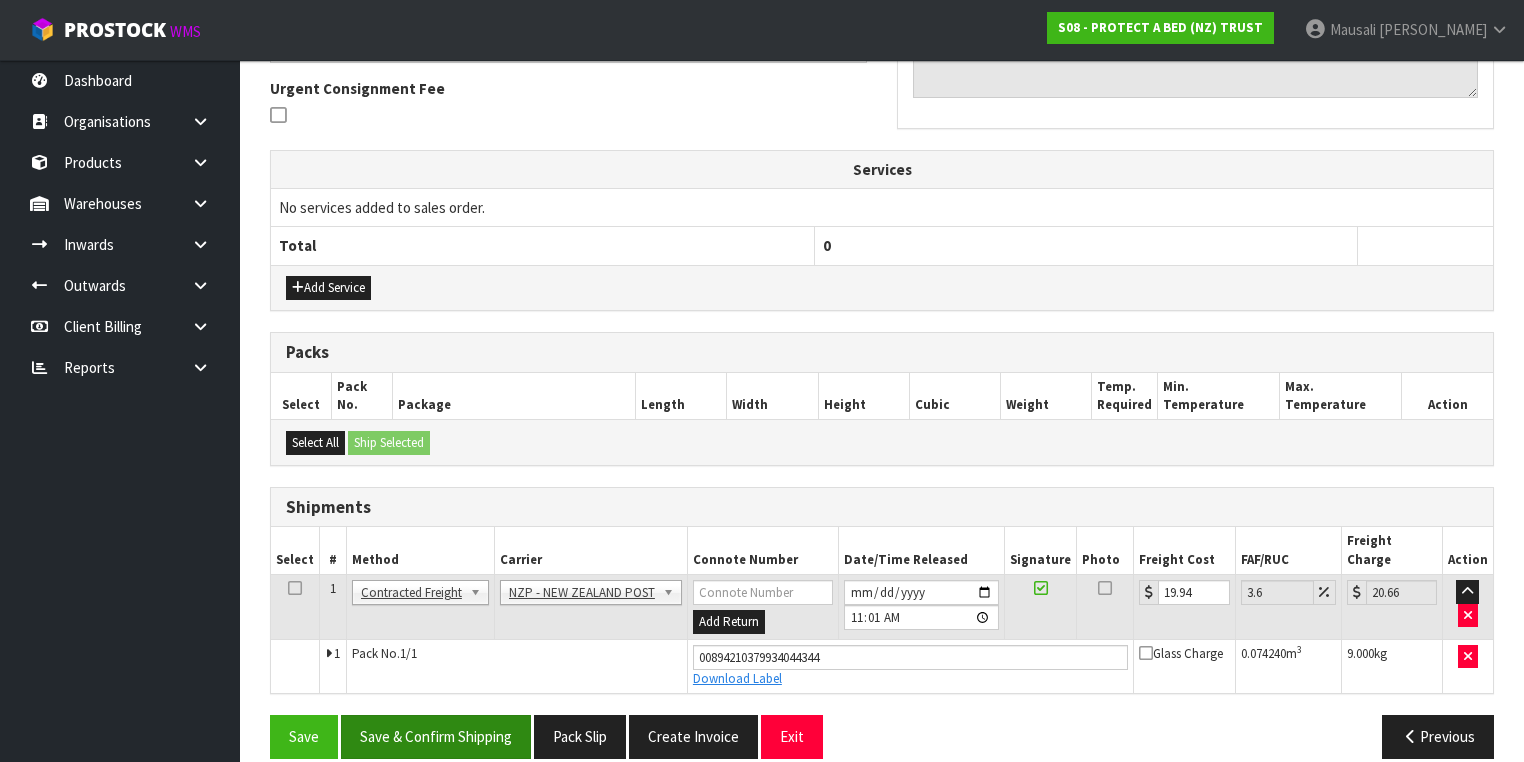 scroll, scrollTop: 0, scrollLeft: 0, axis: both 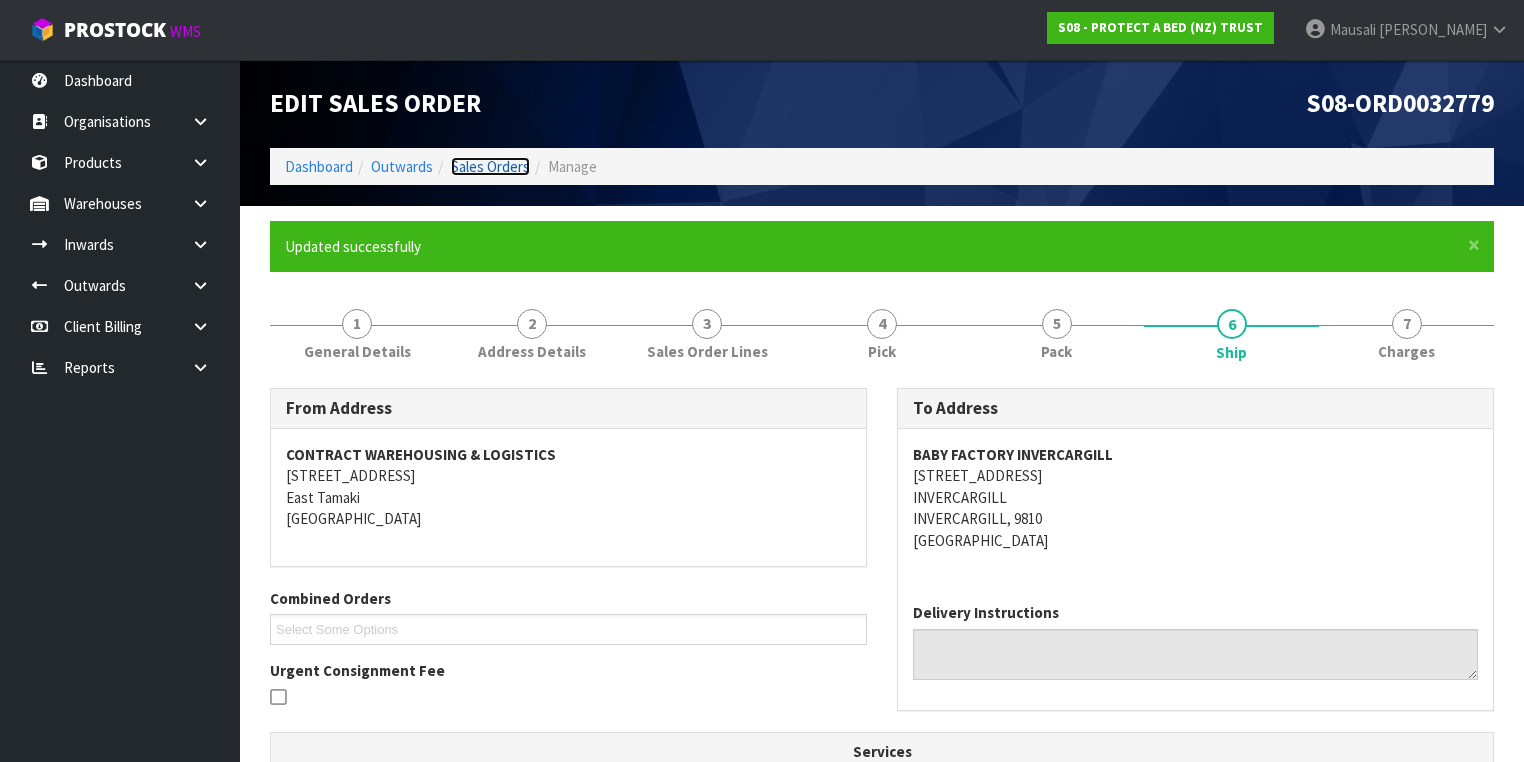 click on "Sales Orders" at bounding box center [490, 166] 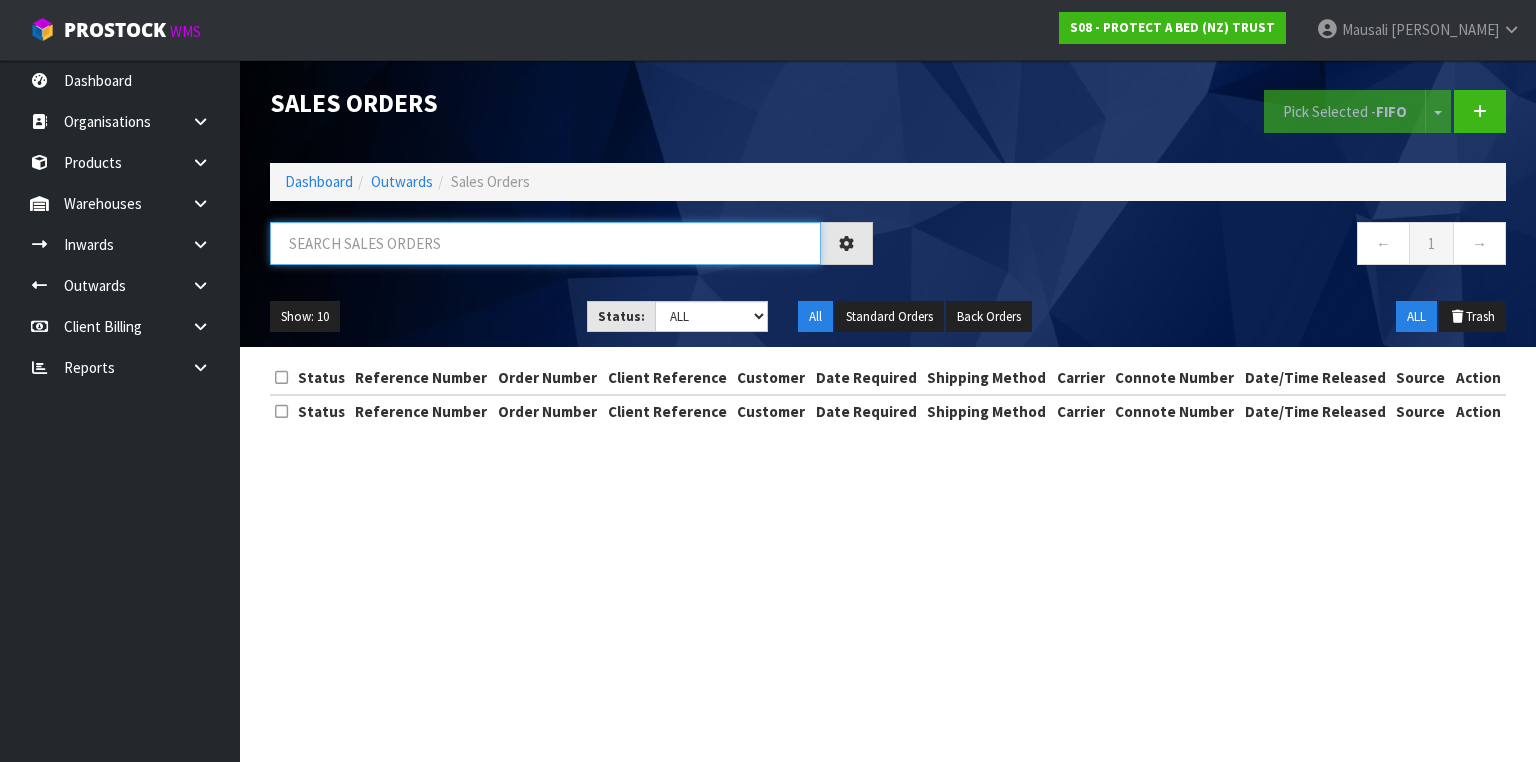 click at bounding box center [545, 243] 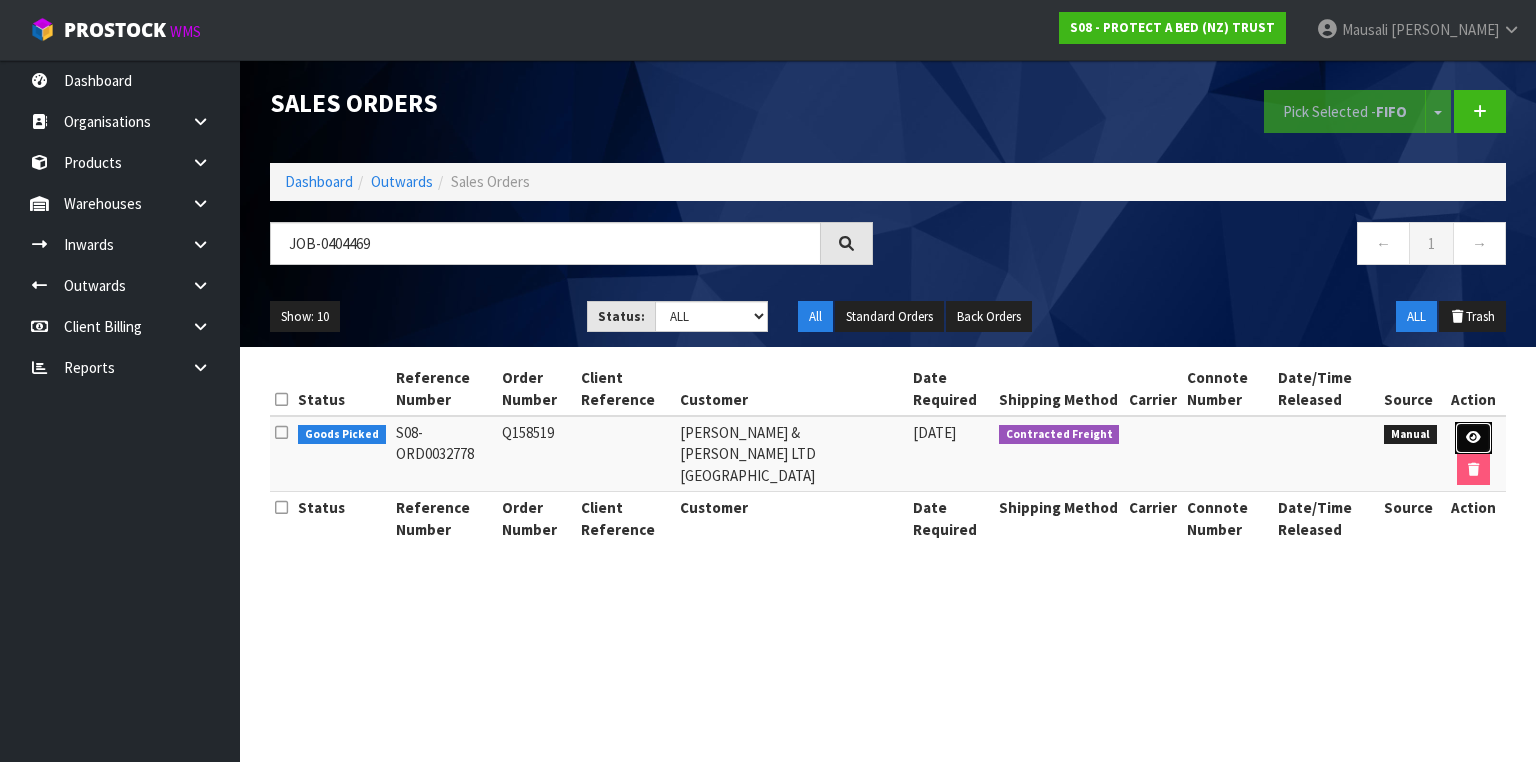 click at bounding box center (1473, 437) 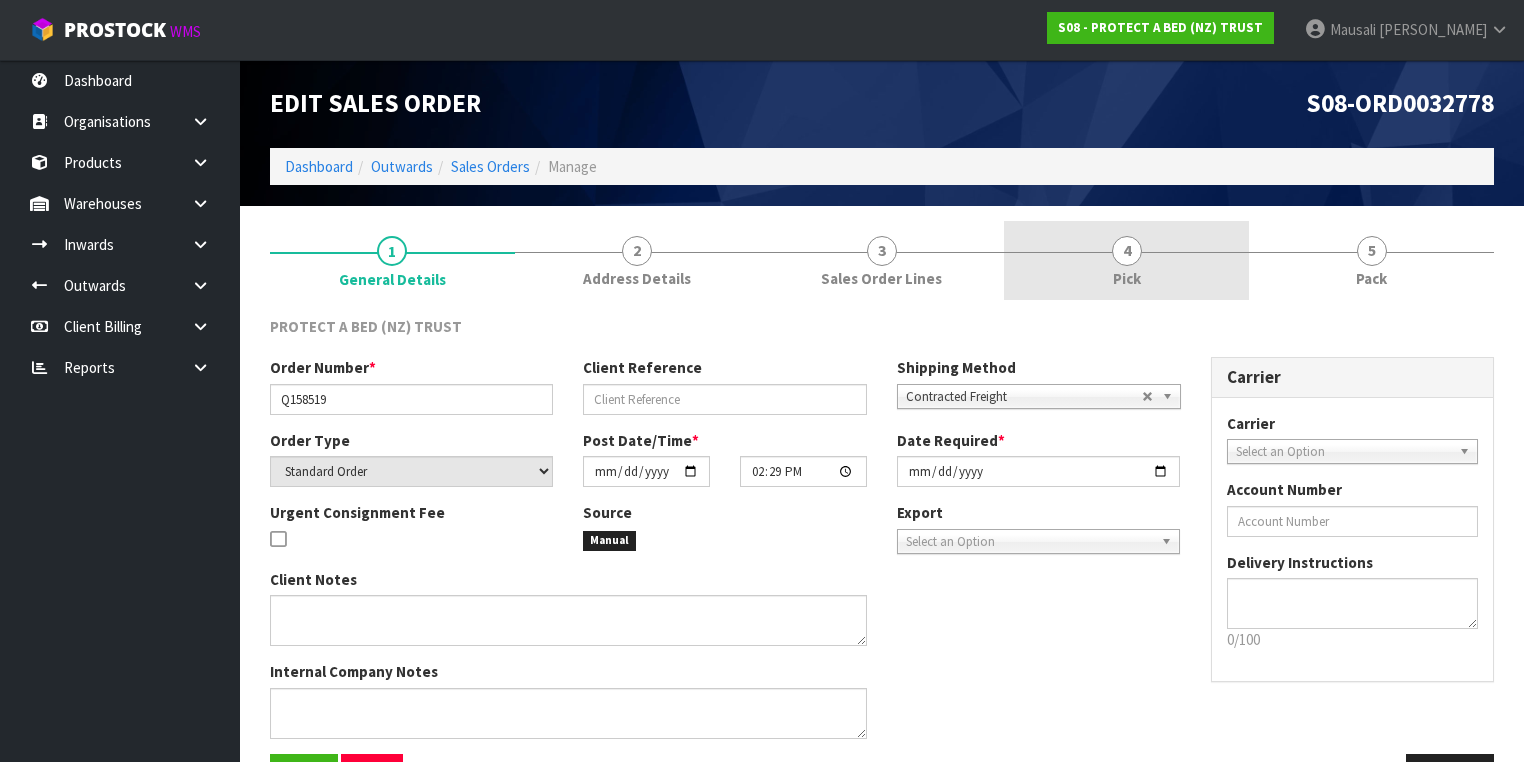 click on "4
Pick" at bounding box center (1126, 260) 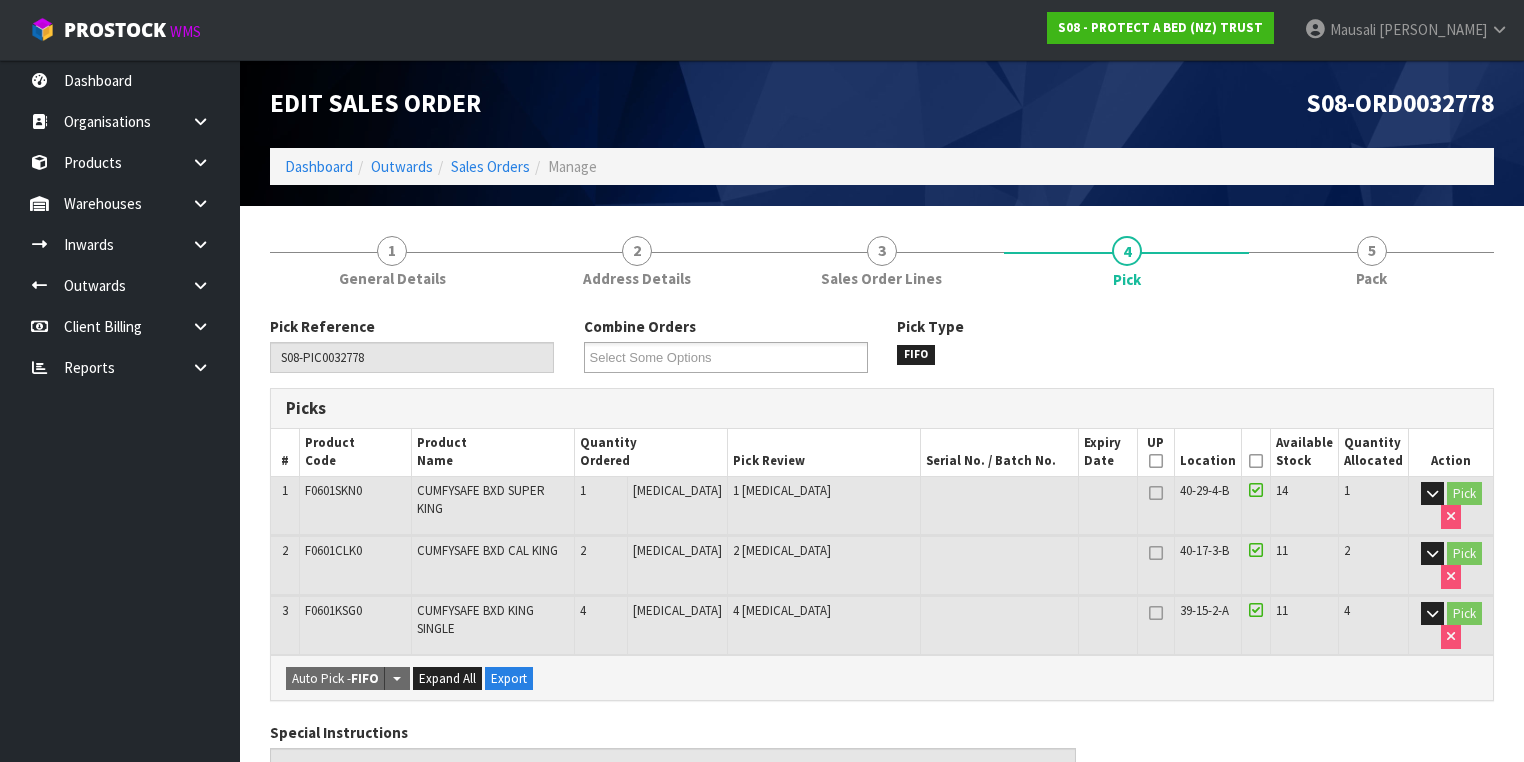 click at bounding box center [1256, 461] 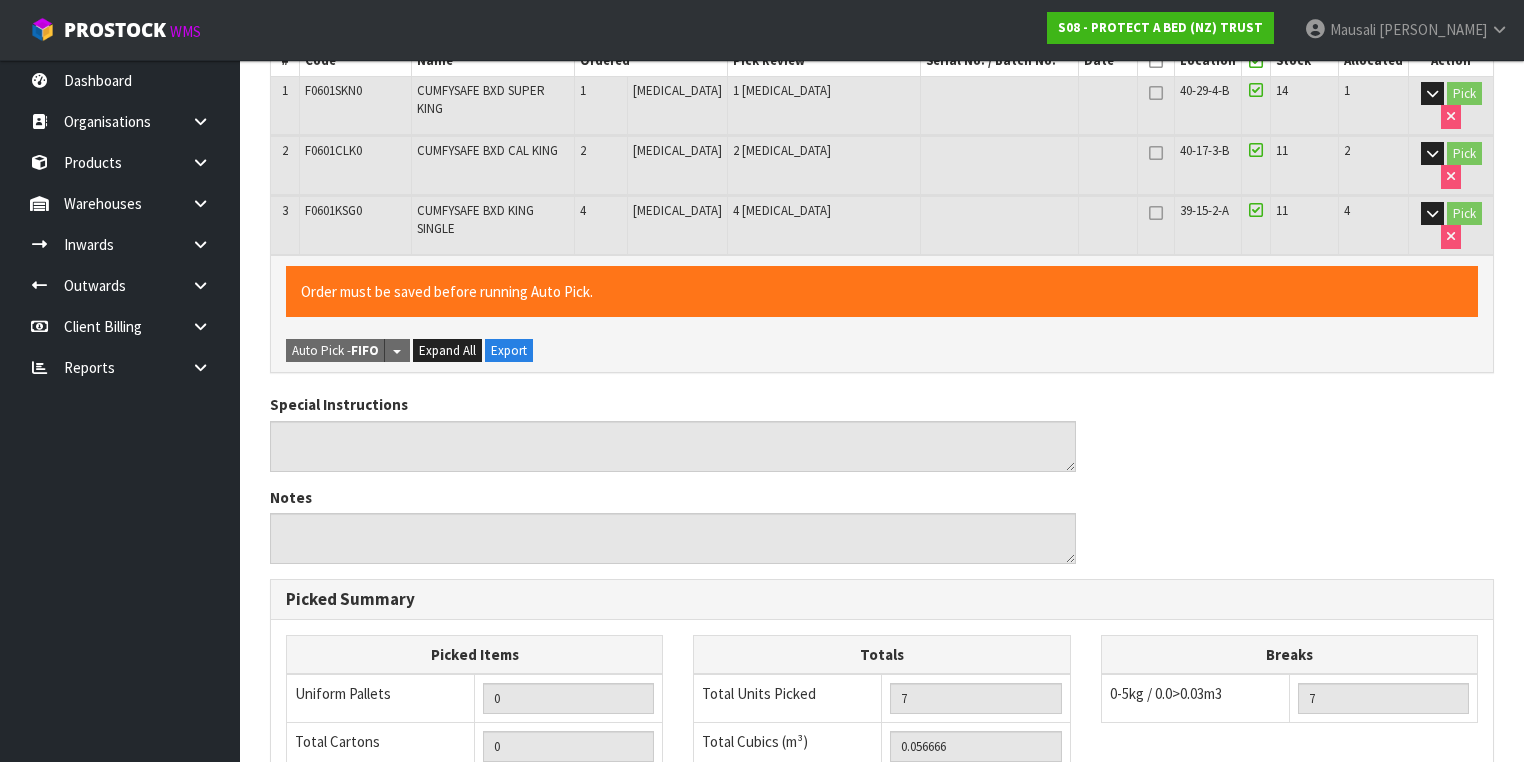 scroll, scrollTop: 759, scrollLeft: 0, axis: vertical 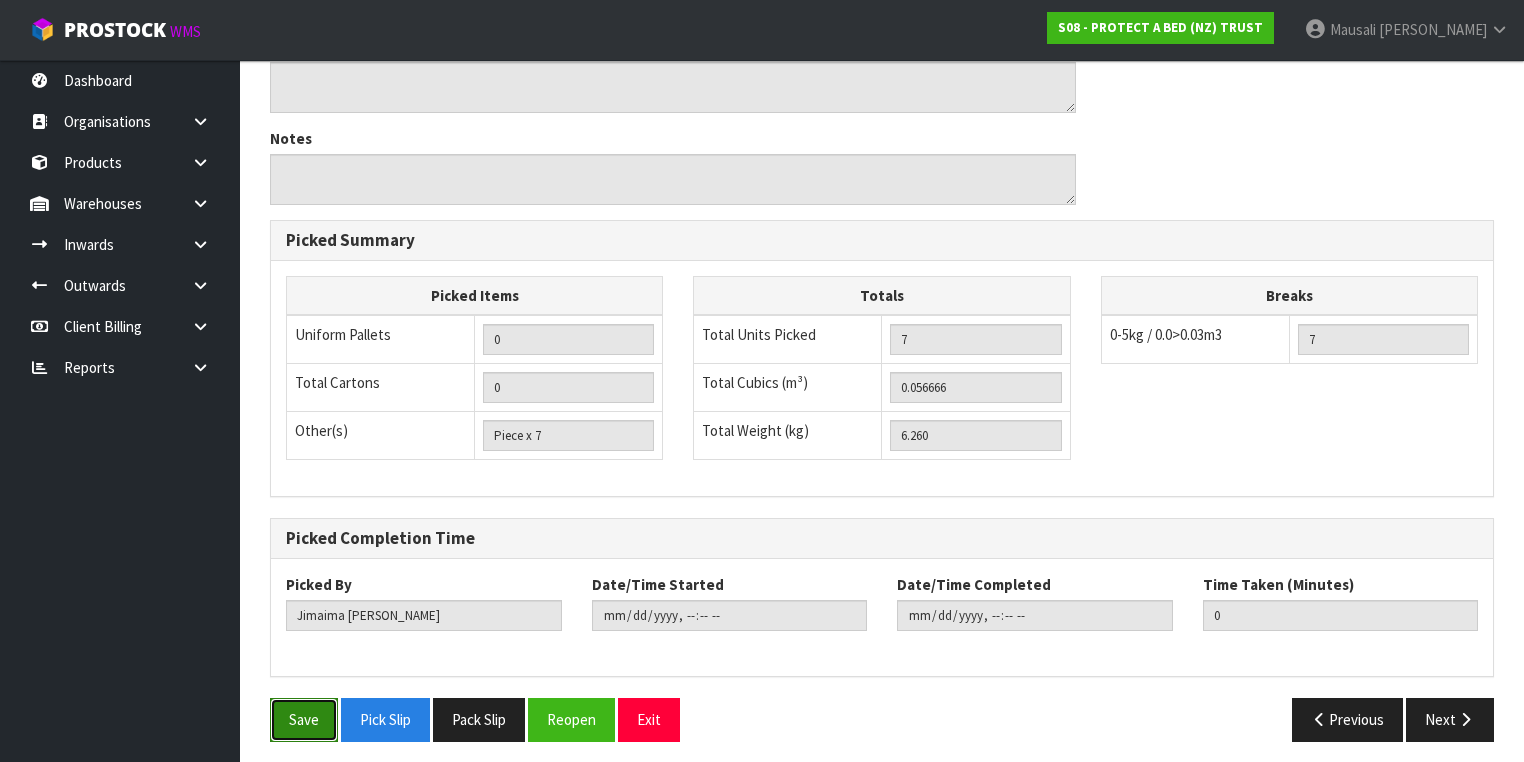 drag, startPoint x: 296, startPoint y: 693, endPoint x: 534, endPoint y: 634, distance: 245.204 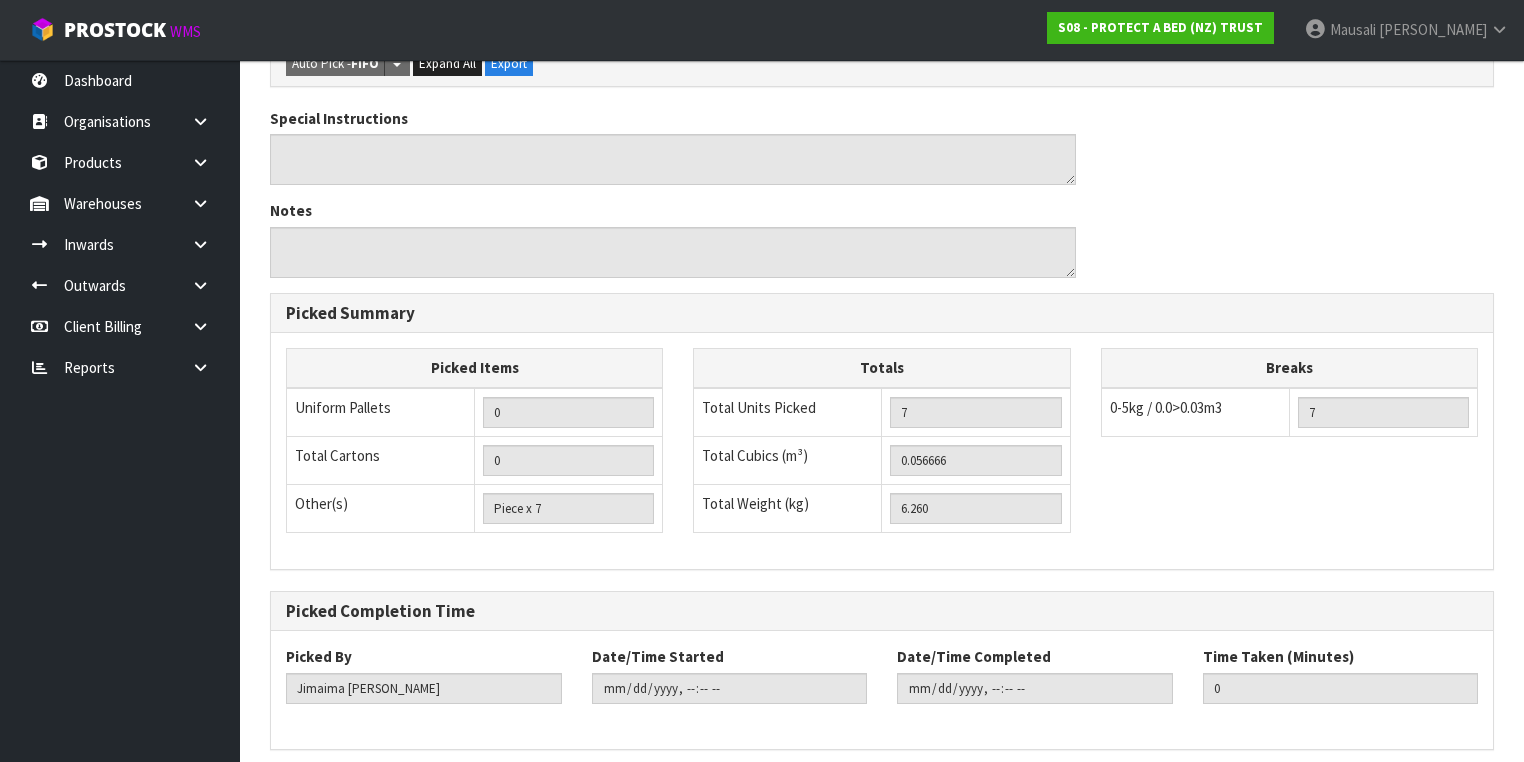 scroll, scrollTop: 0, scrollLeft: 0, axis: both 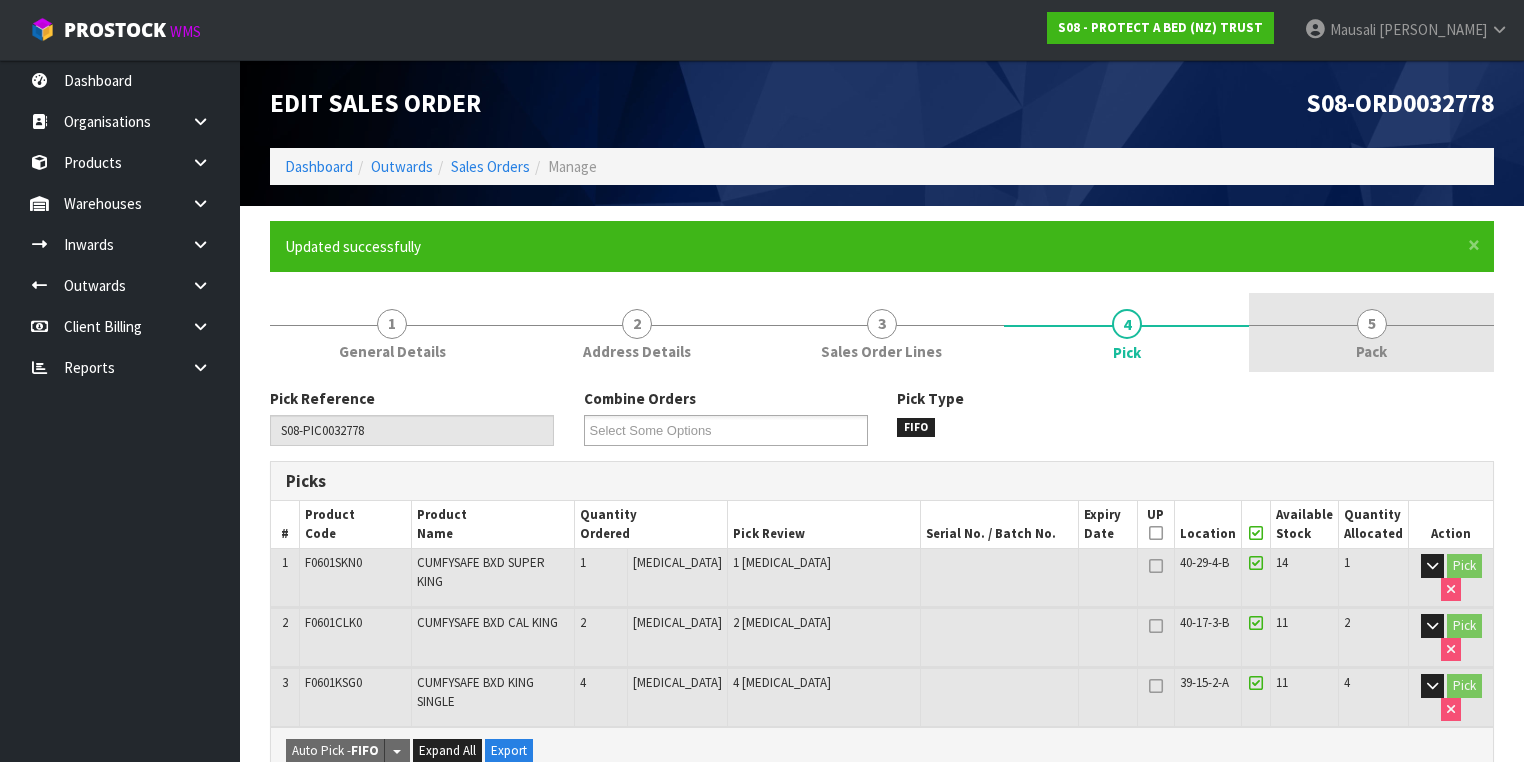 click on "5" at bounding box center (1372, 324) 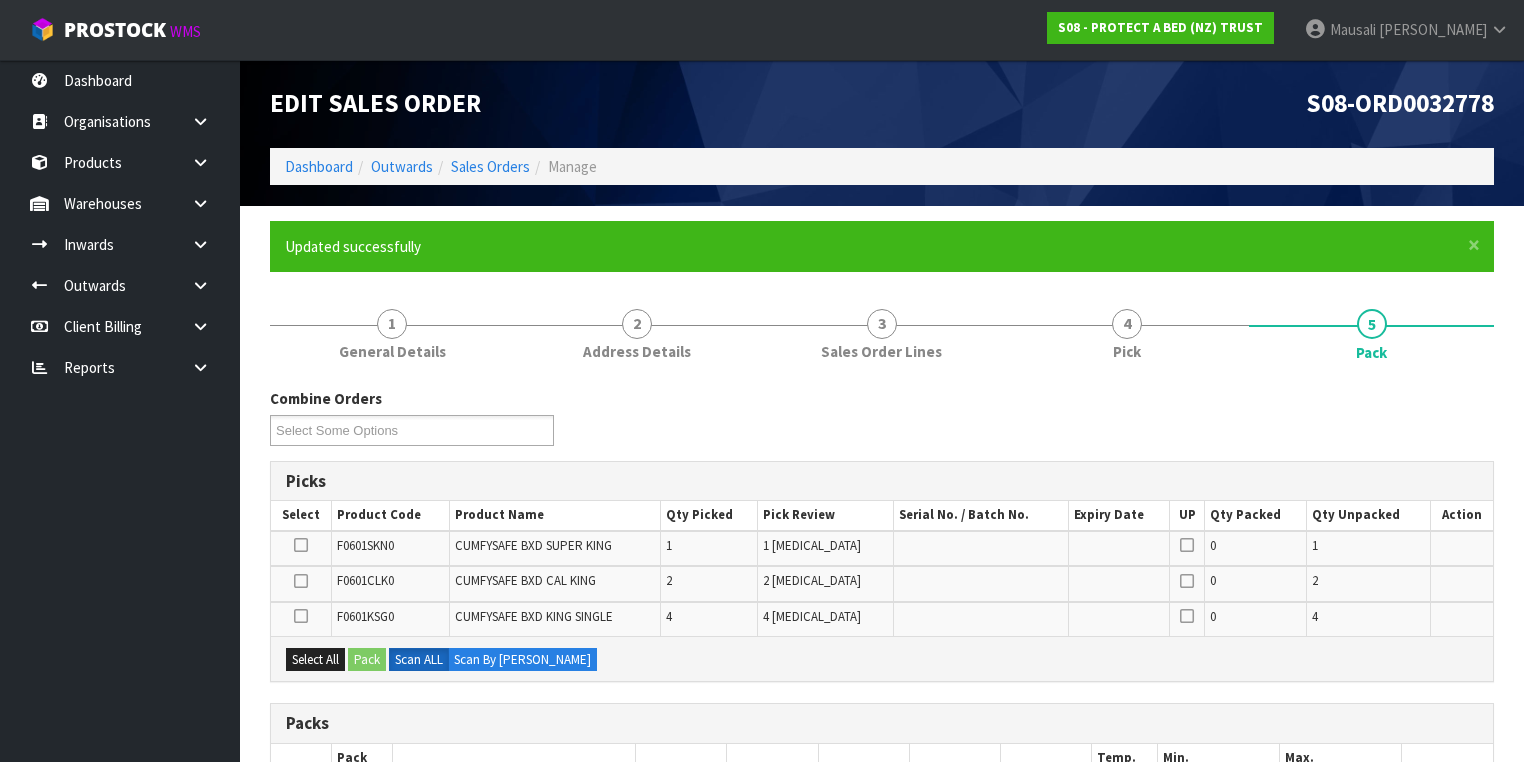 scroll, scrollTop: 400, scrollLeft: 0, axis: vertical 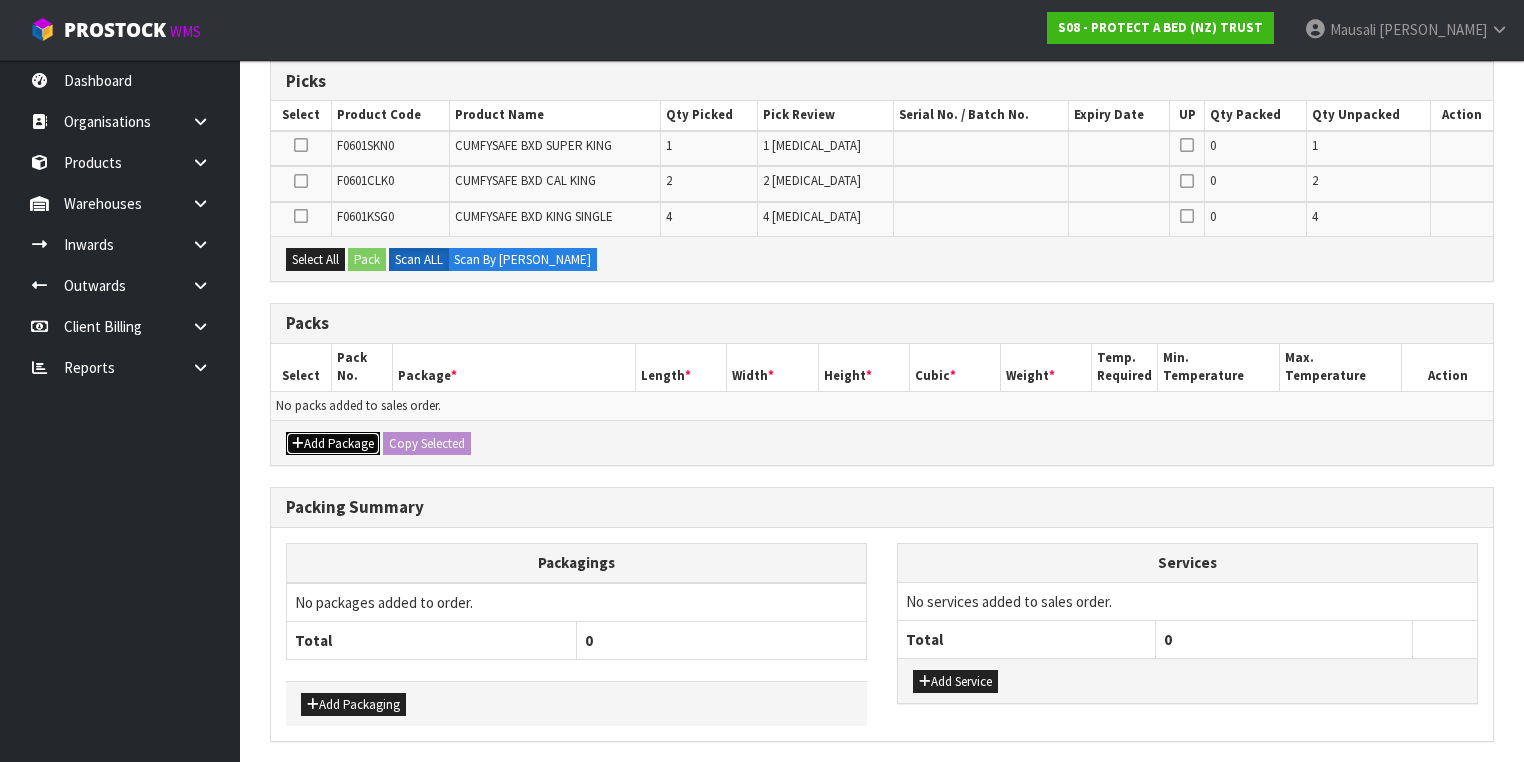 click on "Add Package" at bounding box center (333, 444) 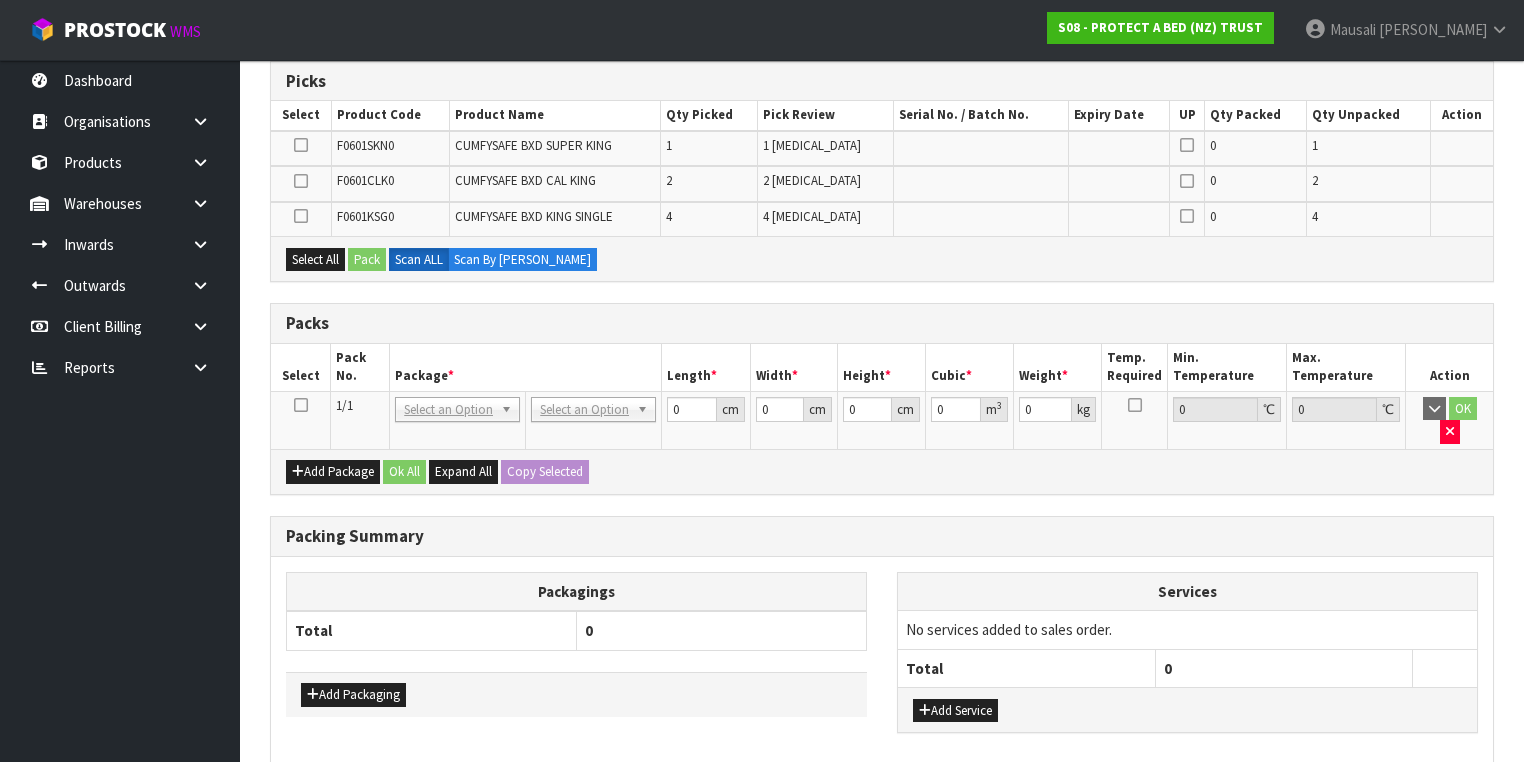 click at bounding box center [301, 405] 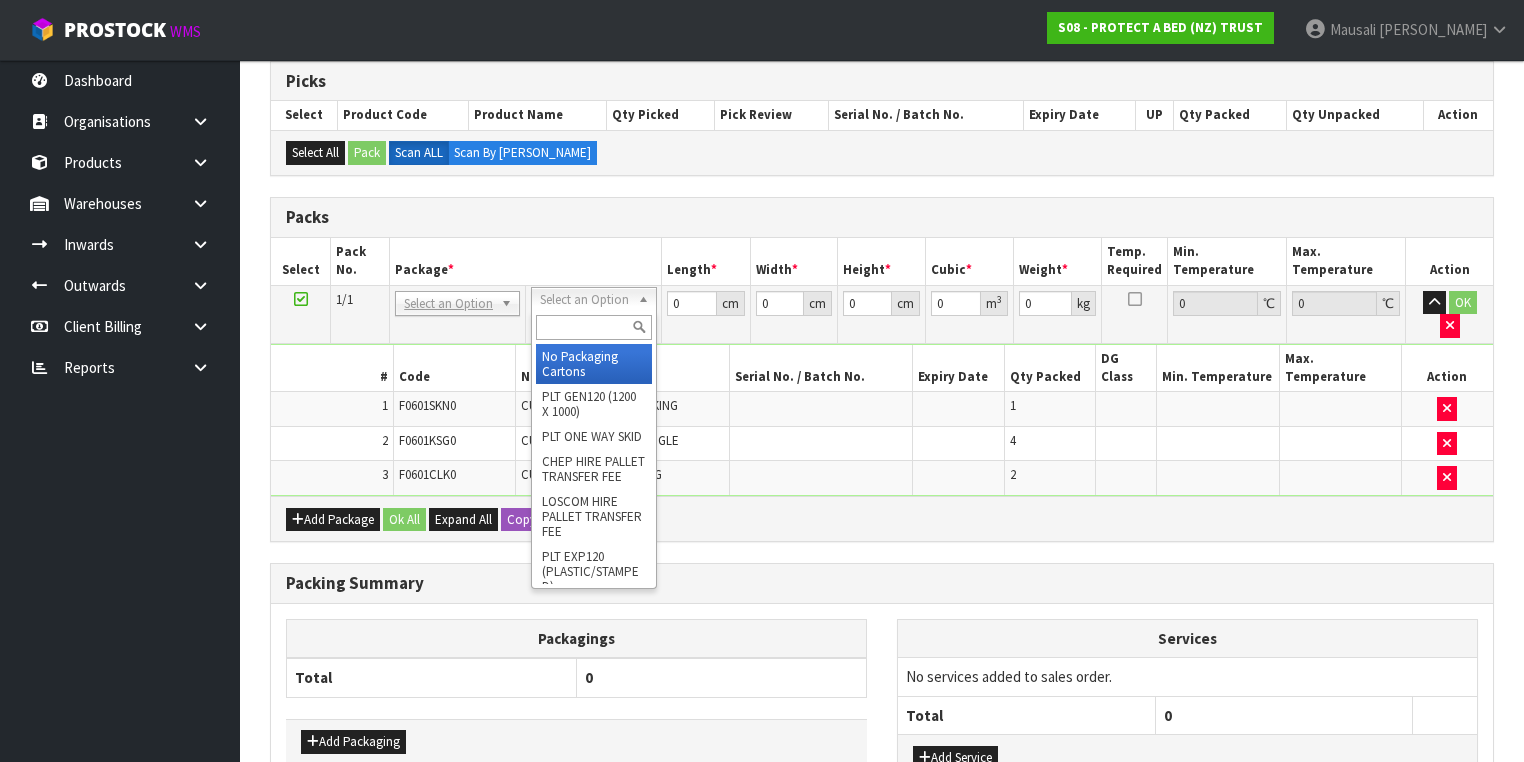click at bounding box center (593, 327) 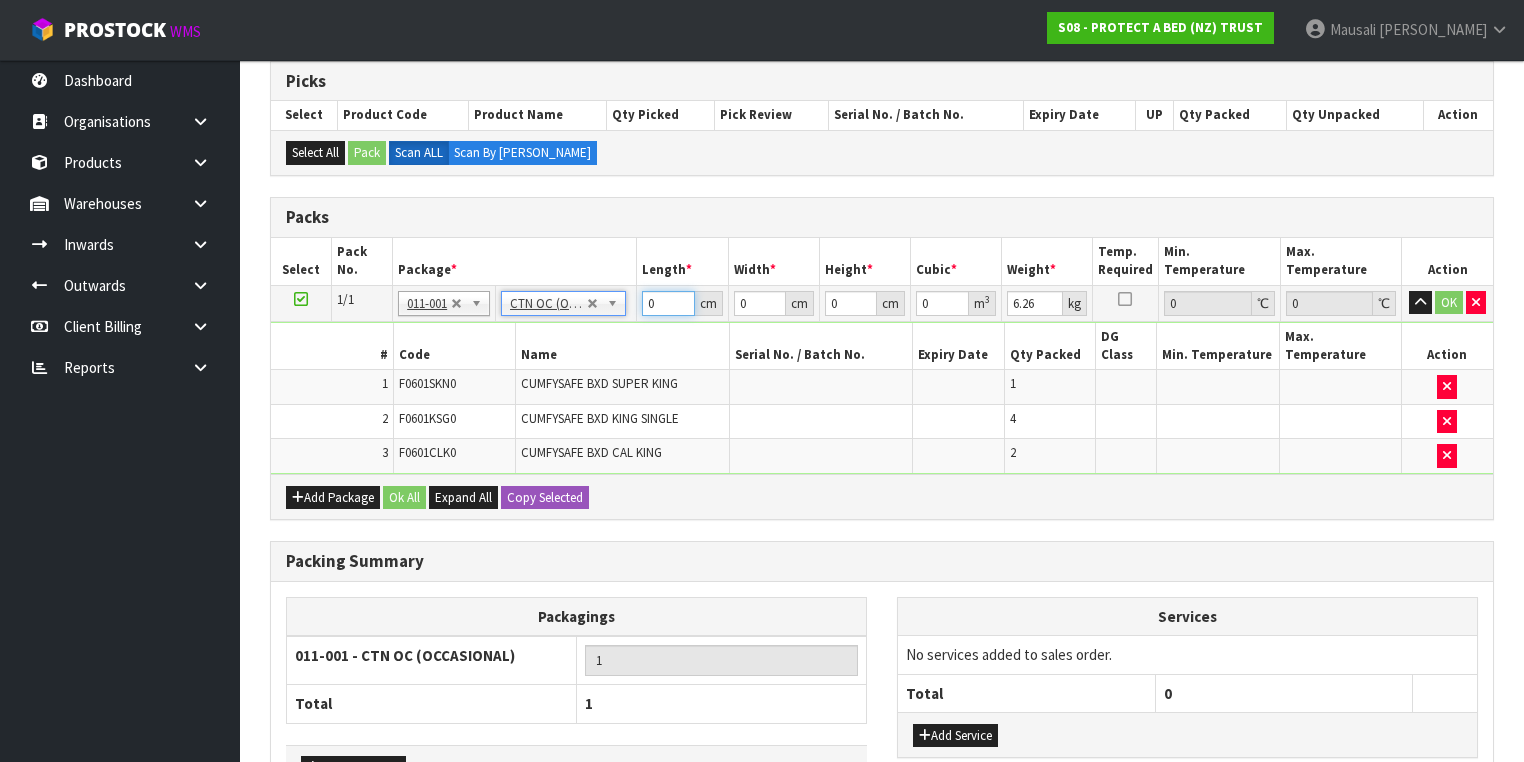 drag, startPoint x: 658, startPoint y: 301, endPoint x: 633, endPoint y: 309, distance: 26.24881 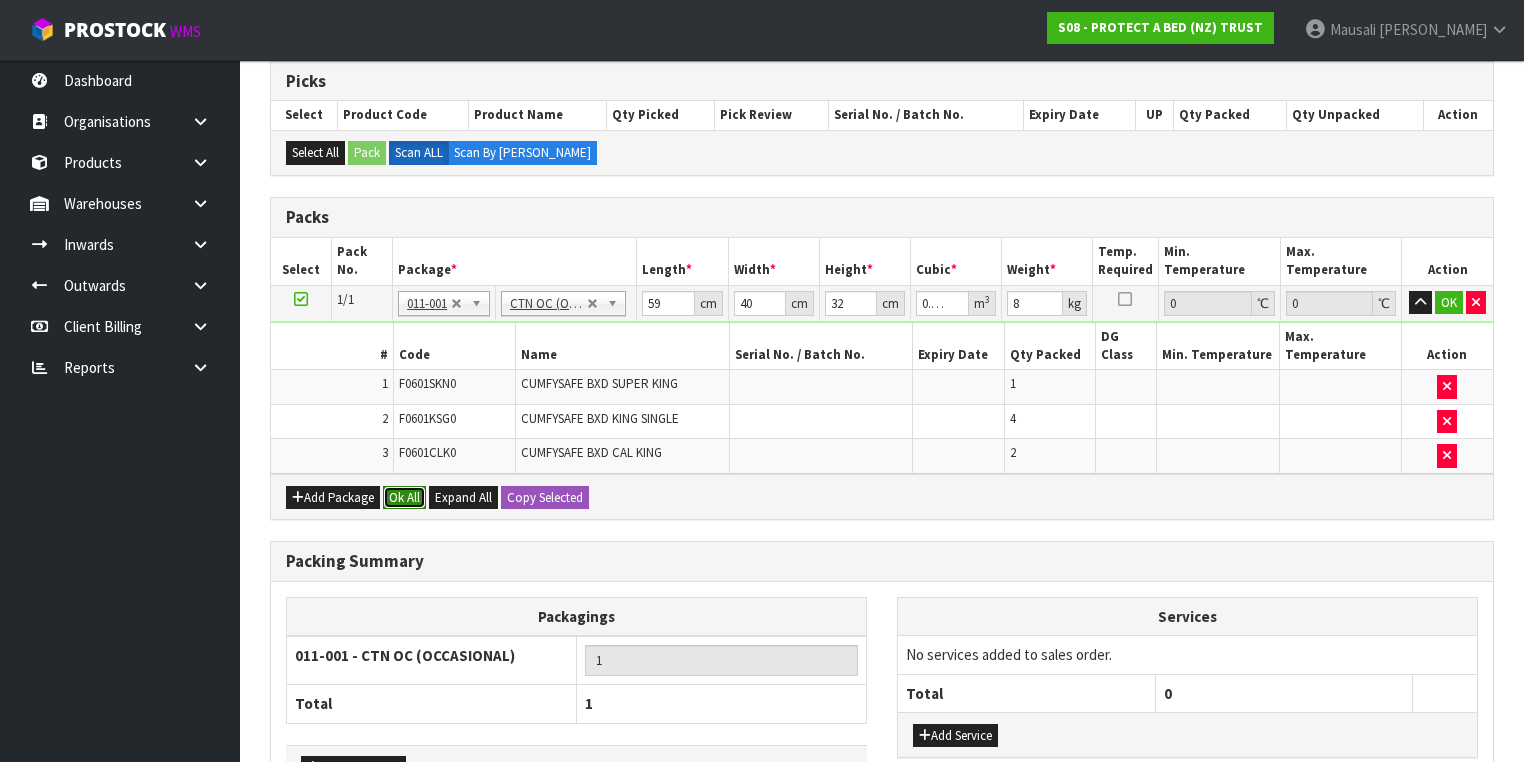 click on "Ok All" at bounding box center [404, 498] 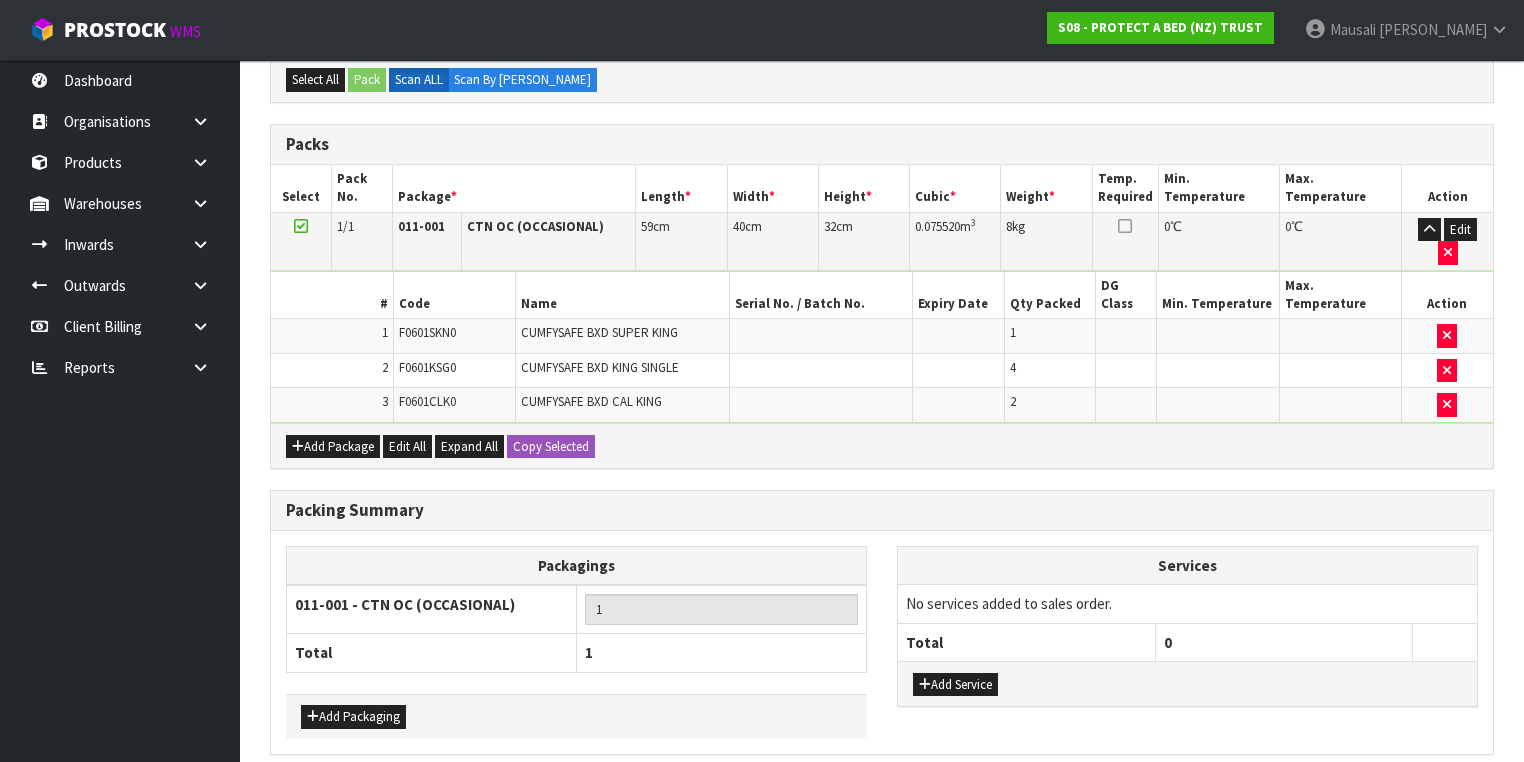 scroll, scrollTop: 507, scrollLeft: 0, axis: vertical 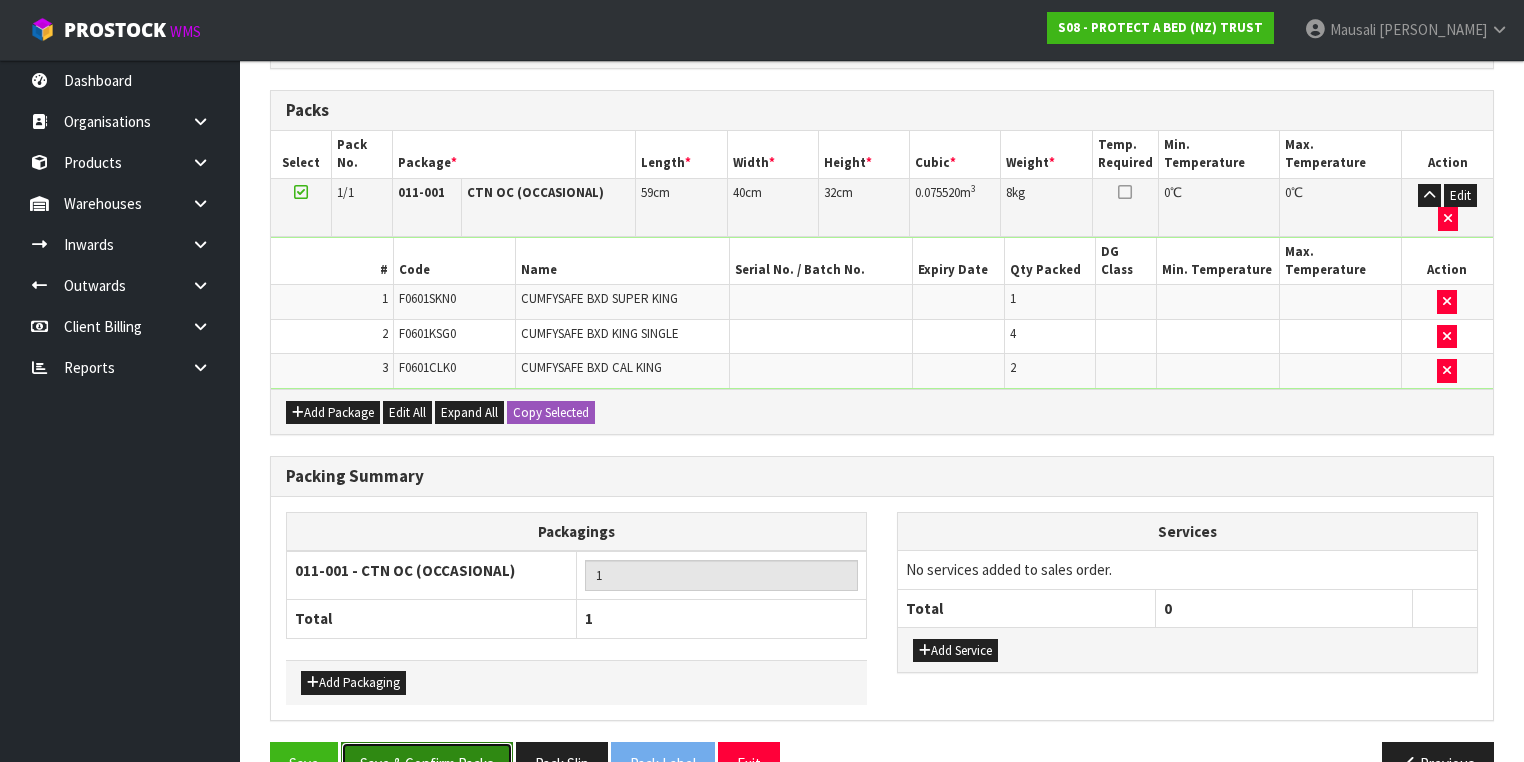 click on "Save & Confirm Packs" at bounding box center (427, 763) 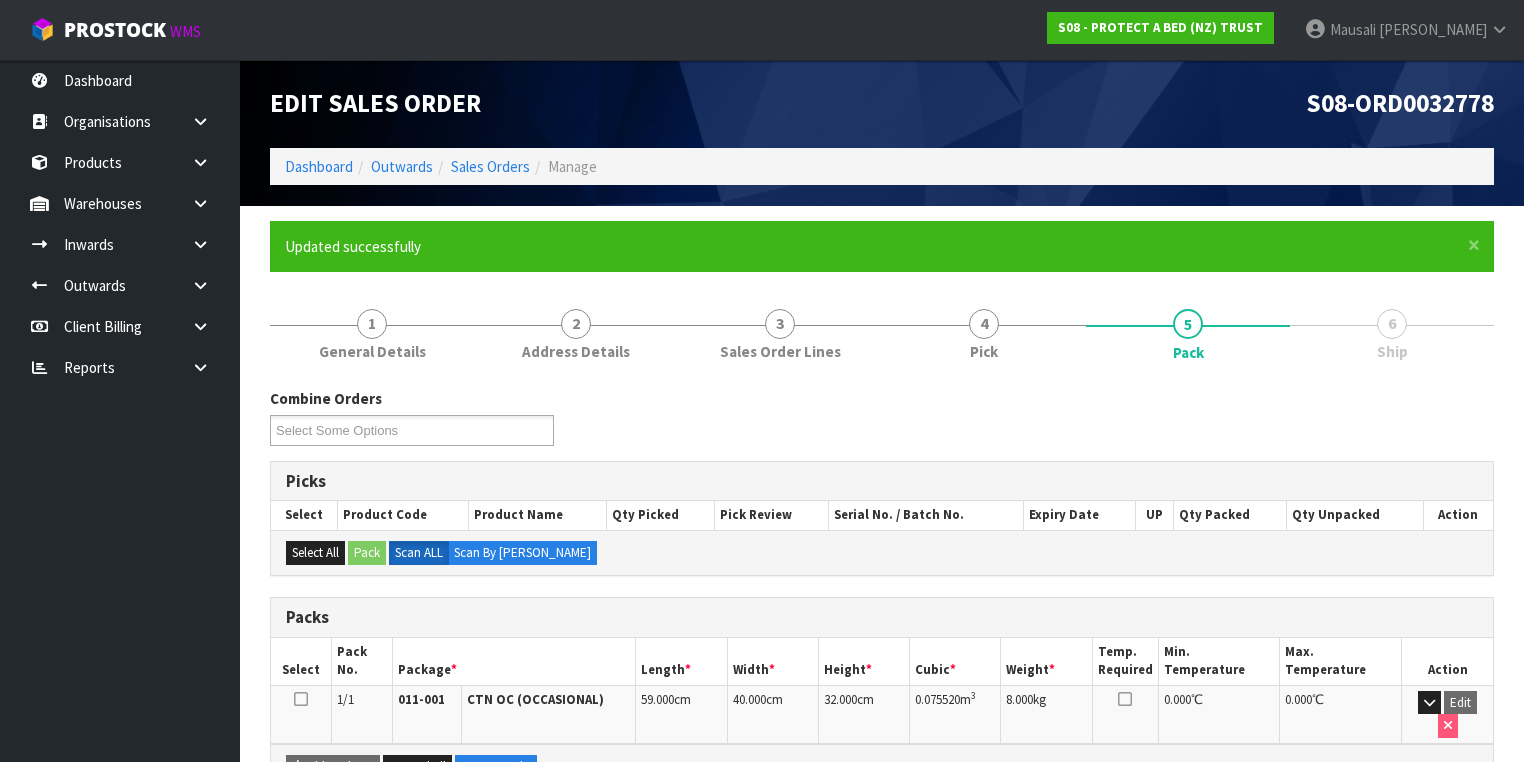 scroll, scrollTop: 320, scrollLeft: 0, axis: vertical 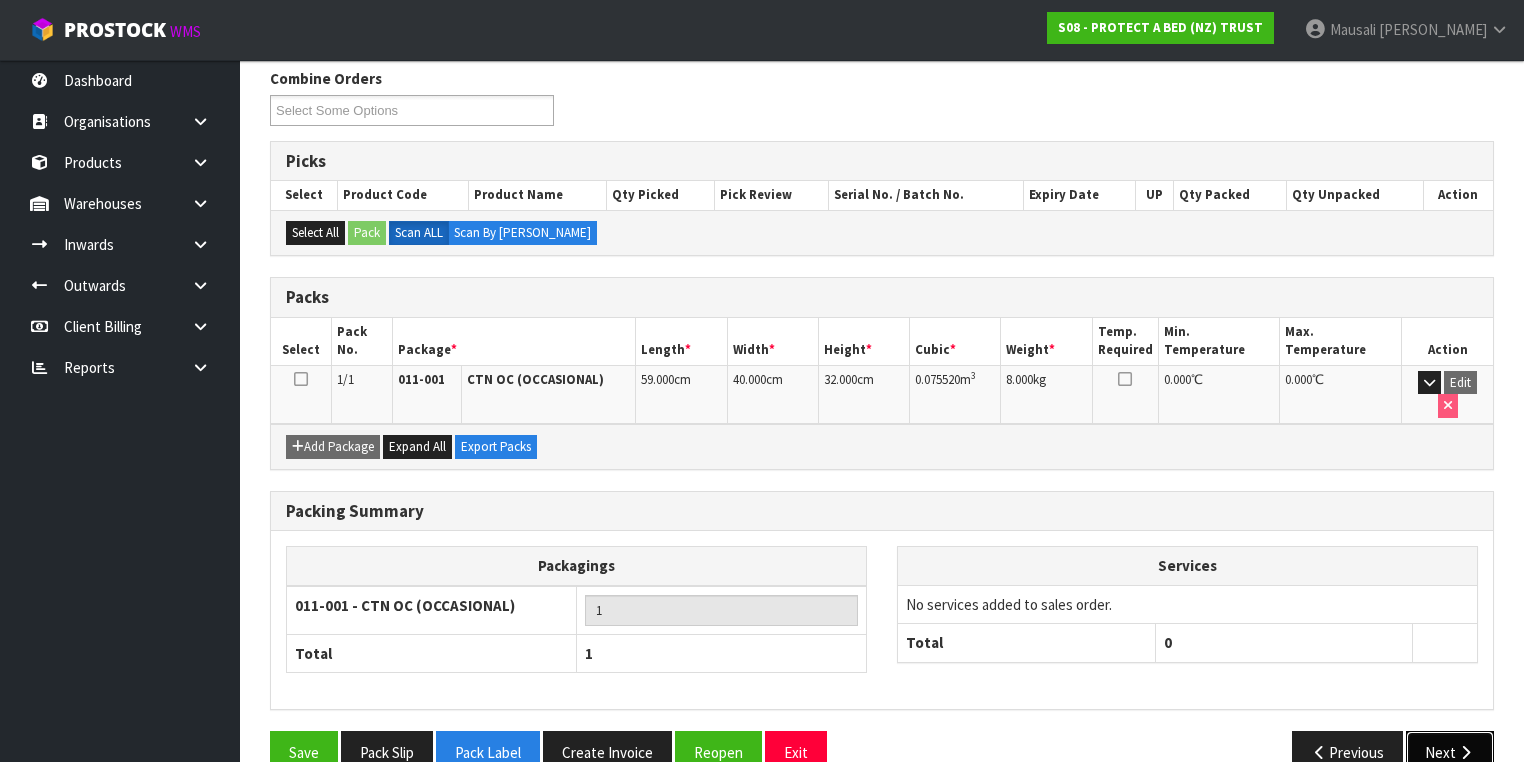 click on "Next" at bounding box center [1450, 752] 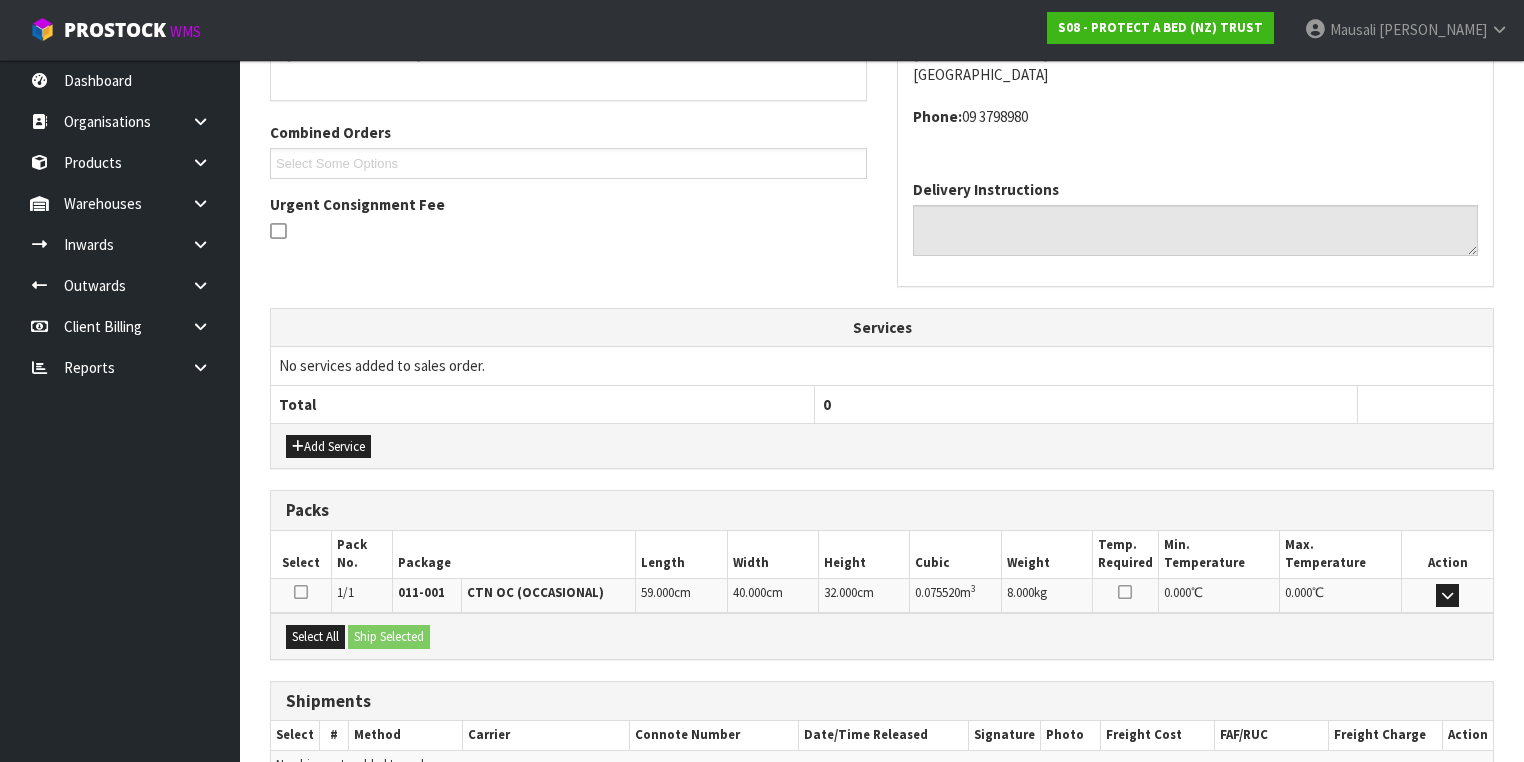 scroll, scrollTop: 571, scrollLeft: 0, axis: vertical 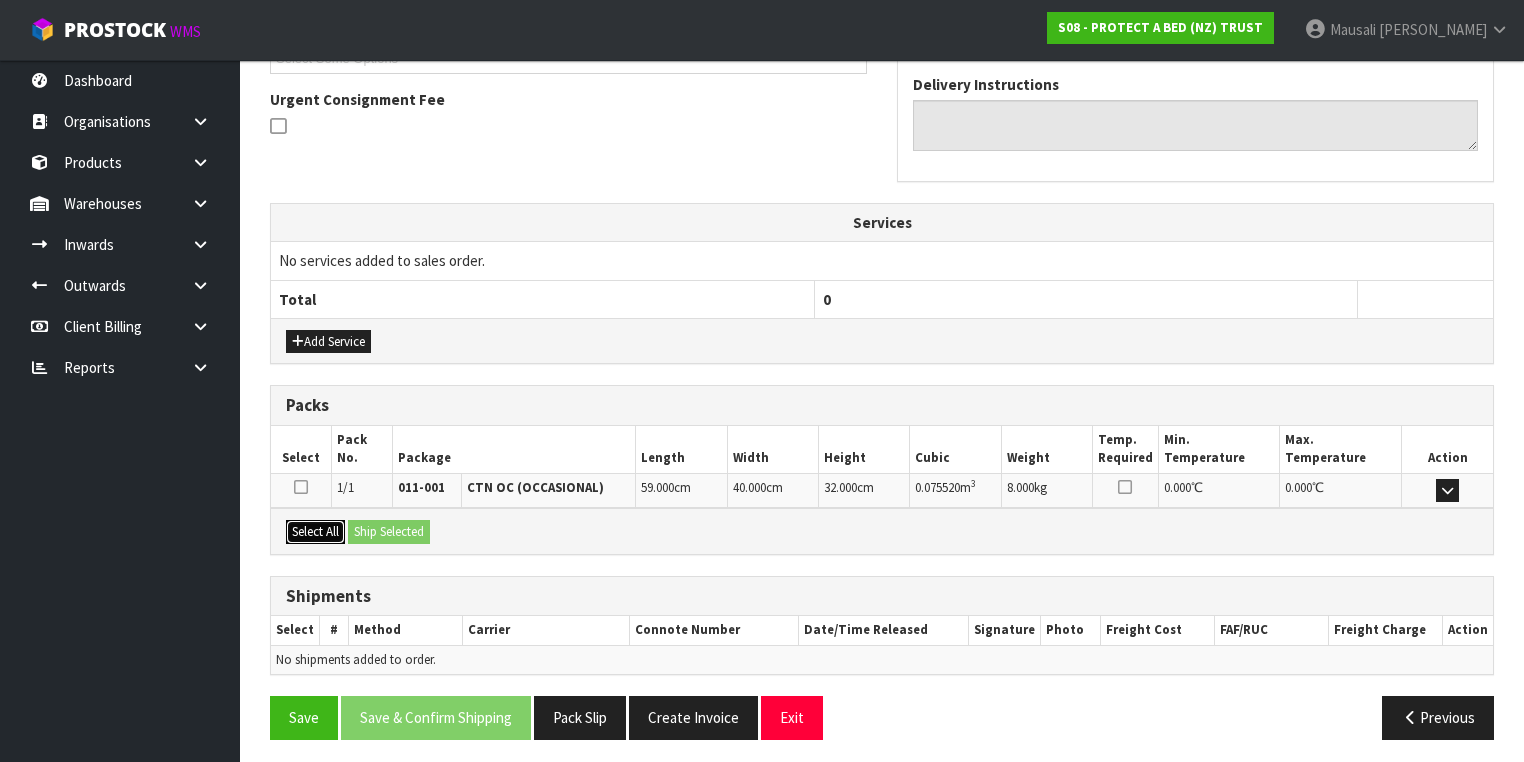 click on "Select All" at bounding box center [315, 532] 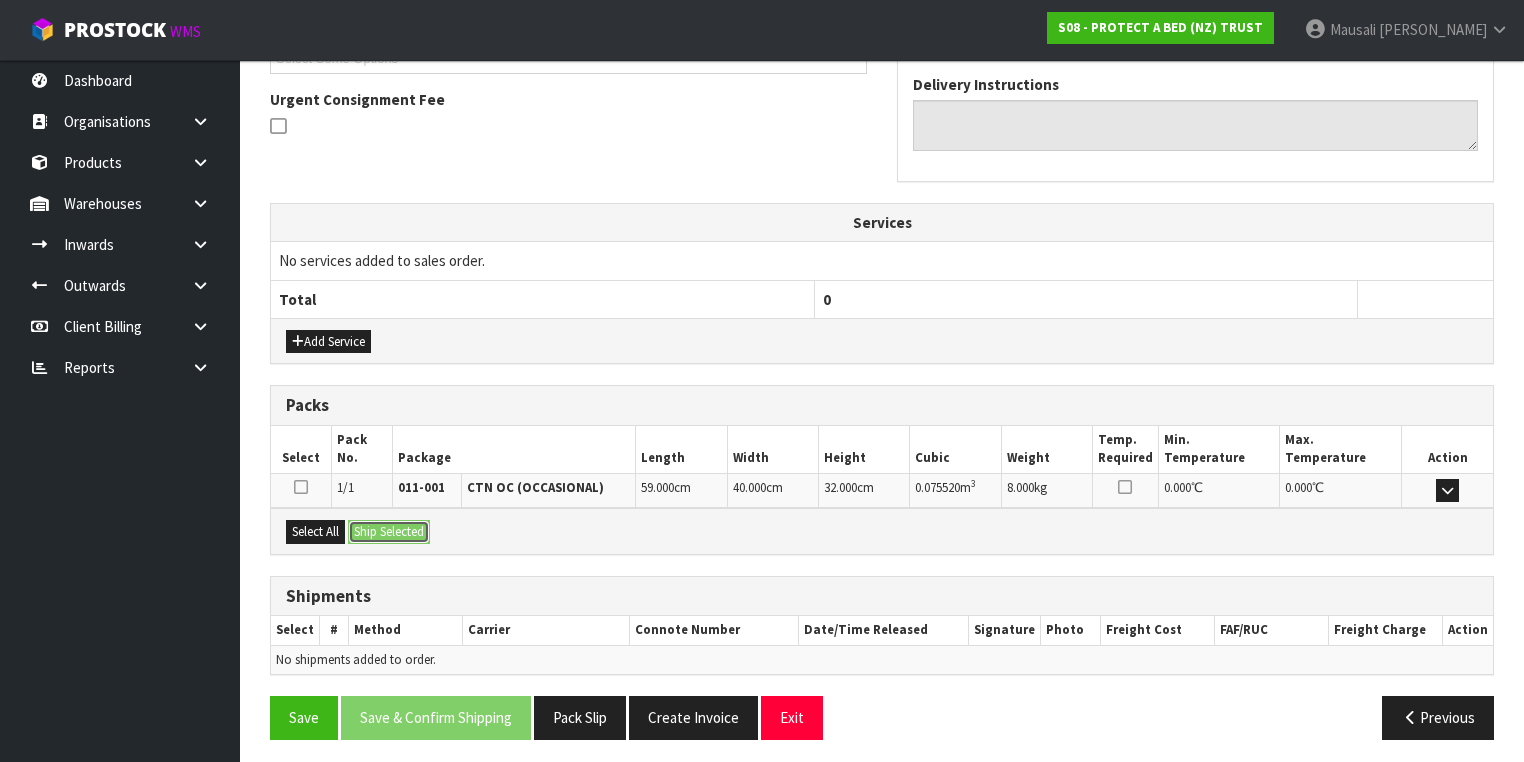 click on "Ship Selected" at bounding box center [389, 532] 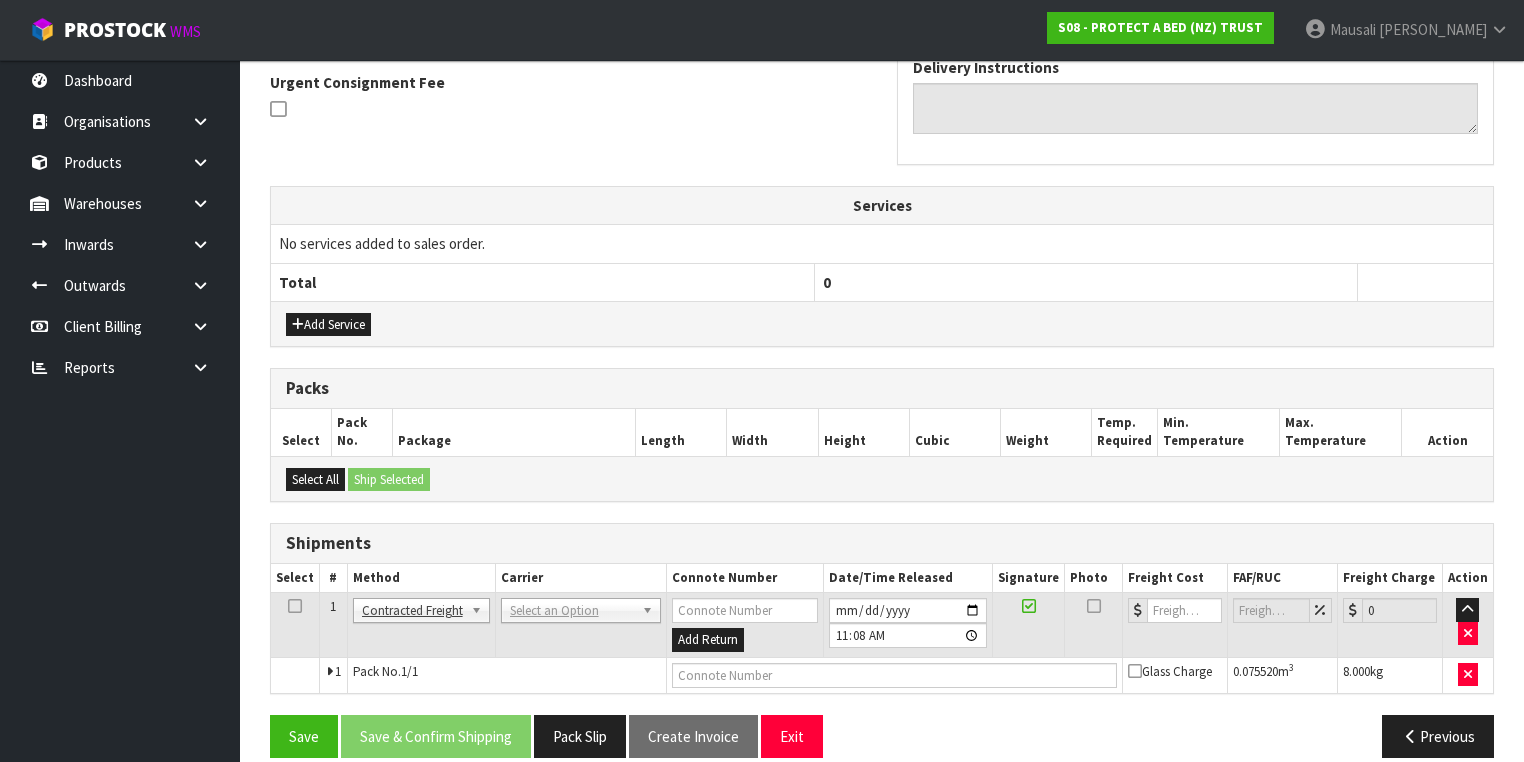 scroll, scrollTop: 606, scrollLeft: 0, axis: vertical 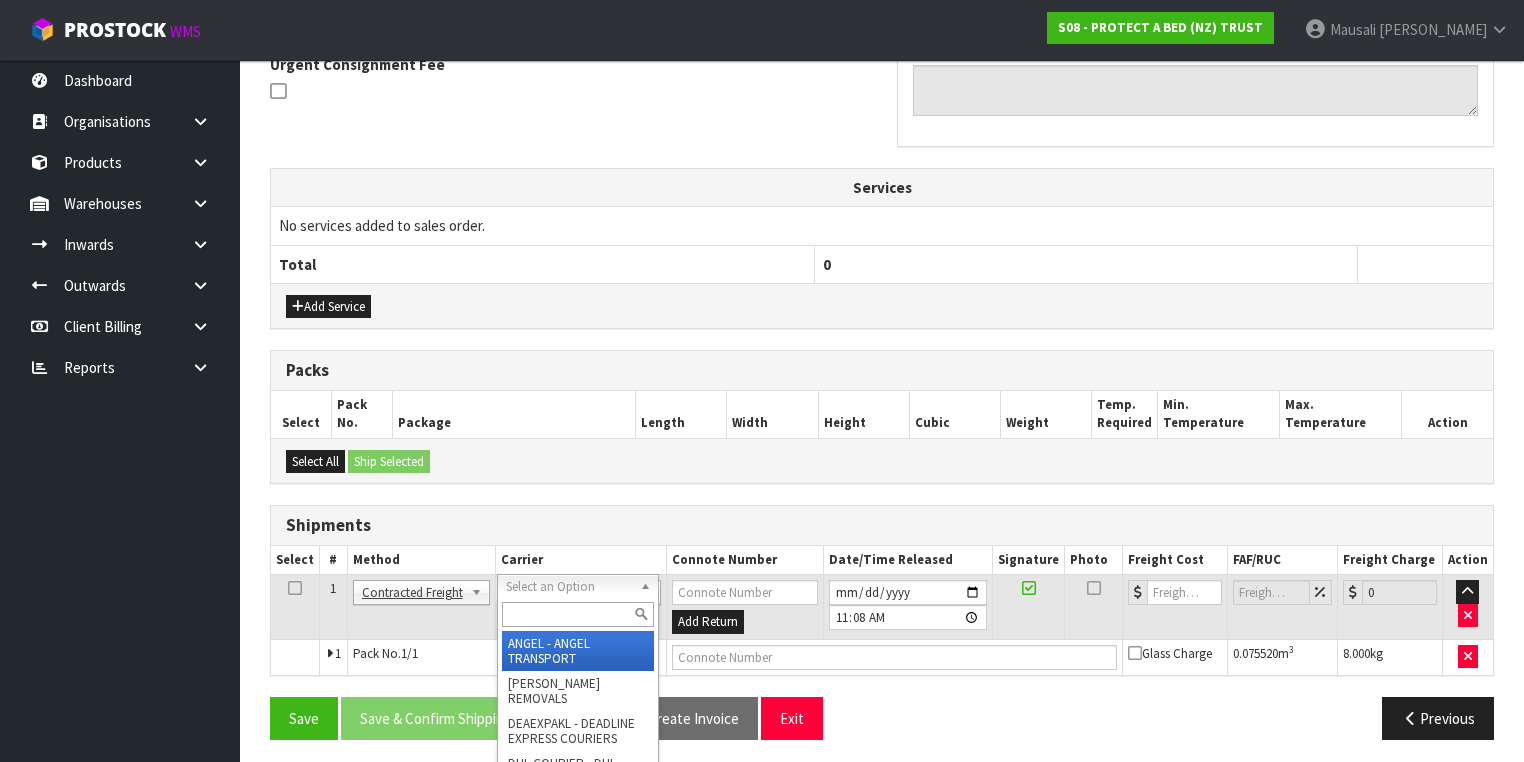click at bounding box center [578, 614] 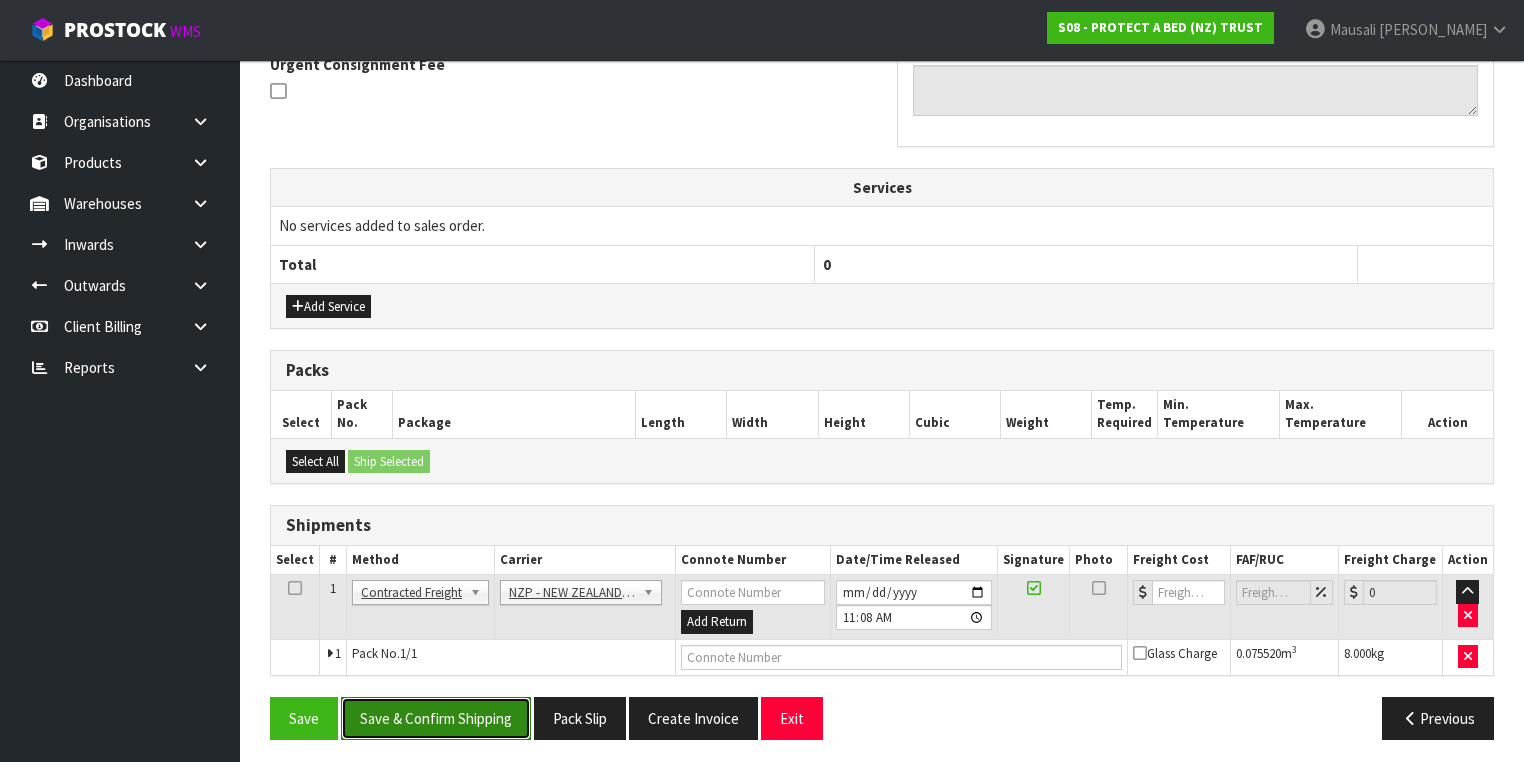 click on "Save & Confirm Shipping" at bounding box center (436, 718) 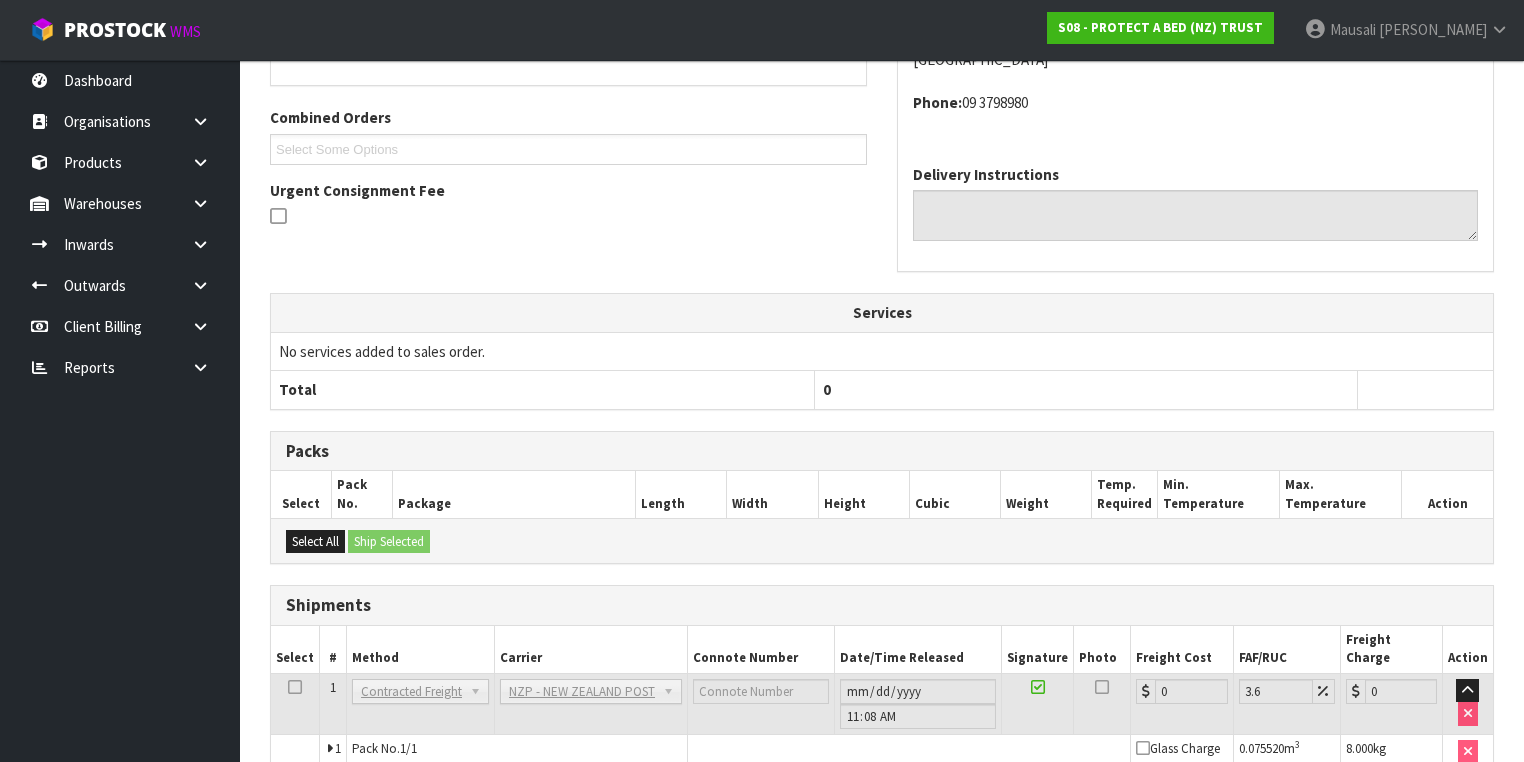 scroll, scrollTop: 579, scrollLeft: 0, axis: vertical 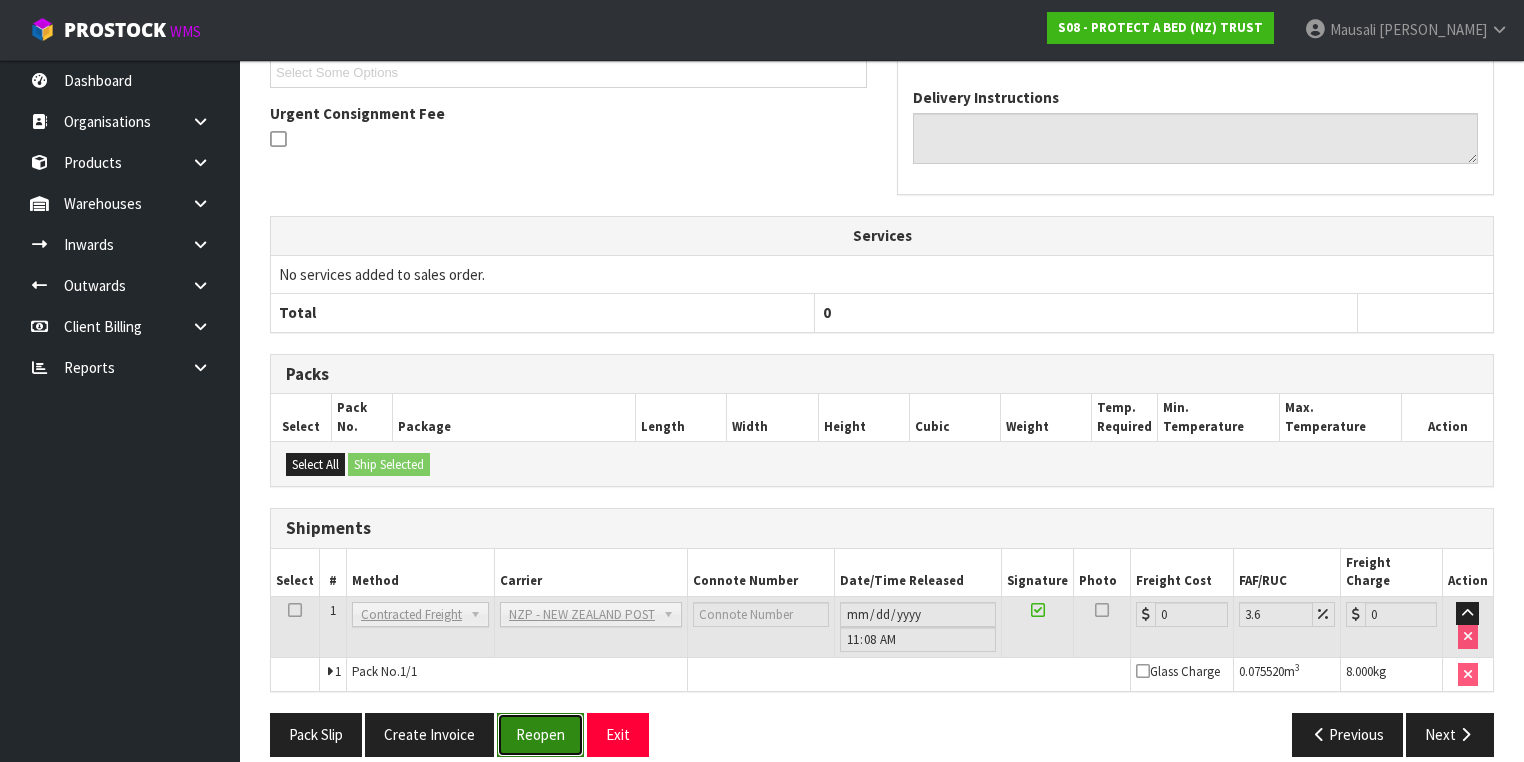 click on "Reopen" at bounding box center [540, 734] 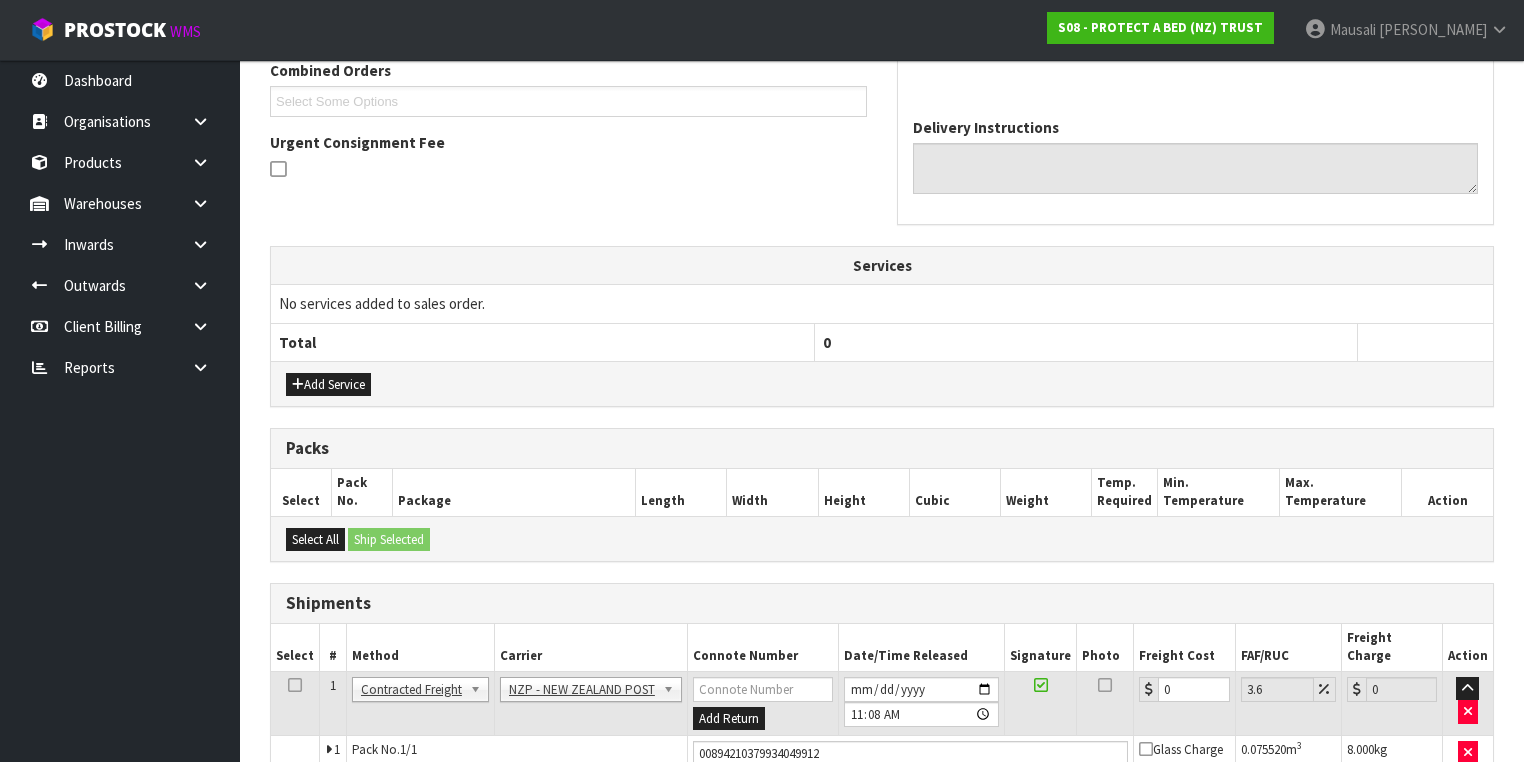 scroll, scrollTop: 624, scrollLeft: 0, axis: vertical 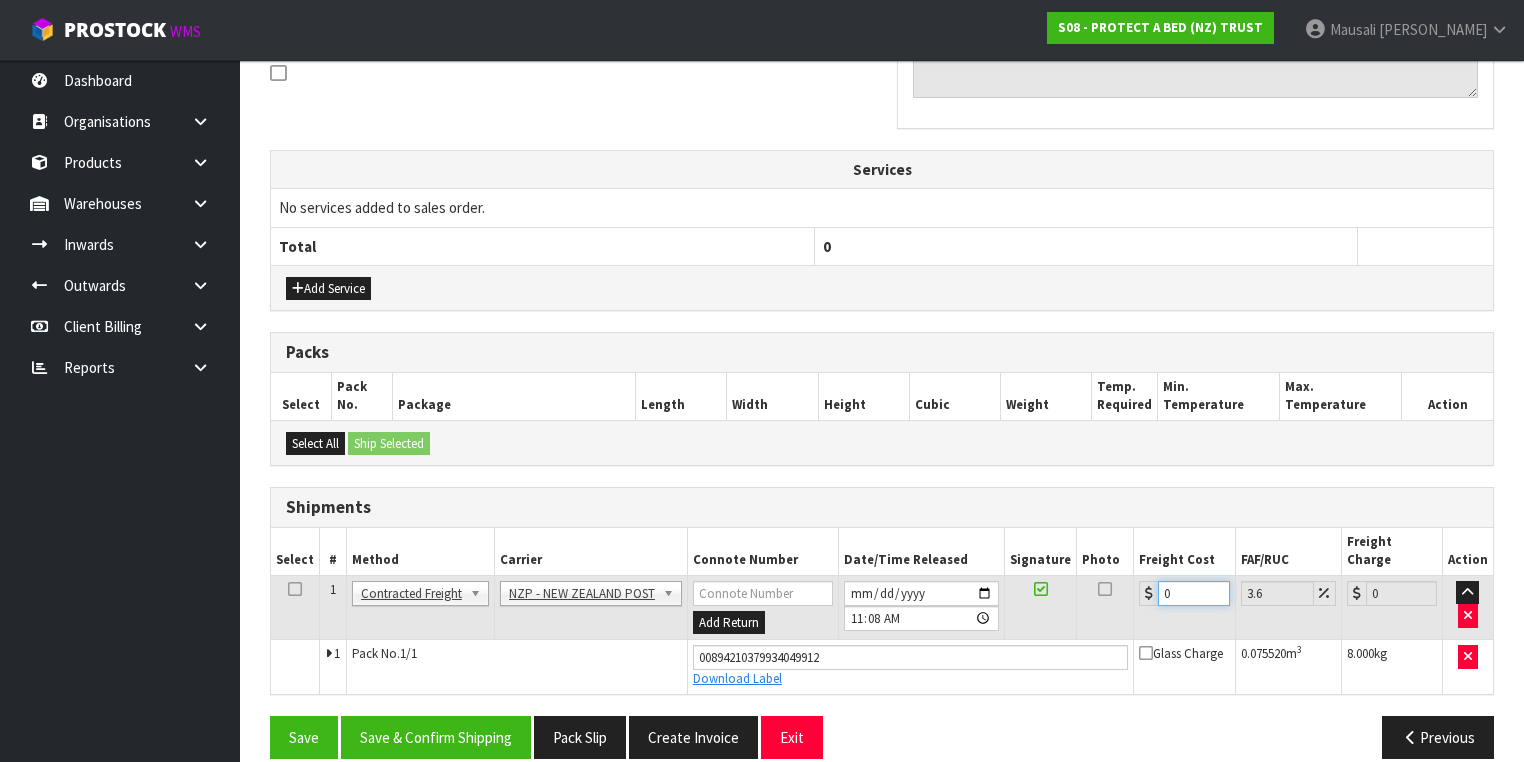 drag, startPoint x: 1185, startPoint y: 564, endPoint x: 1109, endPoint y: 582, distance: 78.10249 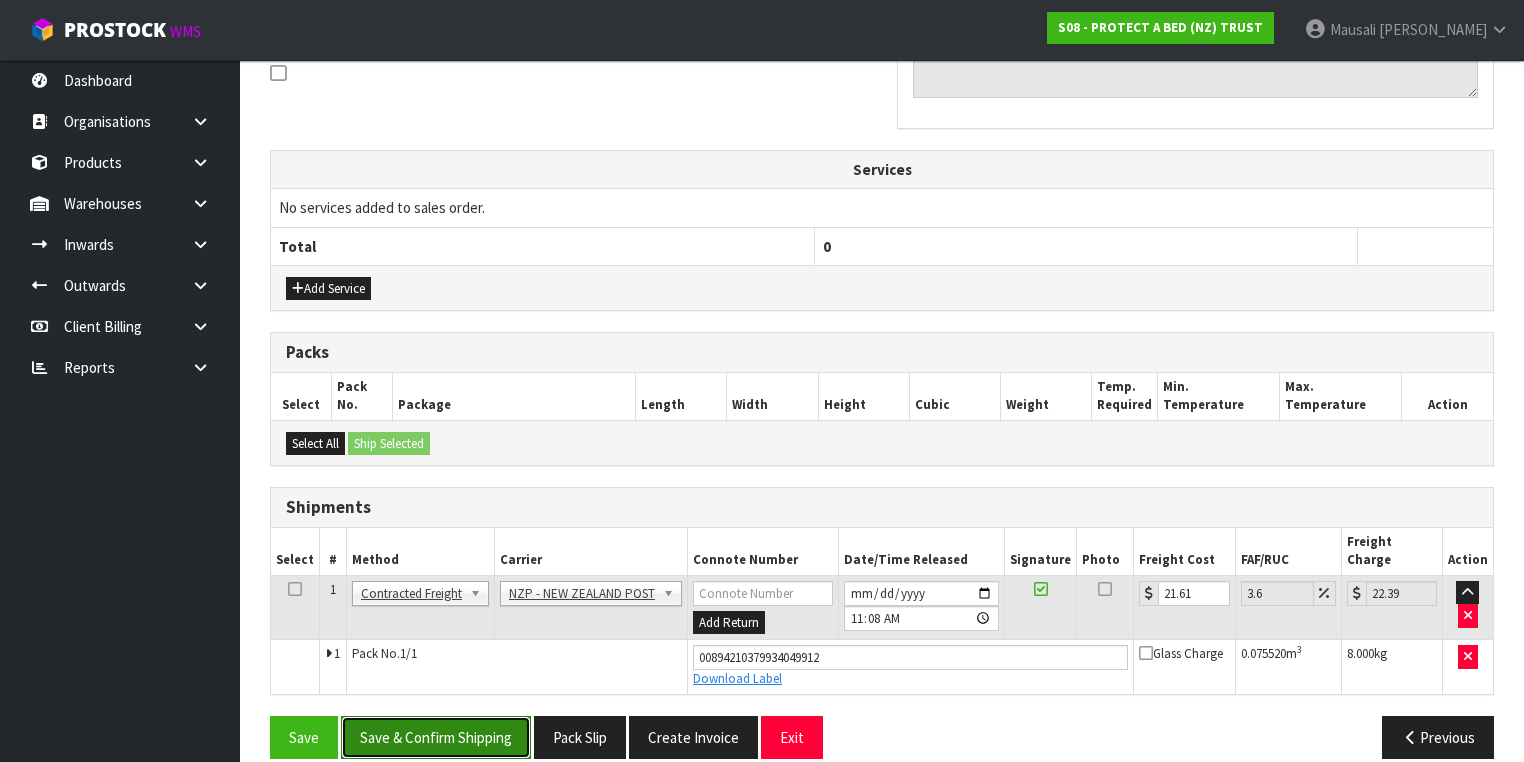 click on "Save & Confirm Shipping" at bounding box center [436, 737] 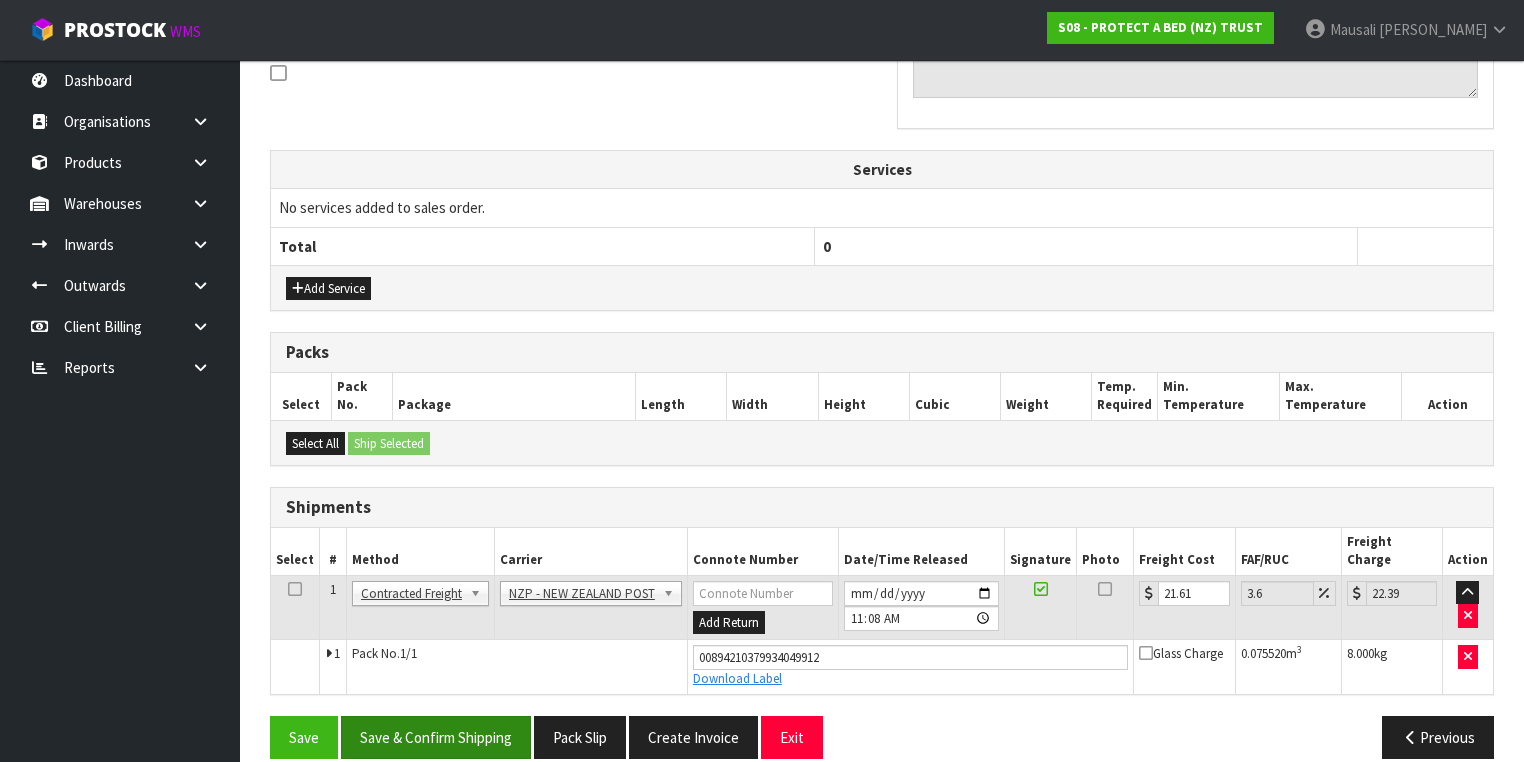 scroll, scrollTop: 0, scrollLeft: 0, axis: both 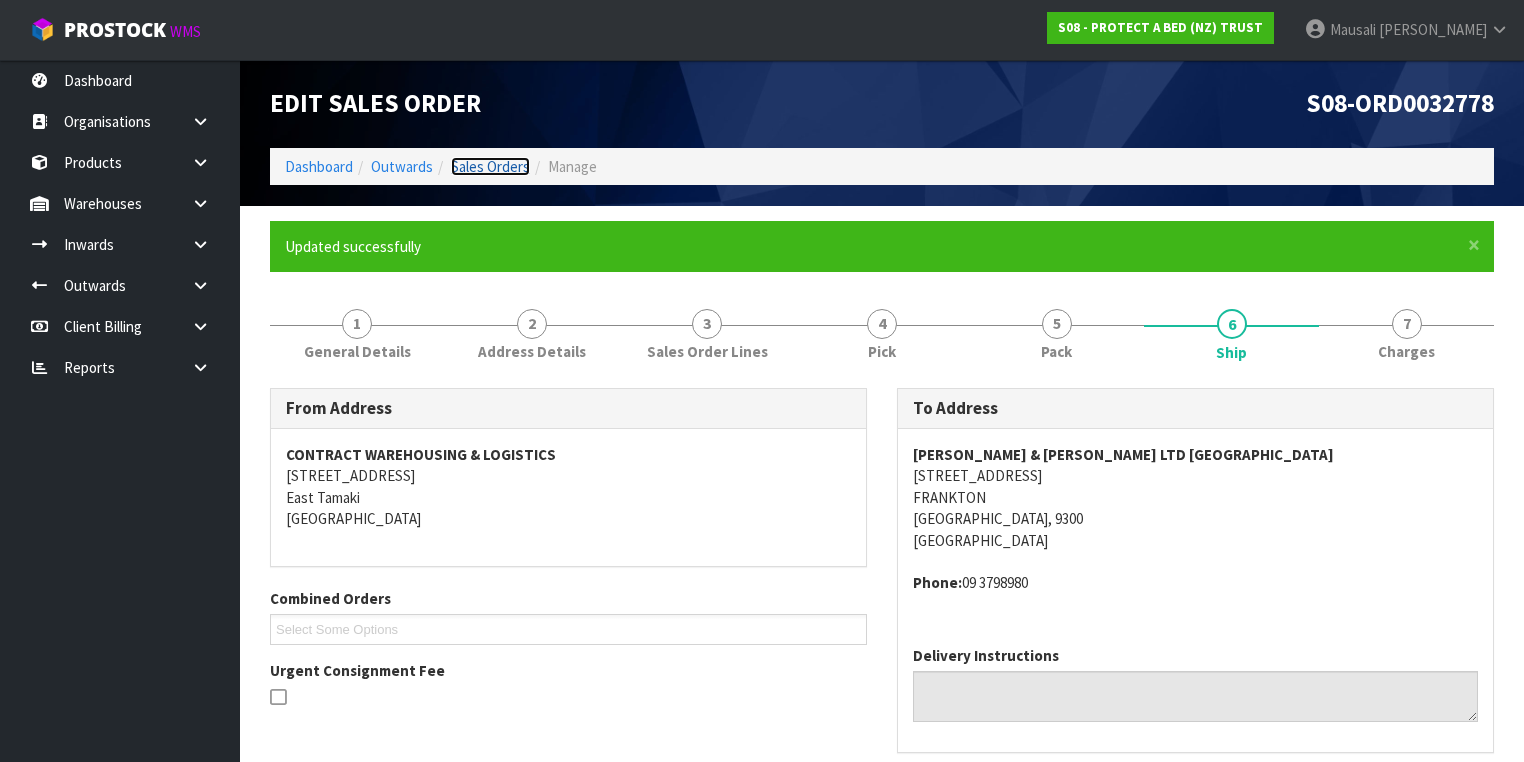 click on "Sales Orders" at bounding box center (490, 166) 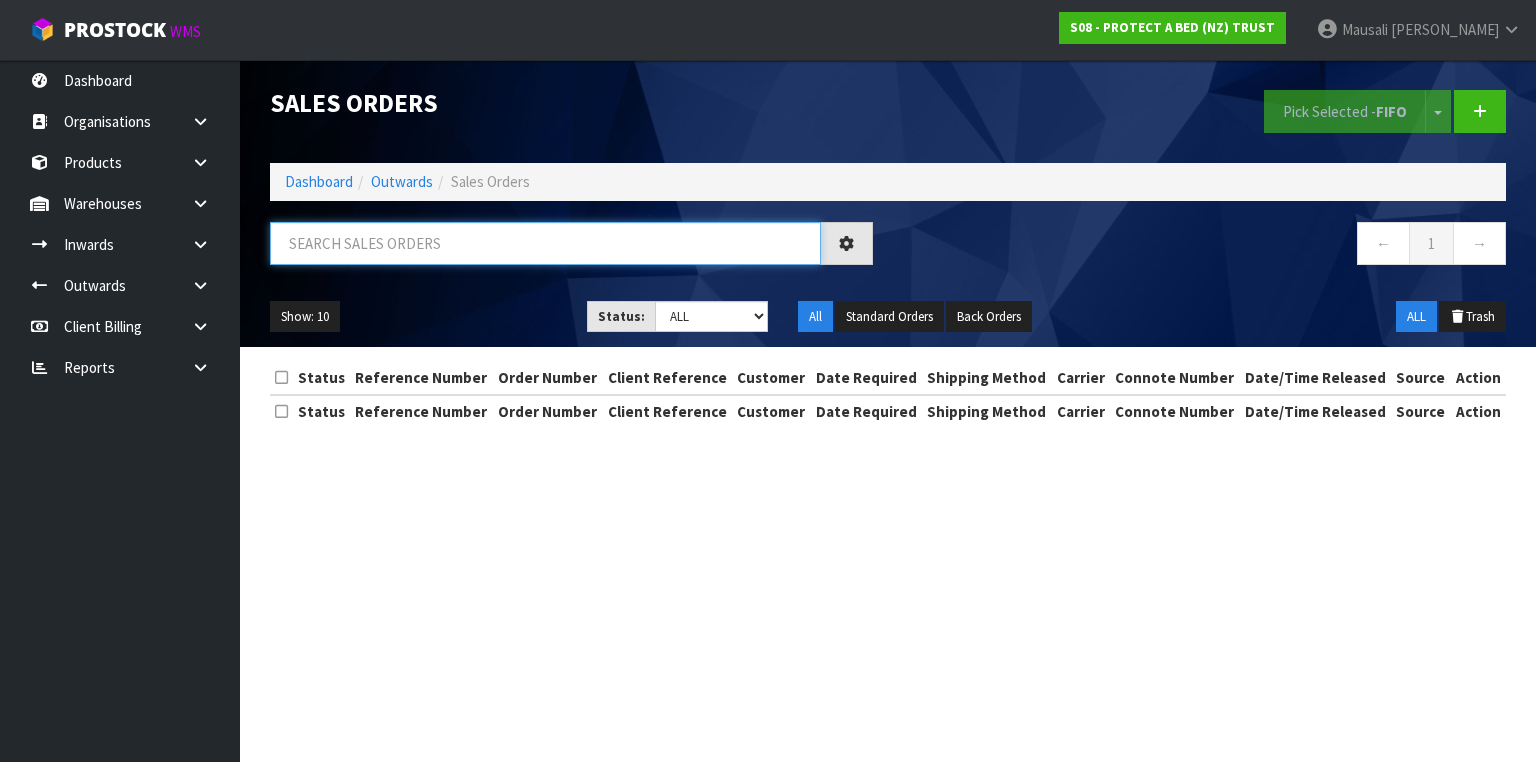 click at bounding box center [545, 243] 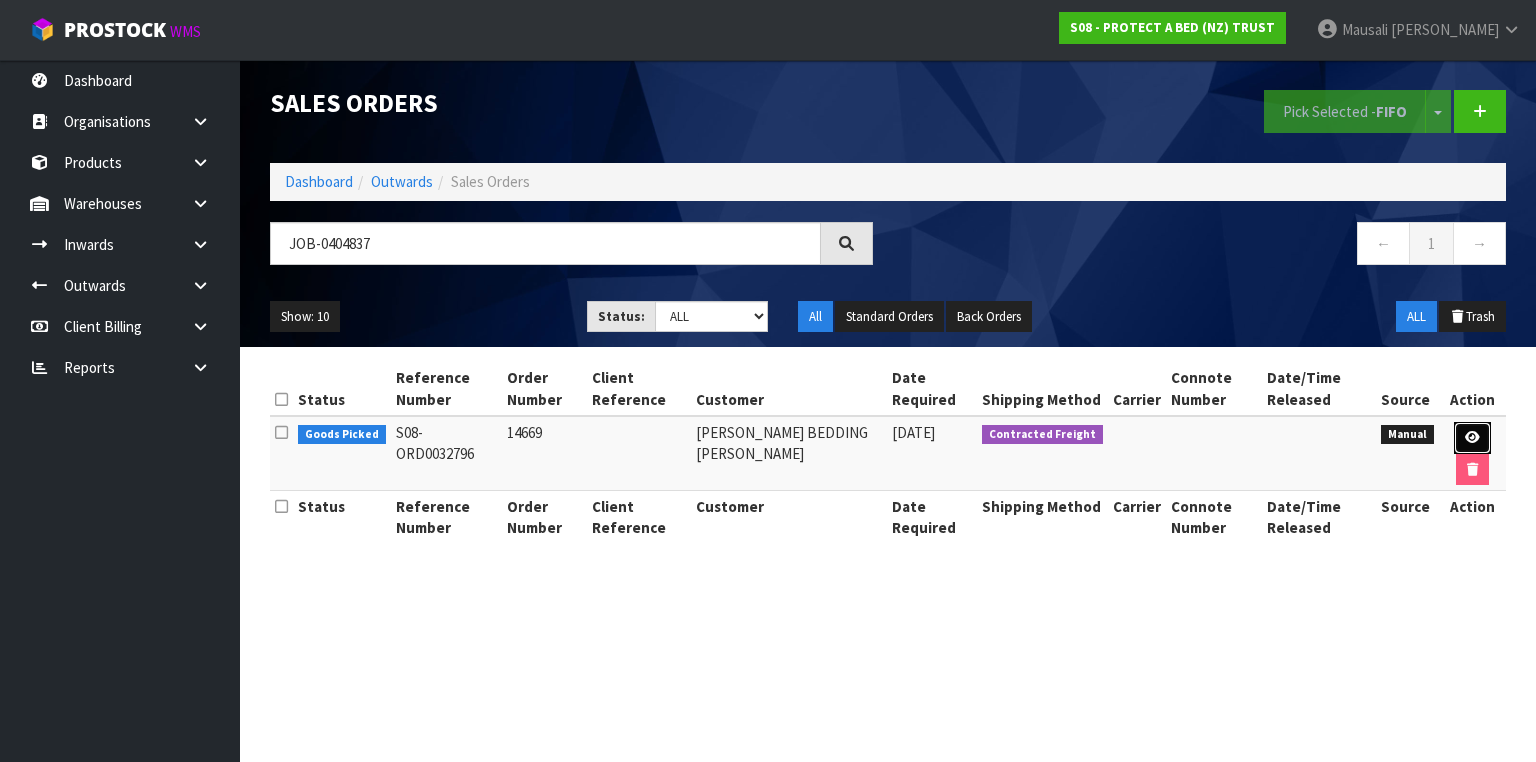 click at bounding box center [1472, 437] 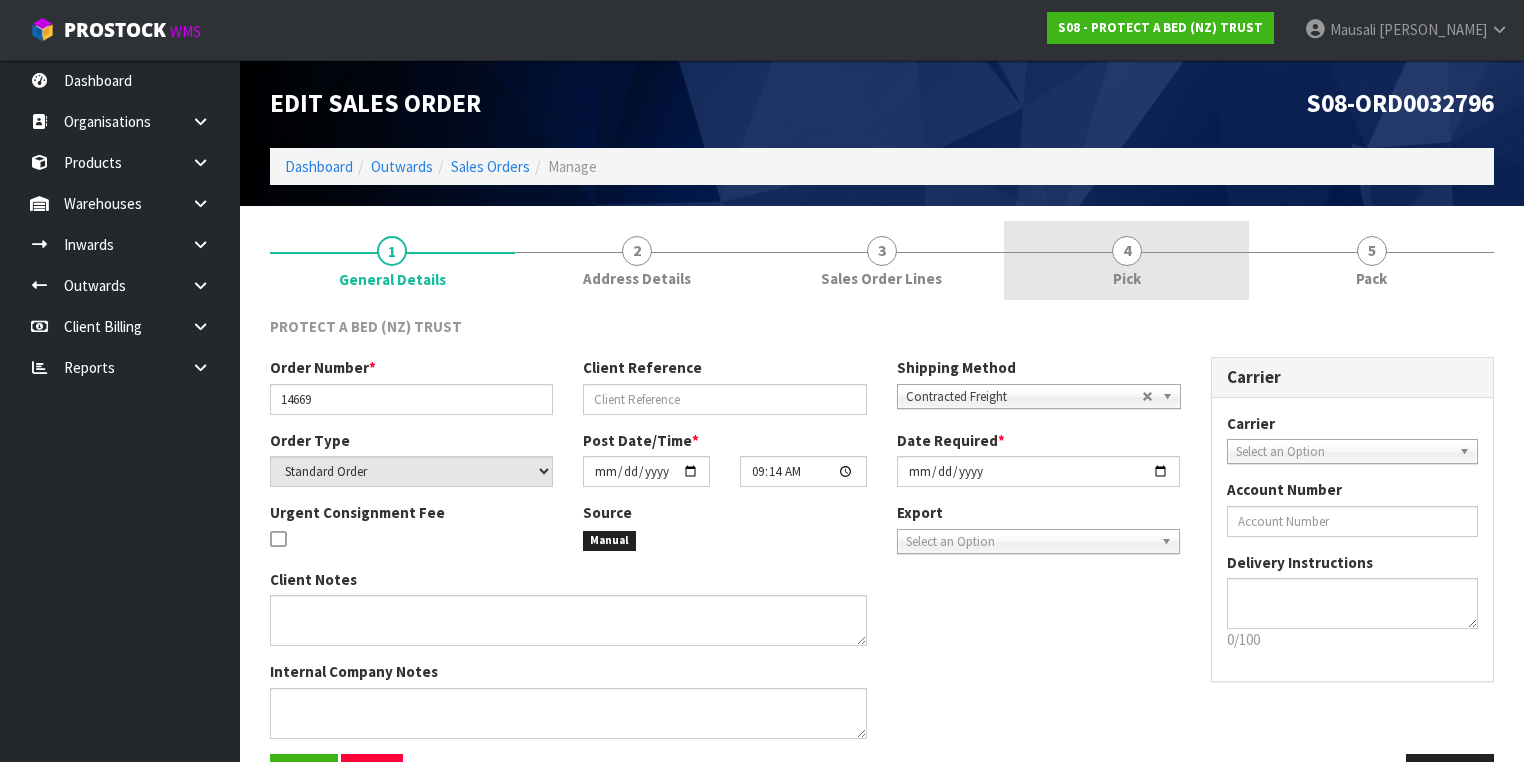 click on "4
Pick" at bounding box center [1126, 260] 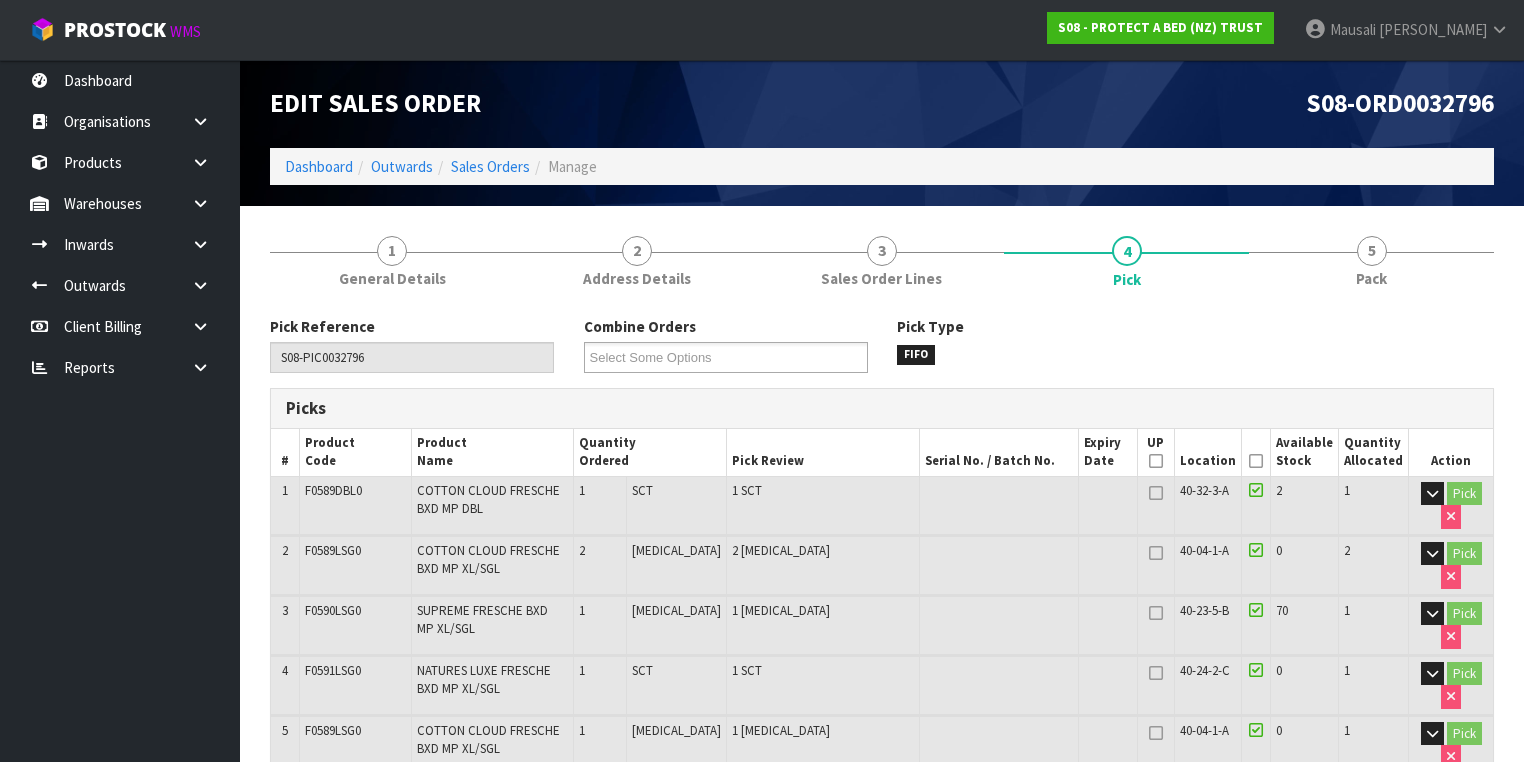 click at bounding box center [1256, 461] 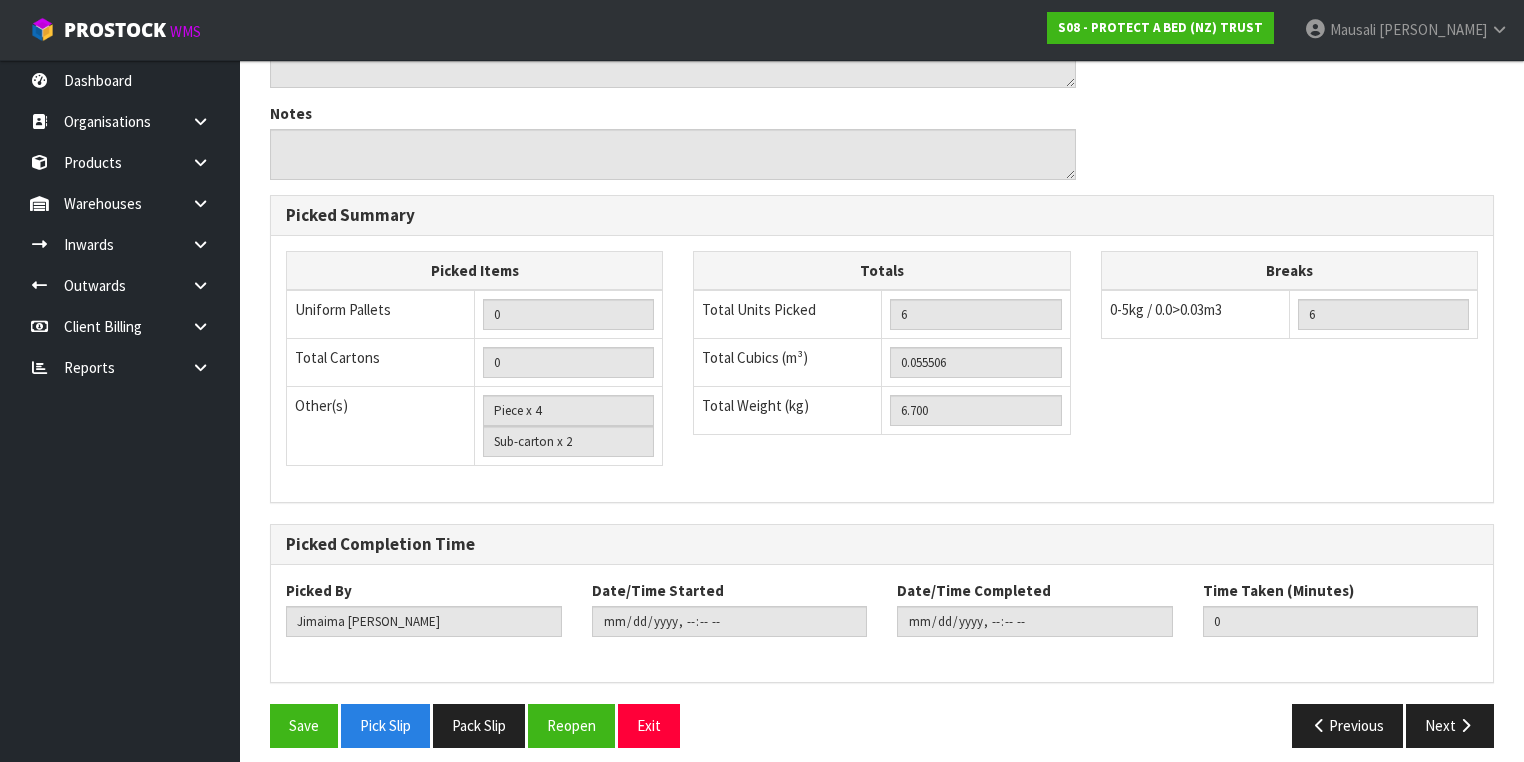 scroll, scrollTop: 907, scrollLeft: 0, axis: vertical 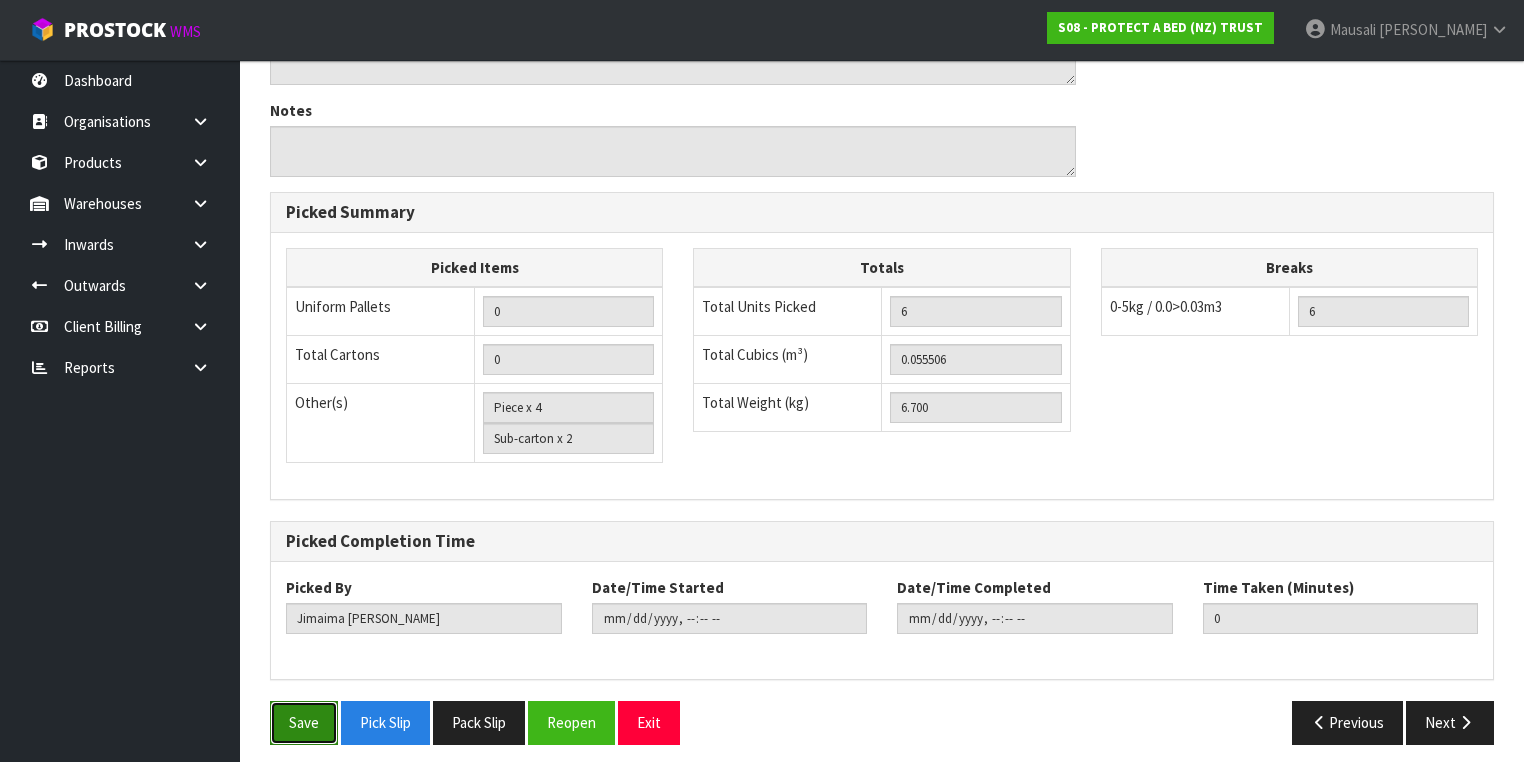 click on "Save" at bounding box center [304, 722] 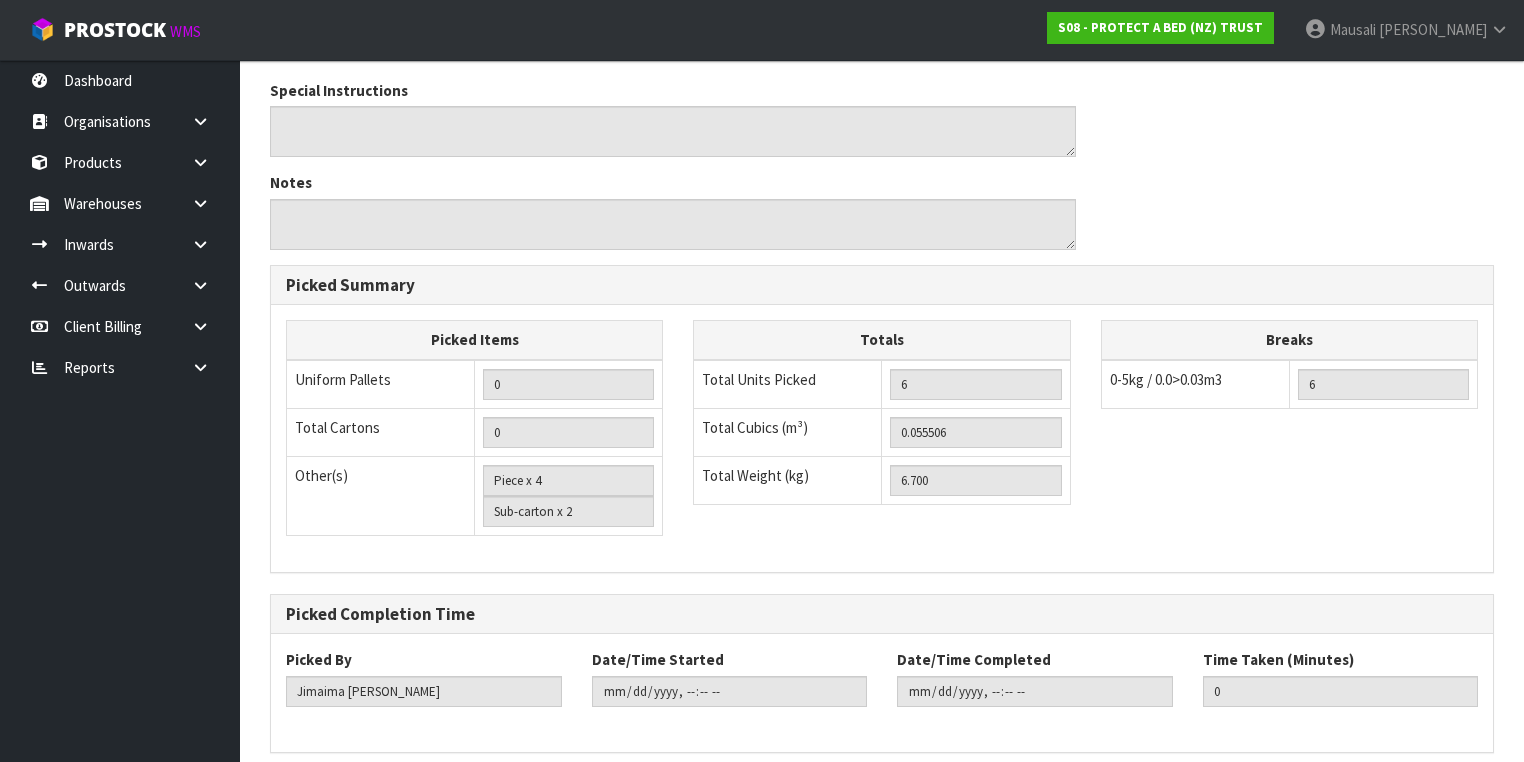 scroll, scrollTop: 0, scrollLeft: 0, axis: both 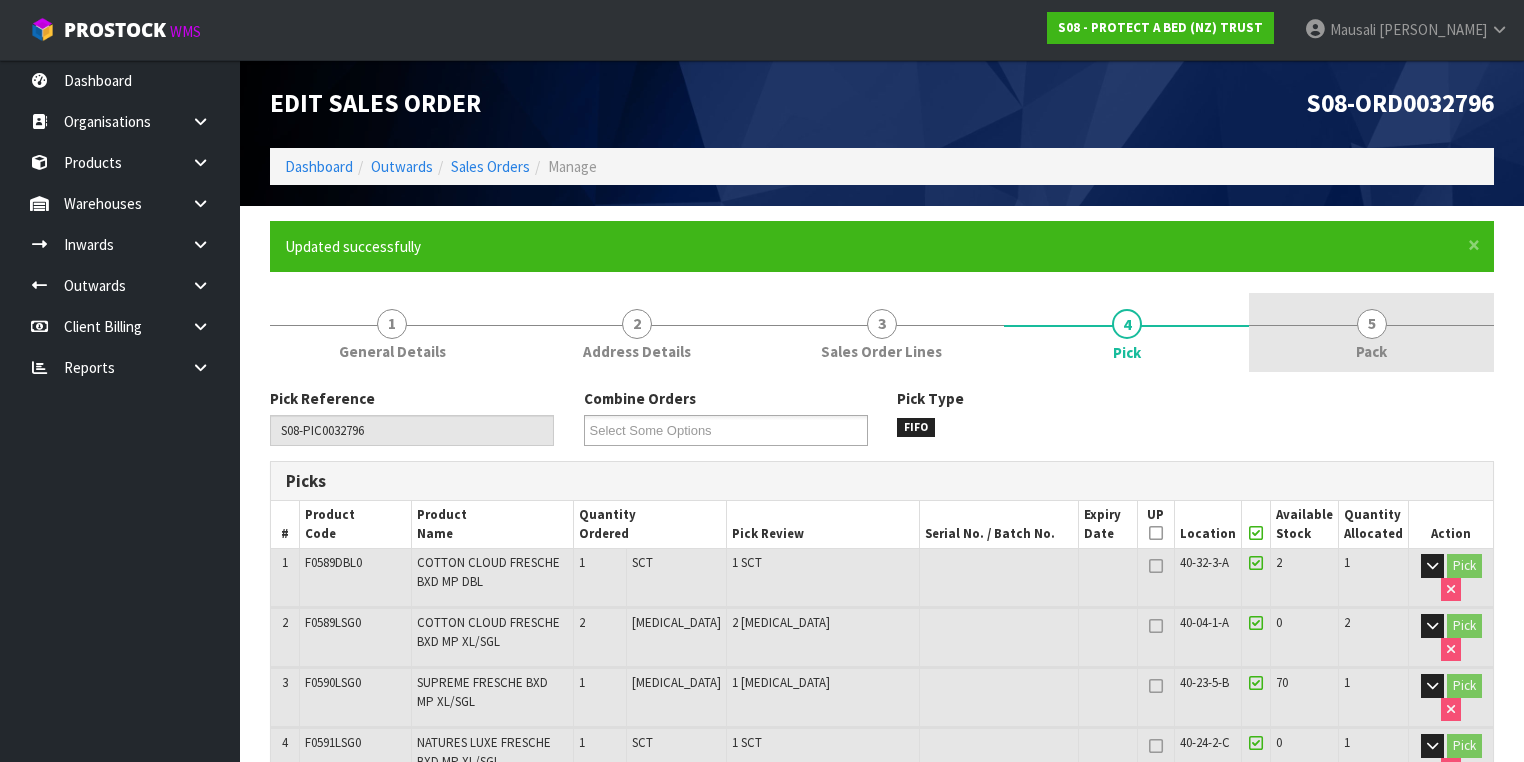 drag, startPoint x: 1376, startPoint y: 332, endPoint x: 1301, endPoint y: 337, distance: 75.16648 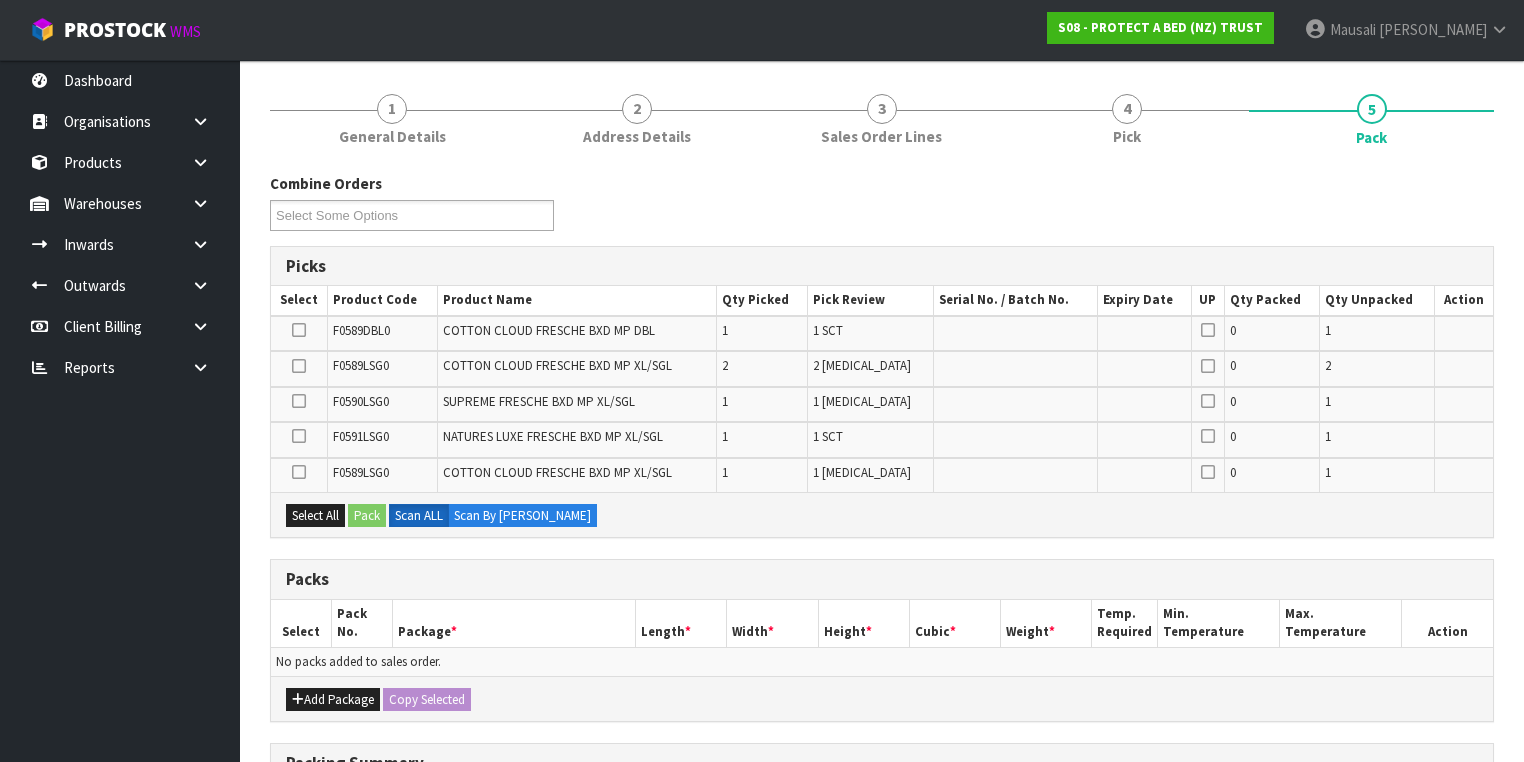 scroll, scrollTop: 320, scrollLeft: 0, axis: vertical 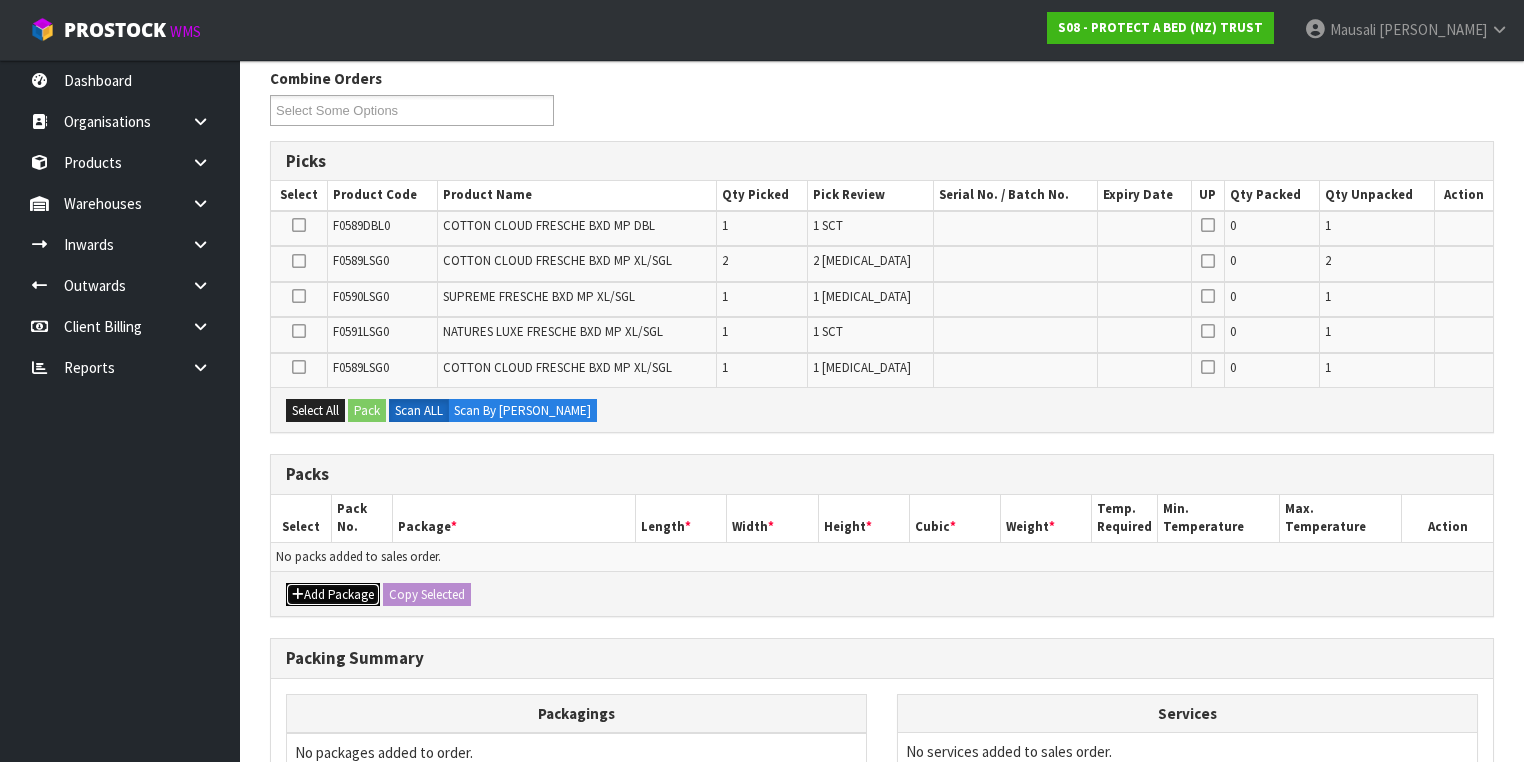 click on "Add Package" at bounding box center (333, 595) 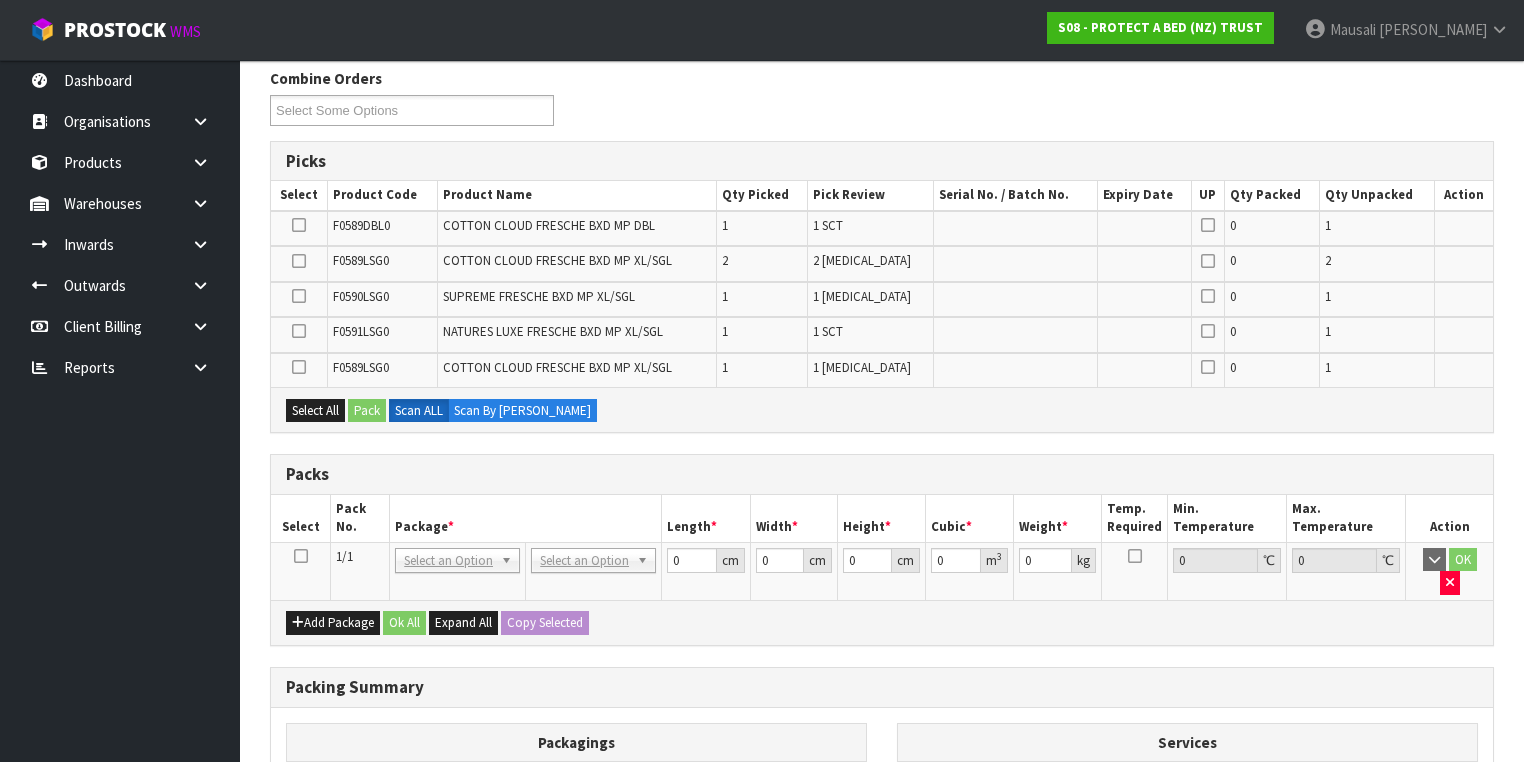 click at bounding box center (301, 556) 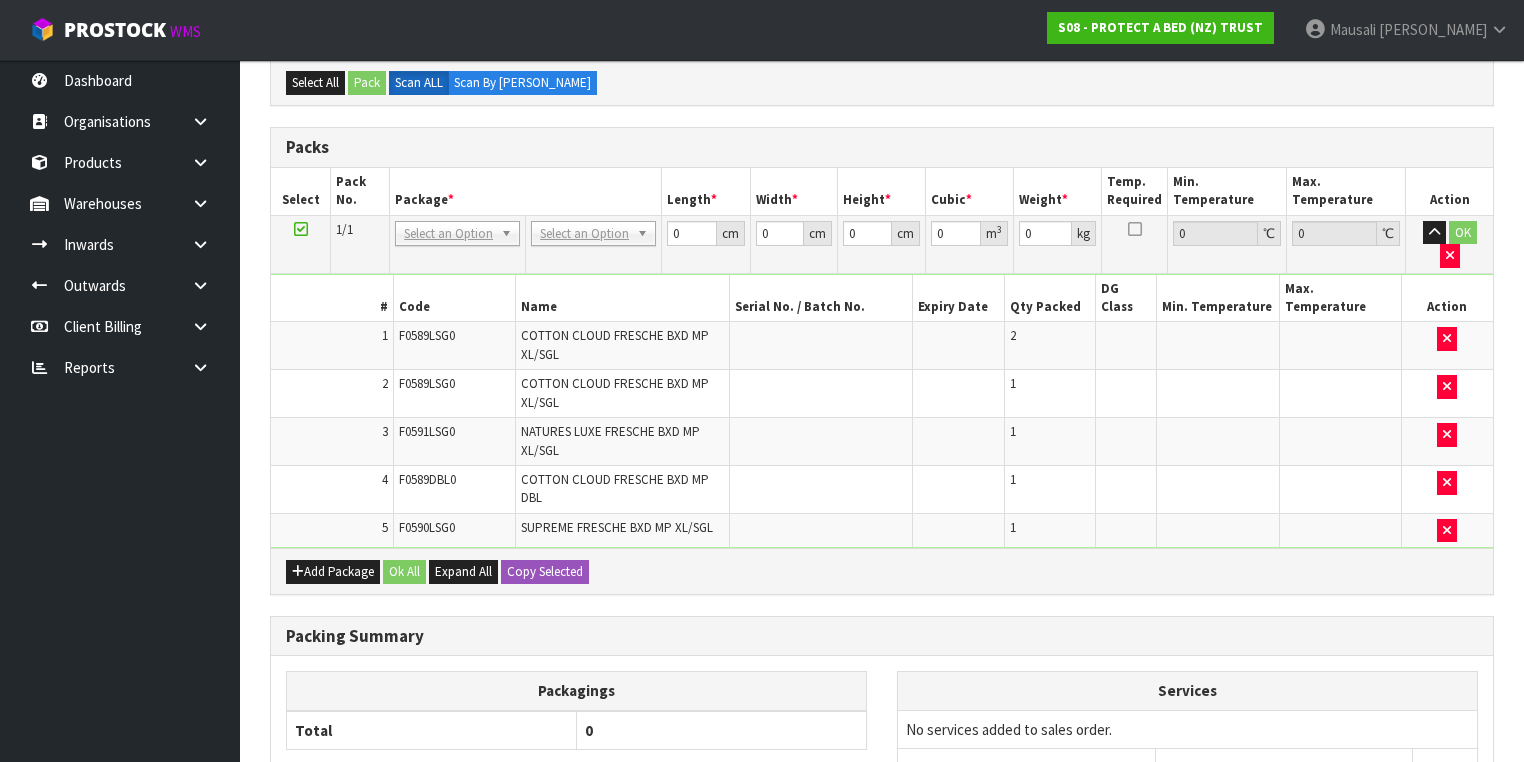 scroll, scrollTop: 461, scrollLeft: 0, axis: vertical 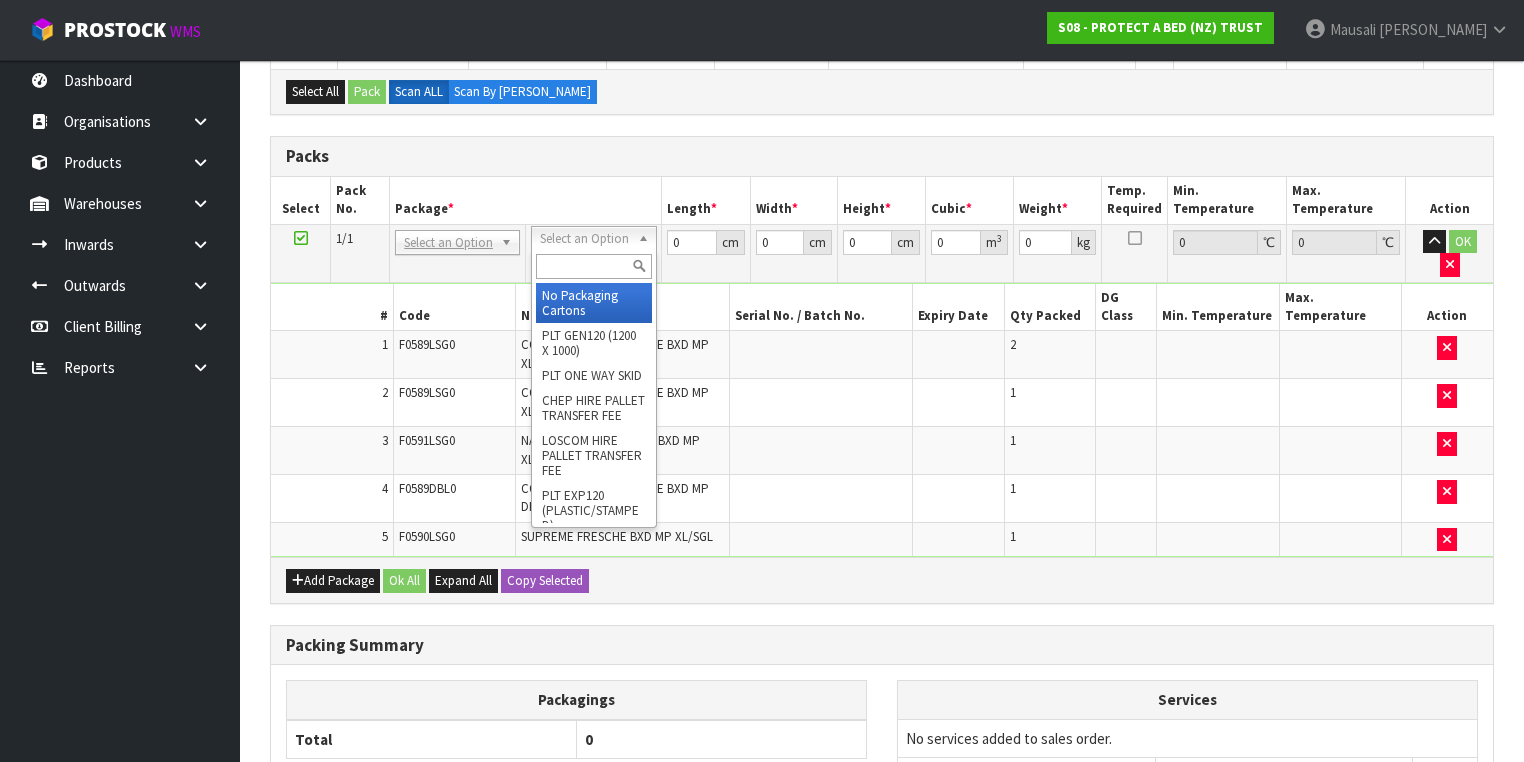click at bounding box center [593, 266] 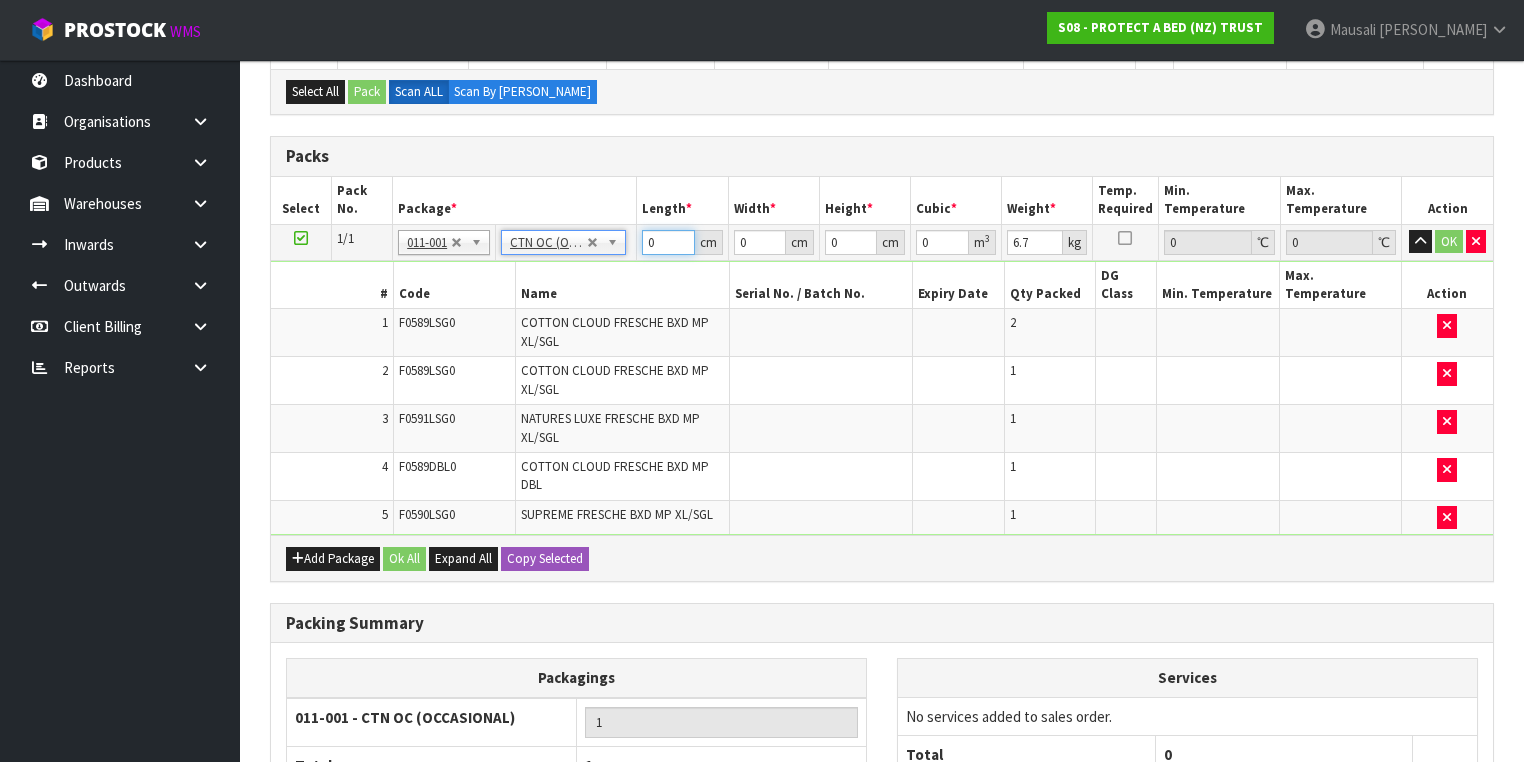 drag, startPoint x: 672, startPoint y: 239, endPoint x: 617, endPoint y: 256, distance: 57.567352 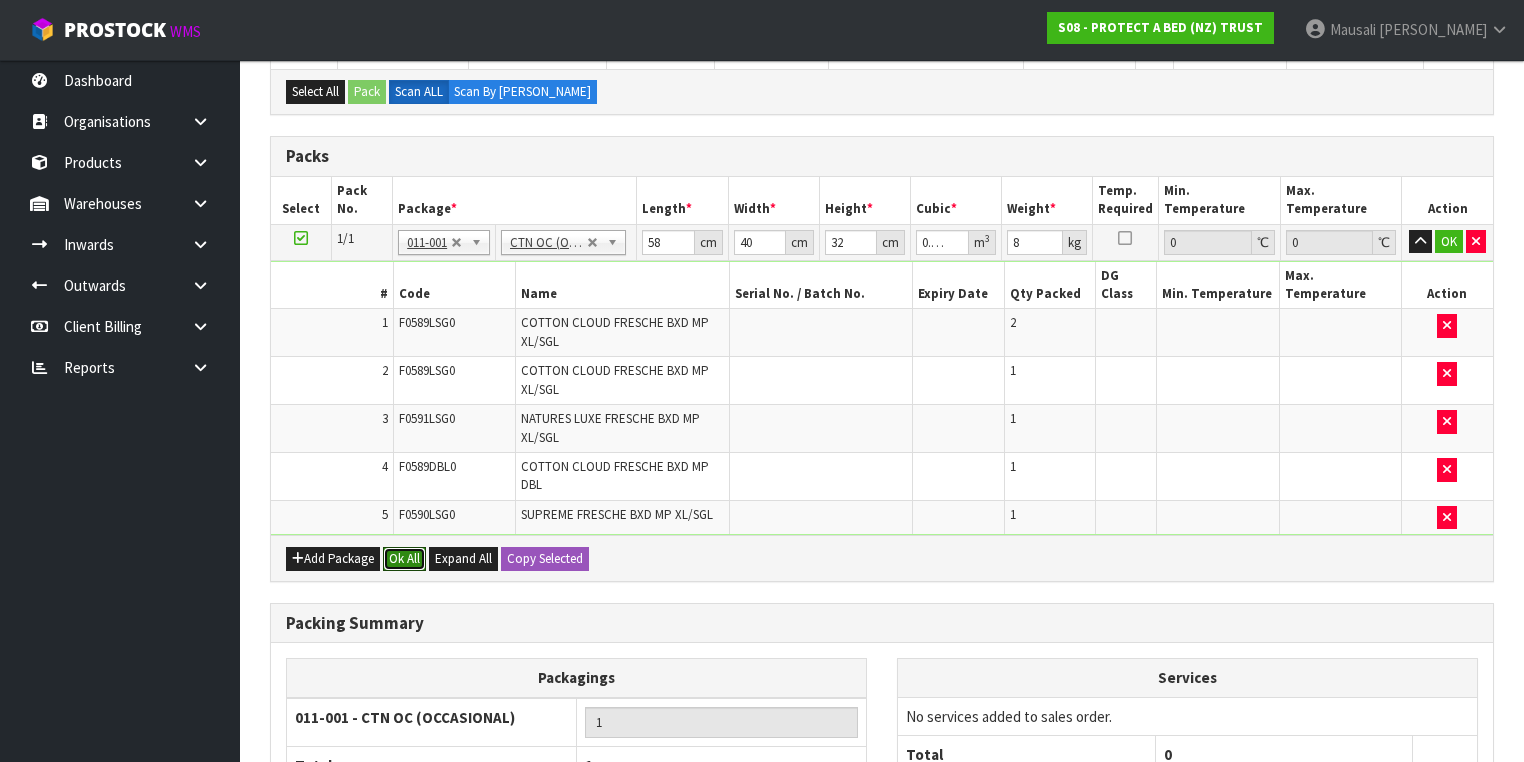 drag, startPoint x: 393, startPoint y: 531, endPoint x: 397, endPoint y: 548, distance: 17.464249 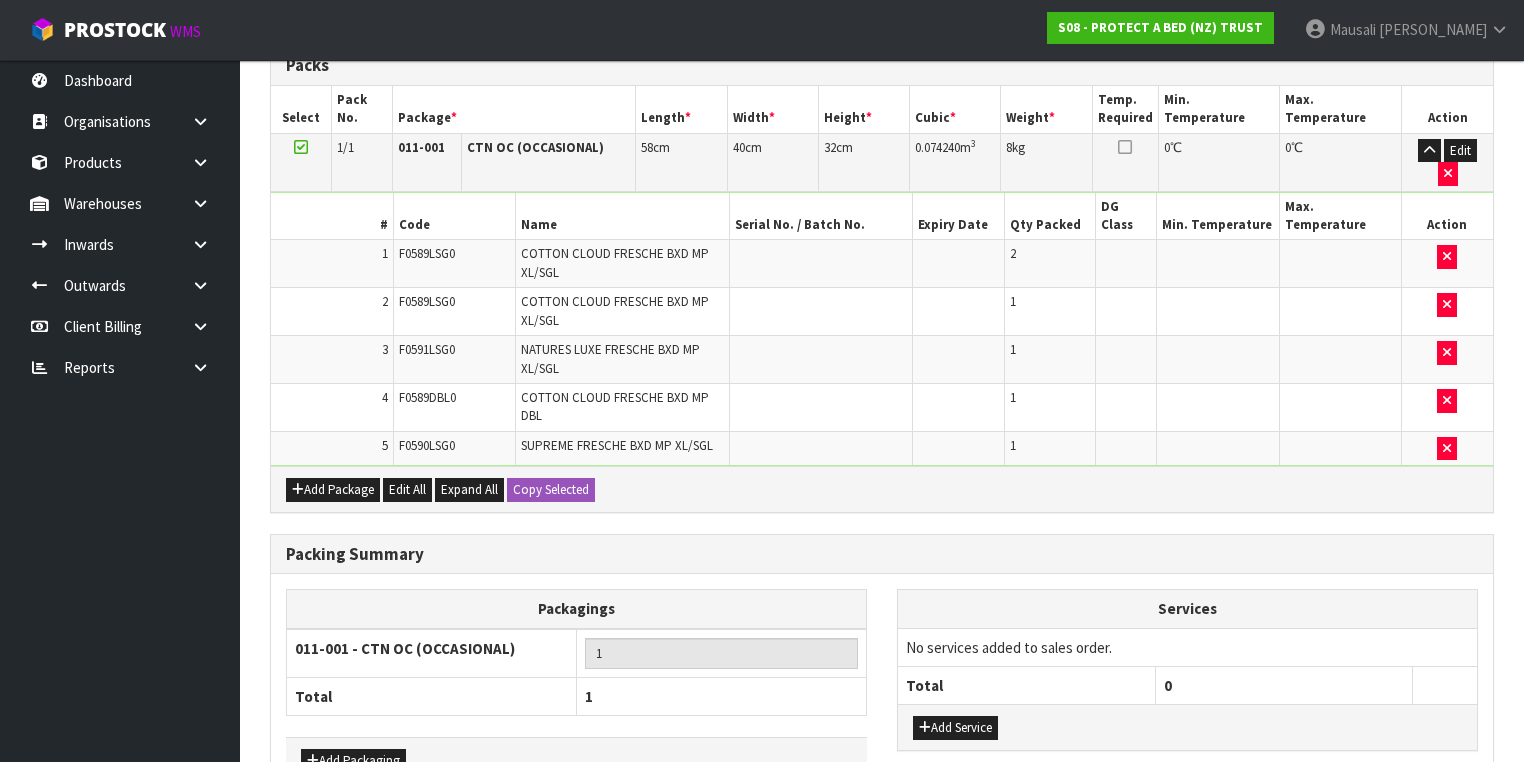 scroll, scrollTop: 630, scrollLeft: 0, axis: vertical 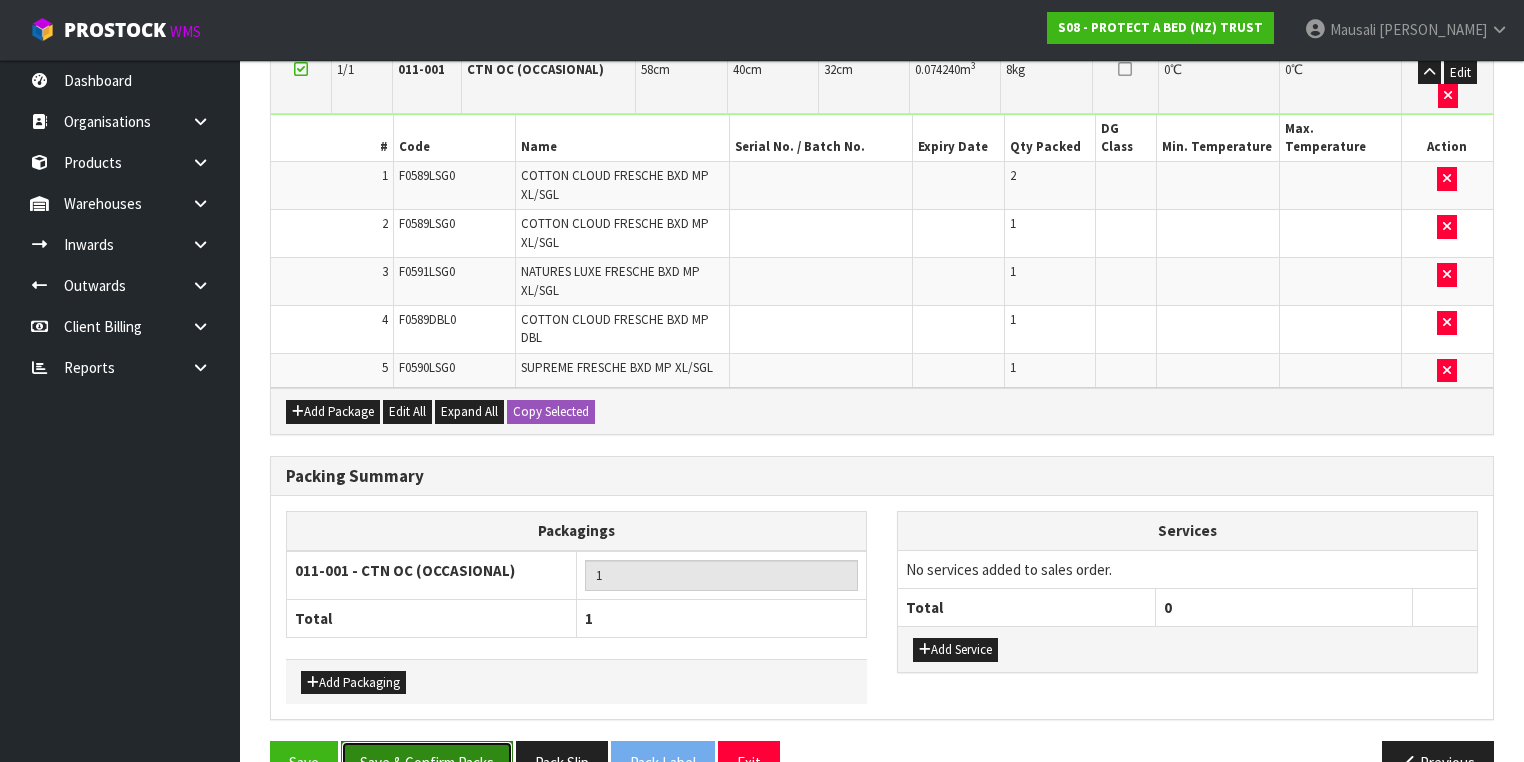 click on "Save & Confirm Packs" at bounding box center [427, 762] 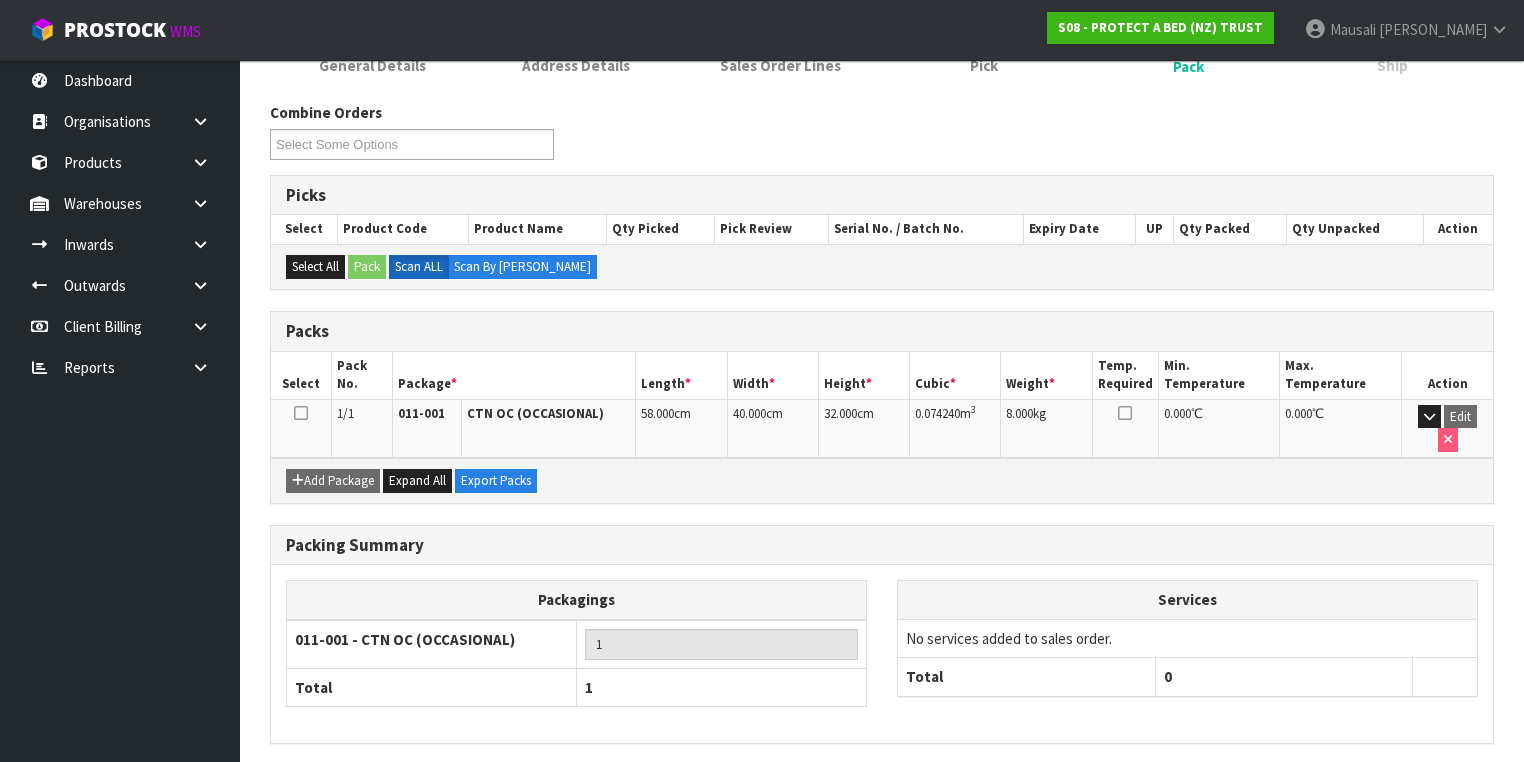 scroll, scrollTop: 332, scrollLeft: 0, axis: vertical 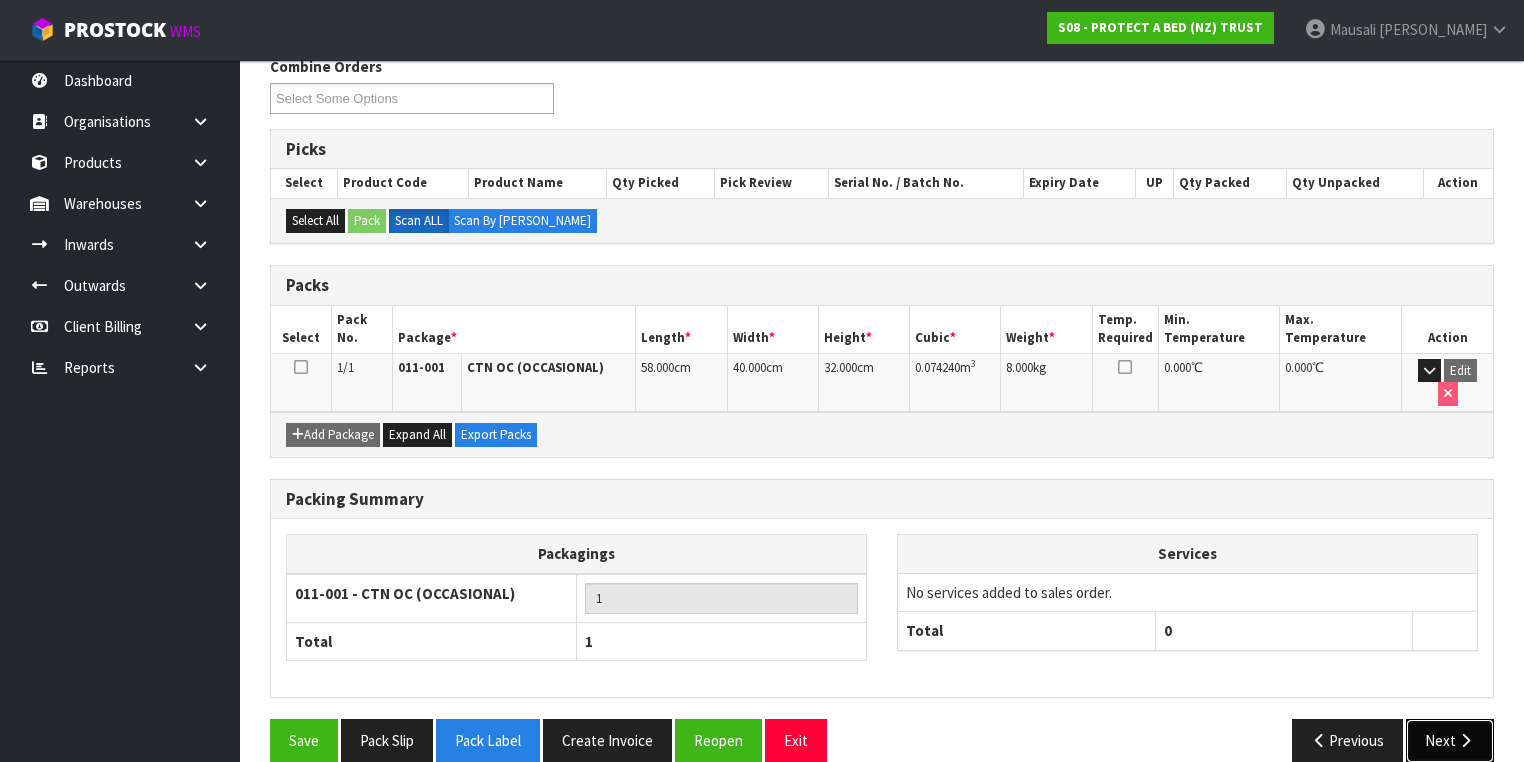 click on "Next" at bounding box center [1450, 740] 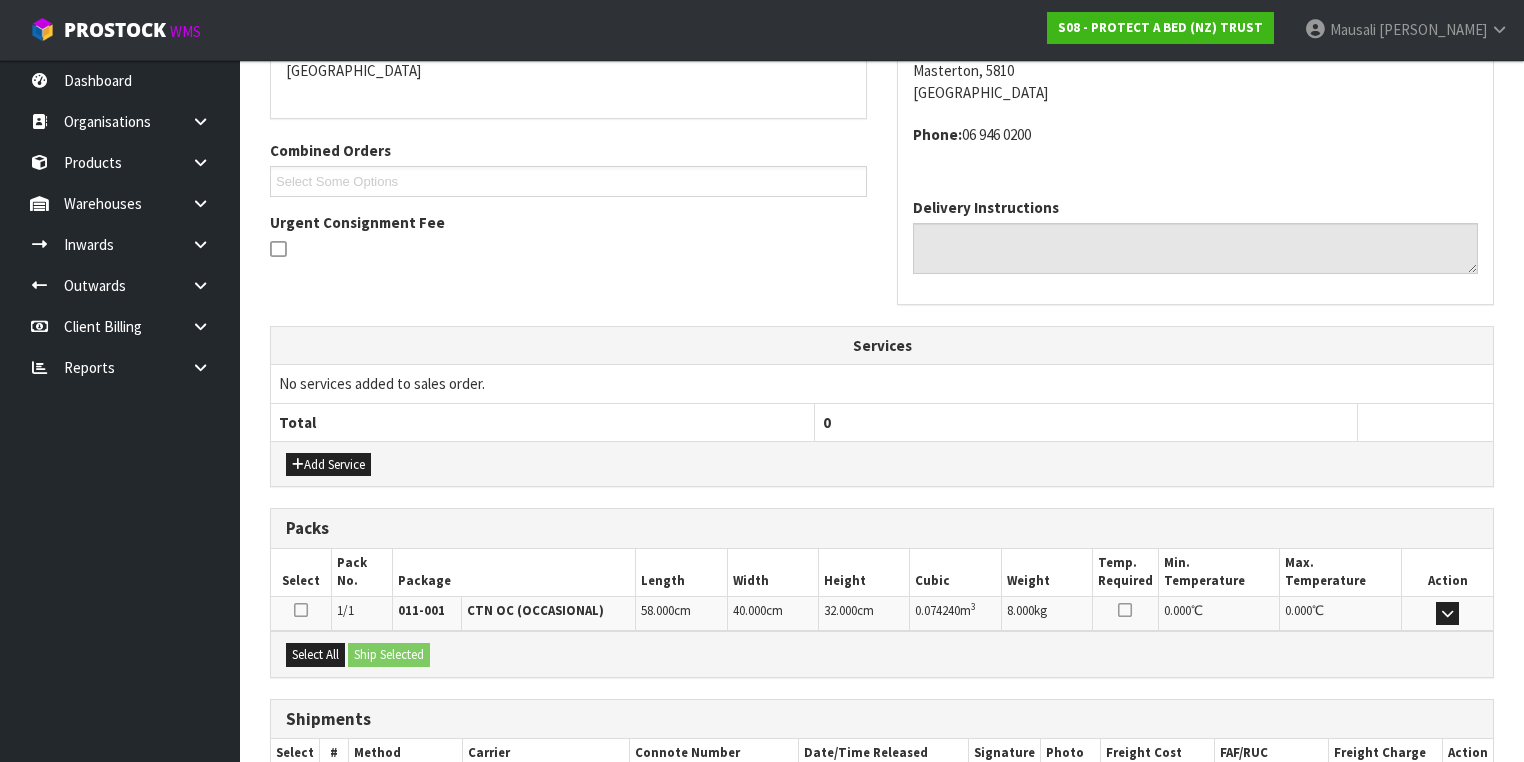 scroll, scrollTop: 571, scrollLeft: 0, axis: vertical 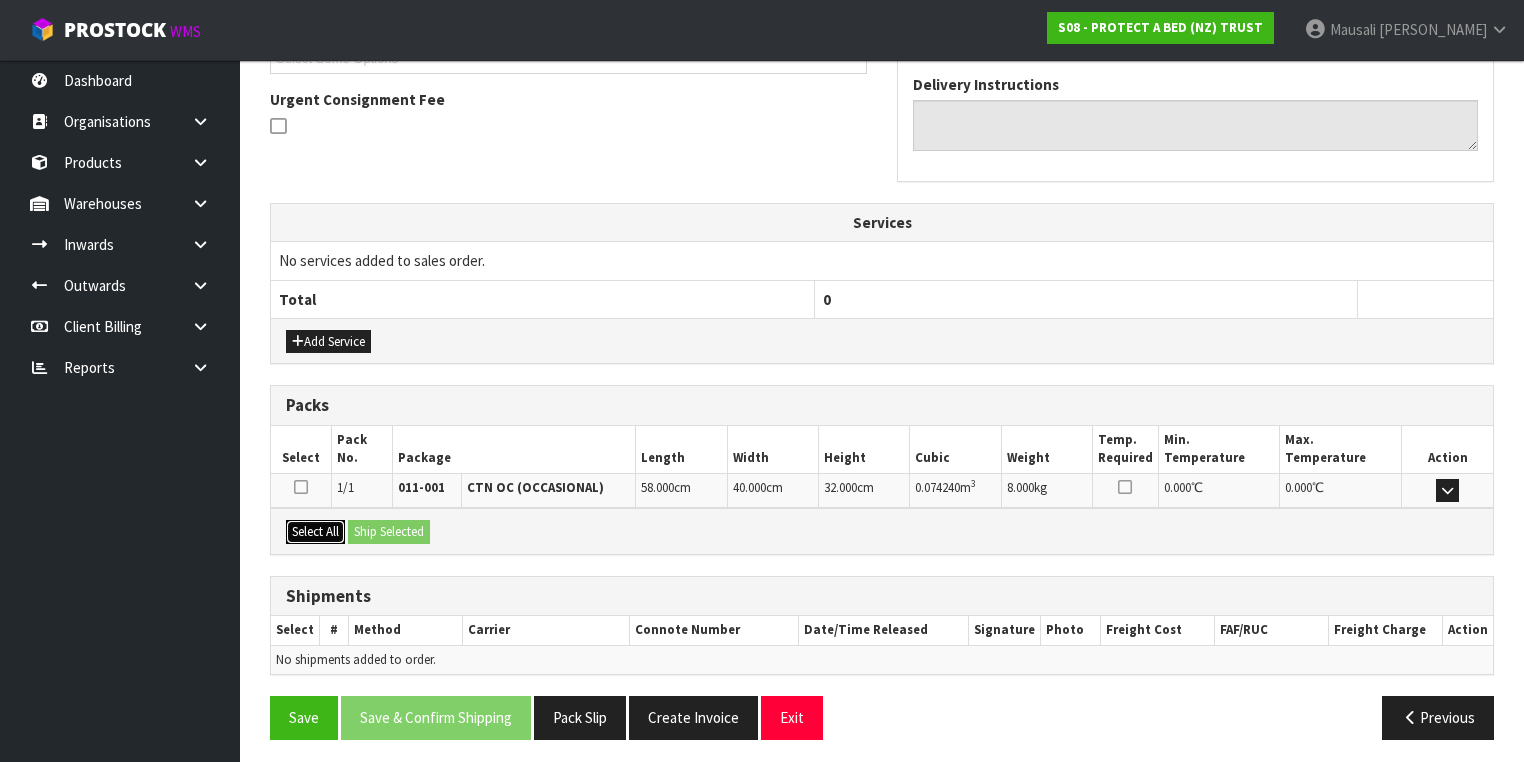 drag, startPoint x: 308, startPoint y: 517, endPoint x: 341, endPoint y: 516, distance: 33.01515 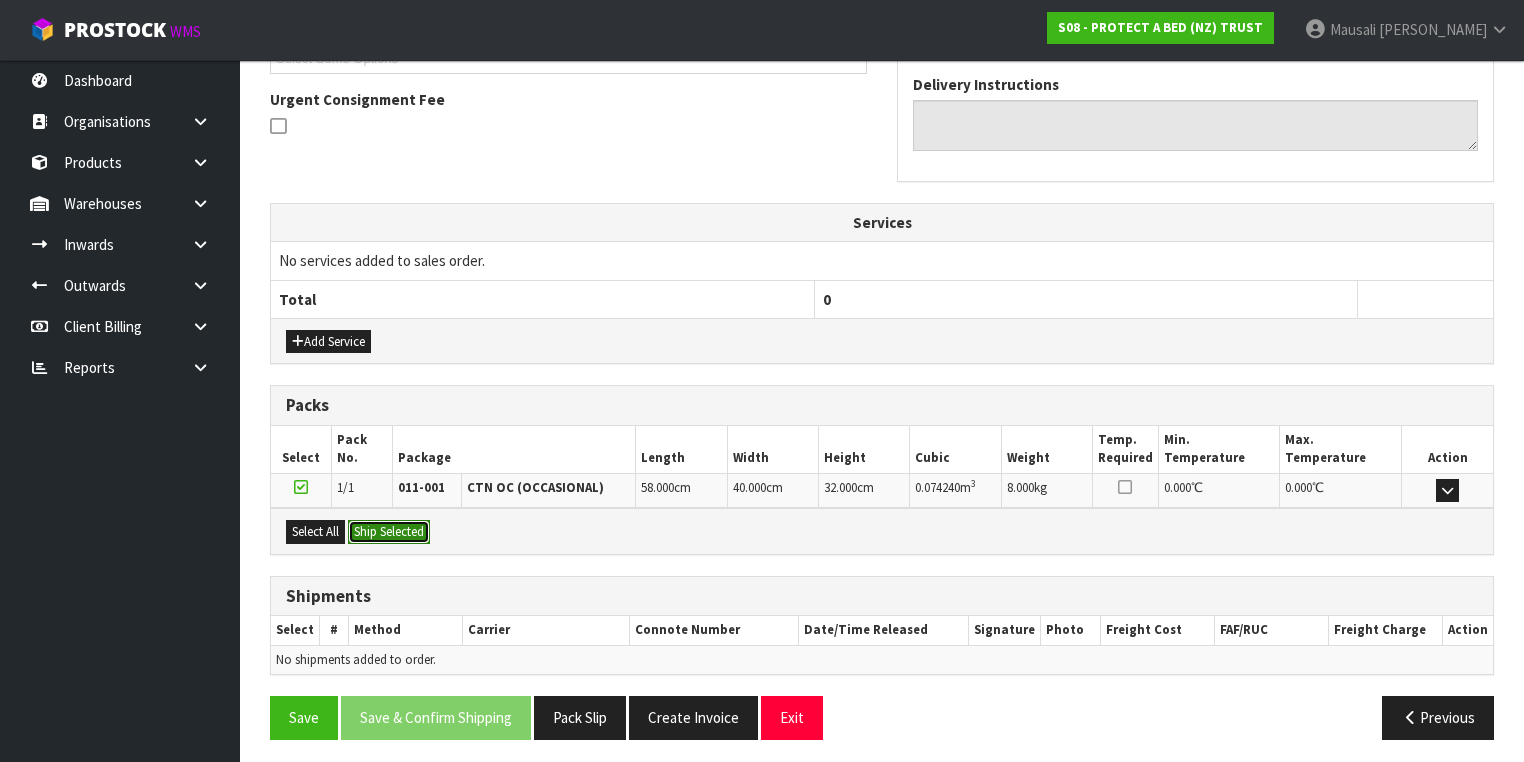 click on "Ship Selected" at bounding box center (389, 532) 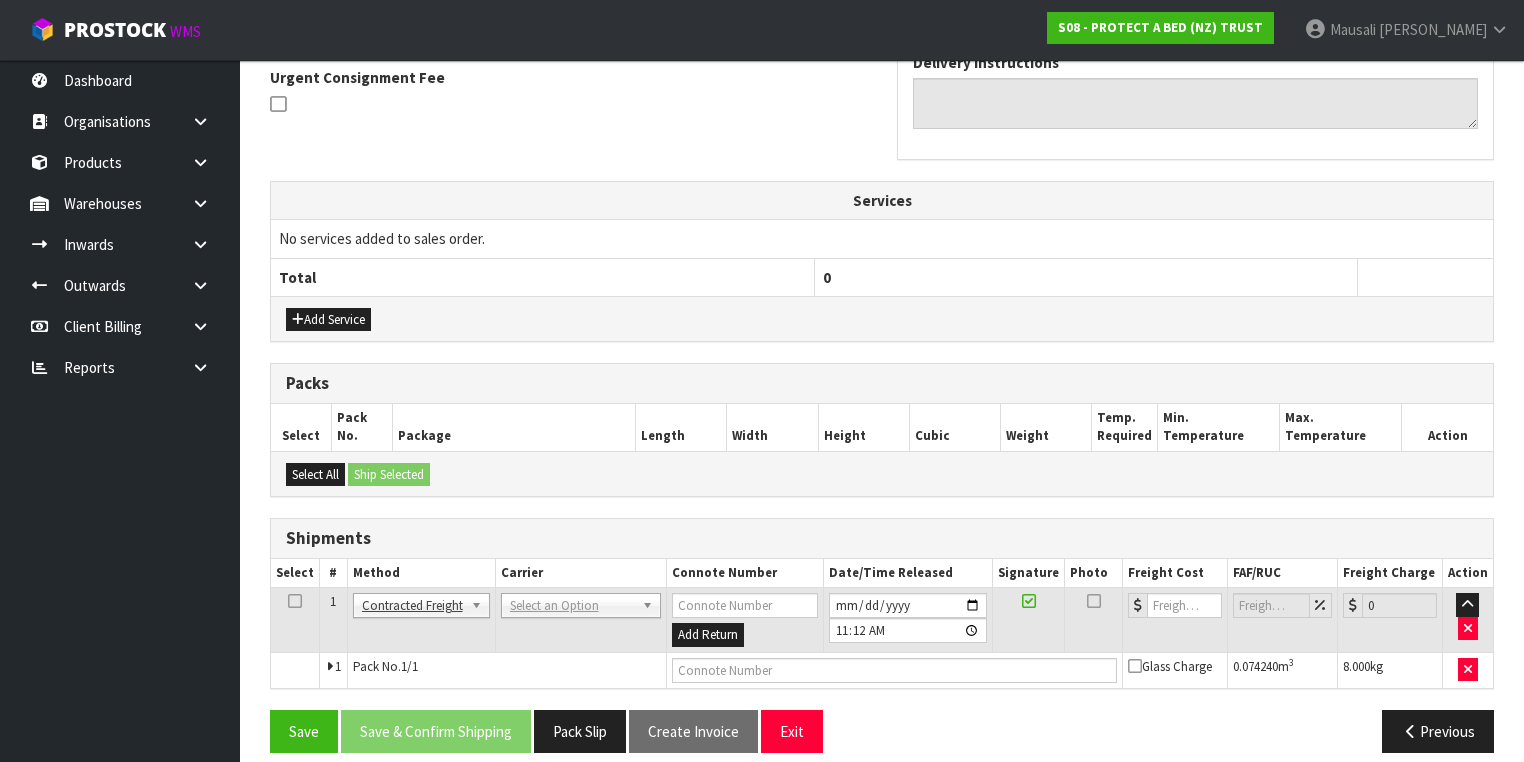 scroll, scrollTop: 606, scrollLeft: 0, axis: vertical 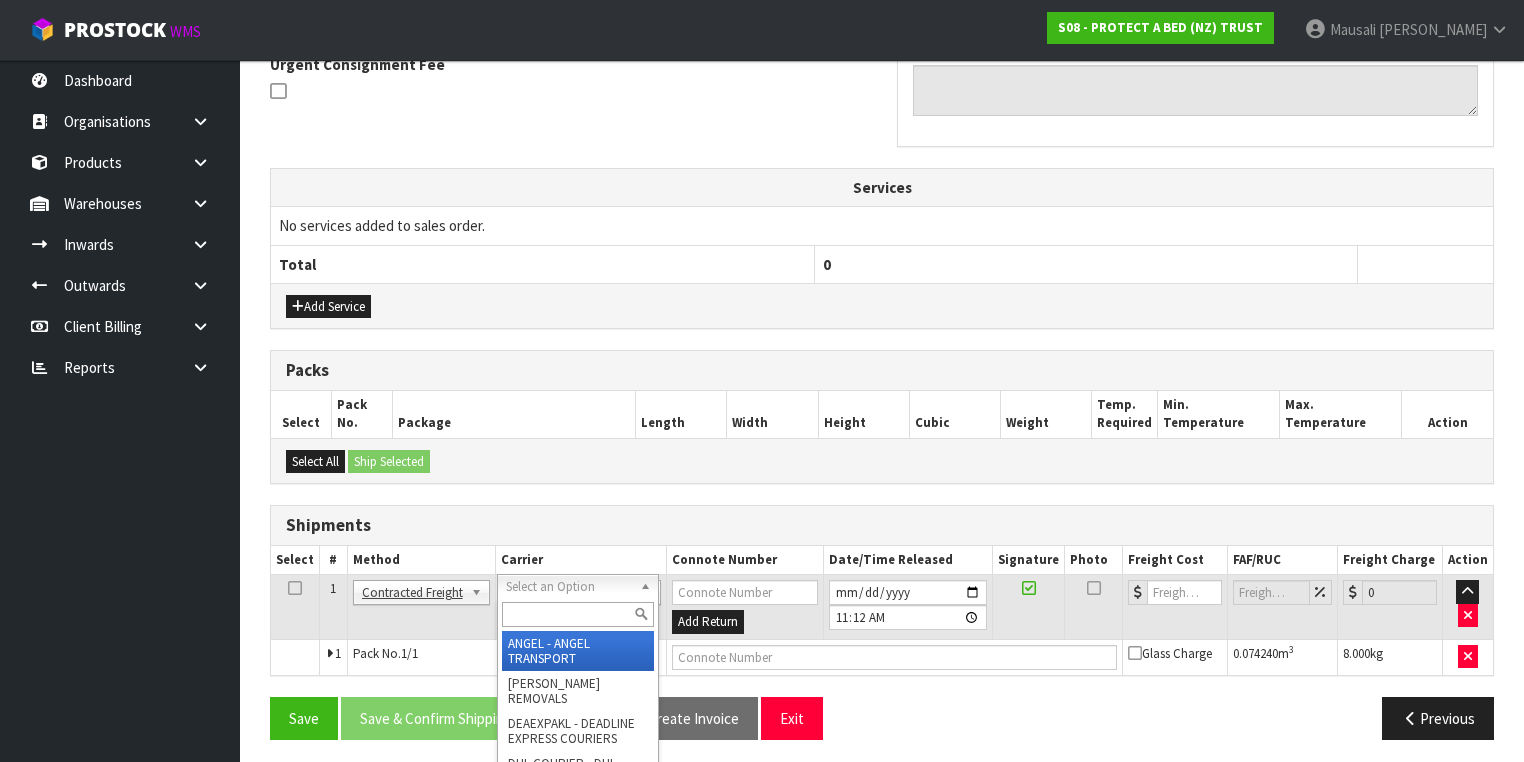 click at bounding box center (578, 614) 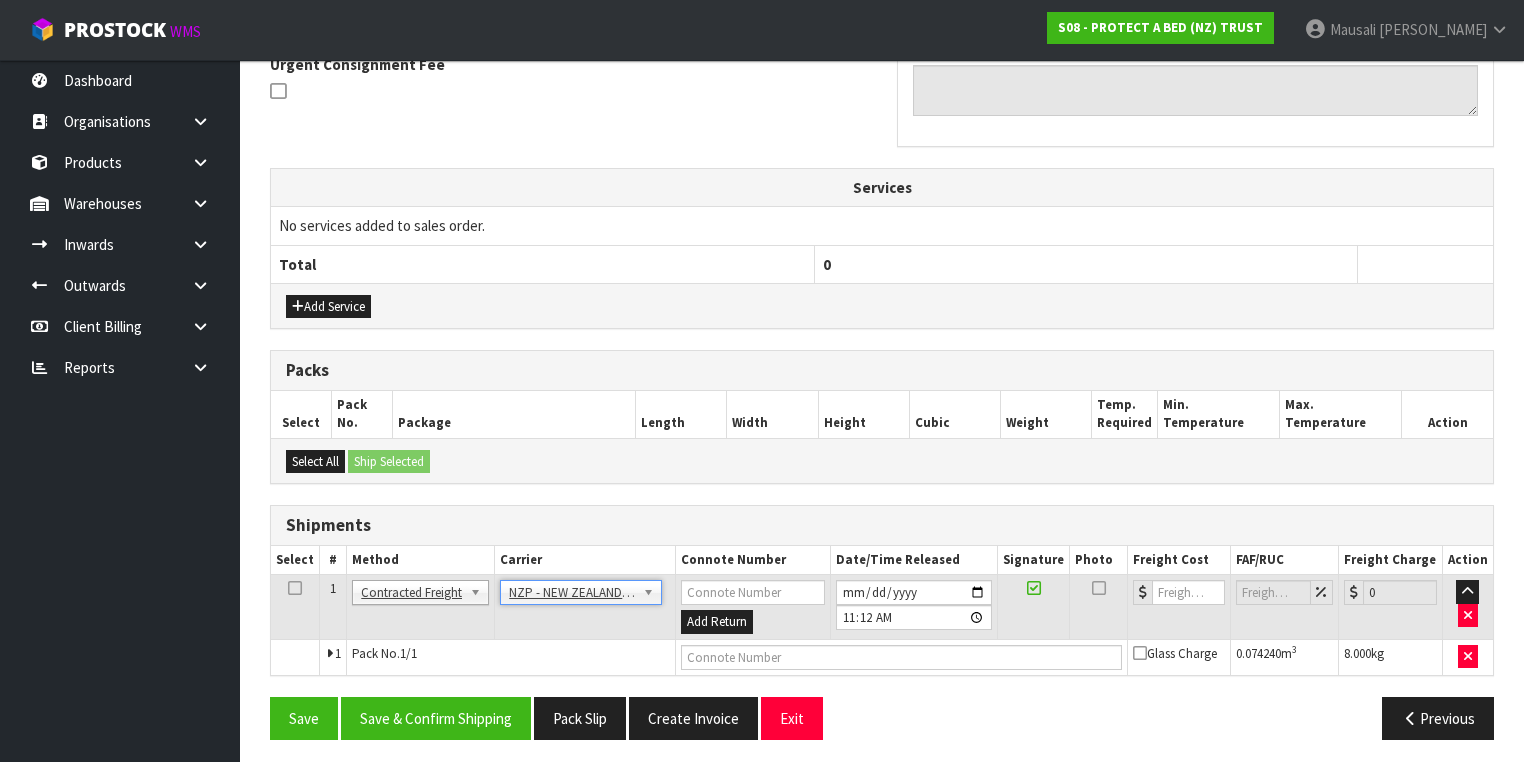 click on "From Address
CONTRACT WAREHOUSING & LOGISTICS [STREET_ADDRESS]
Combined Orders
S08-ORD0029474 S08-ORD0031944 S08-ORD0032630 S08-ORD0032683 S08-ORD0032684 S08-ORD0032686 S08-ORD0032687 S08-ORD0032688 S08-ORD0032689 S08-ORD0032690 S08-ORD0032691 S08-ORD0032692 S08-ORD0032730 S08-ORD0032733 S08-ORD0032743 S08-ORD0032758 S08-ORD0032759 S08-ORD0032771 S08-ORD0032775 S08-ORD0032780 S08-ORD0032781 S08-ORD0032783 S08-ORD0032787 S08-ORD0032789 S08-ORD0032791 S08-ORD0032793 S08-ORD0032794 S08-ORD0032795 S08-ORD0032796 S08-ORD0032797 S08-ORD0032799 S08-ORD0032800 S08-ORD0032803 S08-ORD0032805 S08-ORD0032807 S08-ORD0032810 S08-ORD0032811 S08-ORD0032812 S08-ORD0032813 S08-ORD0032814 S08-ORD0032816 S08-ORD0032817 S08-ORD0032818 S08-ORD0032819 S08-ORD0032820 S08-ORD0032821 S08-ORD0032822 S08-ORD0032823 S08-ORD0032824 S08-ORD0032825 S08-ORD0032826 S08-ORD0032827 S08-ORD0032828 S08-ORD0032829 S08-ORD0032830" at bounding box center (882, 268) 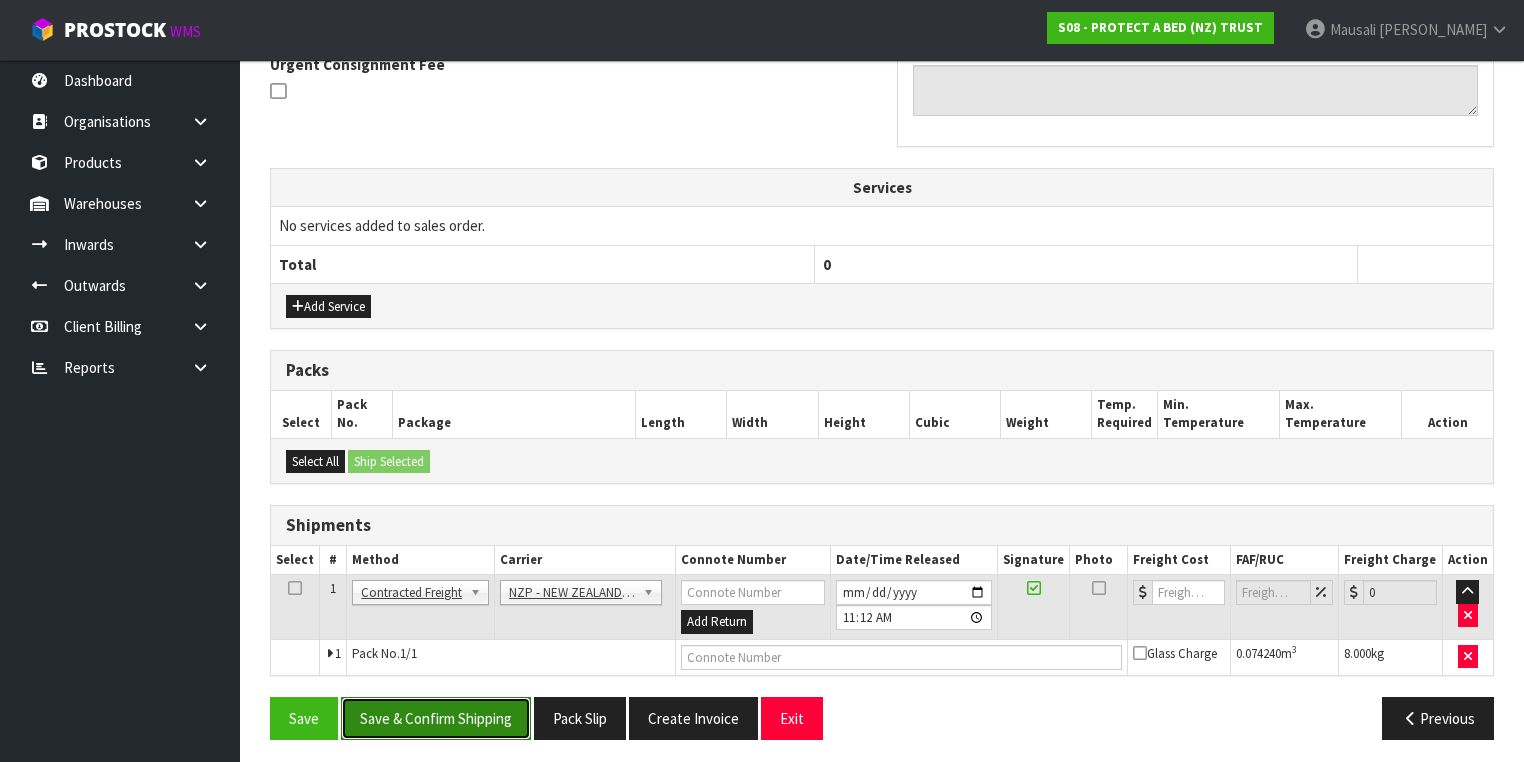 click on "Save & Confirm Shipping" at bounding box center [436, 718] 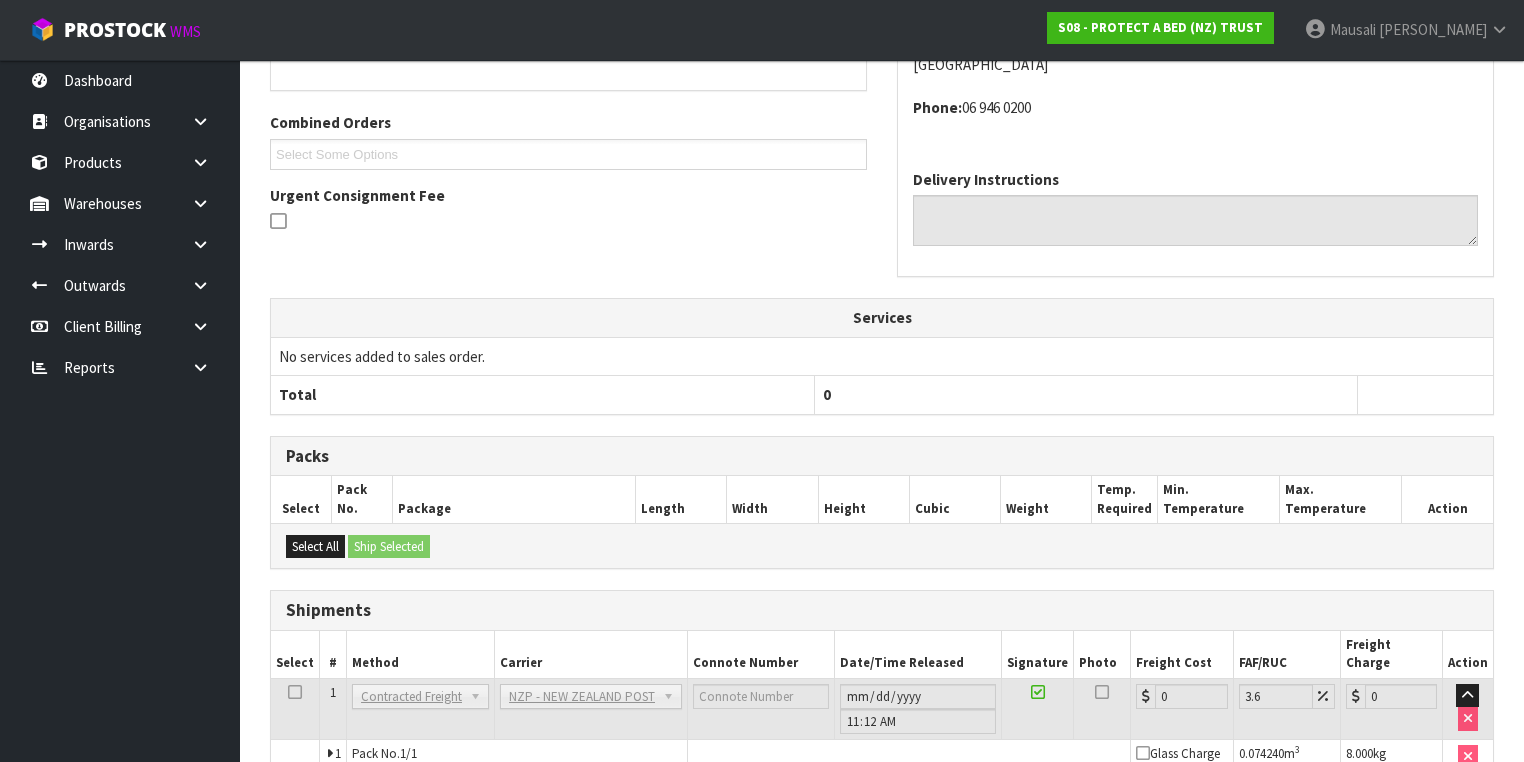scroll, scrollTop: 579, scrollLeft: 0, axis: vertical 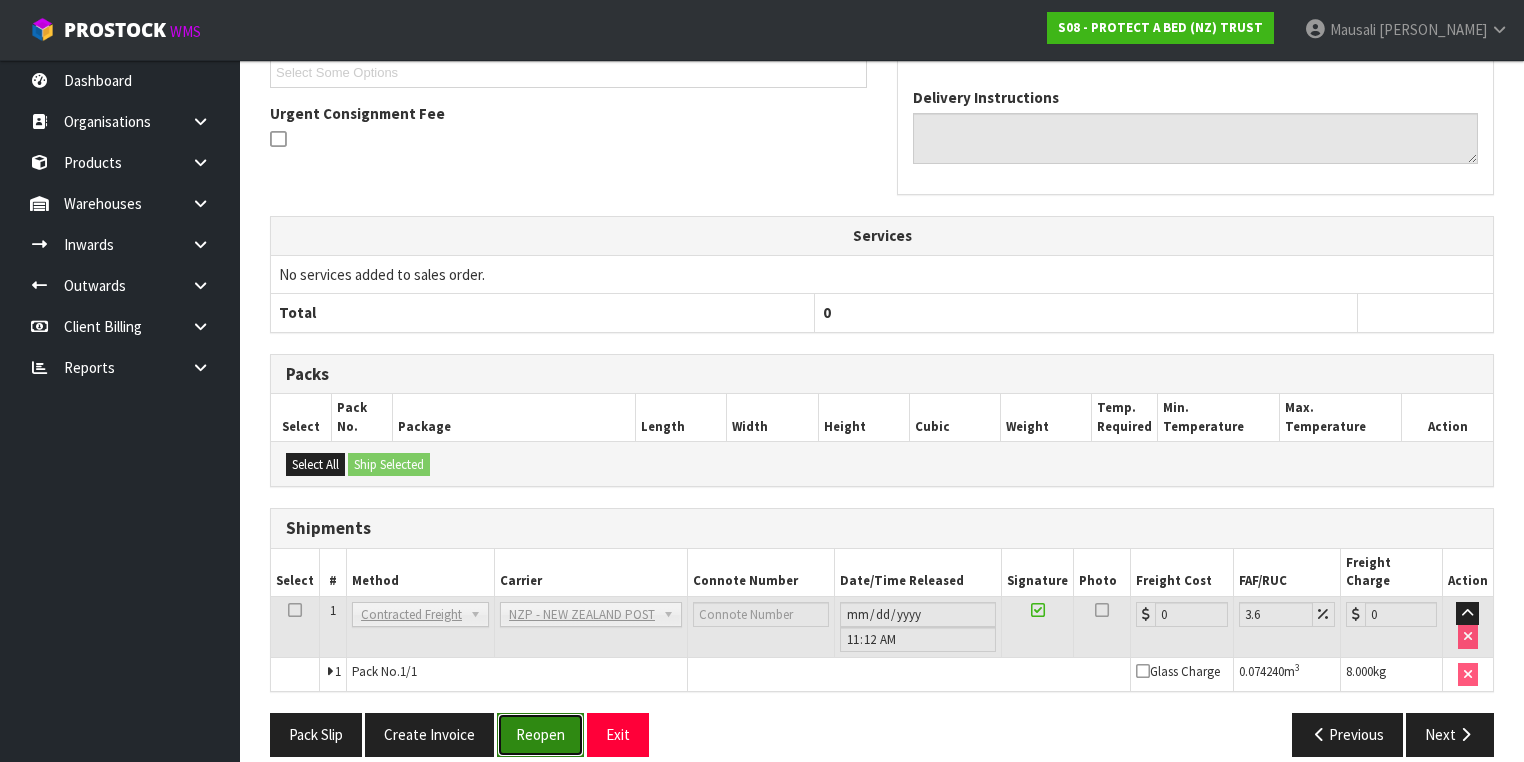 click on "Reopen" at bounding box center (540, 734) 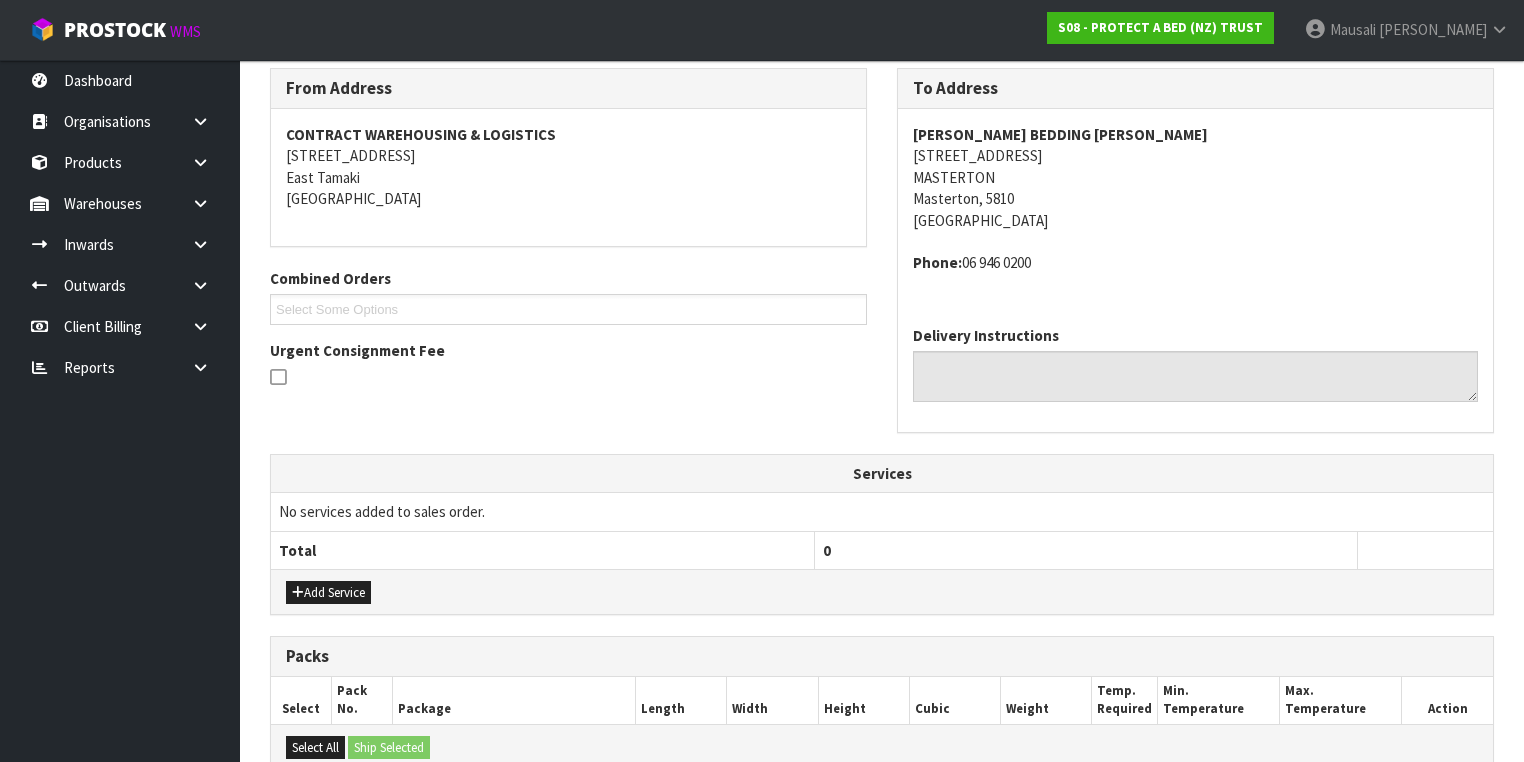 scroll, scrollTop: 624, scrollLeft: 0, axis: vertical 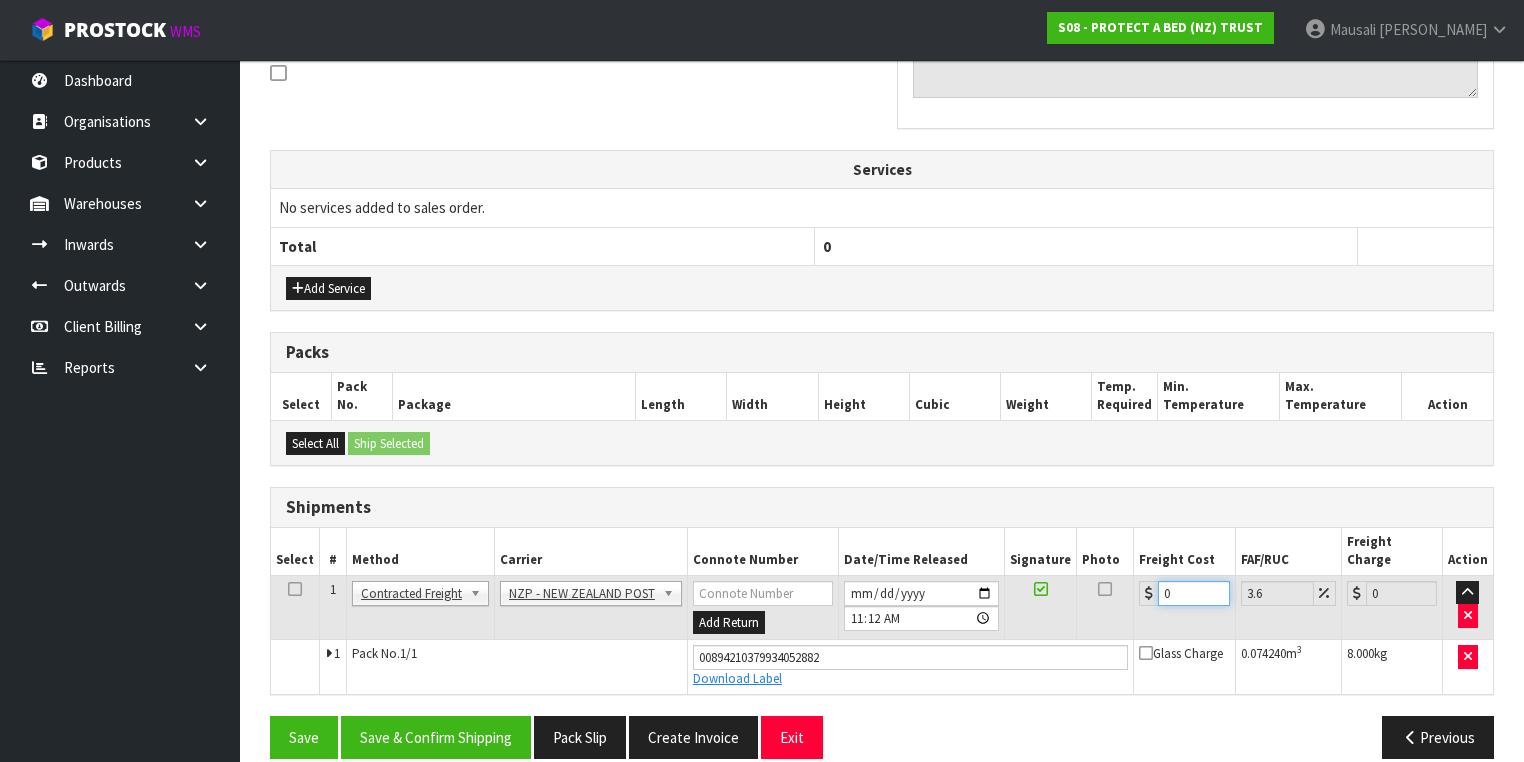 drag, startPoint x: 1172, startPoint y: 566, endPoint x: 1116, endPoint y: 584, distance: 58.821766 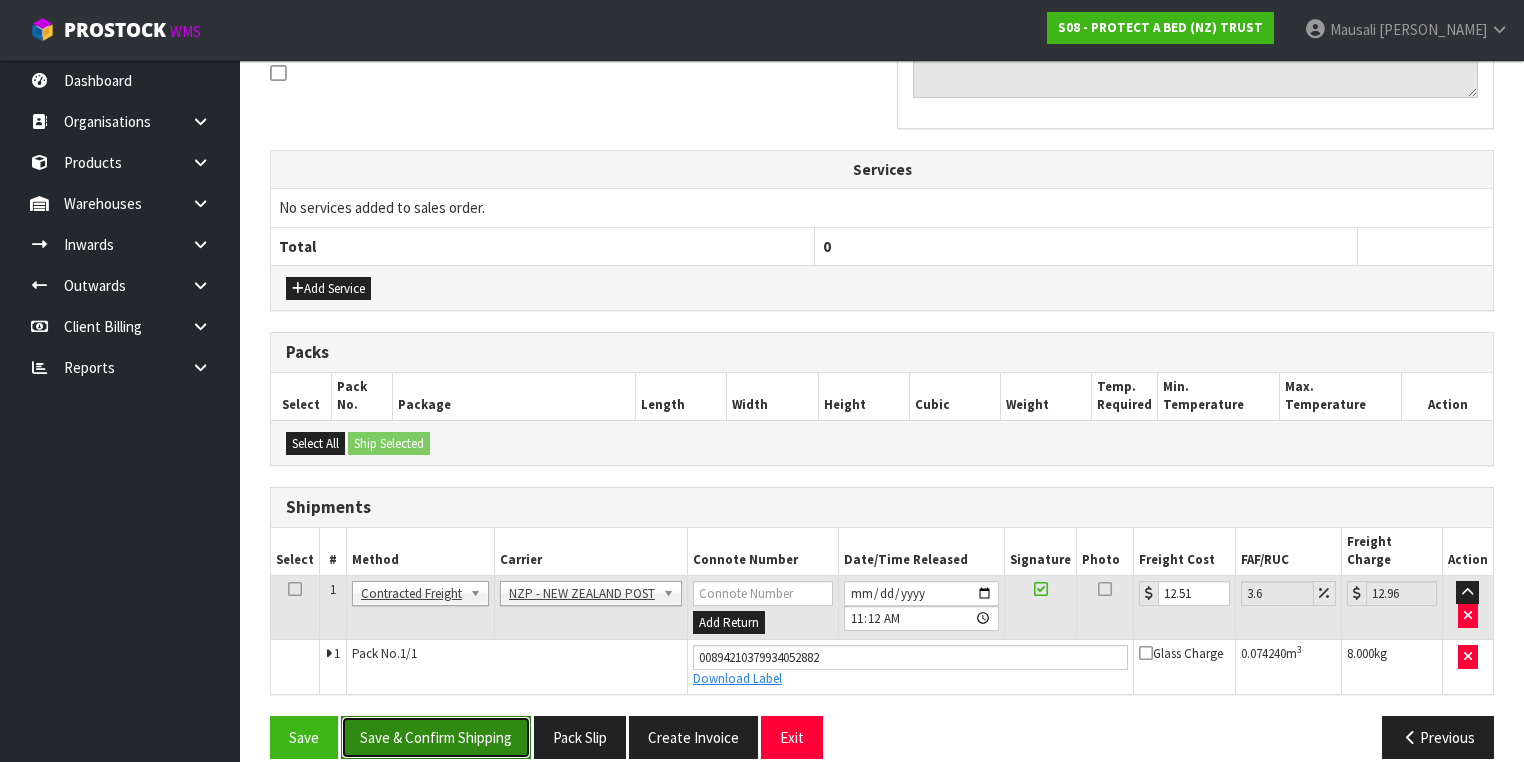 click on "Save & Confirm Shipping" at bounding box center [436, 737] 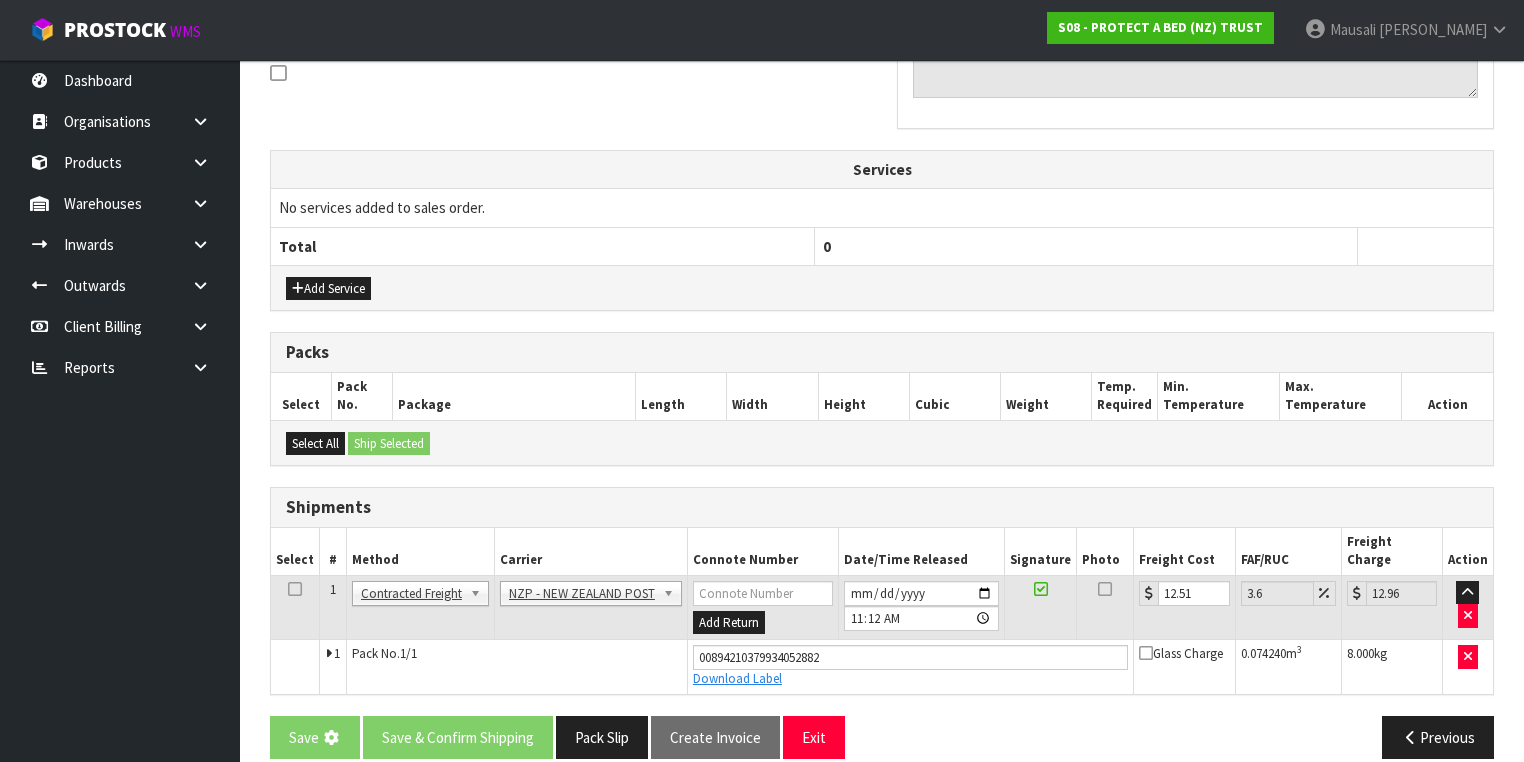 scroll, scrollTop: 0, scrollLeft: 0, axis: both 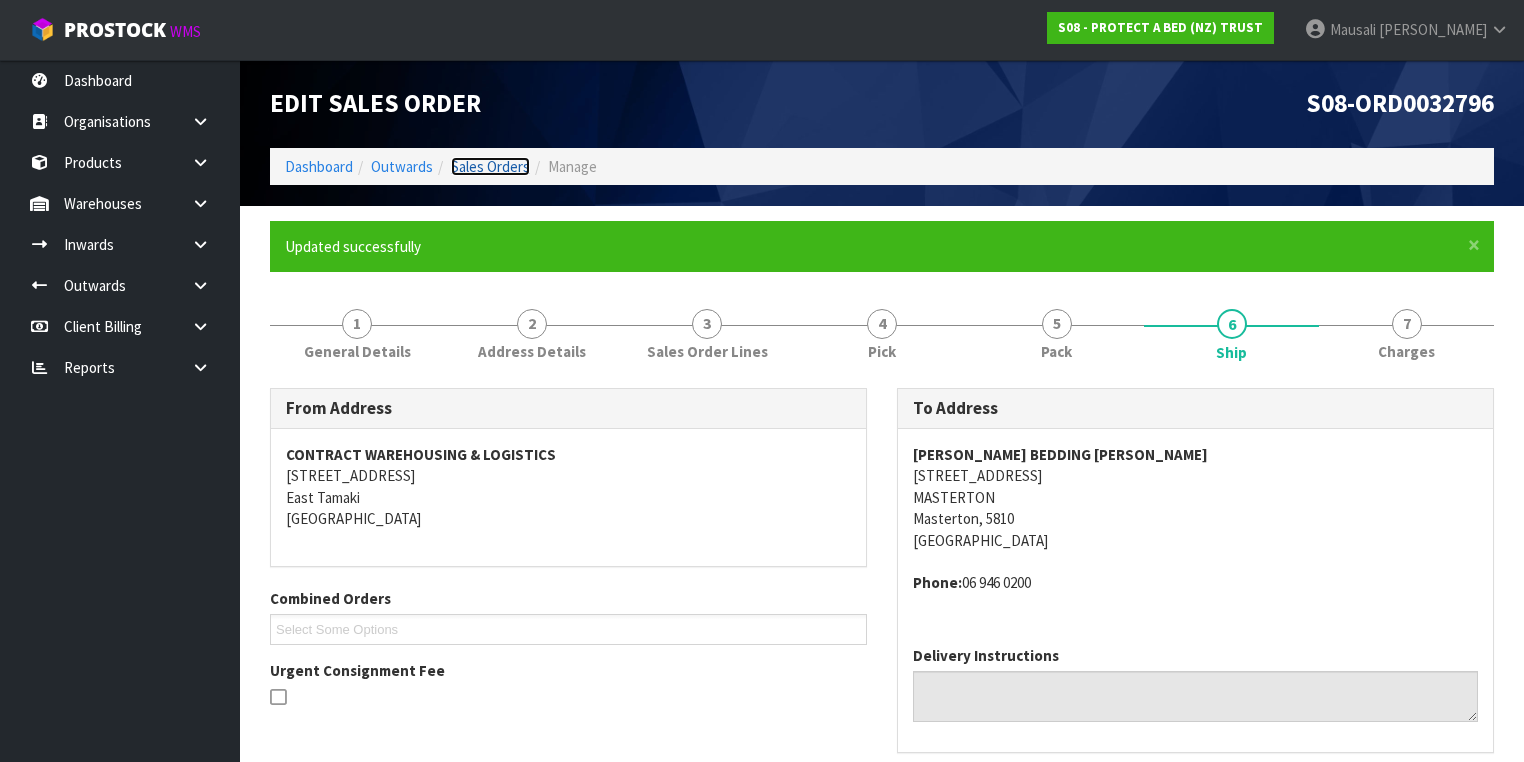 click on "Sales Orders" at bounding box center [490, 166] 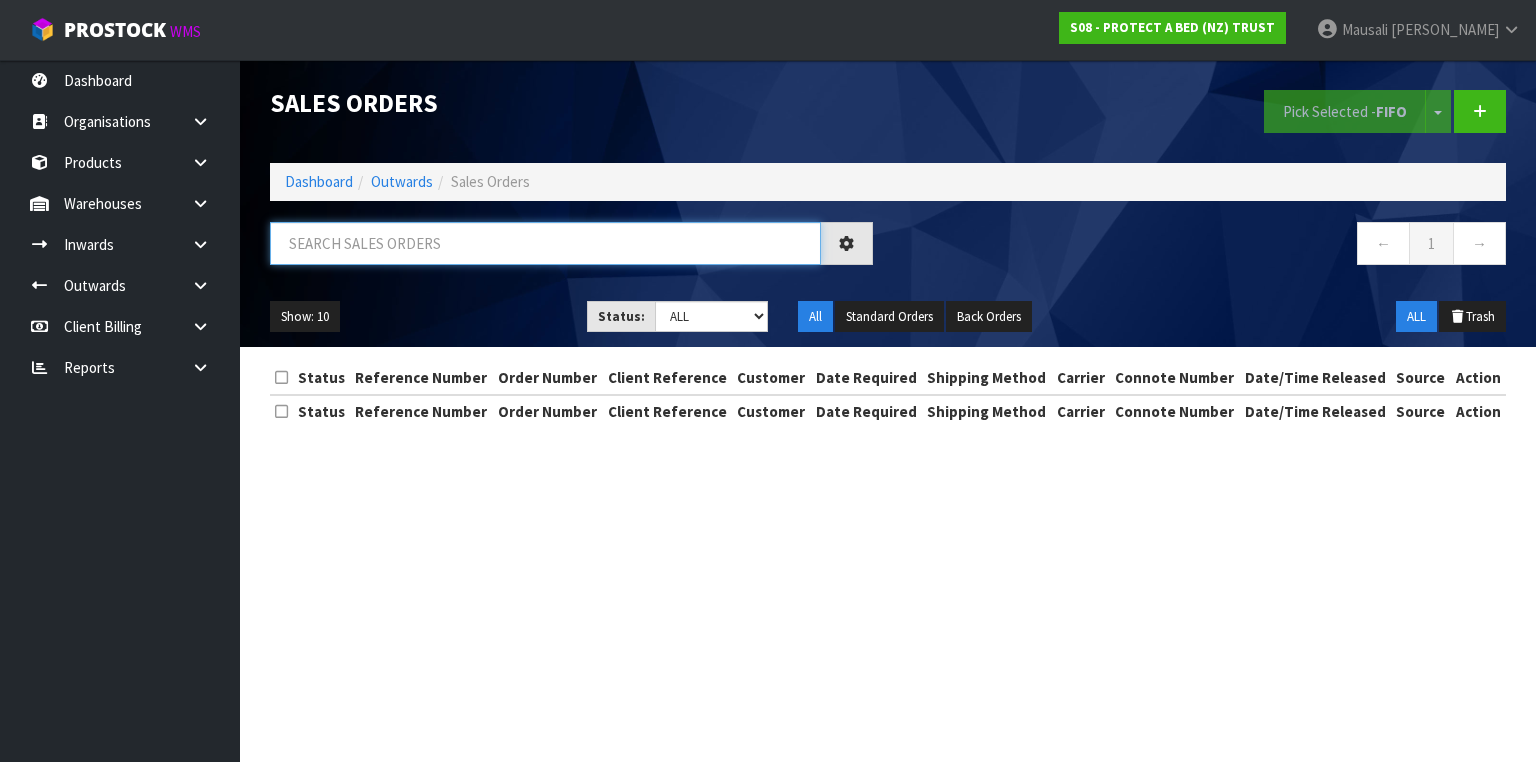 click at bounding box center (545, 243) 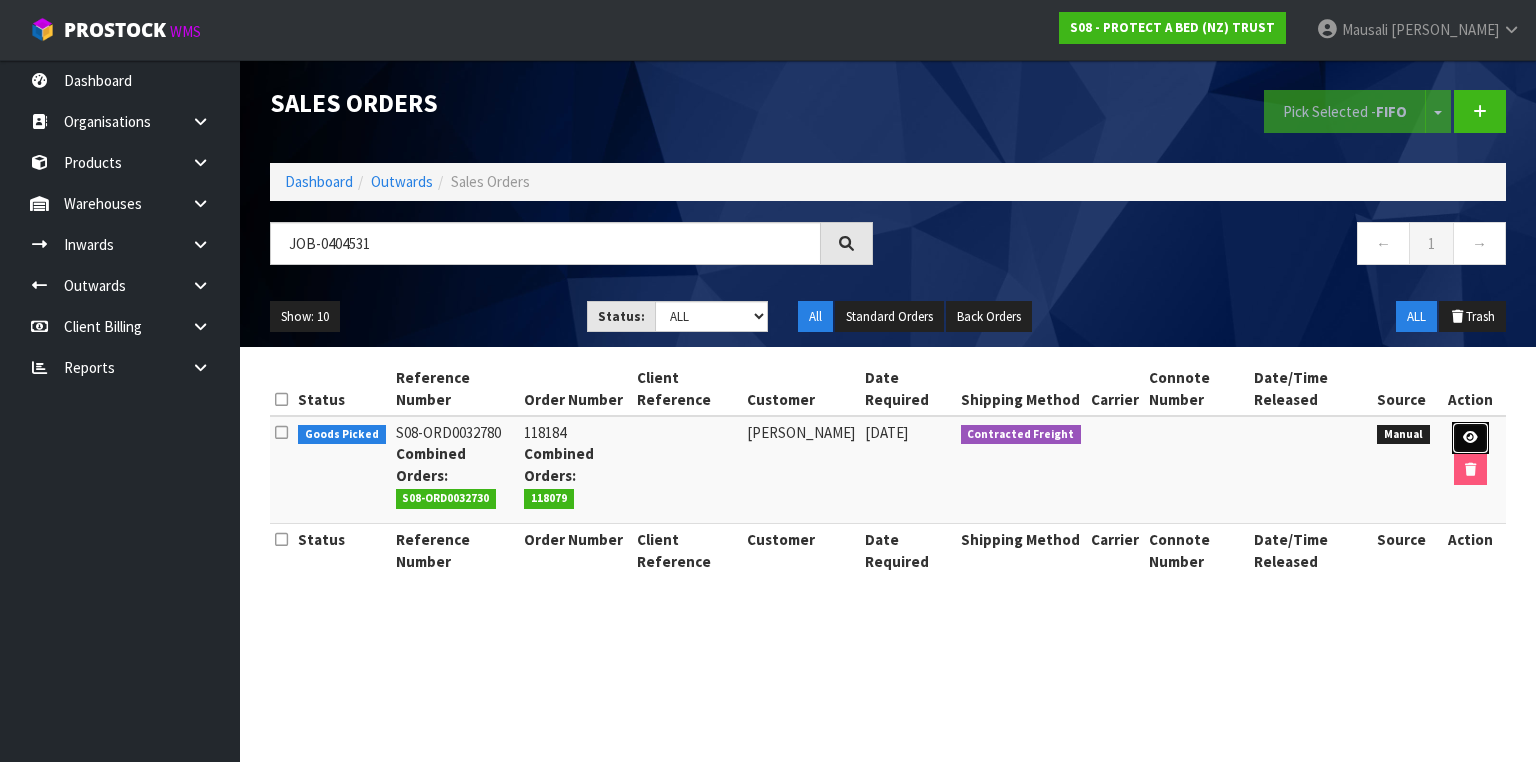 click at bounding box center (1470, 438) 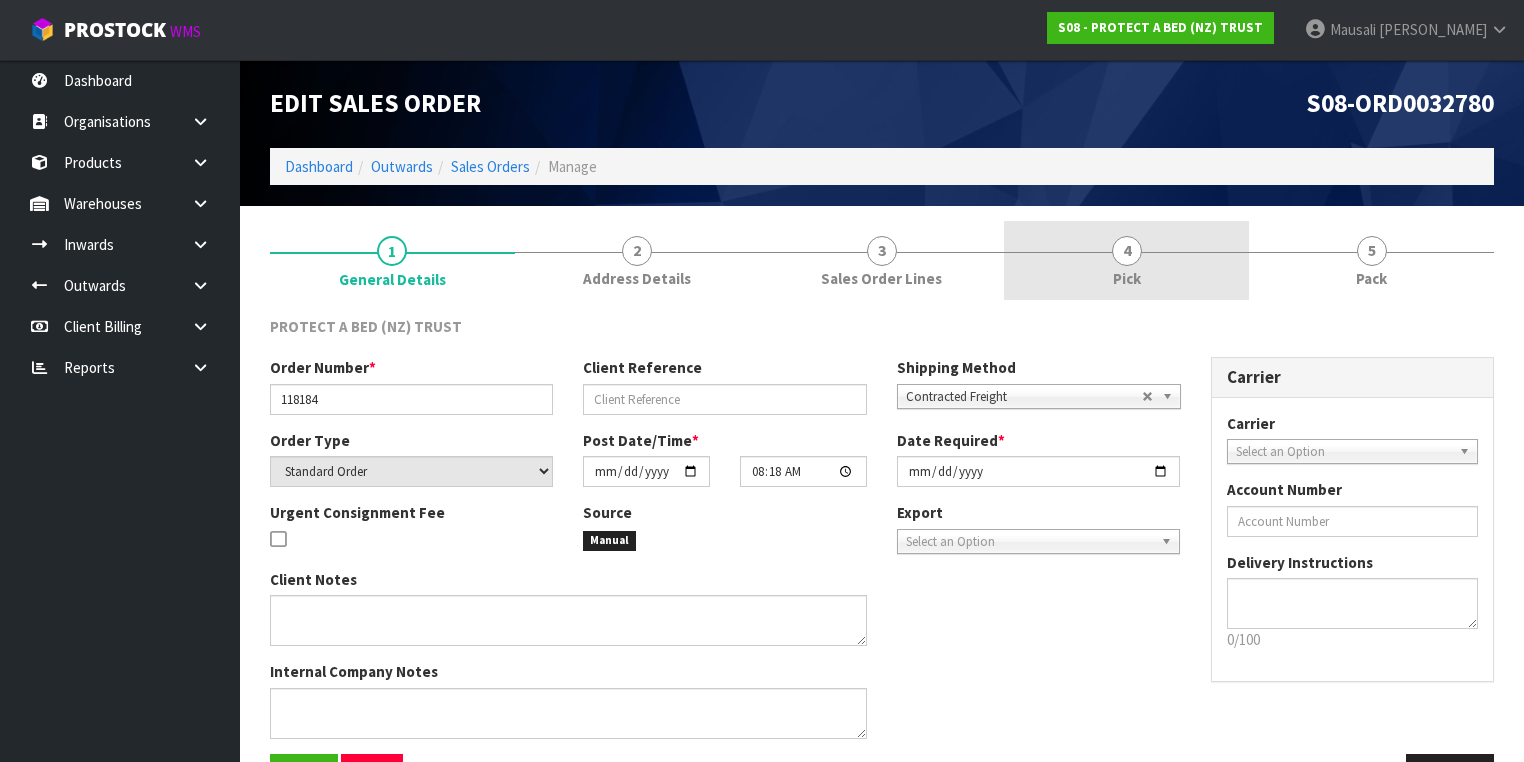 click on "4" at bounding box center [1127, 251] 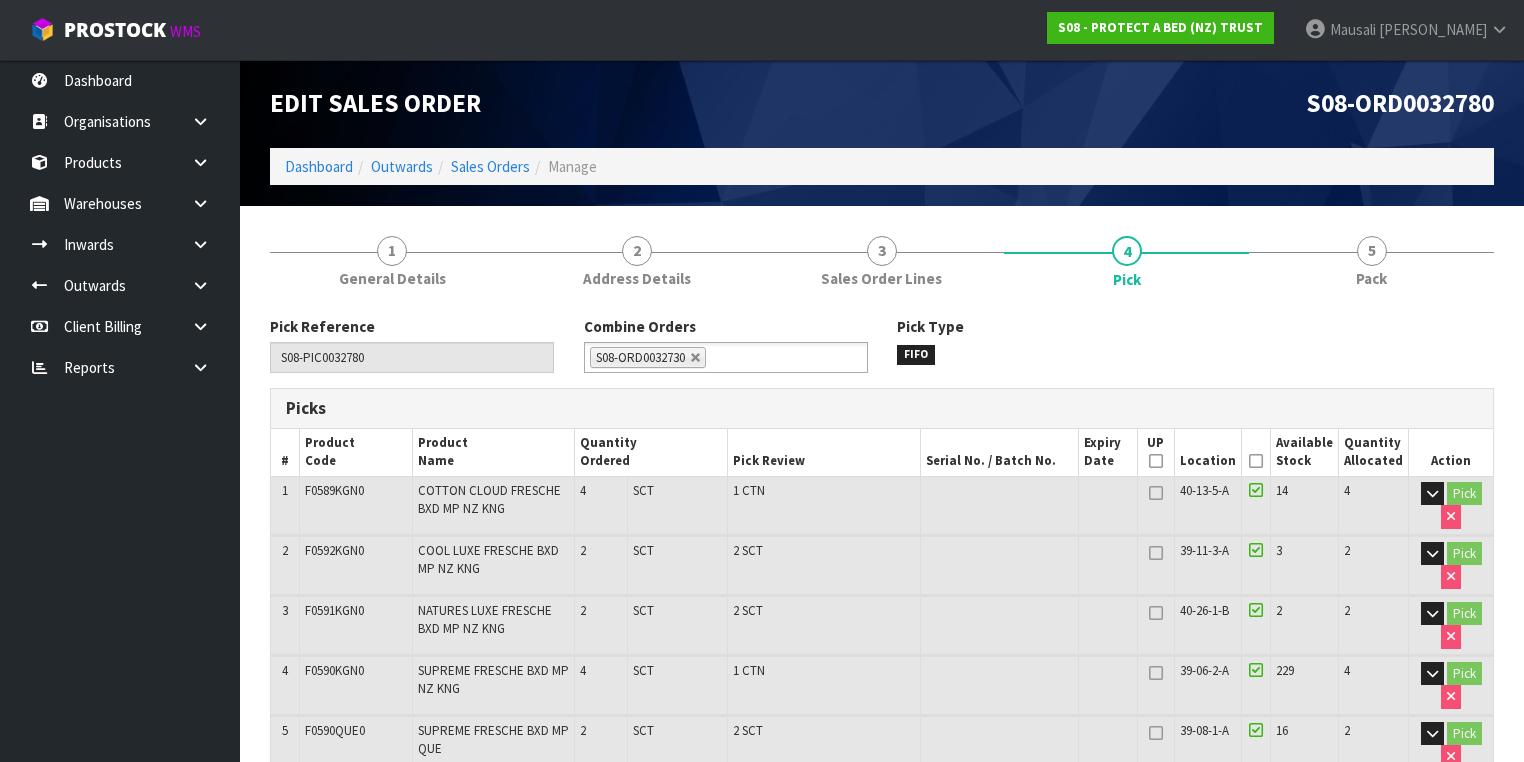 click at bounding box center [1256, 461] 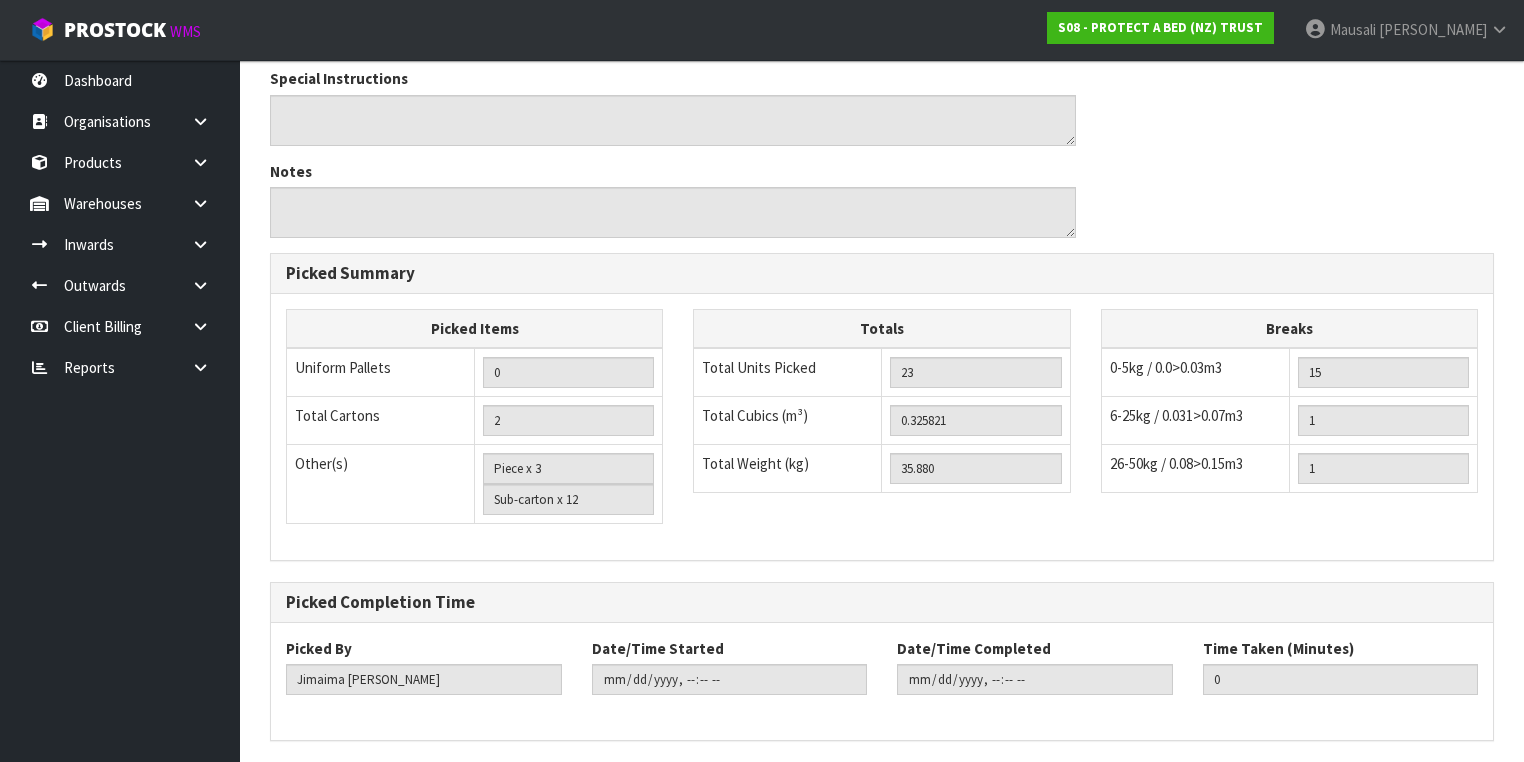 scroll, scrollTop: 1082, scrollLeft: 0, axis: vertical 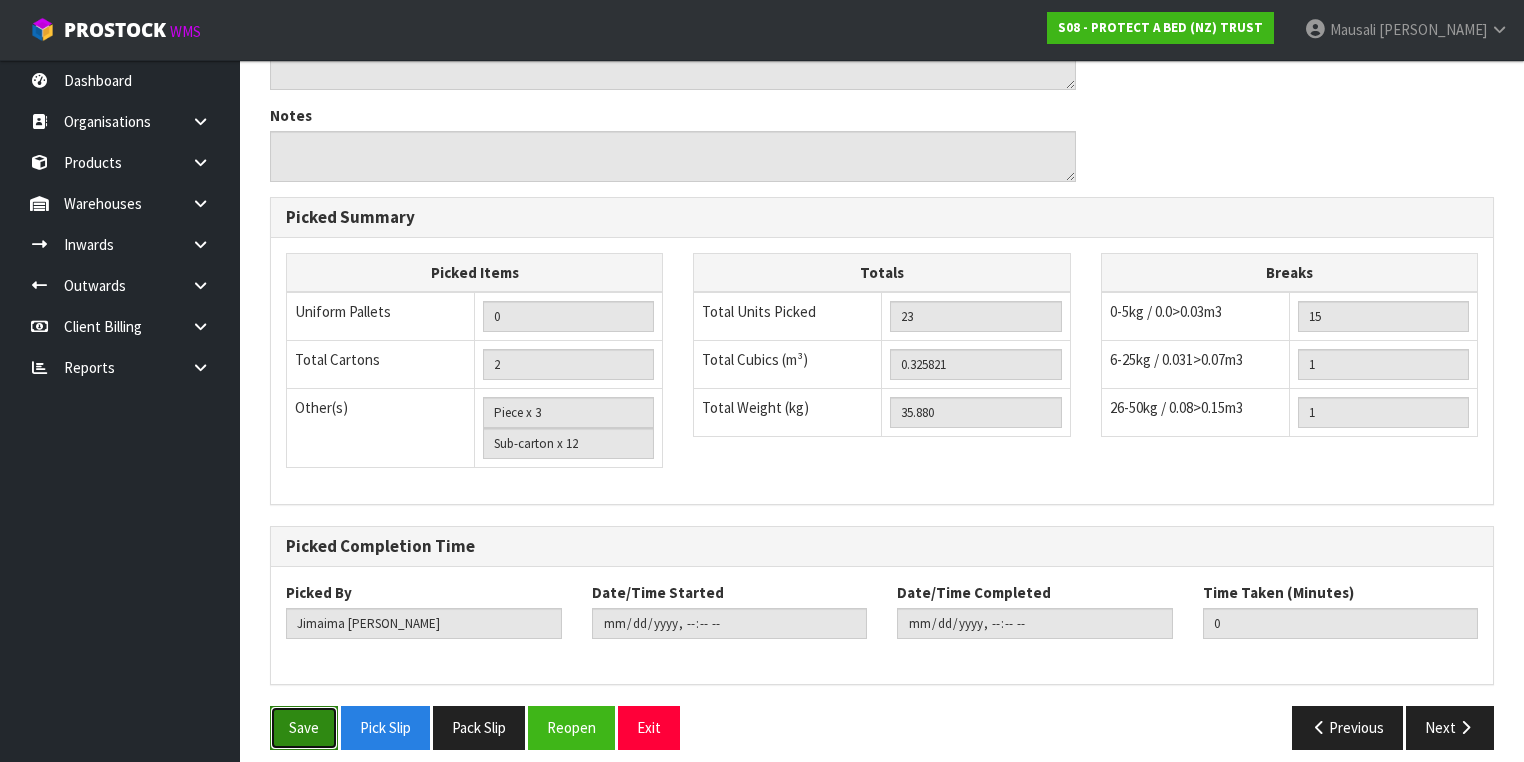 click on "Save" at bounding box center (304, 727) 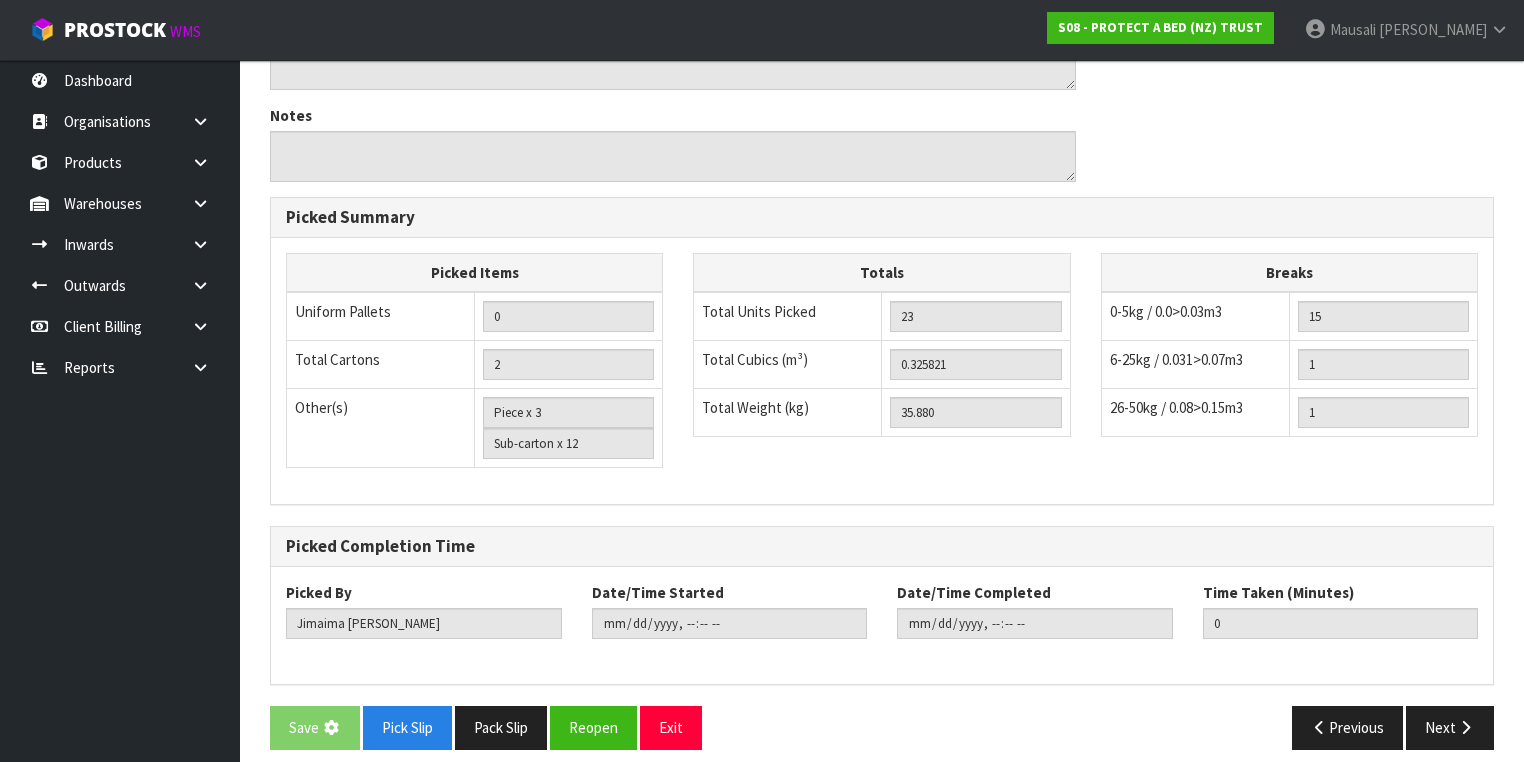 scroll, scrollTop: 0, scrollLeft: 0, axis: both 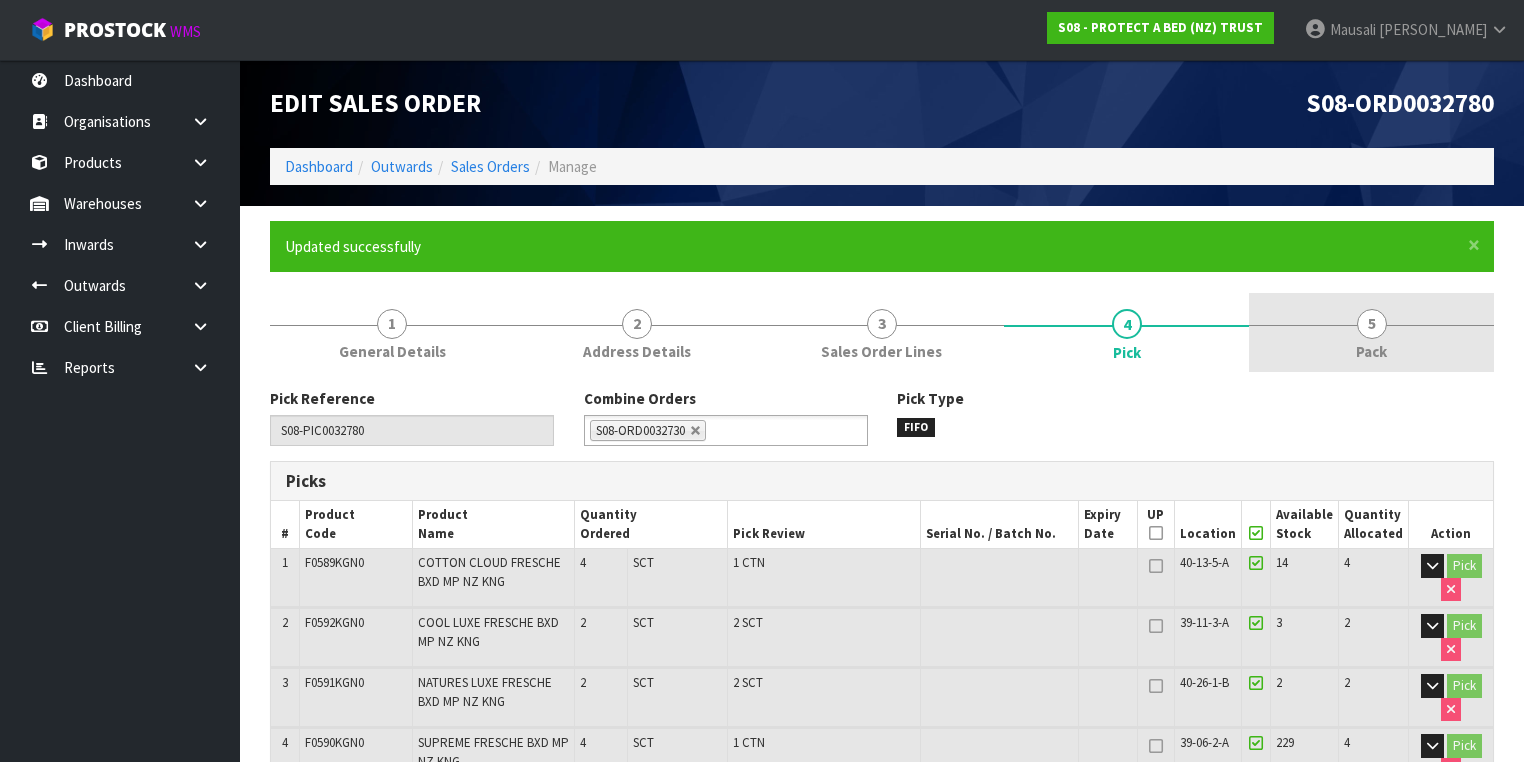click on "5
Pack" at bounding box center [1371, 332] 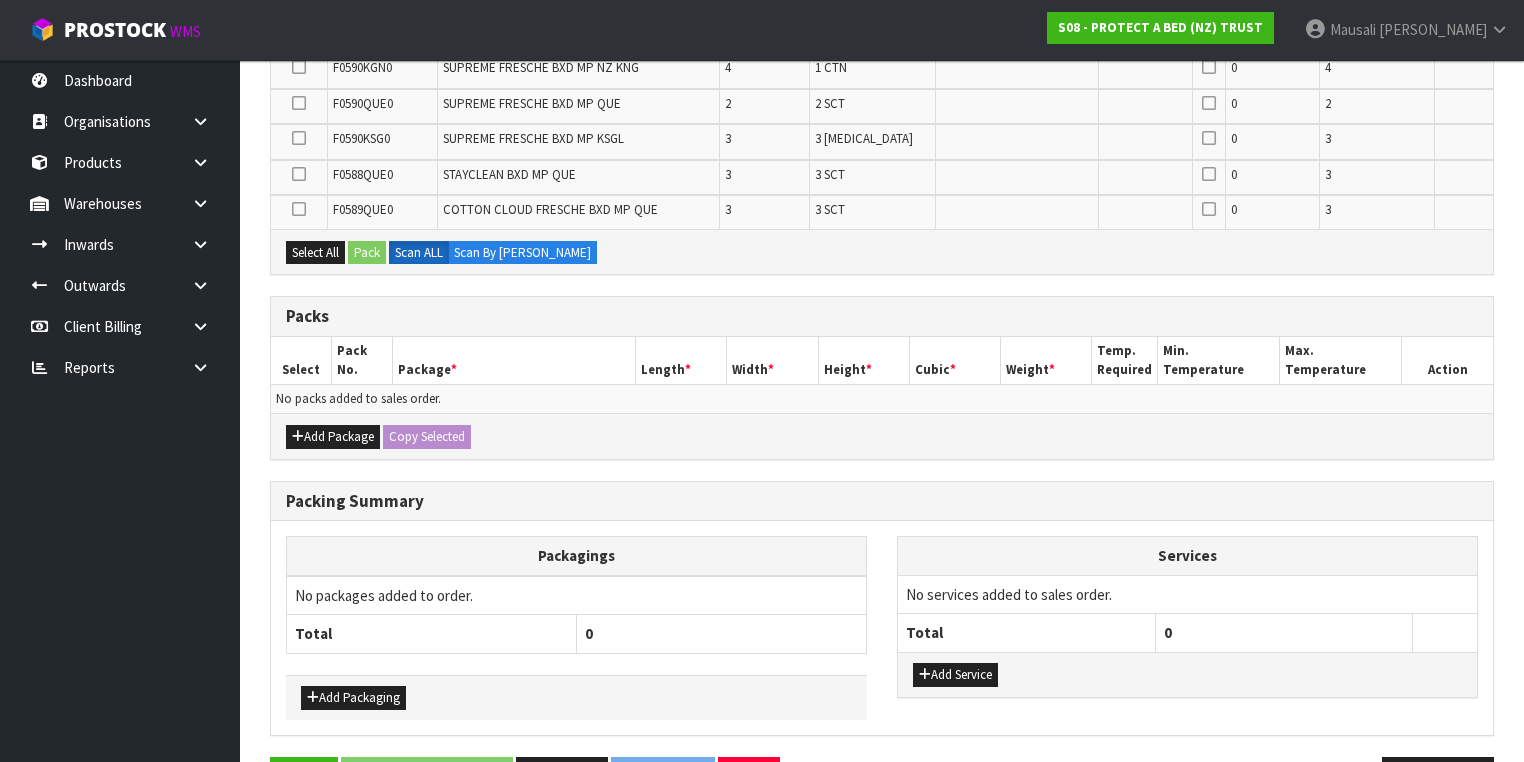scroll, scrollTop: 640, scrollLeft: 0, axis: vertical 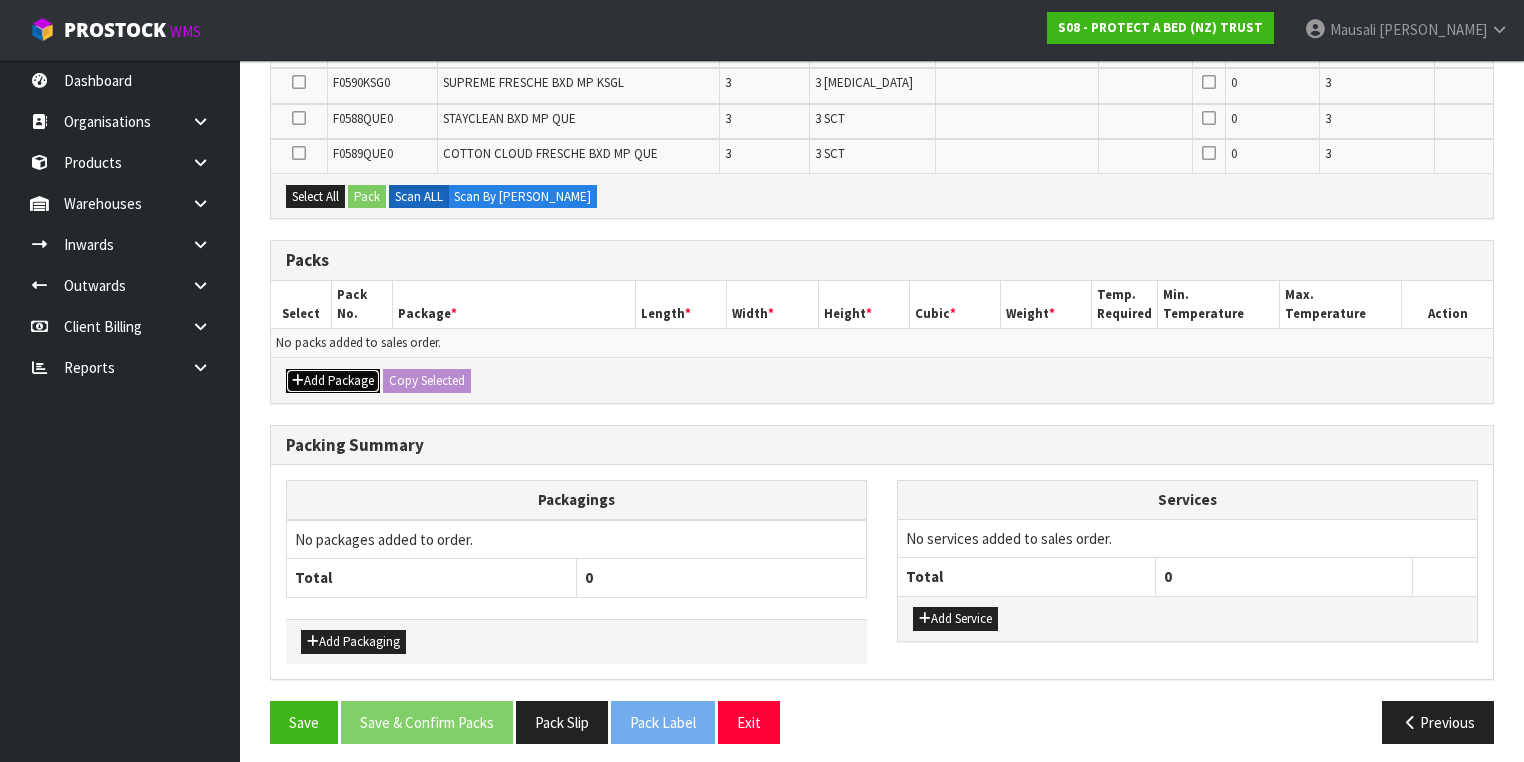 click on "Add Package" at bounding box center [333, 381] 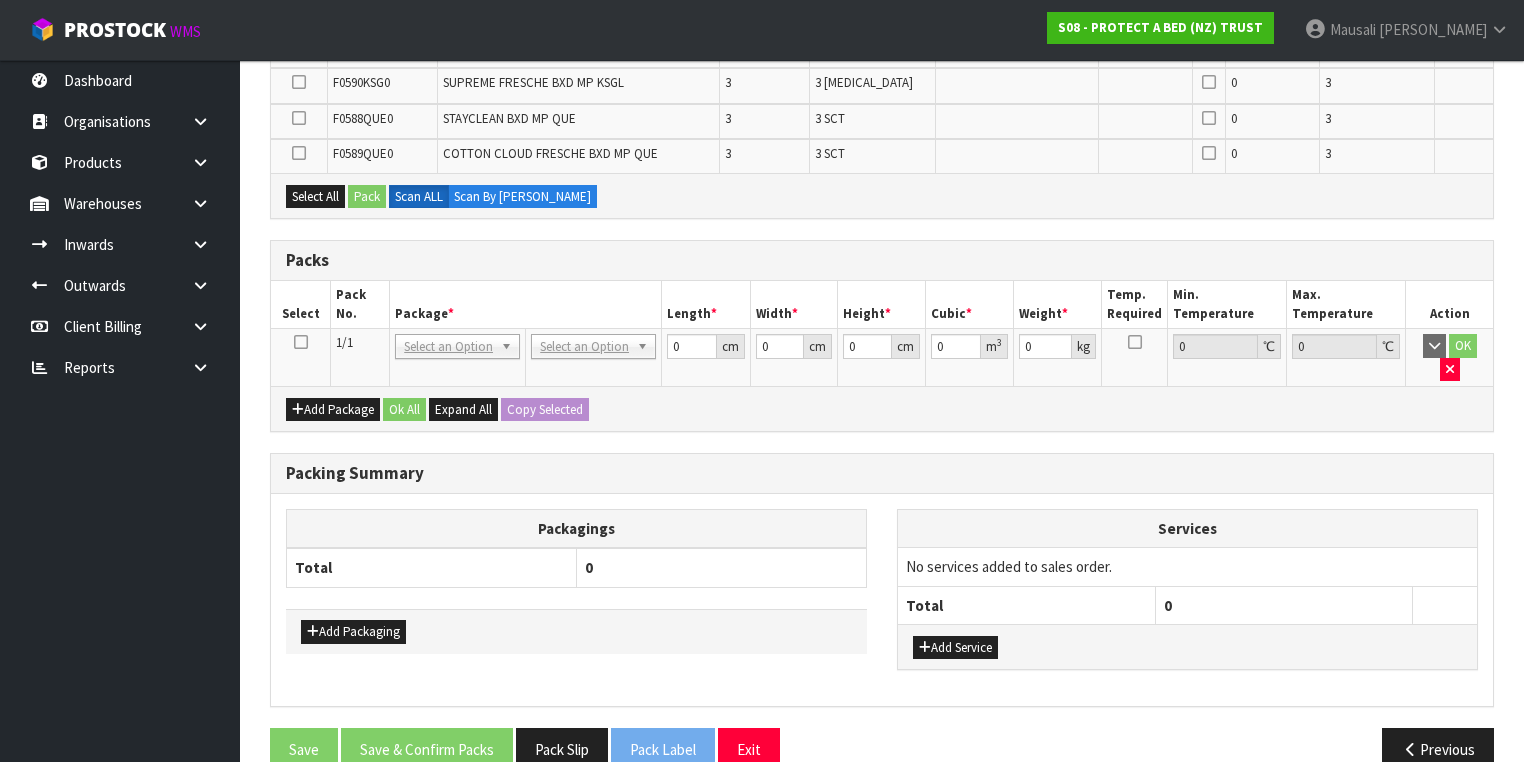 click at bounding box center (301, 342) 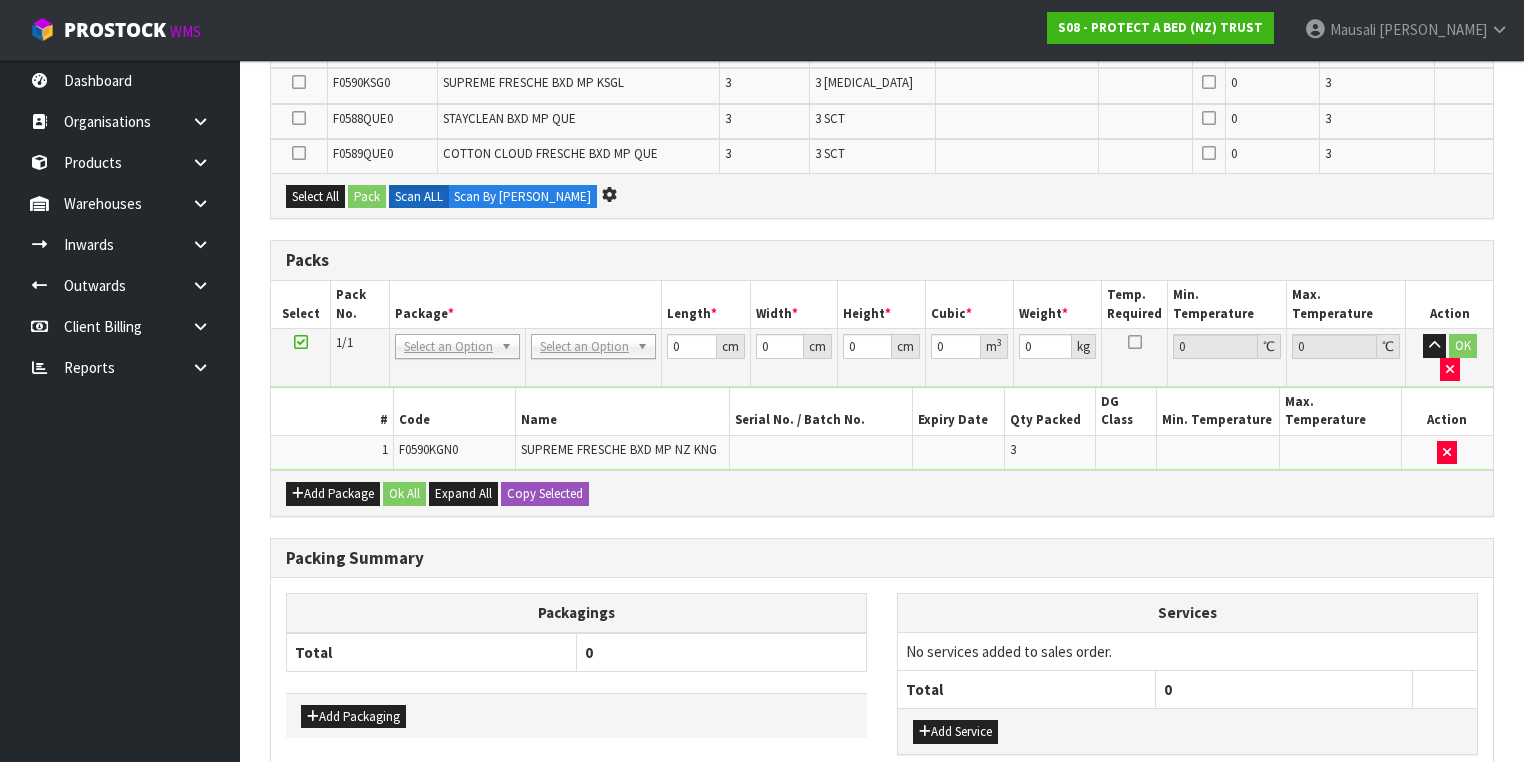 scroll, scrollTop: 605, scrollLeft: 0, axis: vertical 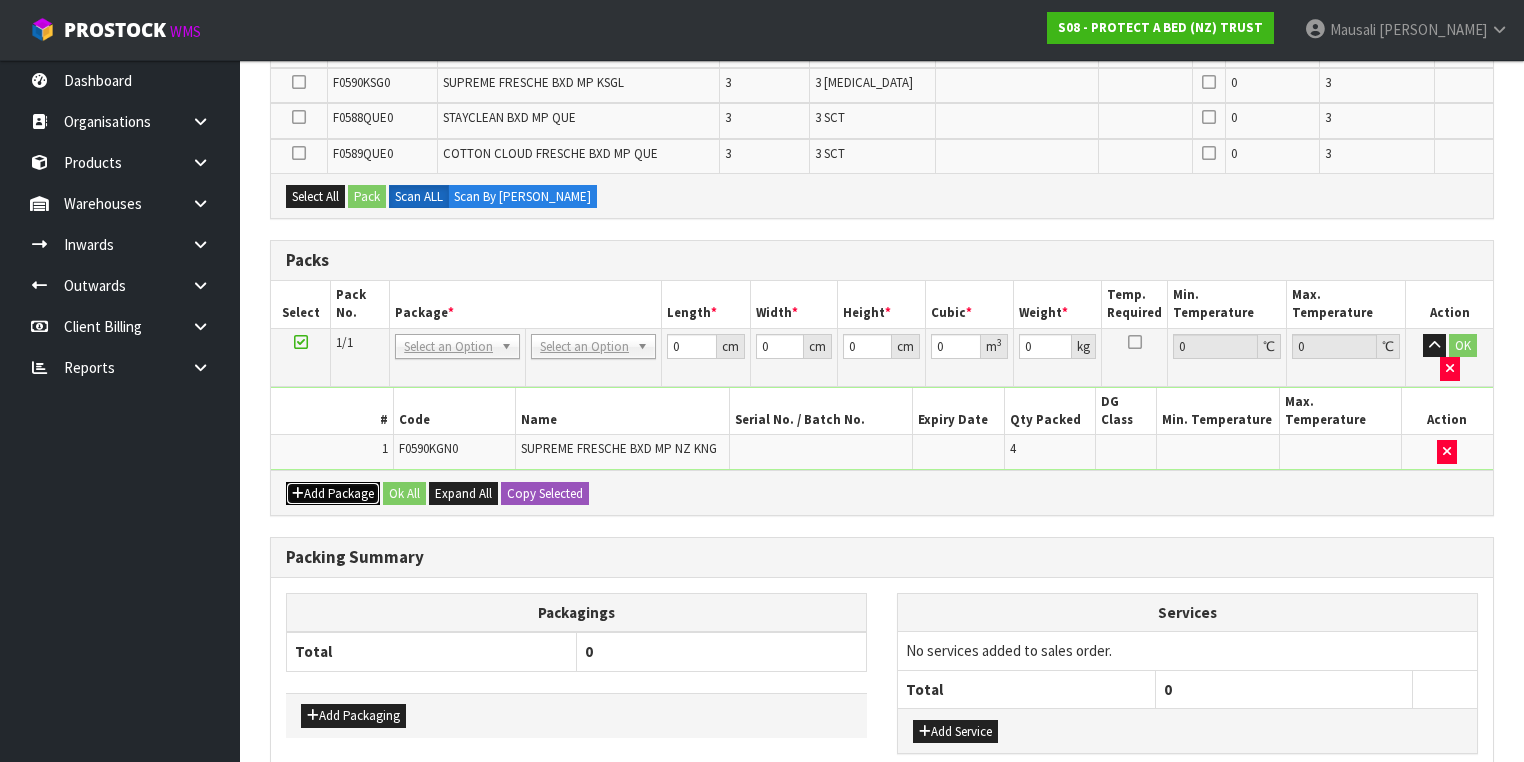 click on "Add Package" at bounding box center (333, 494) 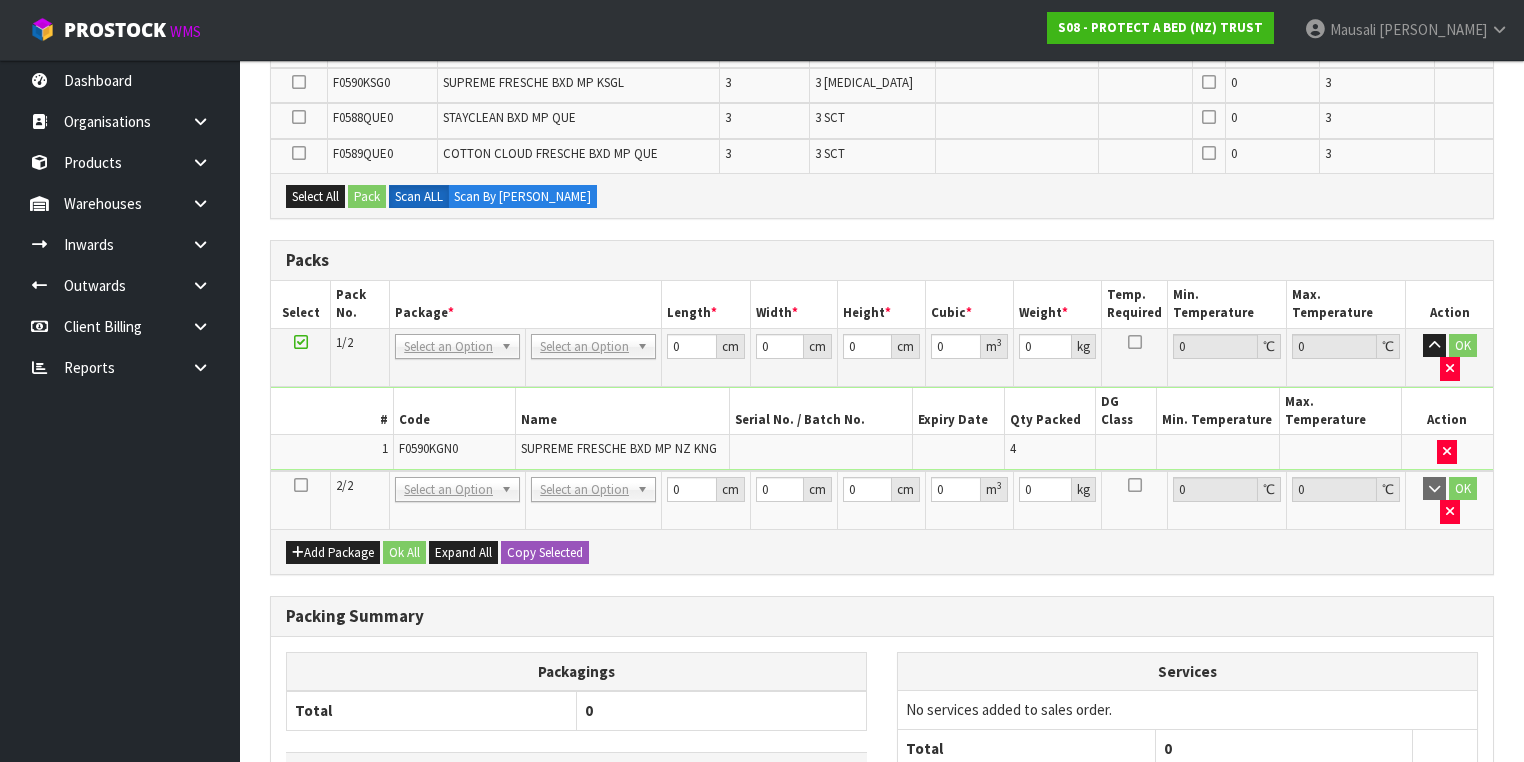 click at bounding box center (301, 485) 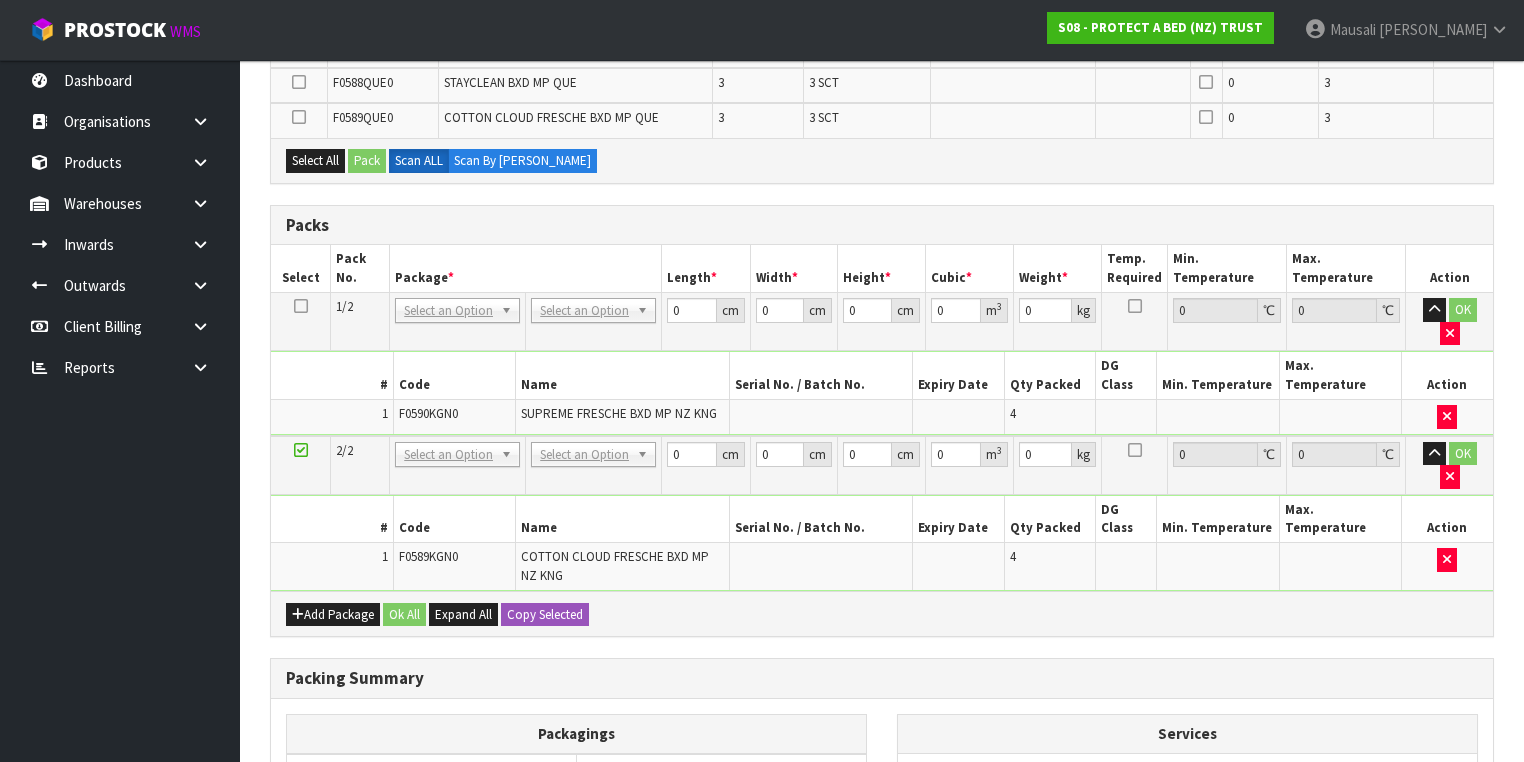 scroll, scrollTop: 570, scrollLeft: 0, axis: vertical 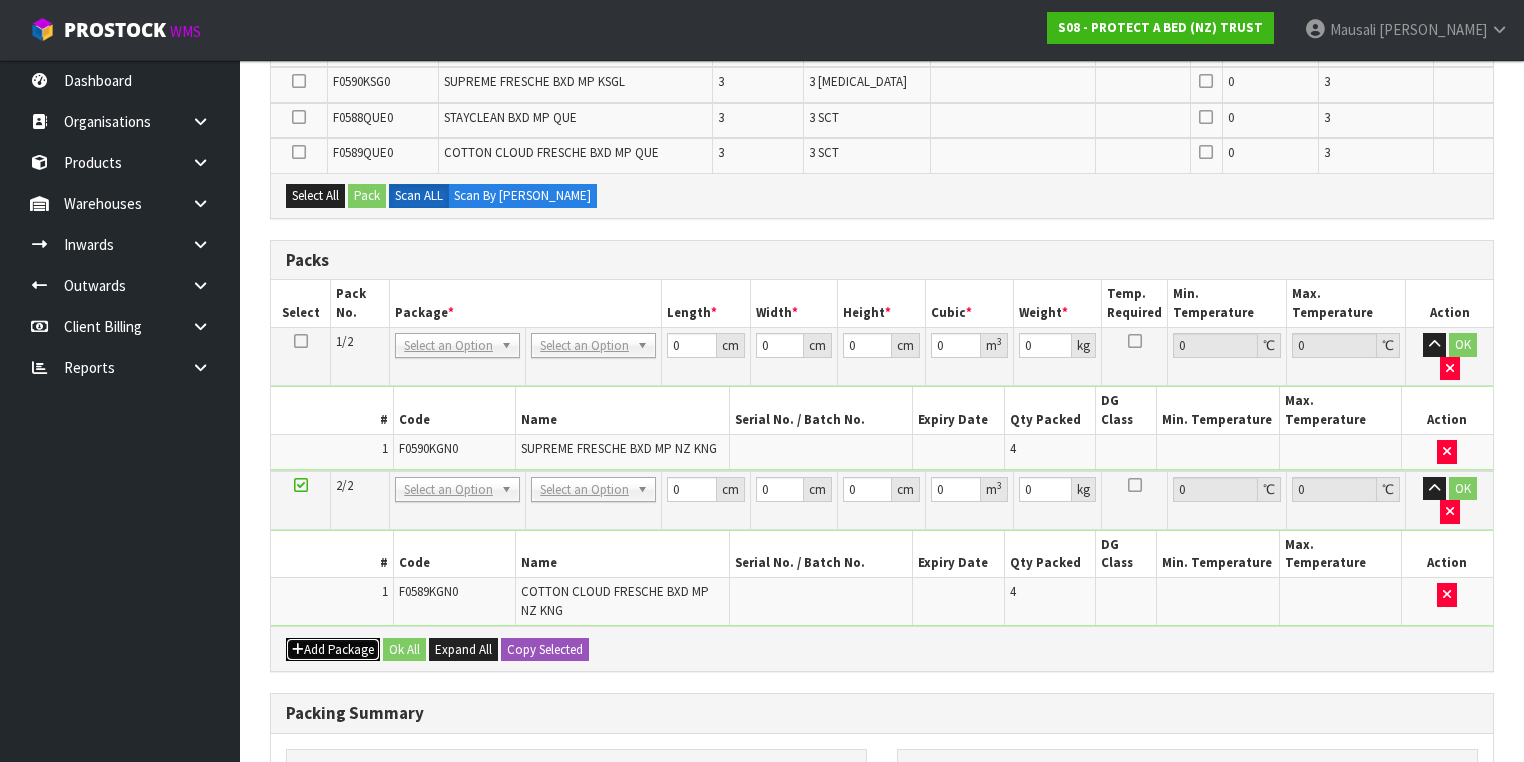 click on "Add Package" at bounding box center (333, 650) 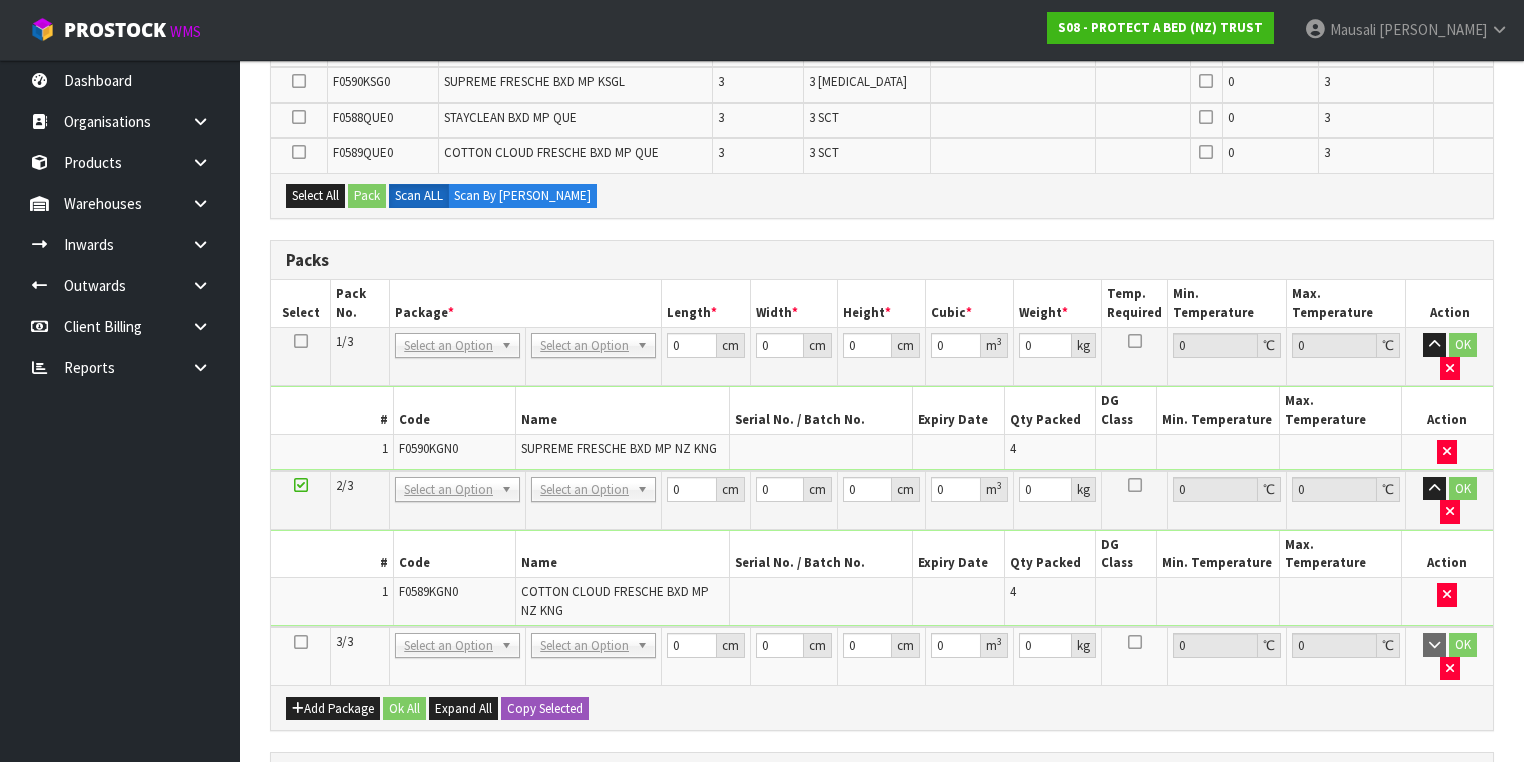 click at bounding box center [301, 642] 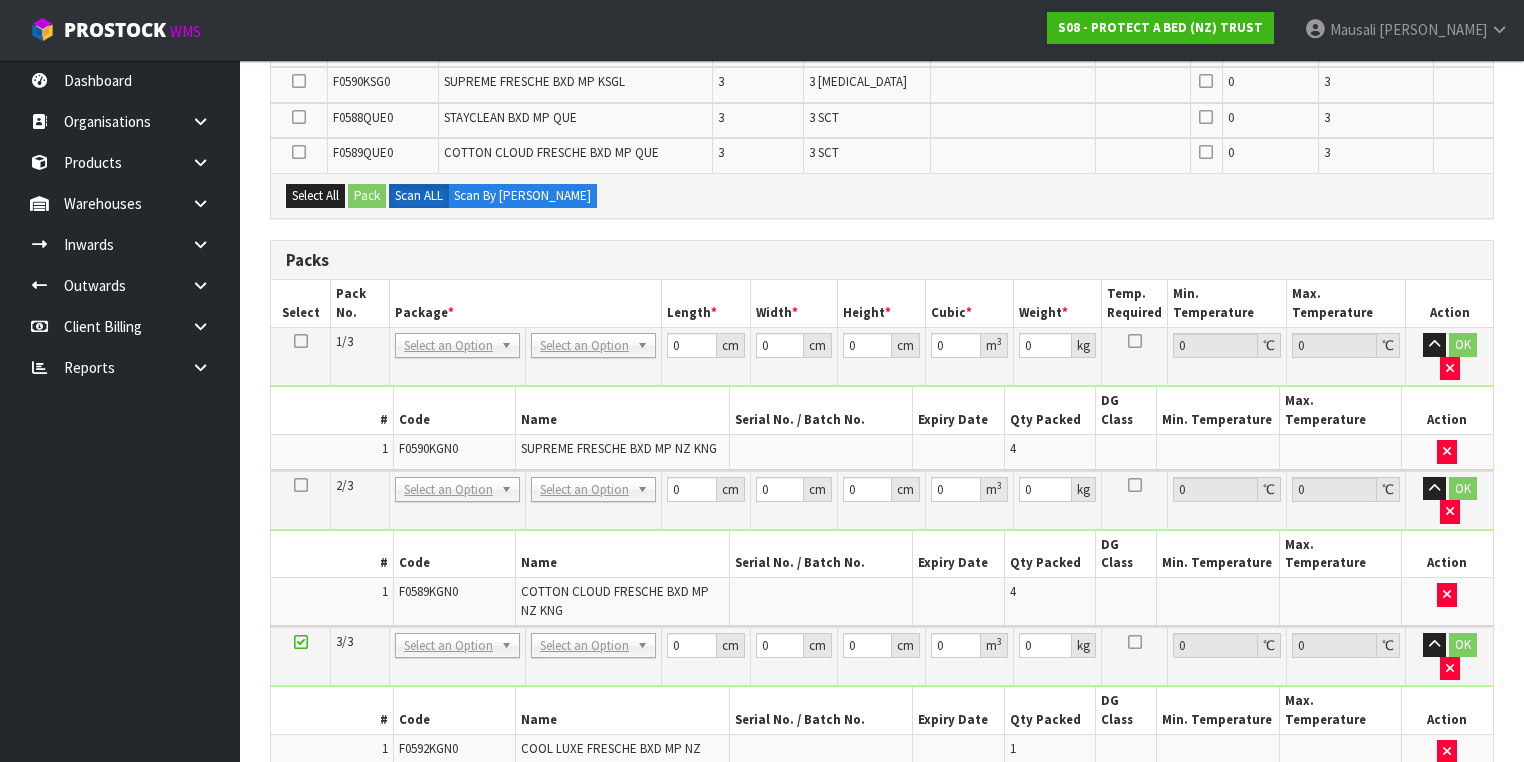 scroll, scrollTop: 536, scrollLeft: 0, axis: vertical 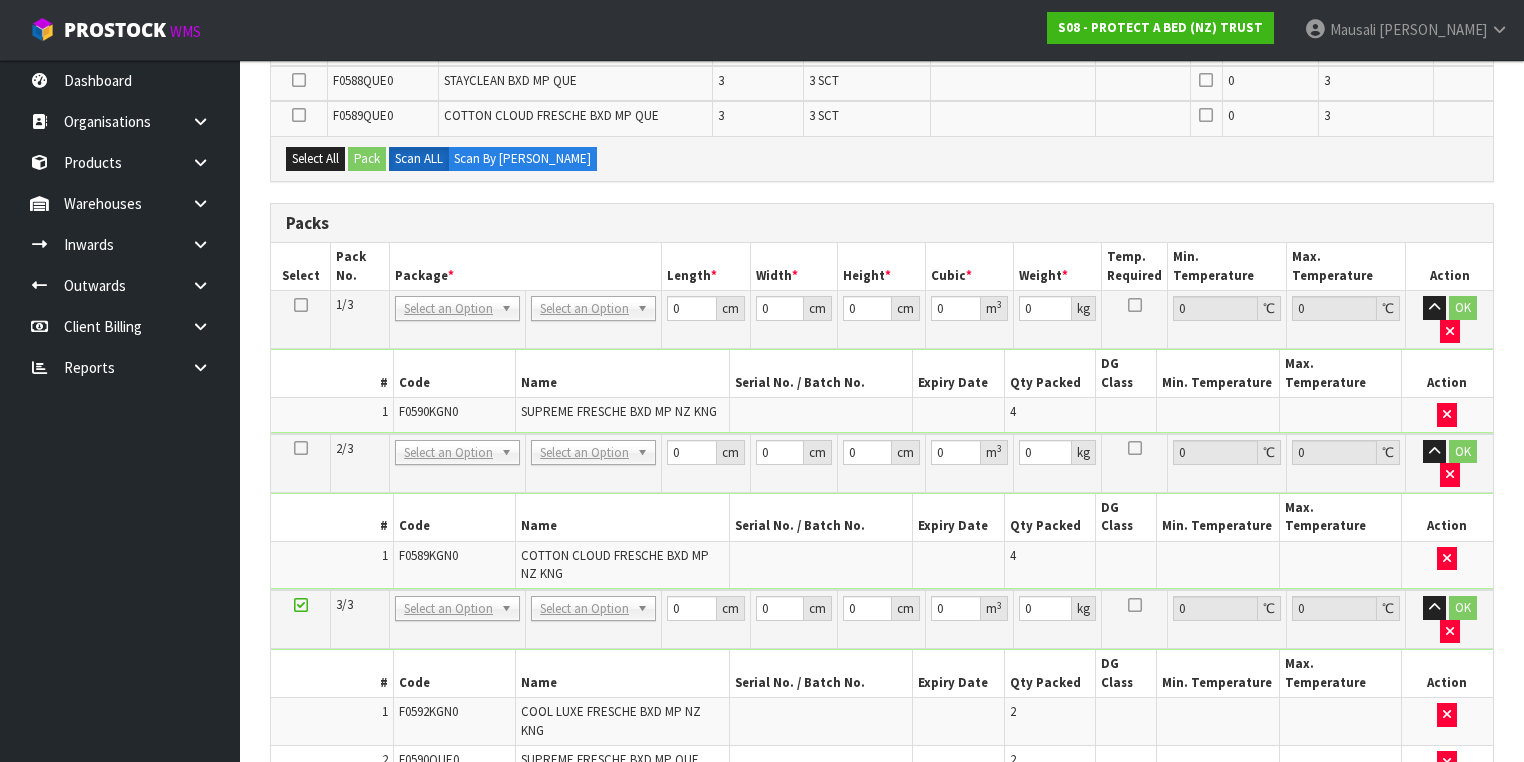 click on "Add Package" at bounding box center [333, 839] 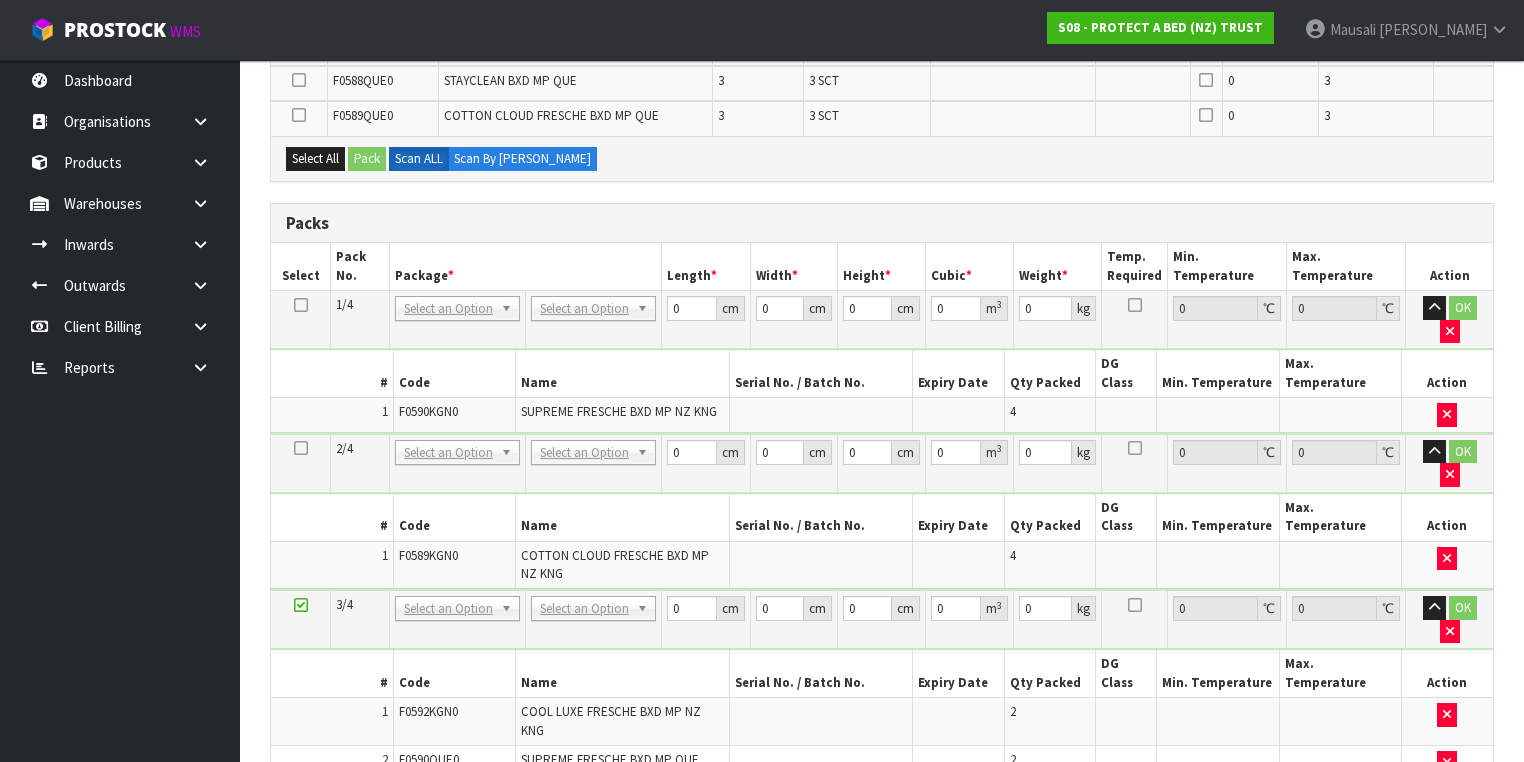 click at bounding box center [301, 830] 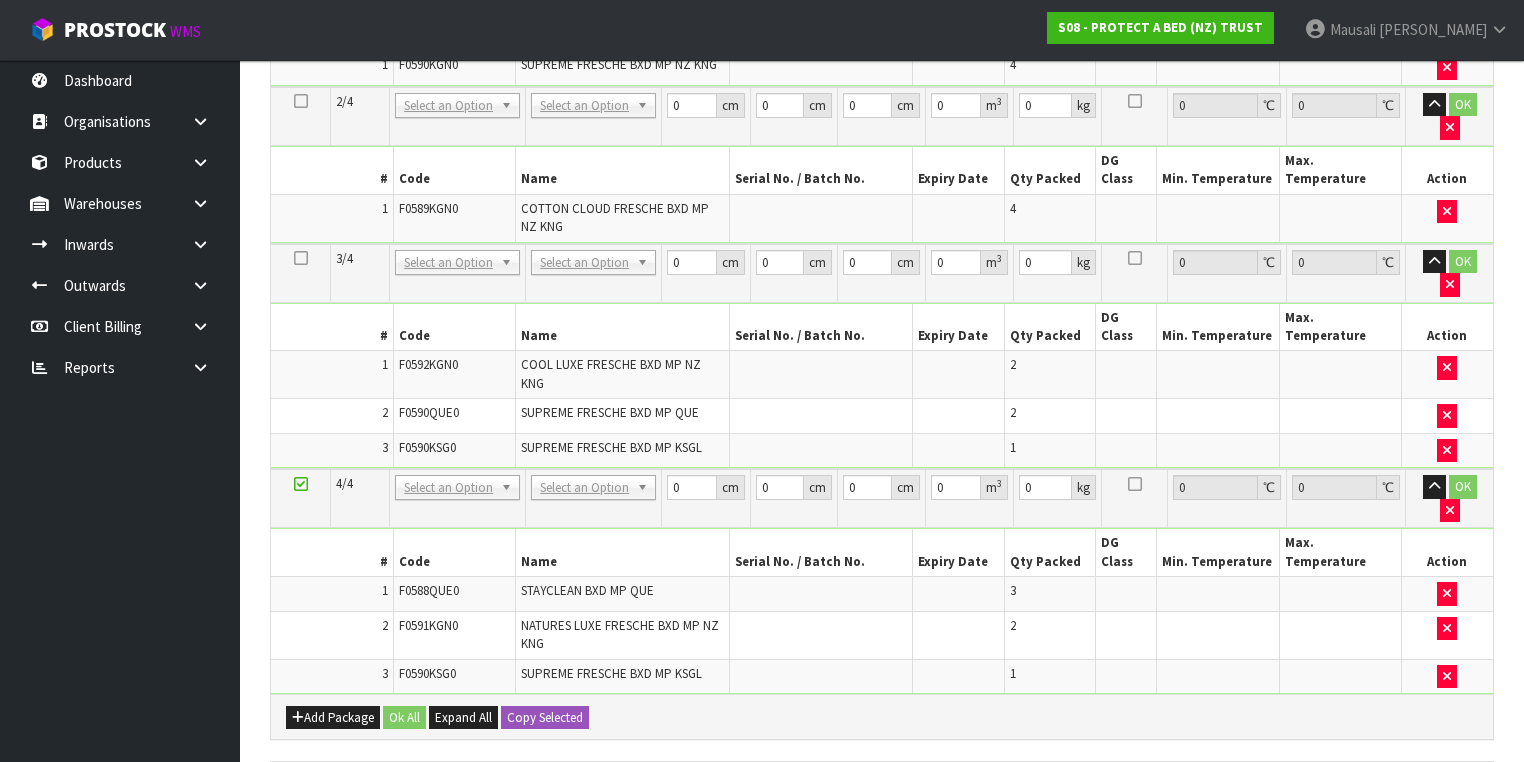 scroll, scrollTop: 808, scrollLeft: 0, axis: vertical 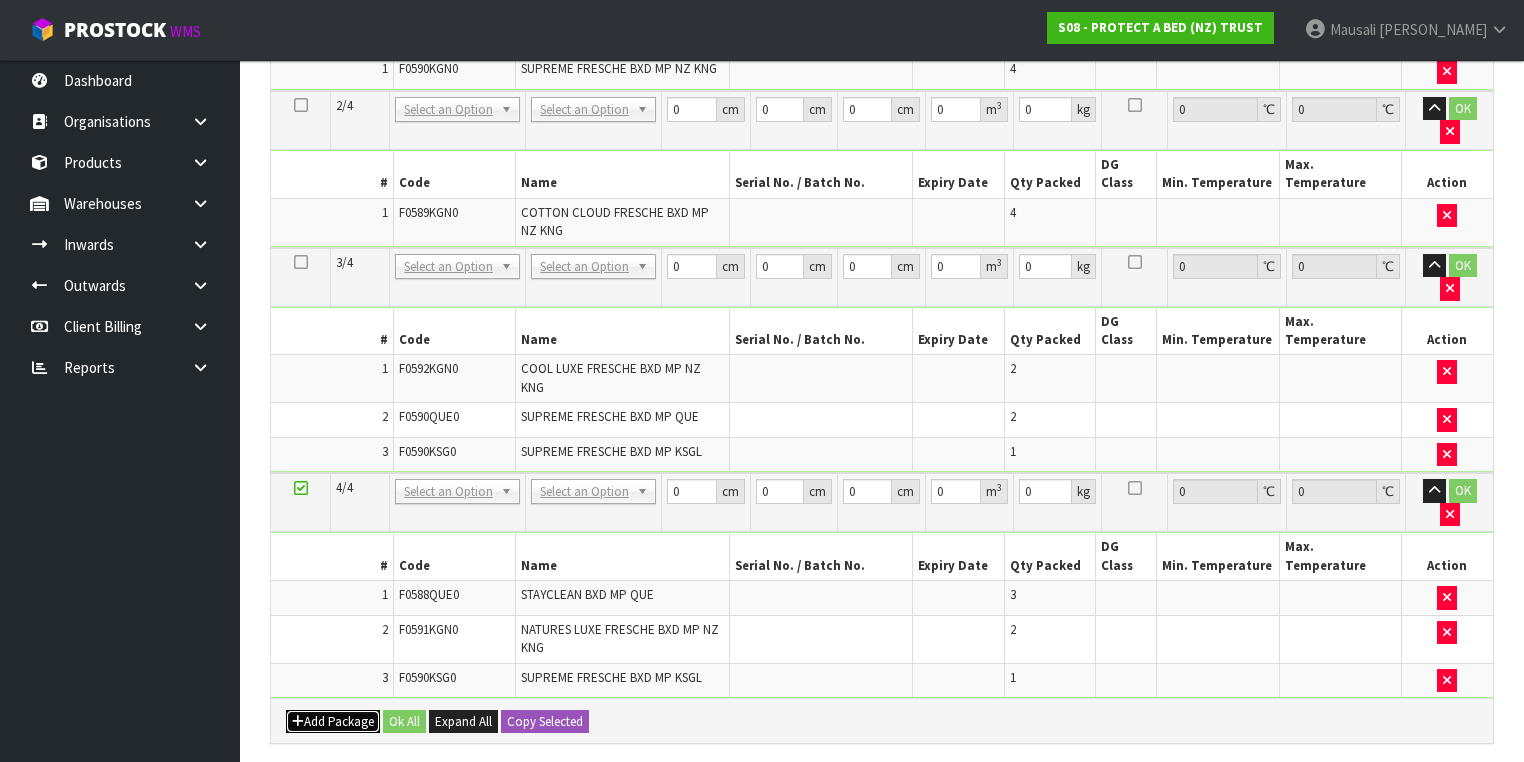 click on "Add Package" at bounding box center (333, 722) 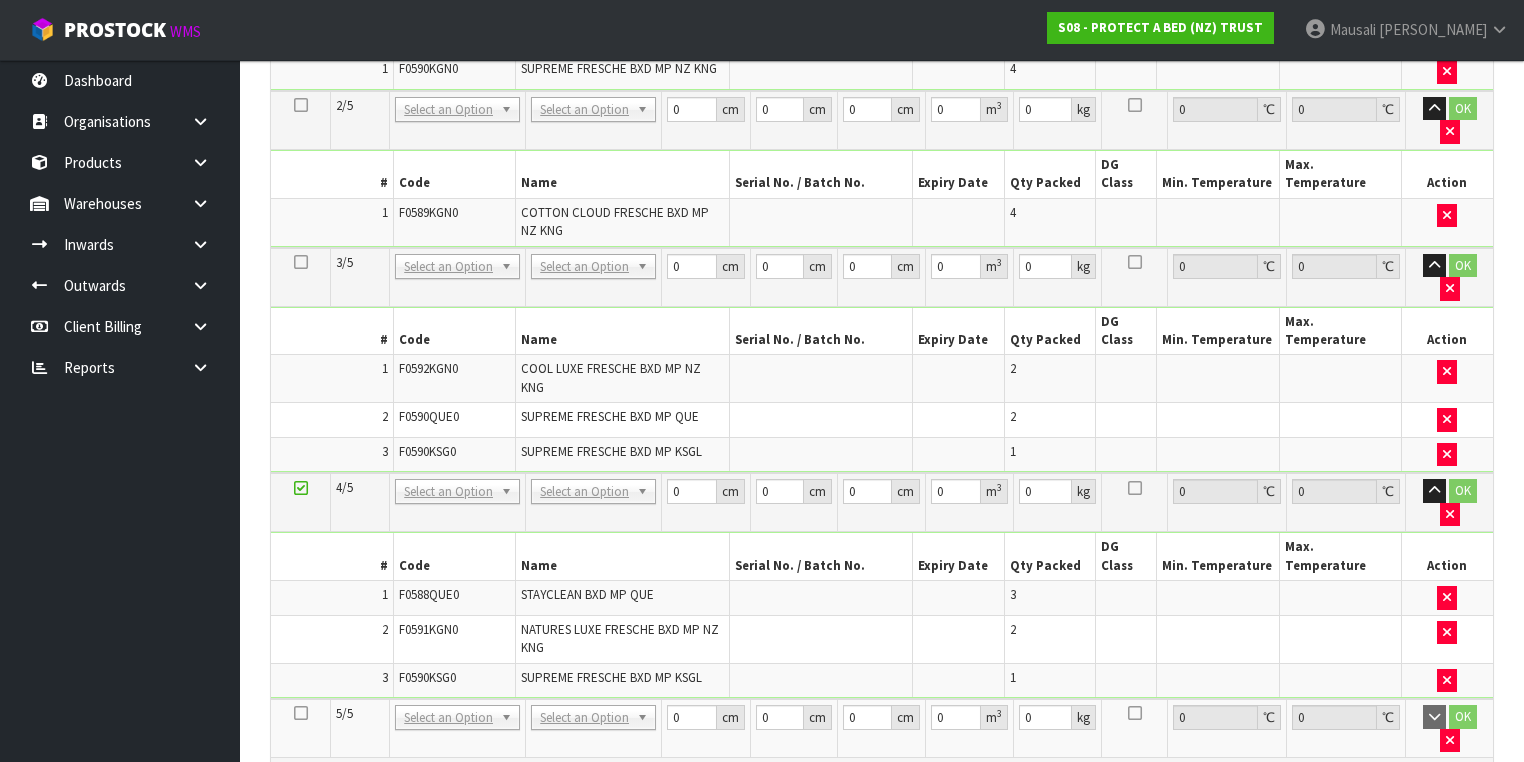 click at bounding box center (301, 713) 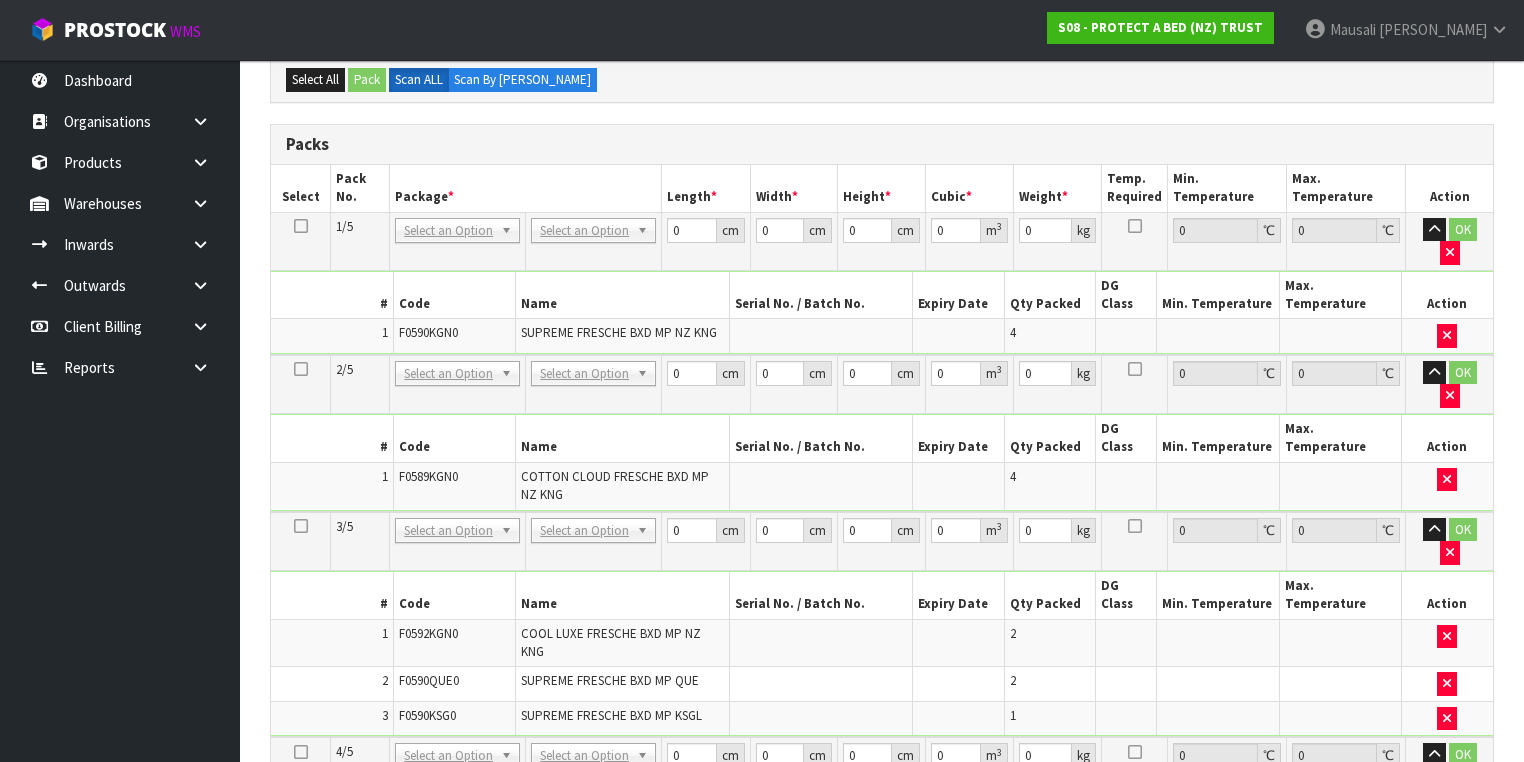 scroll, scrollTop: 177, scrollLeft: 0, axis: vertical 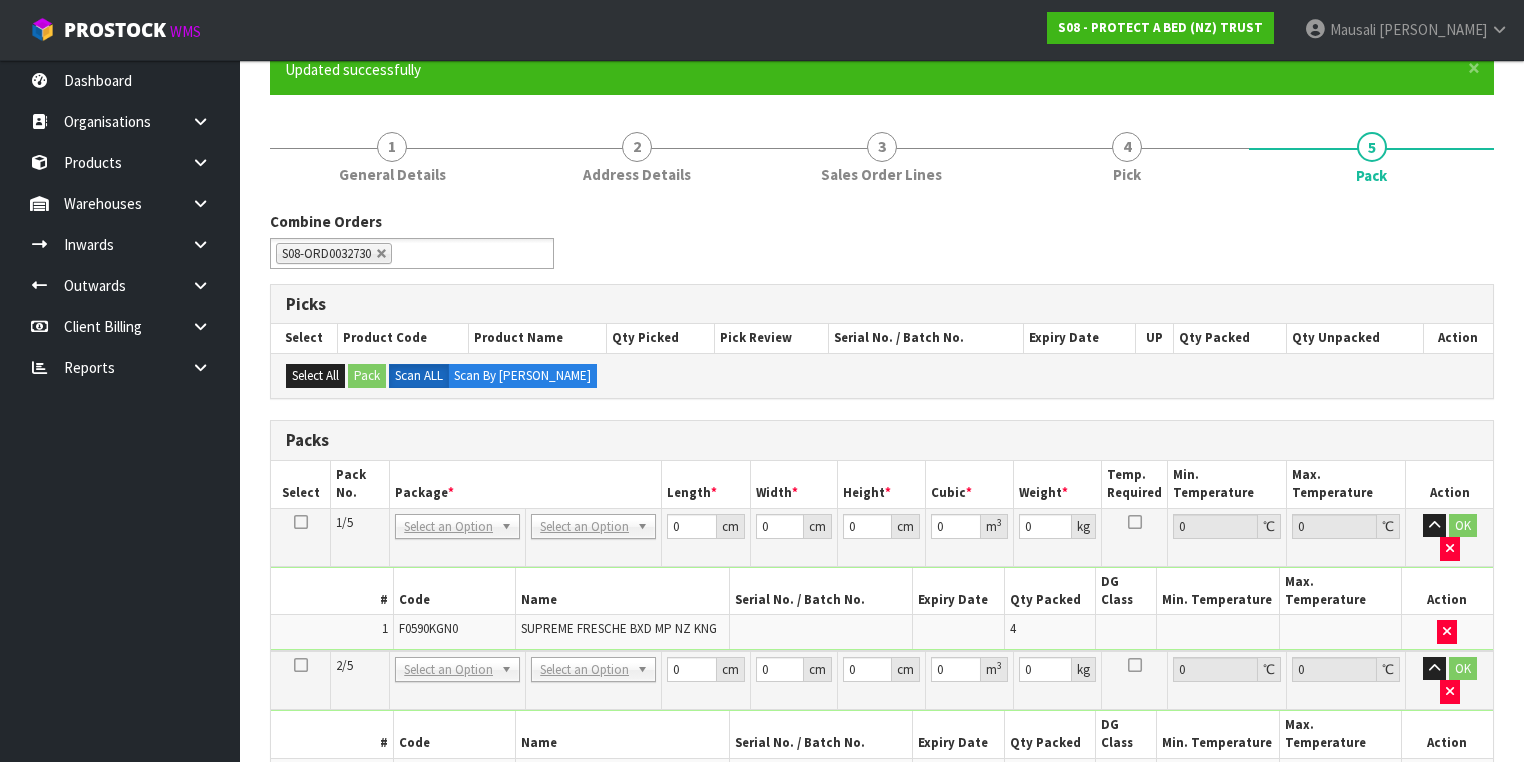 click at bounding box center [301, 522] 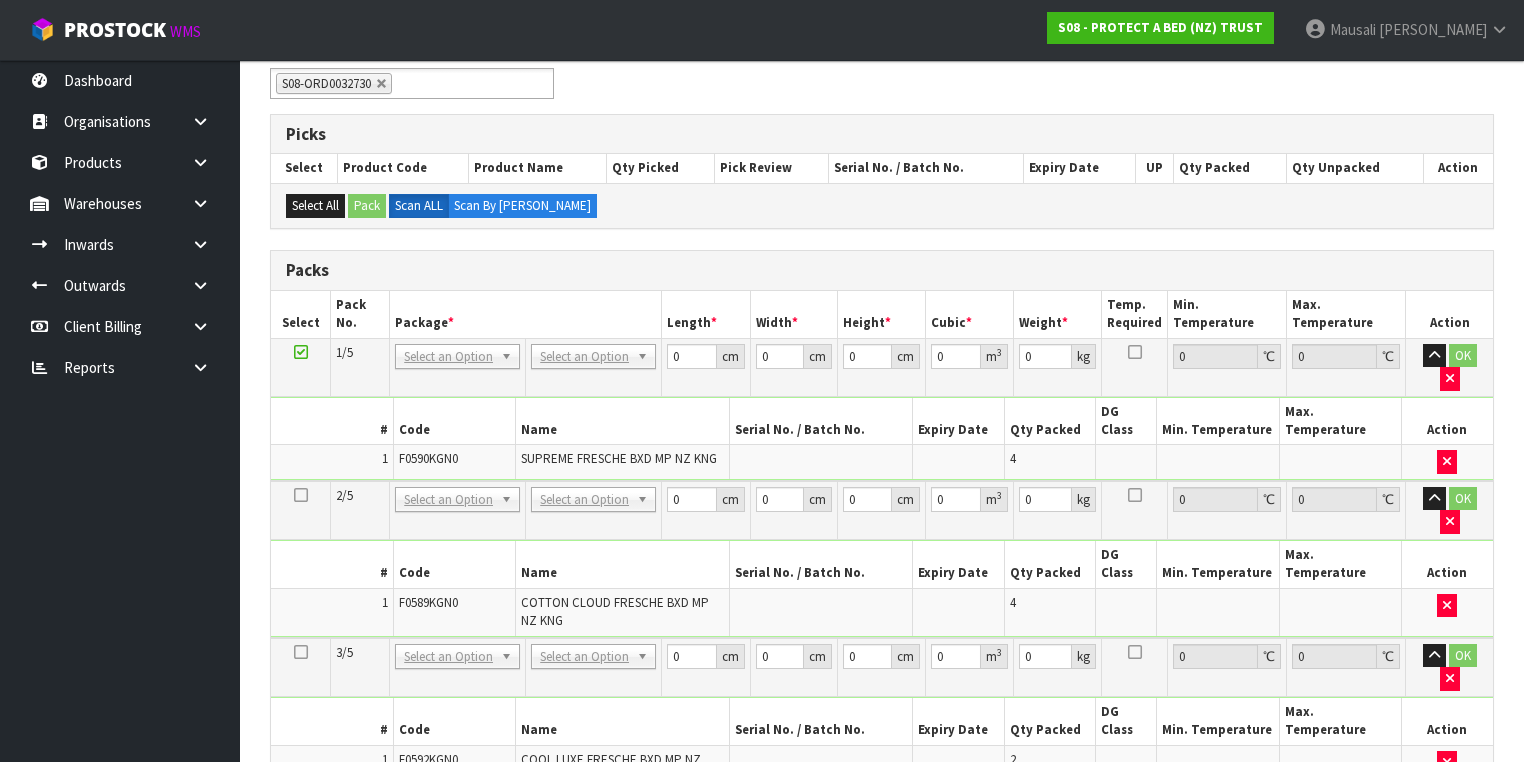 scroll, scrollTop: 337, scrollLeft: 0, axis: vertical 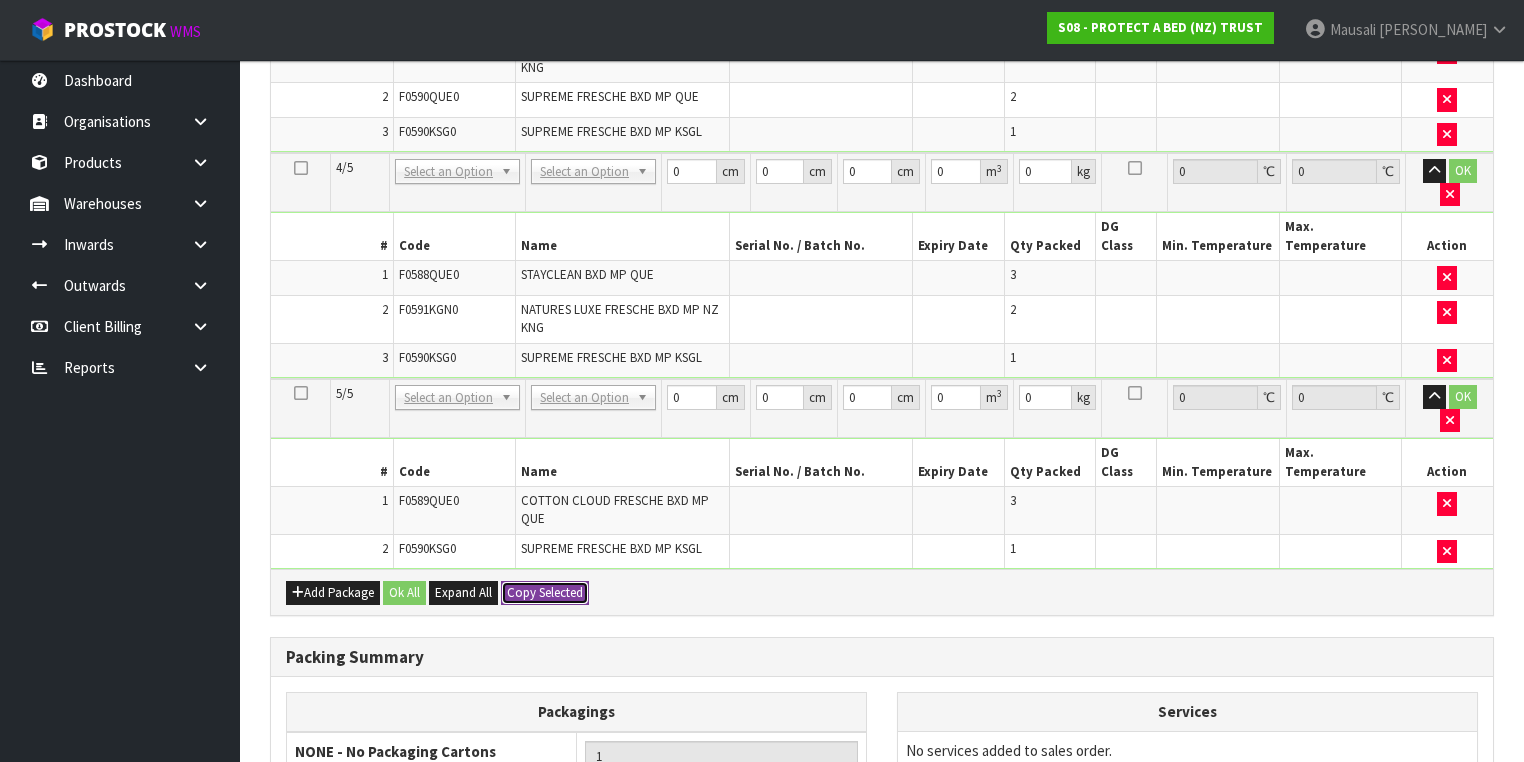 click on "Copy Selected" at bounding box center [545, 593] 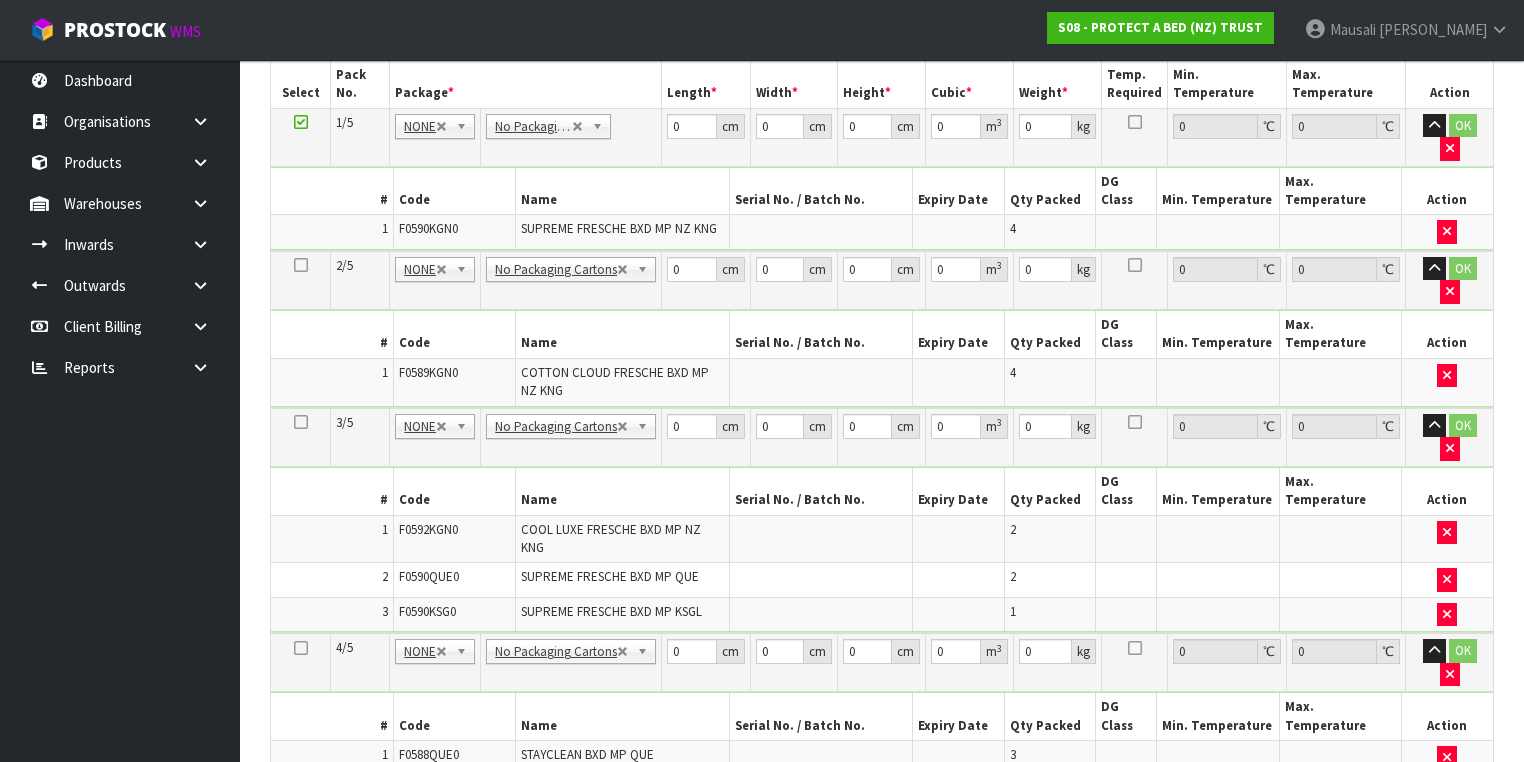 scroll, scrollTop: 417, scrollLeft: 0, axis: vertical 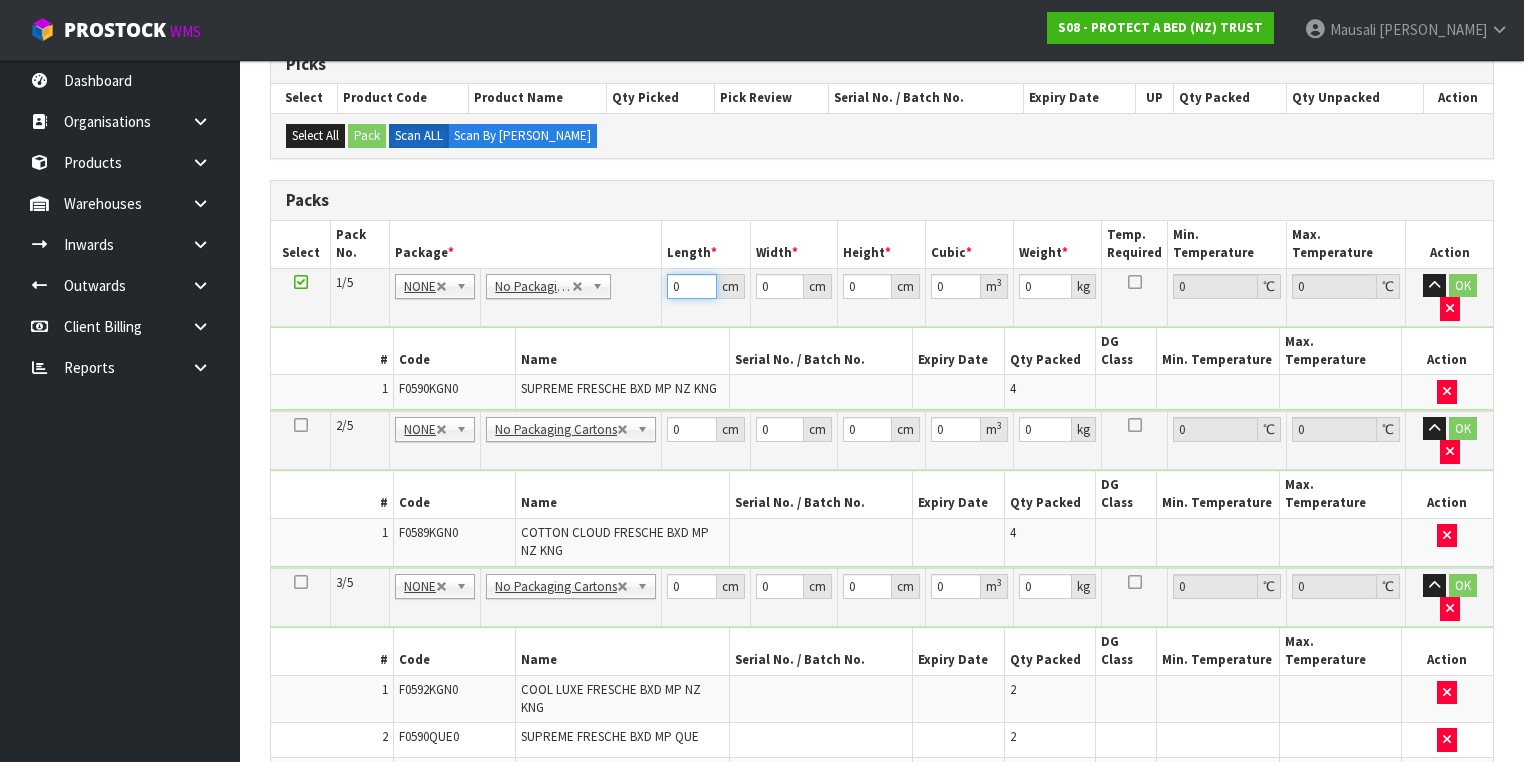 drag, startPoint x: 686, startPoint y: 285, endPoint x: 660, endPoint y: 301, distance: 30.528675 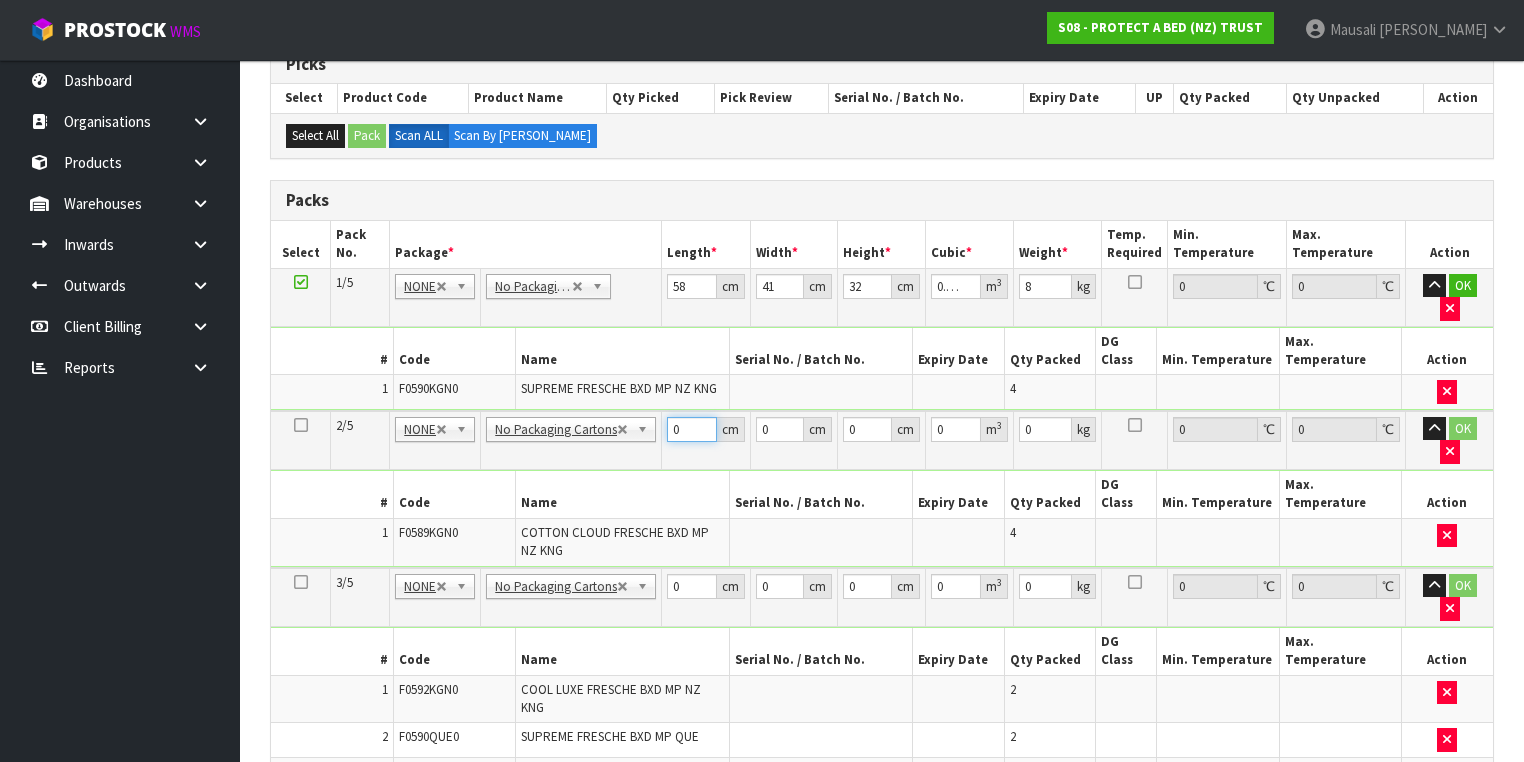 drag, startPoint x: 685, startPoint y: 386, endPoint x: 635, endPoint y: 399, distance: 51.662365 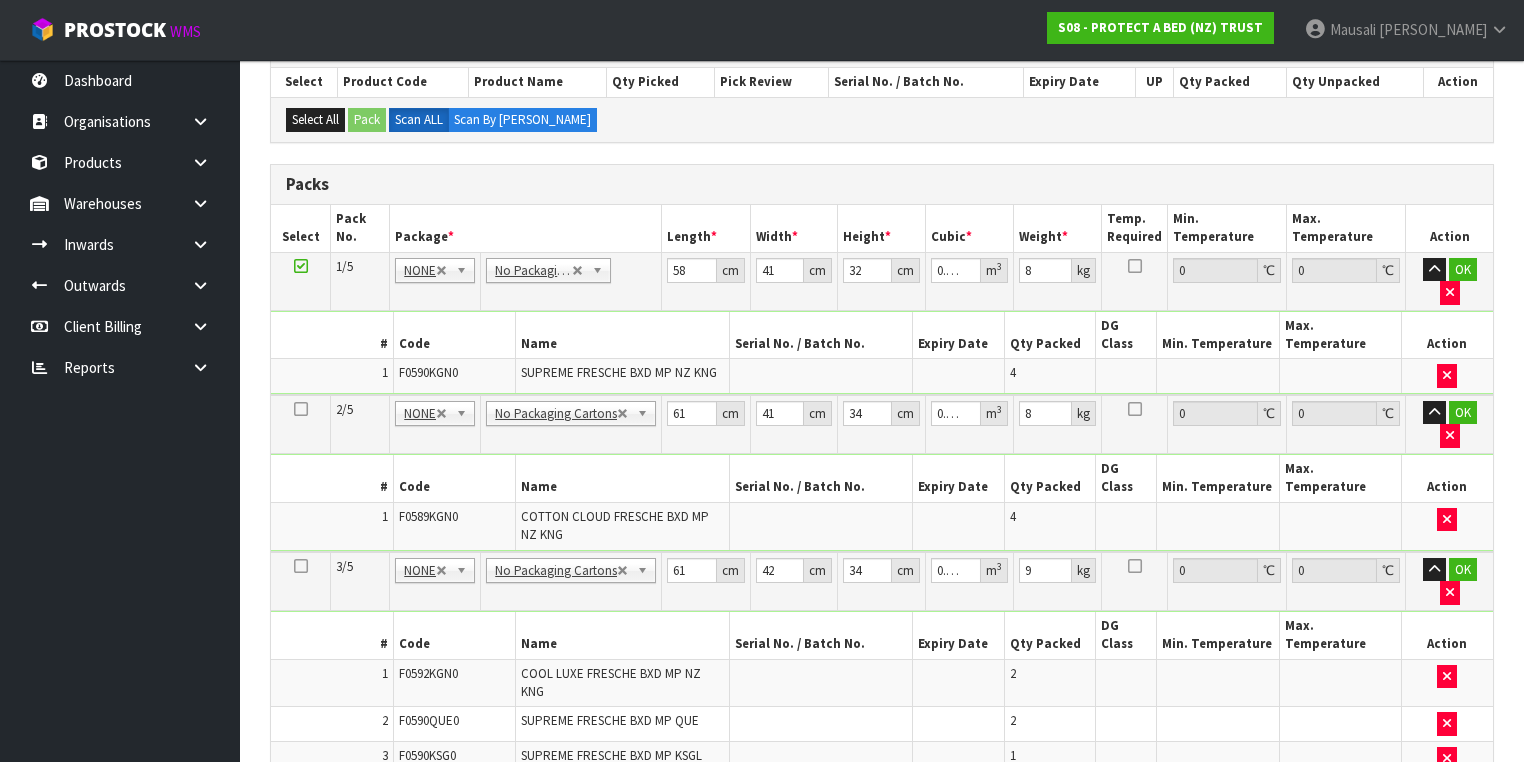 scroll, scrollTop: 850, scrollLeft: 0, axis: vertical 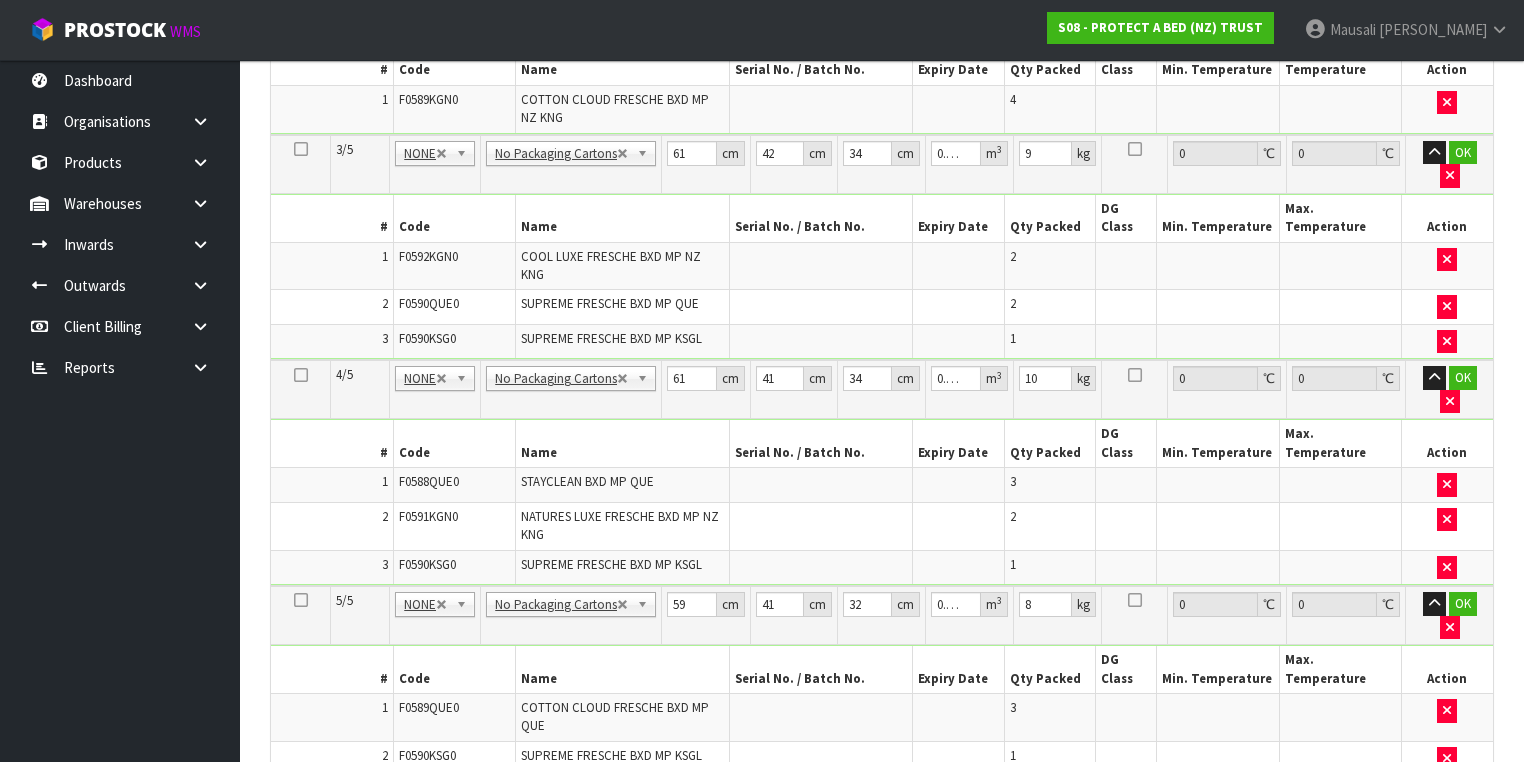 click on "Ok All" at bounding box center [404, 800] 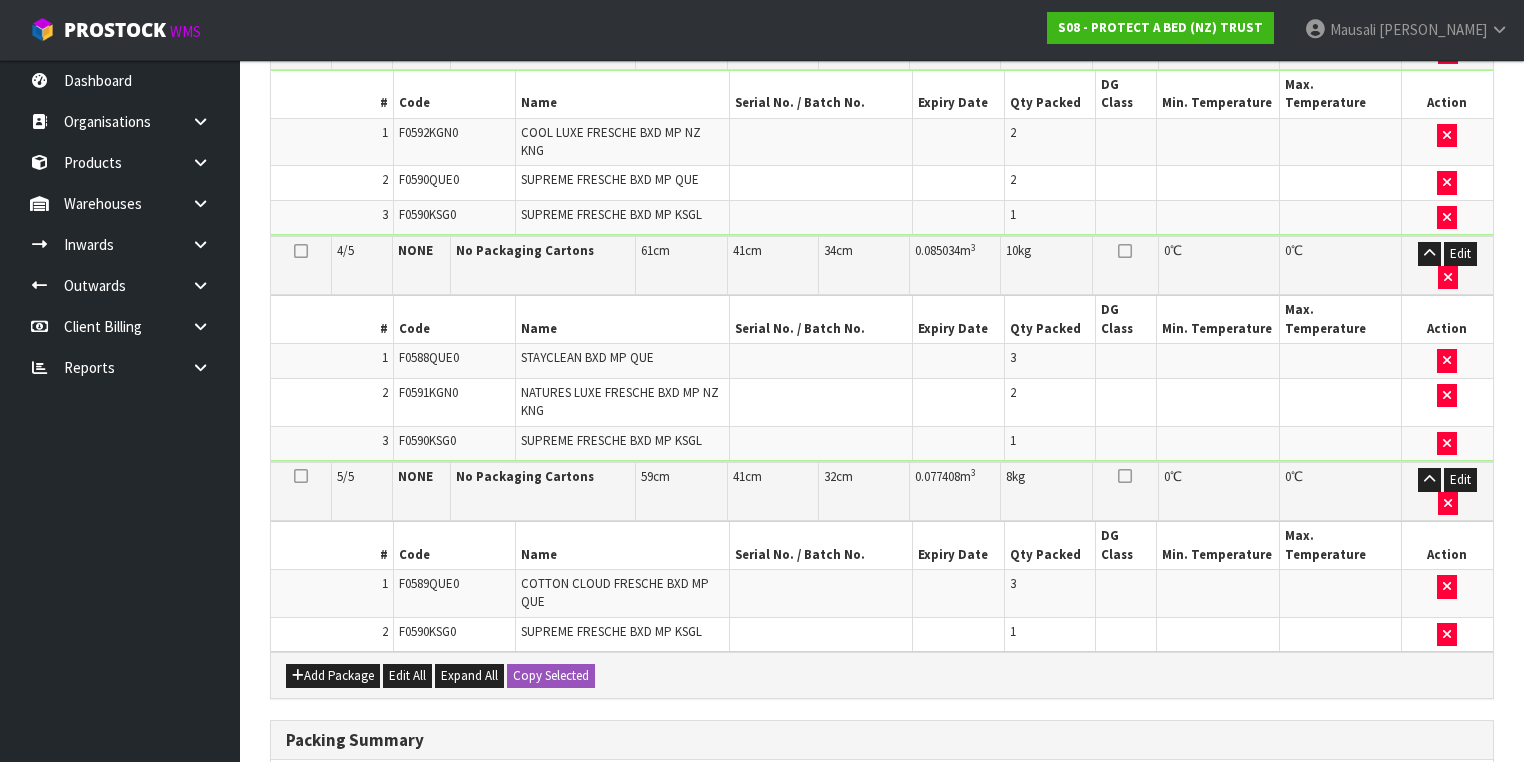 scroll, scrollTop: 1049, scrollLeft: 0, axis: vertical 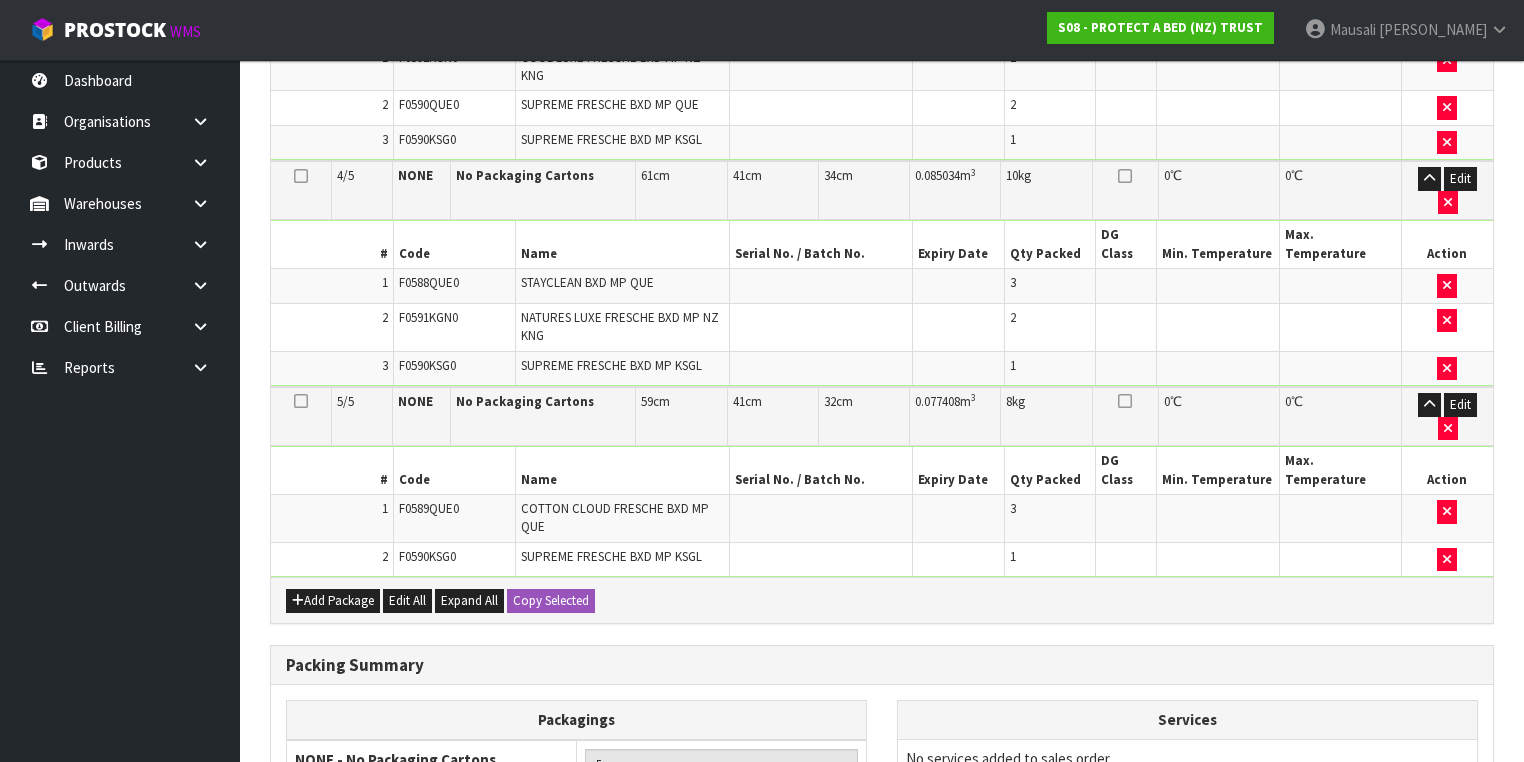 click on "Save & Confirm Packs" at bounding box center [427, 951] 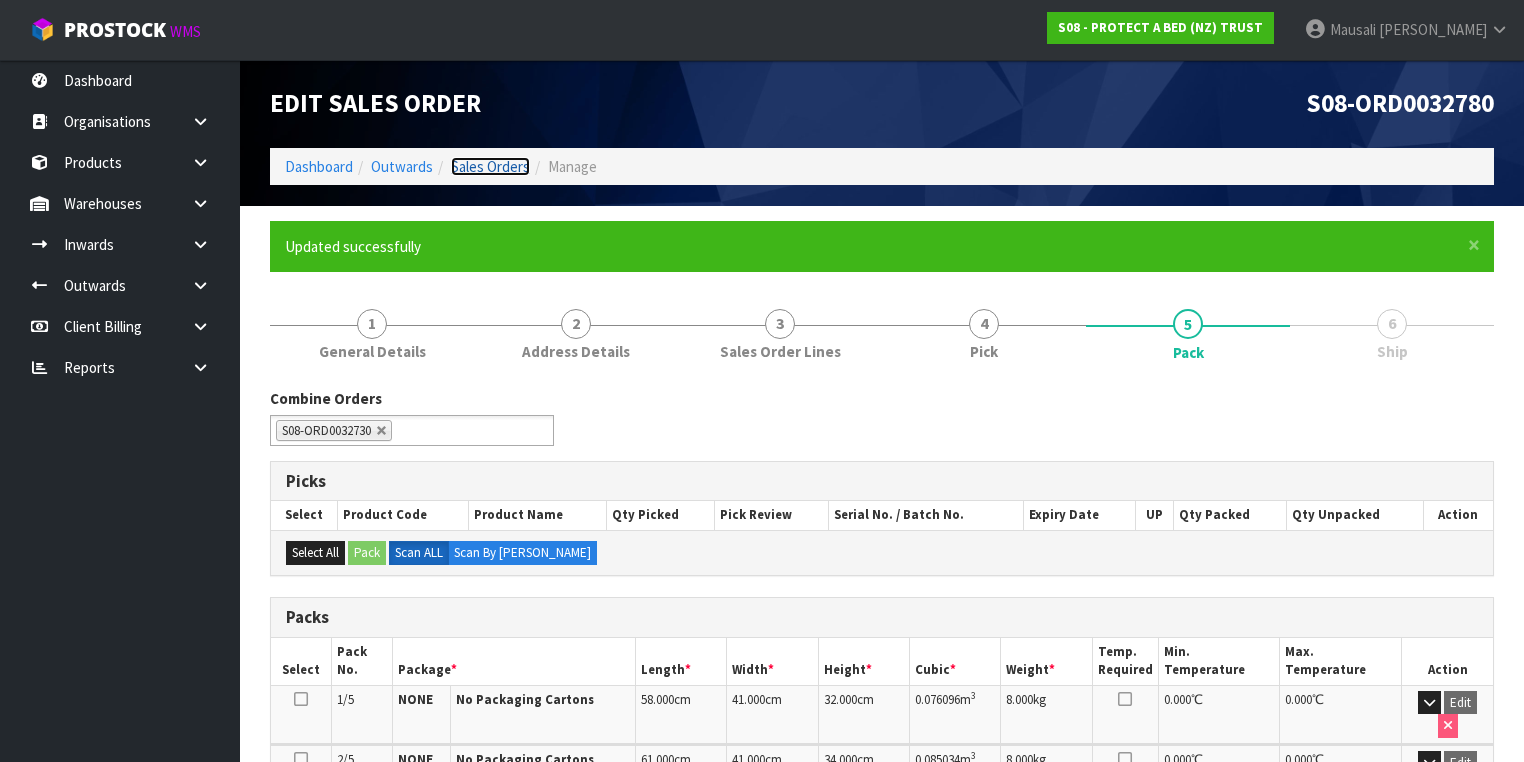 click on "Sales Orders" at bounding box center (490, 166) 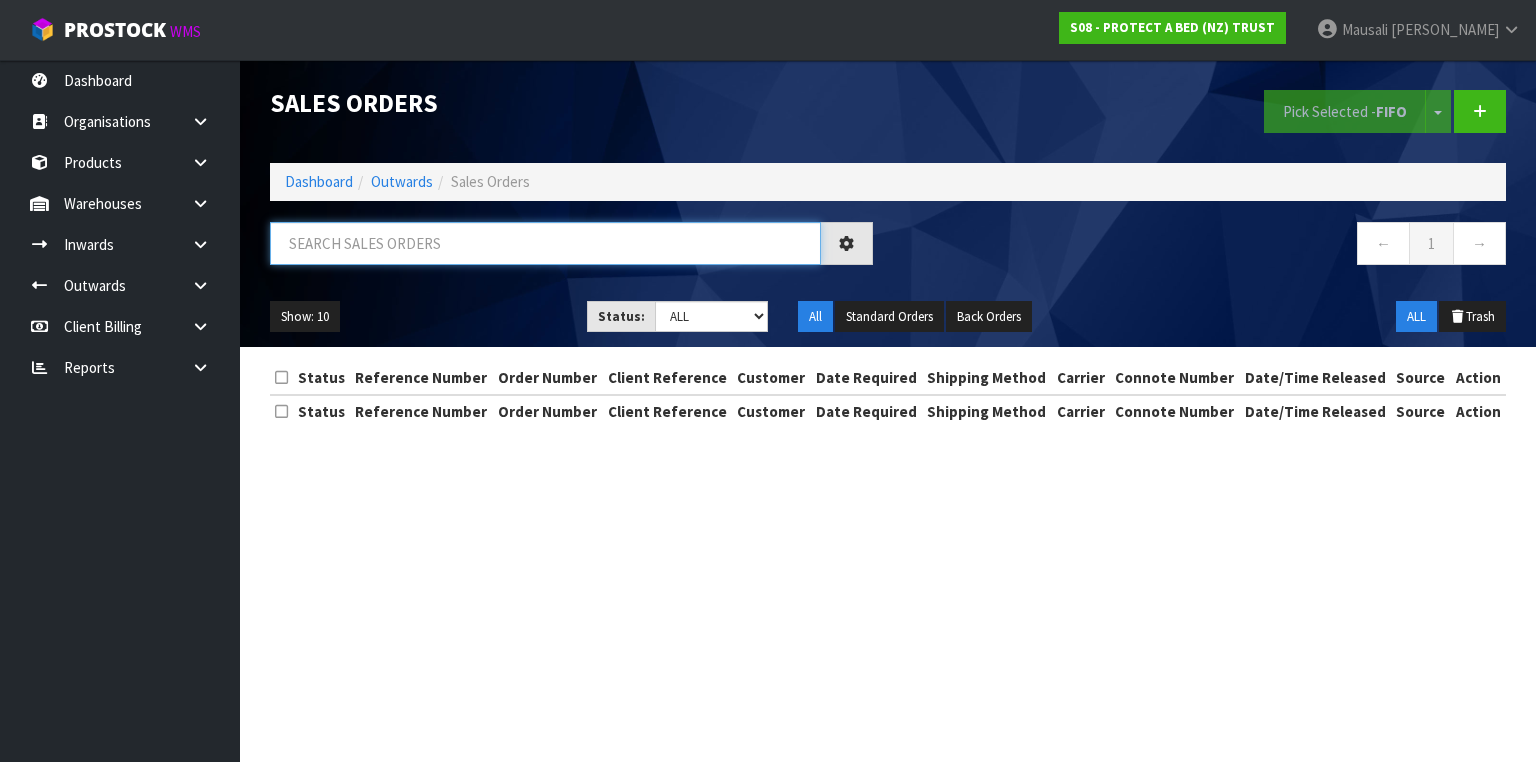 click at bounding box center [545, 243] 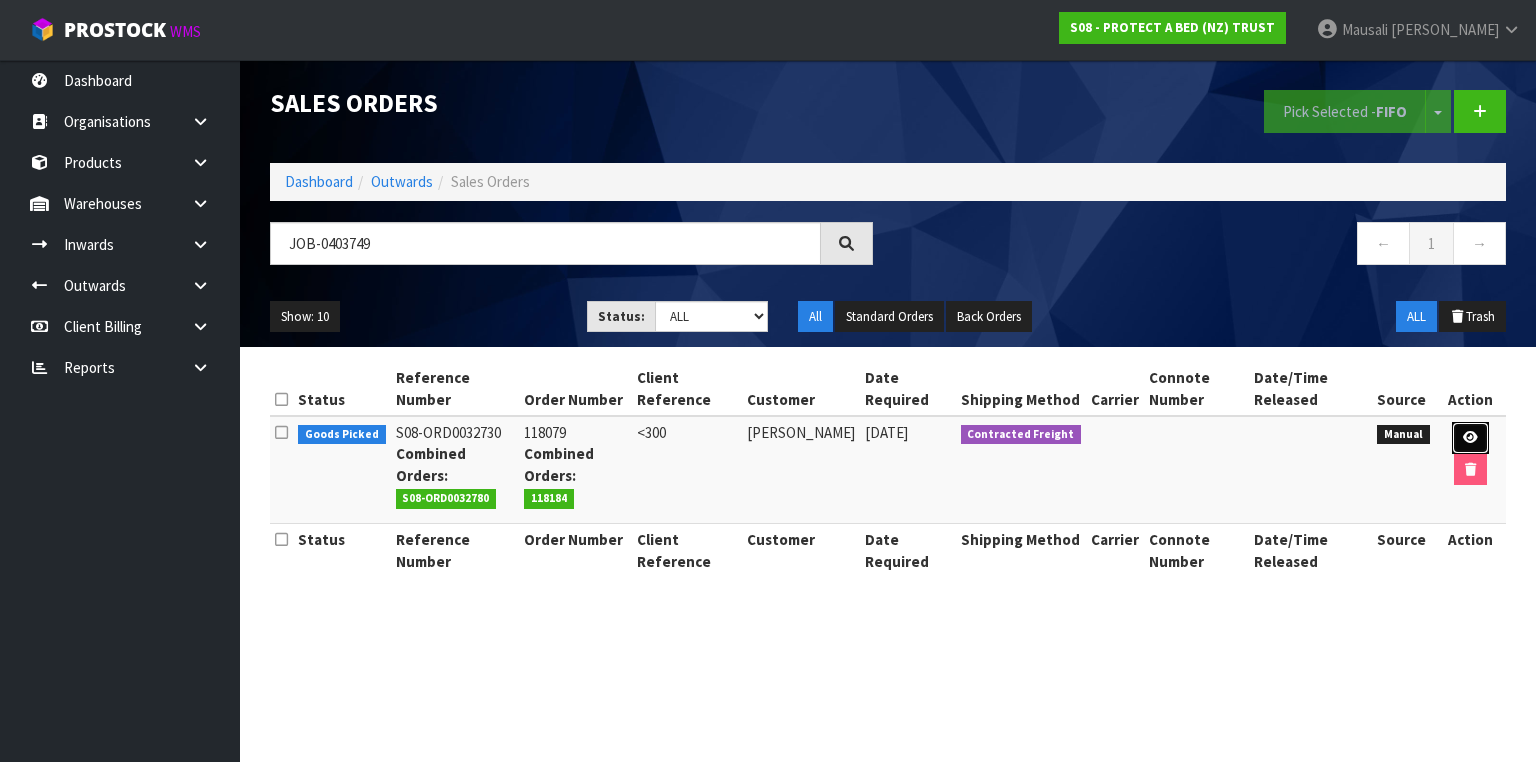 click at bounding box center [1470, 438] 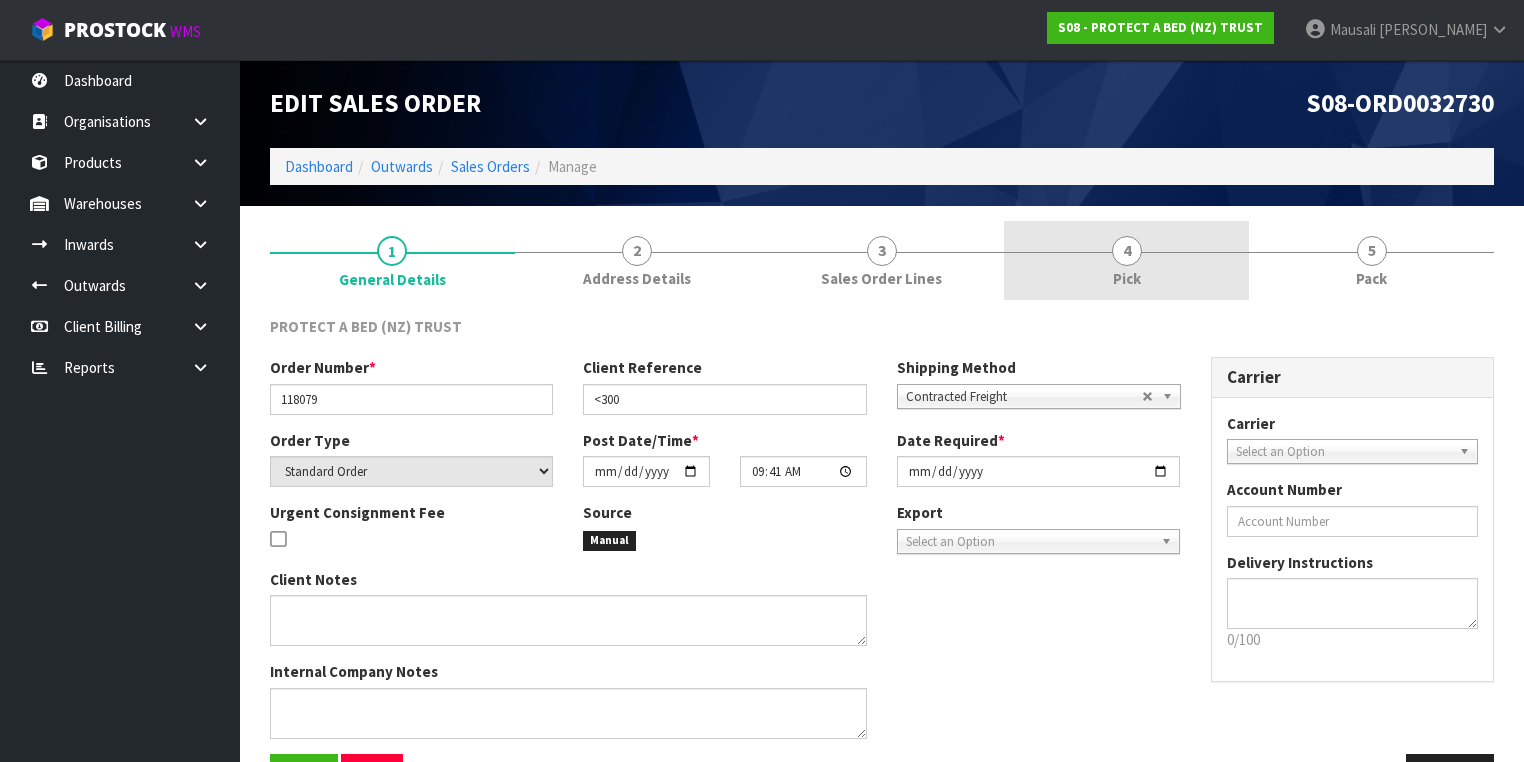 click on "4
Pick" at bounding box center [1126, 260] 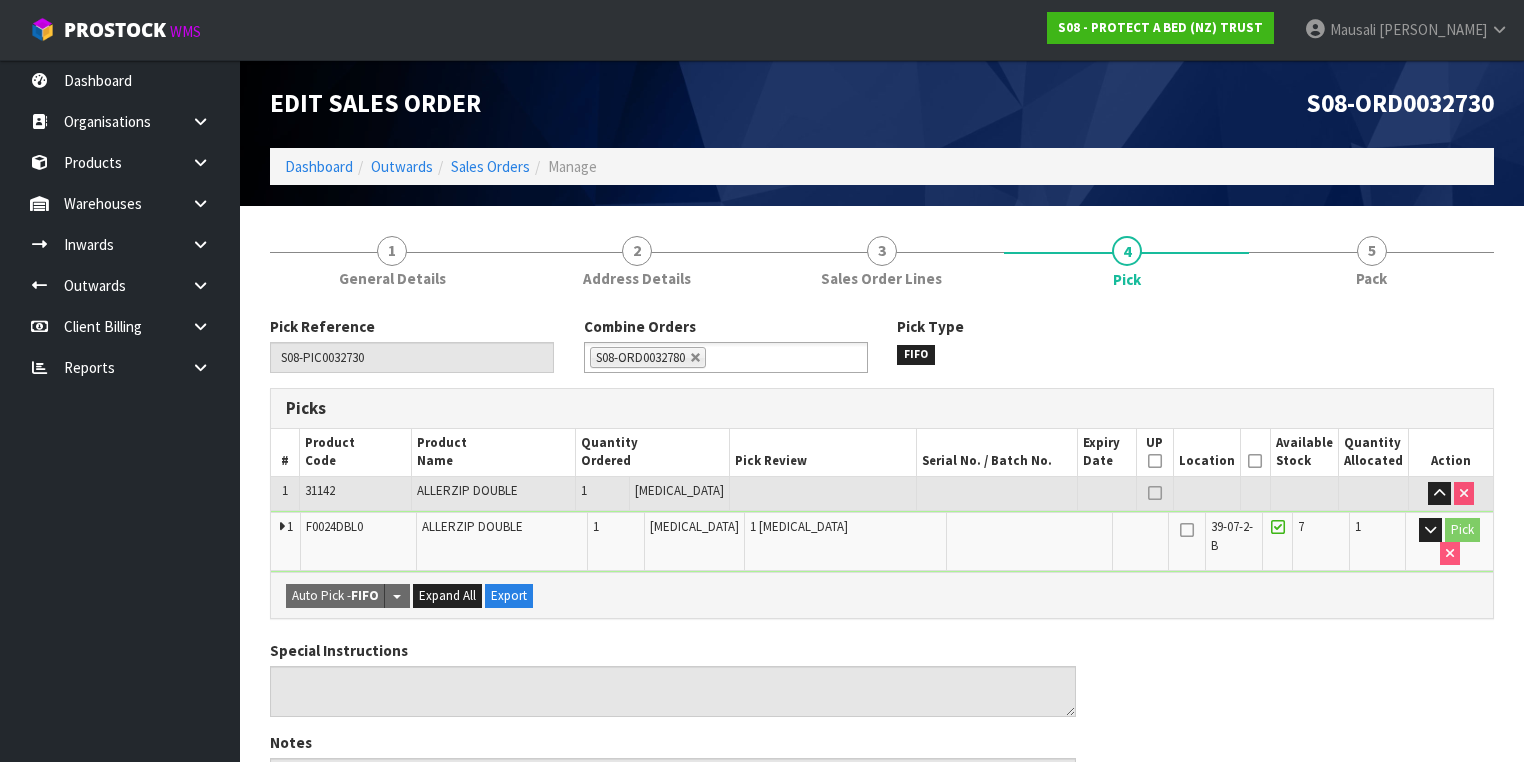 click at bounding box center (1255, 461) 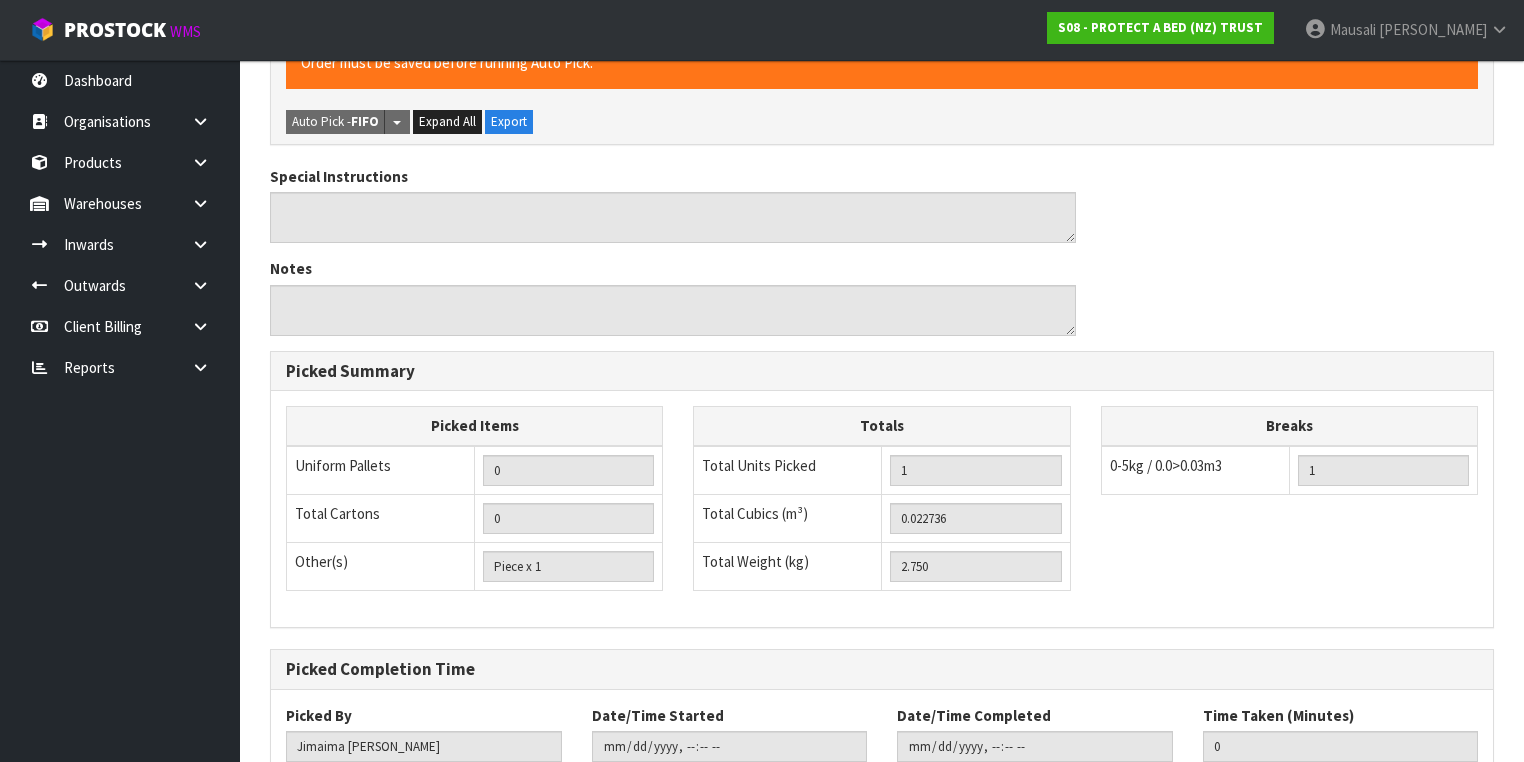 scroll, scrollTop: 640, scrollLeft: 0, axis: vertical 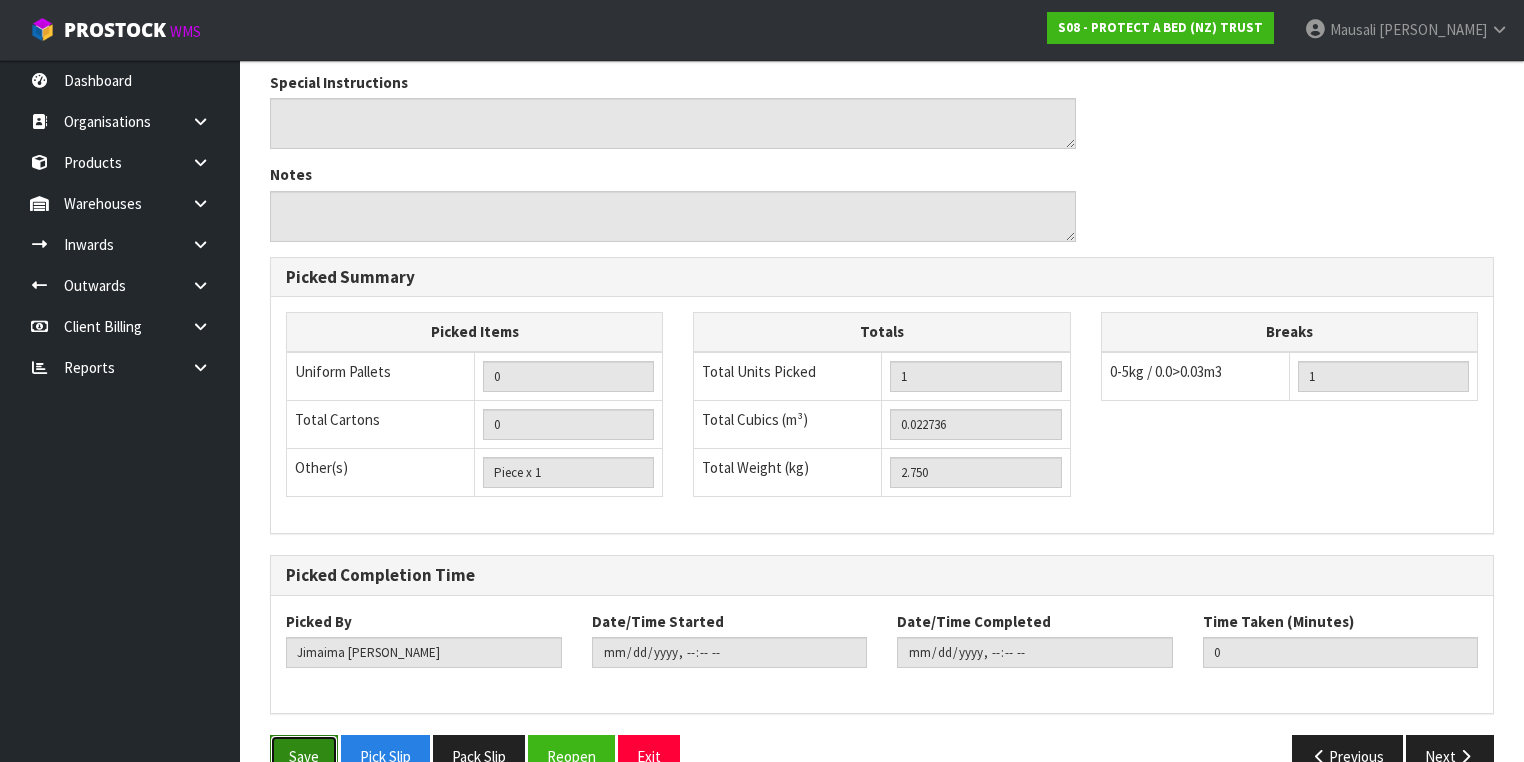 click on "Save" at bounding box center (304, 756) 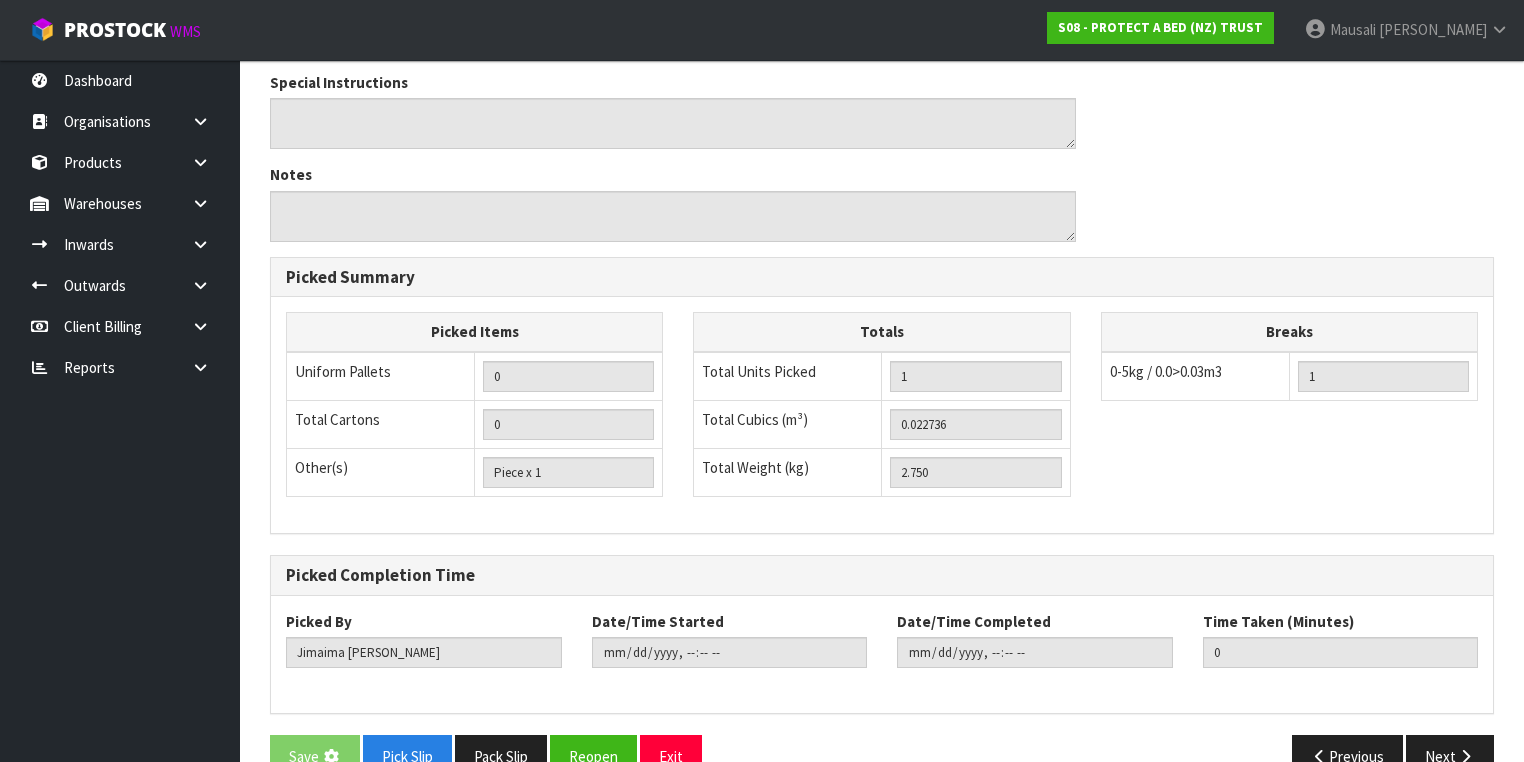 scroll, scrollTop: 0, scrollLeft: 0, axis: both 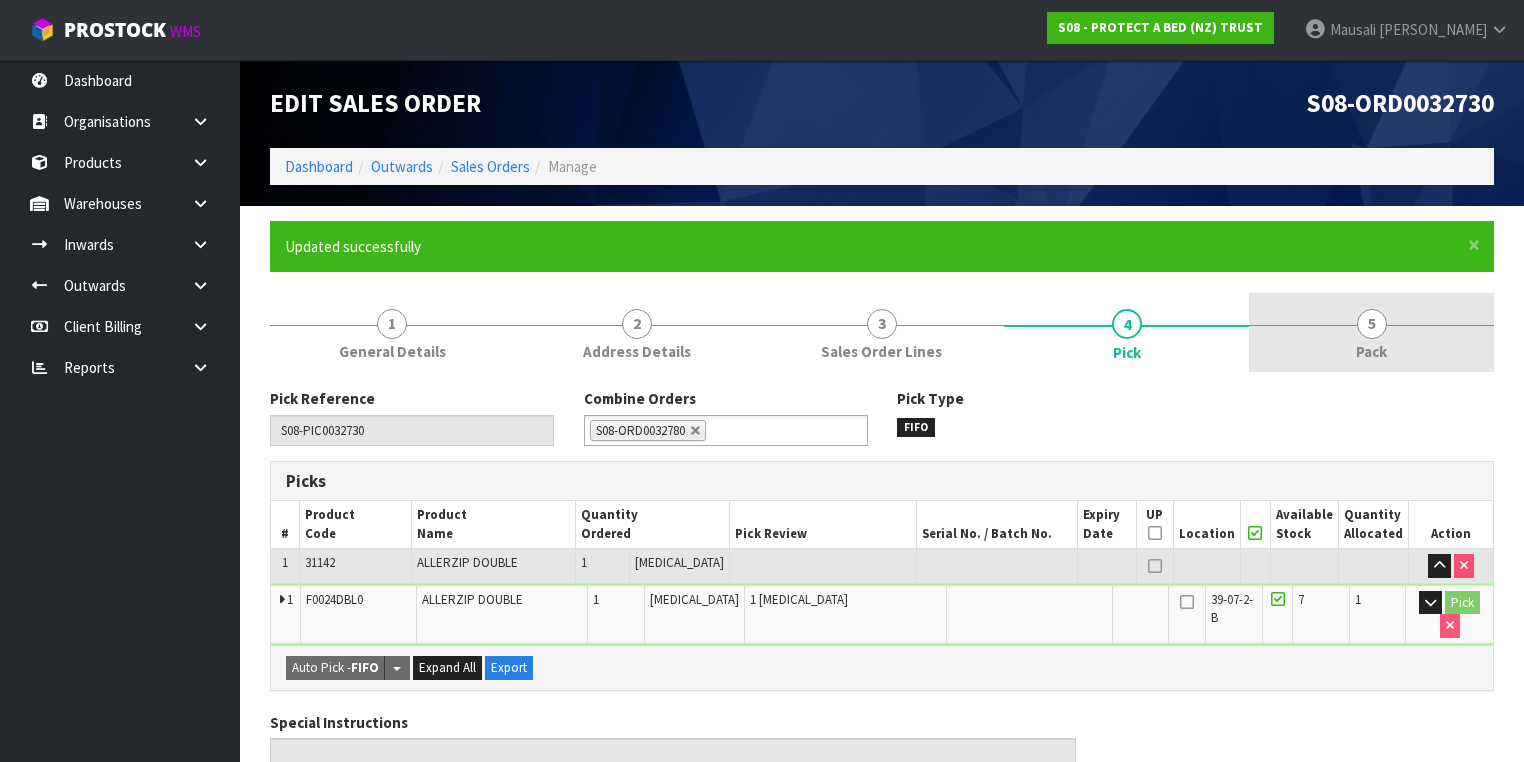 click on "5
Pack" at bounding box center [1371, 332] 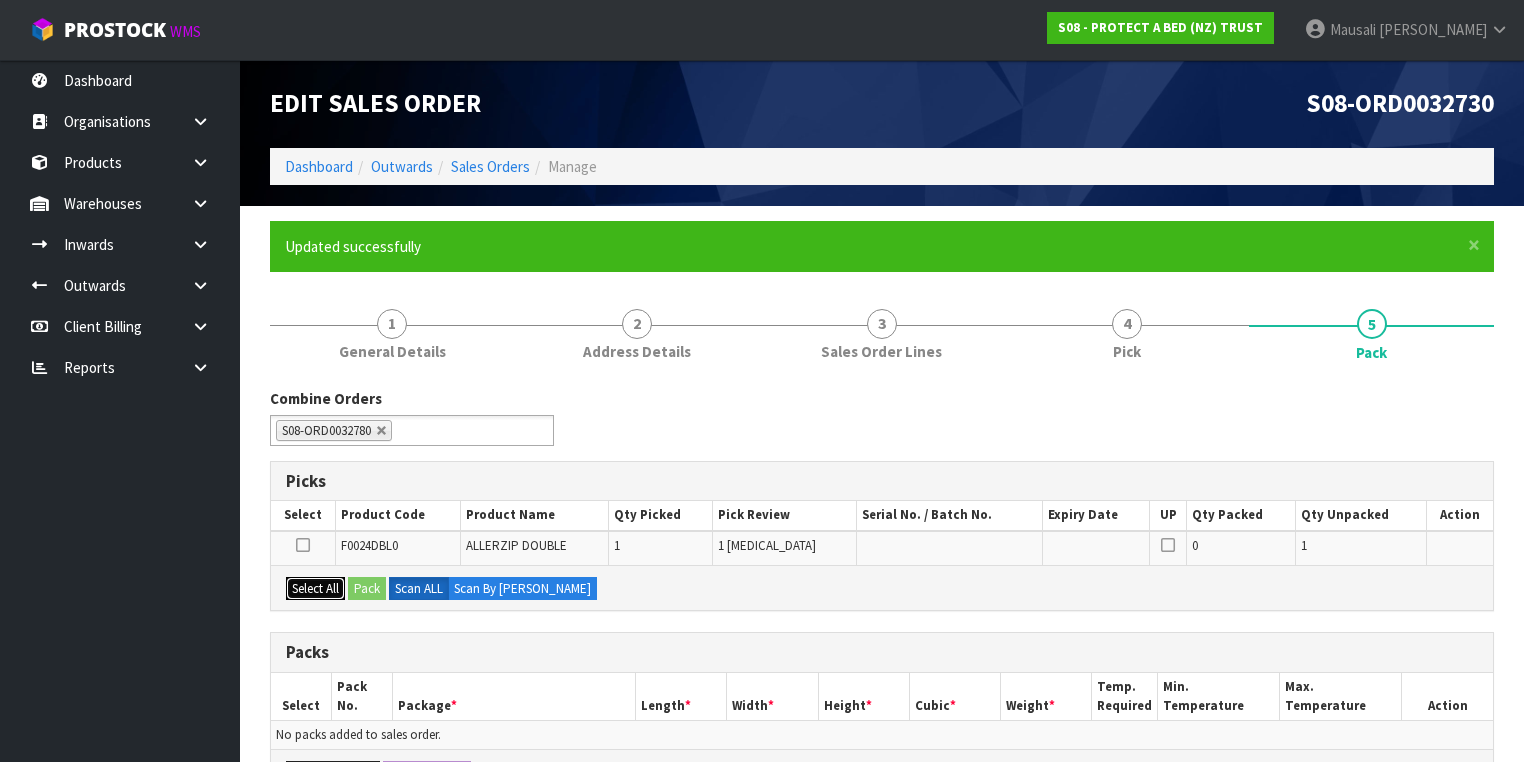 drag, startPoint x: 328, startPoint y: 584, endPoint x: 356, endPoint y: 582, distance: 28.071337 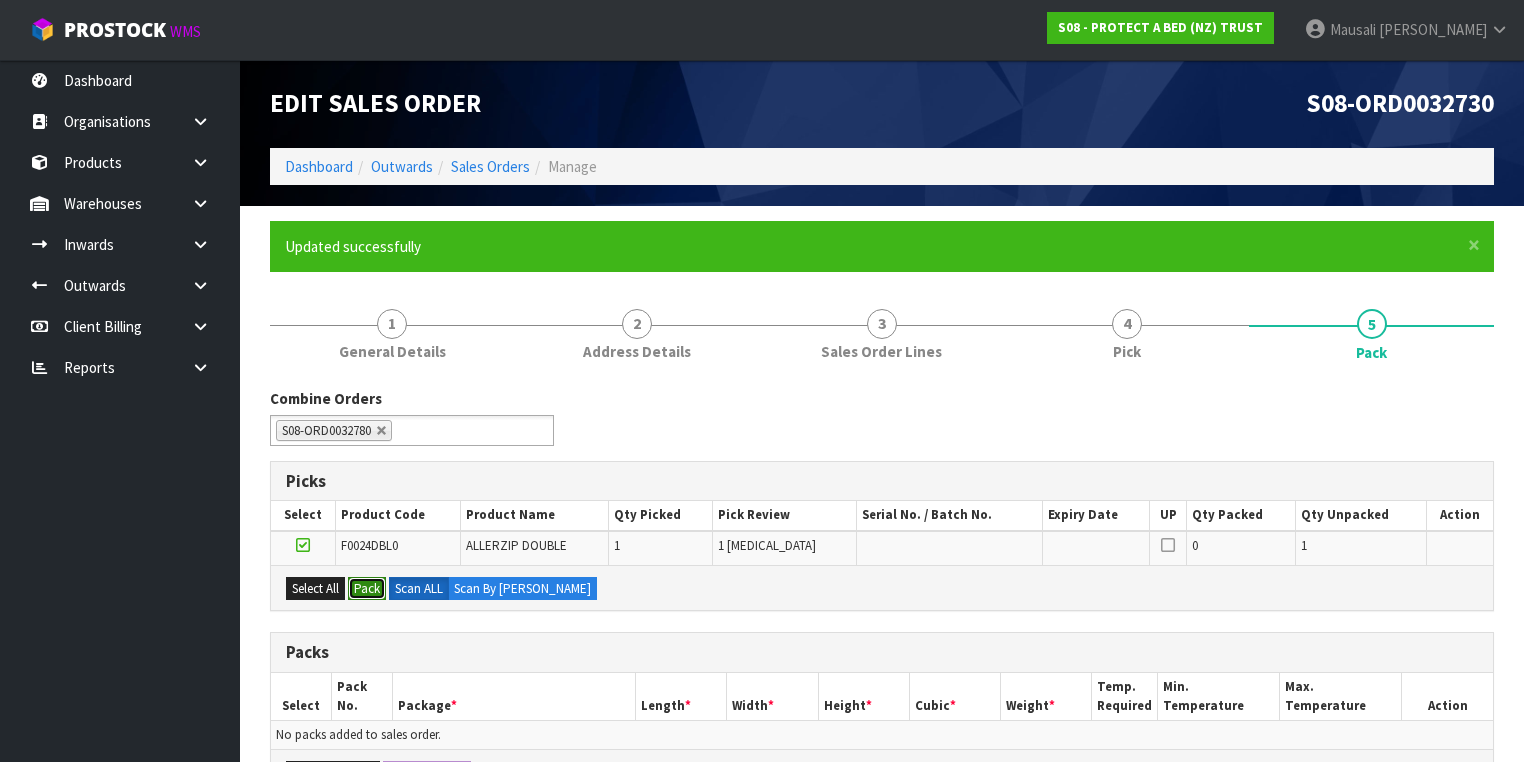 click on "Pack" at bounding box center (367, 589) 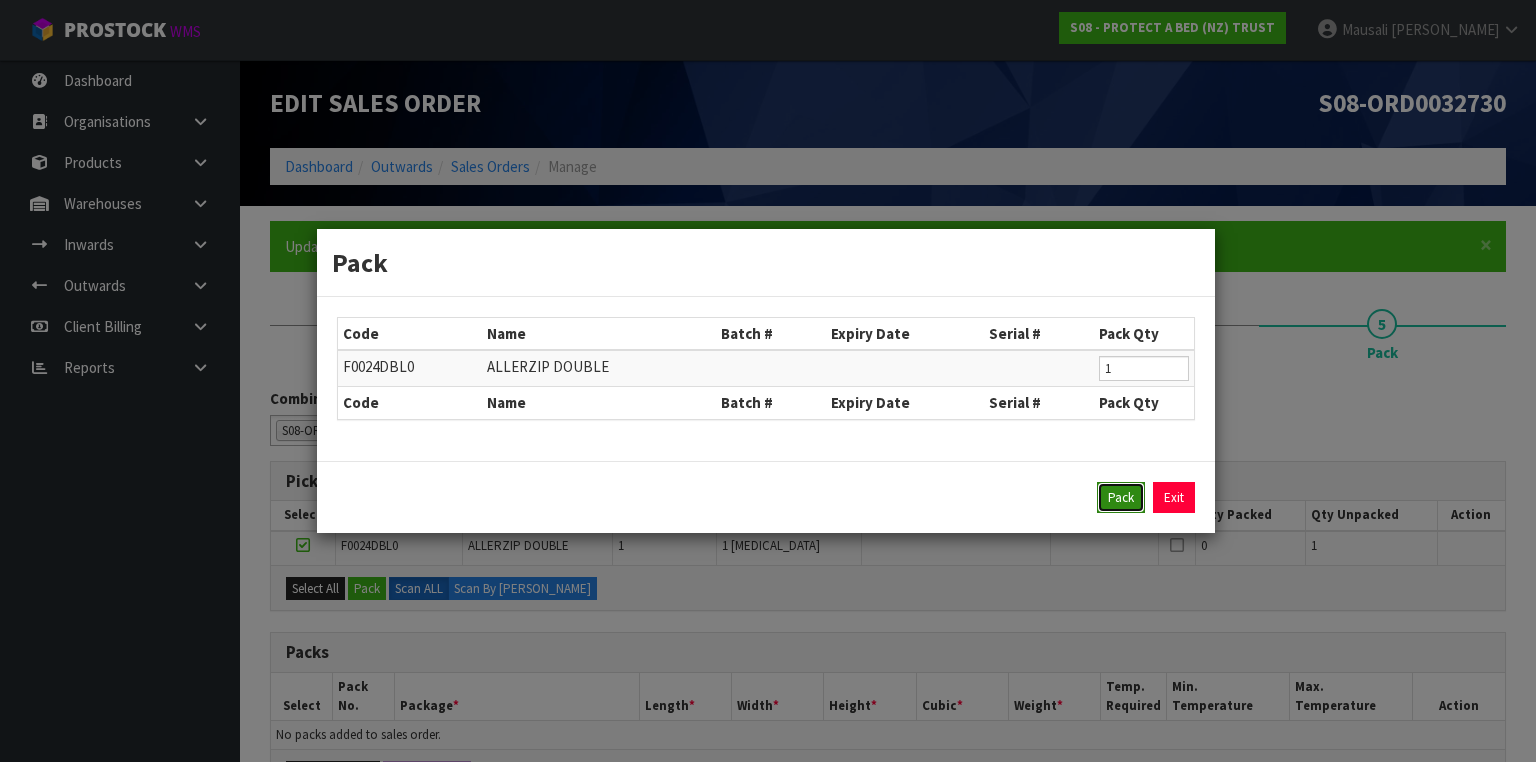 click on "Pack" at bounding box center (1121, 498) 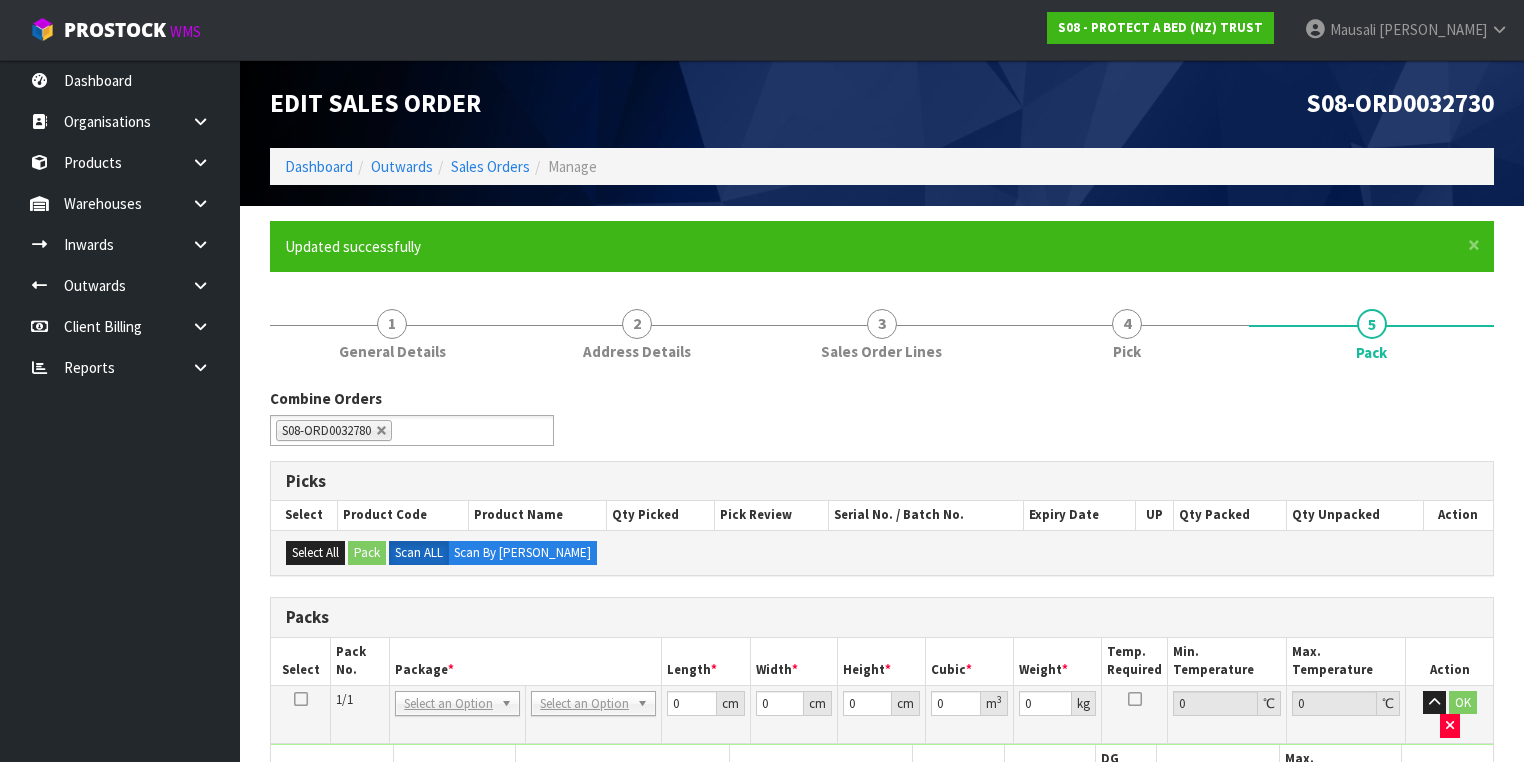 scroll, scrollTop: 320, scrollLeft: 0, axis: vertical 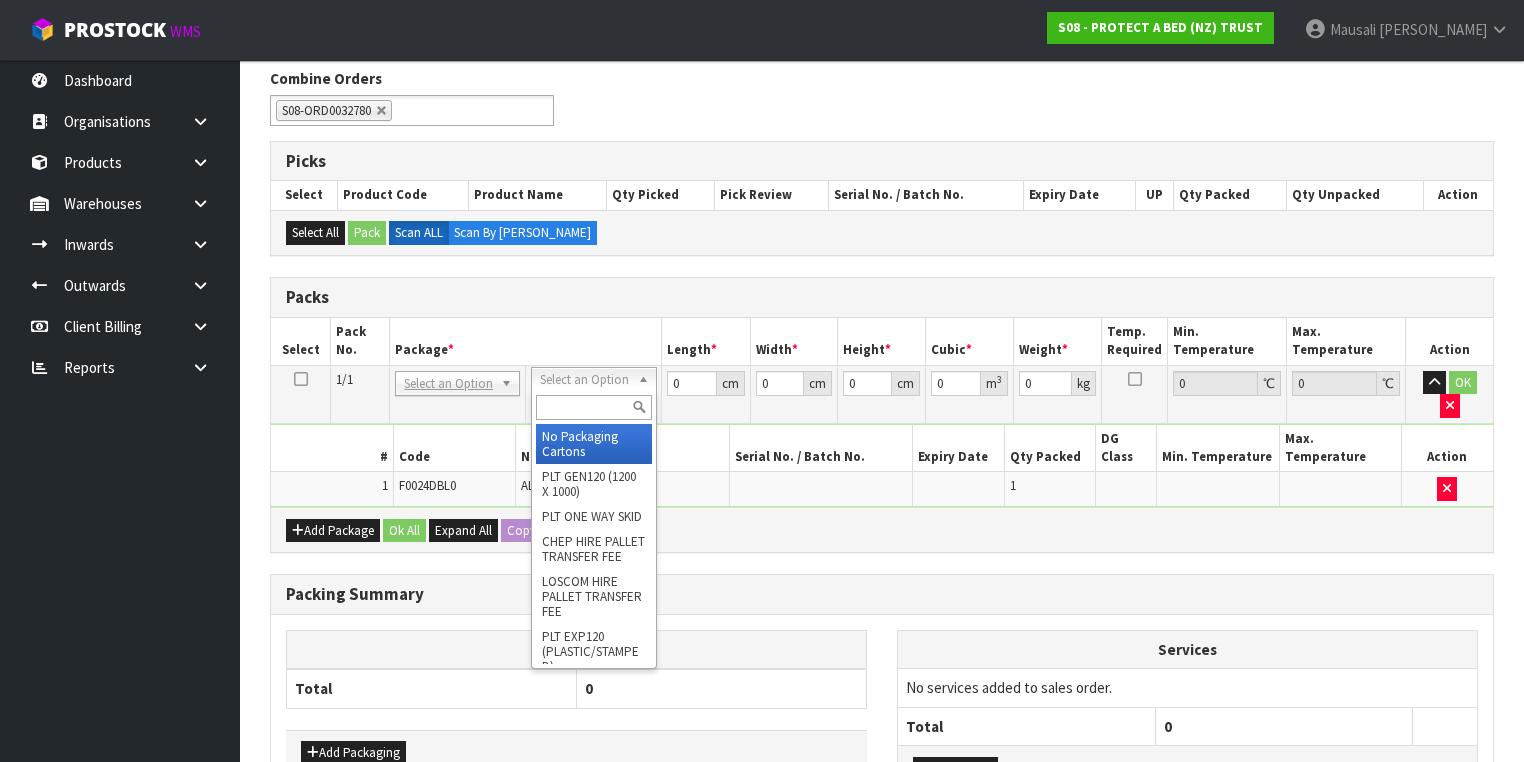 click at bounding box center (593, 407) 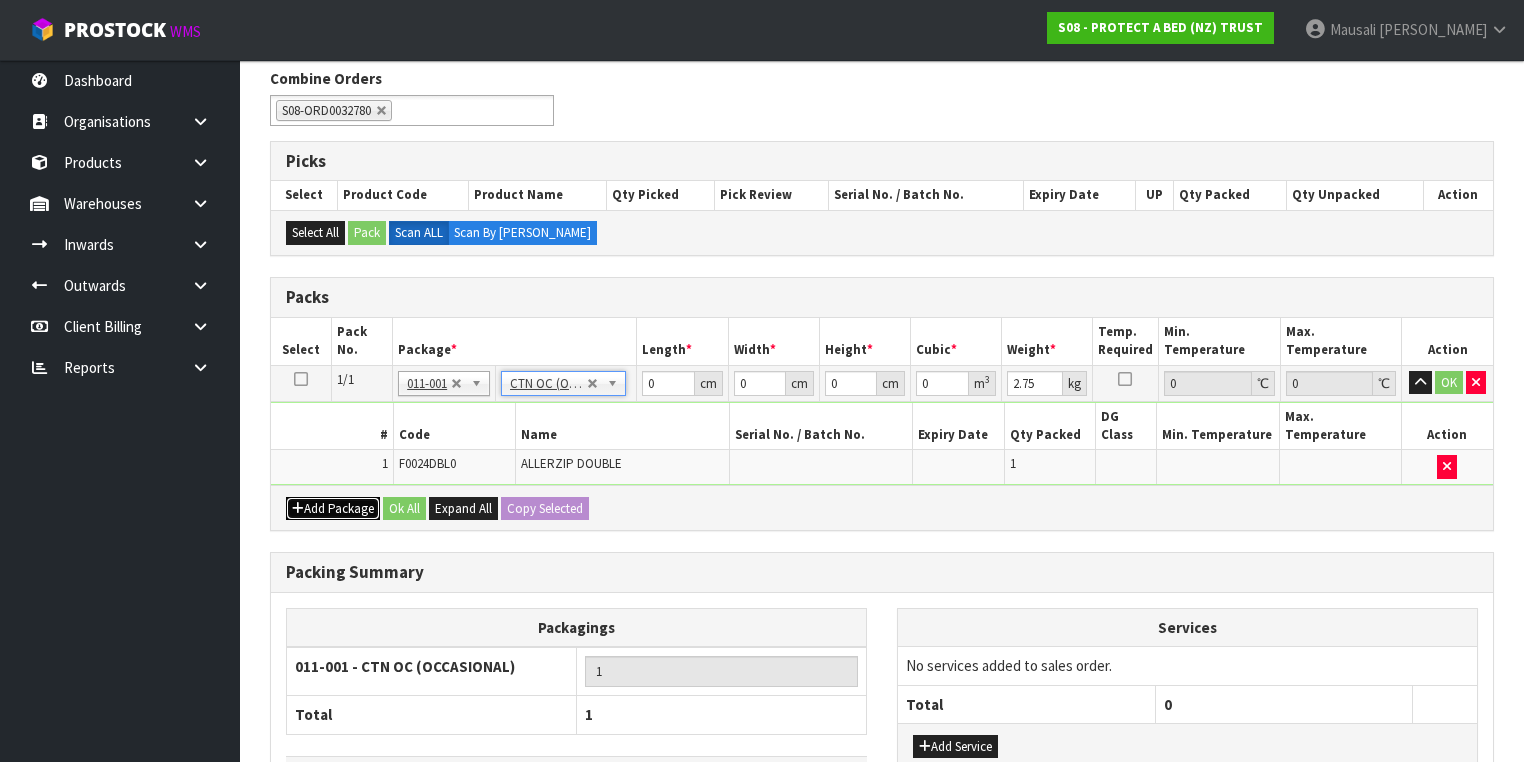 click on "Add Package" at bounding box center (333, 509) 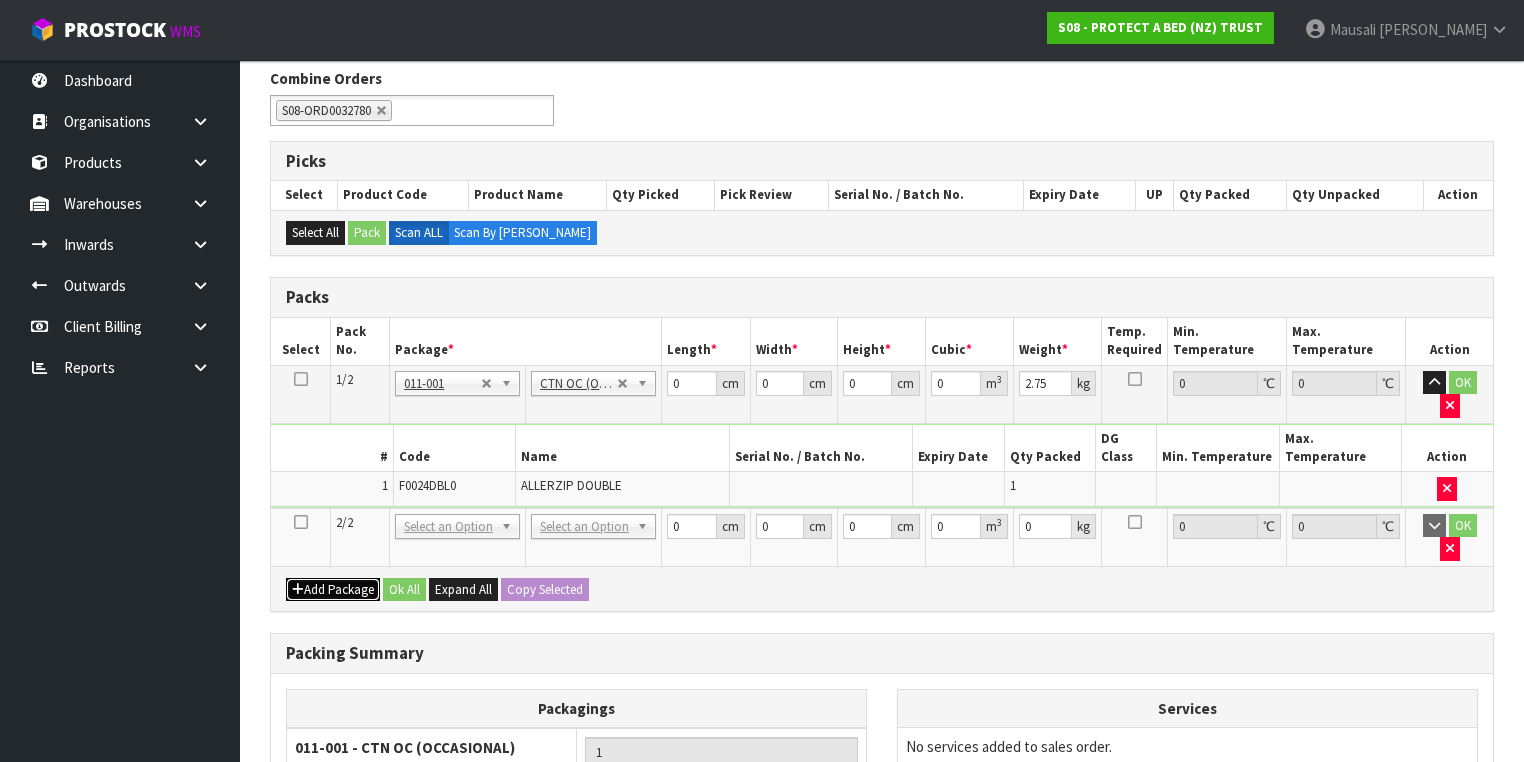 click on "Add Package" at bounding box center [333, 590] 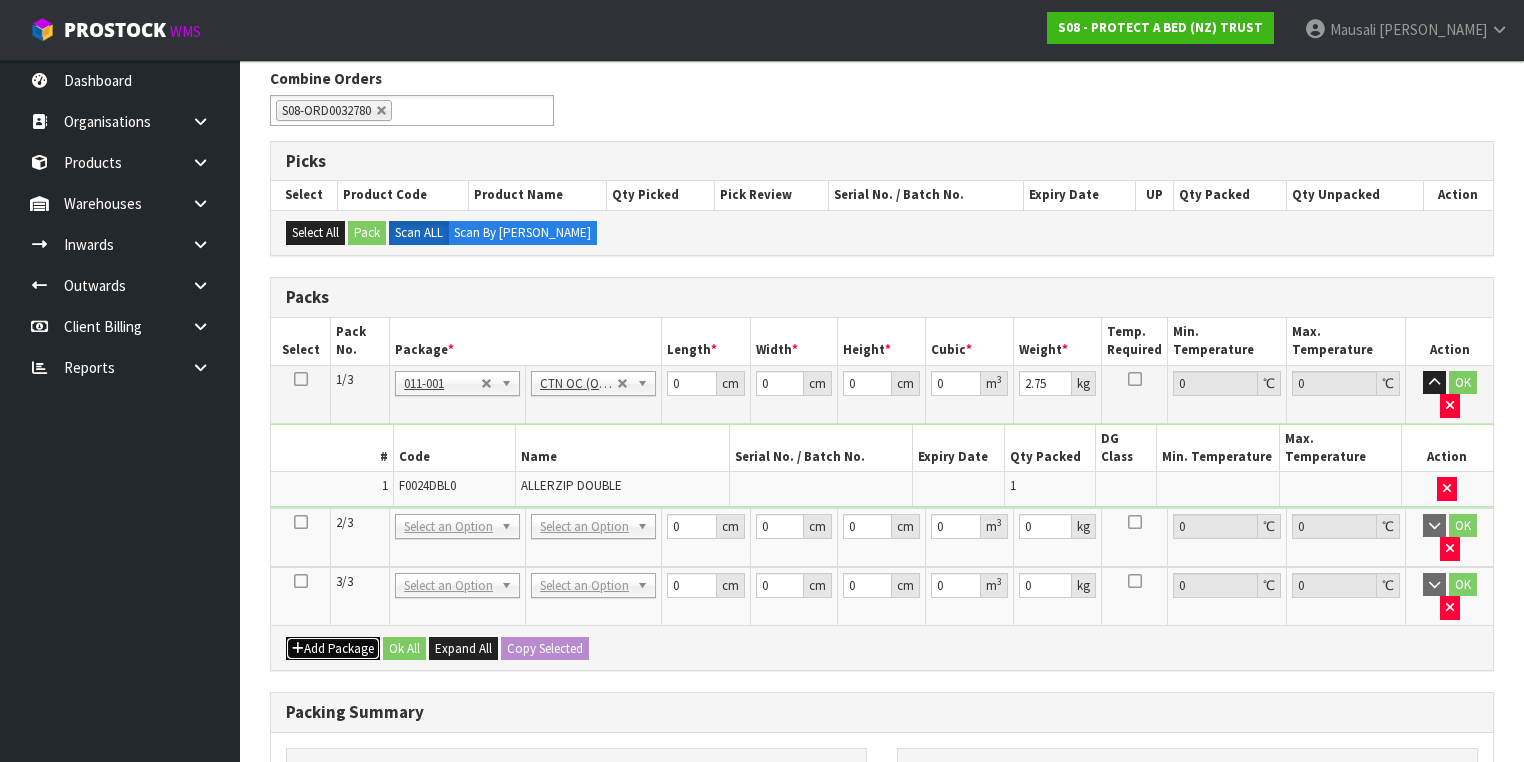 click on "Add Package" at bounding box center (333, 649) 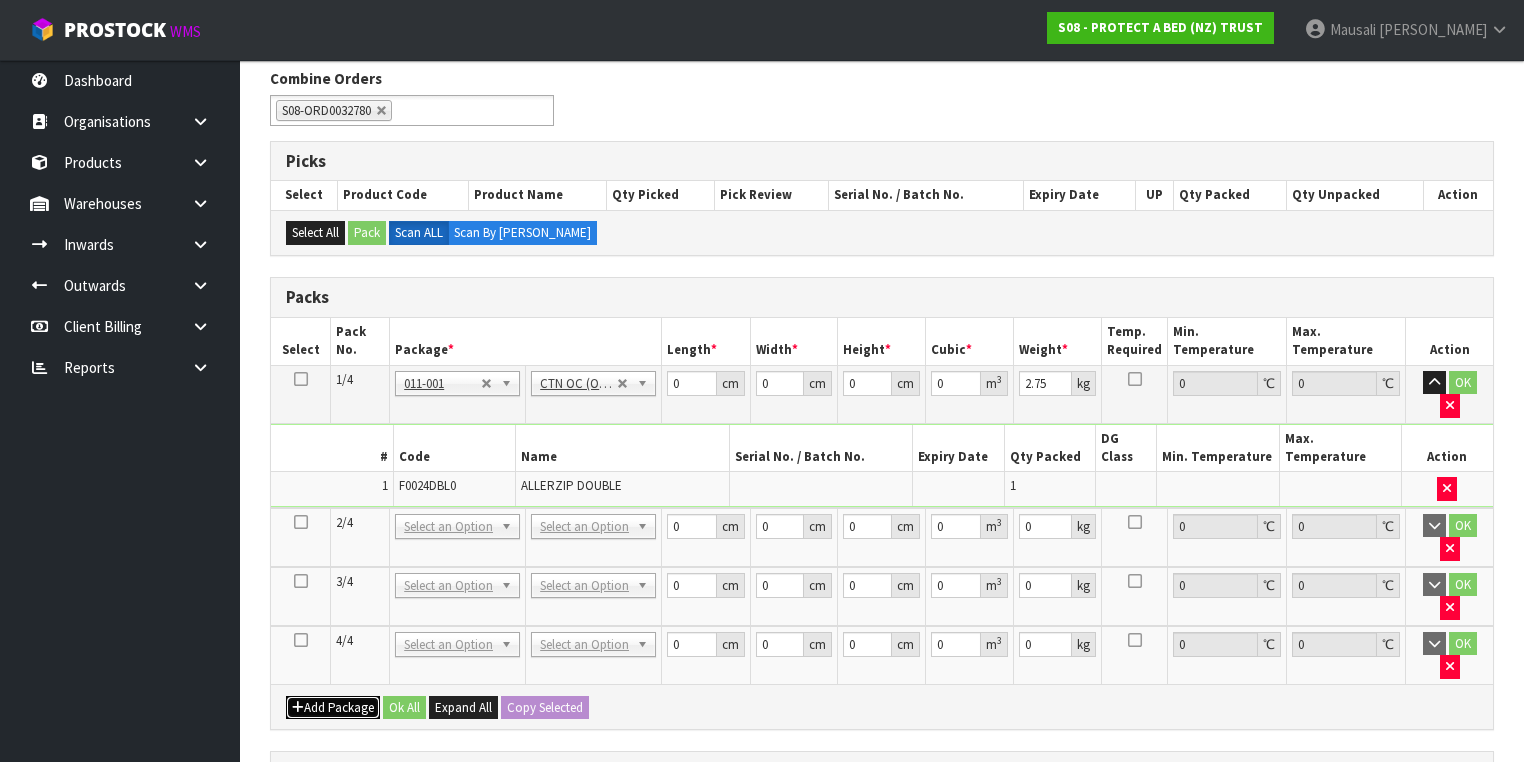 click on "Add Package" at bounding box center [333, 708] 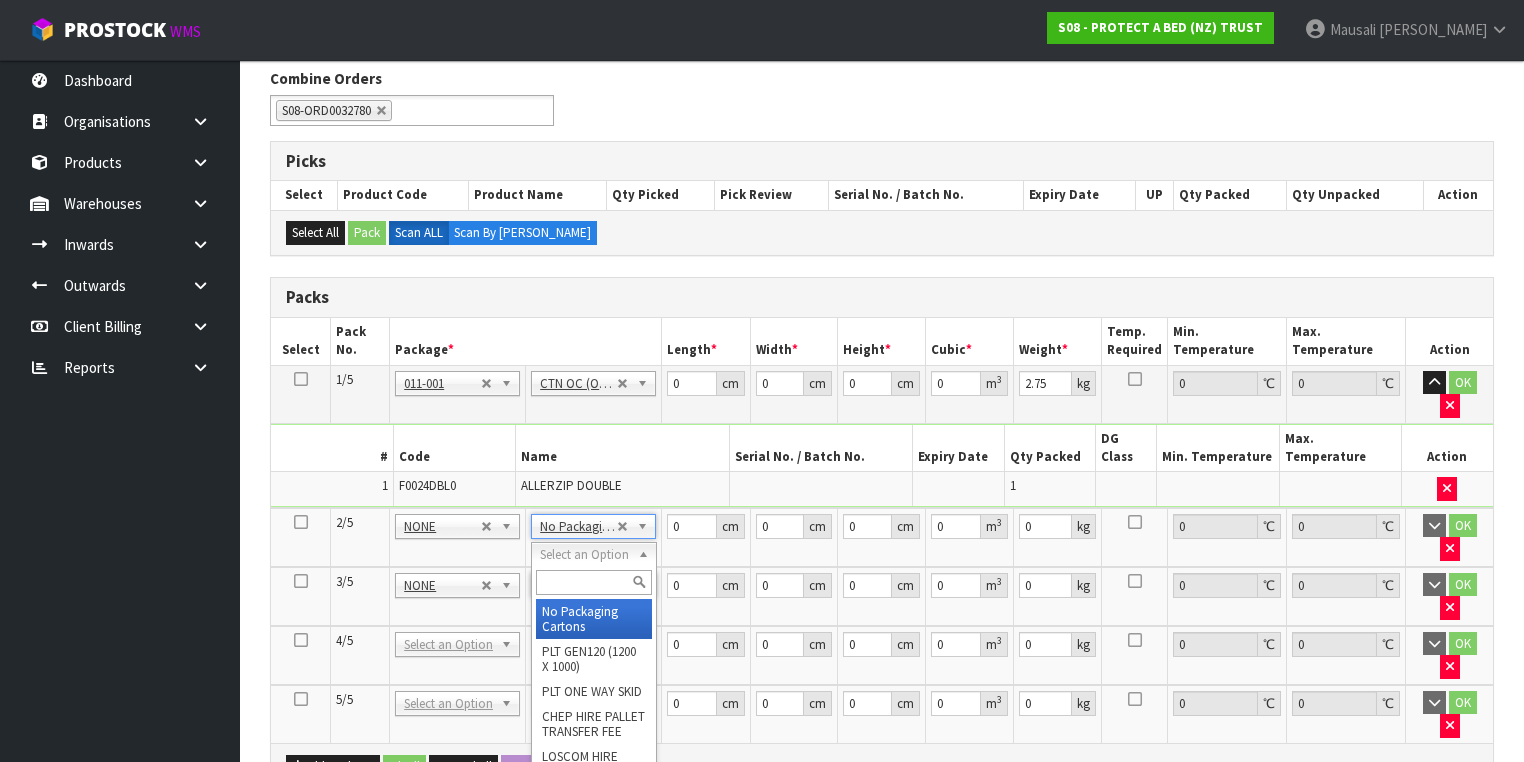 click at bounding box center (593, 582) 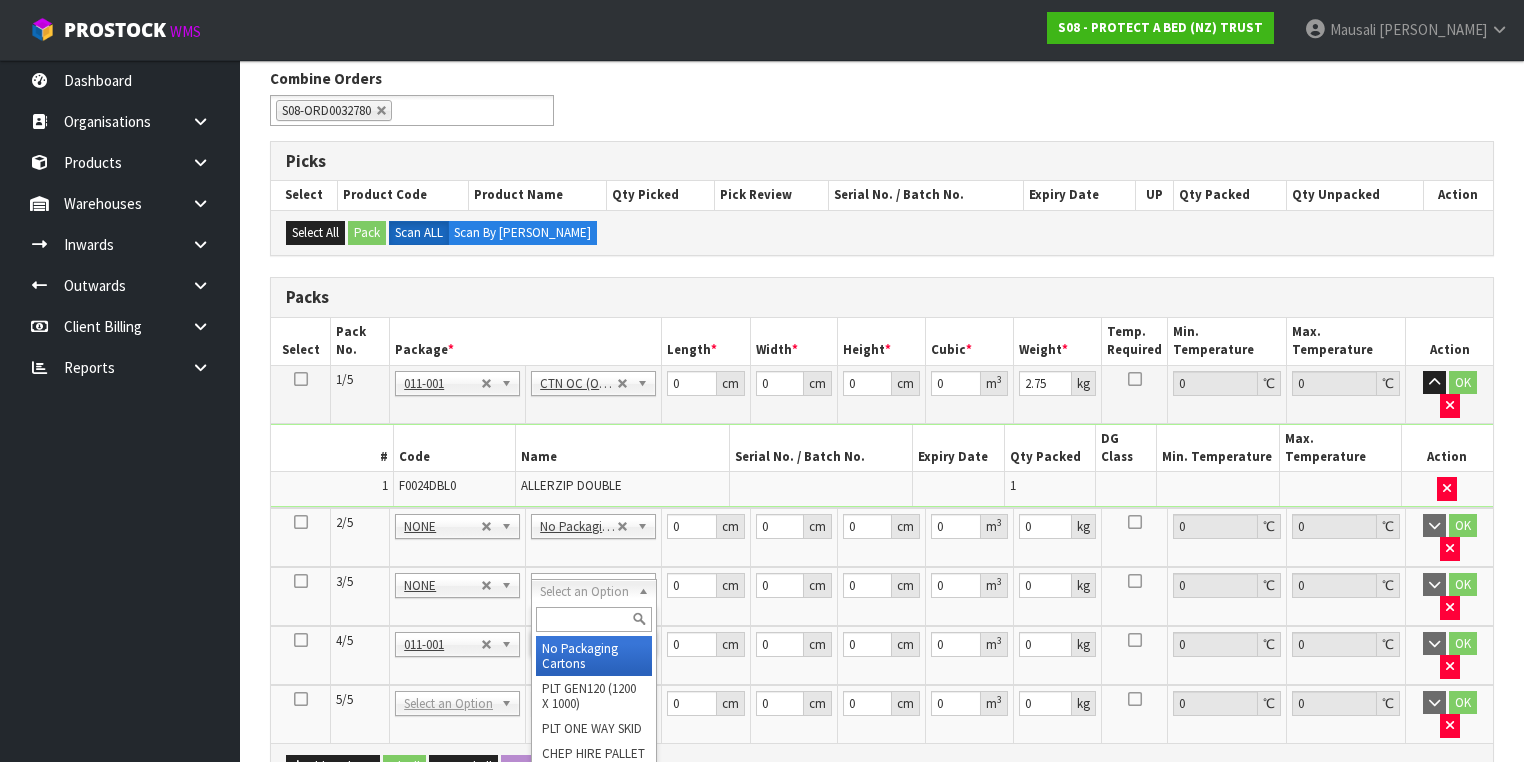 click at bounding box center [593, 619] 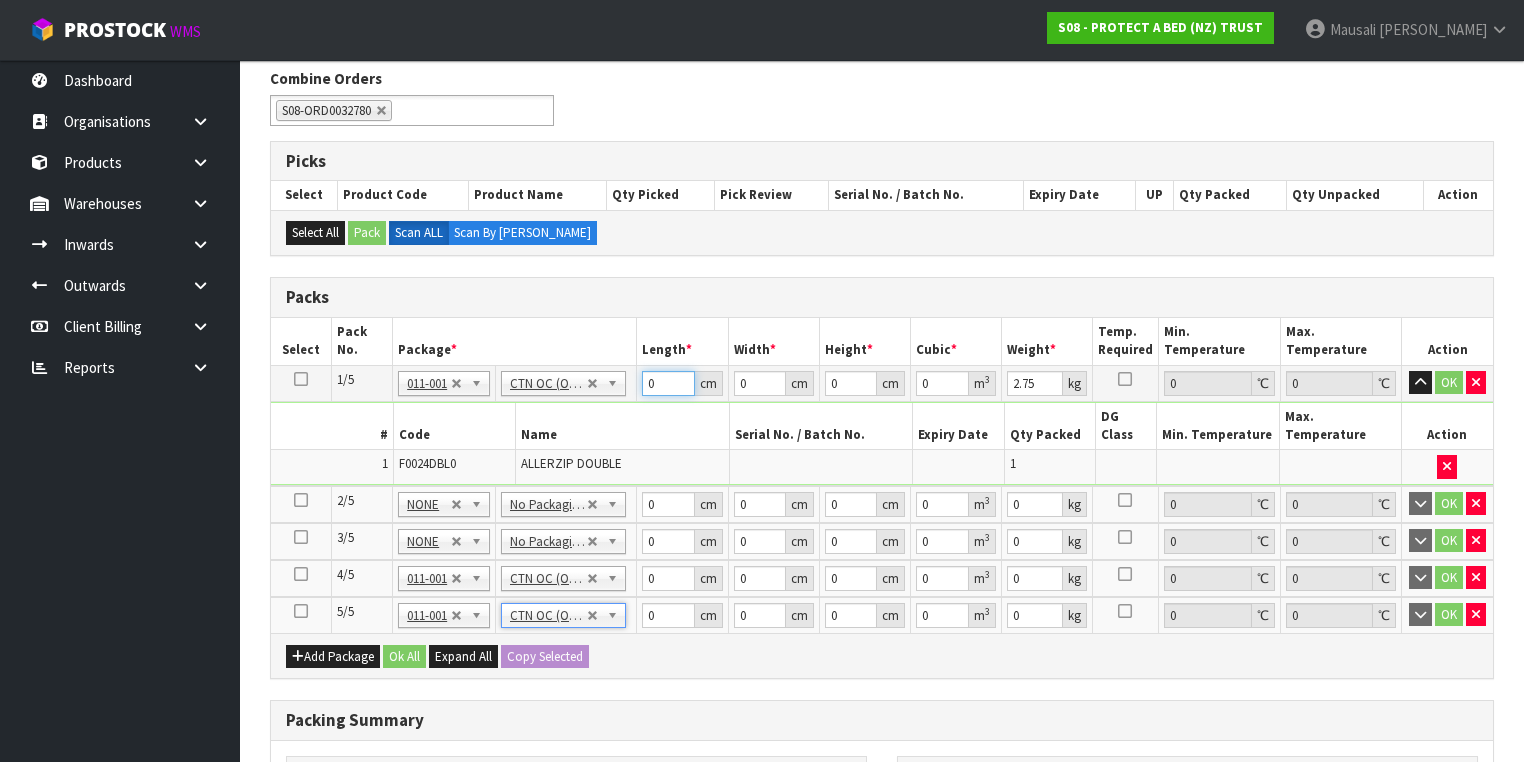 drag, startPoint x: 658, startPoint y: 379, endPoint x: 616, endPoint y: 412, distance: 53.413483 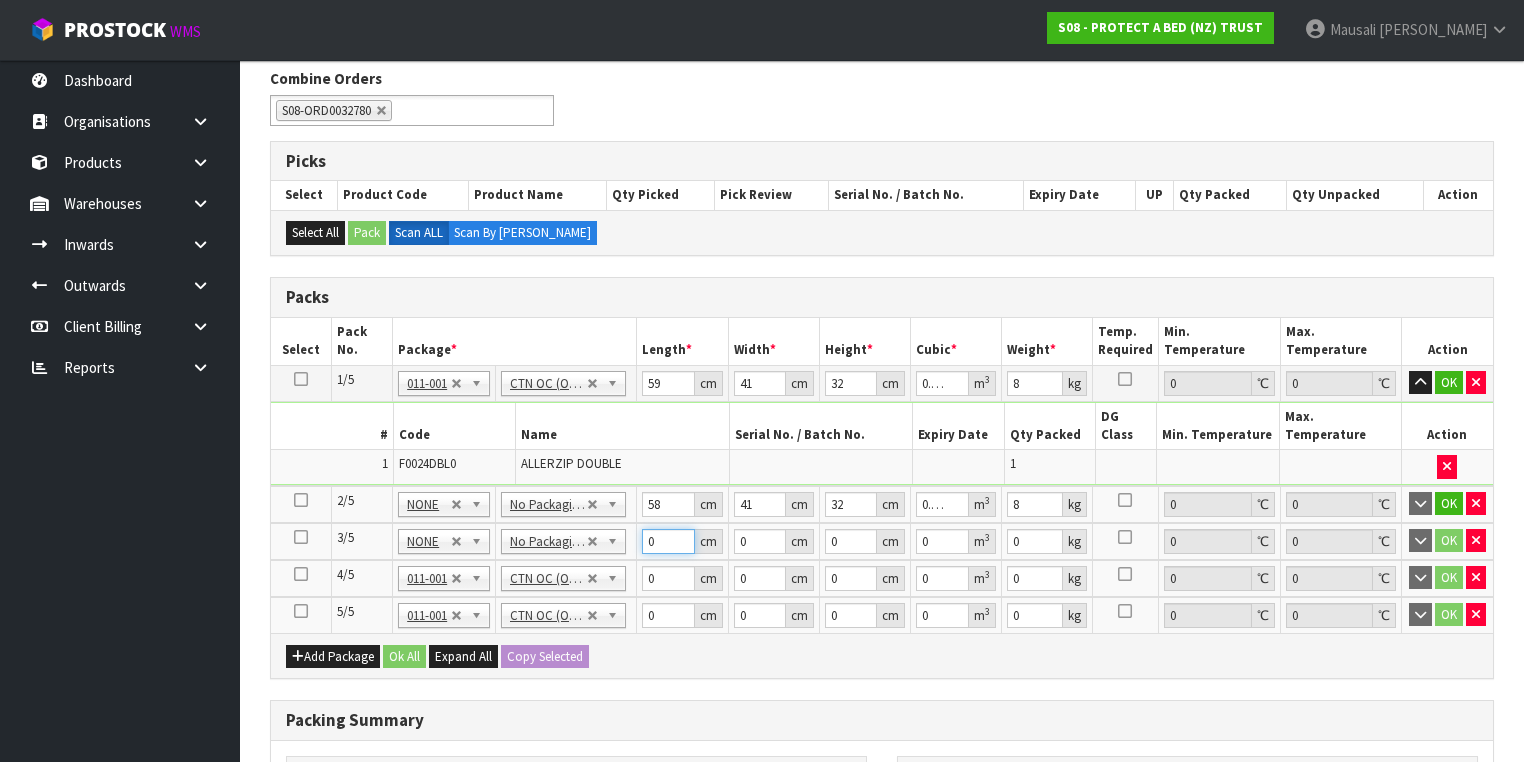 drag, startPoint x: 655, startPoint y: 512, endPoint x: 643, endPoint y: 517, distance: 13 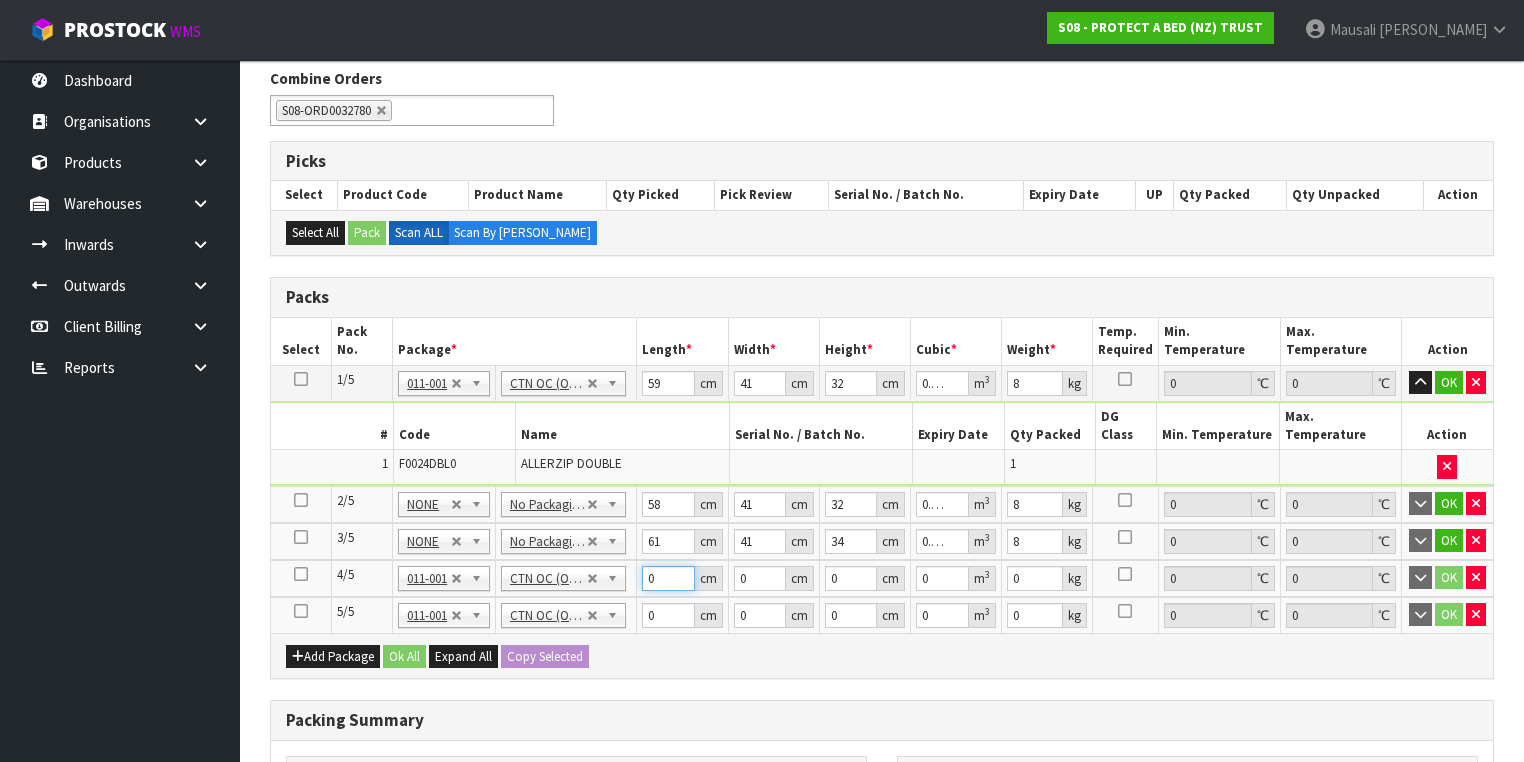 drag, startPoint x: 661, startPoint y: 548, endPoint x: 636, endPoint y: 556, distance: 26.24881 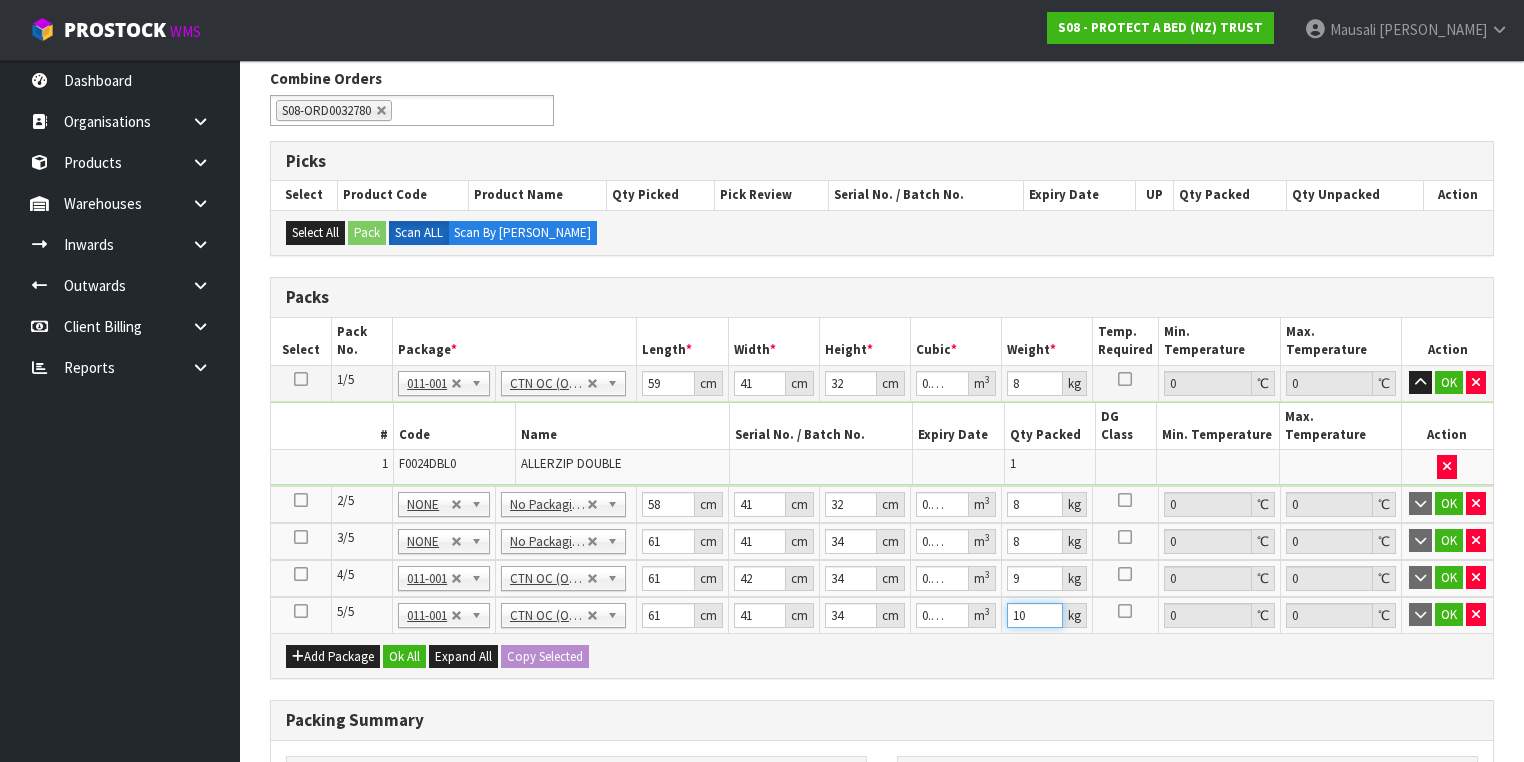 scroll, scrollTop: 560, scrollLeft: 0, axis: vertical 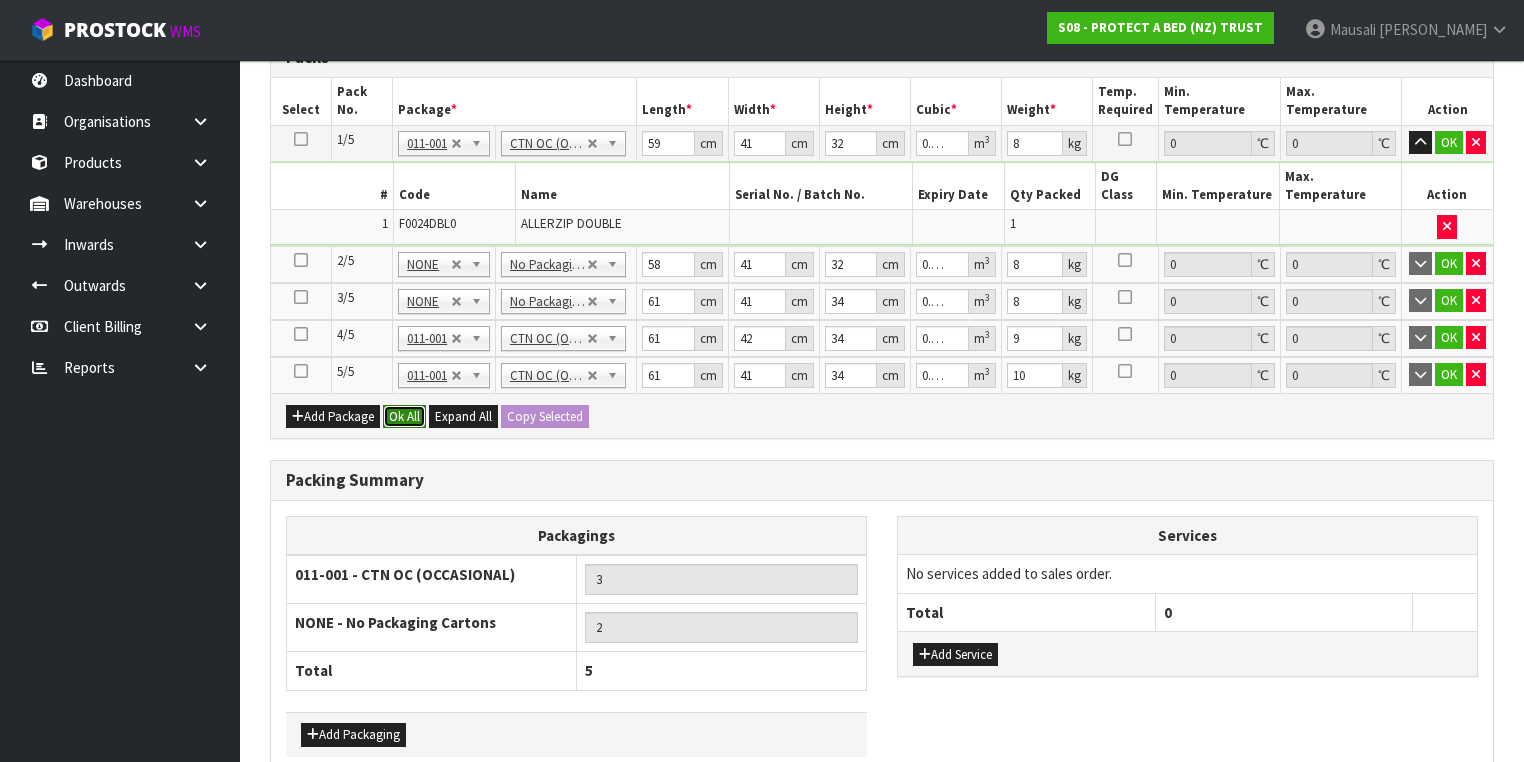 click on "Ok All" at bounding box center [404, 417] 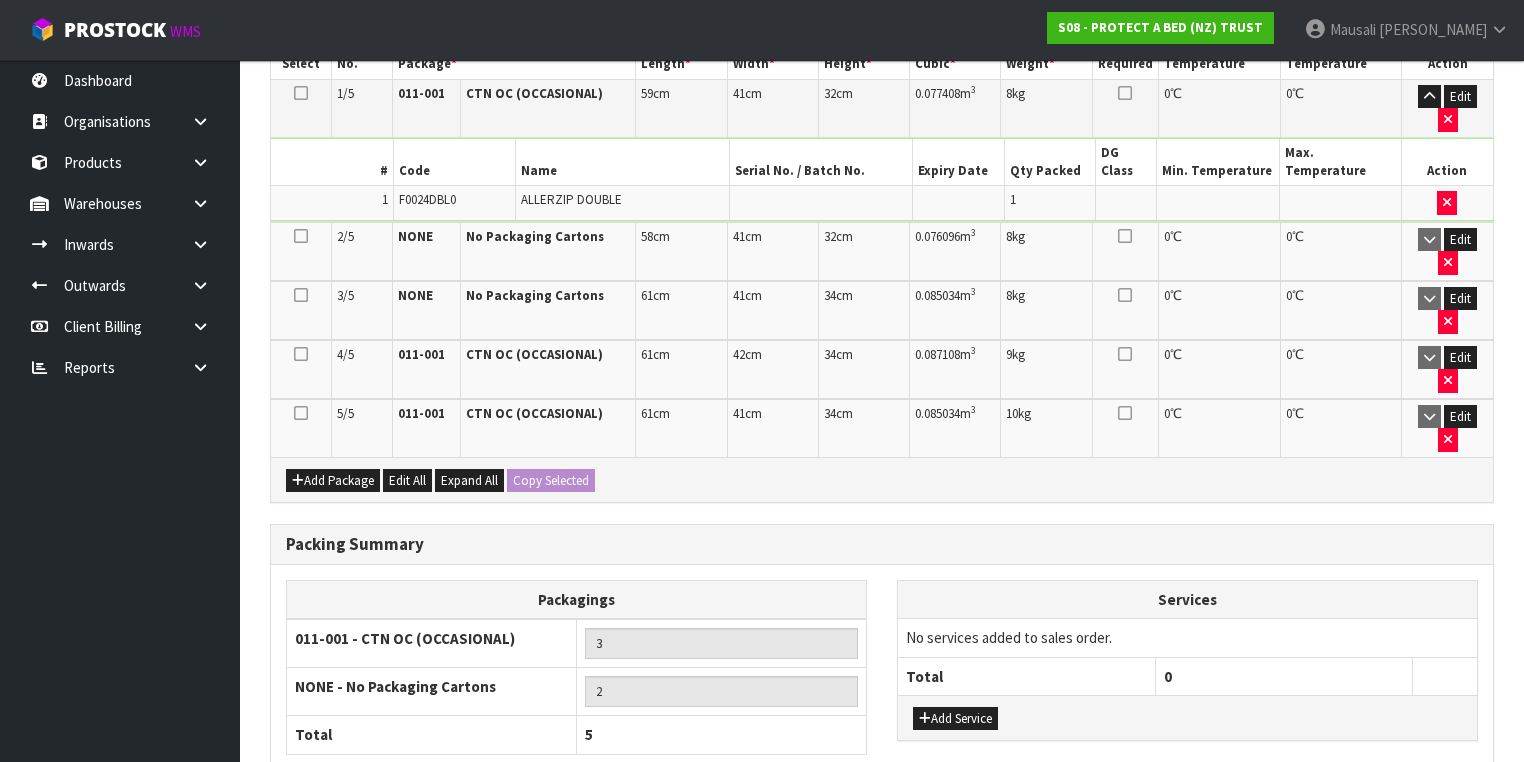 scroll, scrollTop: 628, scrollLeft: 0, axis: vertical 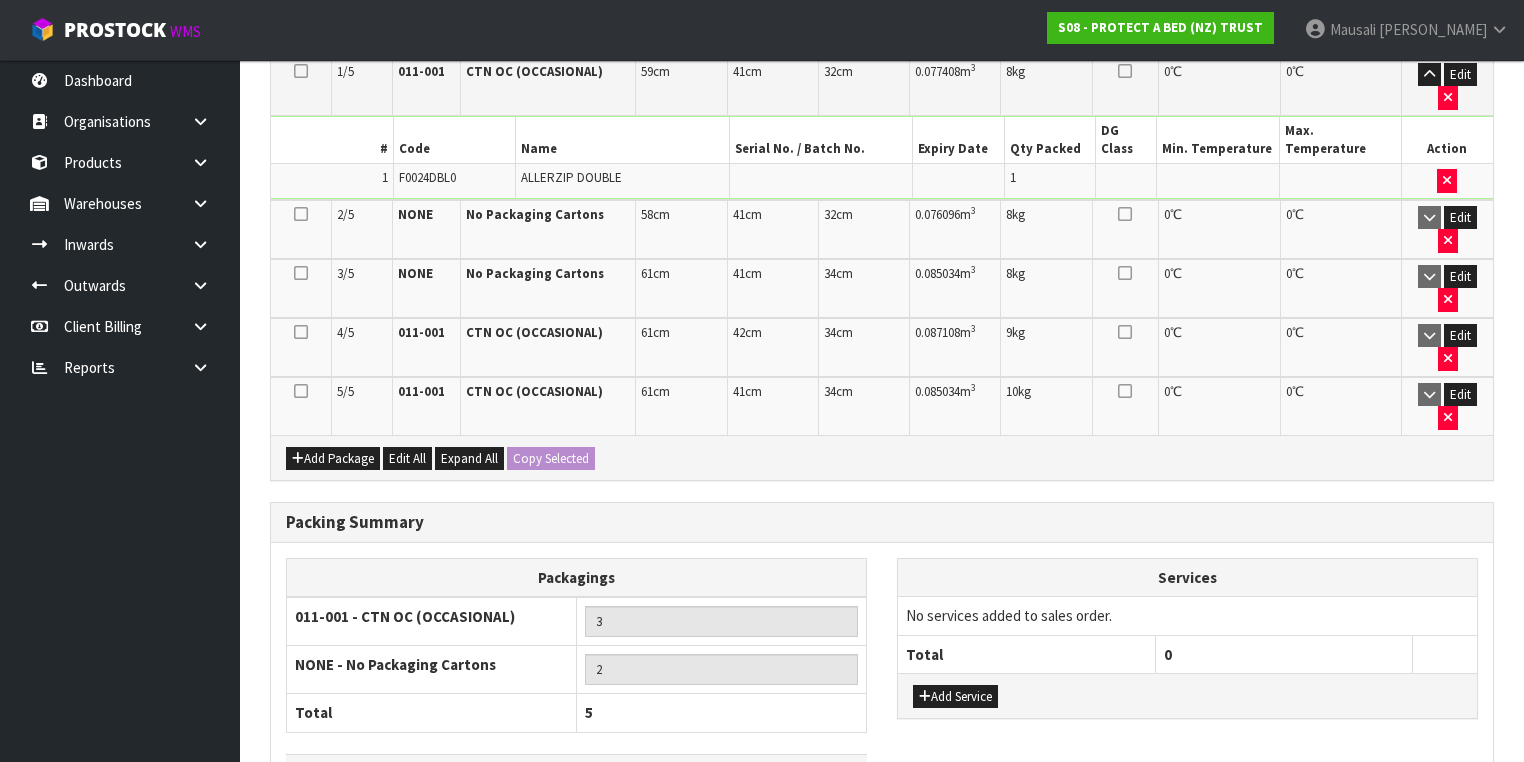 click on "Save & Confirm Packs" at bounding box center (427, 857) 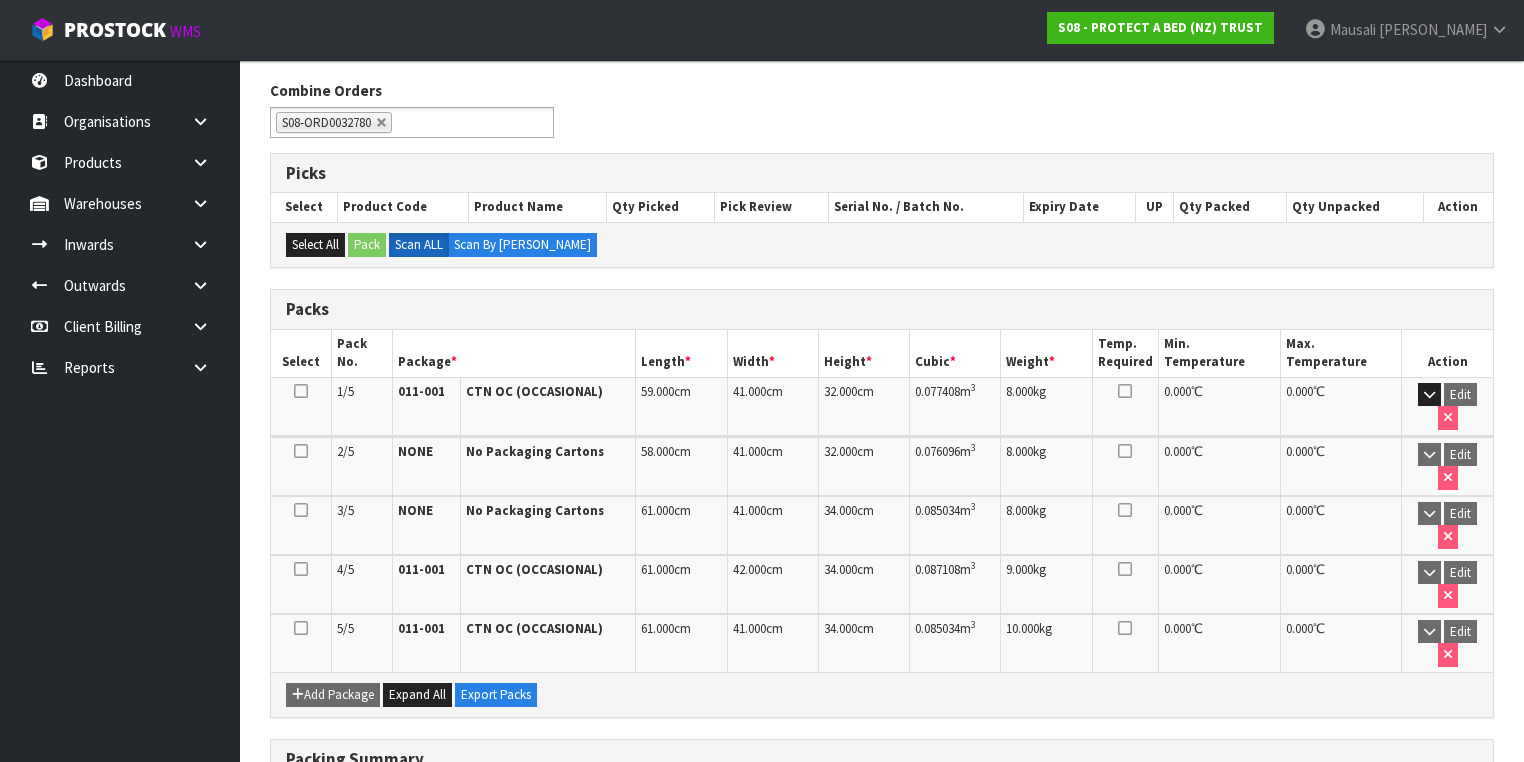 scroll, scrollTop: 520, scrollLeft: 0, axis: vertical 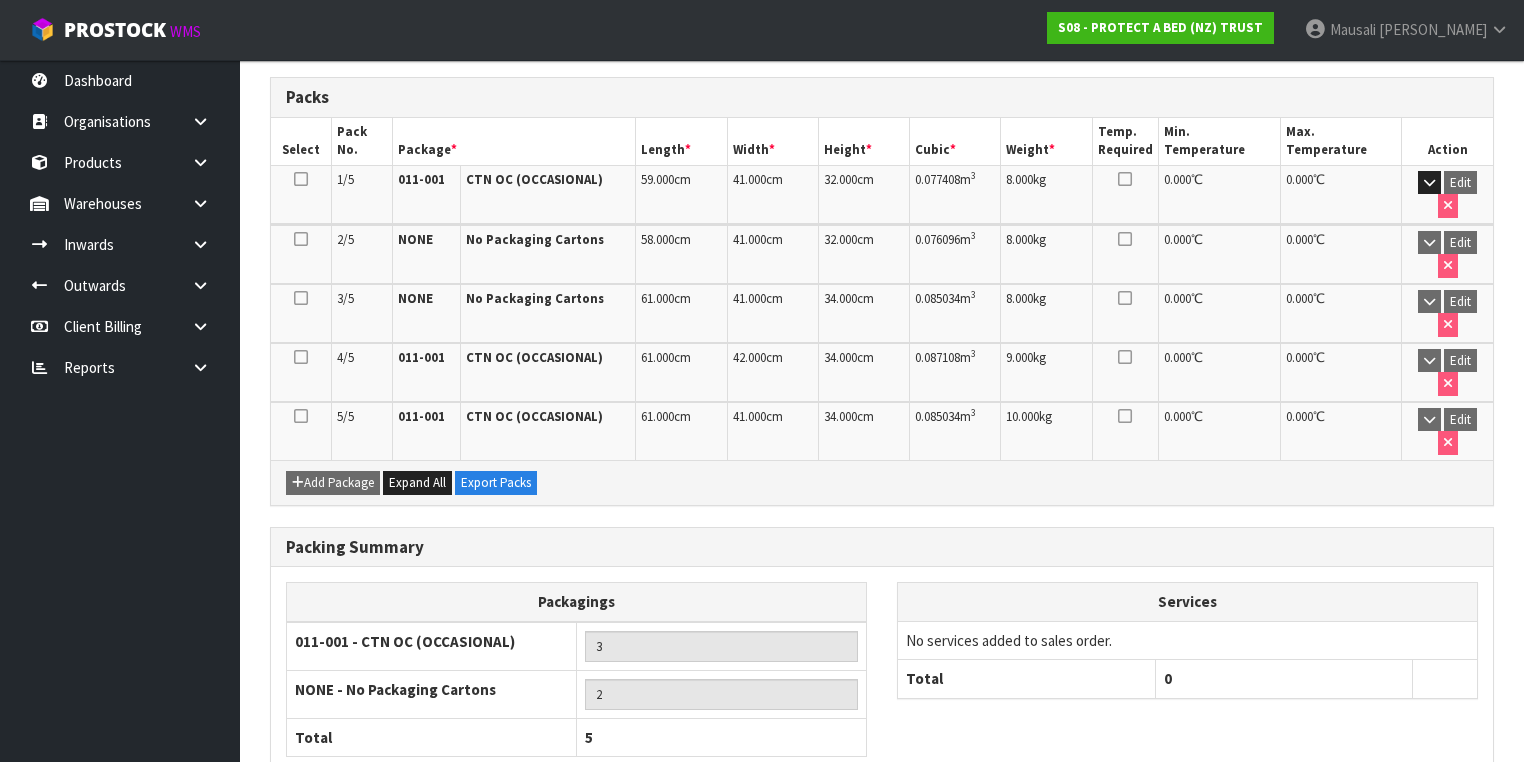 click on "Next" at bounding box center [1450, 836] 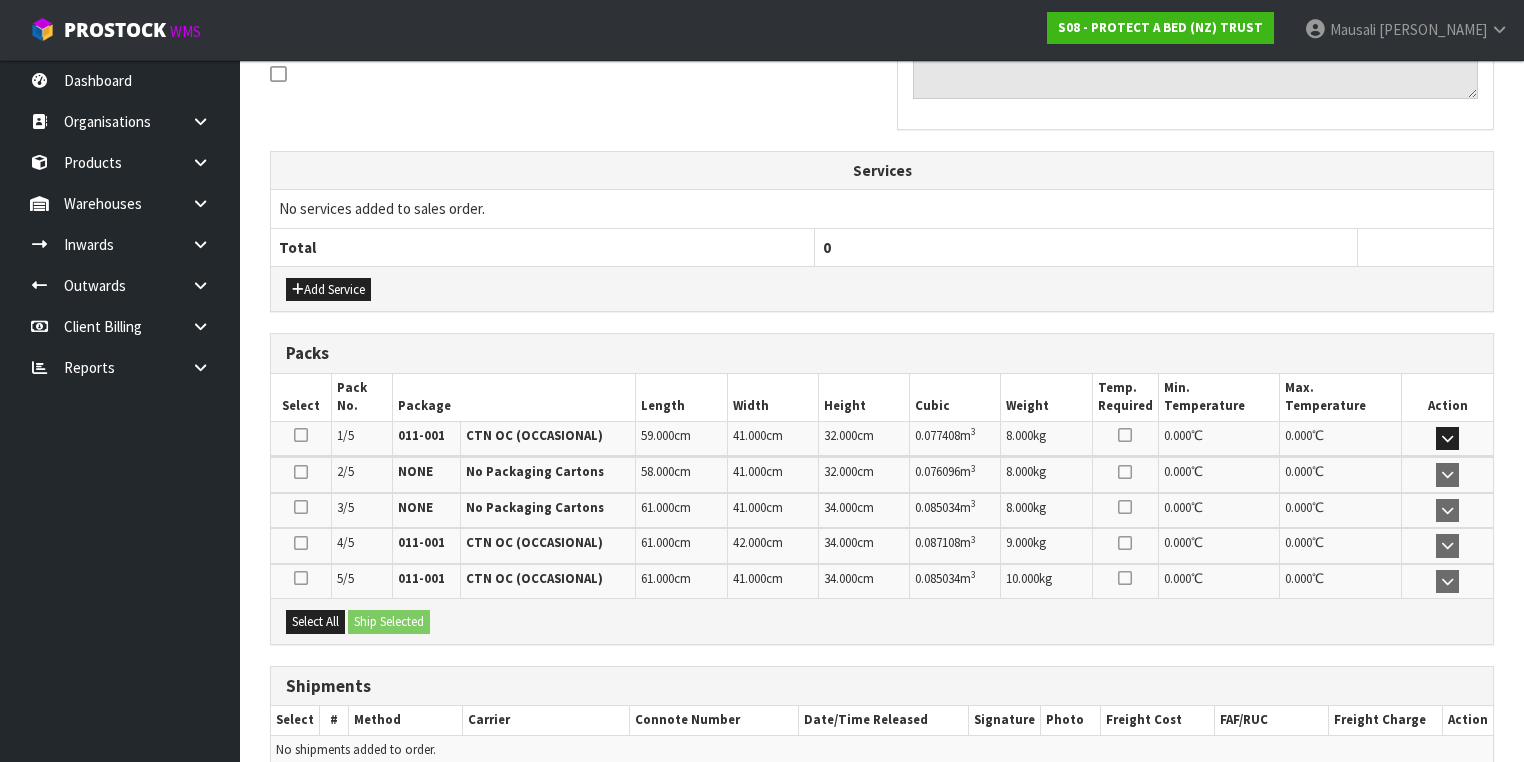 scroll, scrollTop: 711, scrollLeft: 0, axis: vertical 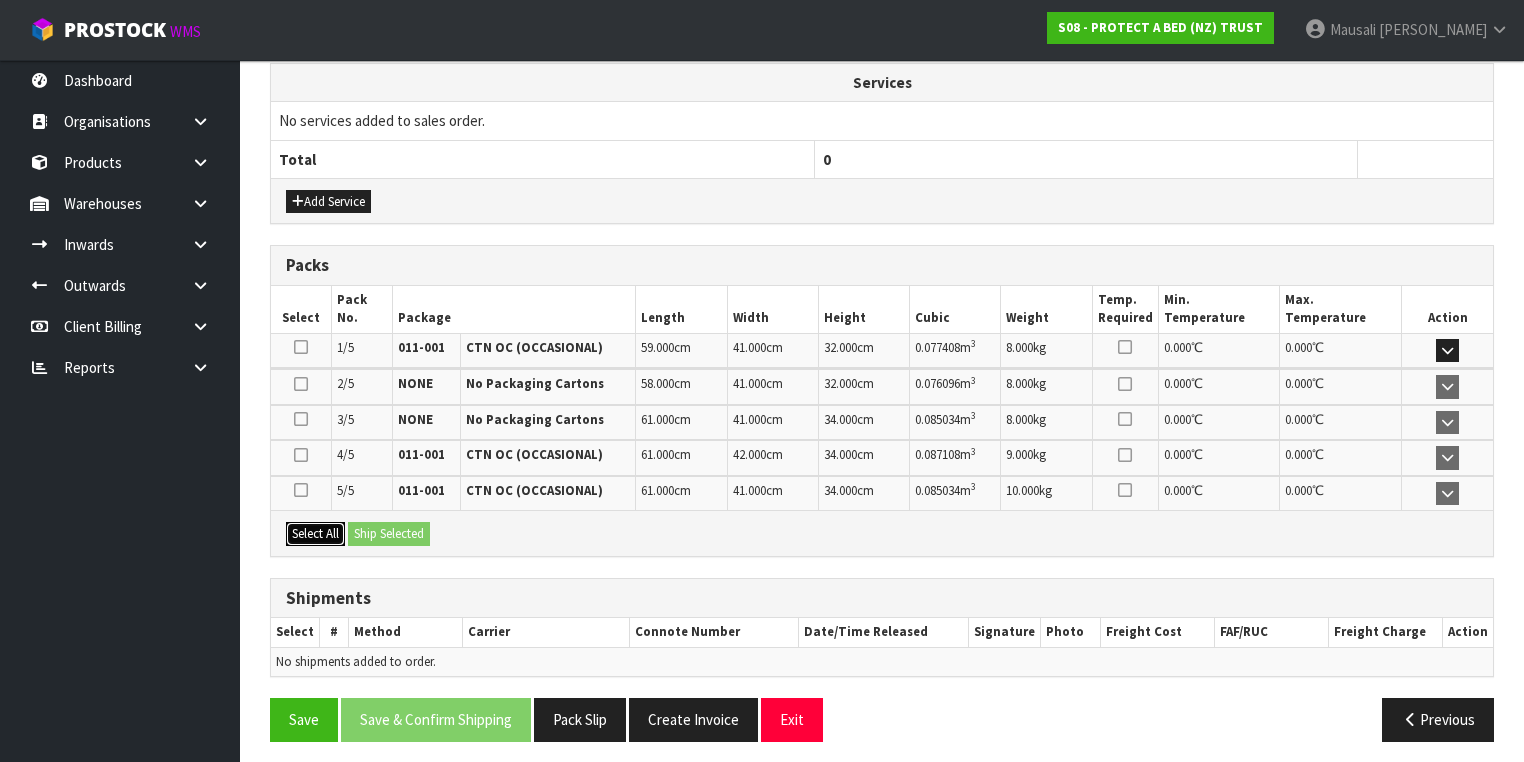 click on "Select All" at bounding box center [315, 534] 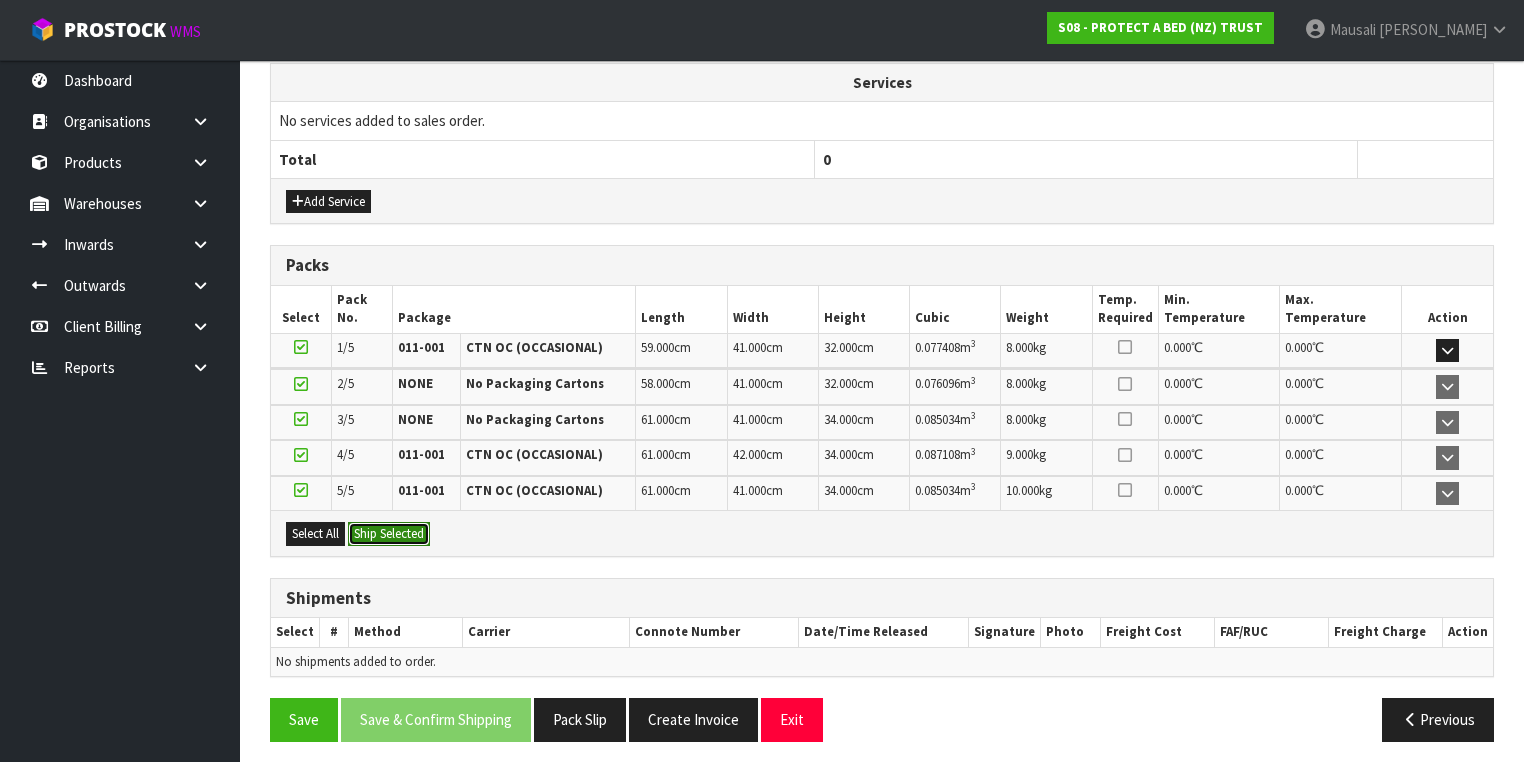 click on "Ship Selected" at bounding box center (389, 534) 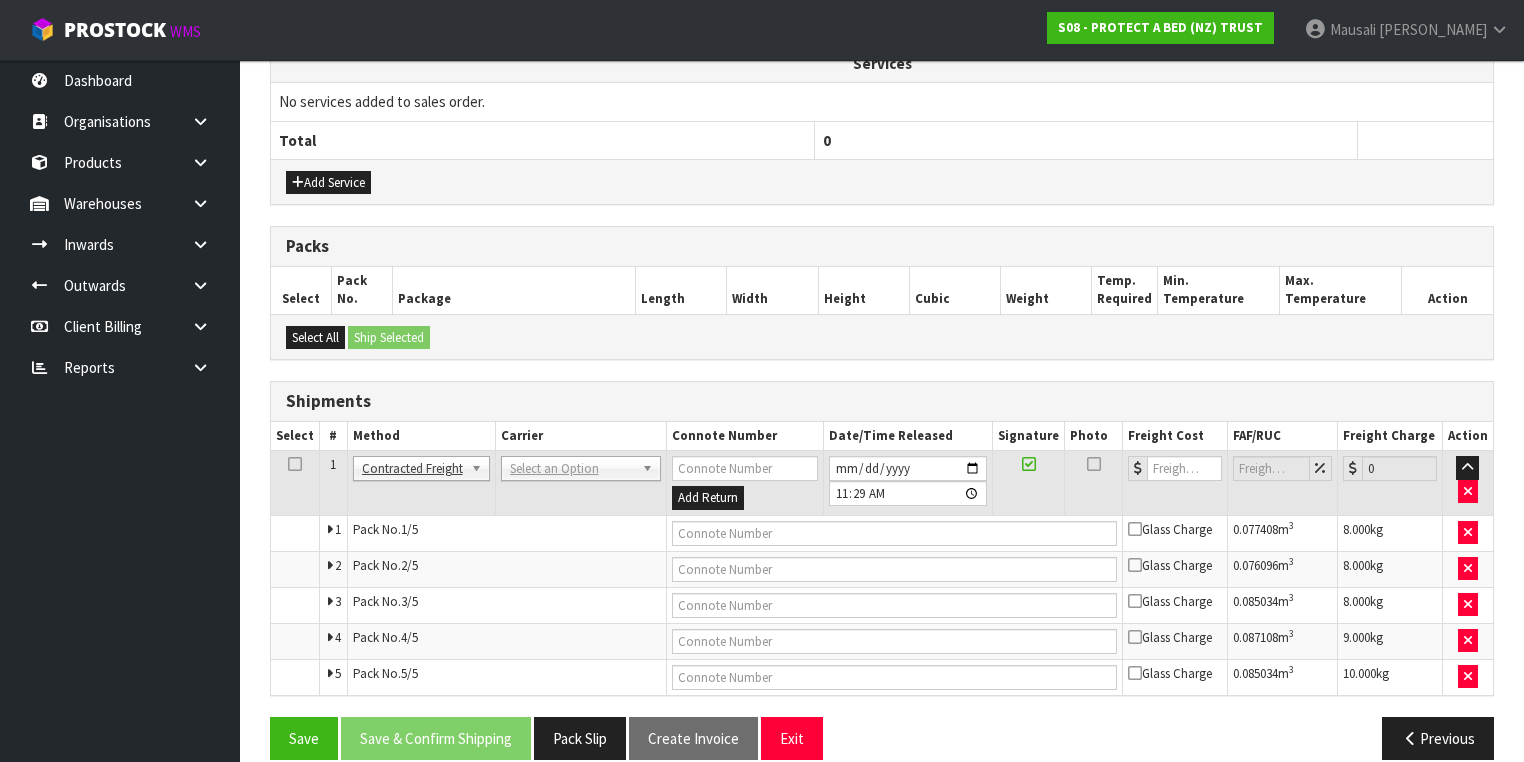 scroll, scrollTop: 749, scrollLeft: 0, axis: vertical 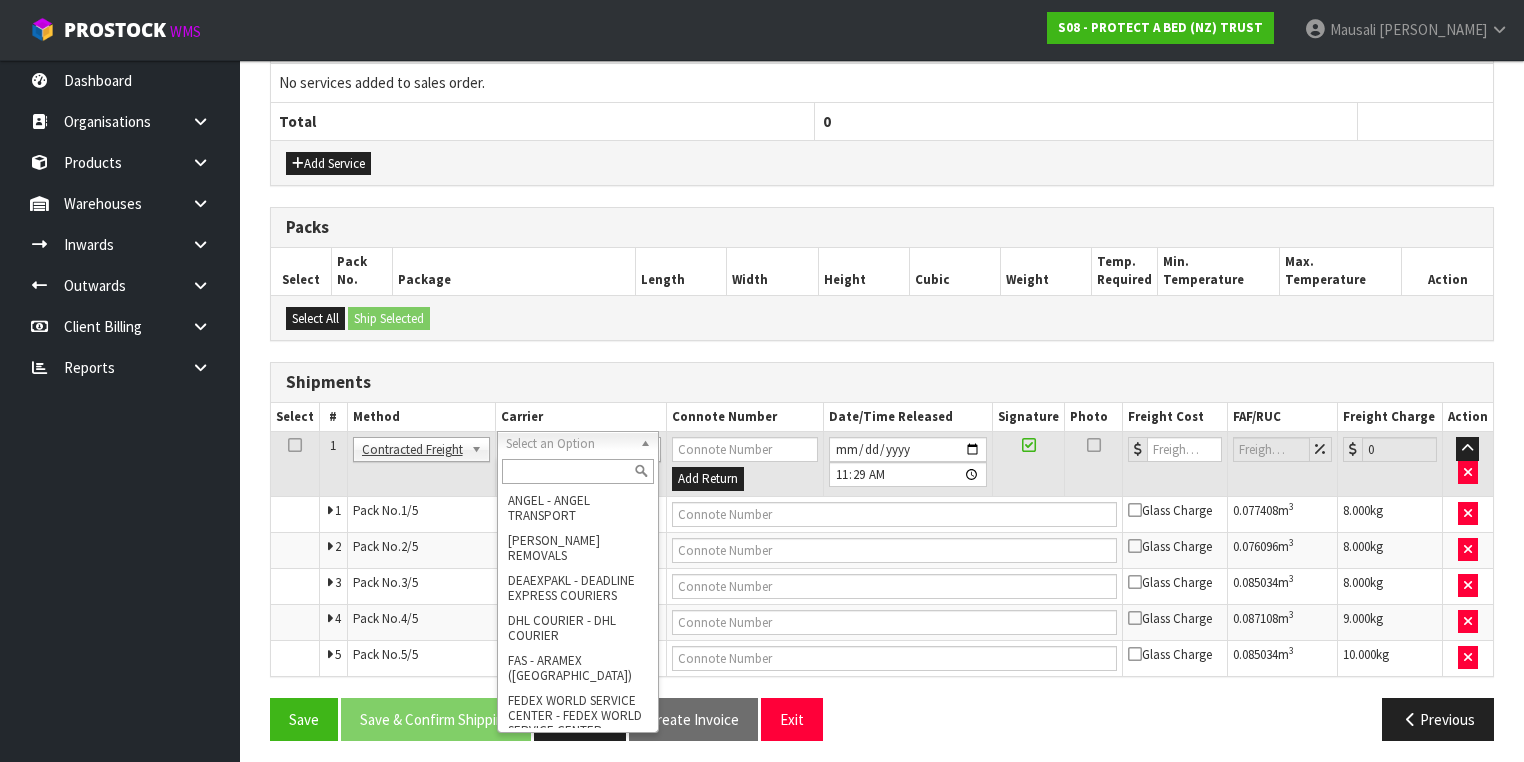 click at bounding box center [578, 471] 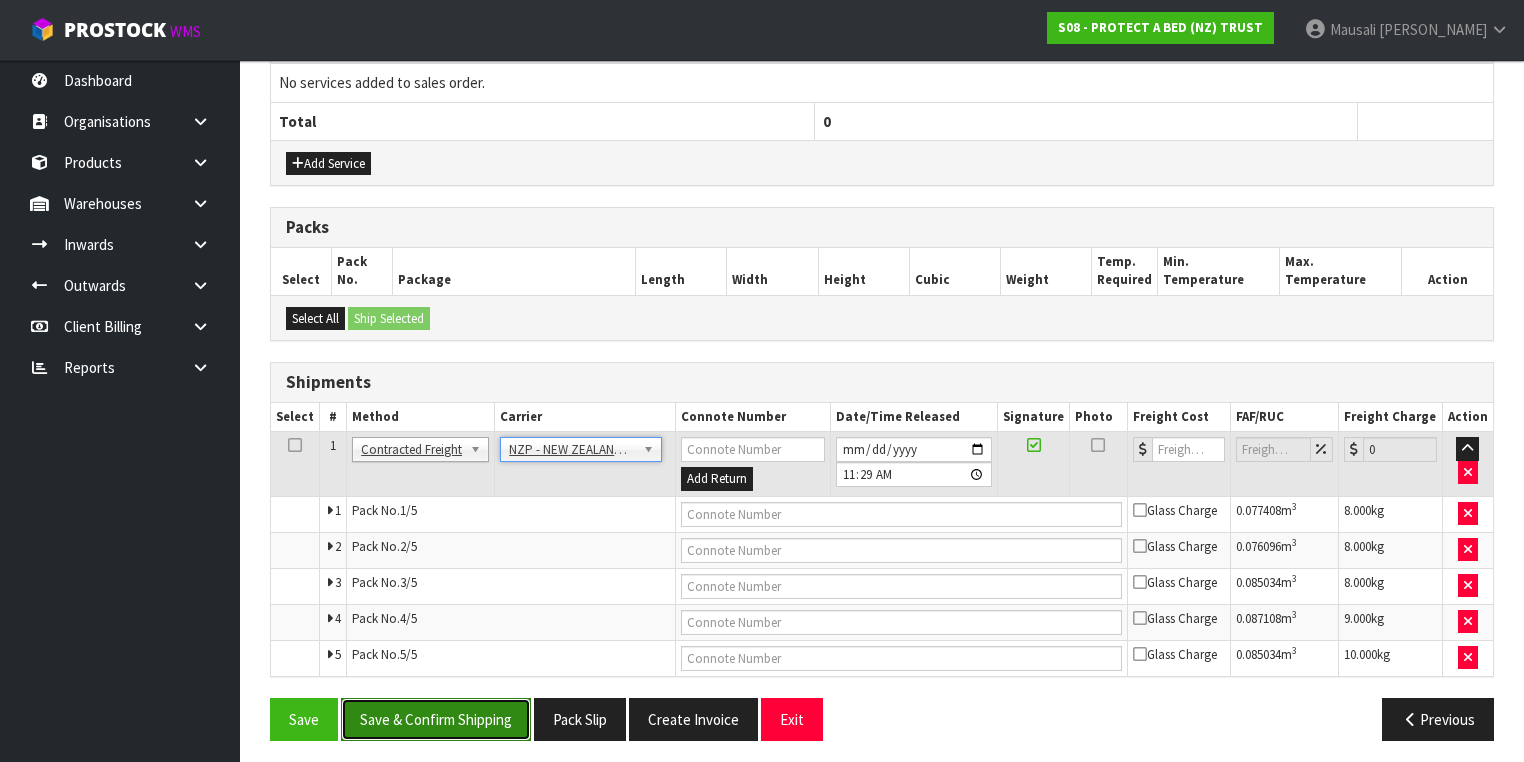 click on "Save & Confirm Shipping" at bounding box center (436, 719) 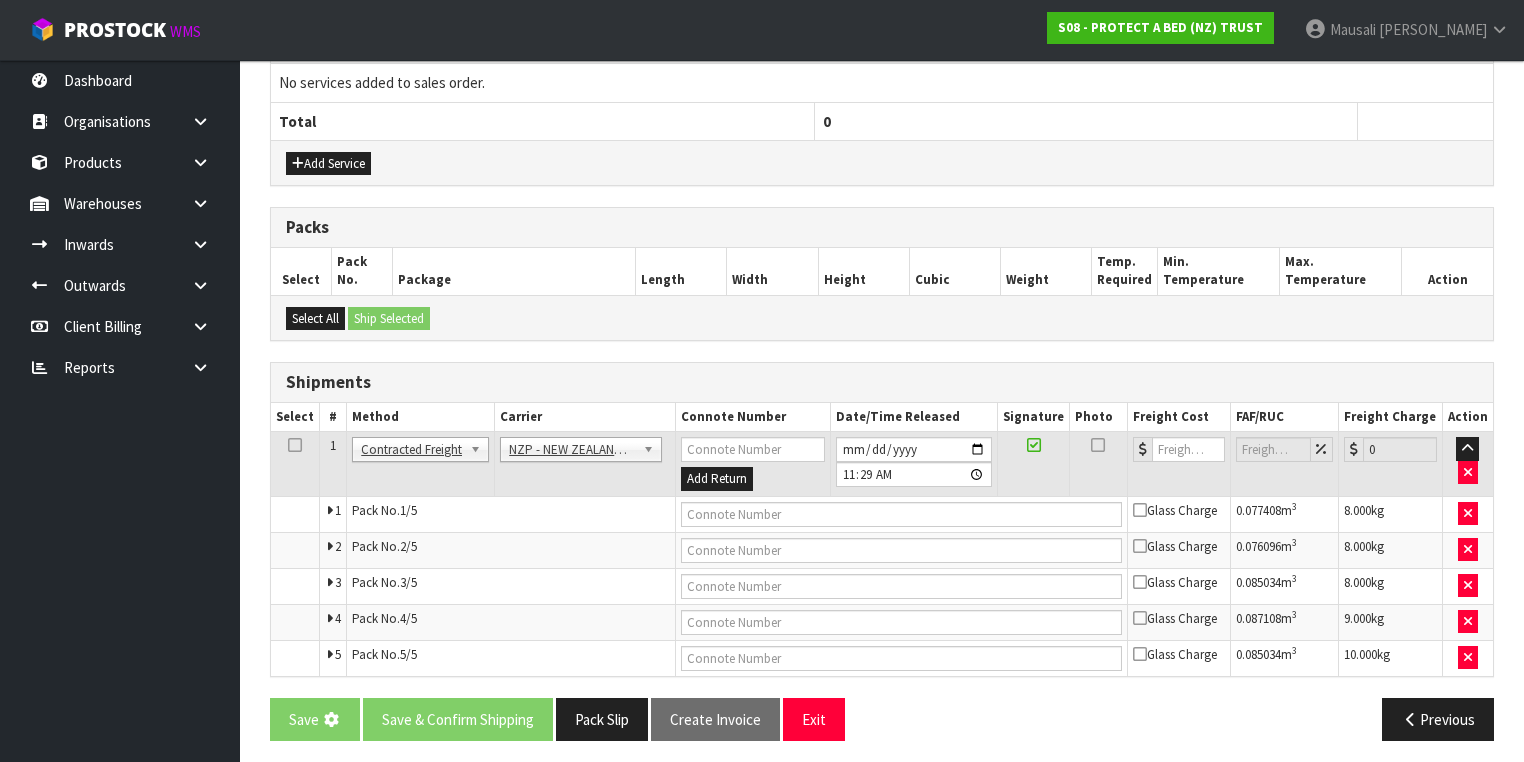 scroll, scrollTop: 0, scrollLeft: 0, axis: both 